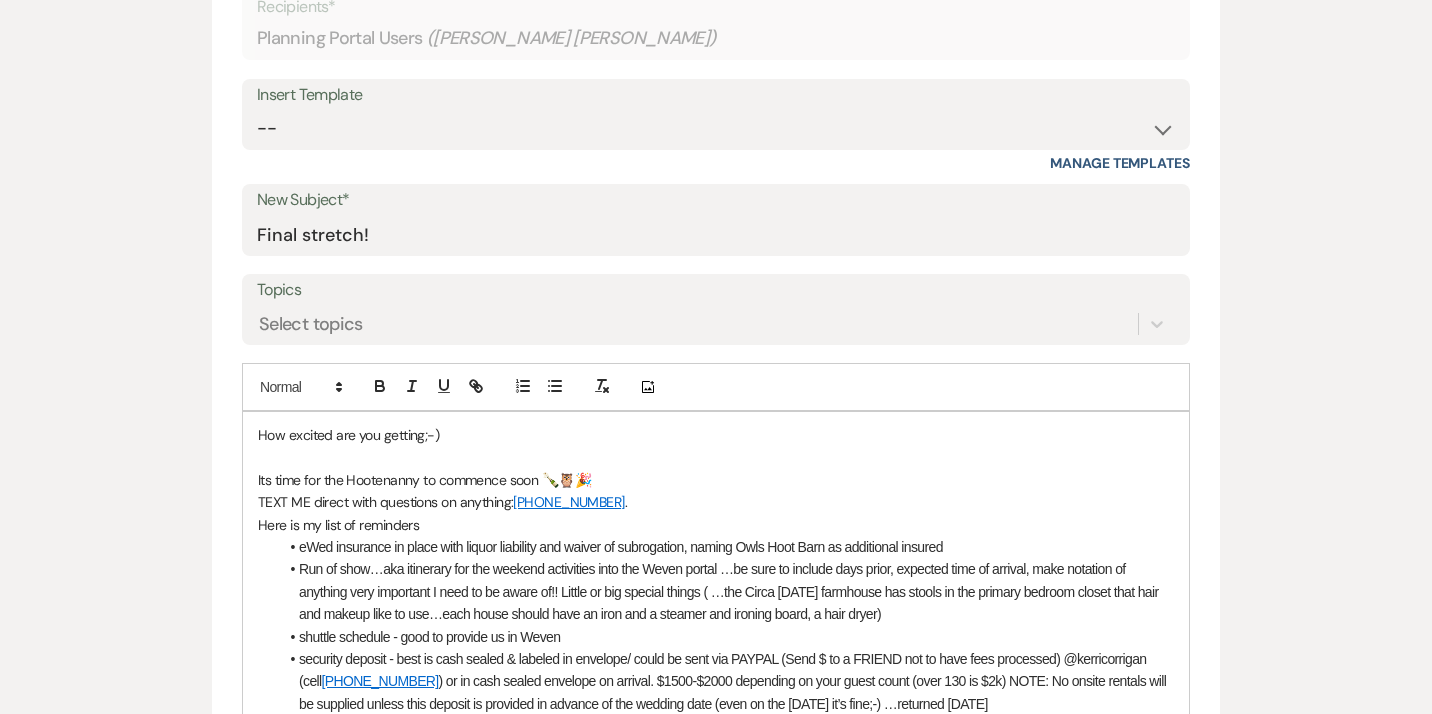 scroll, scrollTop: 765, scrollLeft: 0, axis: vertical 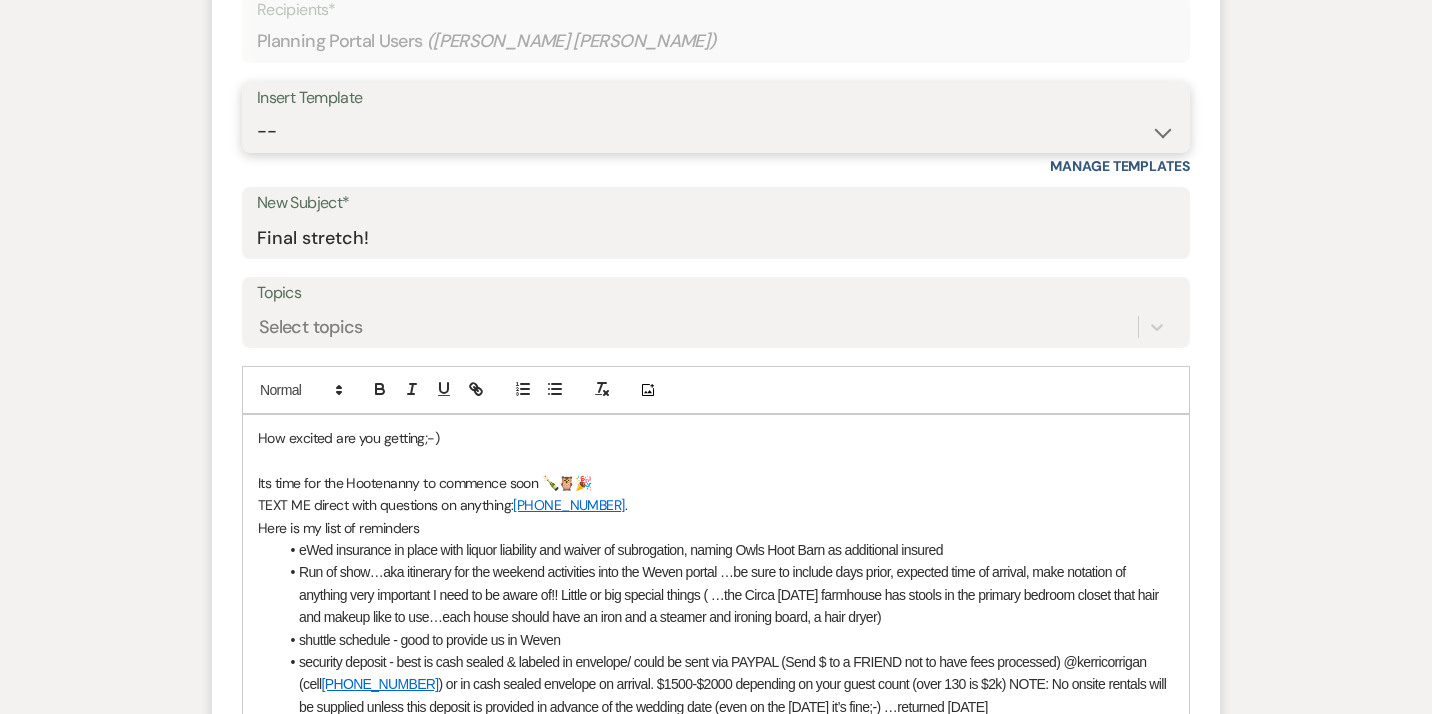 click on "-- Weven Planning Portal Introduction (Booked Events) [MEDICAL_DATA] OHB Bulleted List - Weven Planning Portal Introduction AC & Heating options OHB Contract e-sign  Insurance Policy eWed Itinerary: suggested  30 days out payment & list  Planning & Consulting Services Welcome to the OHB Family! Run of Show OHB recommended  Floor plans  Itineraries  2024 contract review Tipping Guidance 2023 Services & Accessory Rentals xls  WEBO XLS Accessory Rentals & Services NP Final Stretch!  Hello from Owls Hoot Barn Planner final stretch 10% HOLD  2024 Planning 2024 Planning/Consulting  Stay review photos Close loop post tour Overall budget view Wedding Hello Portal Welcome Weven 2025 2024 accommodations  2025 options  Links info  First Student Shuttle Template Welcome 2025 Tips Links & questions  Call Loop Brief links questions  Invoice Links Local recommendations to put in website  Suggested flow /run of show 3:30  Special Event Insurance  Petite  Couples air bnb stays  ESign to review  Local recommendations 2024 3D’s PT" at bounding box center [716, 131] 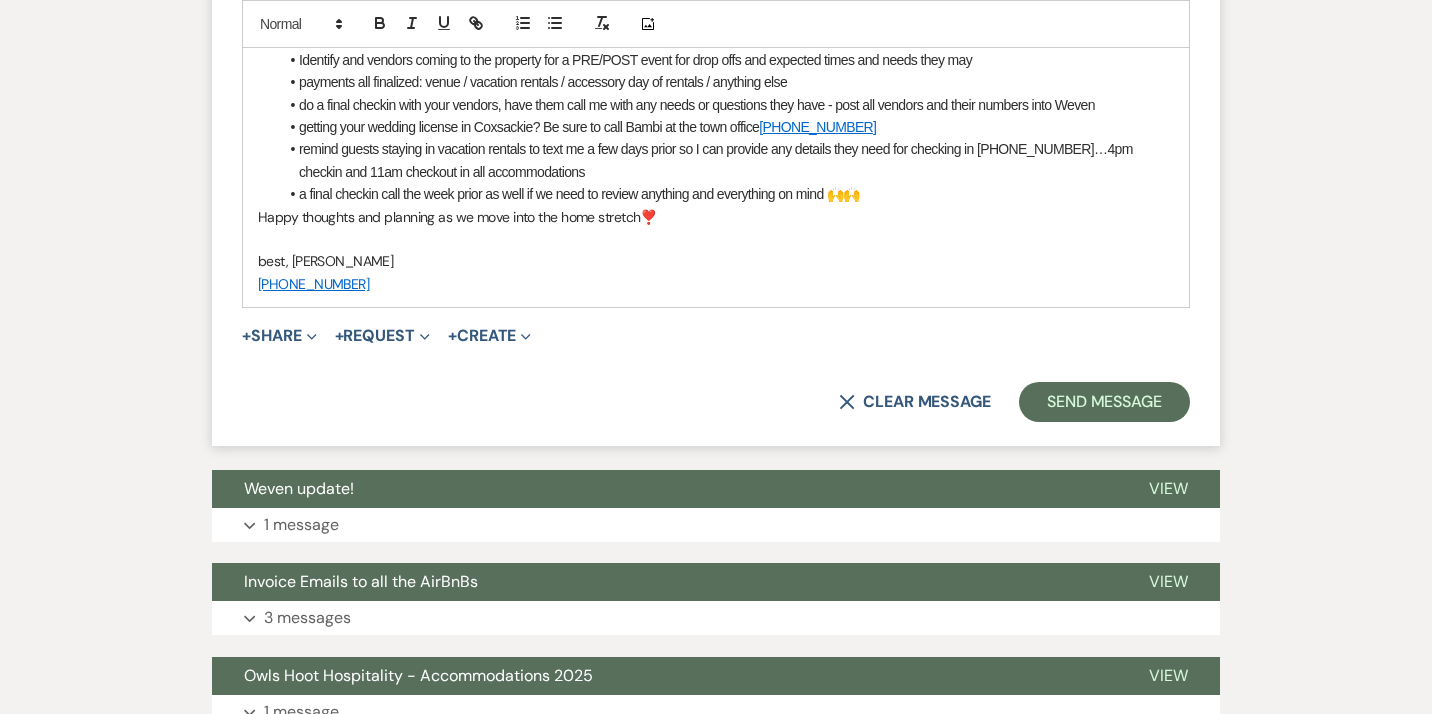 scroll, scrollTop: 1656, scrollLeft: 0, axis: vertical 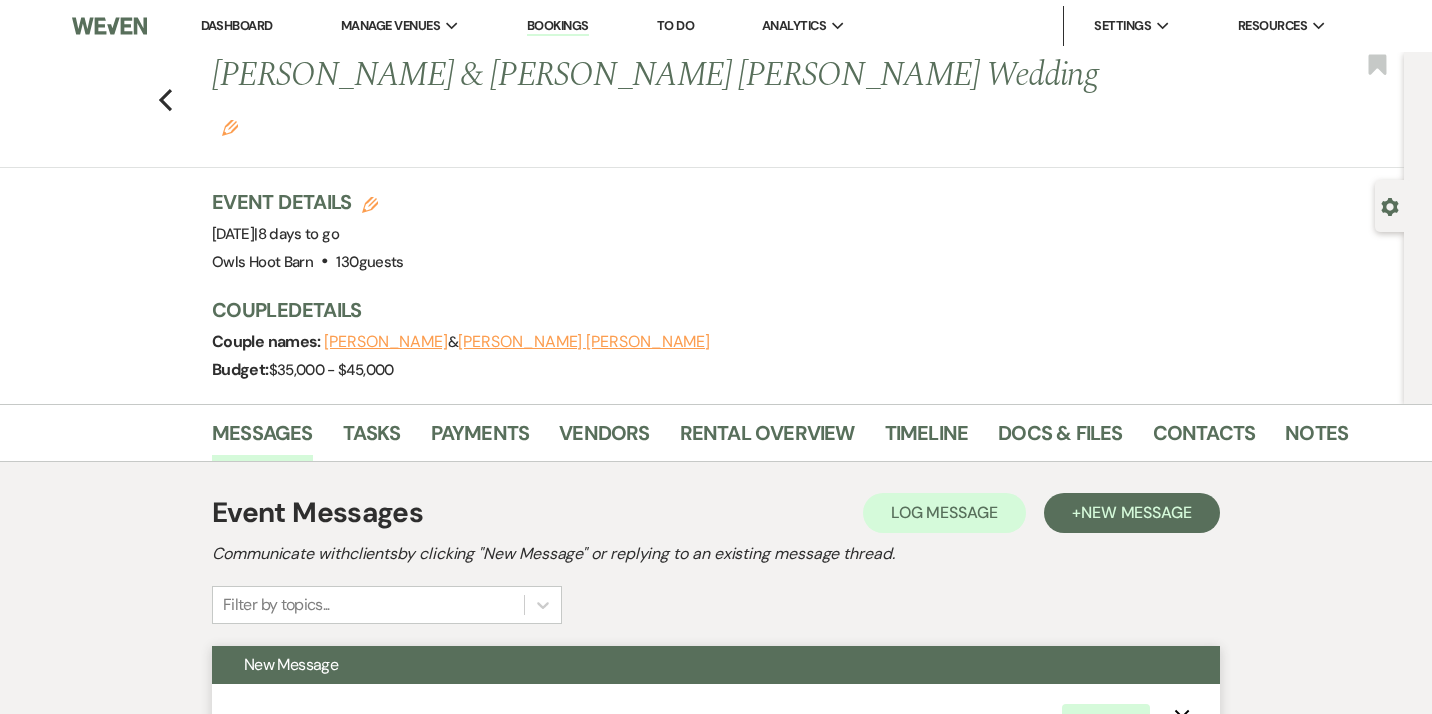 drag, startPoint x: 355, startPoint y: 289, endPoint x: 106, endPoint y: -217, distance: 563.9477 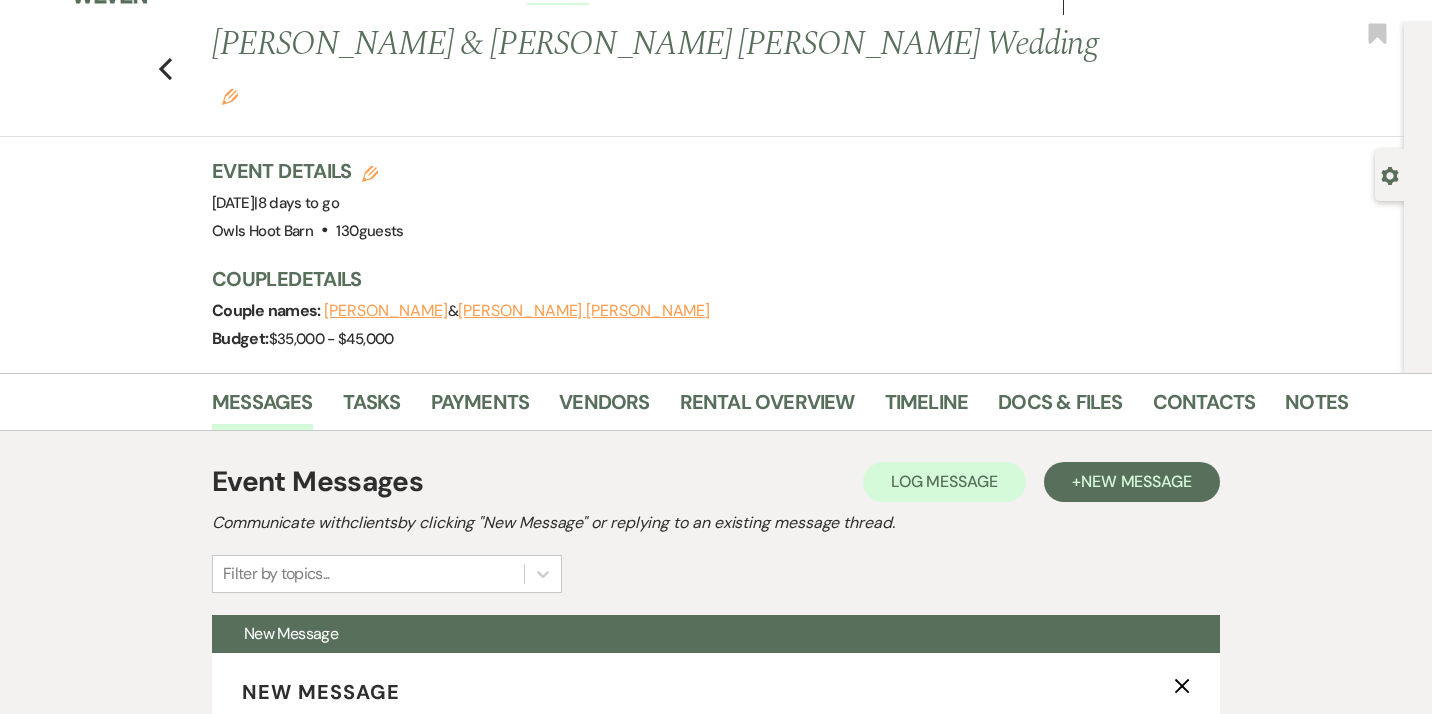 scroll, scrollTop: 0, scrollLeft: 0, axis: both 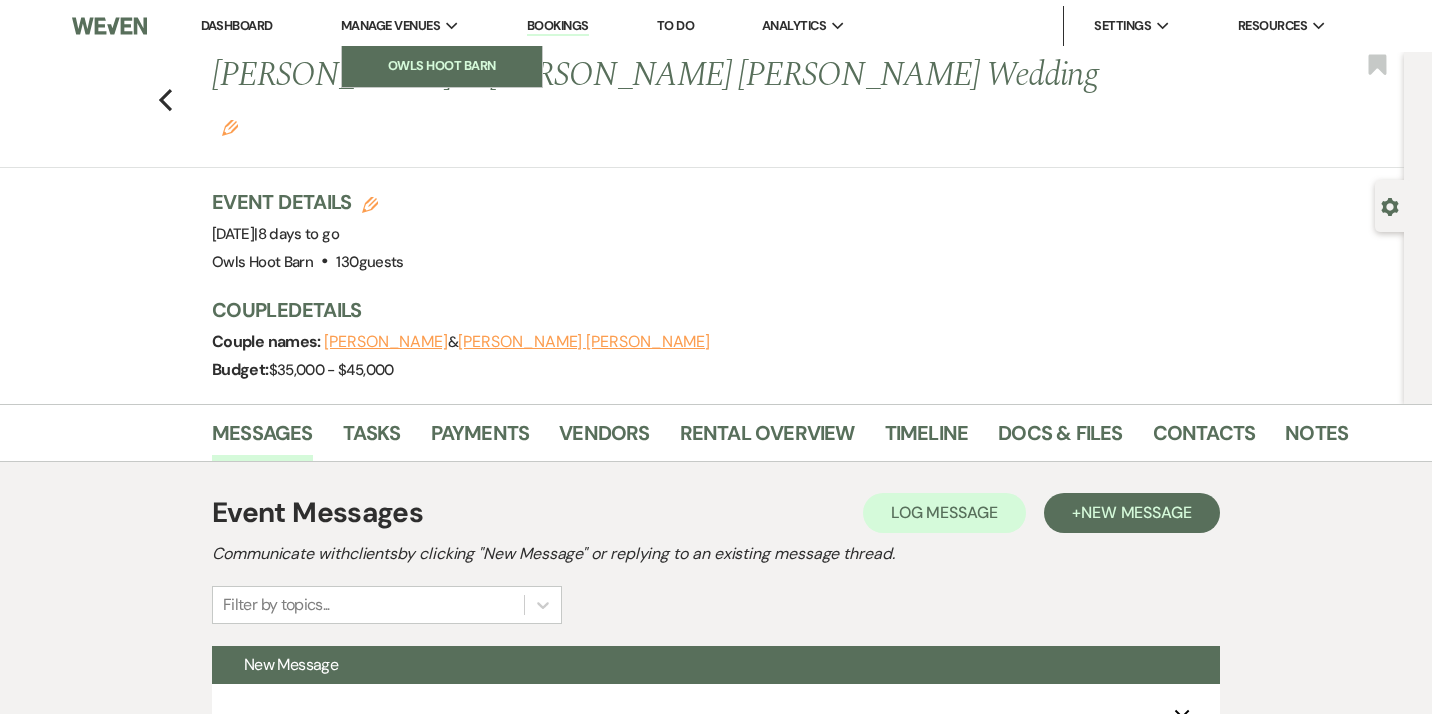 click on "Owls Hoot Barn" at bounding box center (442, 66) 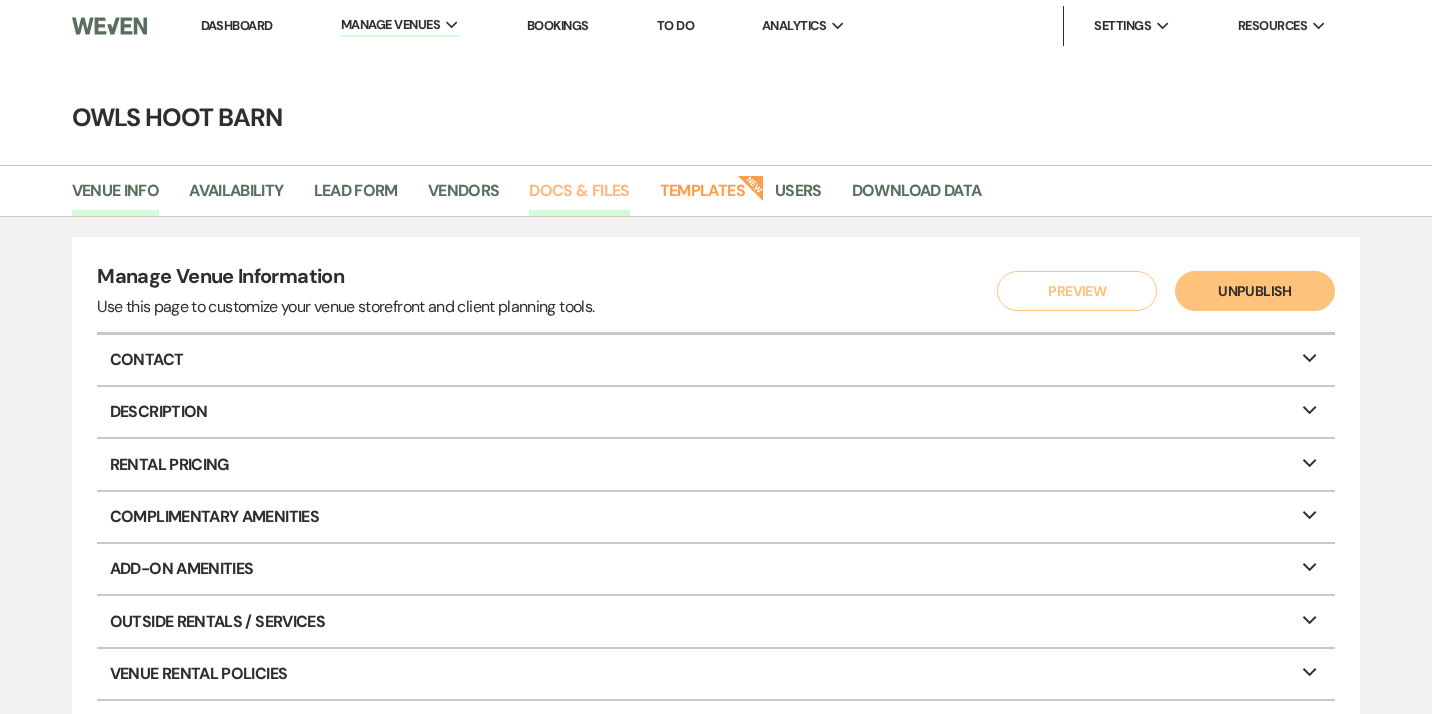 click on "Docs & Files" at bounding box center [579, 197] 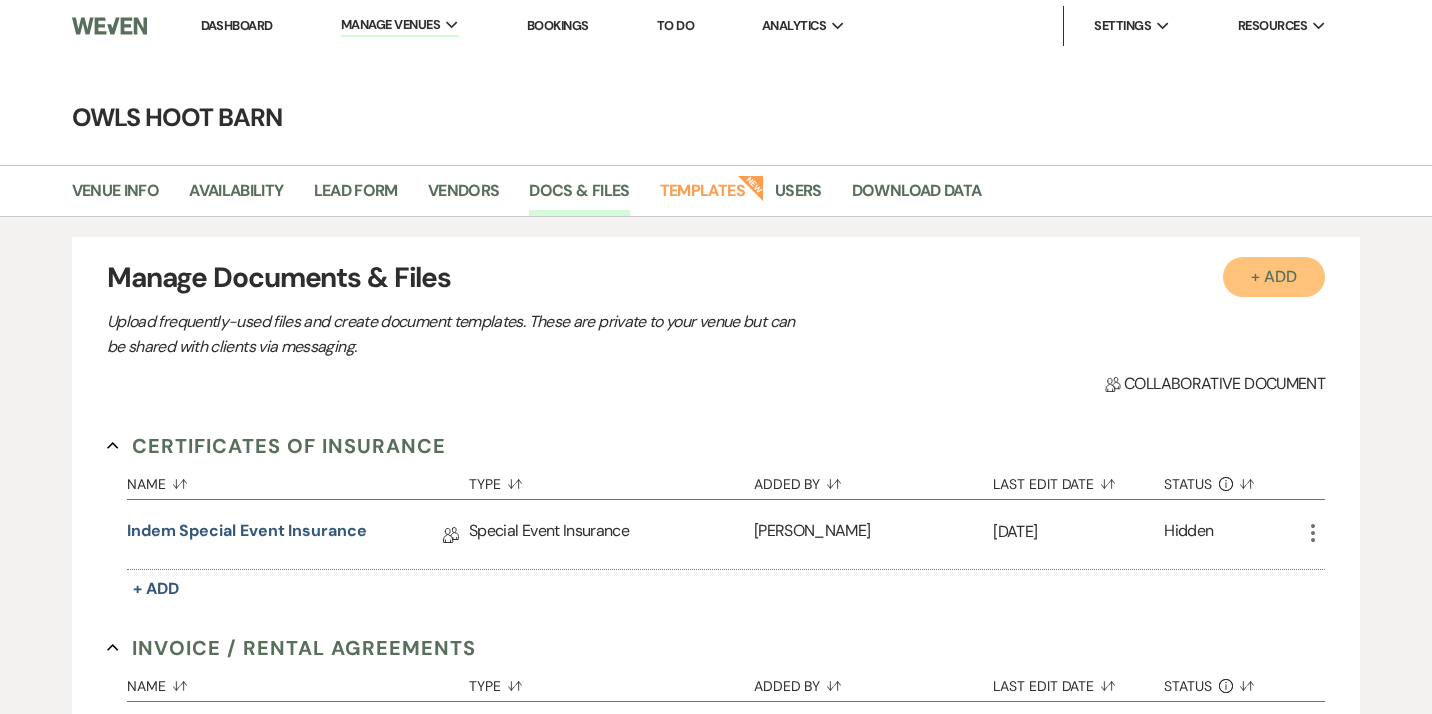 click on "+ Add" at bounding box center (1274, 277) 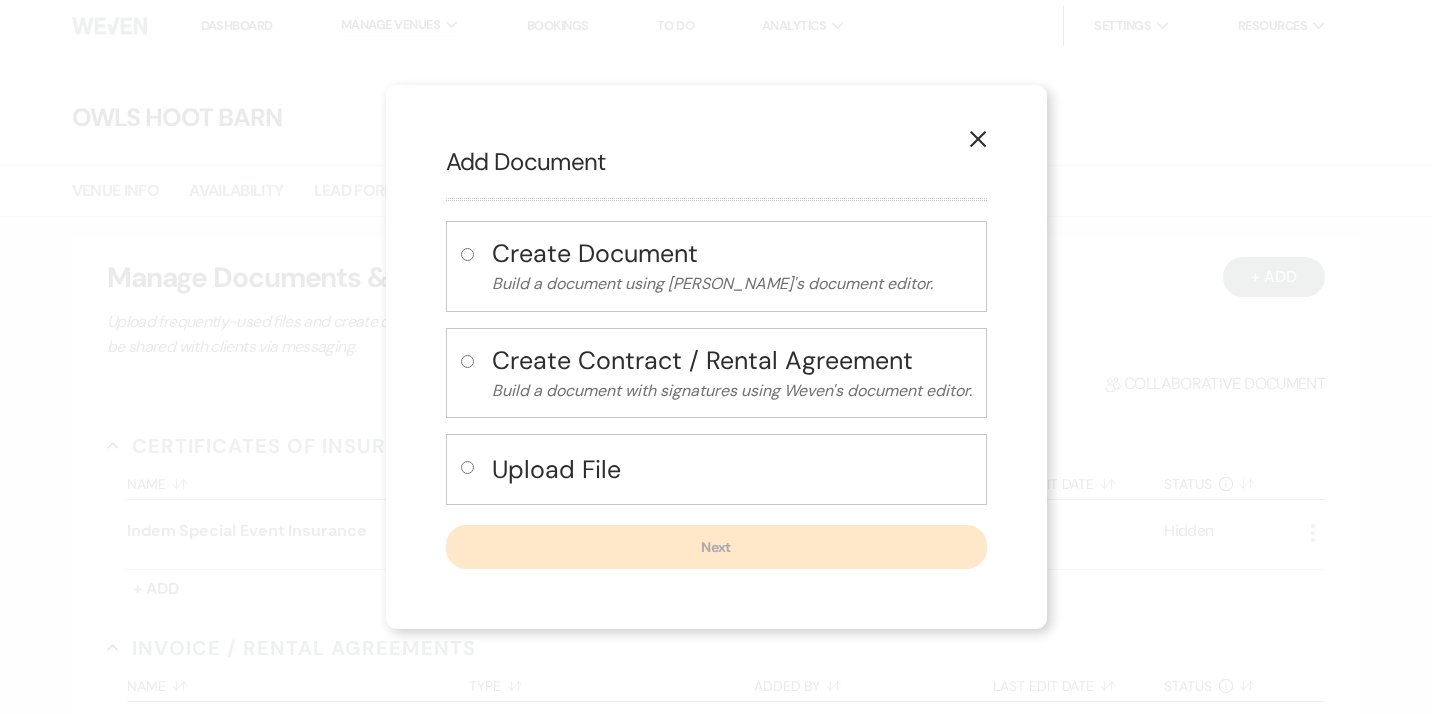 click at bounding box center [467, 361] 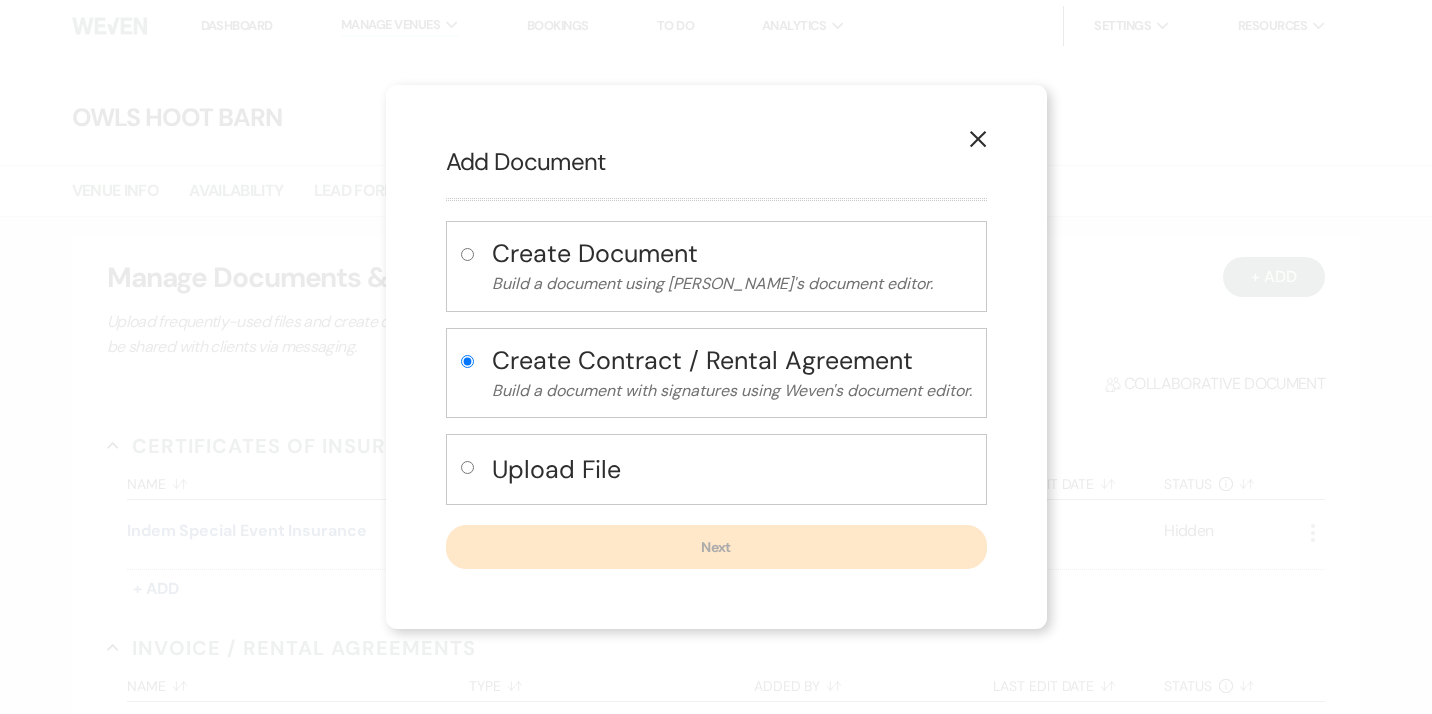 radio on "true" 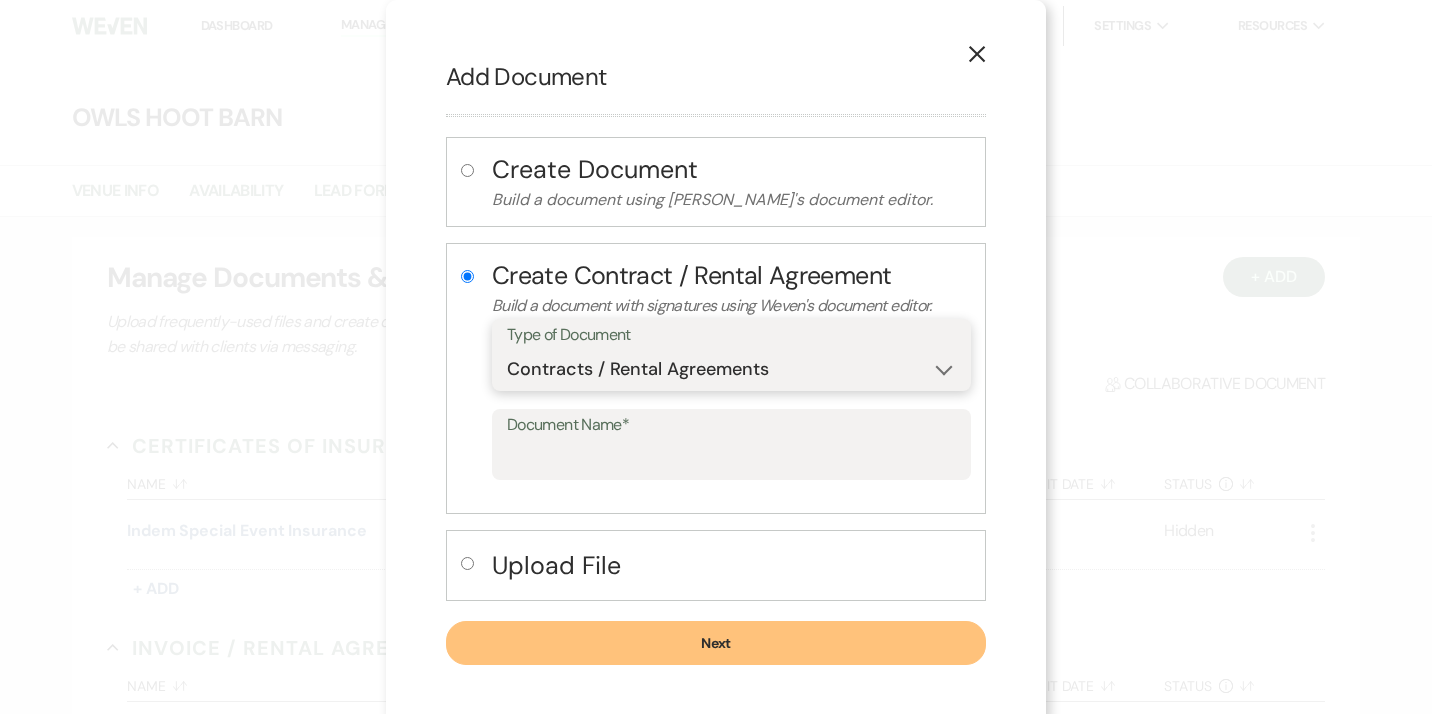 click on "Special Event Insurance Vendor Certificate of Insurance Contracts / Rental Agreements Invoices Receipts Event Maps Floor Plans Rain Plan Seating Charts Venue Layout Catering / Alcohol Permit Event Permit Fire Permit Fuel Permit Generator Permit Tent Permit Venue Permit Other Permit Inventory  Promotional Sample Venue Beverage Ceremony Event Finalize + Share Guests Lodging Menu Vendors Venue Beverage Brochure Menu Packages Product Specifications Quotes Beverage Event and Ceremony Details Finalize & Share Guests Lodging Menu Vendors Venue Event Timeline Family / Wedding Party Timeline Food and Beverage Timeline MC / DJ / Band Timeline Master Timeline Photography Timeline Set-Up / Clean-Up Vendor Timeline Bartender Safe Serve / TiPS Certification Vendor Certification Vendor License Other" at bounding box center (731, 369) 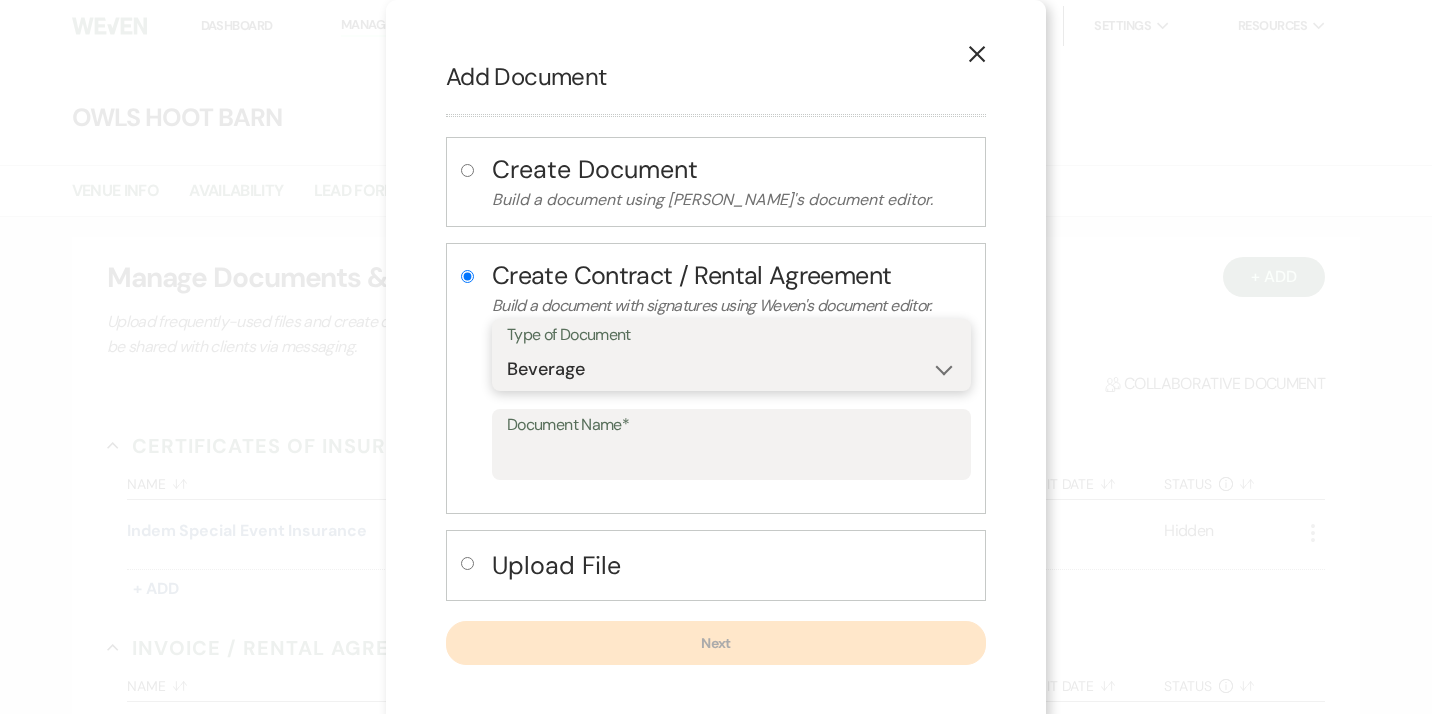 click on "Beverage" at bounding box center (0, 0) 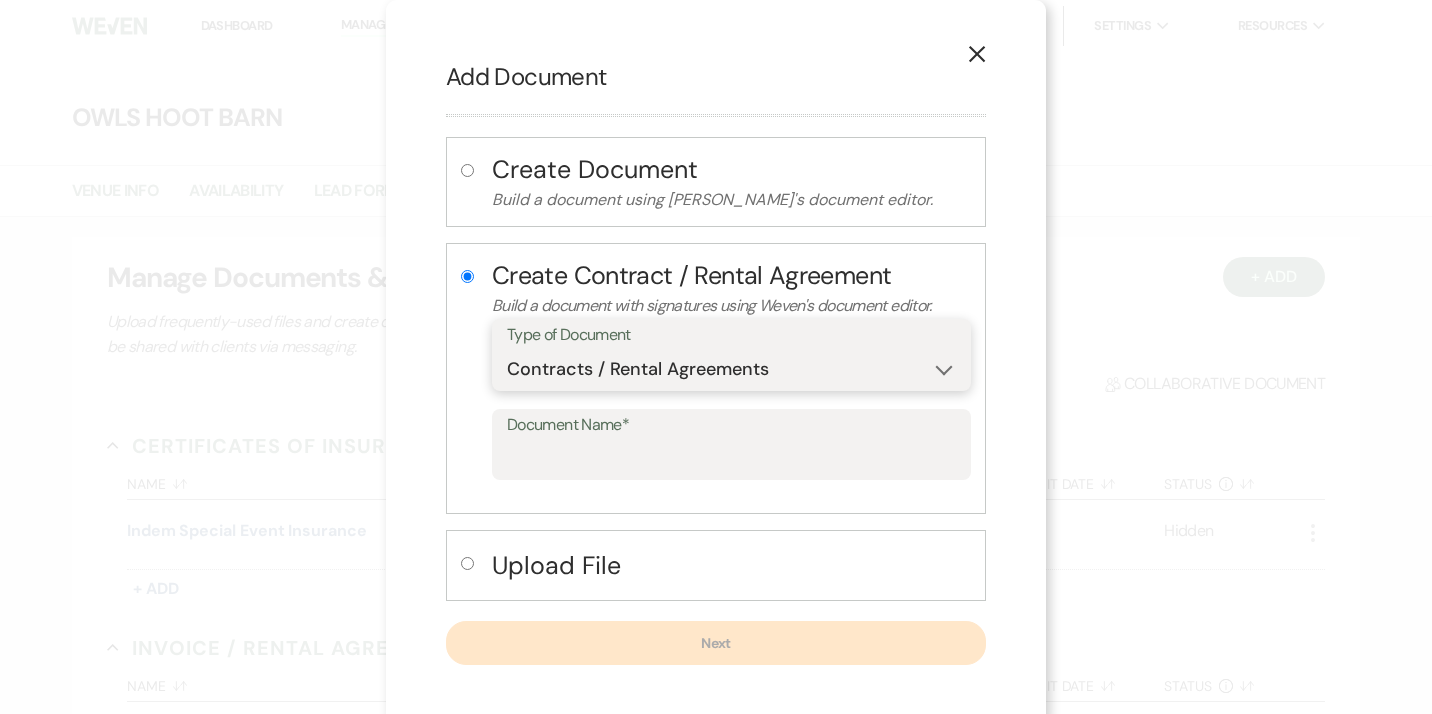 click on "Contracts / Rental Agreements" at bounding box center (0, 0) 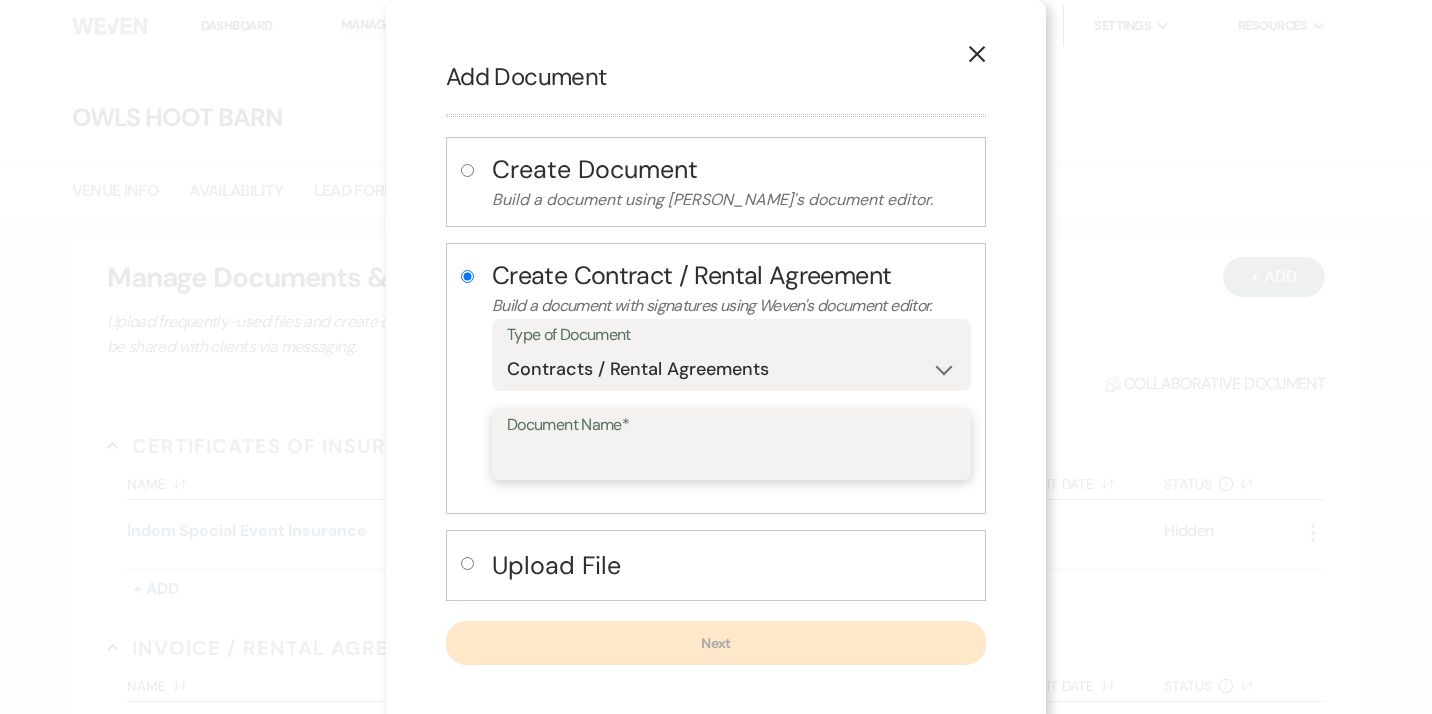 click on "Document Name*" at bounding box center [731, 458] 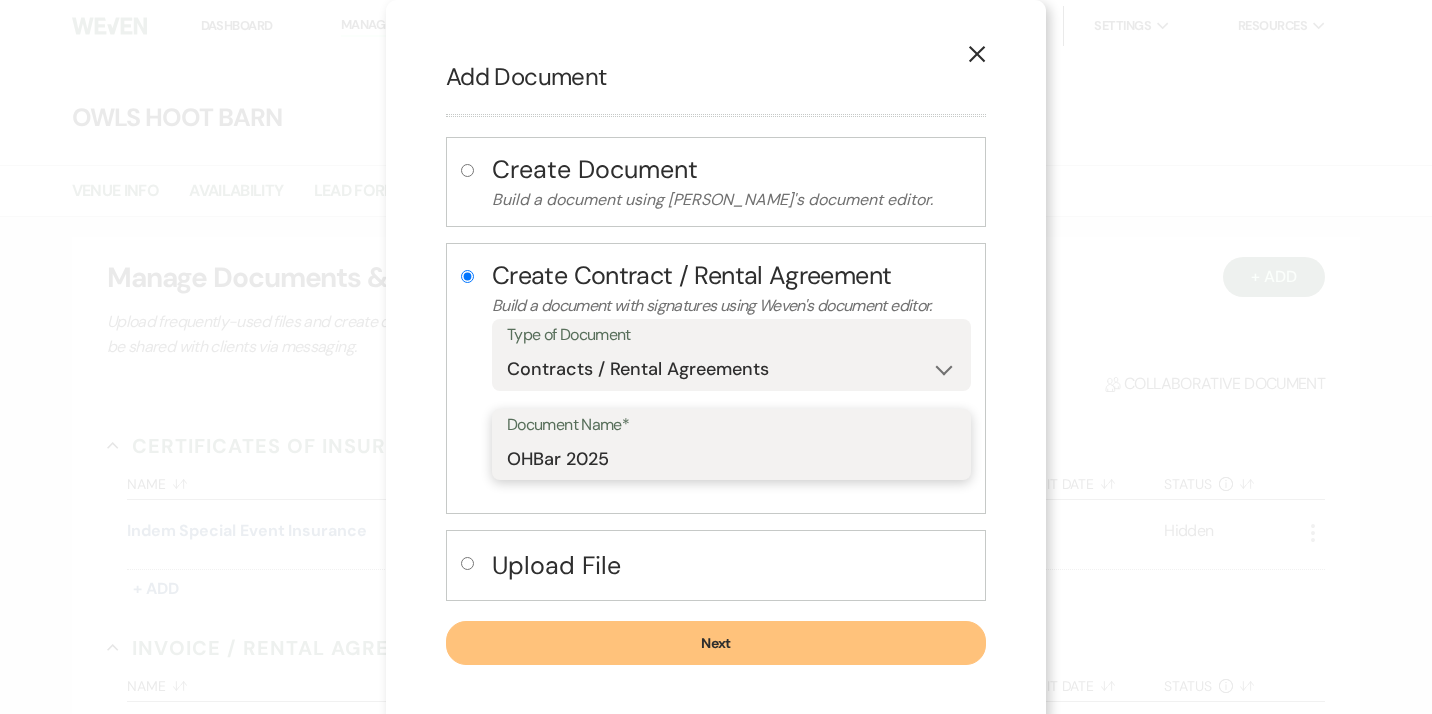type on "OHBar 2025" 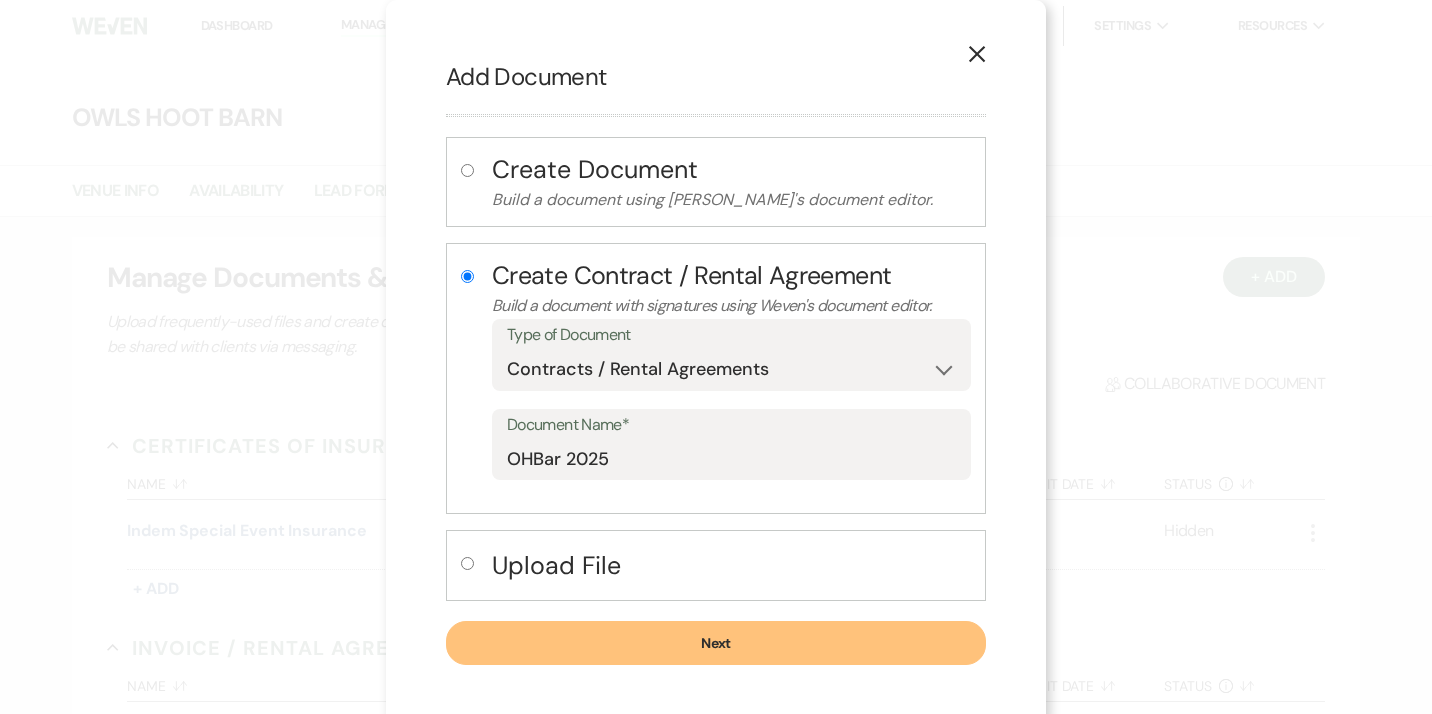 click on "Next" at bounding box center (716, 643) 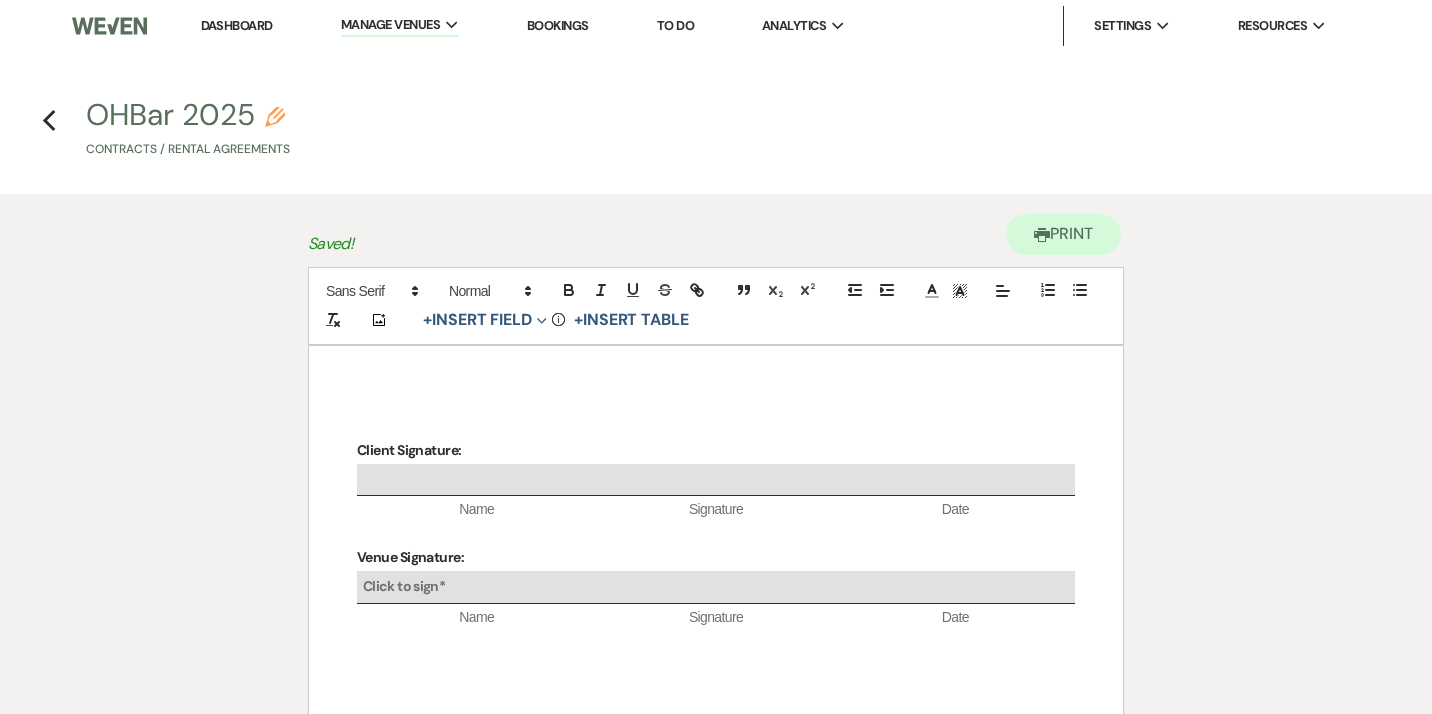 click on "Client Signature:
Name
Signature
Date
Venue Signature:
Click to sign*
Name
Signature
Date" at bounding box center (716, 646) 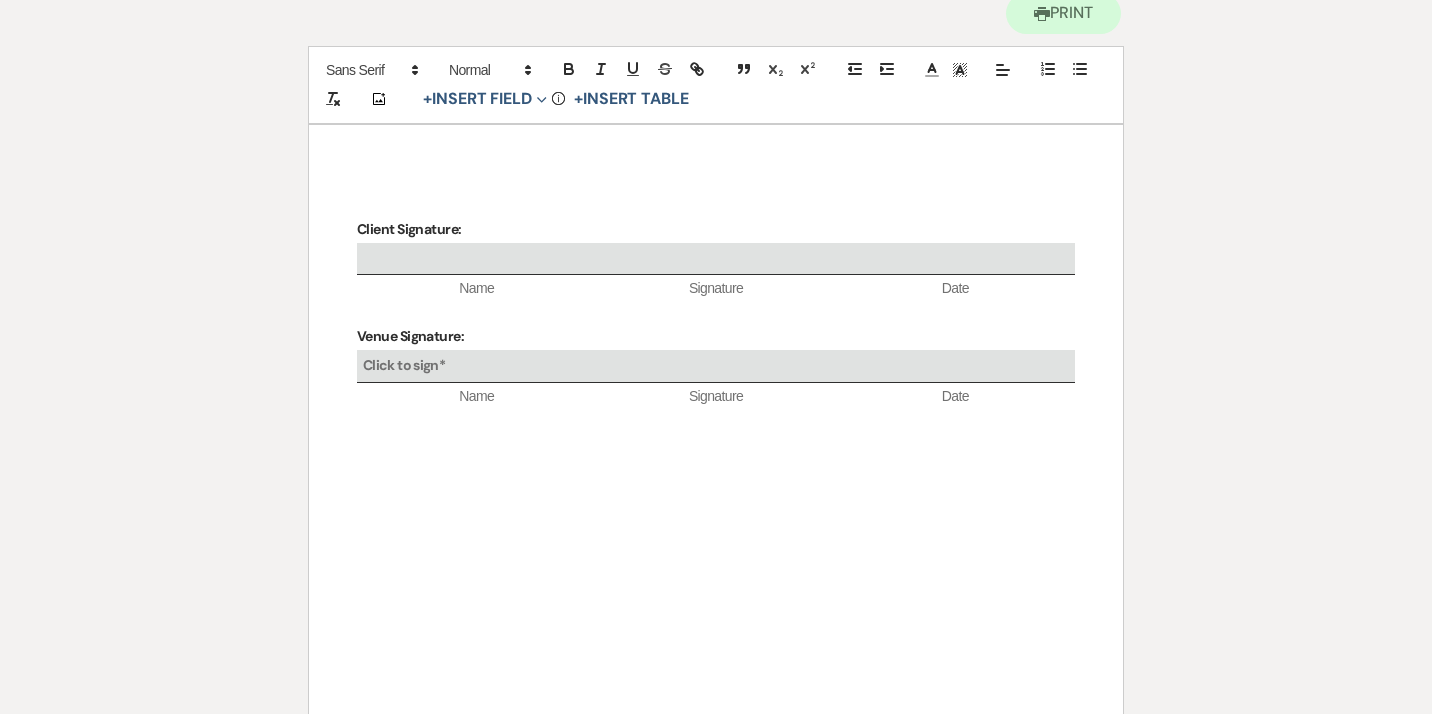 scroll, scrollTop: 0, scrollLeft: 0, axis: both 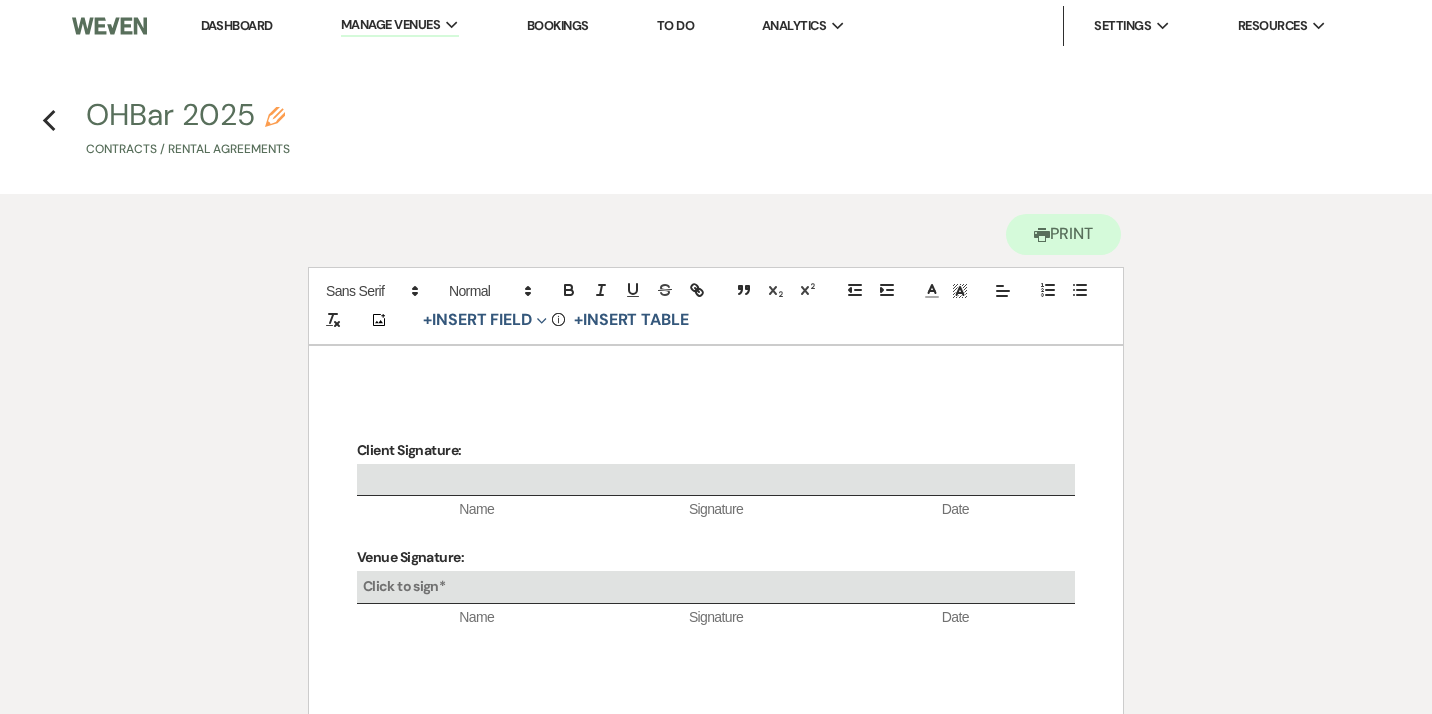 click on "Client Signature:
Name
Signature
Date
Venue Signature:
Click to sign*
Name
Signature
Date" at bounding box center [716, 646] 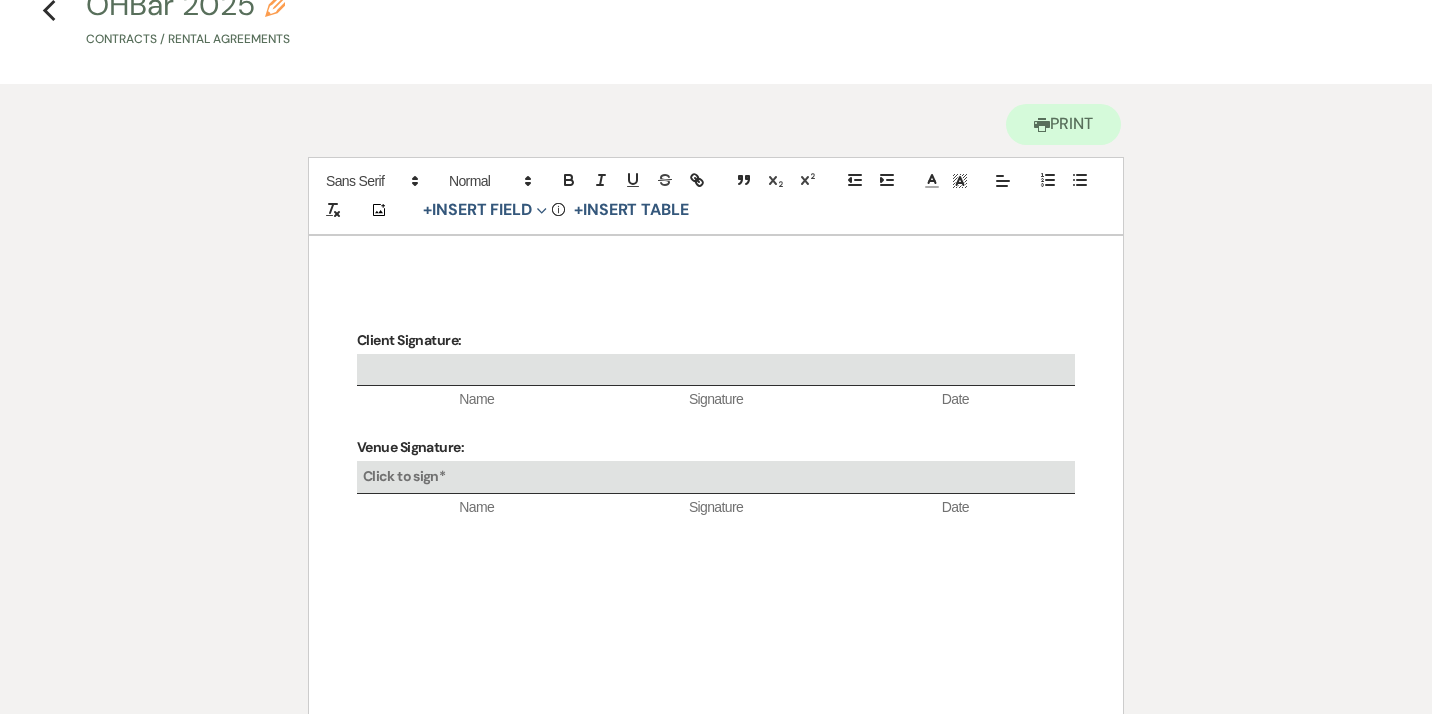 scroll, scrollTop: 108, scrollLeft: 0, axis: vertical 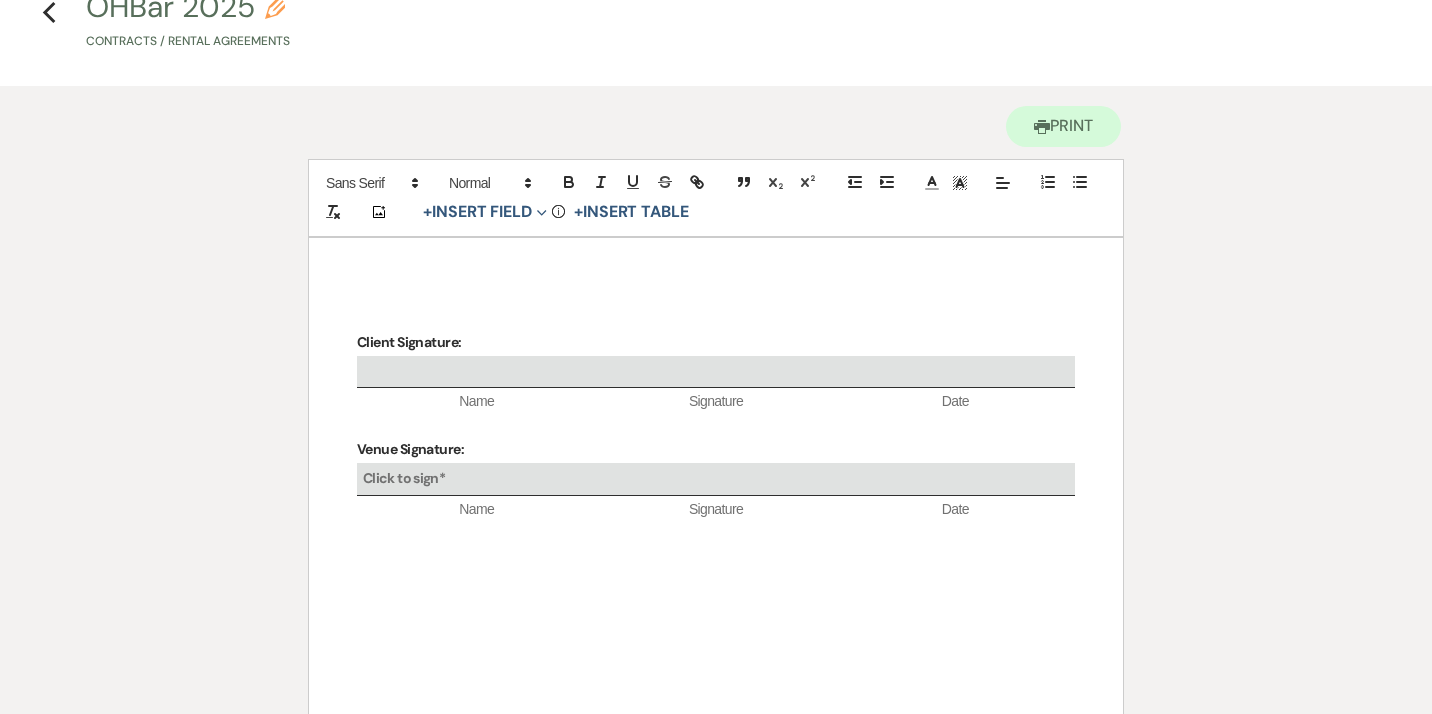 click on "Client Signature:
Name
Signature
Date
Venue Signature:
Click to sign*
Name
Signature
Date" at bounding box center (716, 538) 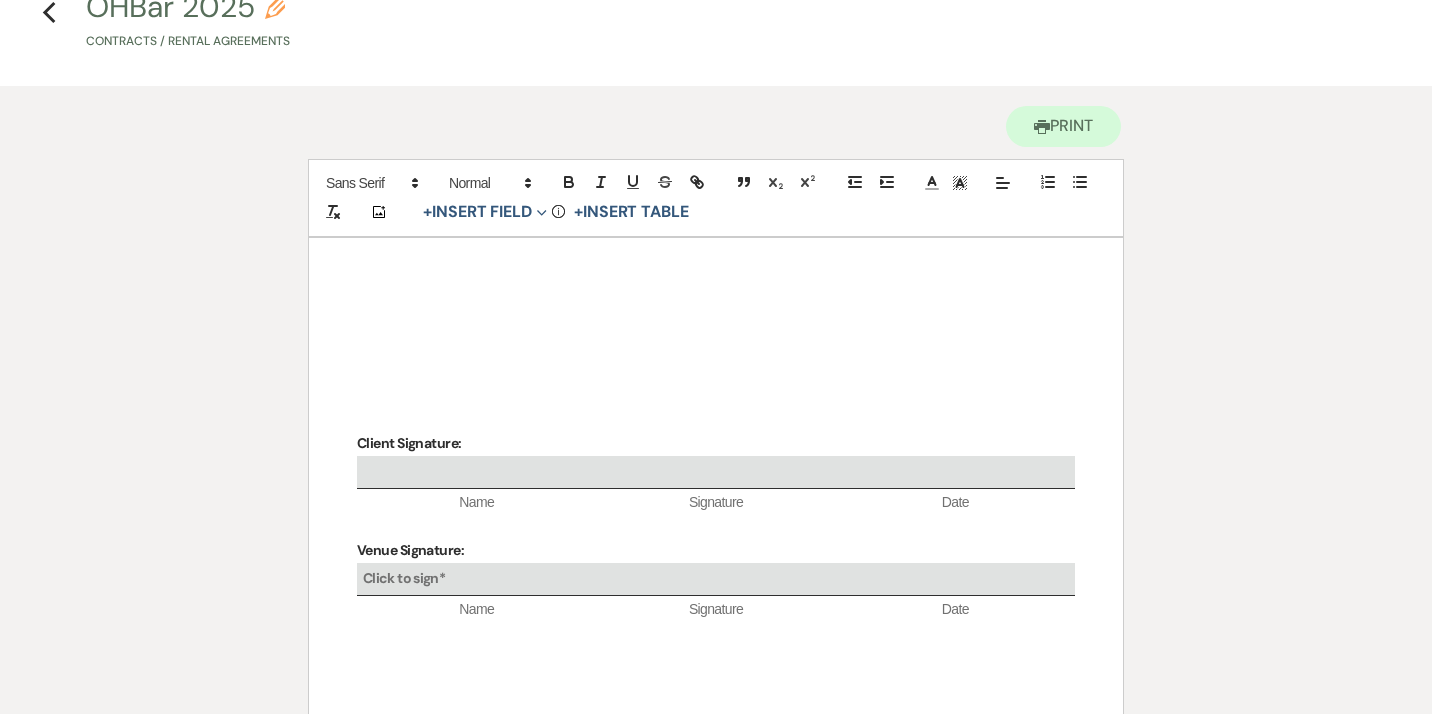 click on "Client Signature:
Name
Signature
Date
Venue Signature:
Click to sign*
Name
Signature
Date" at bounding box center (716, 538) 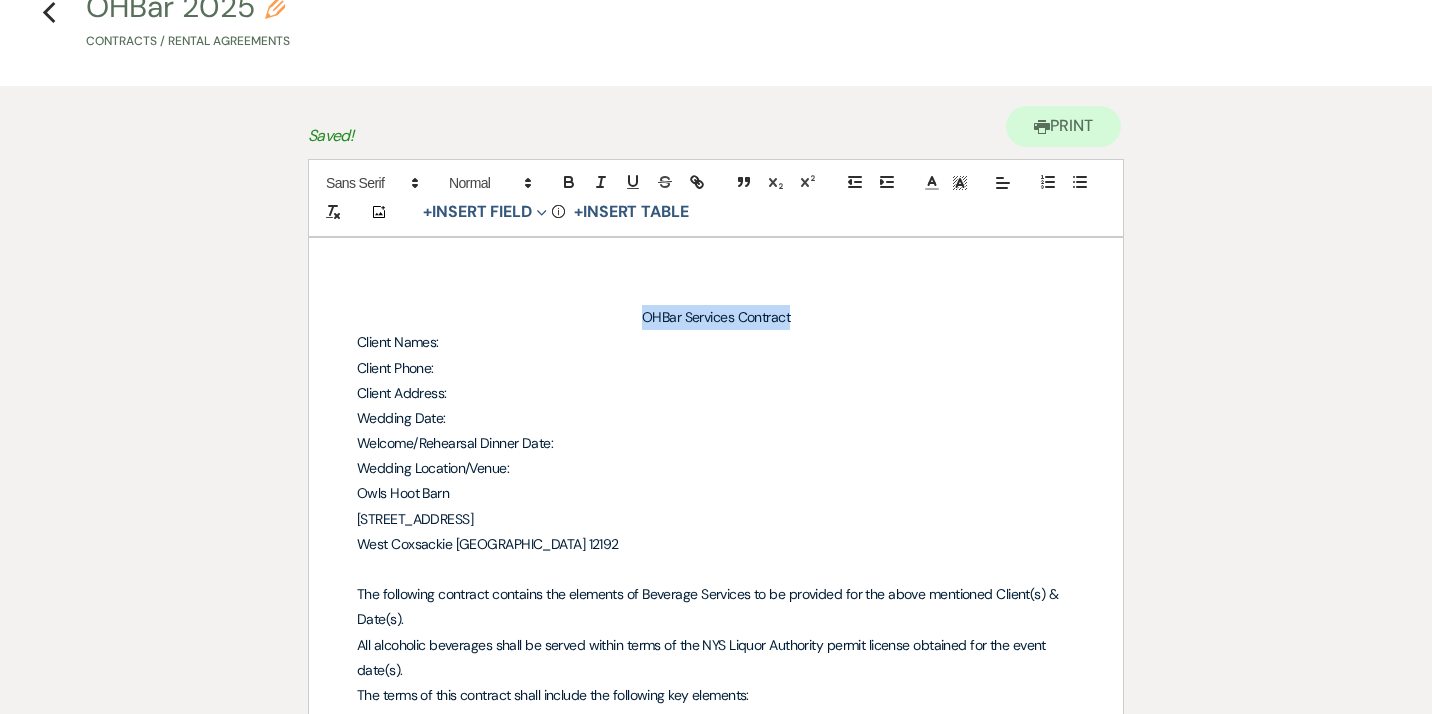 drag, startPoint x: 799, startPoint y: 321, endPoint x: 605, endPoint y: 292, distance: 196.15555 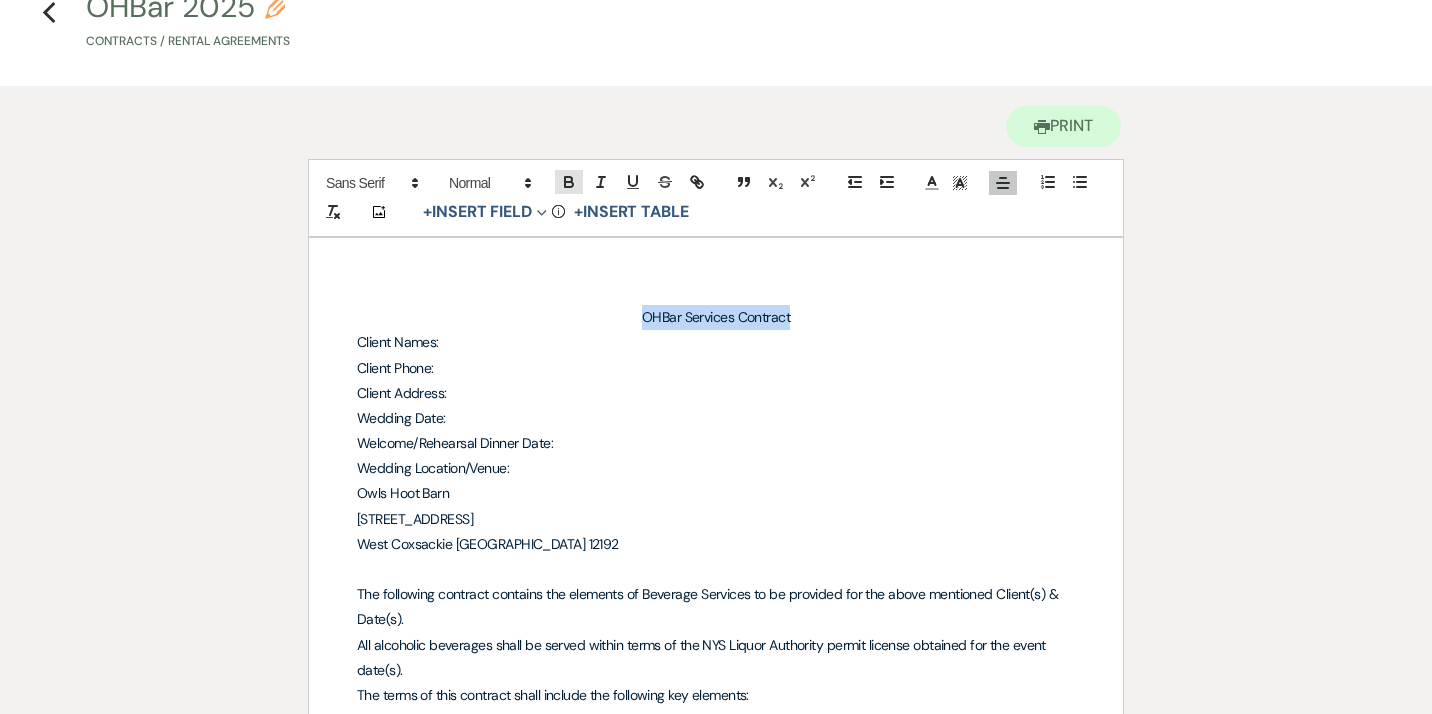 click 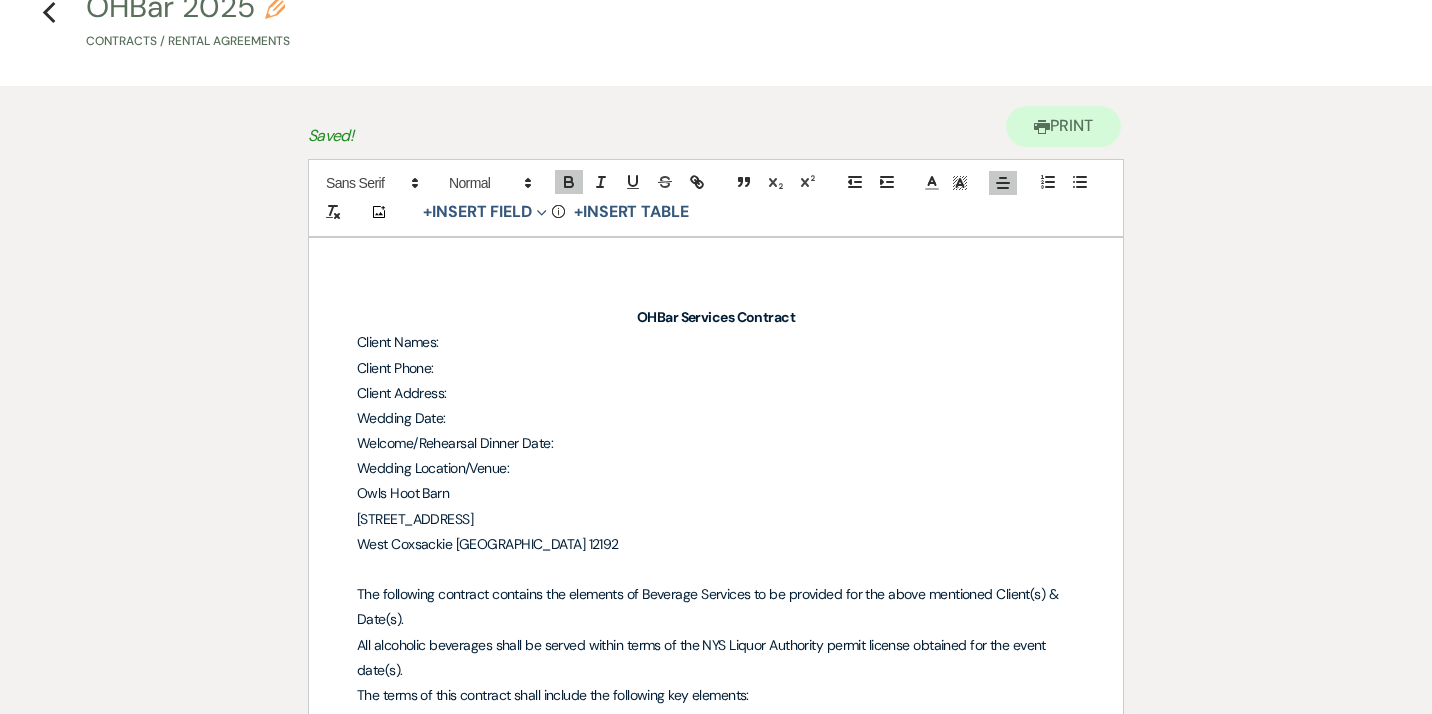 click on "Client Names:" at bounding box center (716, 342) 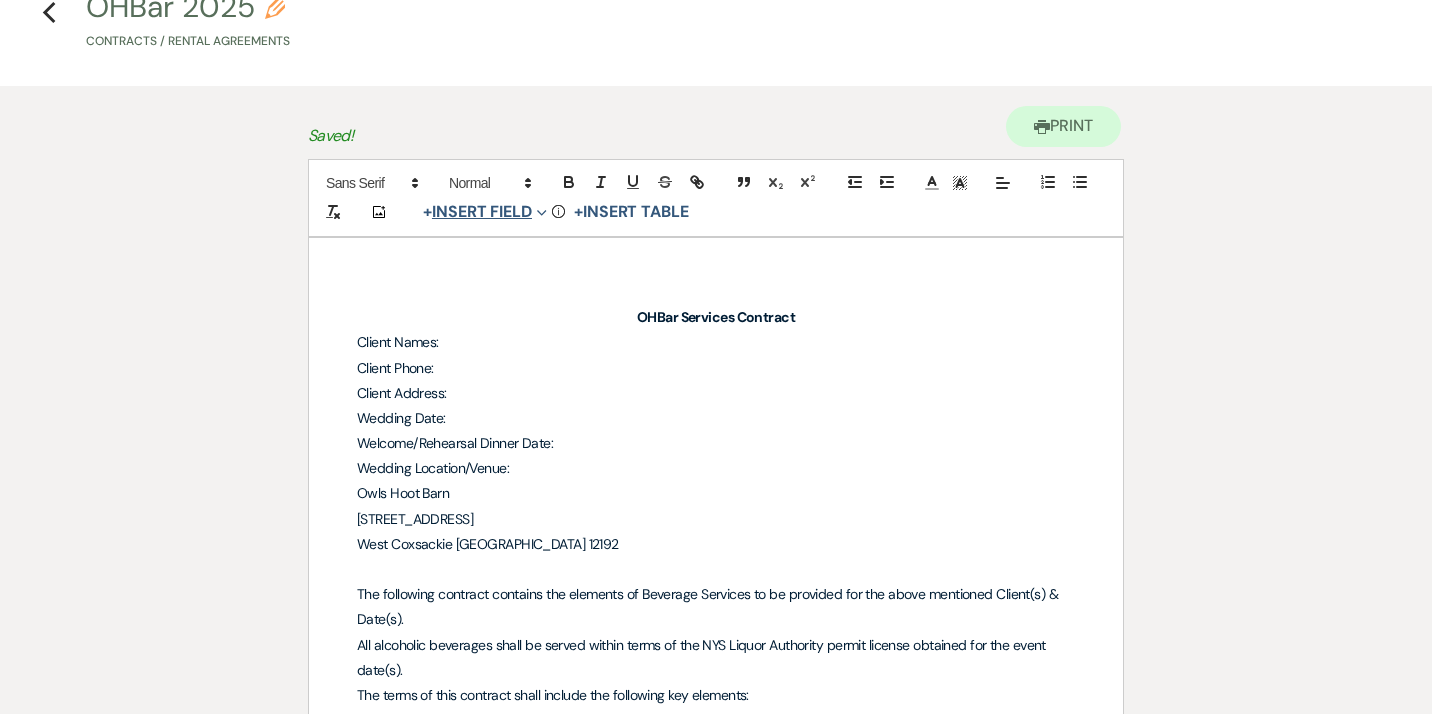 click on "+  Insert Field Expand" at bounding box center (485, 212) 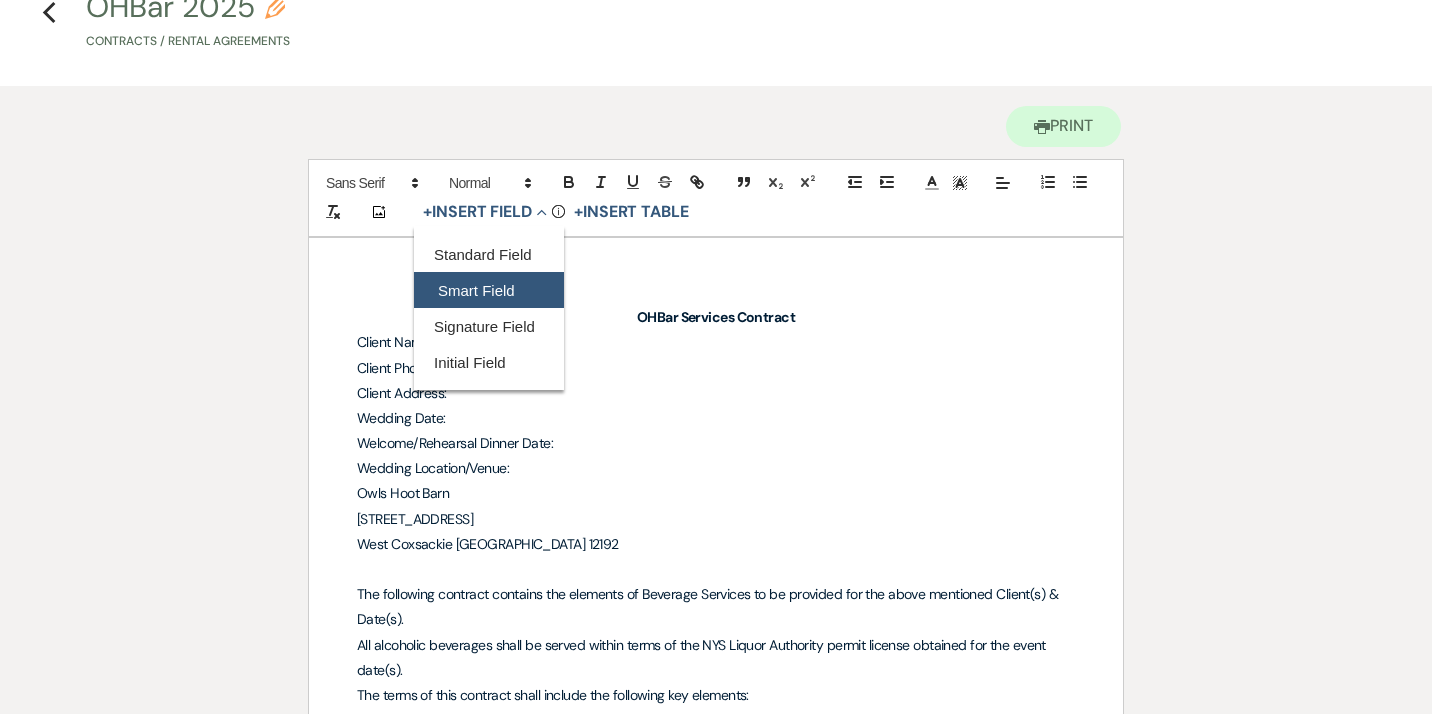 click on "Smart Field" at bounding box center [489, 290] 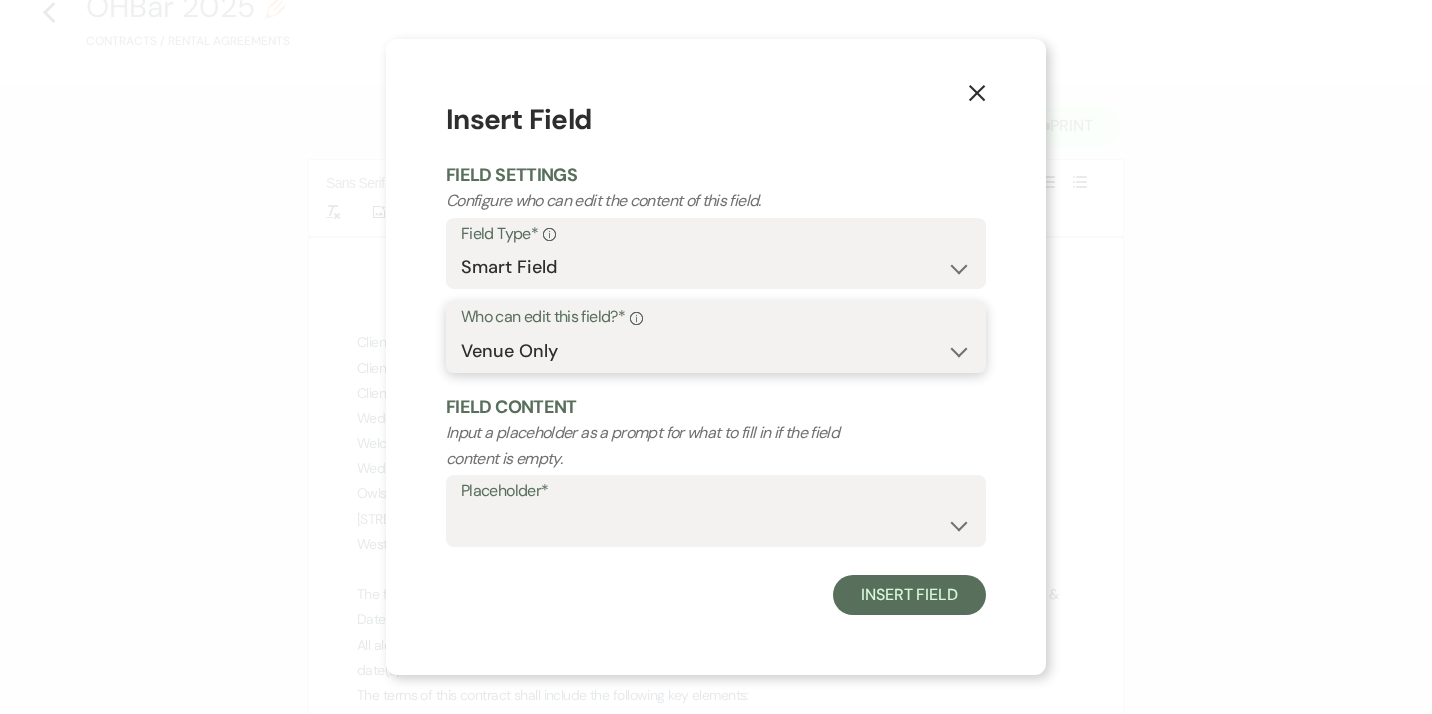 select on "clientAndOwner" 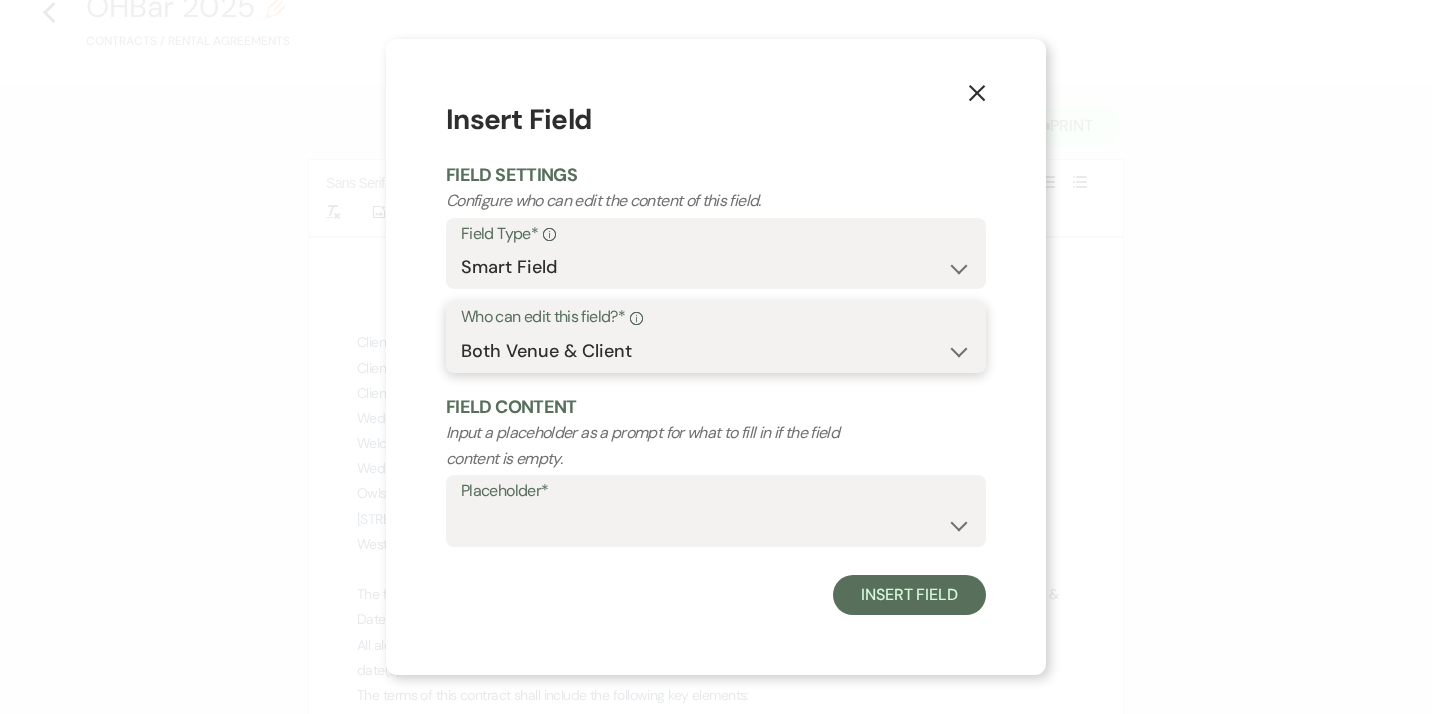 click on "Both Venue & Client" at bounding box center [0, 0] 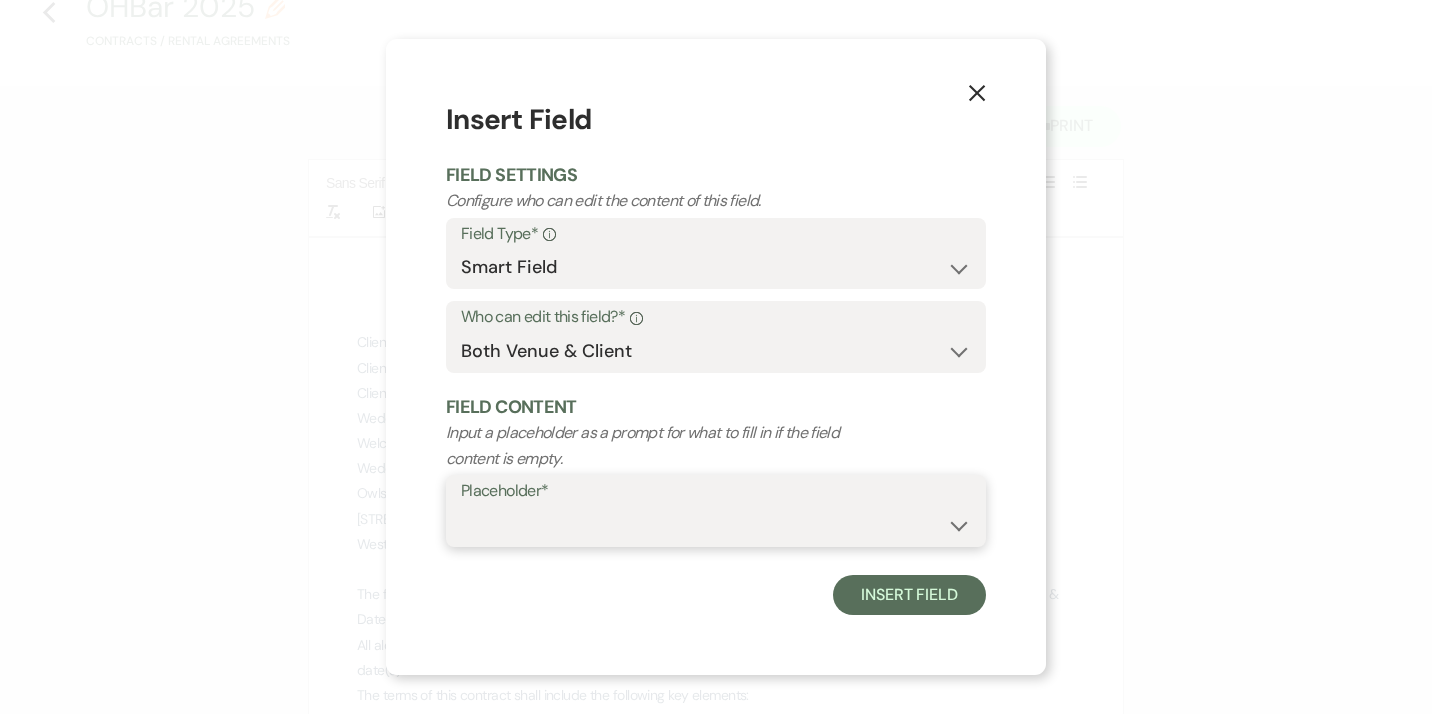 click on "{{Event Date}} {{Client Full Name(s)}} {{Client First Name(s)}} {{Venue Name}} {{Event Type}} {{Guest Count}} {{Event Budget}}" at bounding box center [716, 525] 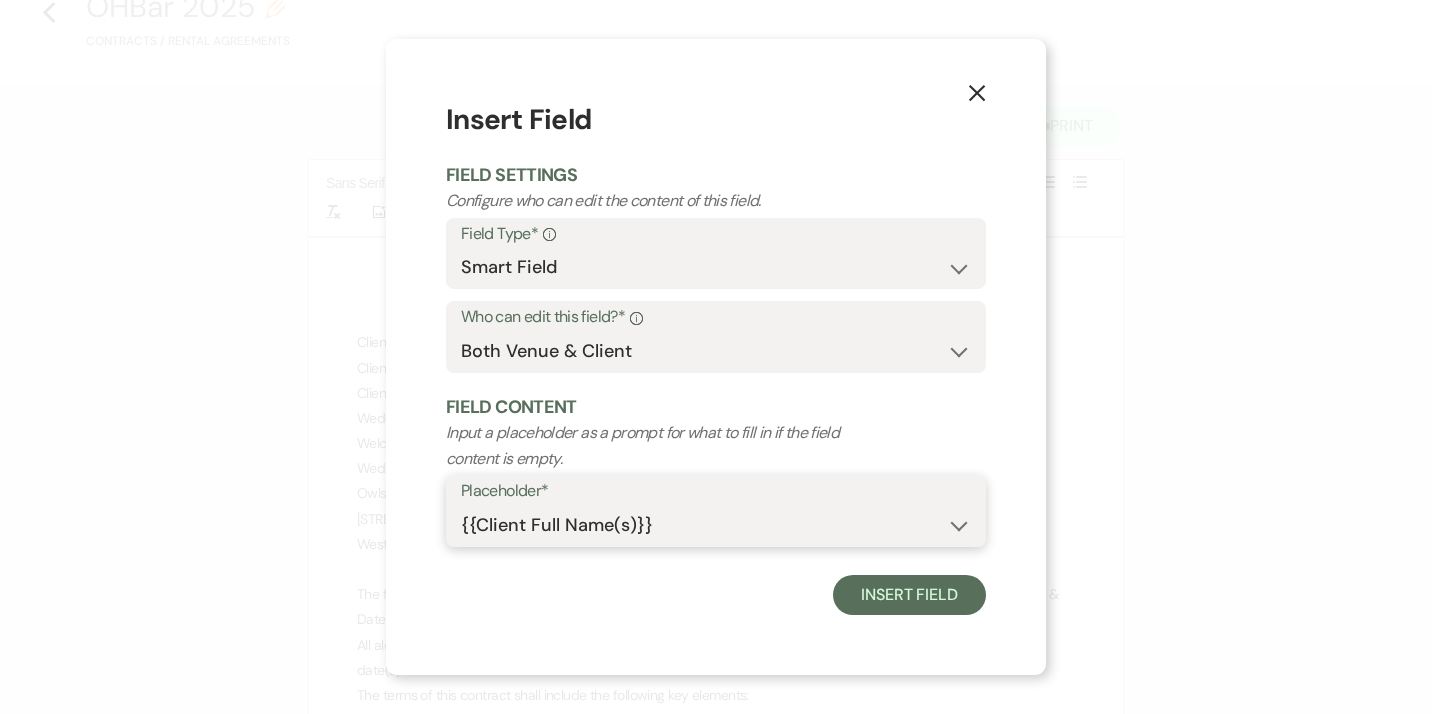 click on "{{Client Full Name(s)}}" at bounding box center [0, 0] 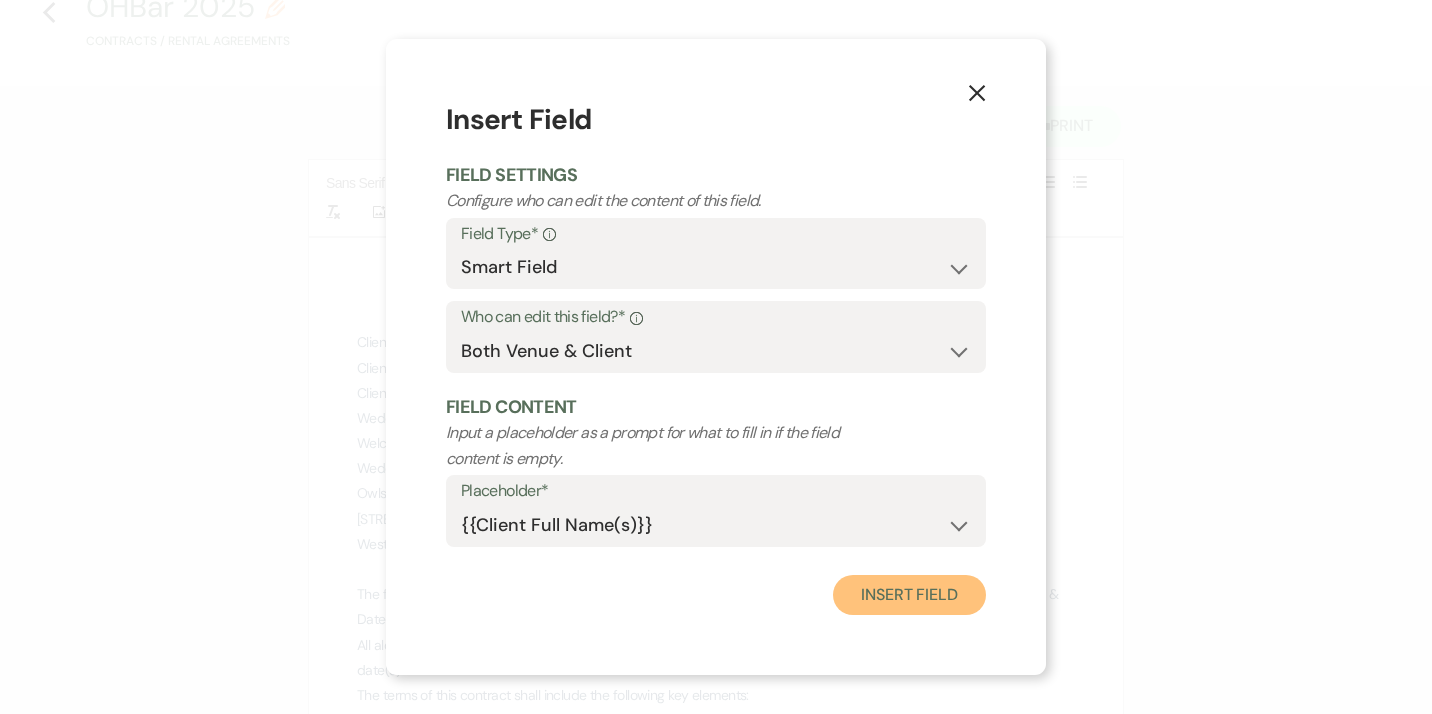 click on "Insert Field" at bounding box center (909, 595) 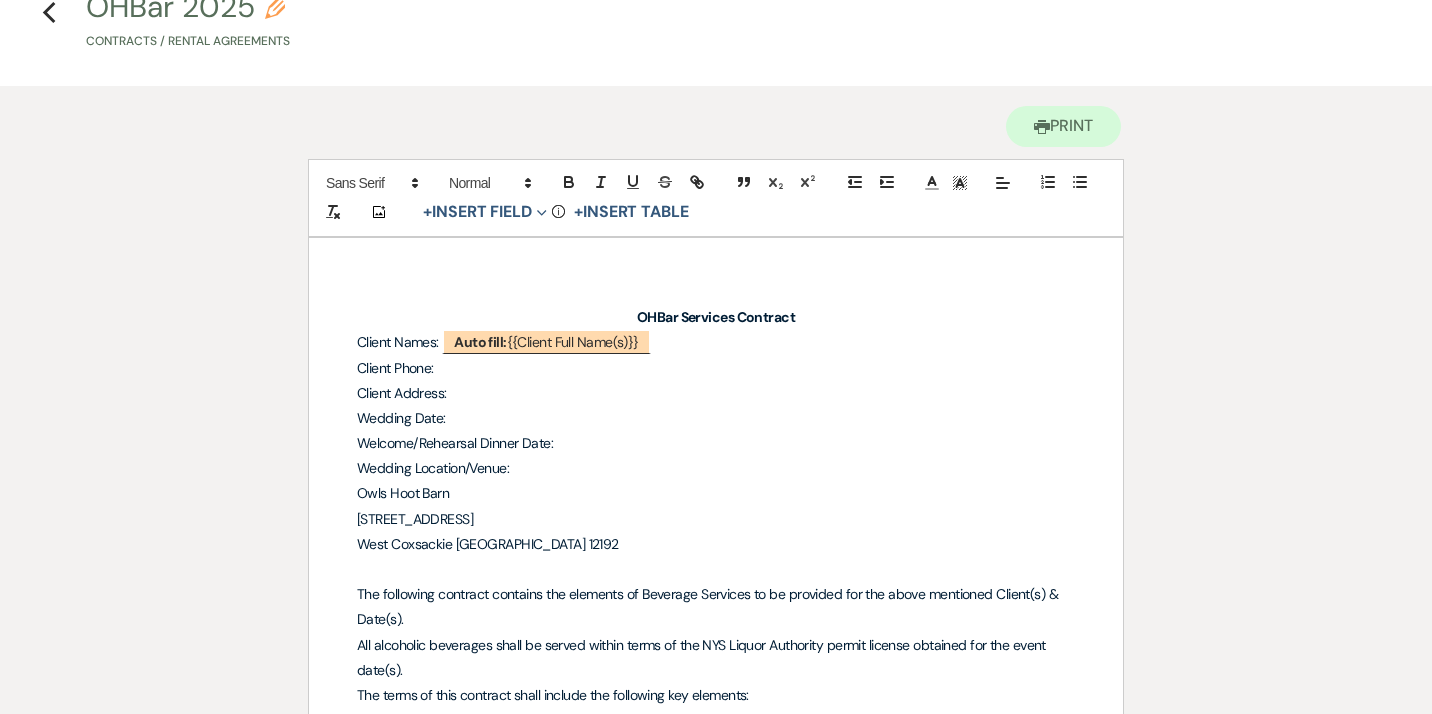 click on "Client Phone:" at bounding box center [716, 368] 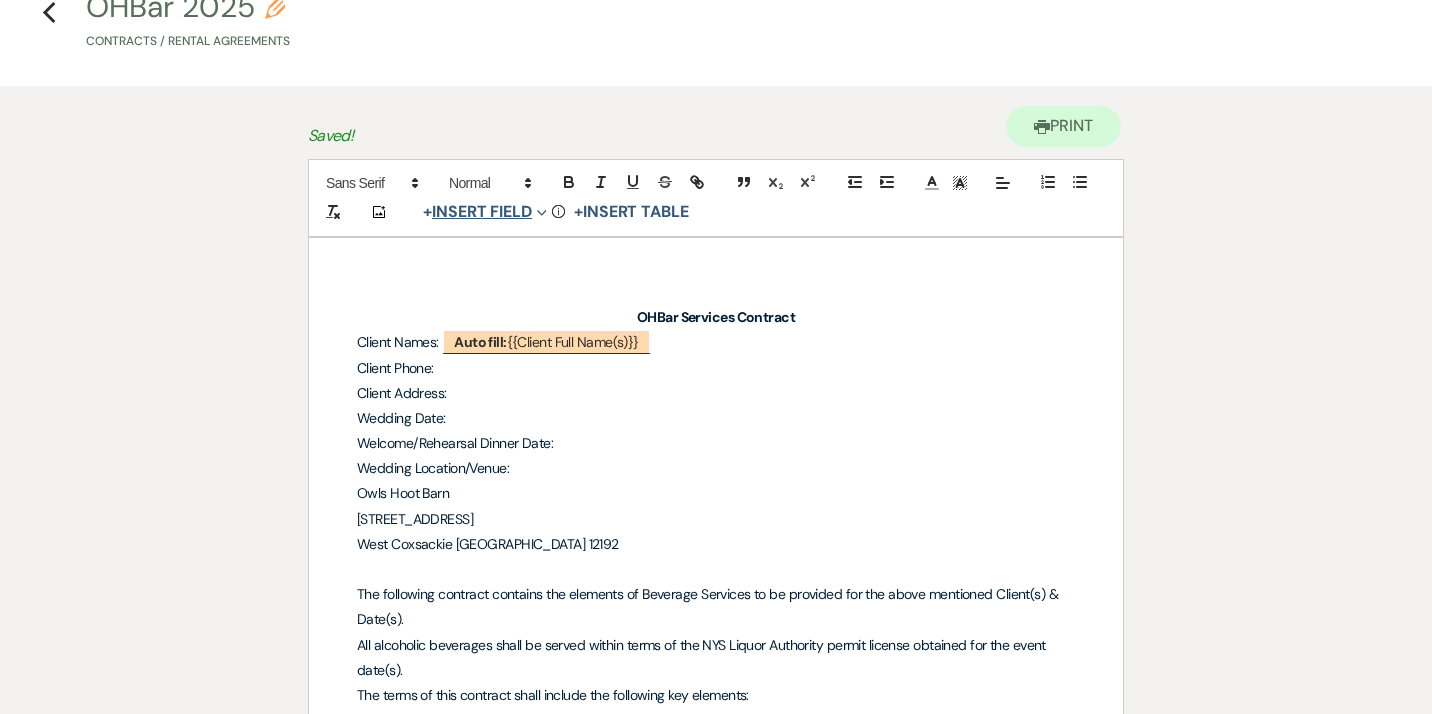 click on "+  Insert Field Expand" at bounding box center [485, 212] 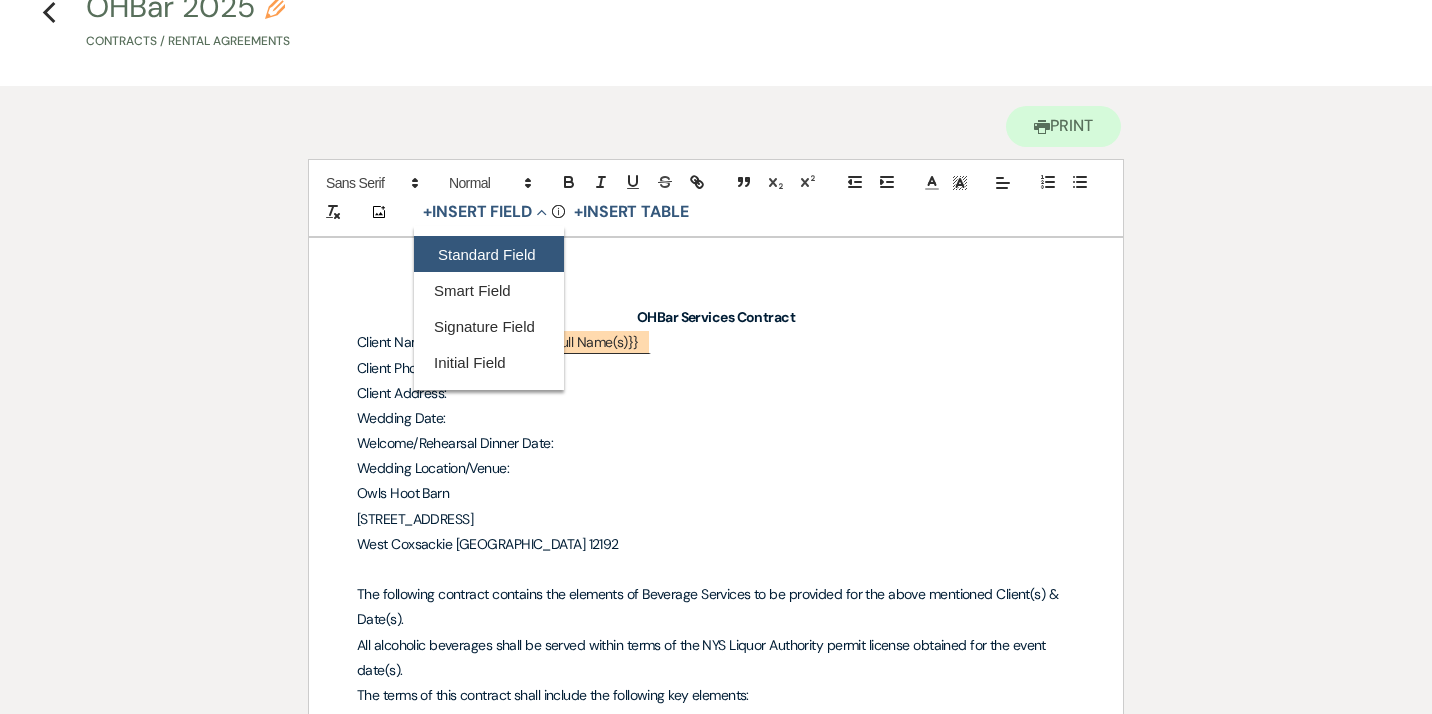 click on "Standard Field" at bounding box center [489, 254] 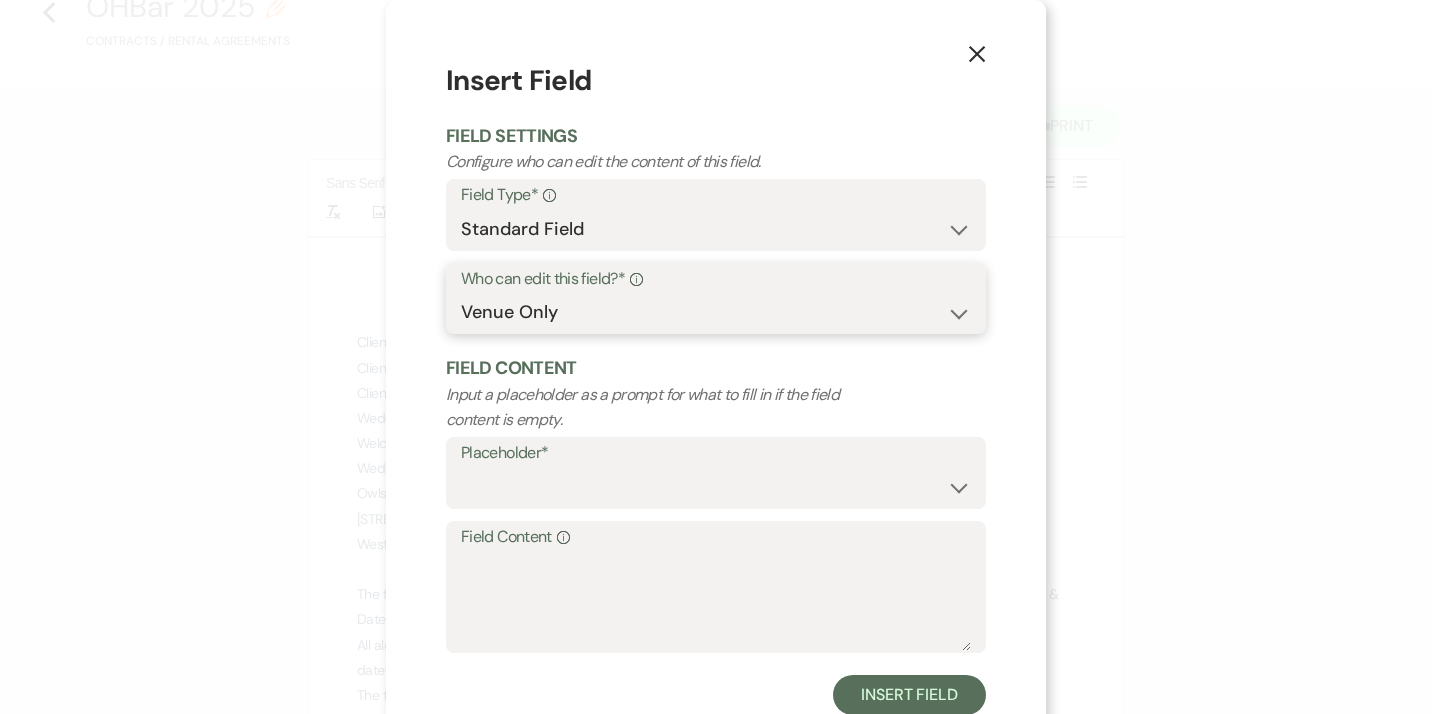 select on "clientAndOwner" 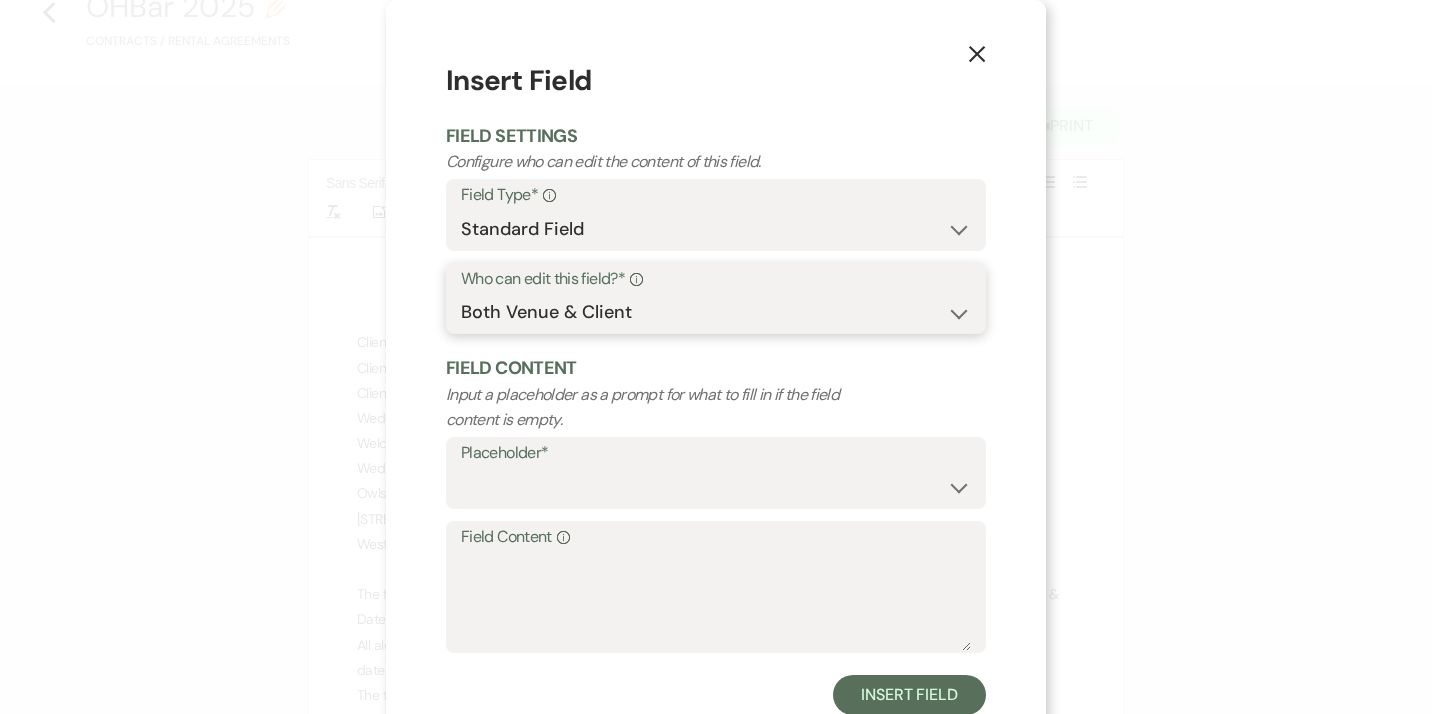 click on "Both Venue & Client" at bounding box center (0, 0) 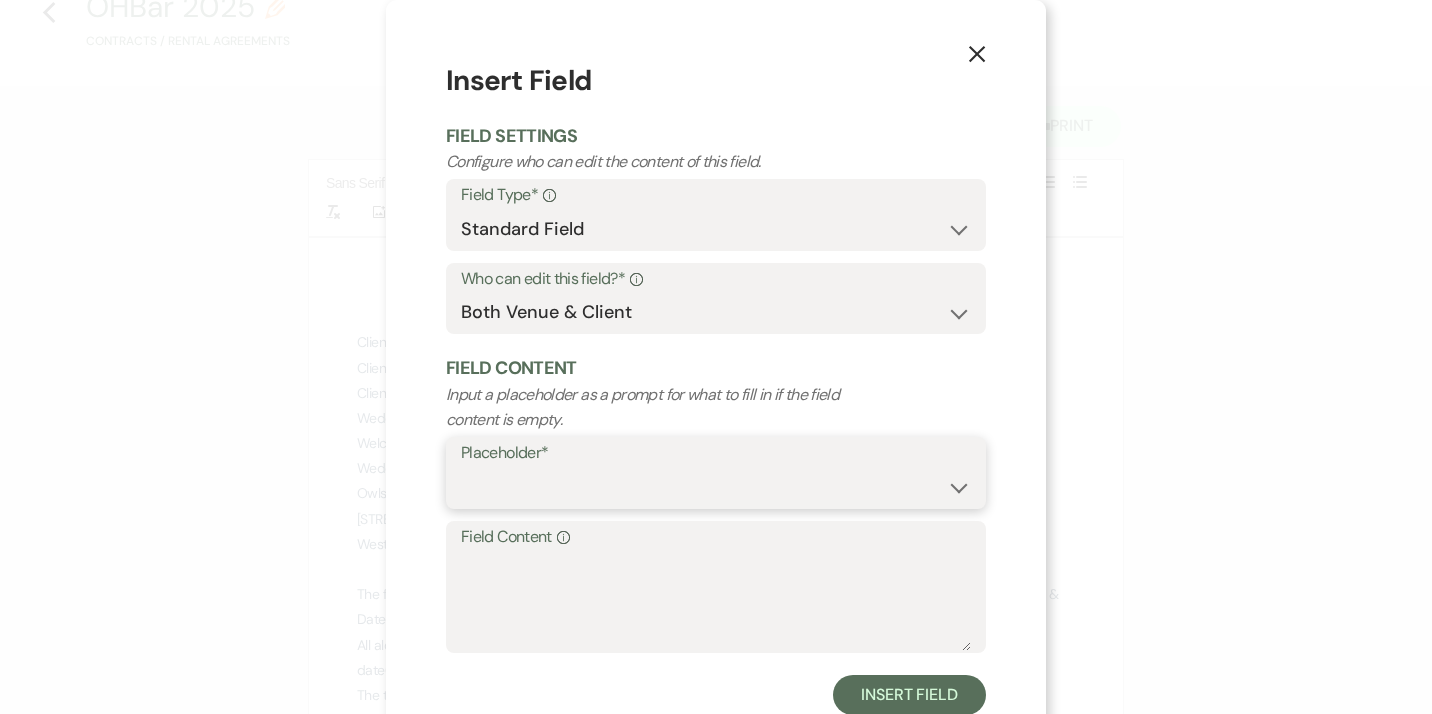 click on "Custom Placeholder Date Time Name Location Venue Name Type Number Budget Address Phone Number Email Amount Total" at bounding box center [716, 487] 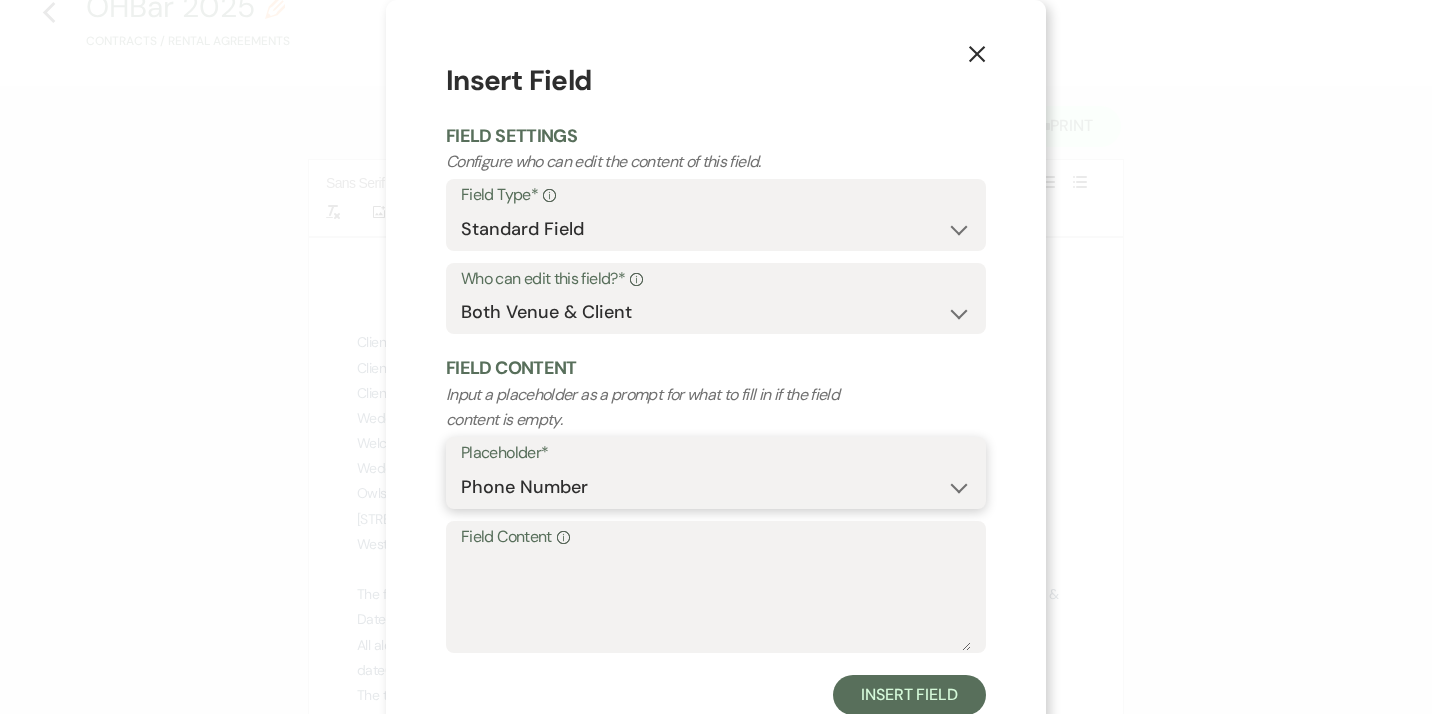 click on "Phone Number" at bounding box center (0, 0) 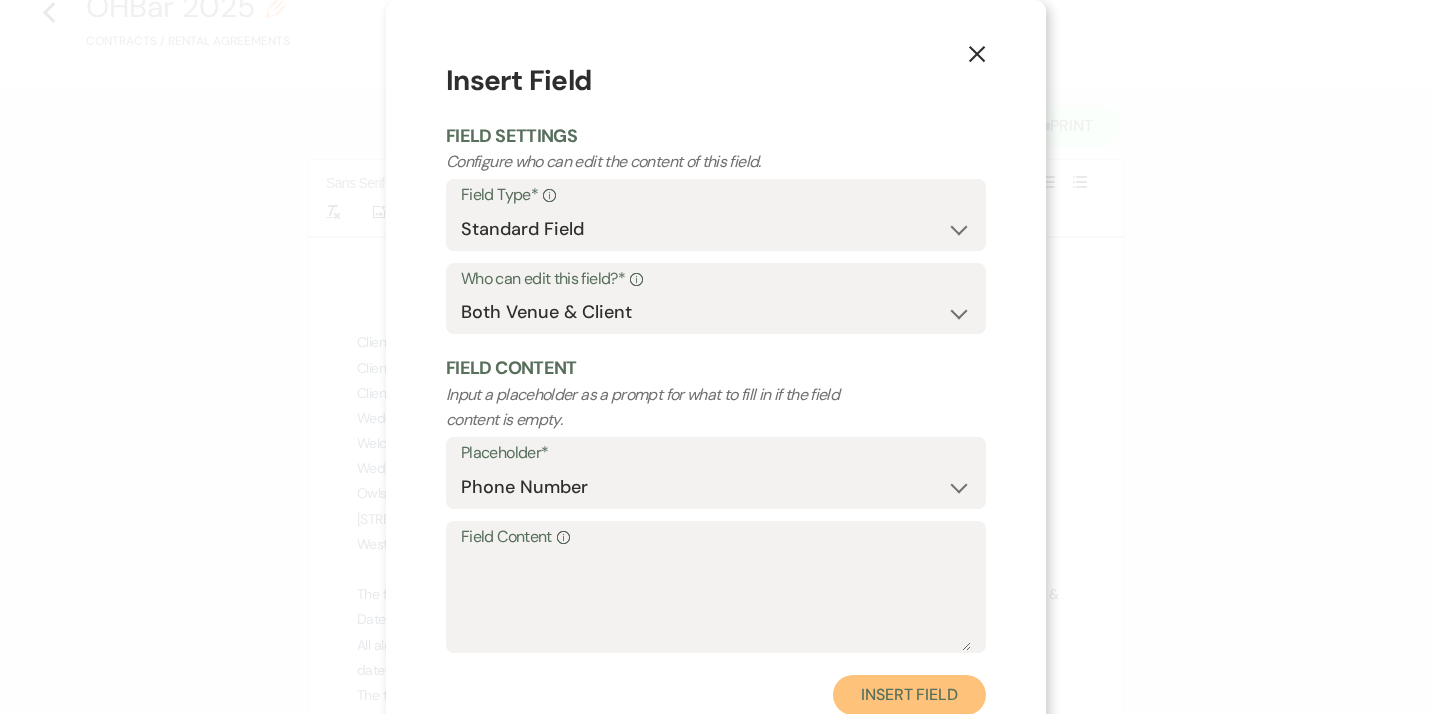 click on "Insert Field" at bounding box center (909, 695) 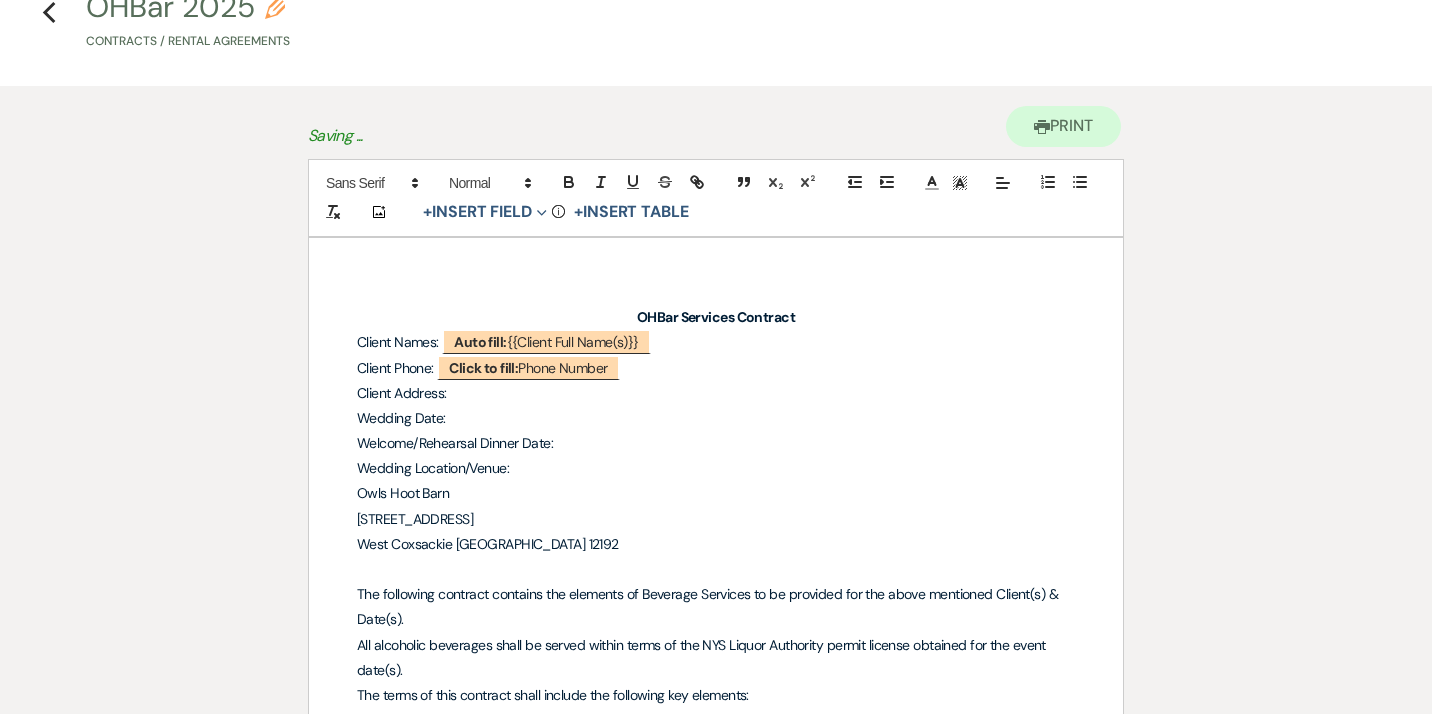 click on "Client Address:" at bounding box center (716, 393) 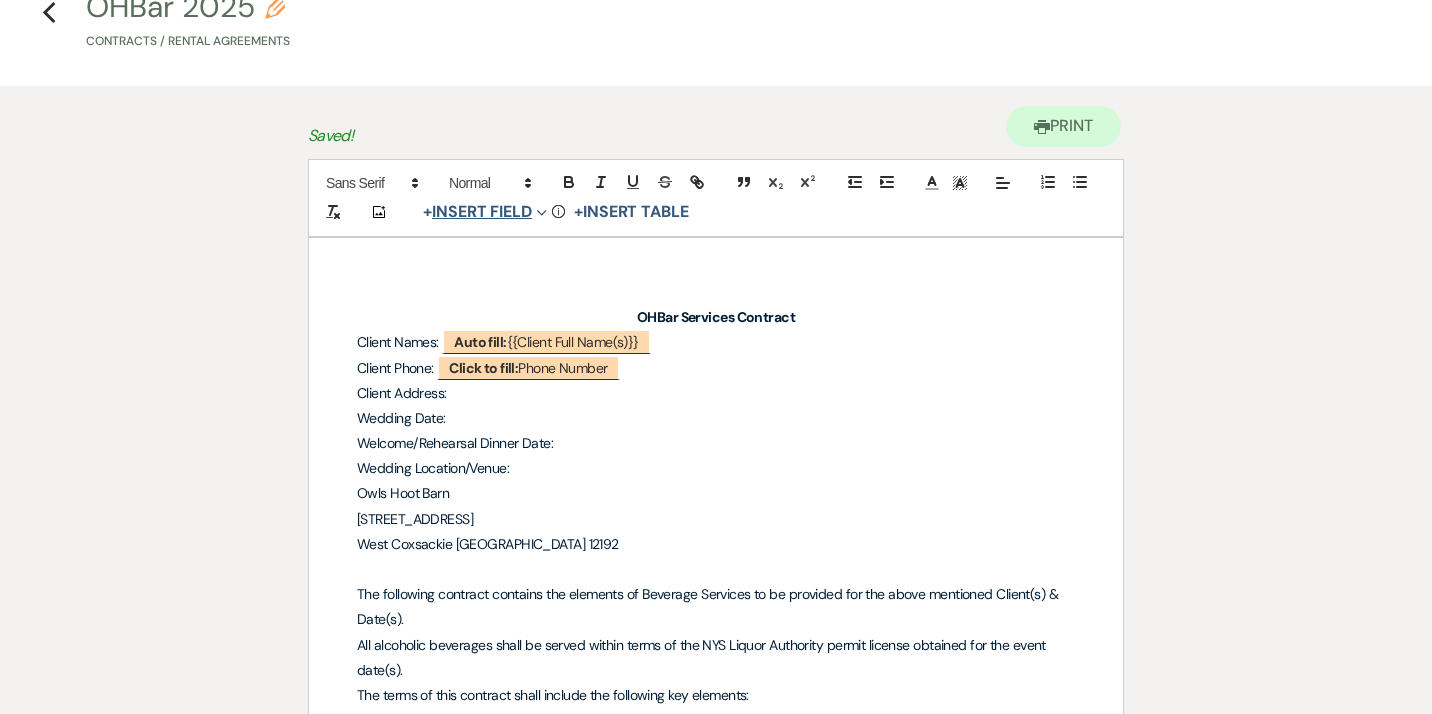 click on "+  Insert Field Expand" at bounding box center (485, 212) 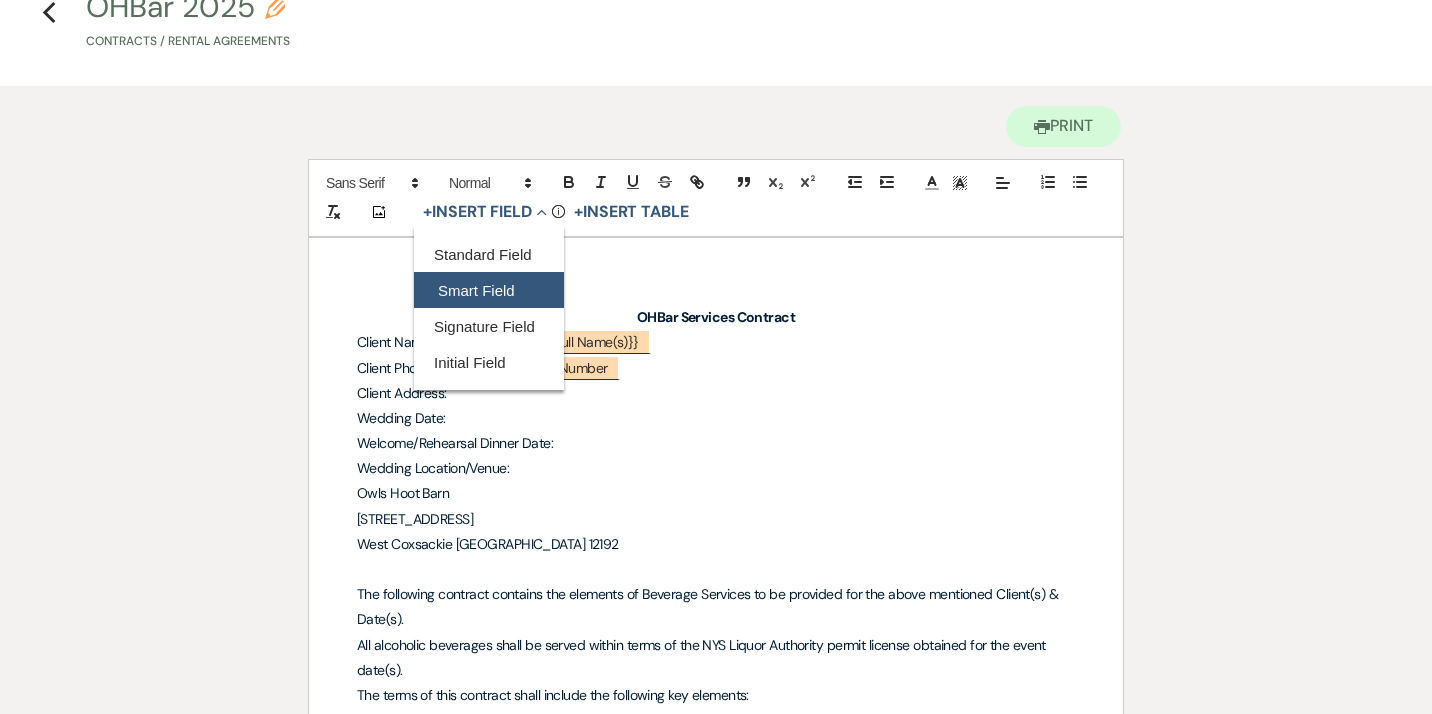 click on "Smart Field" at bounding box center (489, 290) 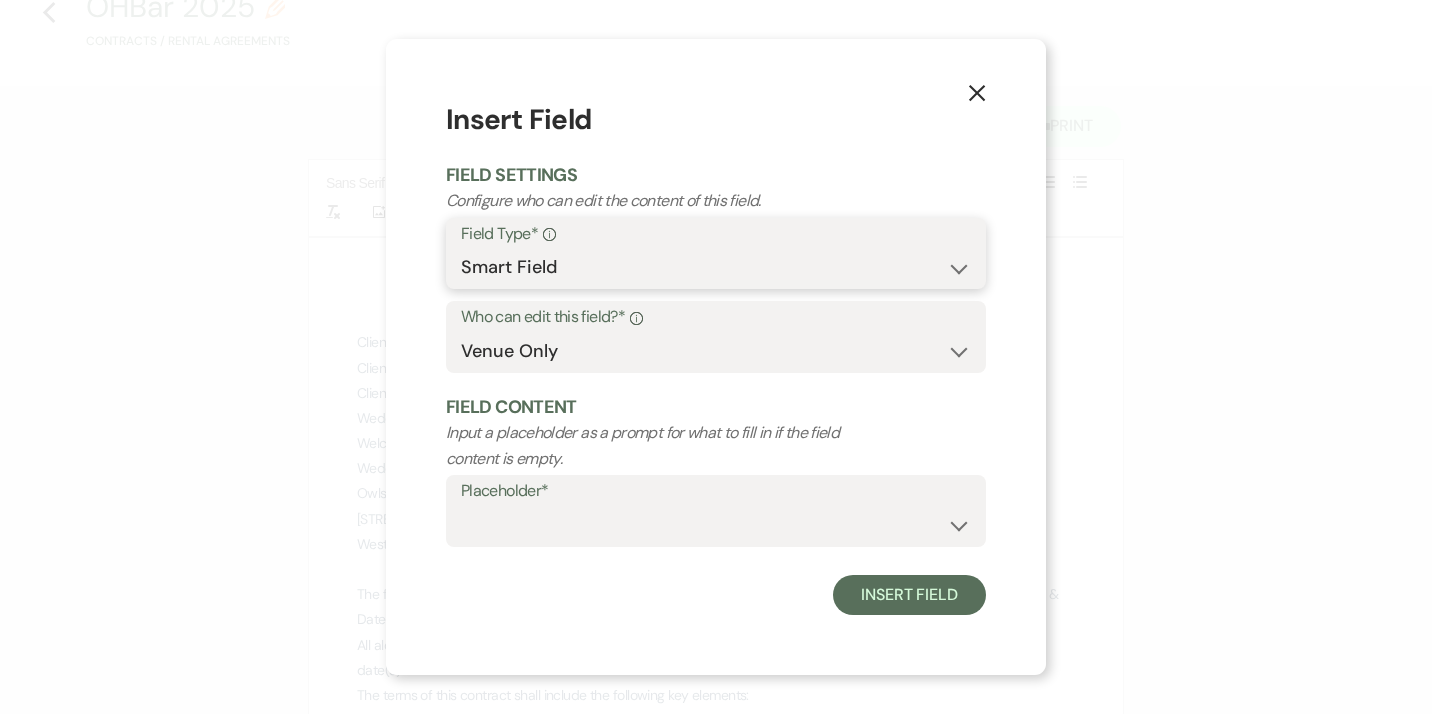 click on "Smart Field" at bounding box center (0, 0) 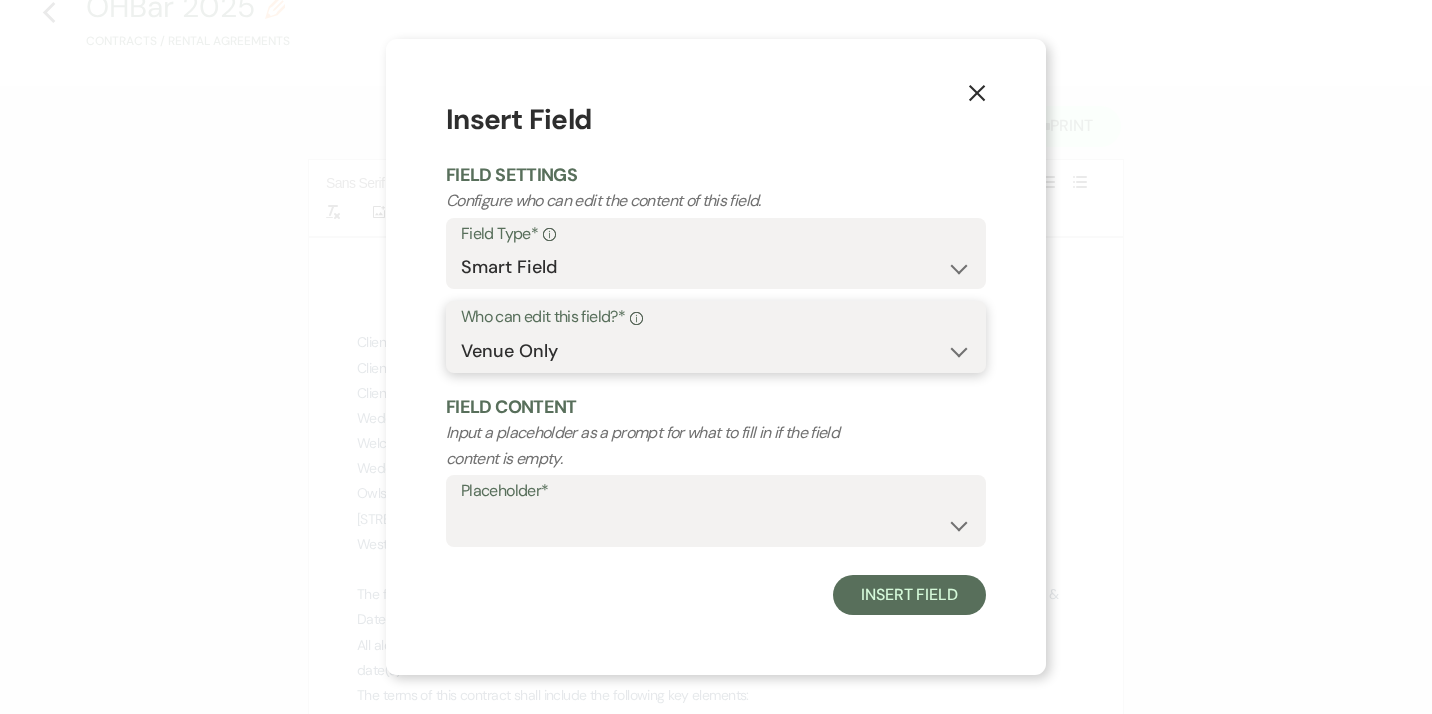 select on "client" 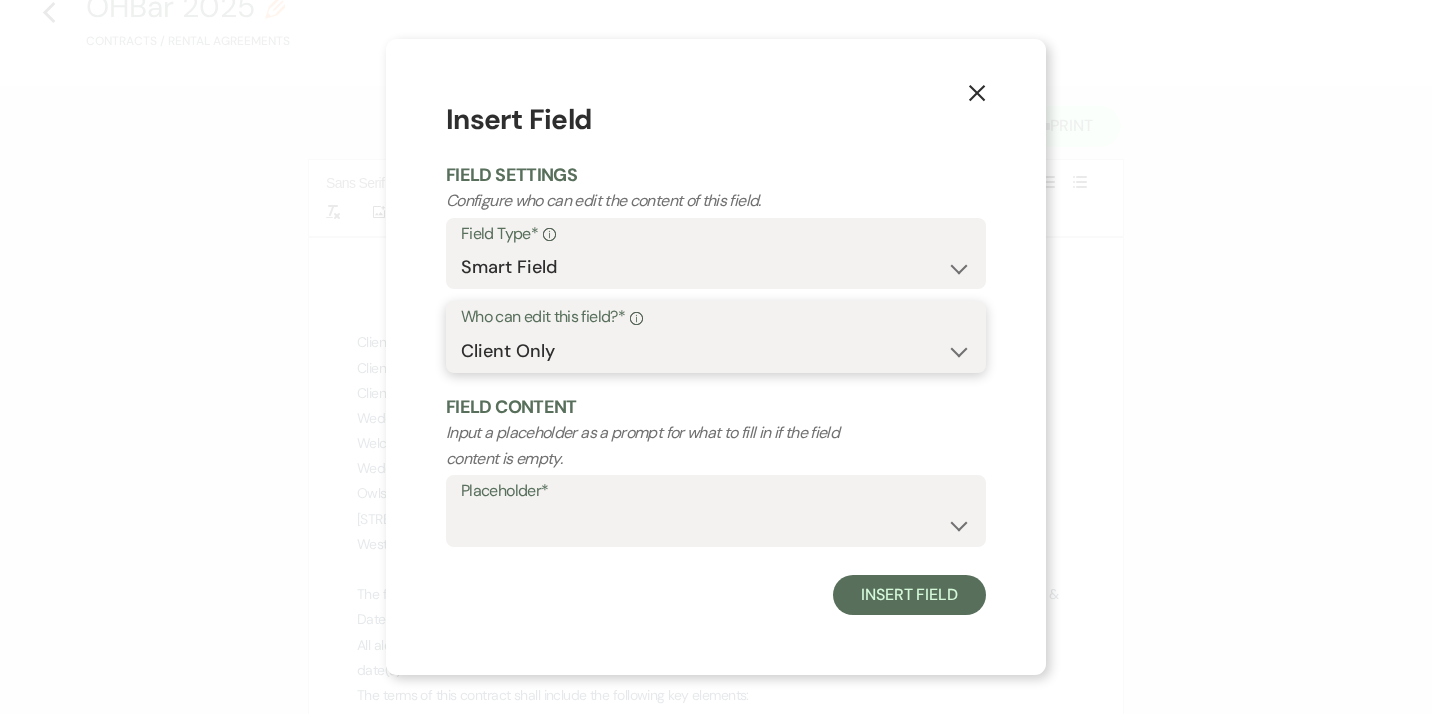click on "Client Only" at bounding box center (0, 0) 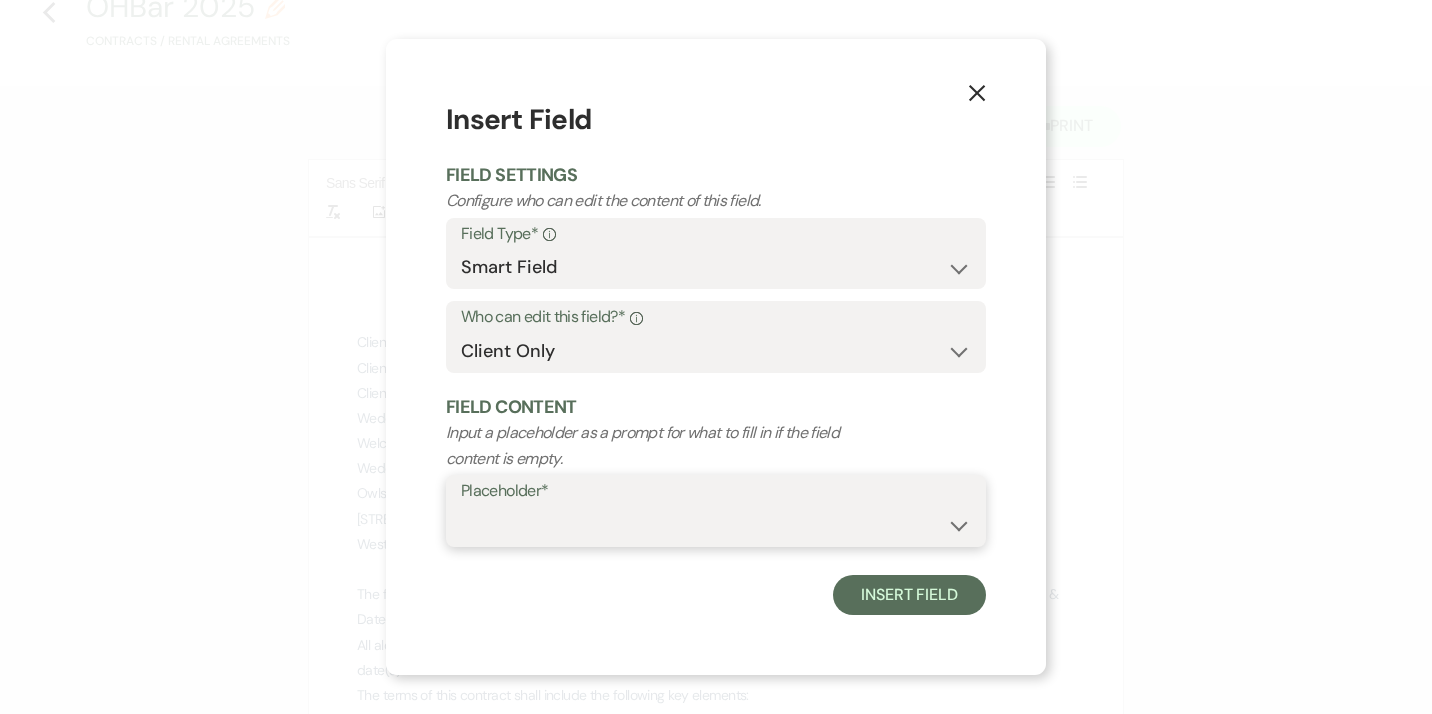 click on "{{Event Date}} {{Client Full Name(s)}} {{Client First Name(s)}} {{Venue Name}} {{Event Type}} {{Guest Count}} {{Event Budget}}" at bounding box center (716, 525) 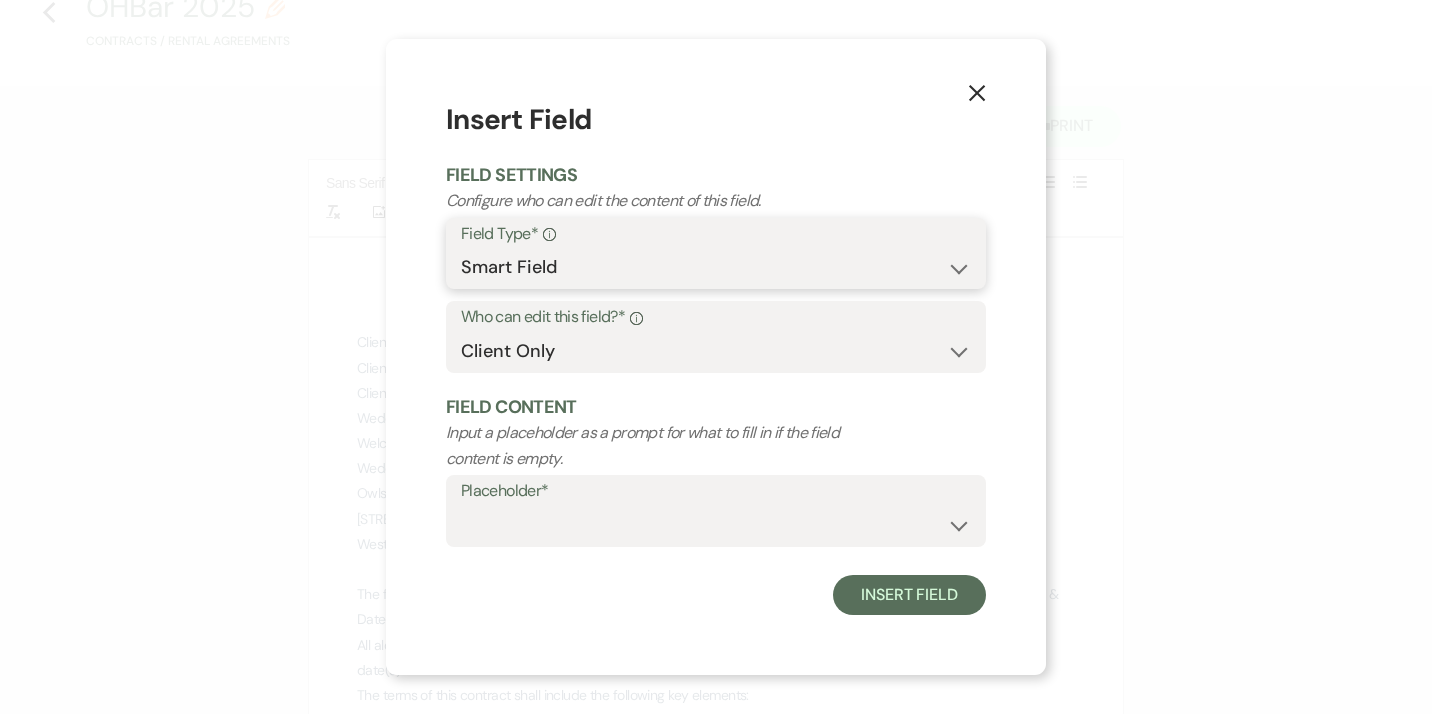 select on "standardCustomField" 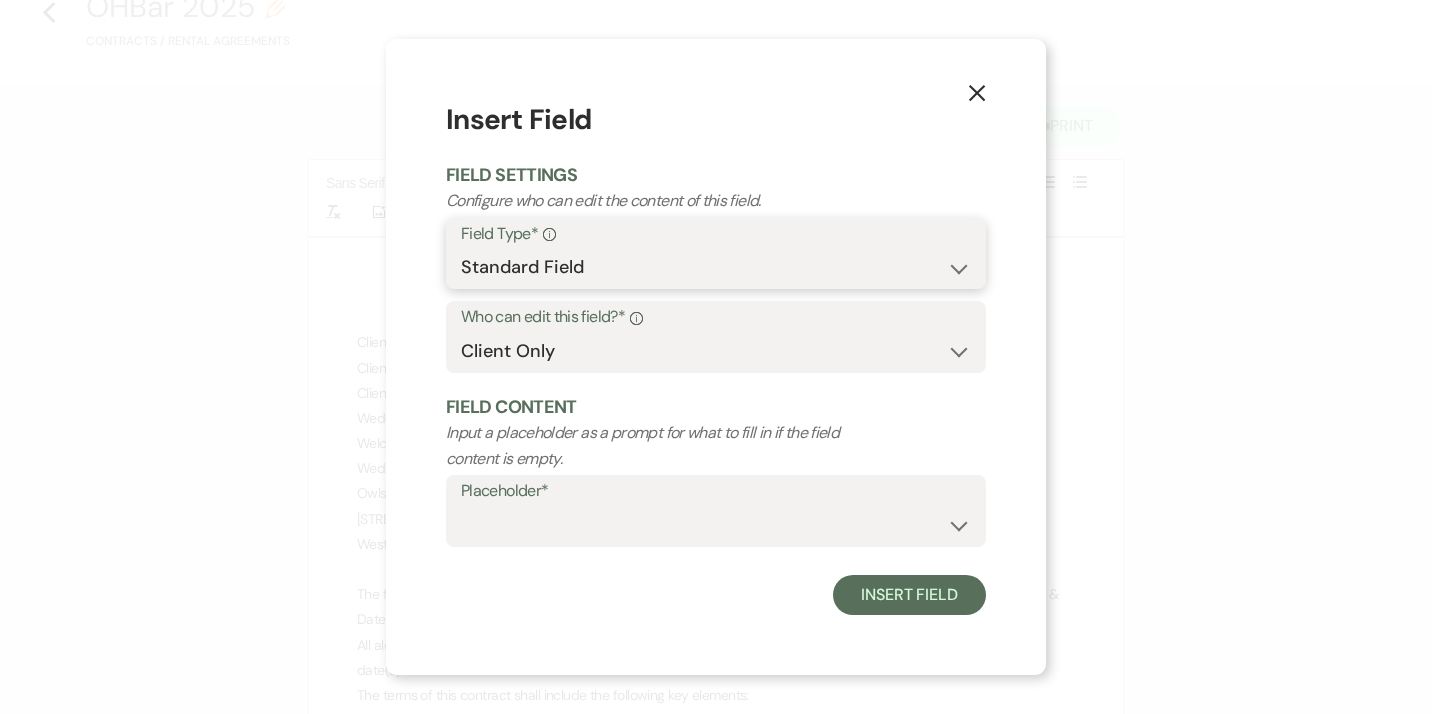 click on "Standard Field" at bounding box center [0, 0] 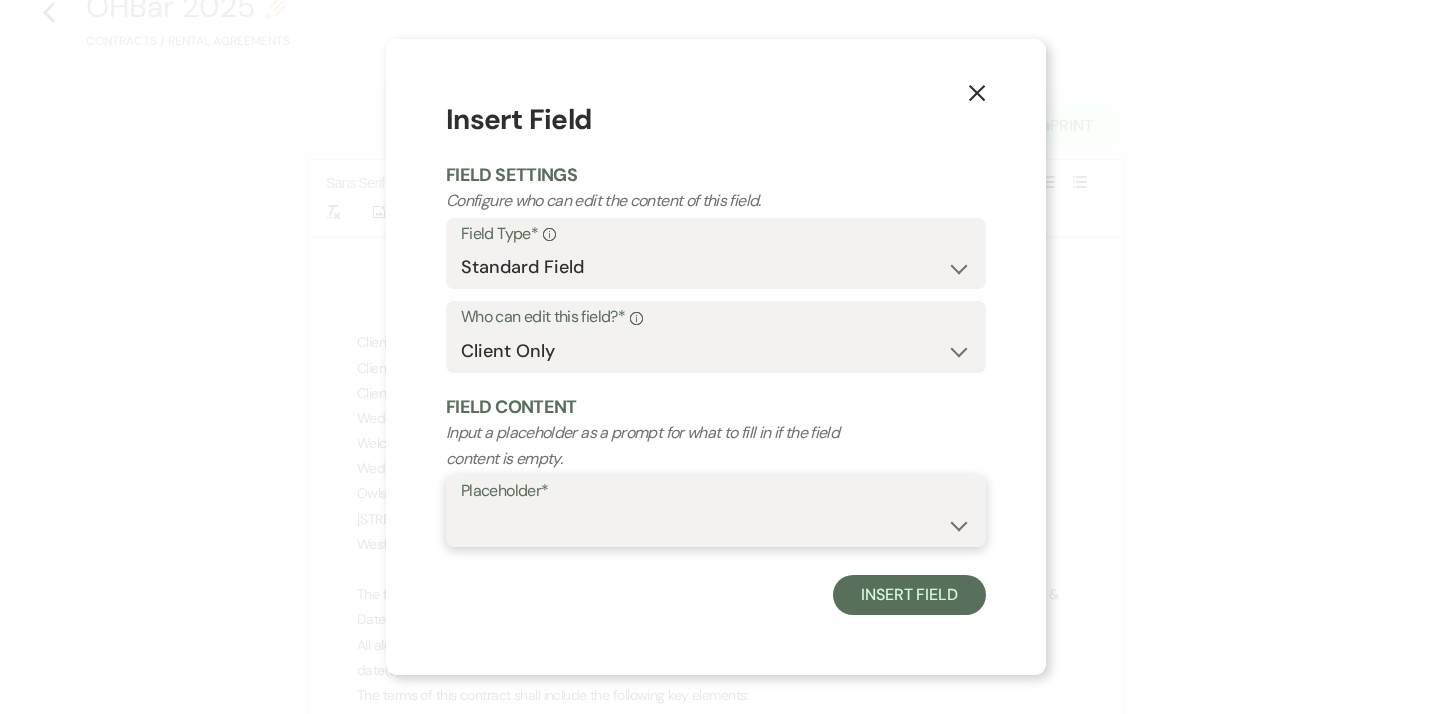 click on "Custom Placeholder Date Time Name Location Venue Name Type Number Budget Address Phone Number Email Amount Total" at bounding box center (716, 525) 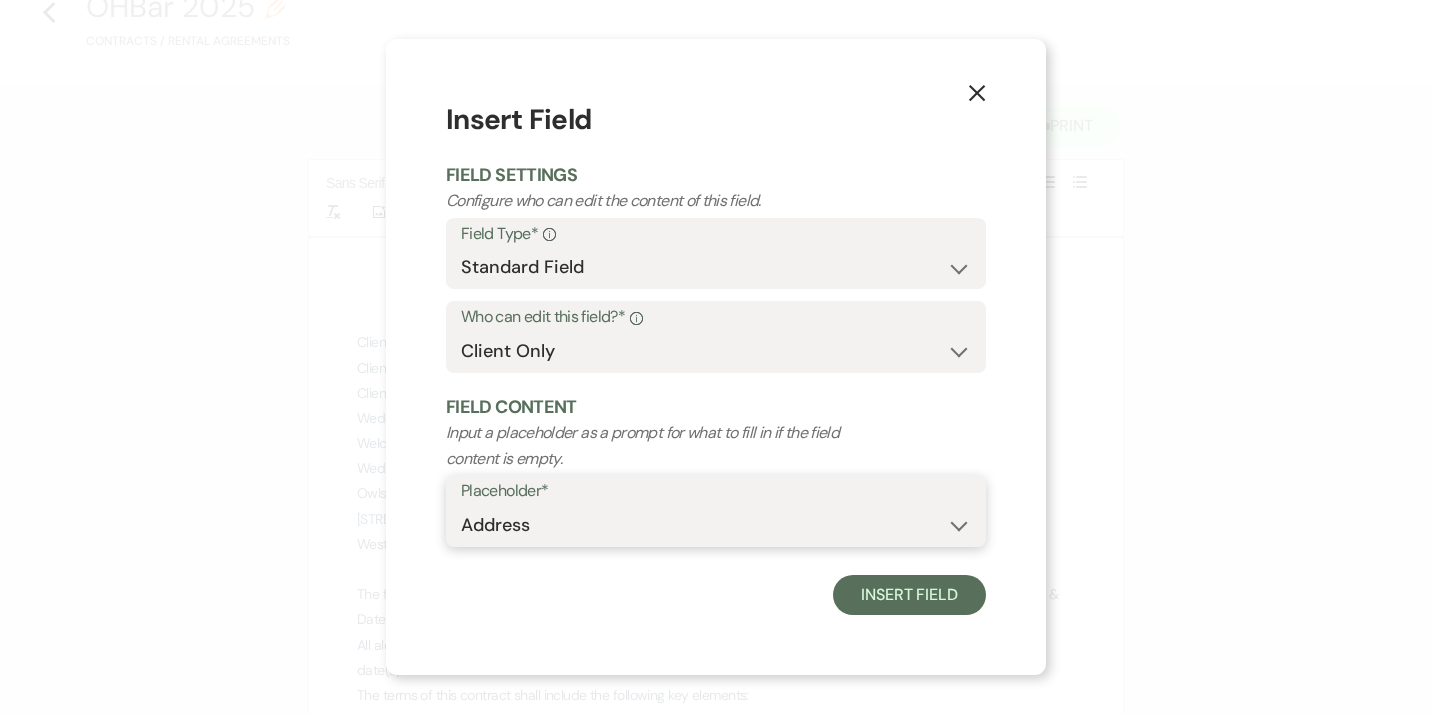 click on "Address" at bounding box center (0, 0) 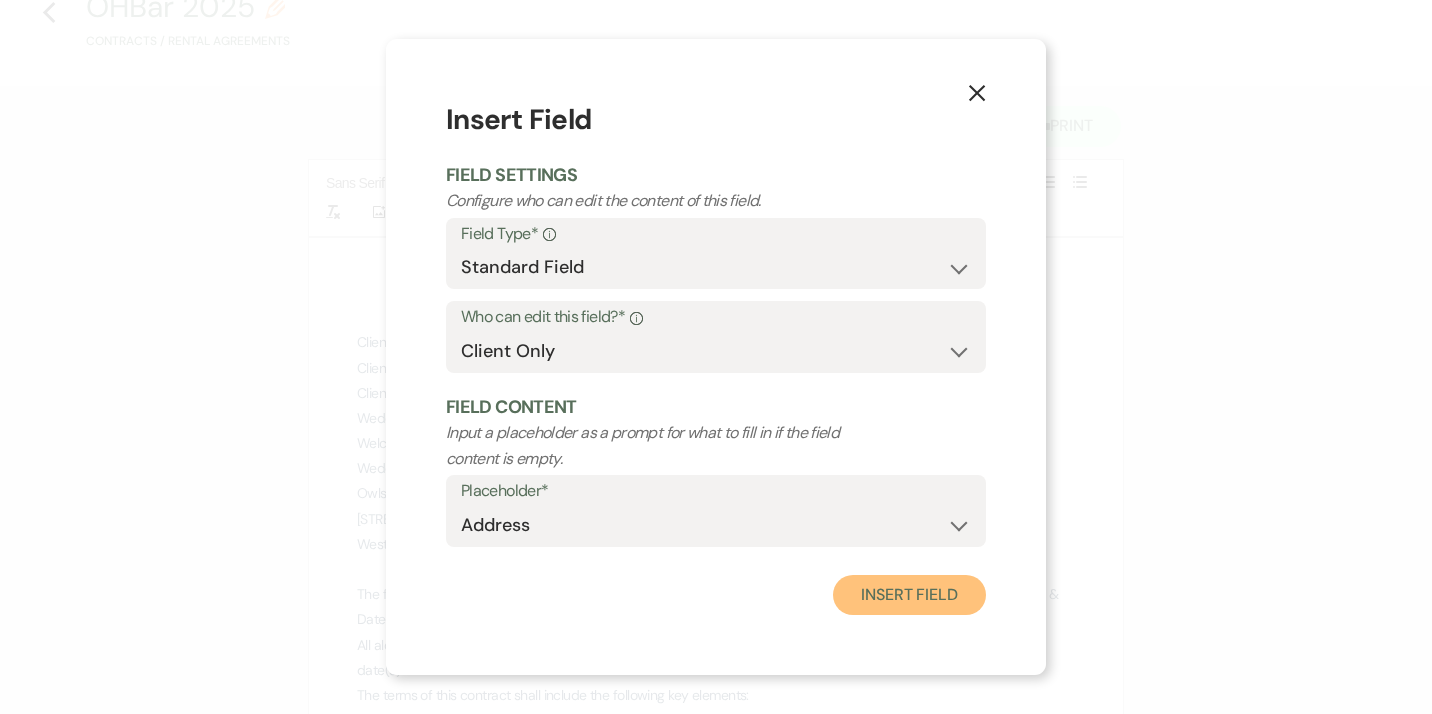 click on "Insert Field" at bounding box center (909, 595) 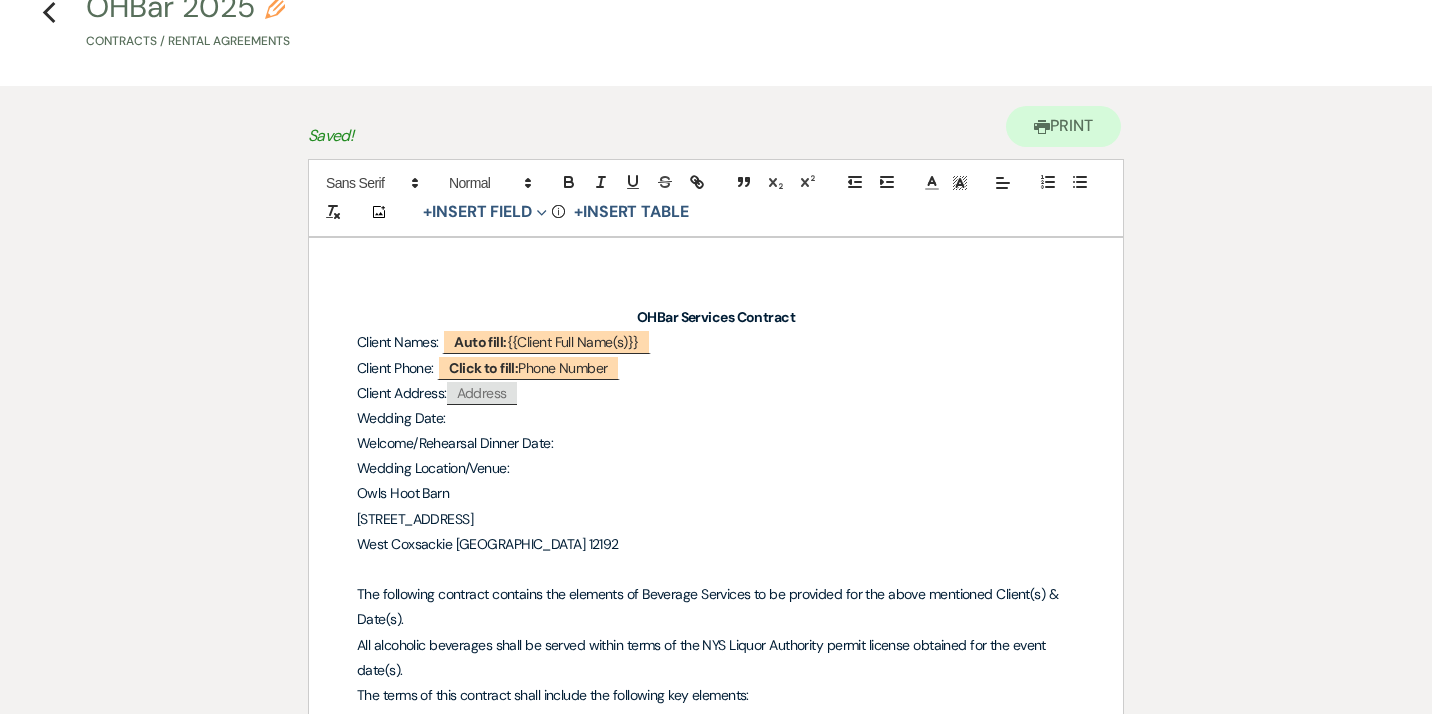 click on "Wedding Date:" at bounding box center [716, 418] 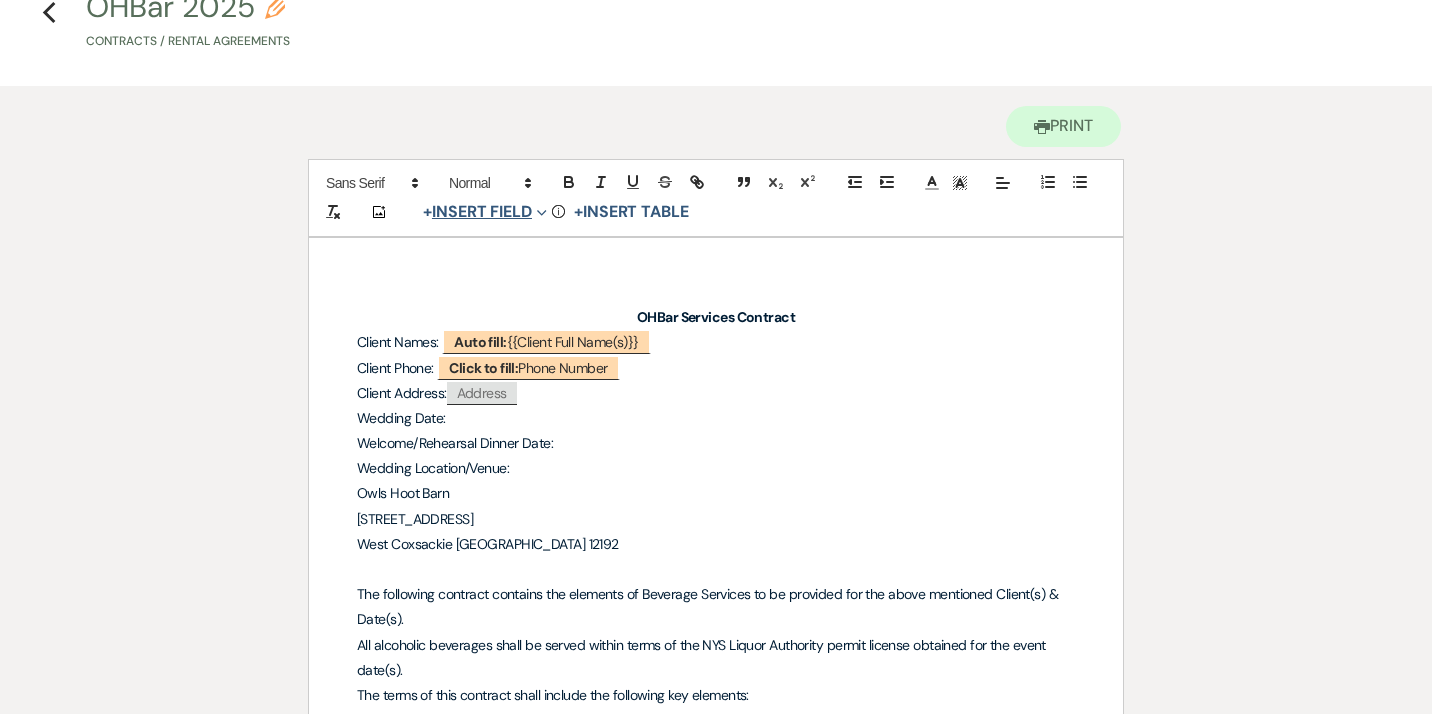 click on "+  Insert Field Expand" at bounding box center [485, 212] 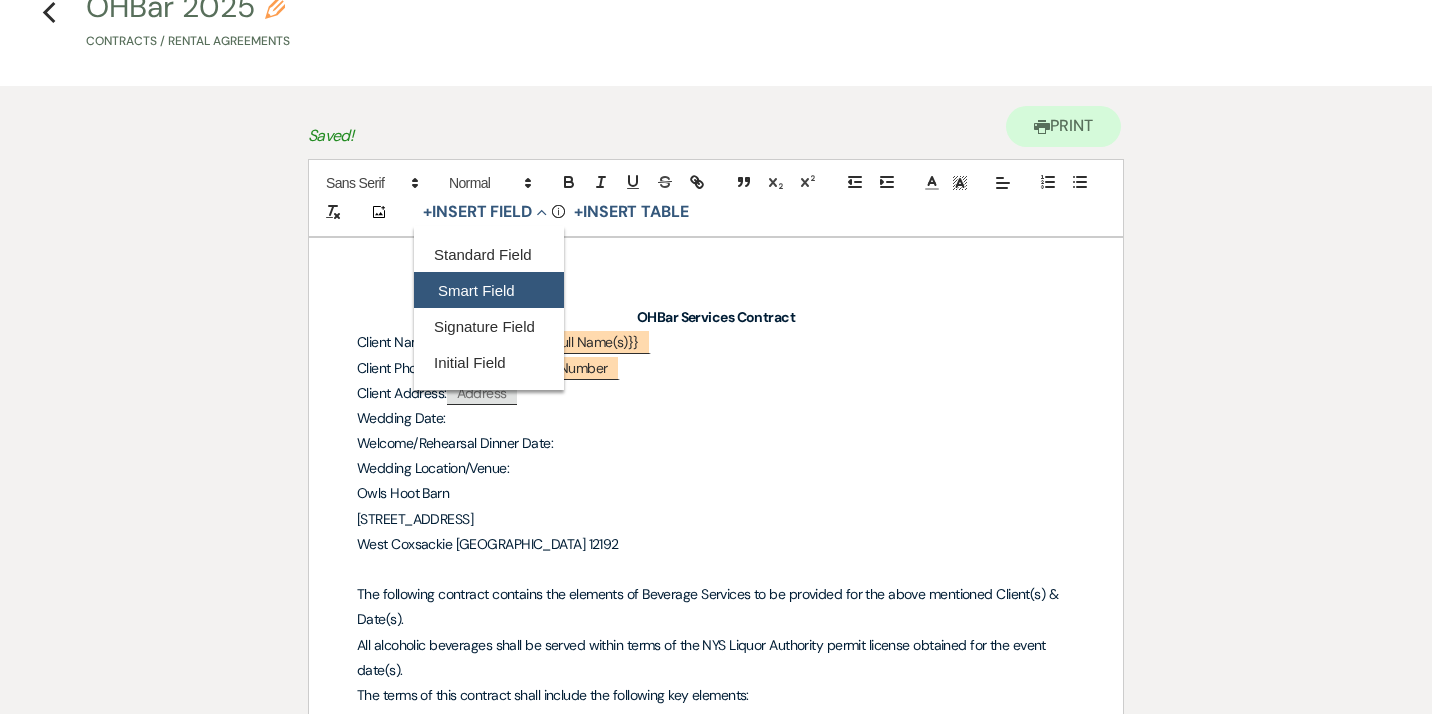 click on "Smart Field" at bounding box center [489, 290] 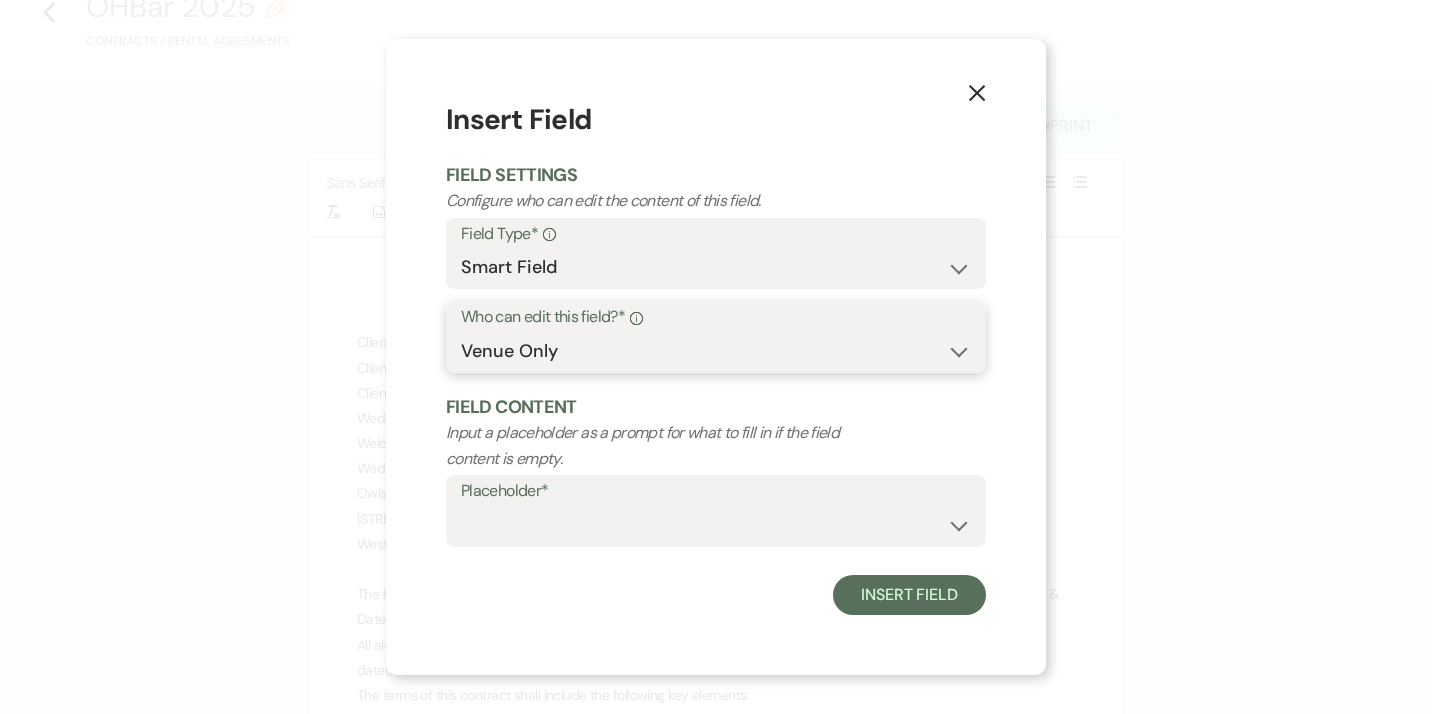 select on "clientAndOwner" 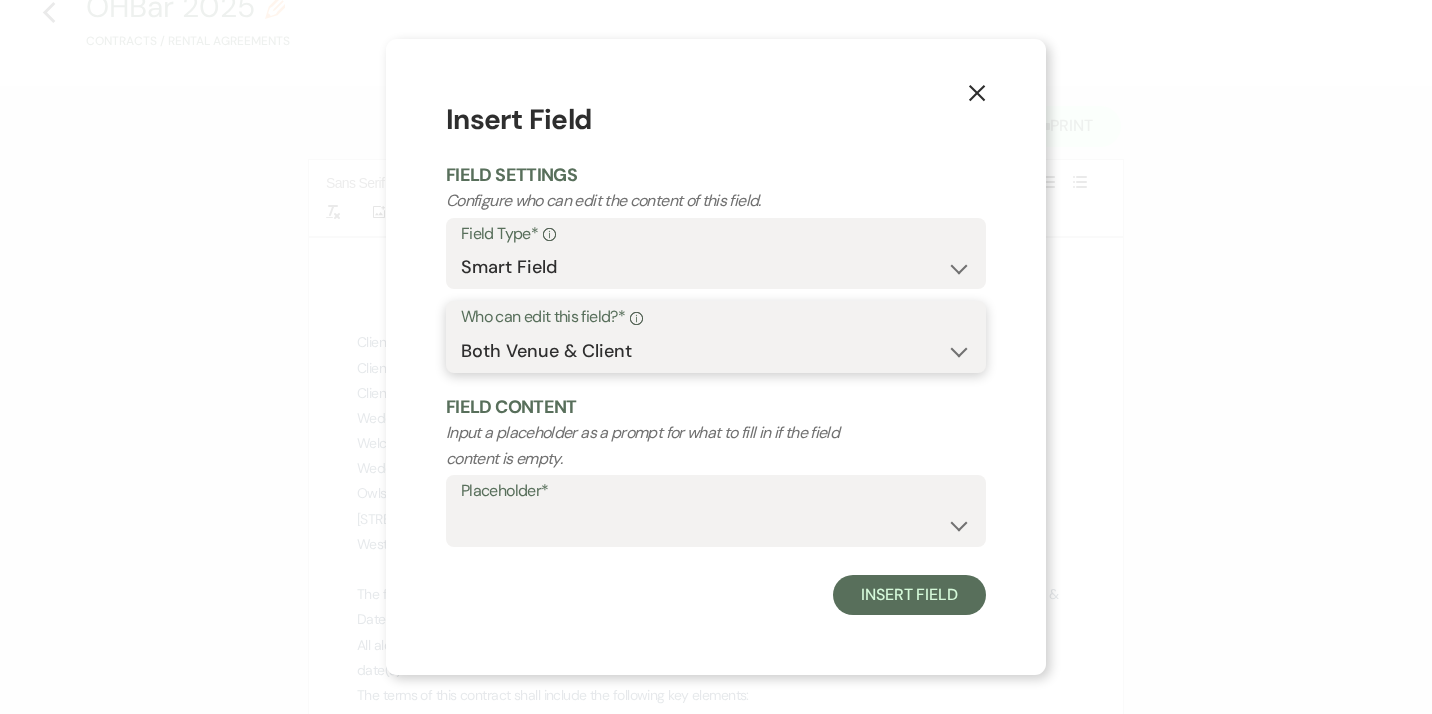 click on "Both Venue & Client" at bounding box center [0, 0] 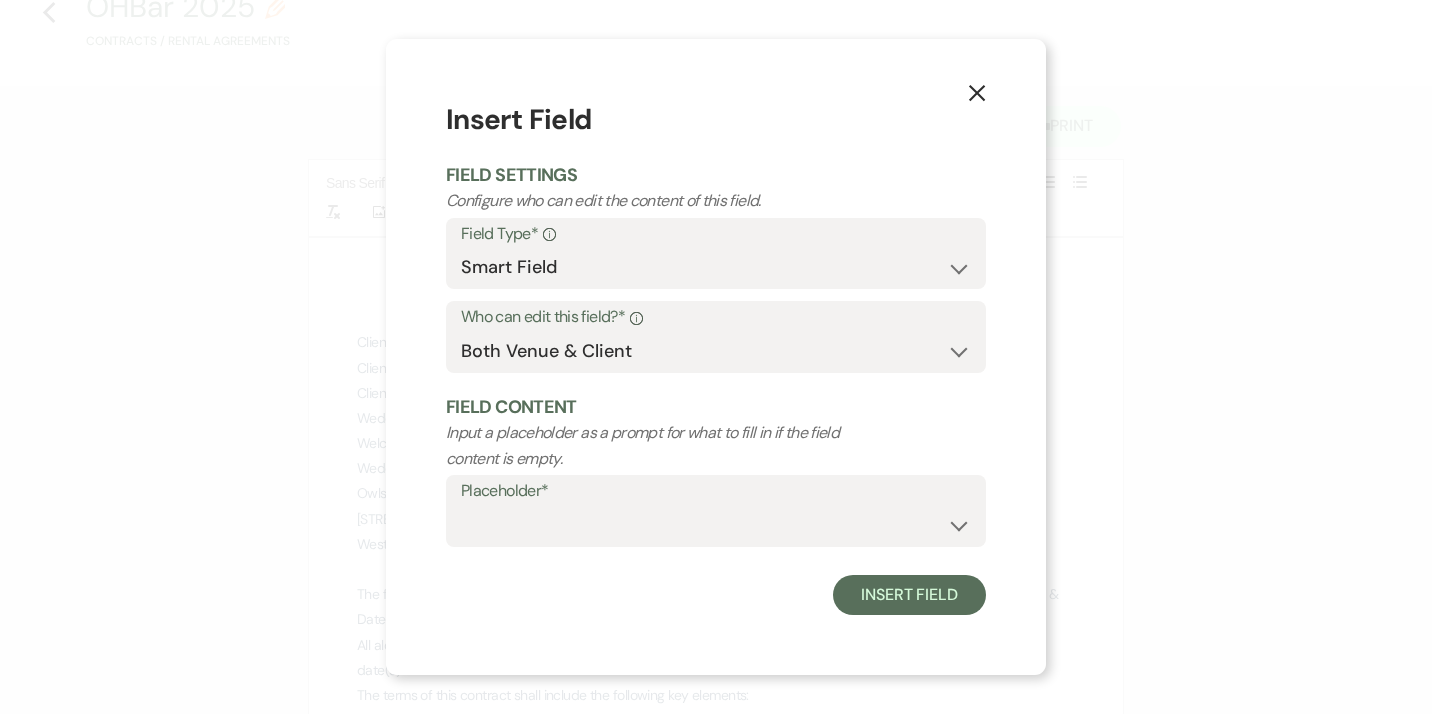 click on "Placeholder*" at bounding box center [716, 491] 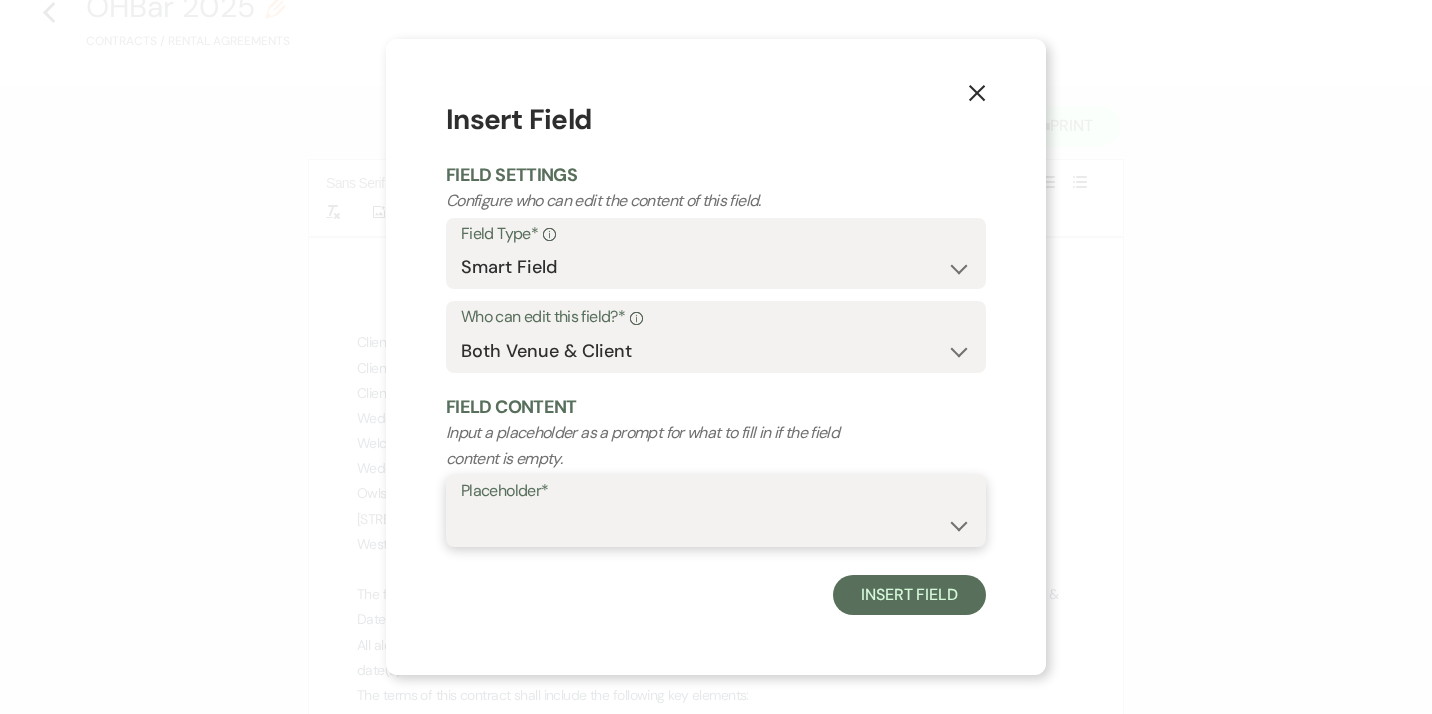 click on "{{Event Date}} {{Client Full Name(s)}} {{Client First Name(s)}} {{Venue Name}} {{Event Type}} {{Guest Count}} {{Event Budget}}" at bounding box center [716, 525] 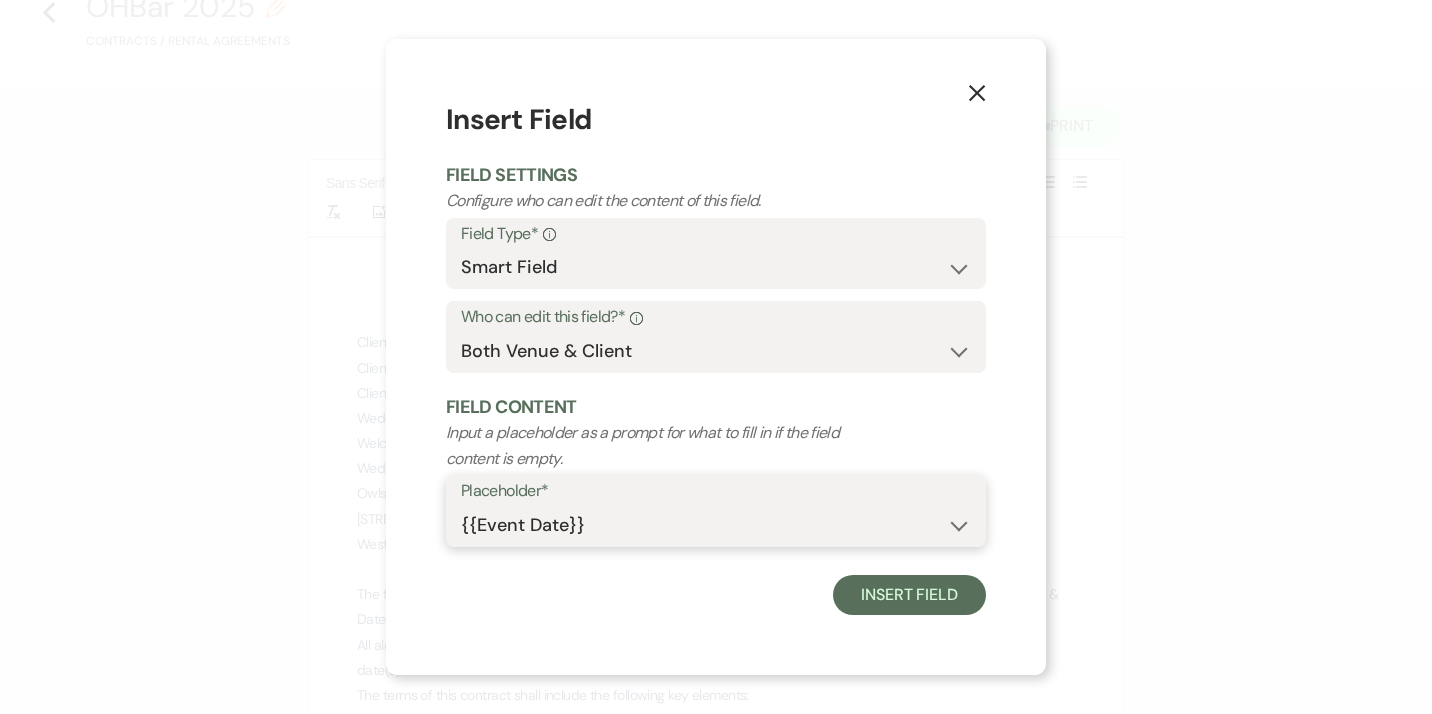 click on "{{Event Date}}" at bounding box center [0, 0] 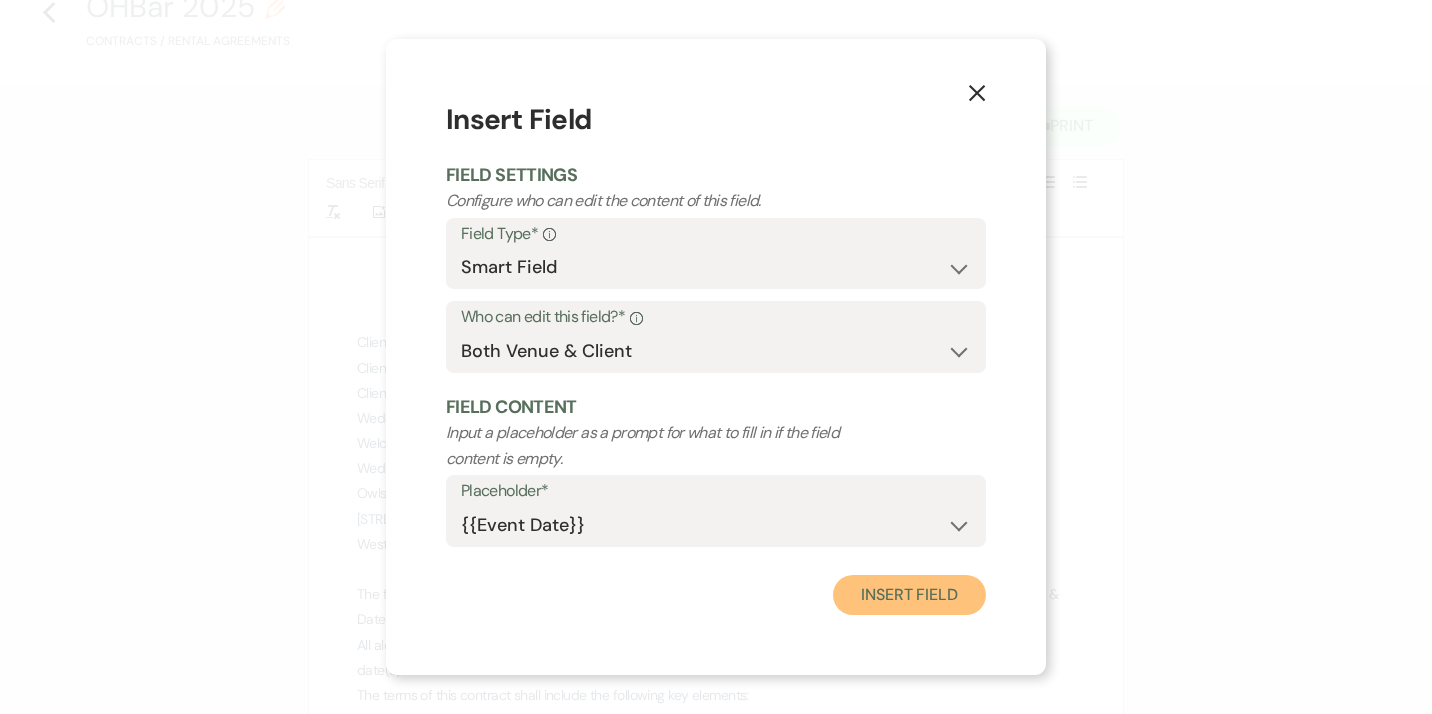 click on "Insert Field" at bounding box center (909, 595) 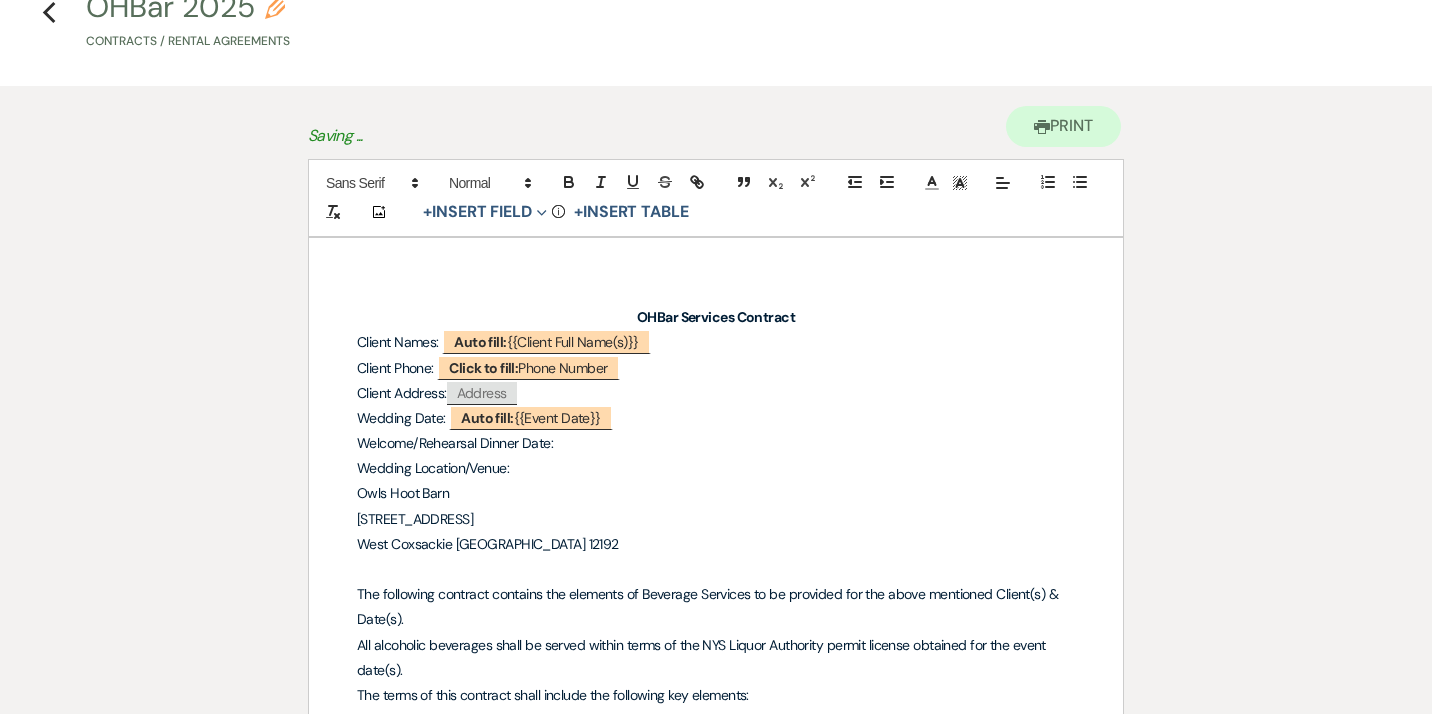 click on "Welcome/Rehearsal Dinner Date:" at bounding box center (716, 443) 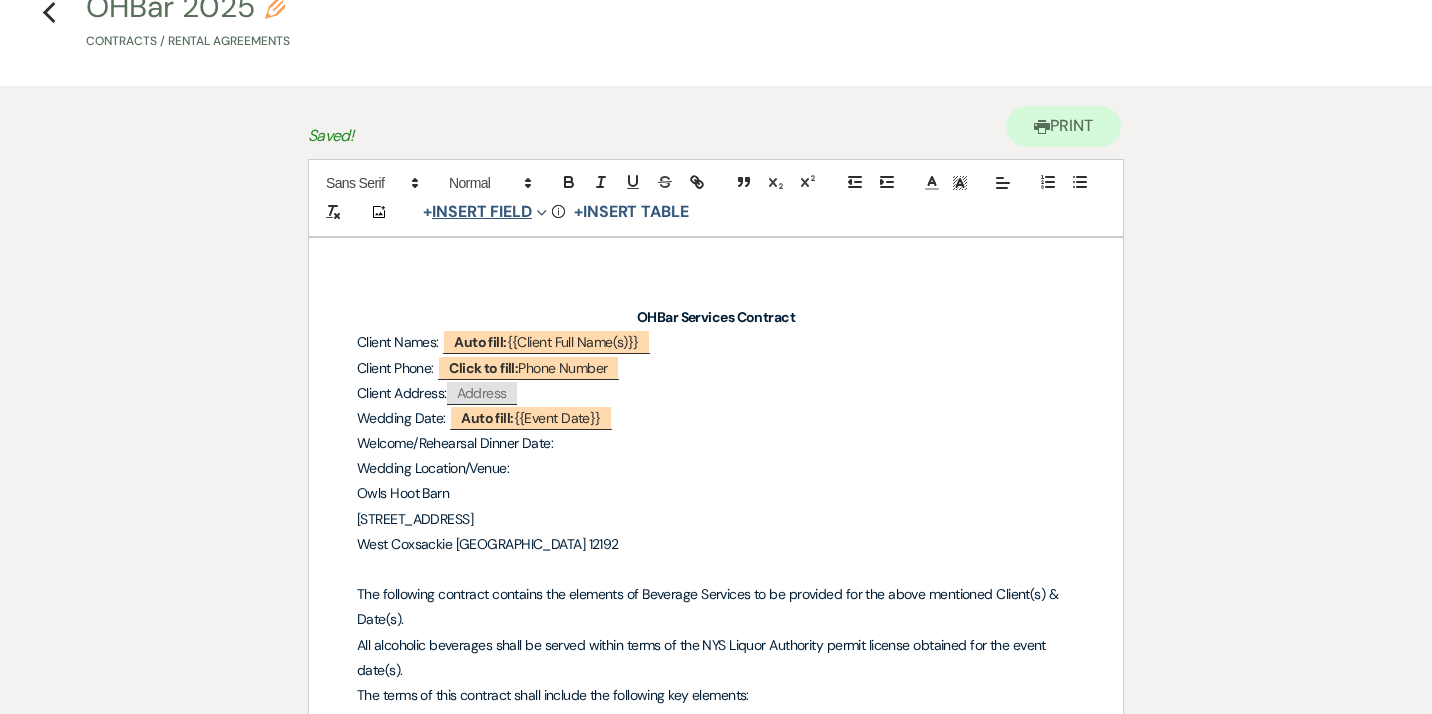 click on "+  Insert Field Expand" at bounding box center (485, 212) 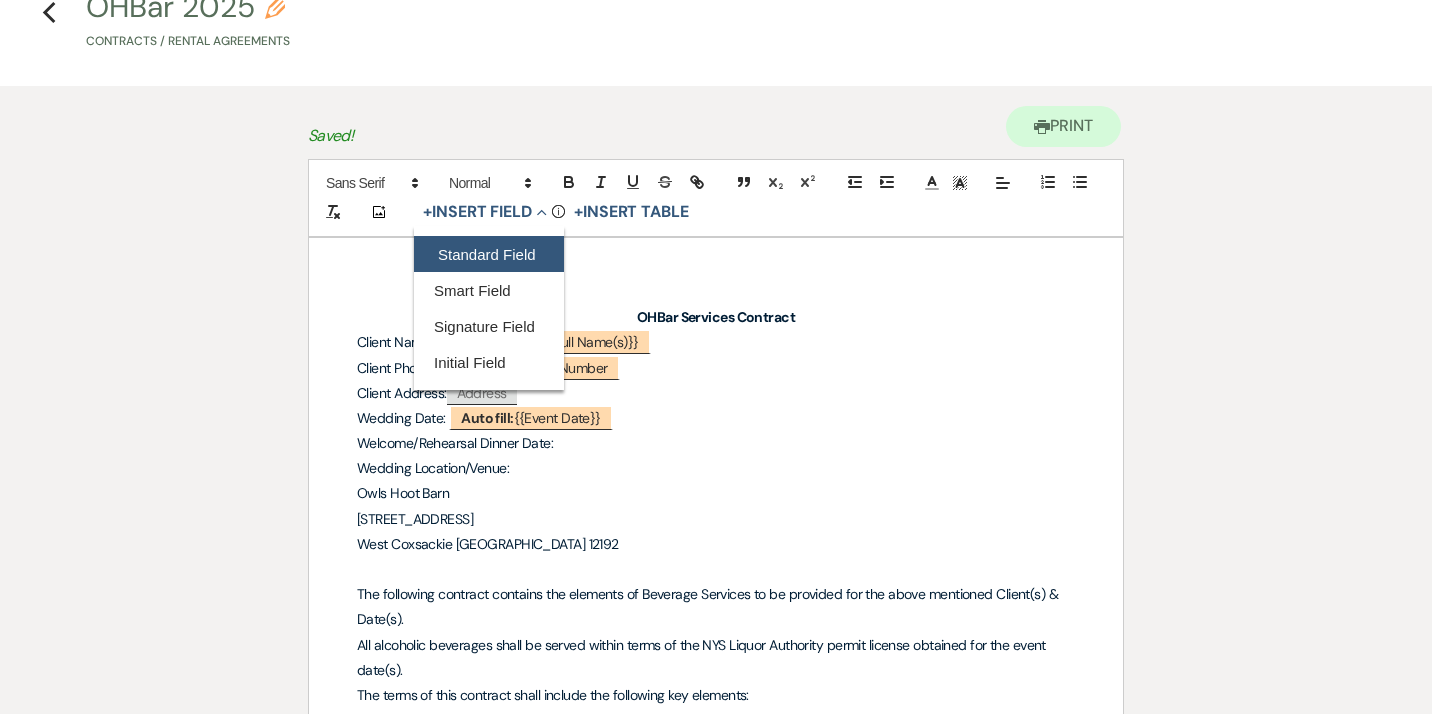 click on "Standard Field" at bounding box center [489, 254] 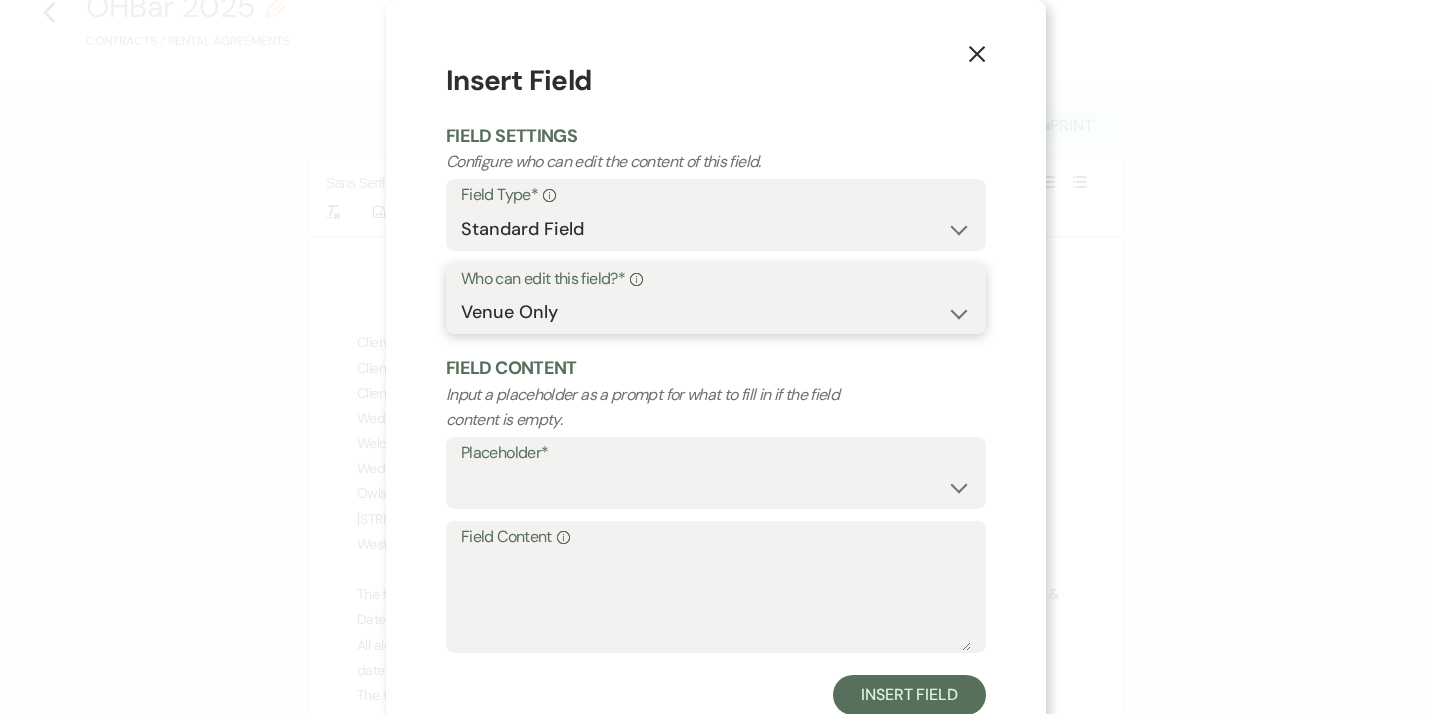 select on "clientAndOwner" 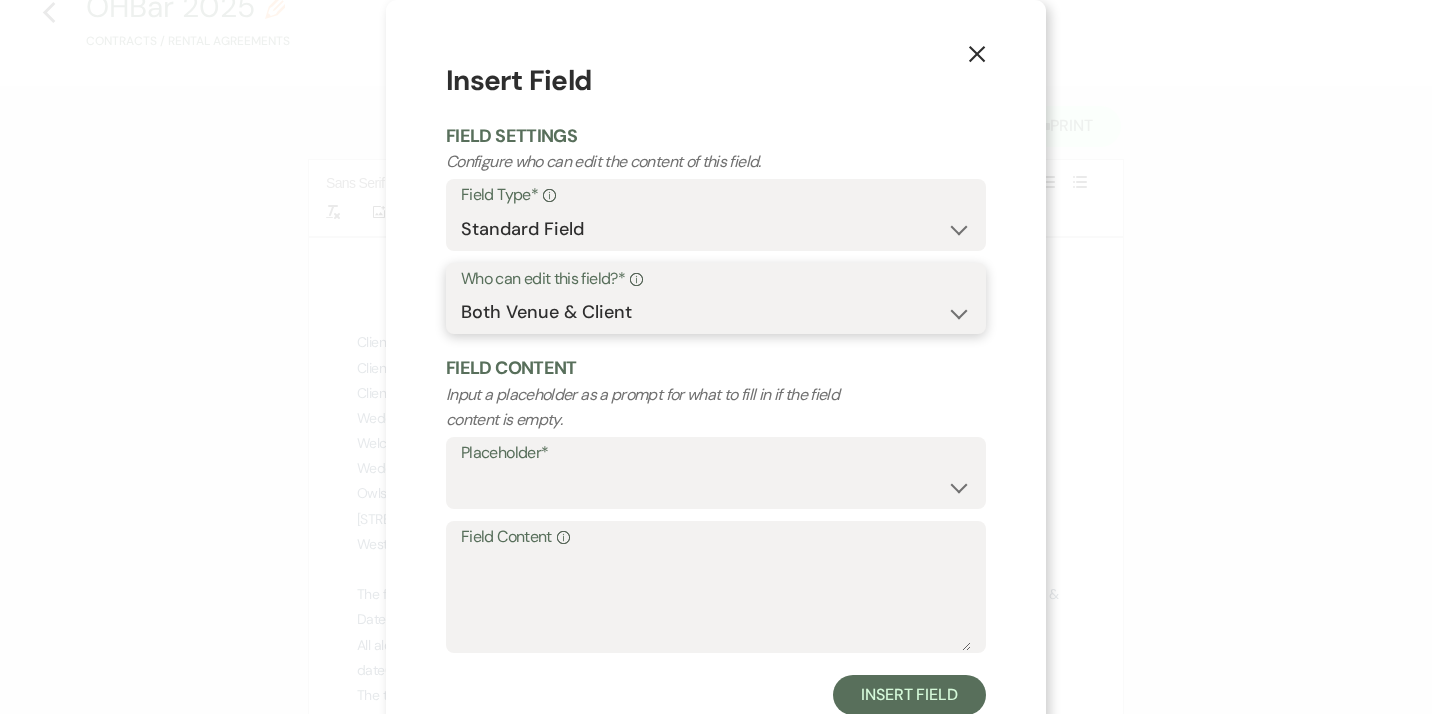 click on "Both Venue & Client" at bounding box center (0, 0) 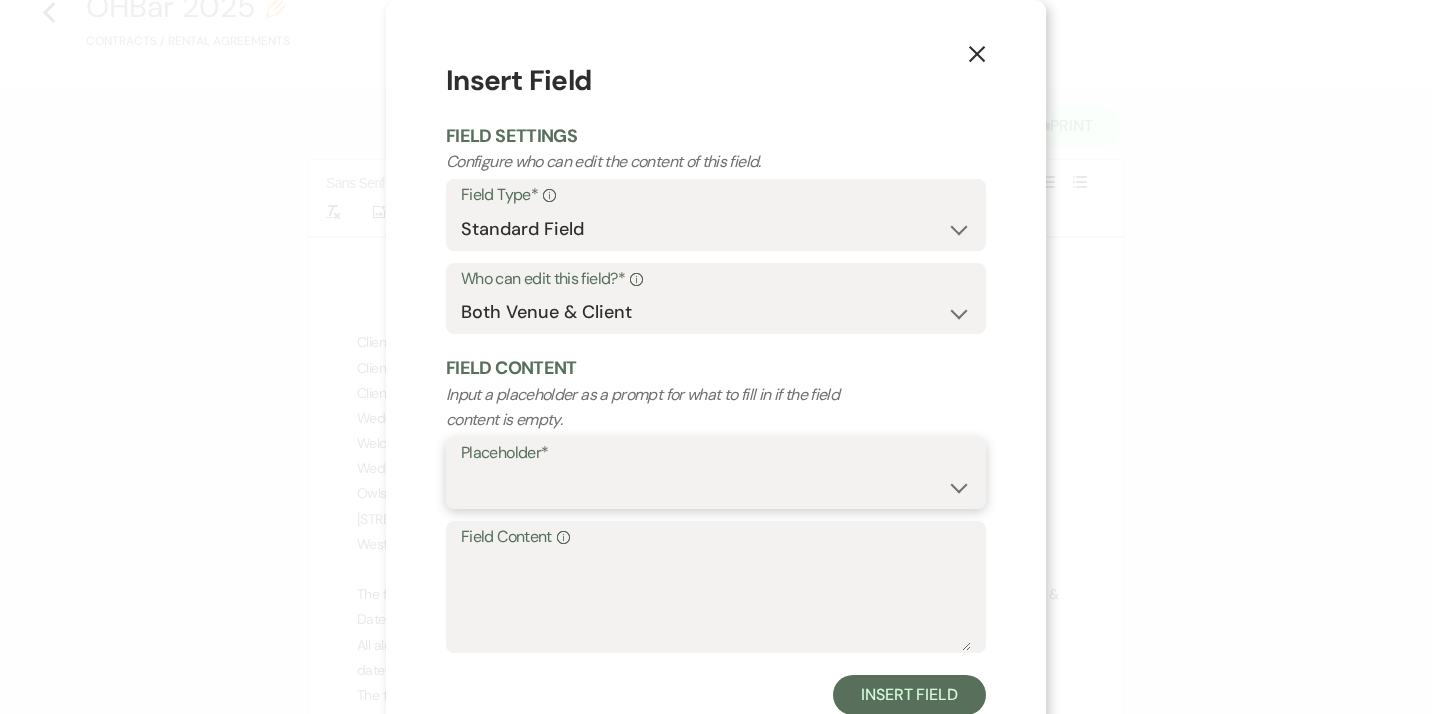 click on "Custom Placeholder Date Time Name Location Venue Name Type Number Budget Address Phone Number Email Amount Total" at bounding box center (716, 487) 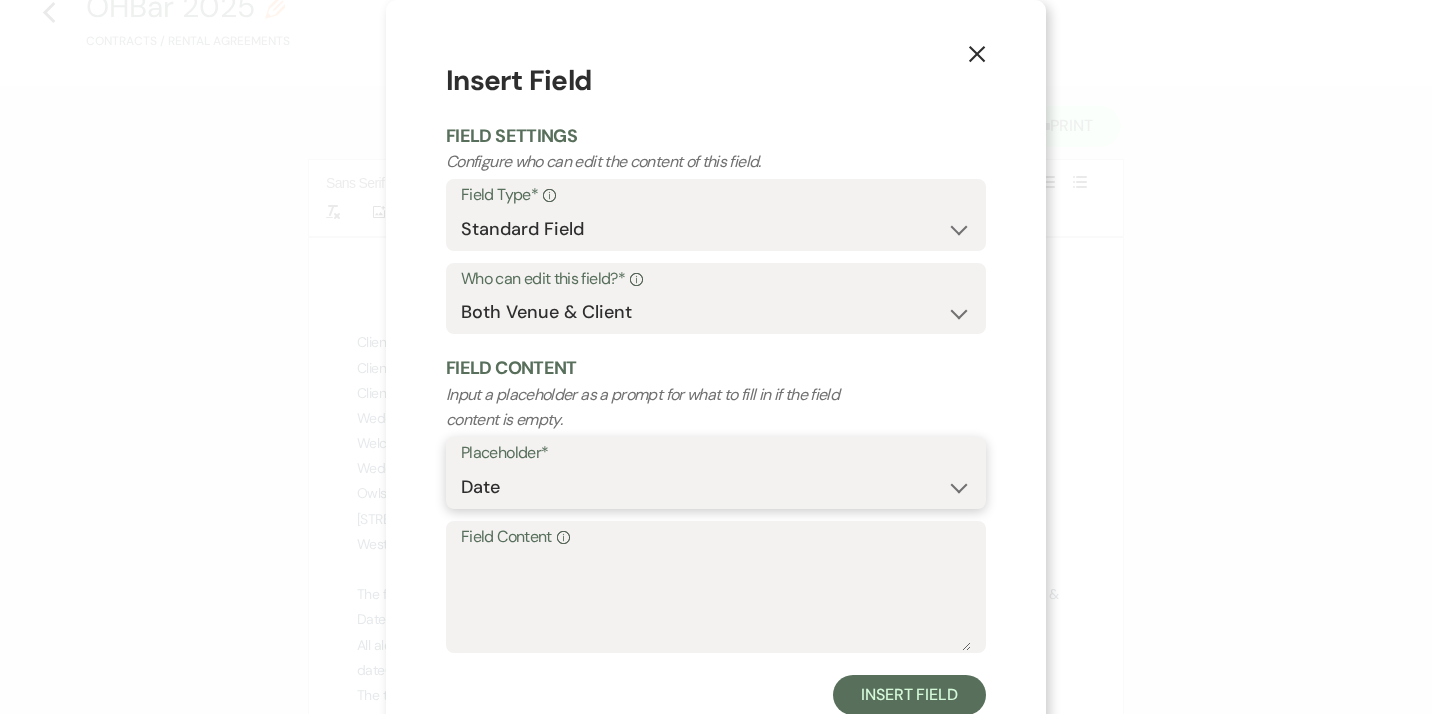 click on "Date" at bounding box center (0, 0) 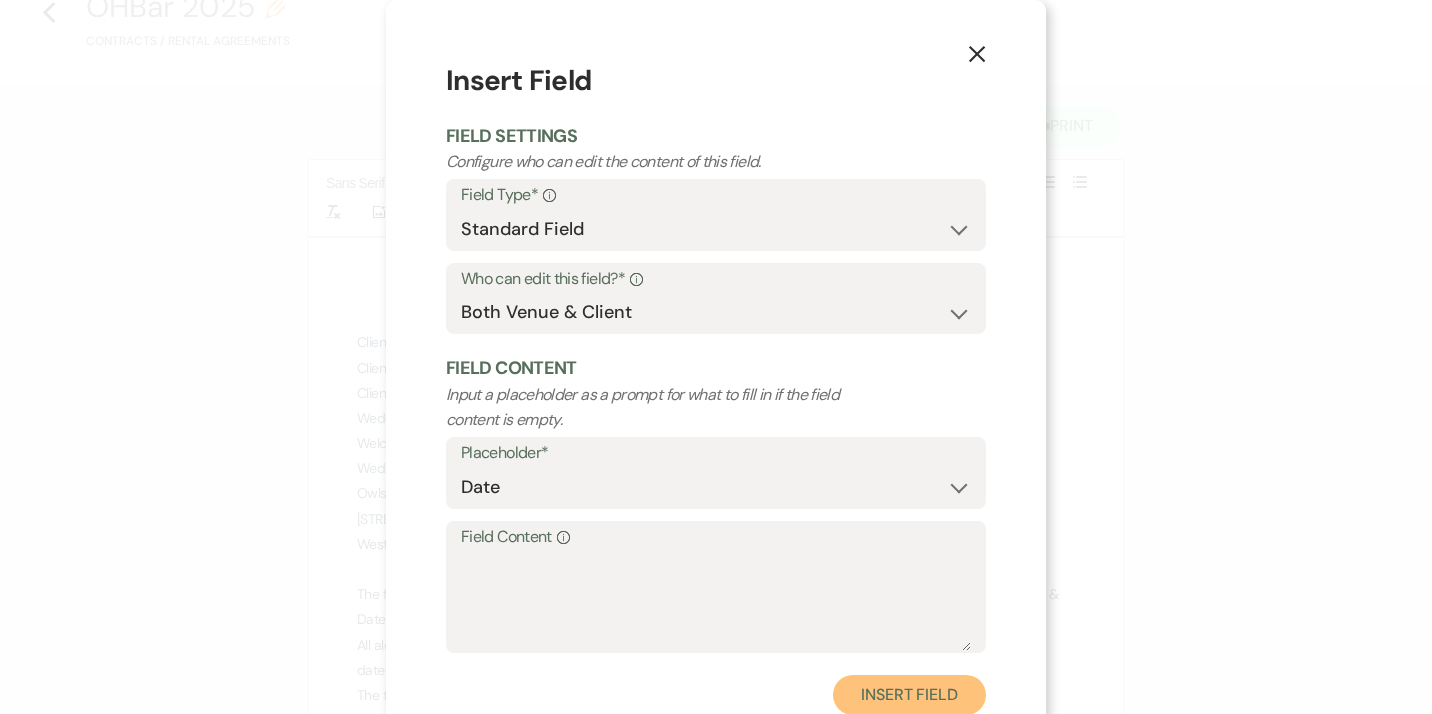 click on "Insert Field" at bounding box center (909, 695) 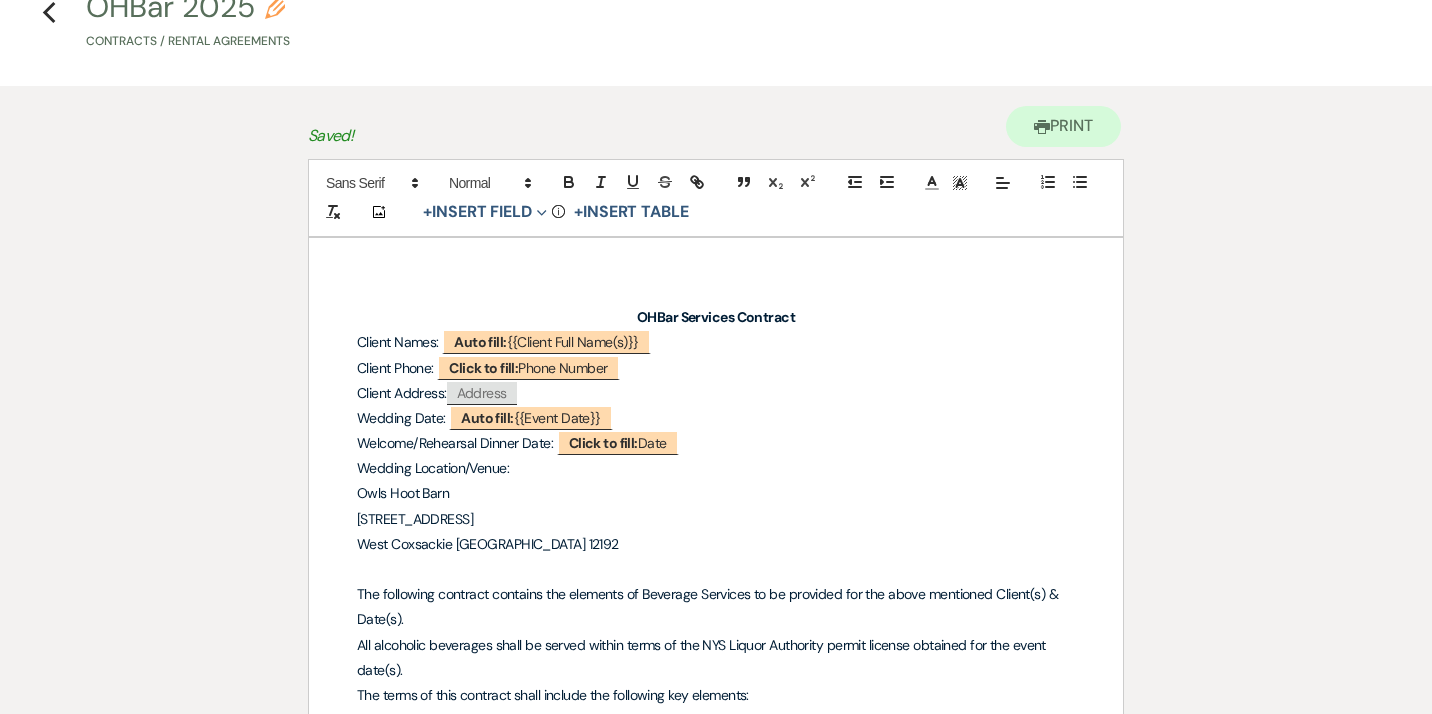 click on "Welcome/Rehearsal Dinner Date:" at bounding box center [455, 443] 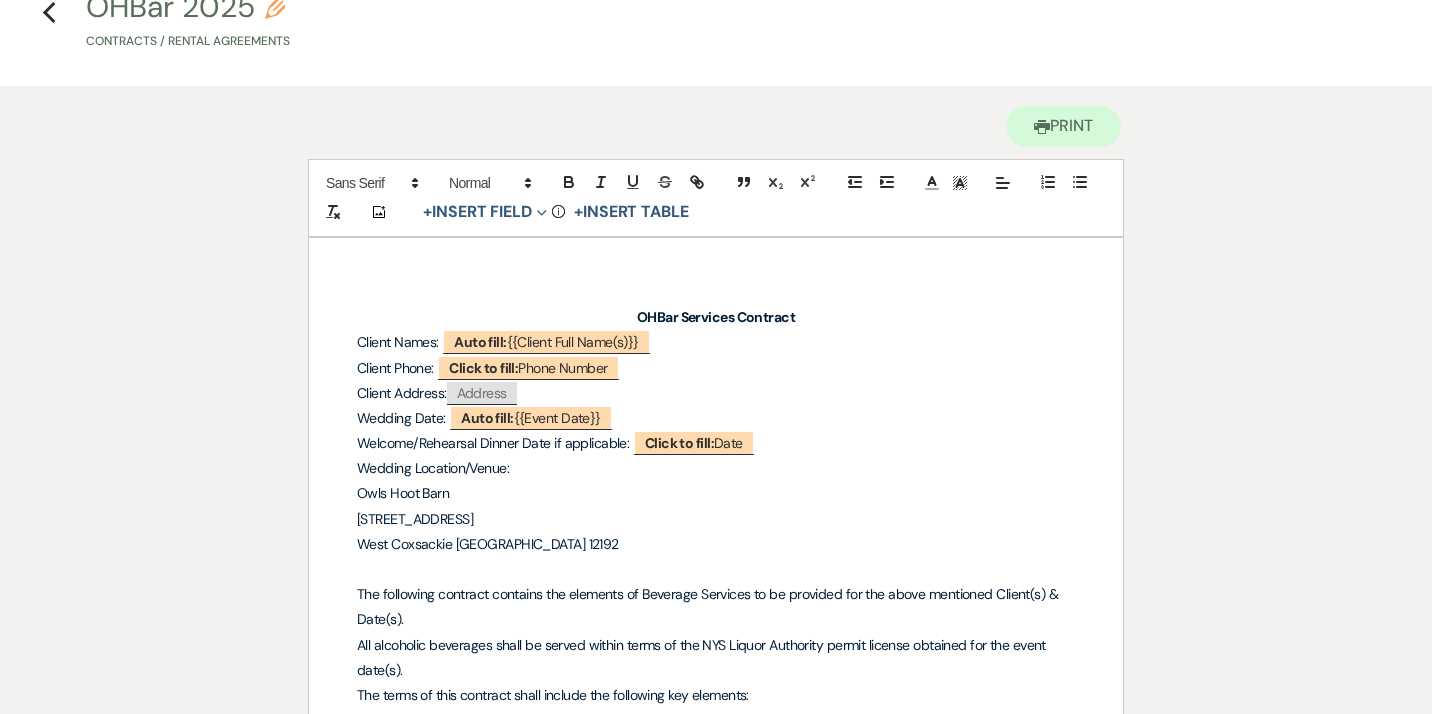 click on "Wedding Location/Venue:" at bounding box center [716, 468] 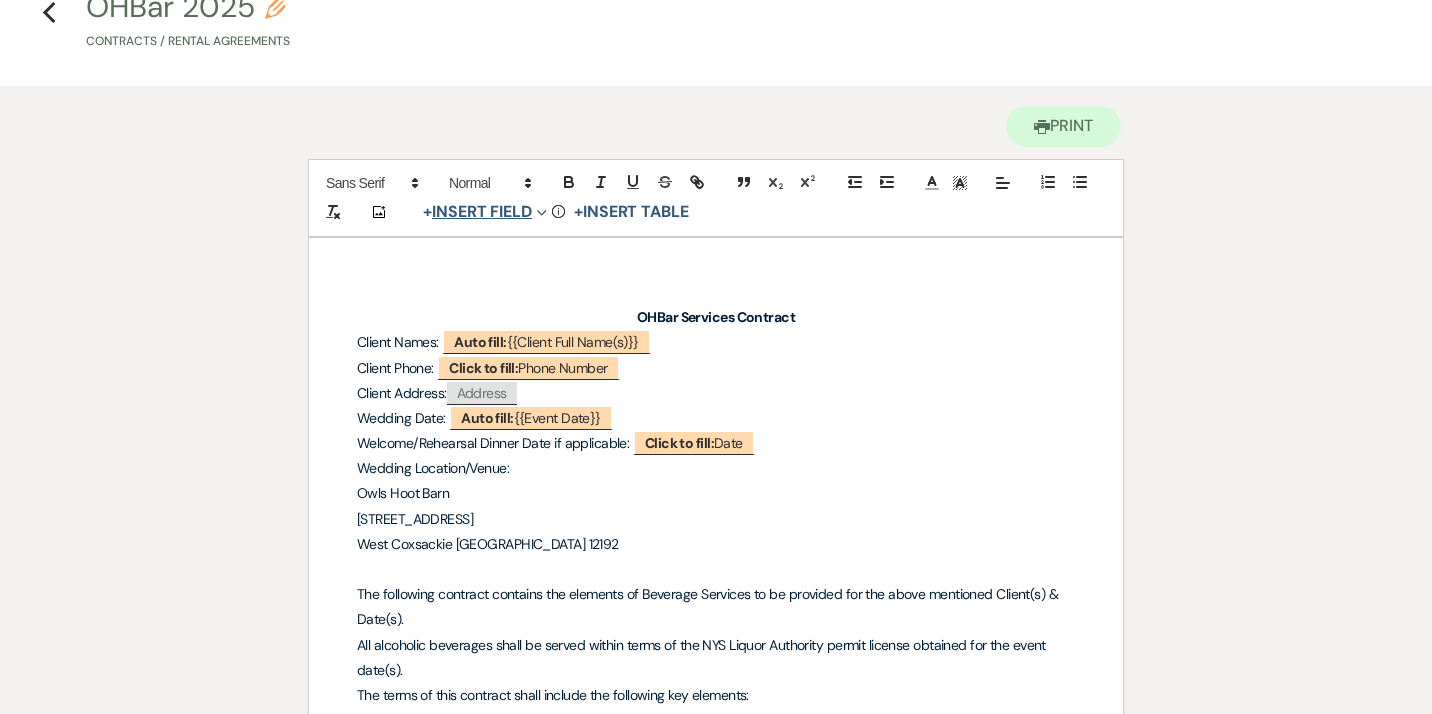 click on "+  Insert Field Expand" at bounding box center [485, 212] 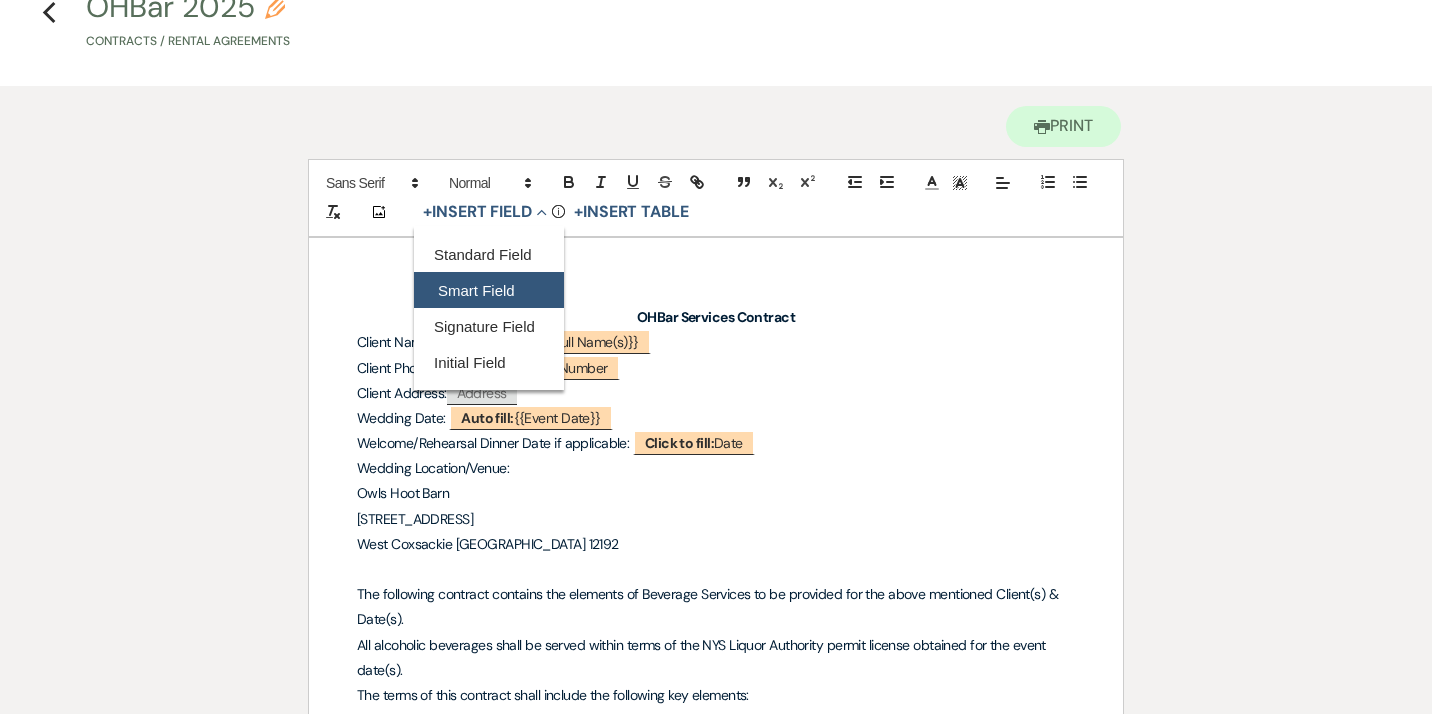 click on "Smart Field" at bounding box center [489, 290] 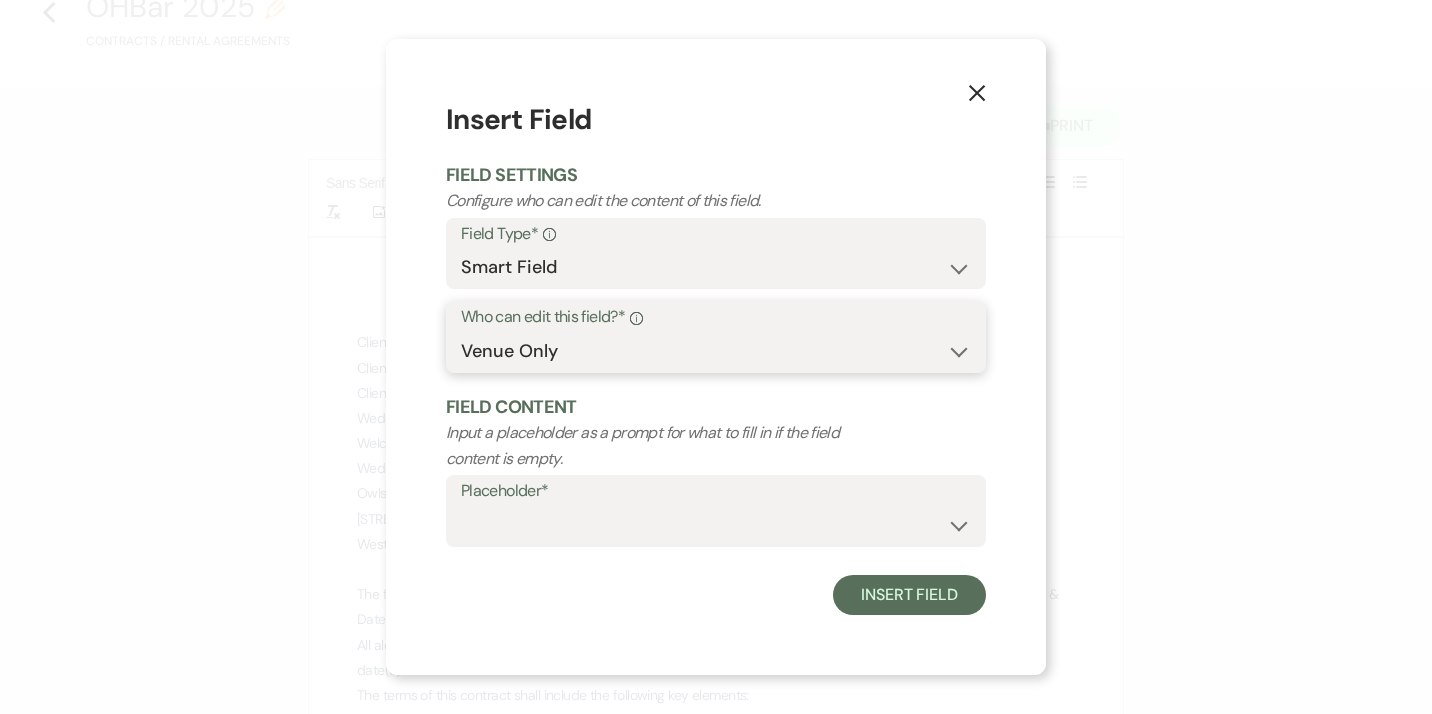 select on "clientAndOwner" 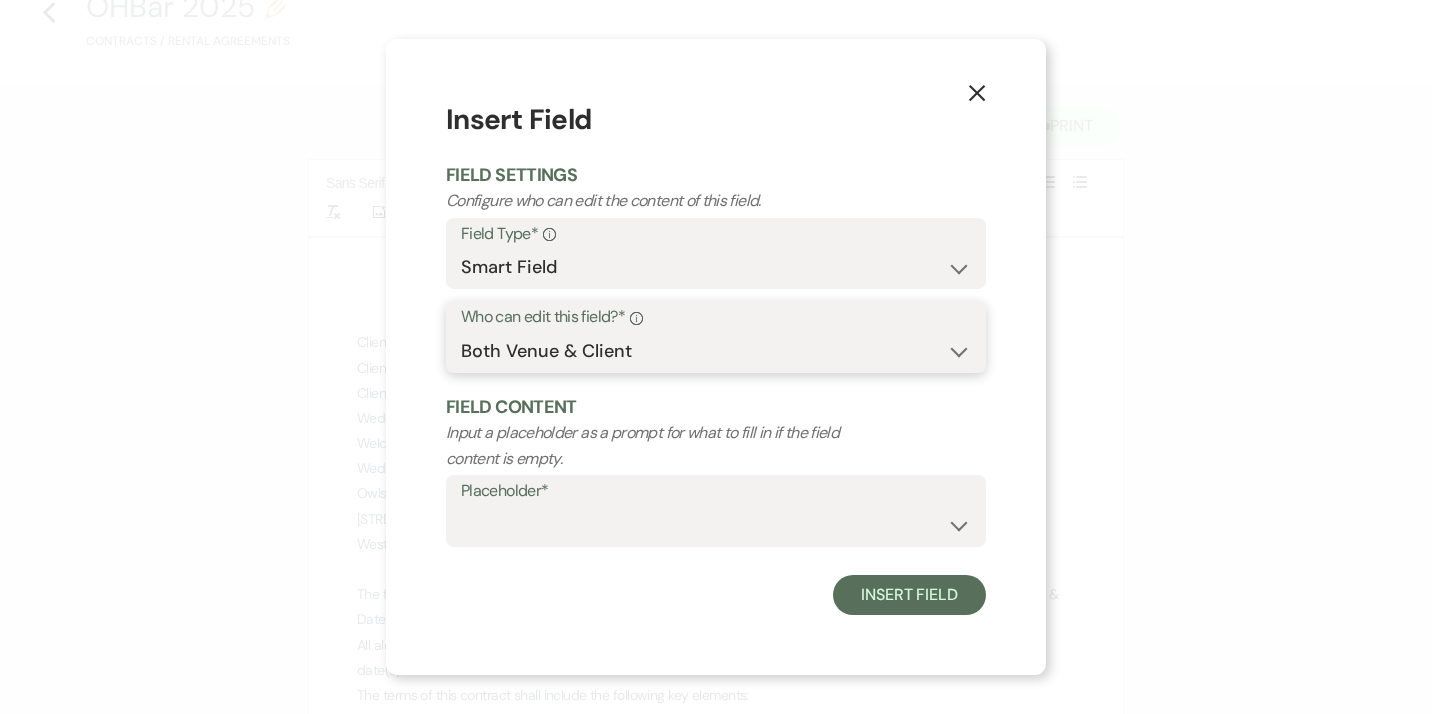 click on "Both Venue & Client" at bounding box center [0, 0] 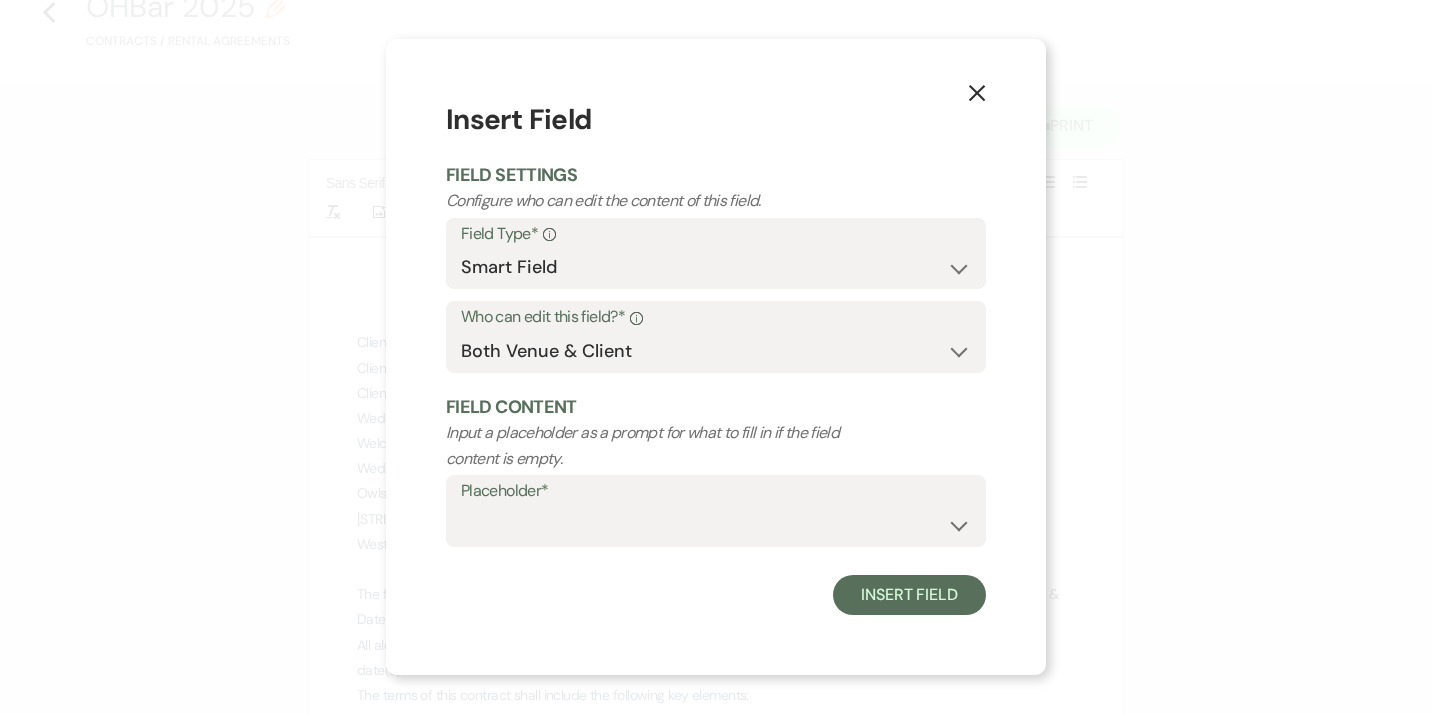 click on "Placeholder*" at bounding box center [716, 491] 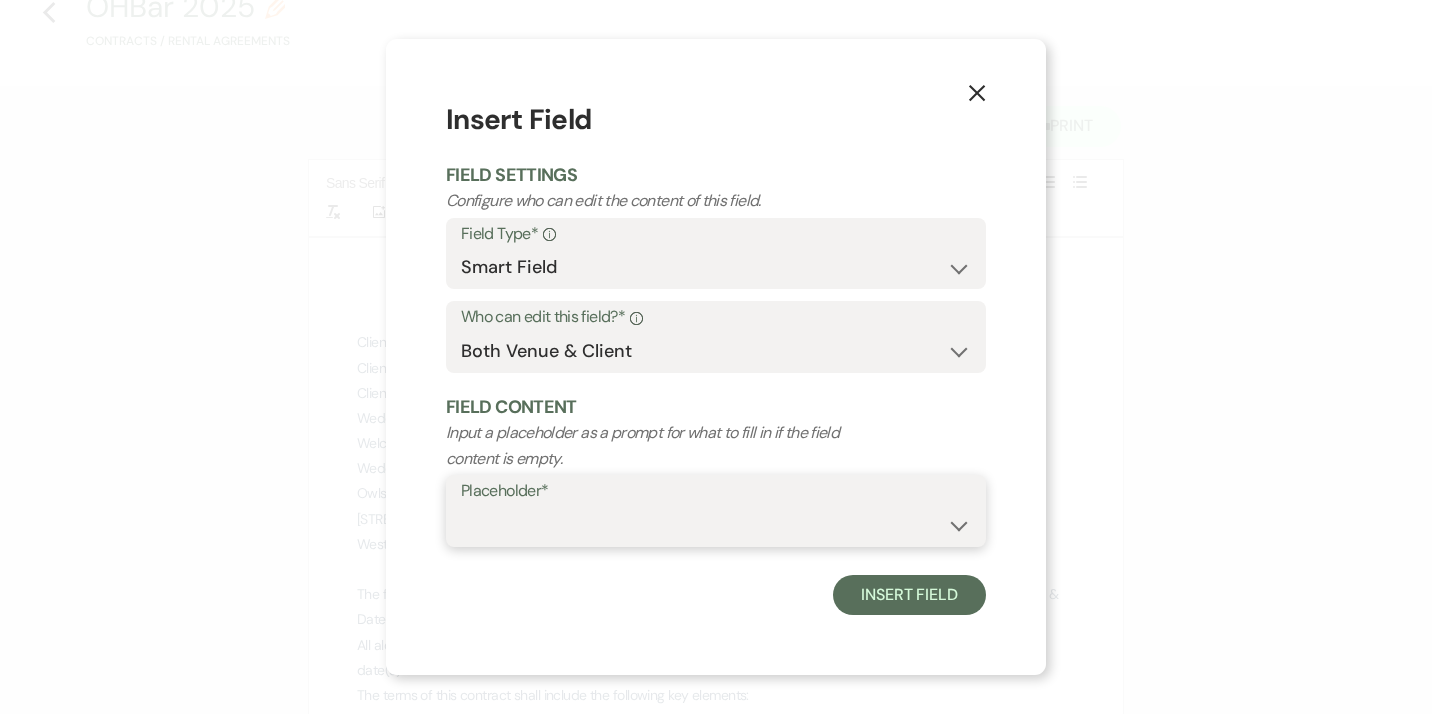 click on "{{Event Date}} {{Client Full Name(s)}} {{Client First Name(s)}} {{Venue Name}} {{Event Type}} {{Guest Count}} {{Event Budget}}" at bounding box center [716, 525] 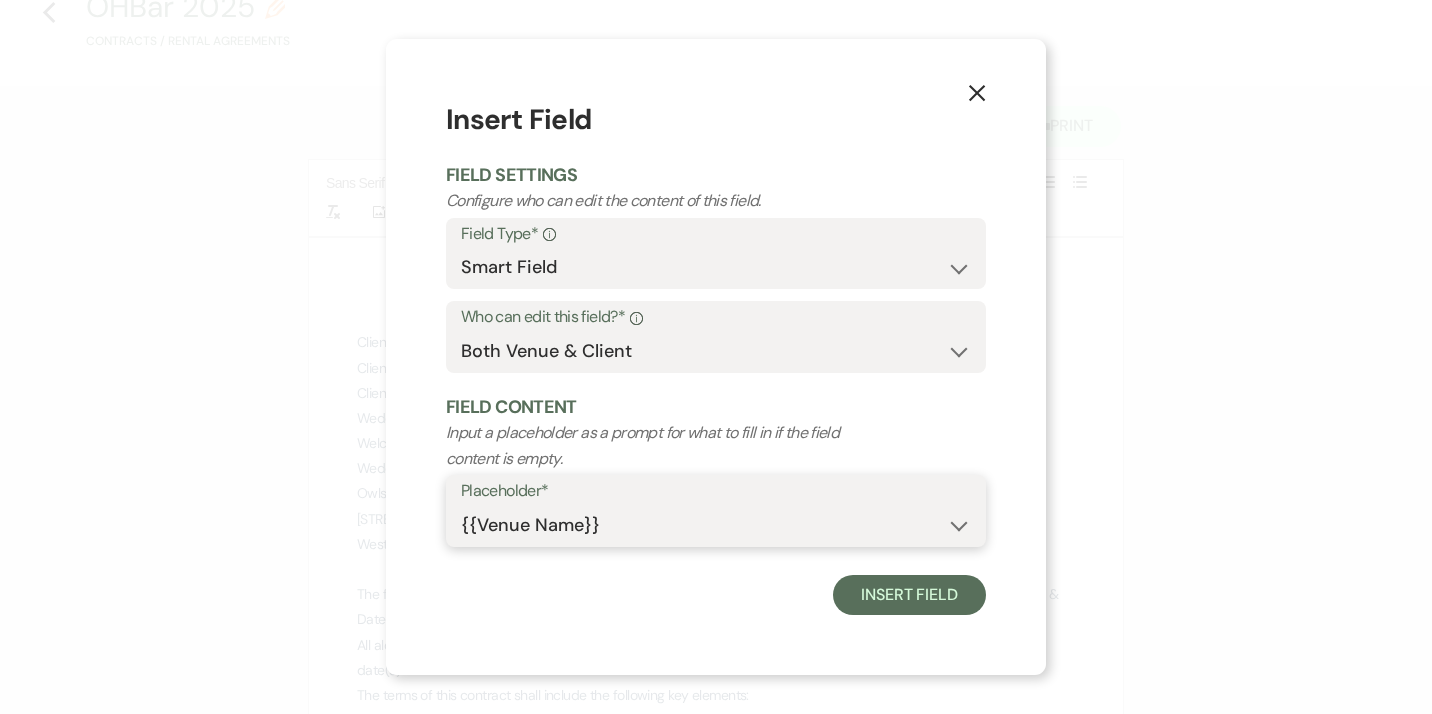 click on "{{Venue Name}}" at bounding box center (0, 0) 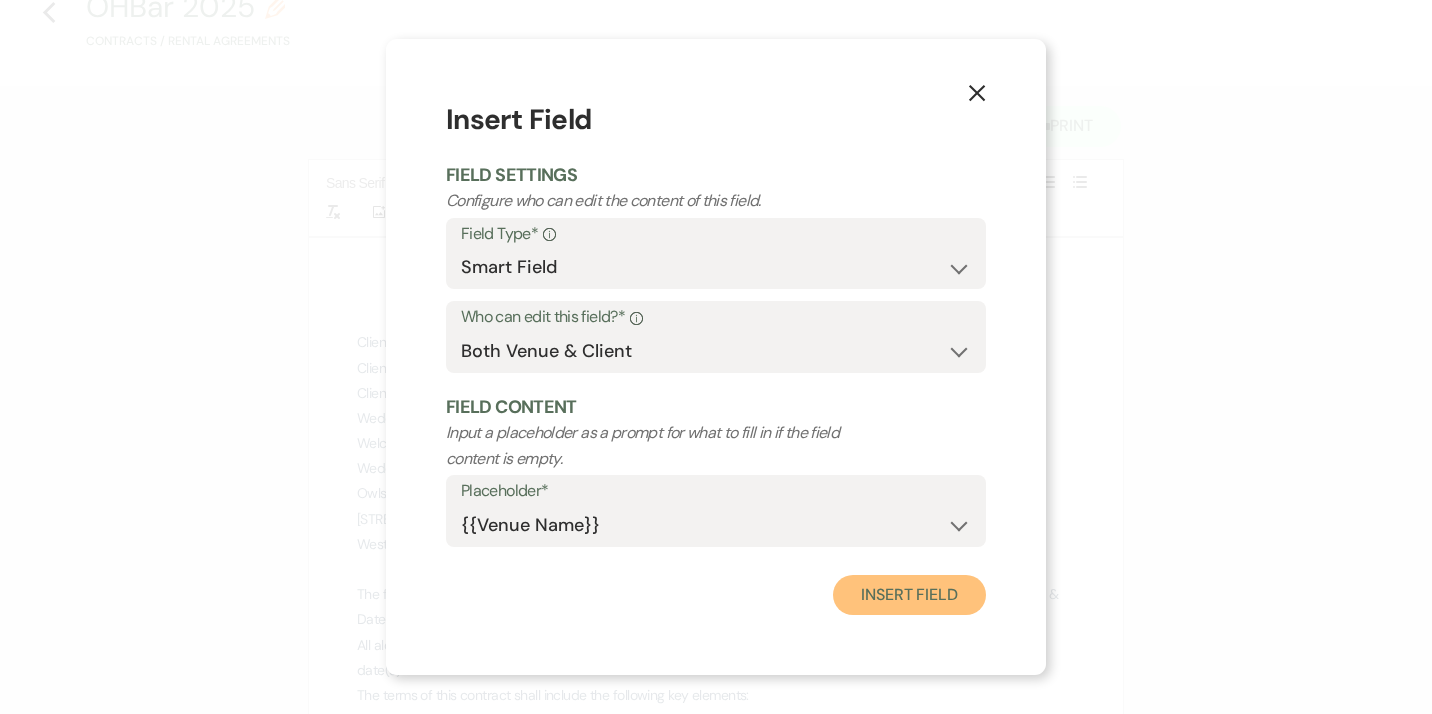 click on "Insert Field" at bounding box center (909, 595) 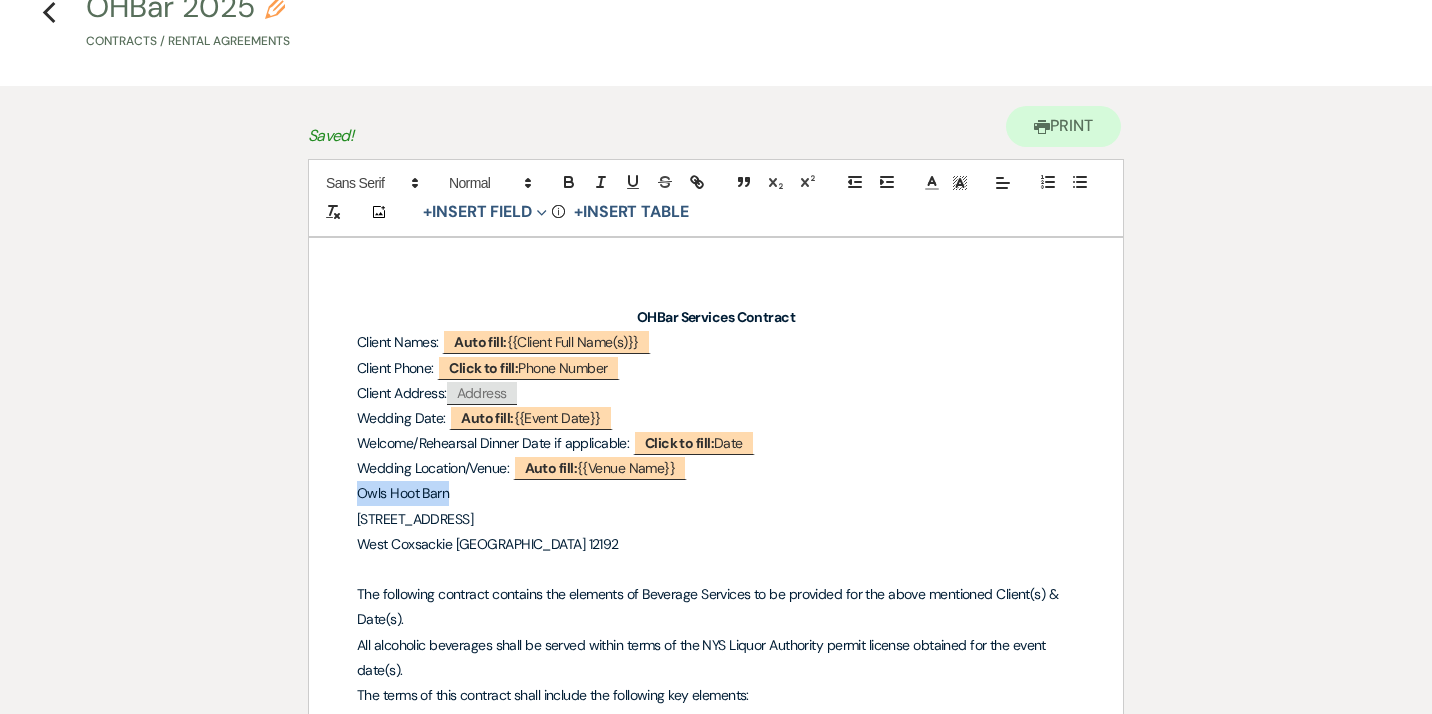 drag, startPoint x: 454, startPoint y: 498, endPoint x: 349, endPoint y: 495, distance: 105.04285 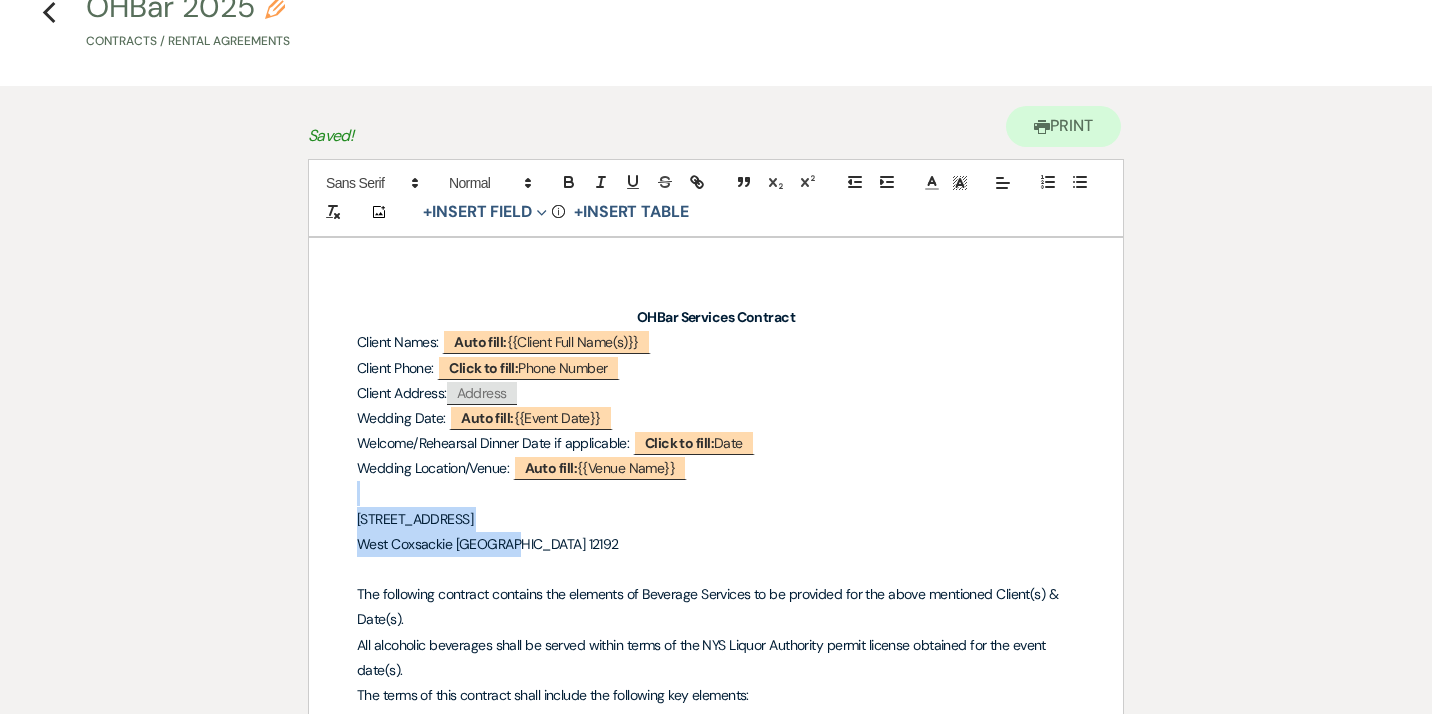 drag, startPoint x: 515, startPoint y: 552, endPoint x: 308, endPoint y: 487, distance: 216.96544 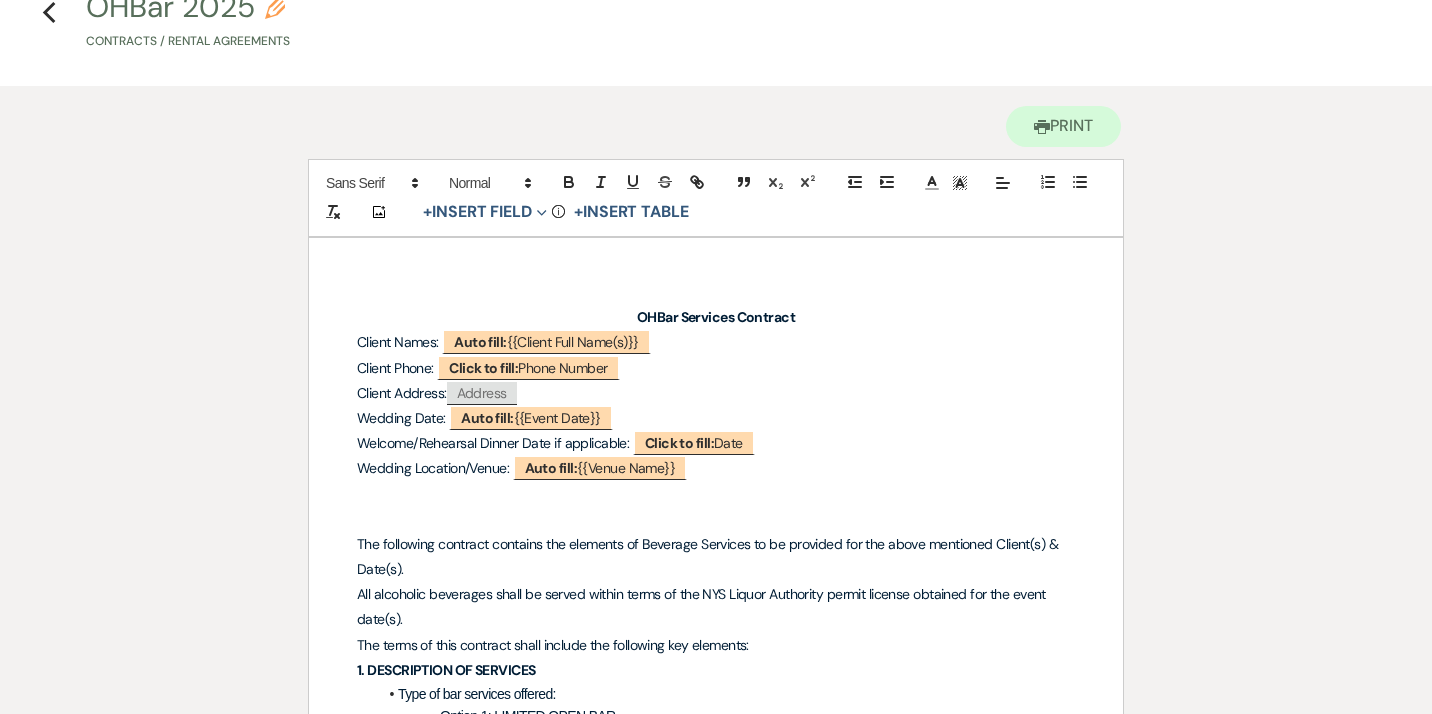 click on "The following contract contains the elements of Beverage Services to be provided for the above mentioned Client(s) & Date(s)." at bounding box center [709, 556] 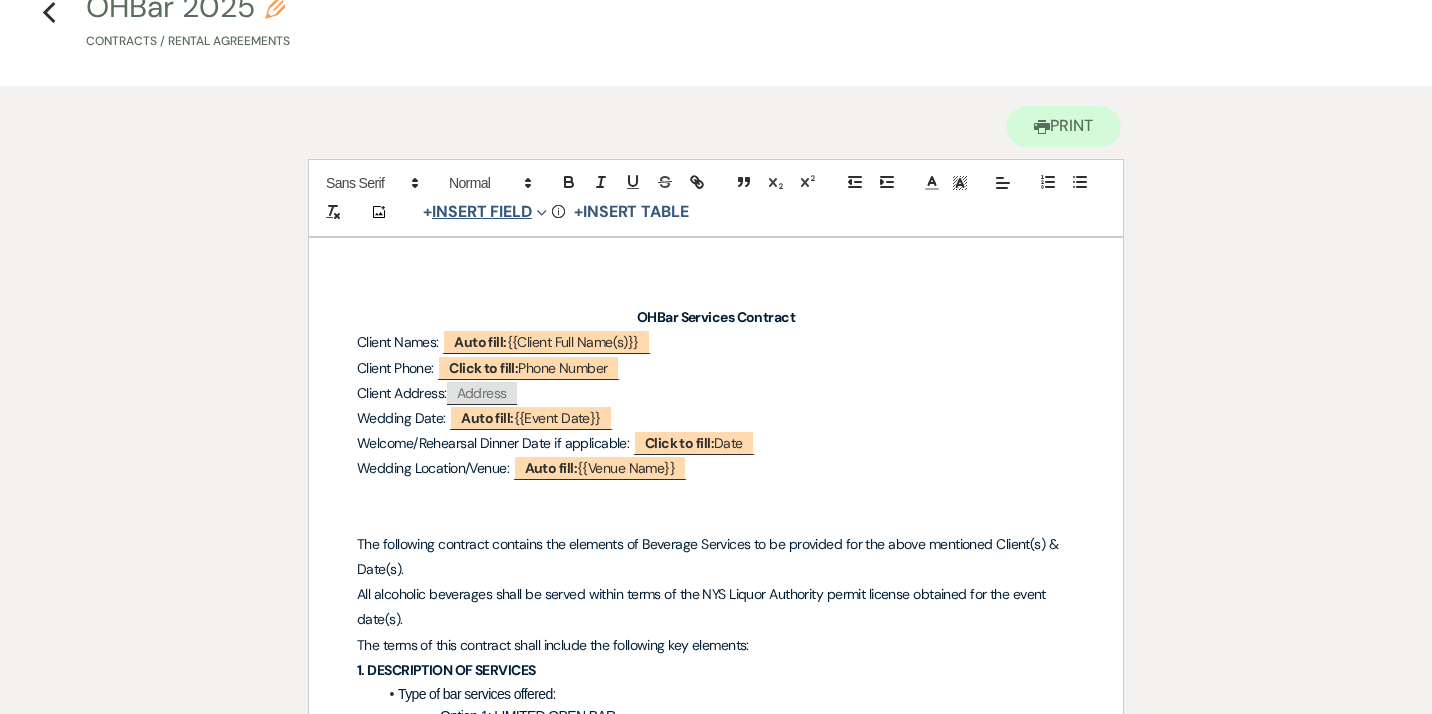 click on "+  Insert Field Expand" at bounding box center (485, 212) 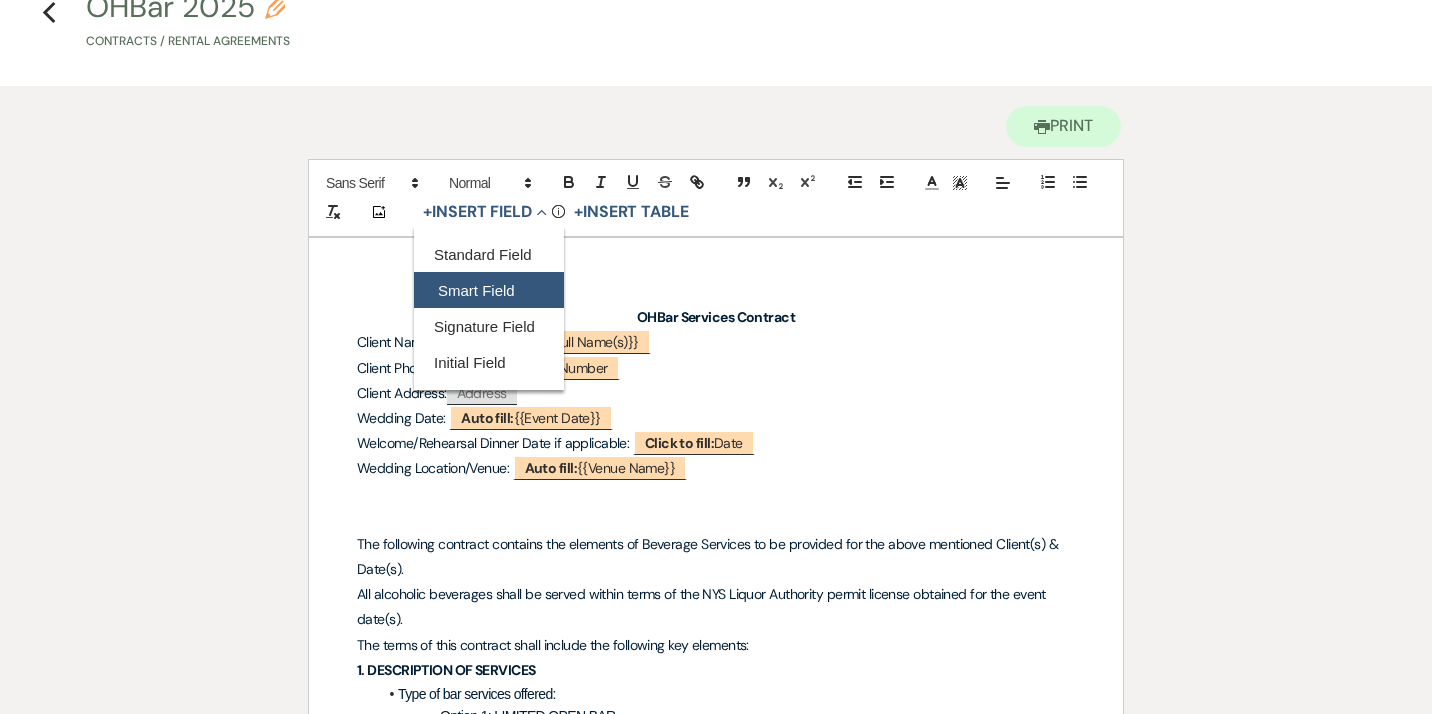 click on "Smart Field" at bounding box center [489, 290] 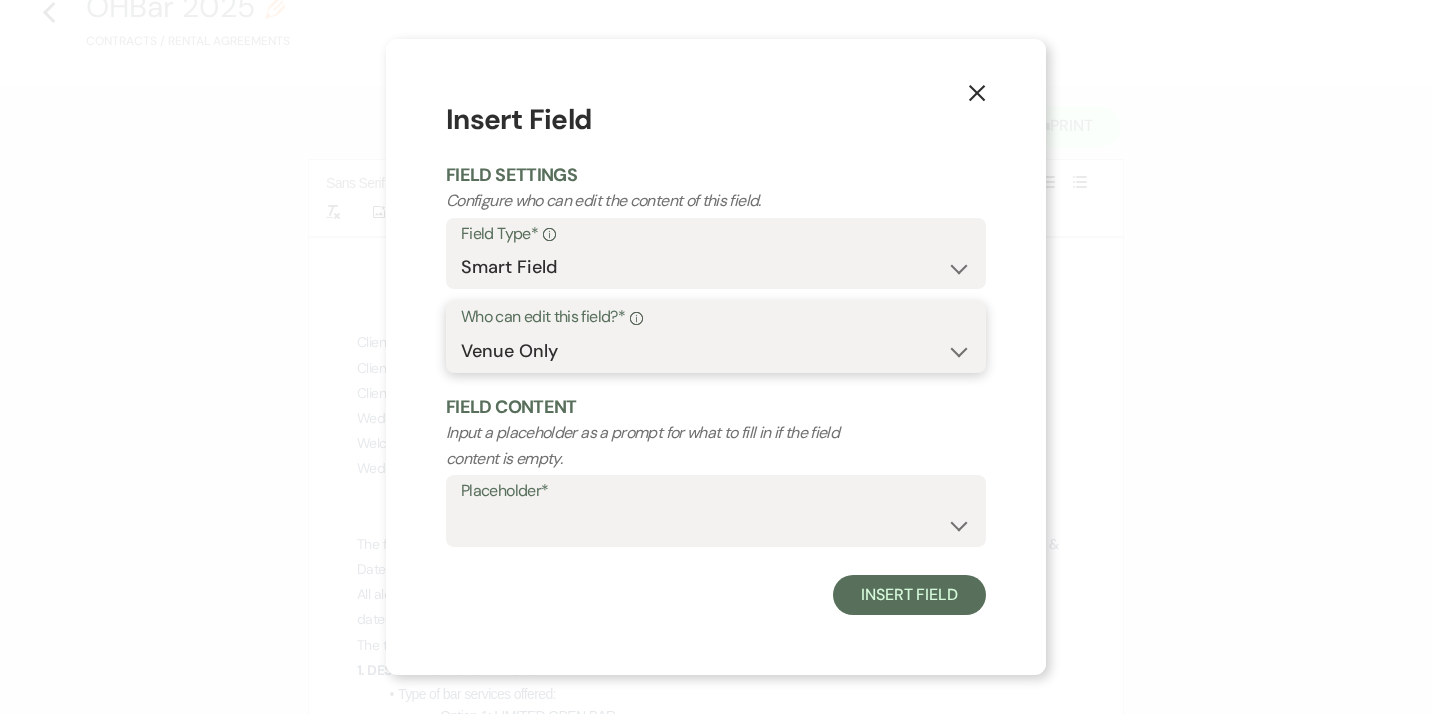 select on "clientAndOwner" 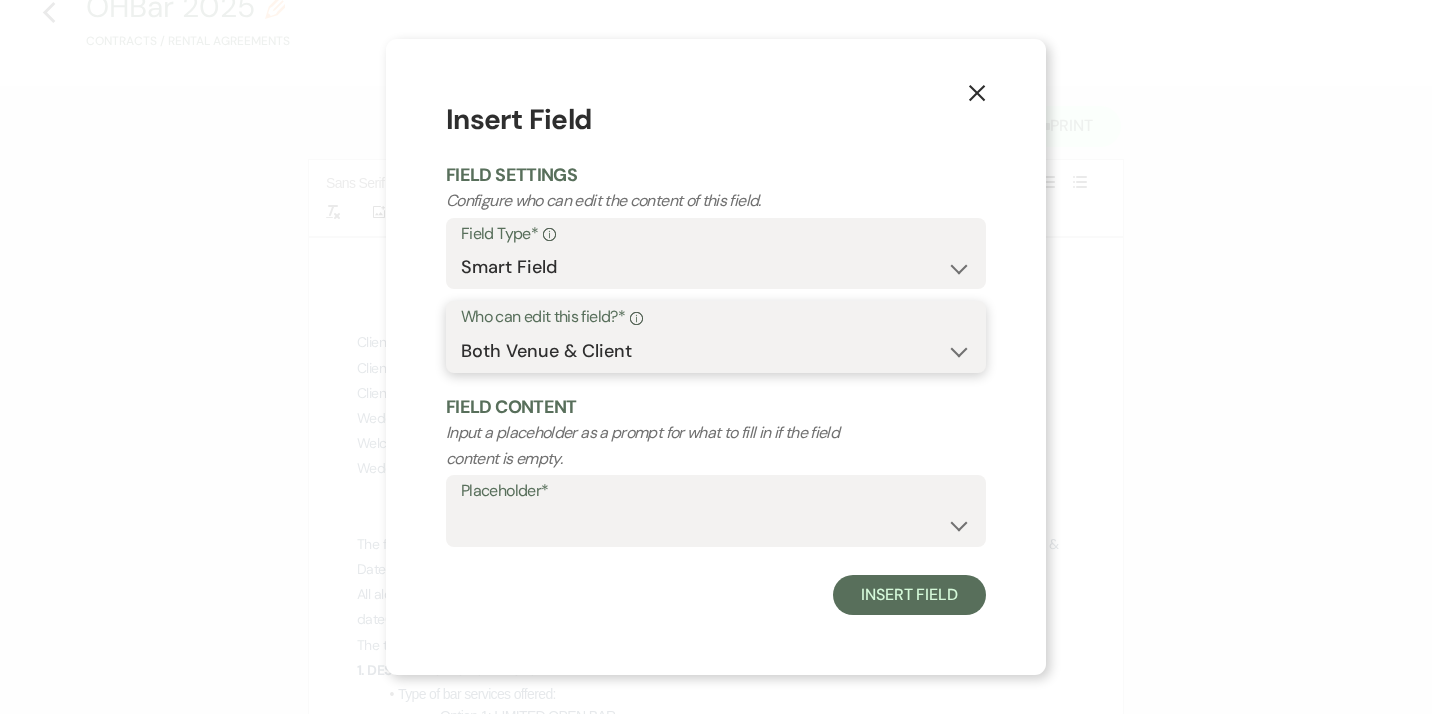 click on "Both Venue & Client" at bounding box center [0, 0] 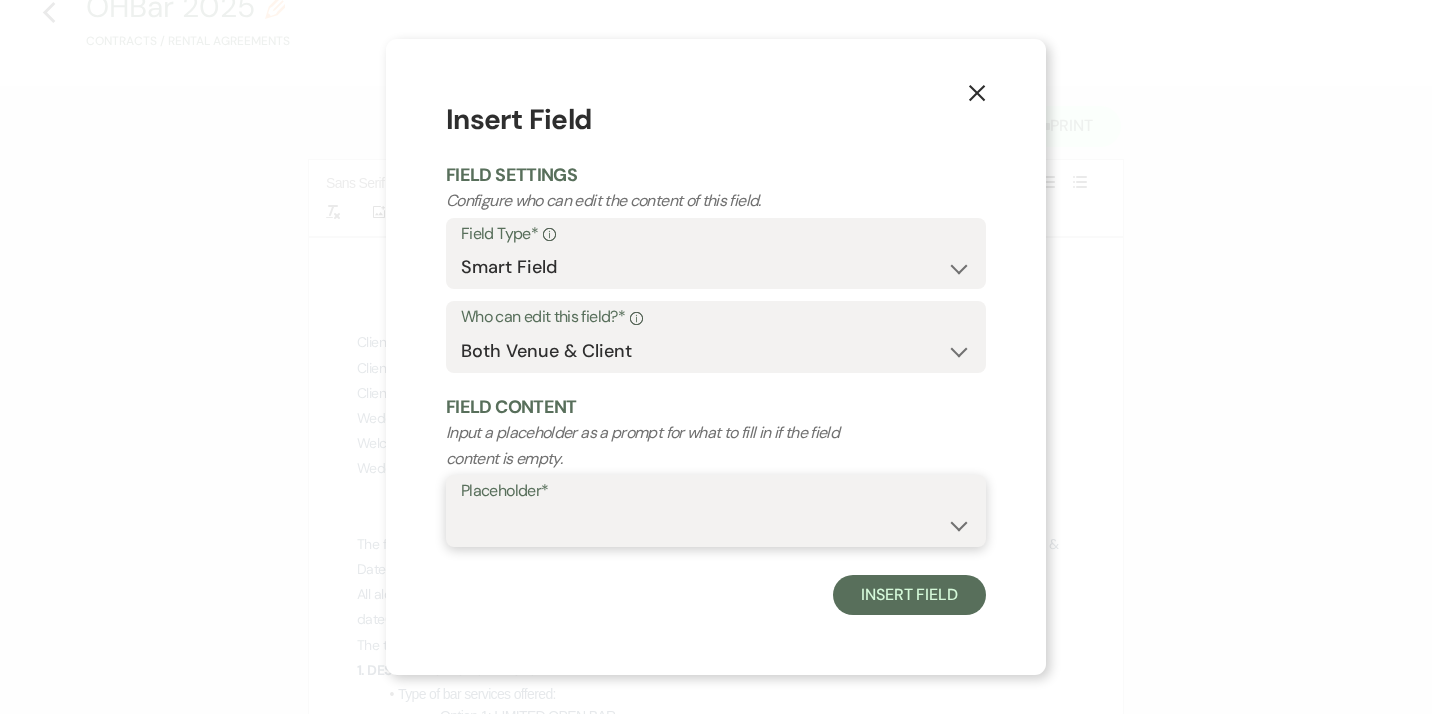 click on "{{Event Date}} {{Client Full Name(s)}} {{Client First Name(s)}} {{Venue Name}} {{Event Type}} {{Guest Count}} {{Event Budget}}" at bounding box center [716, 525] 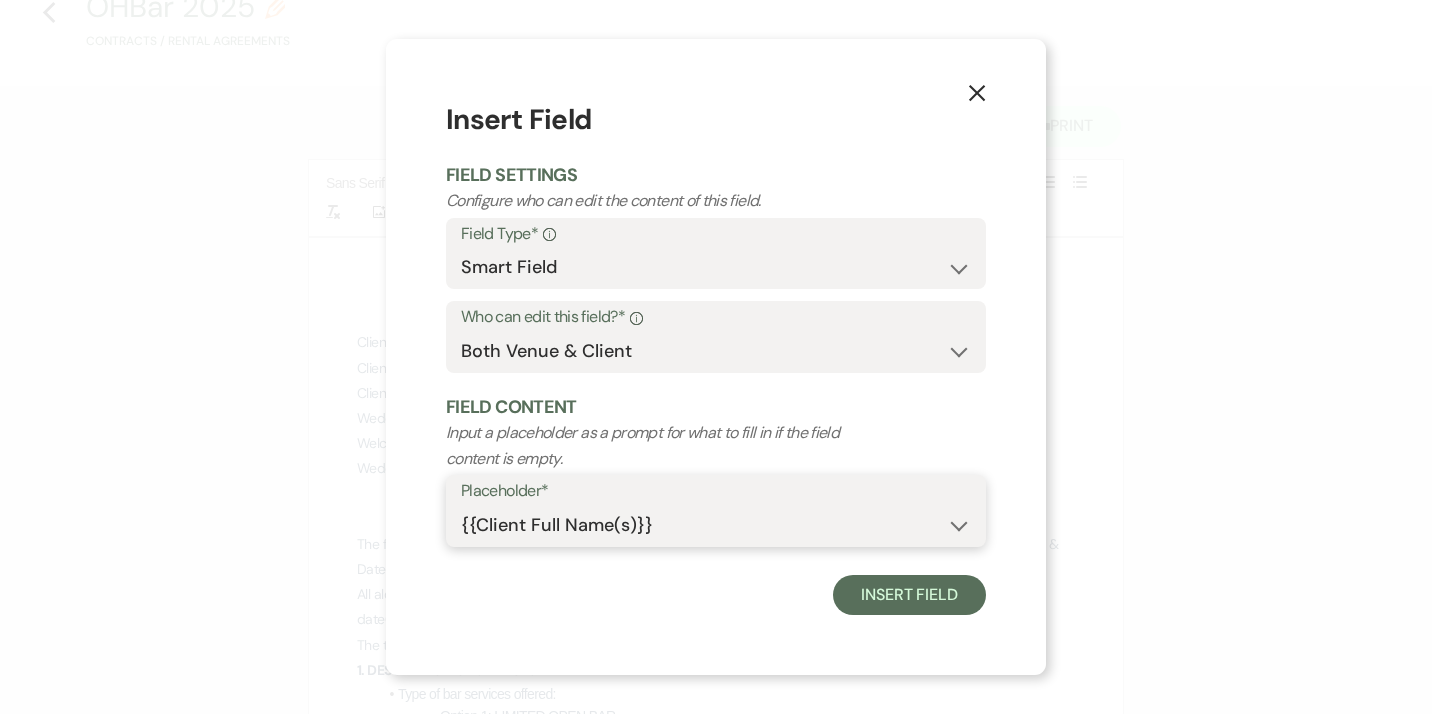 click on "{{Client Full Name(s)}}" at bounding box center [0, 0] 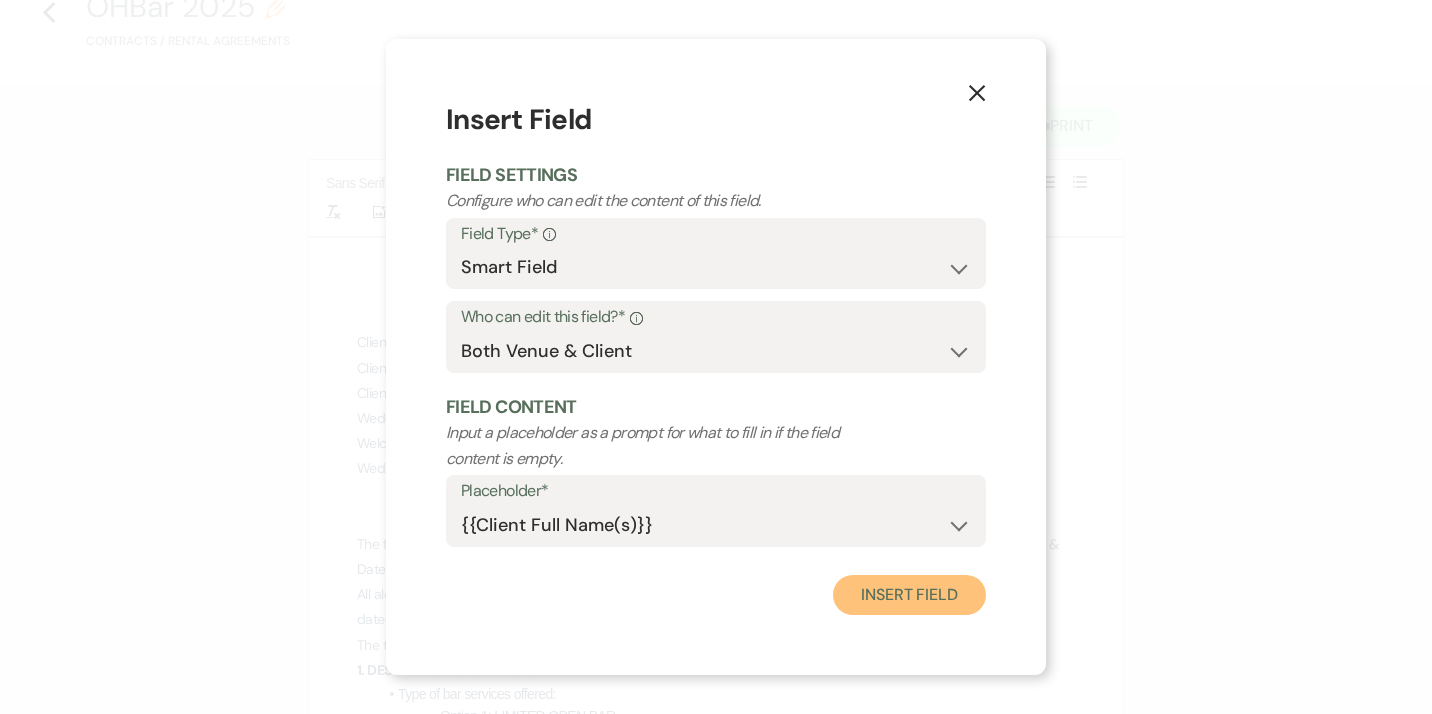 click on "Insert Field" at bounding box center (909, 595) 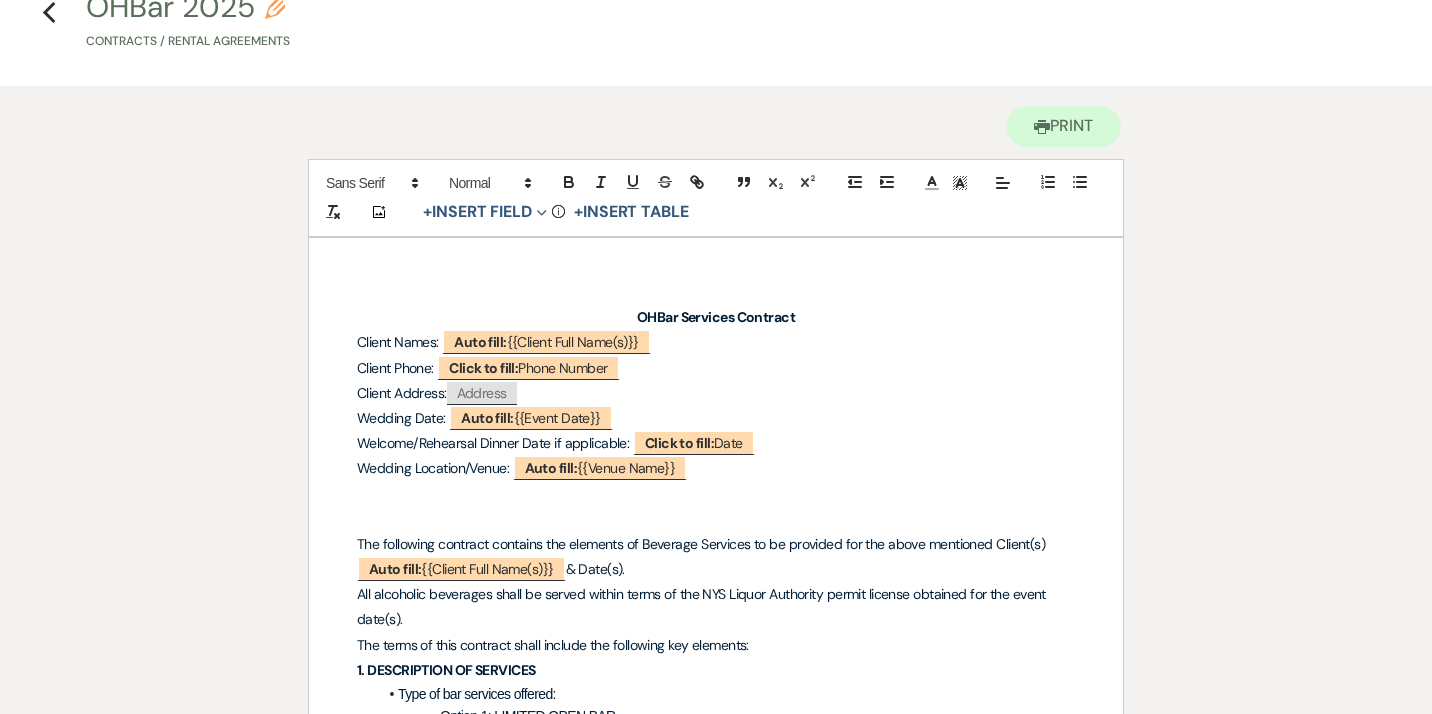 click on "The following contract contains the elements of Beverage Services to be provided for the above mentioned Client(s)  ﻿
Auto fill:
{{Client Full Name(s)}}
﻿  & Date(s)." at bounding box center [701, 558] 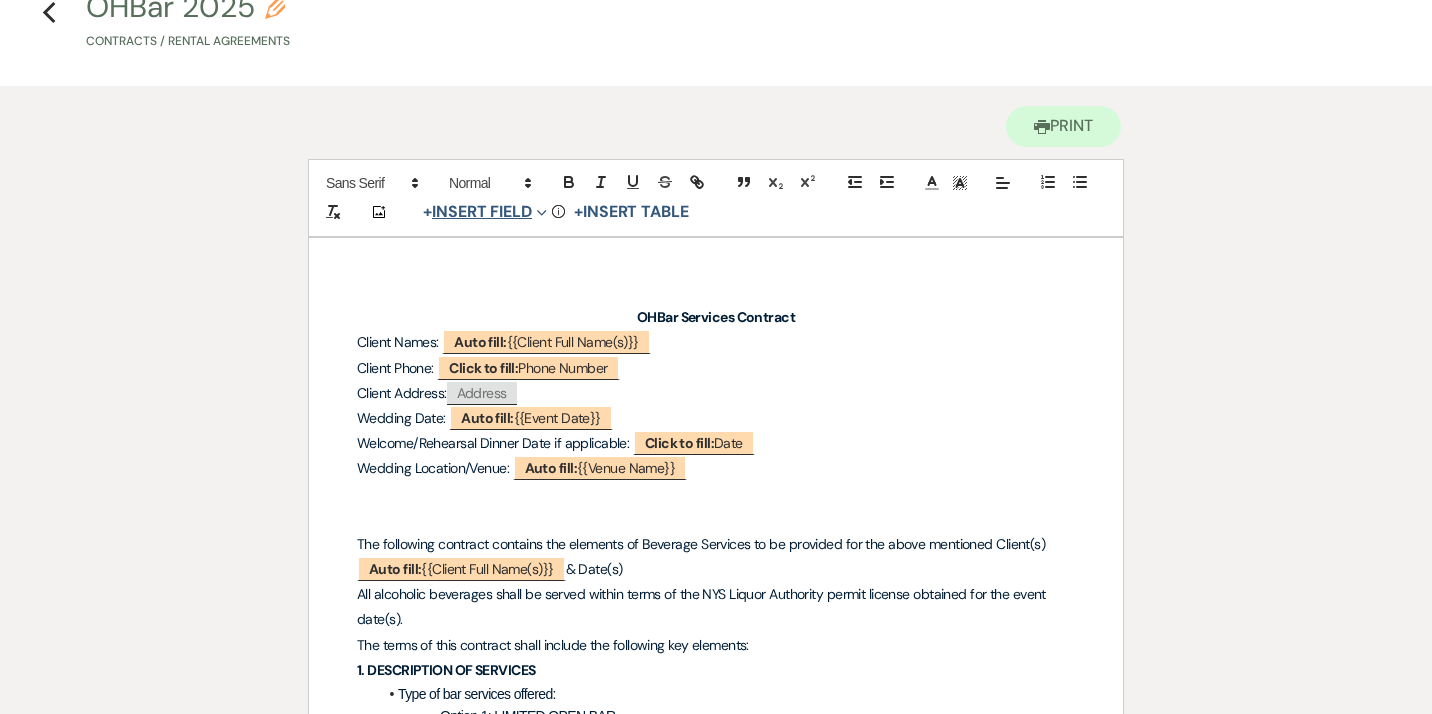 click on "+  Insert Field Expand" at bounding box center [485, 212] 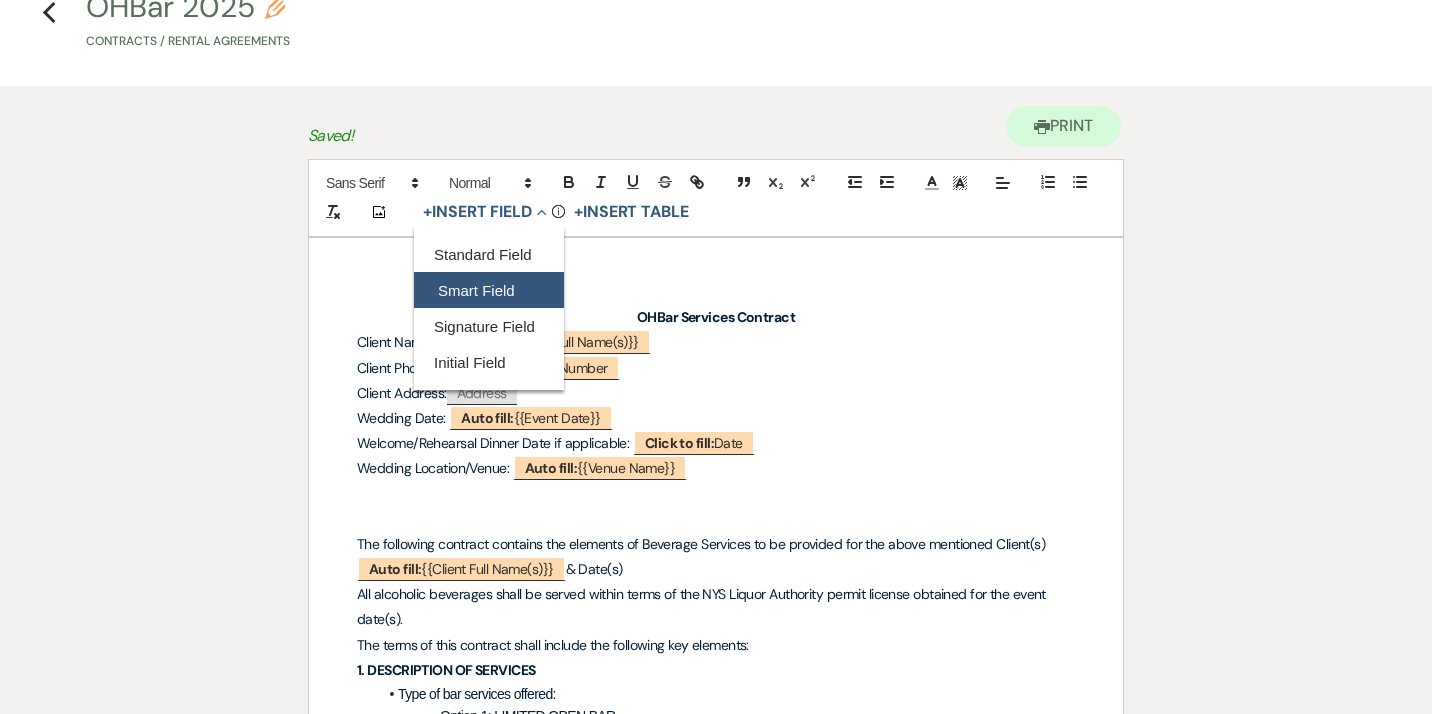 click on "Smart Field" at bounding box center (489, 290) 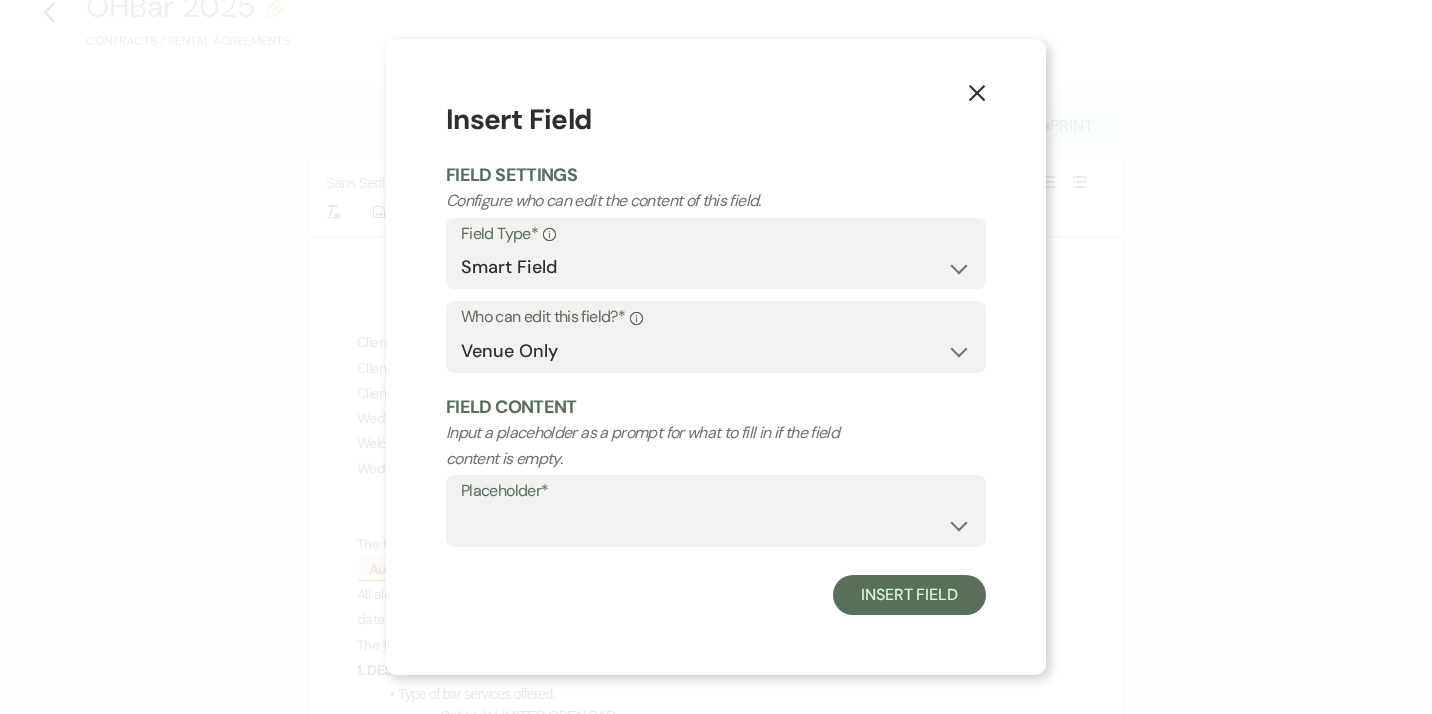 click on "Who can edit this field?* Info" at bounding box center [716, 317] 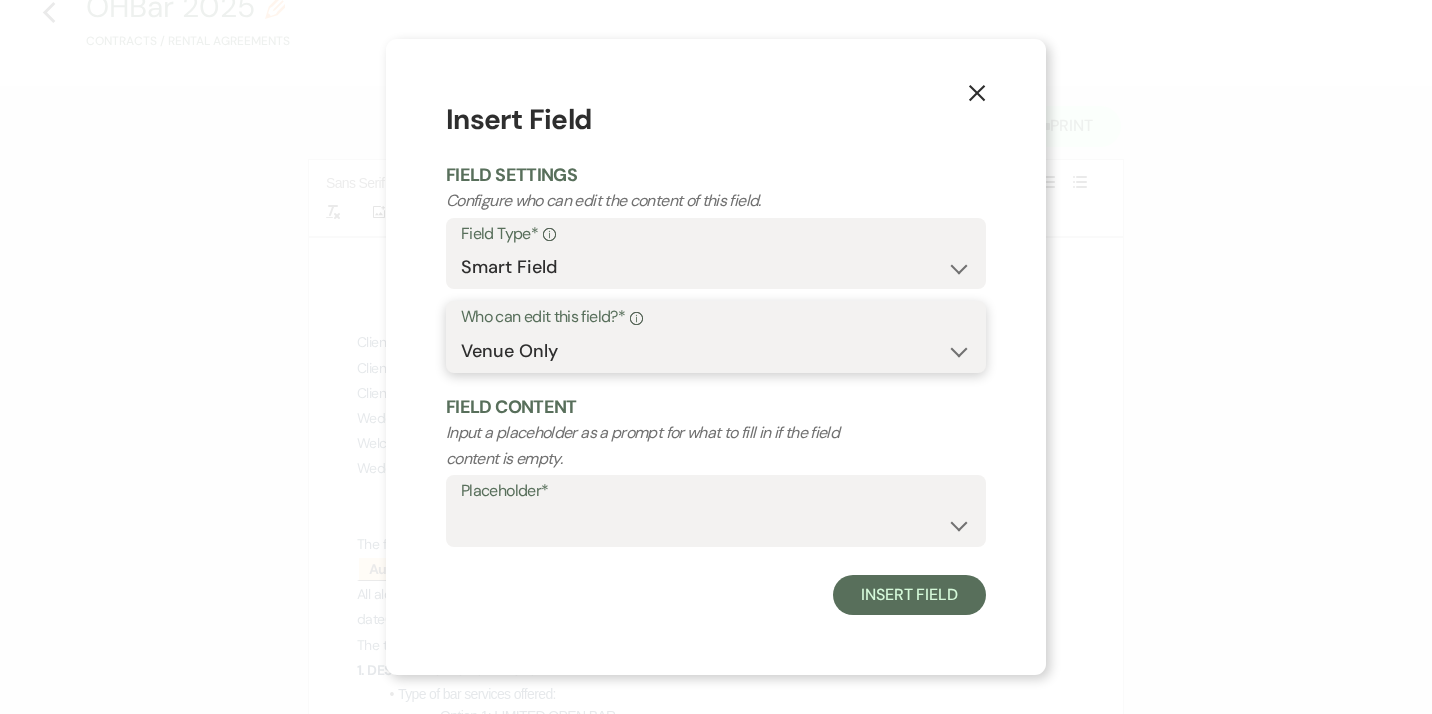 click on "Both Venue & Client Client Only Venue Only" at bounding box center [716, 351] 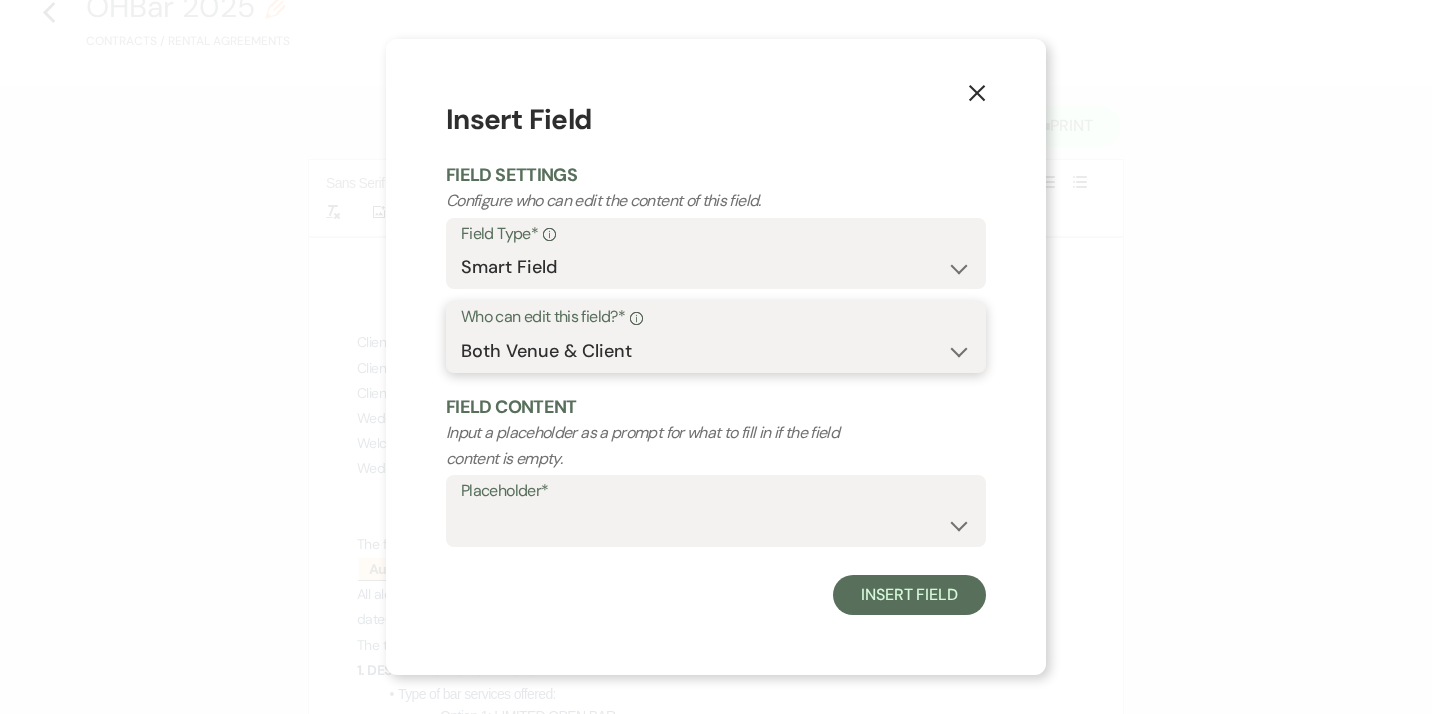click on "Both Venue & Client" at bounding box center (0, 0) 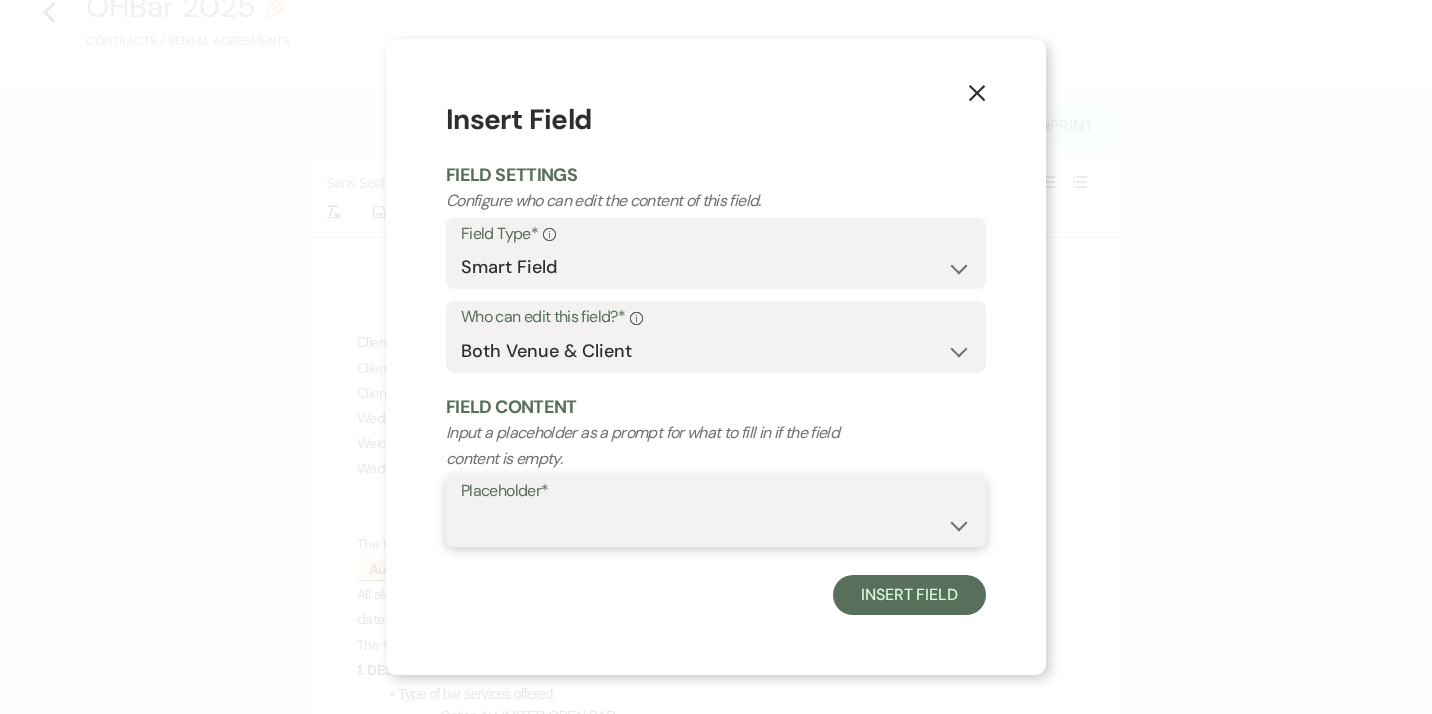 click on "{{Event Date}} {{Client Full Name(s)}} {{Client First Name(s)}} {{Venue Name}} {{Event Type}} {{Guest Count}} {{Event Budget}}" at bounding box center (716, 525) 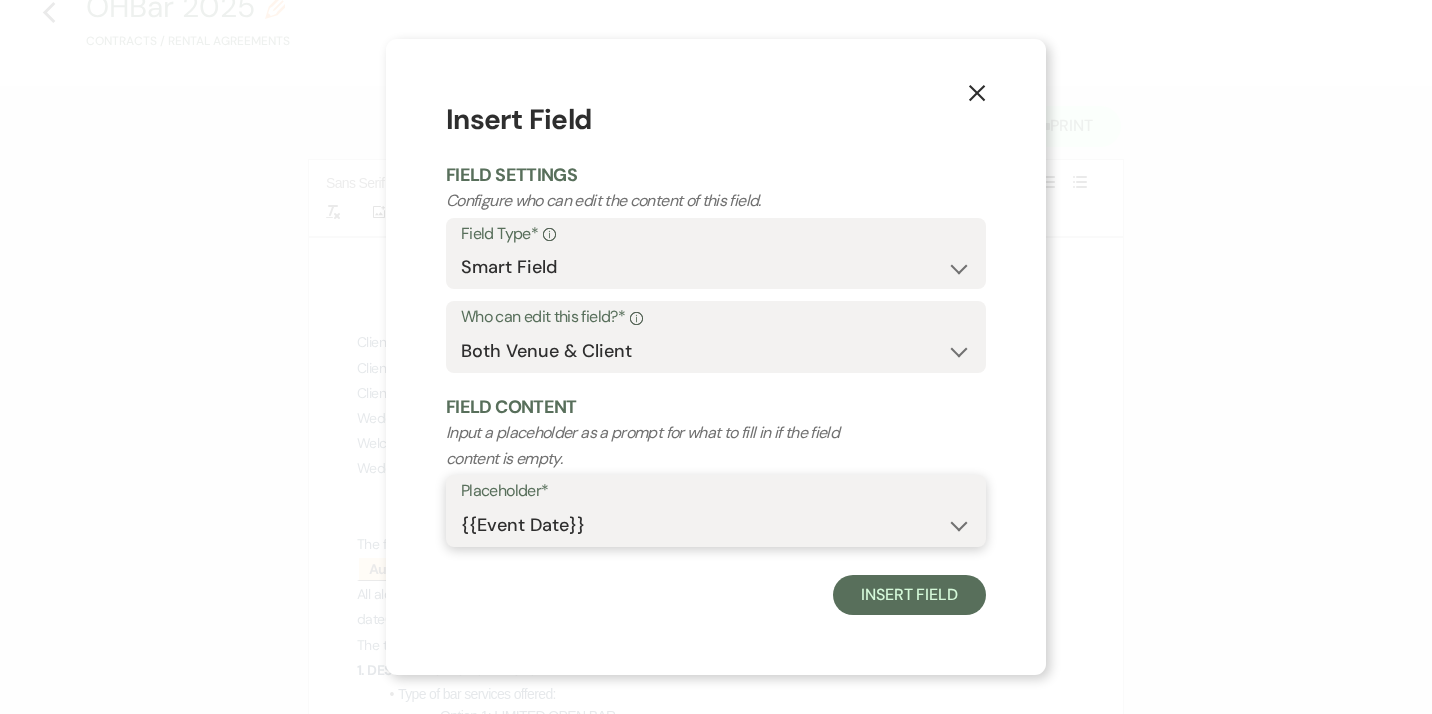 click on "{{Event Date}}" at bounding box center (0, 0) 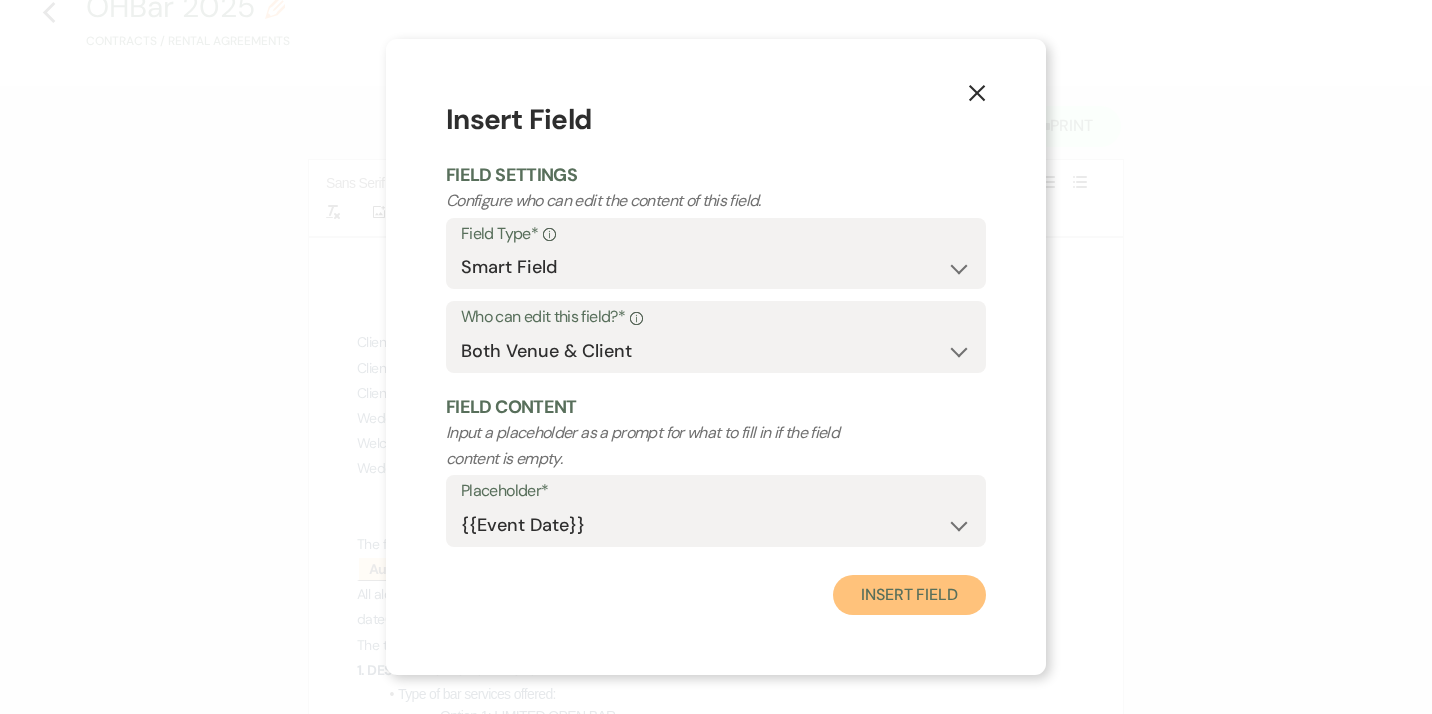 click on "Insert Field" at bounding box center (909, 595) 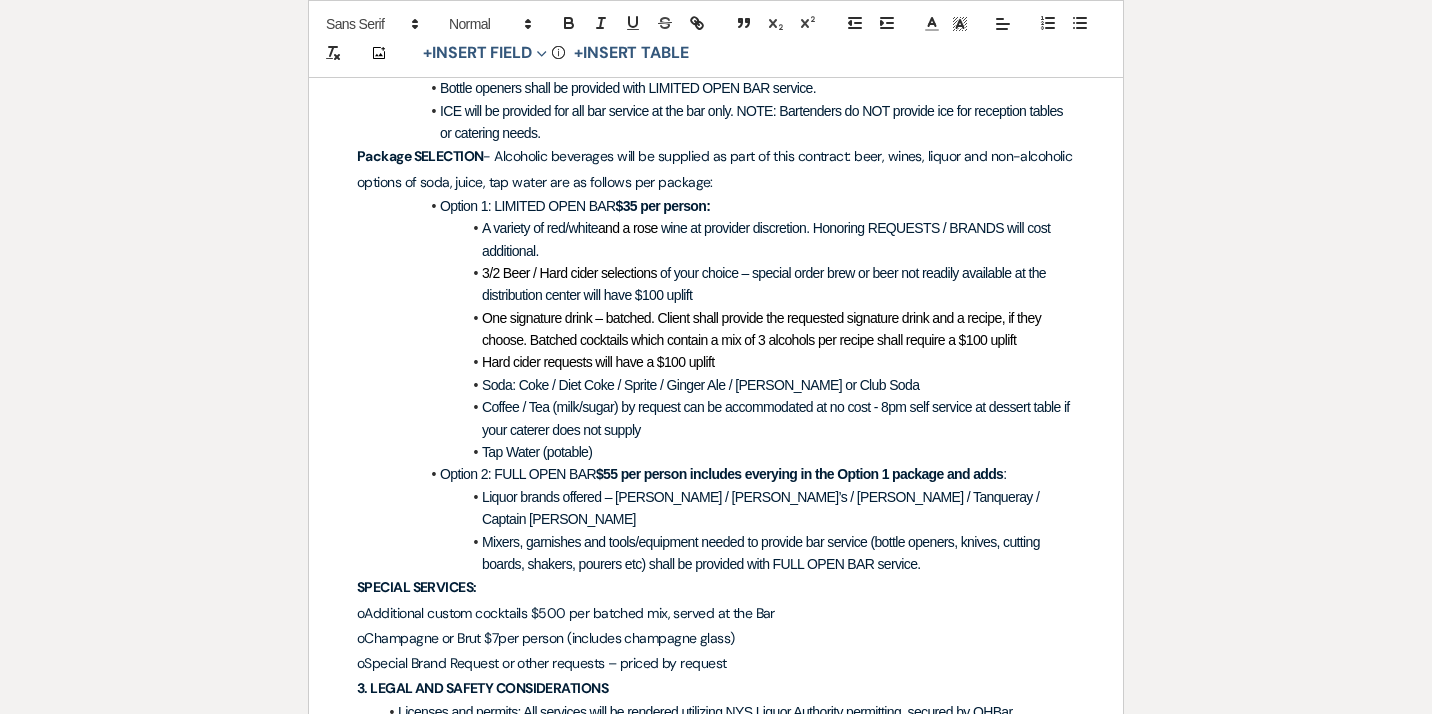 scroll, scrollTop: 1125, scrollLeft: 0, axis: vertical 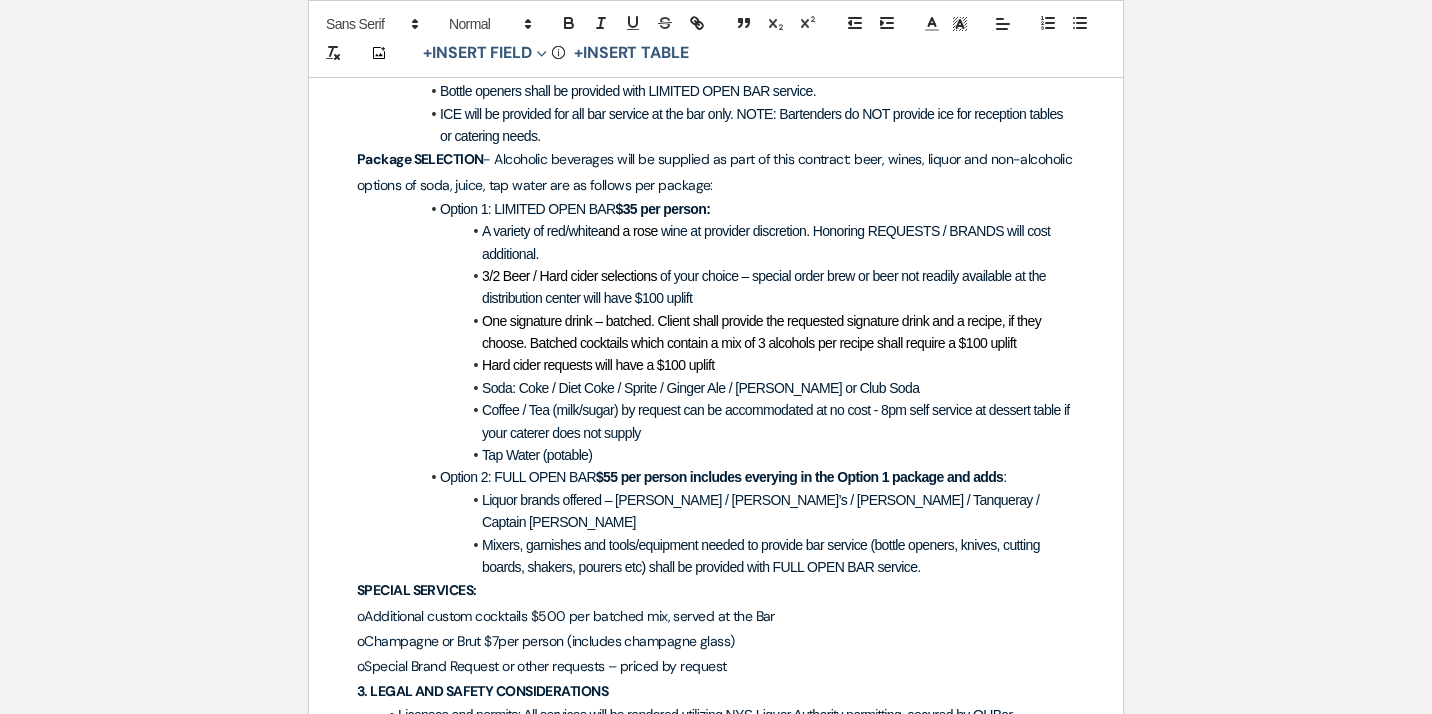 click on "3/2 Beer / Hard cider selections" at bounding box center (569, 276) 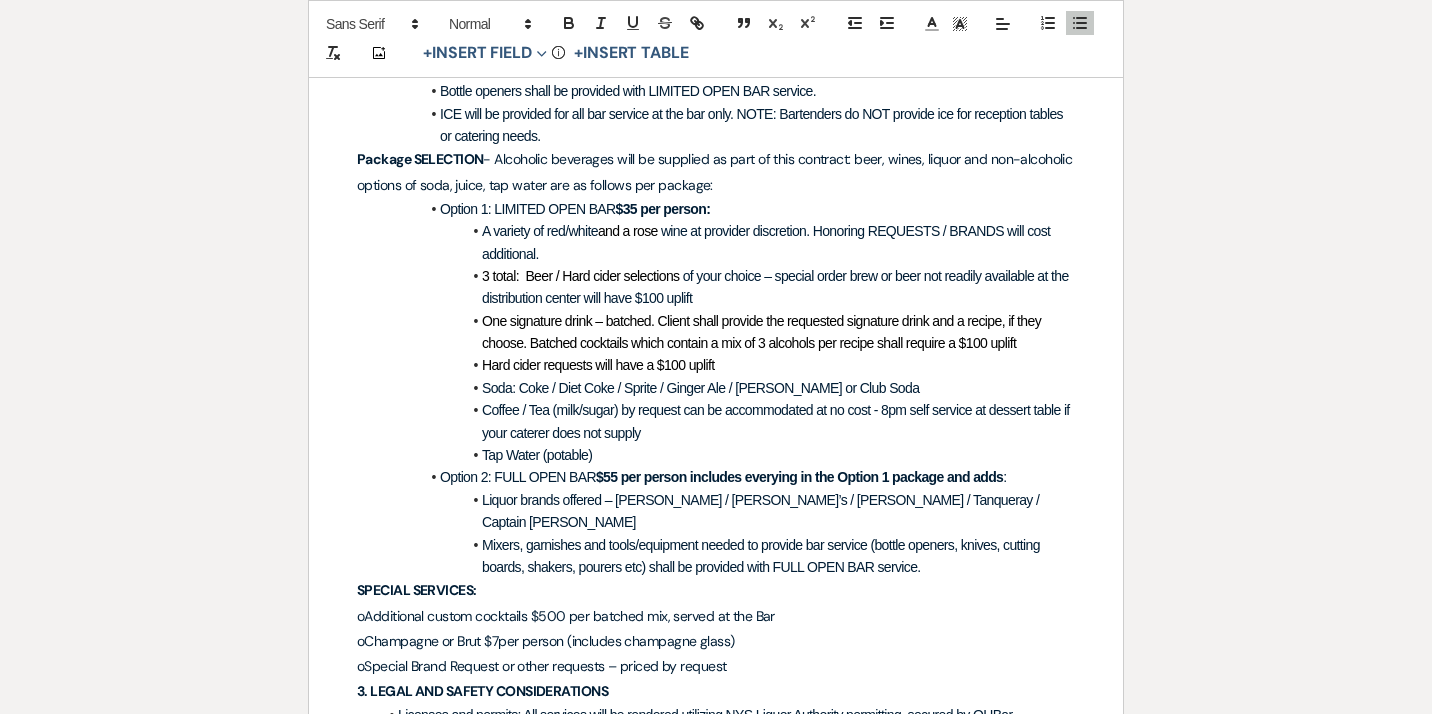 click on "3 total:  Beer / Hard cider selections   of your choice – special order brew or beer not readily available at the distribution center will have $100 uplift" at bounding box center (726, 287) 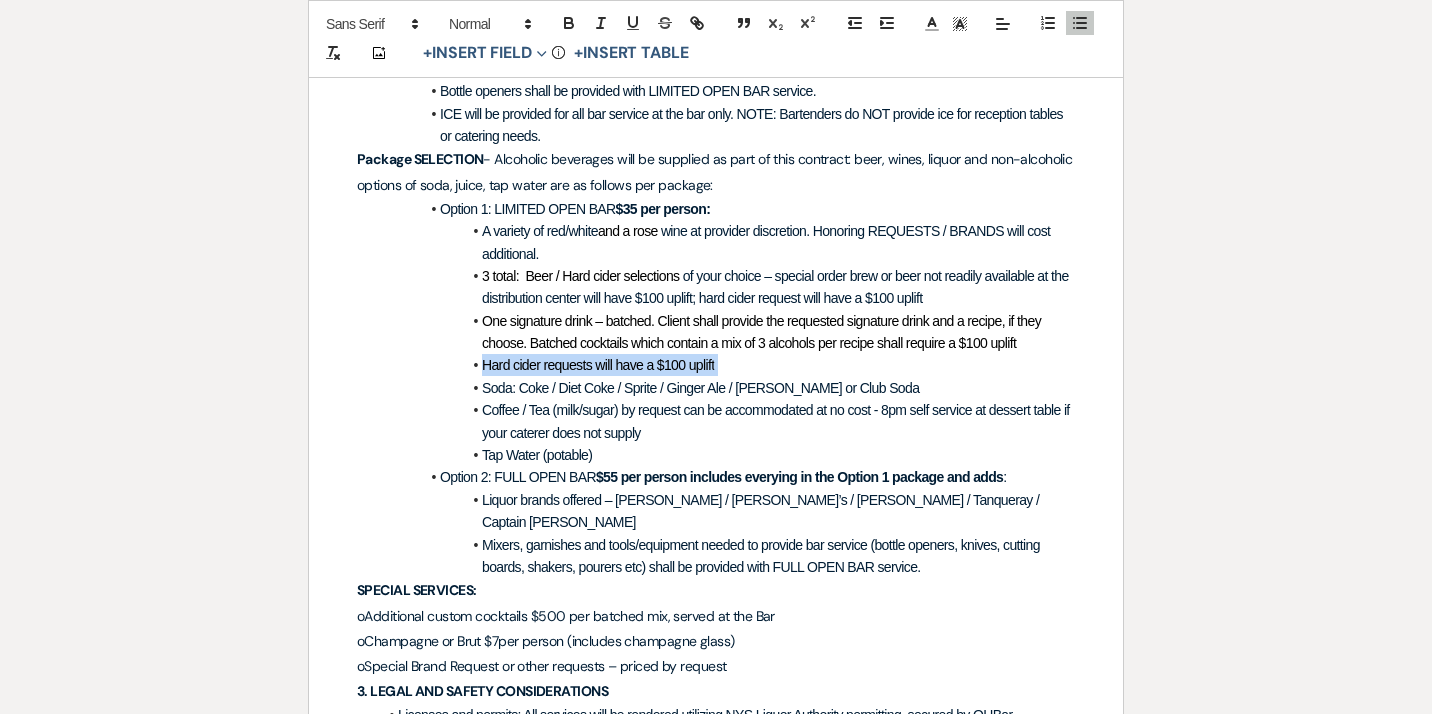 drag, startPoint x: 741, startPoint y: 360, endPoint x: 455, endPoint y: 361, distance: 286.00174 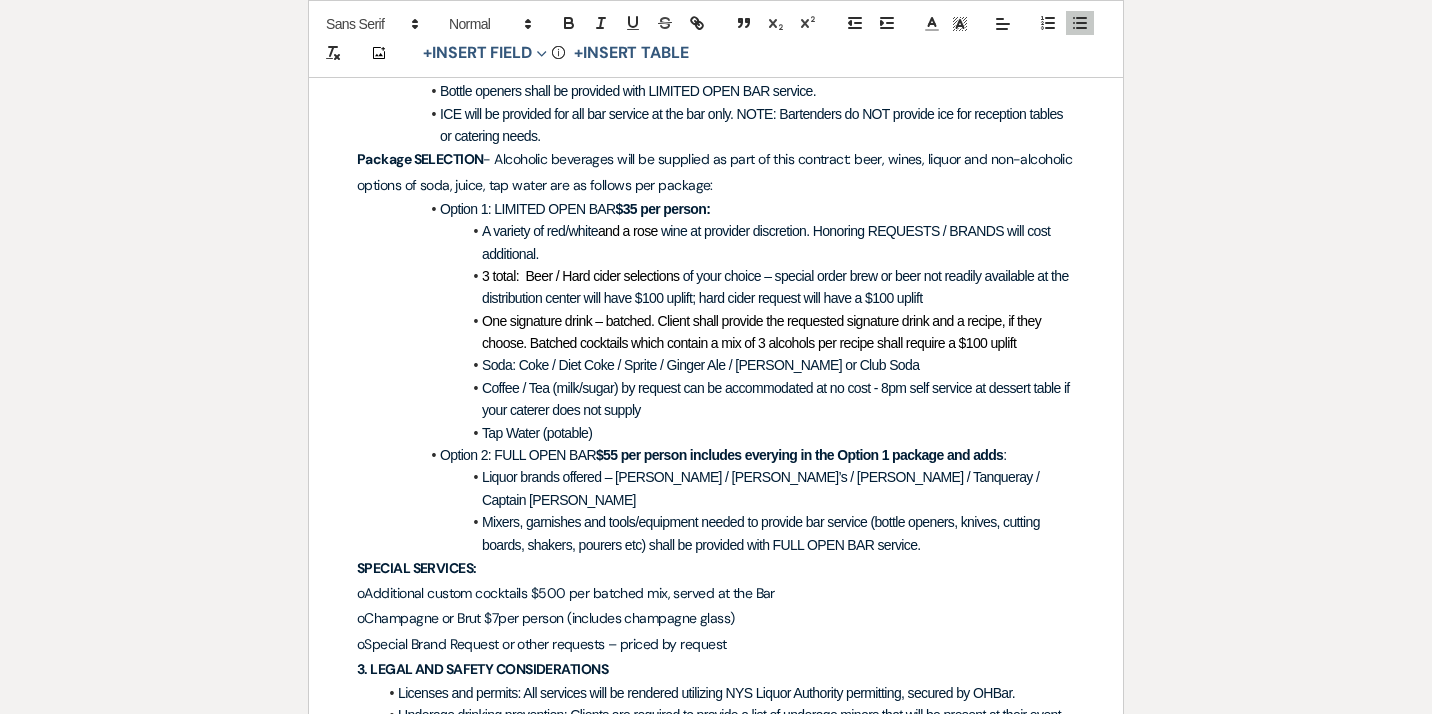 click on "$55 per person includes everying in the Option 1 package and adds" at bounding box center (799, 455) 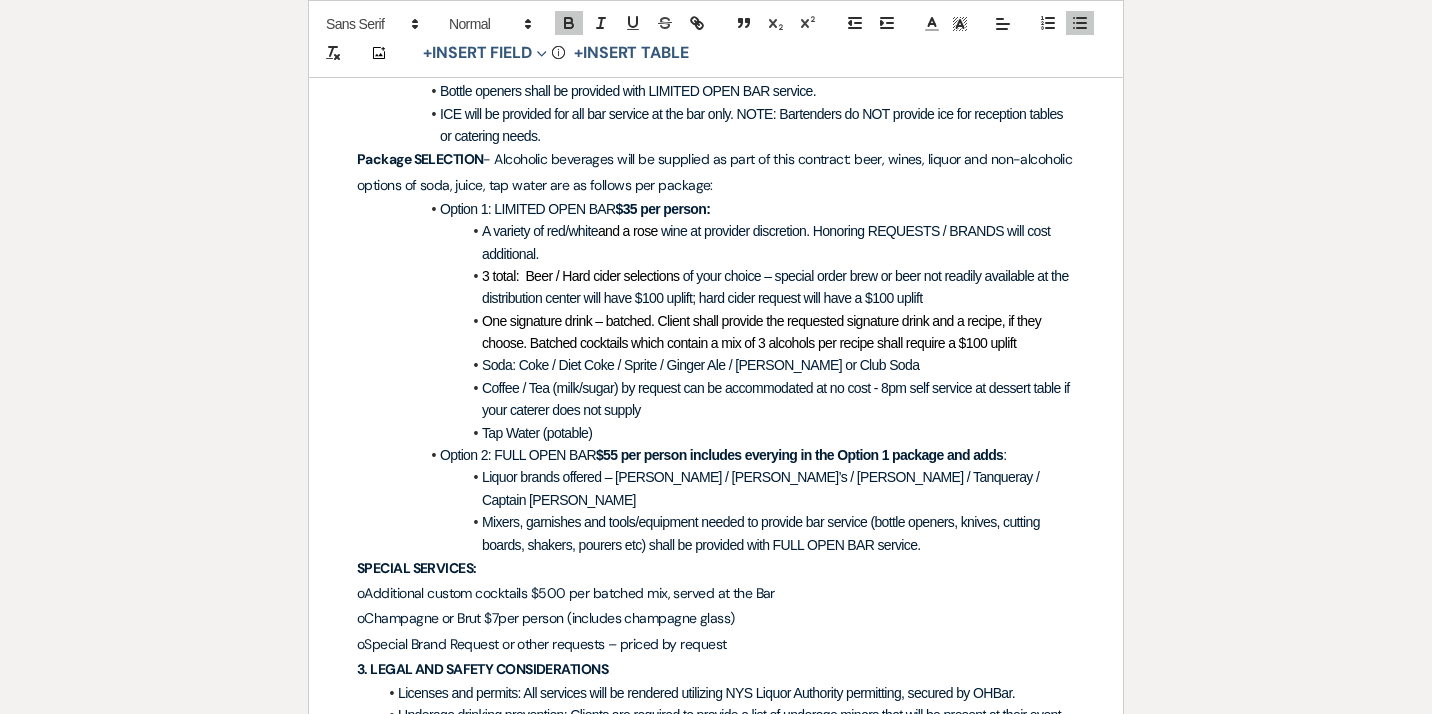 click on "$55 per person includes everying in the Option 1 package and adds" at bounding box center [799, 455] 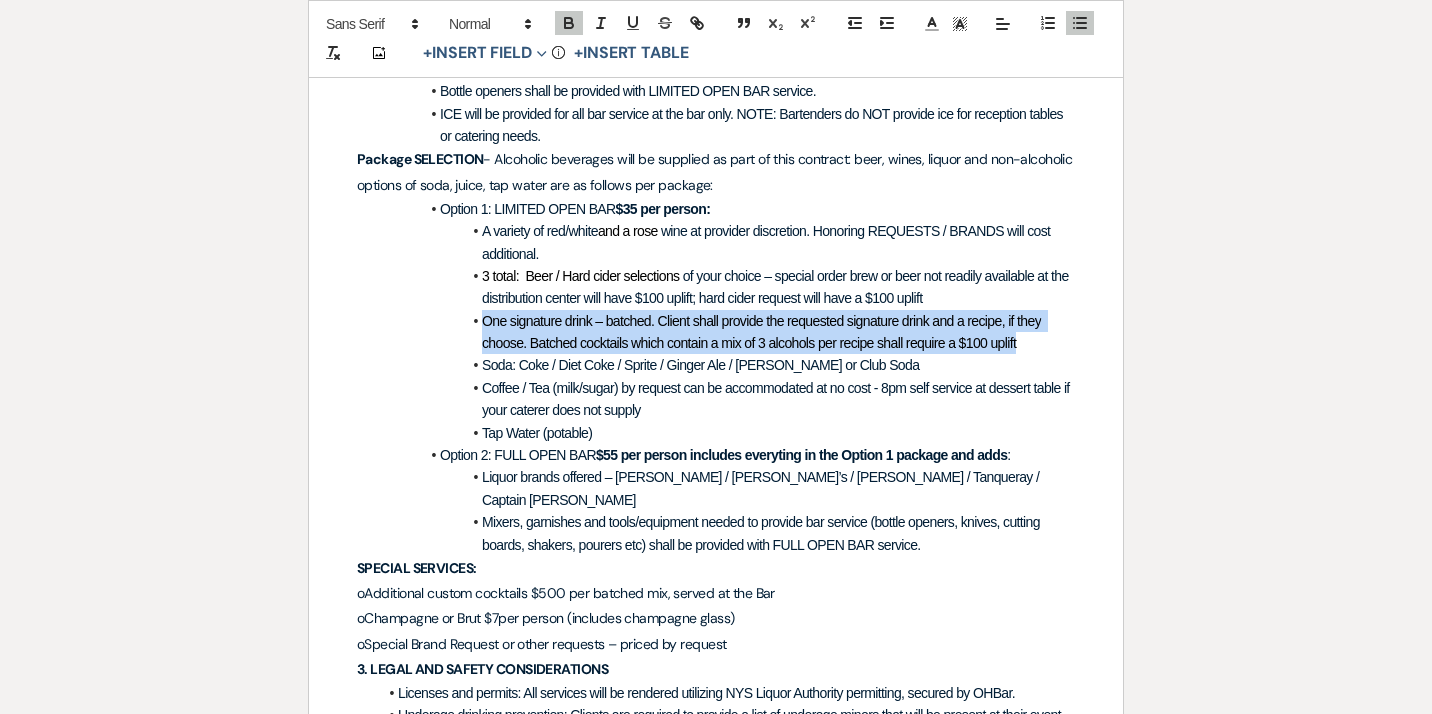 drag, startPoint x: 484, startPoint y: 316, endPoint x: 1034, endPoint y: 350, distance: 551.0499 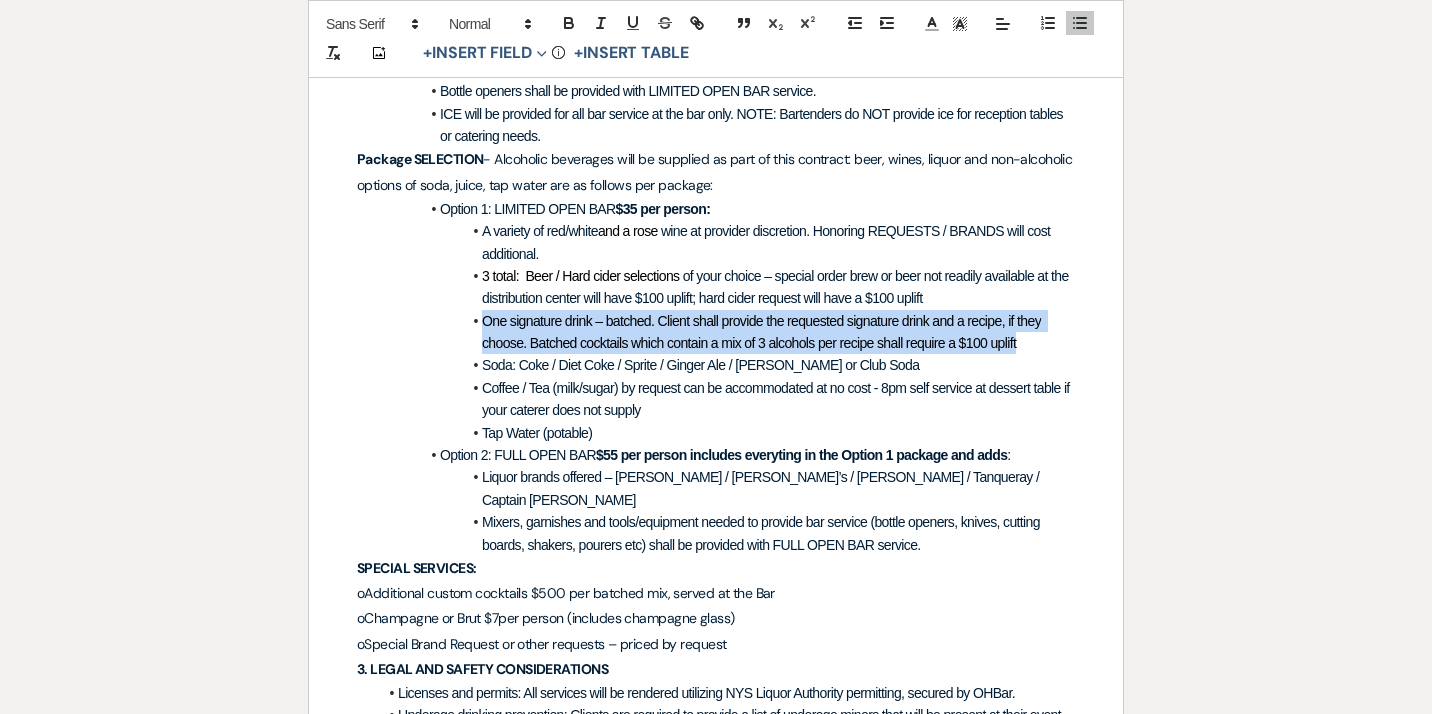 copy on "One signature drink – batched. Client shall provide the requested signature drink and a recipe, if they choose. Batched cocktails which contain a mix of 3 alcohols per recipe shall require a $100 uplift" 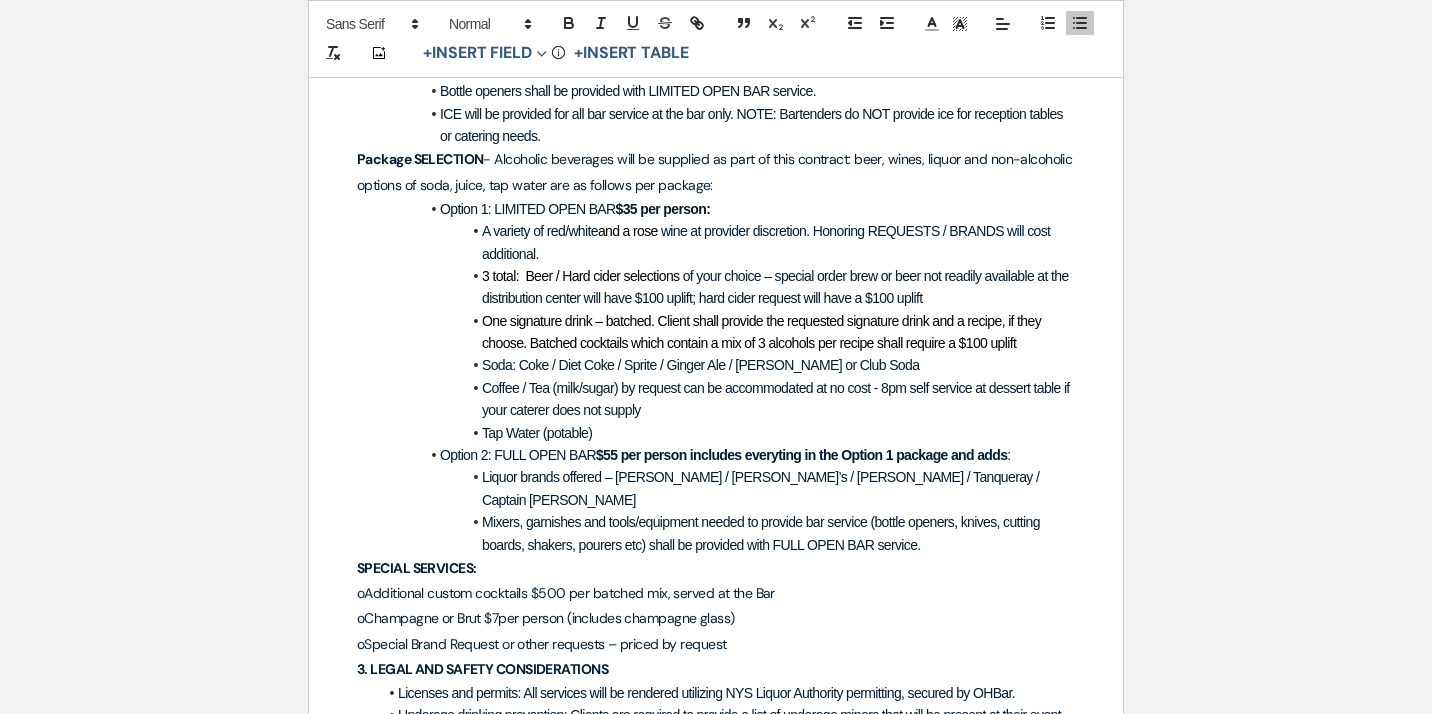 click on "Liquor brands offered – [PERSON_NAME] / [PERSON_NAME]’s / [PERSON_NAME] / Tanqueray / Captain [PERSON_NAME]" at bounding box center (726, 488) 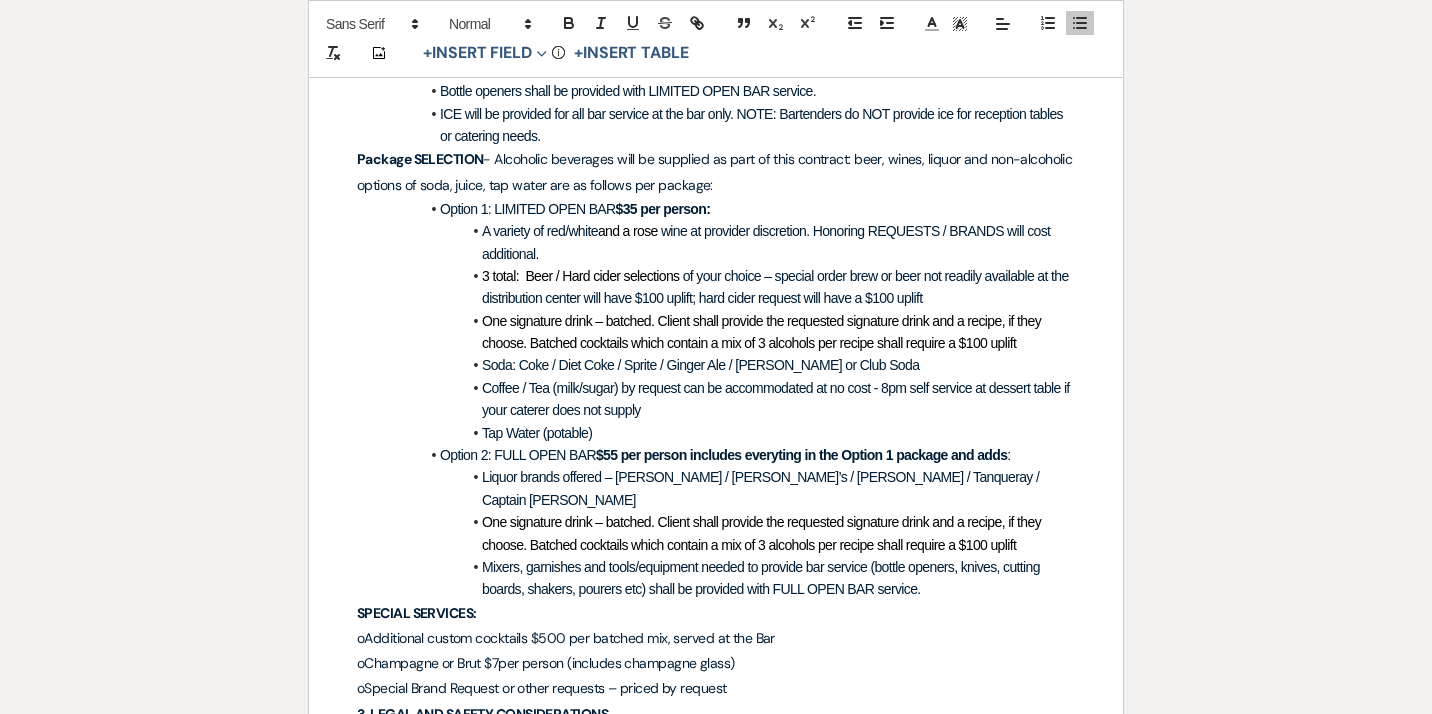 click on "One signature drink – batched. Client shall provide the requested signature drink and a recipe, if they choose. Batched cocktails which contain a mix of 3 alcohols per recipe shall require a $100 uplift" at bounding box center (763, 533) 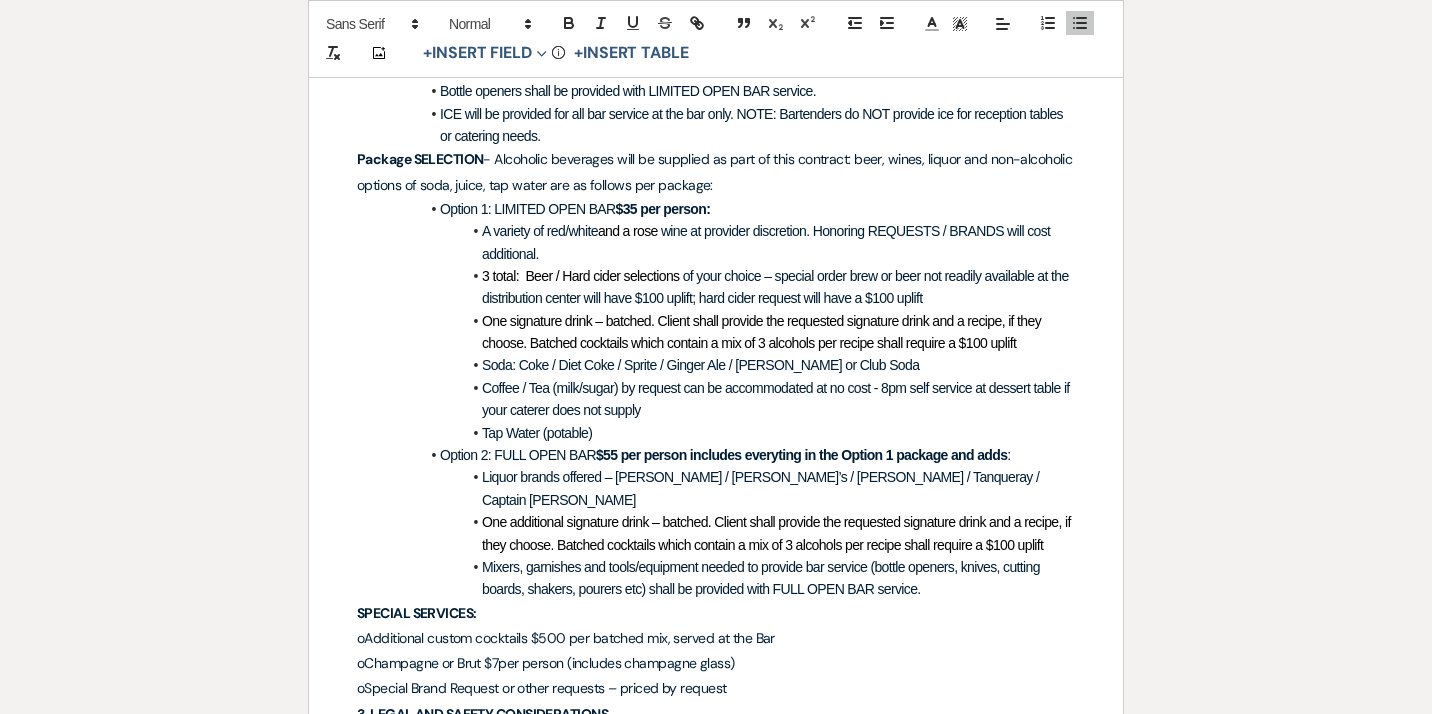 click on "One additional signature drink – batched. Client shall provide the requested signature drink and a recipe, if they choose. Batched cocktails which contain a mix of 3 alcohols per recipe shall require a $100 uplift" at bounding box center [778, 533] 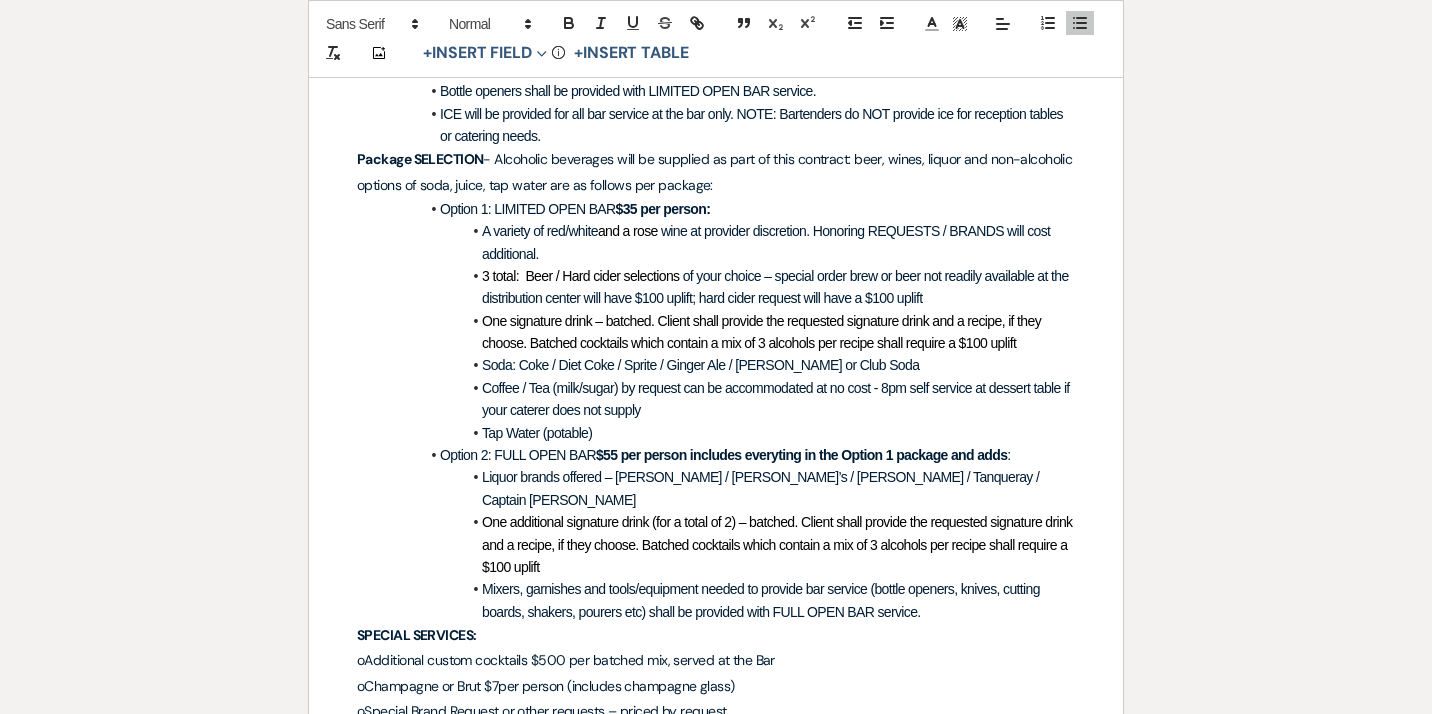 click on "One additional signature drink (for a total of 2) – batched. Client shall provide the requested signature drink and a recipe, if they choose. Batched cocktails which contain a mix of 3 alcohols per recipe shall require a $100 uplift" at bounding box center [779, 544] 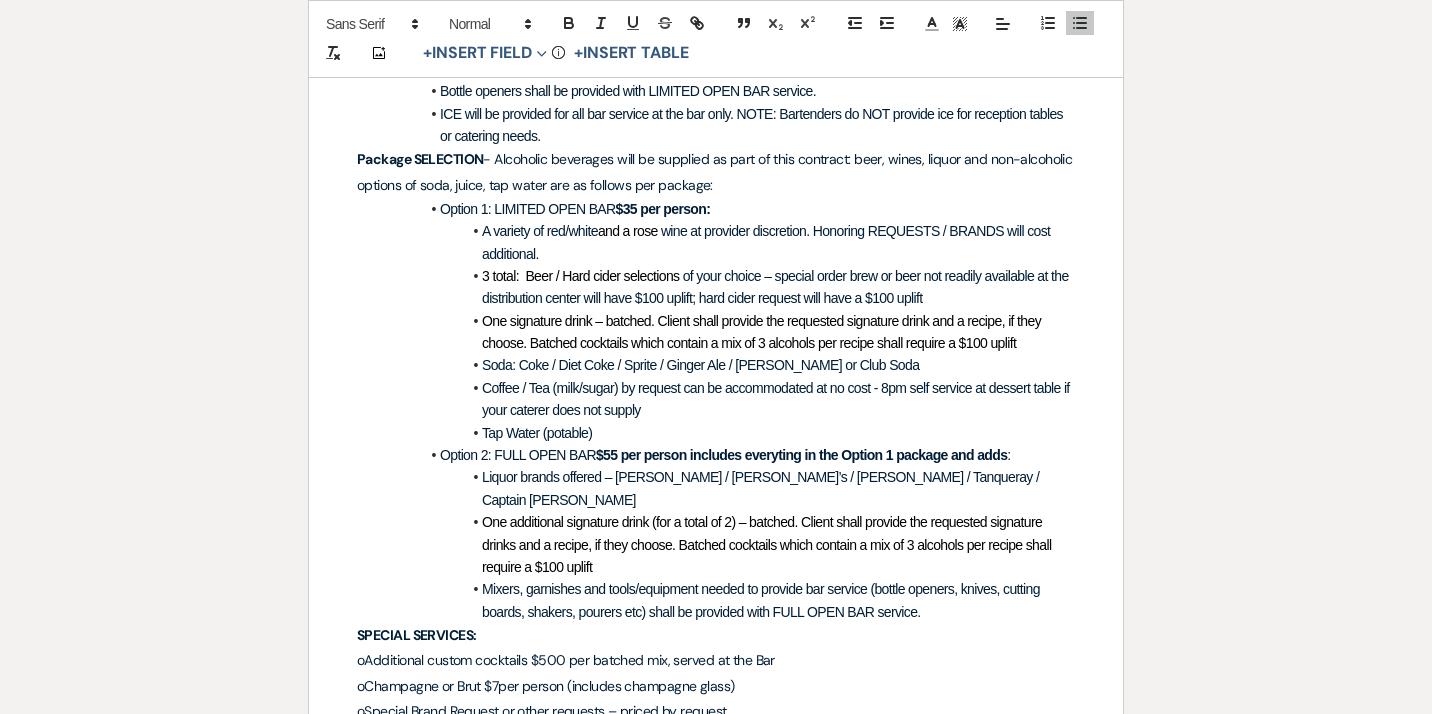 click on "One additional signature drink (for a total of 2) – batched. Client shall provide the requested signature drinks and a recipe, if they choose. Batched cocktails which contain a mix of 3 alcohols per recipe shall require a $100 uplift" at bounding box center (768, 544) 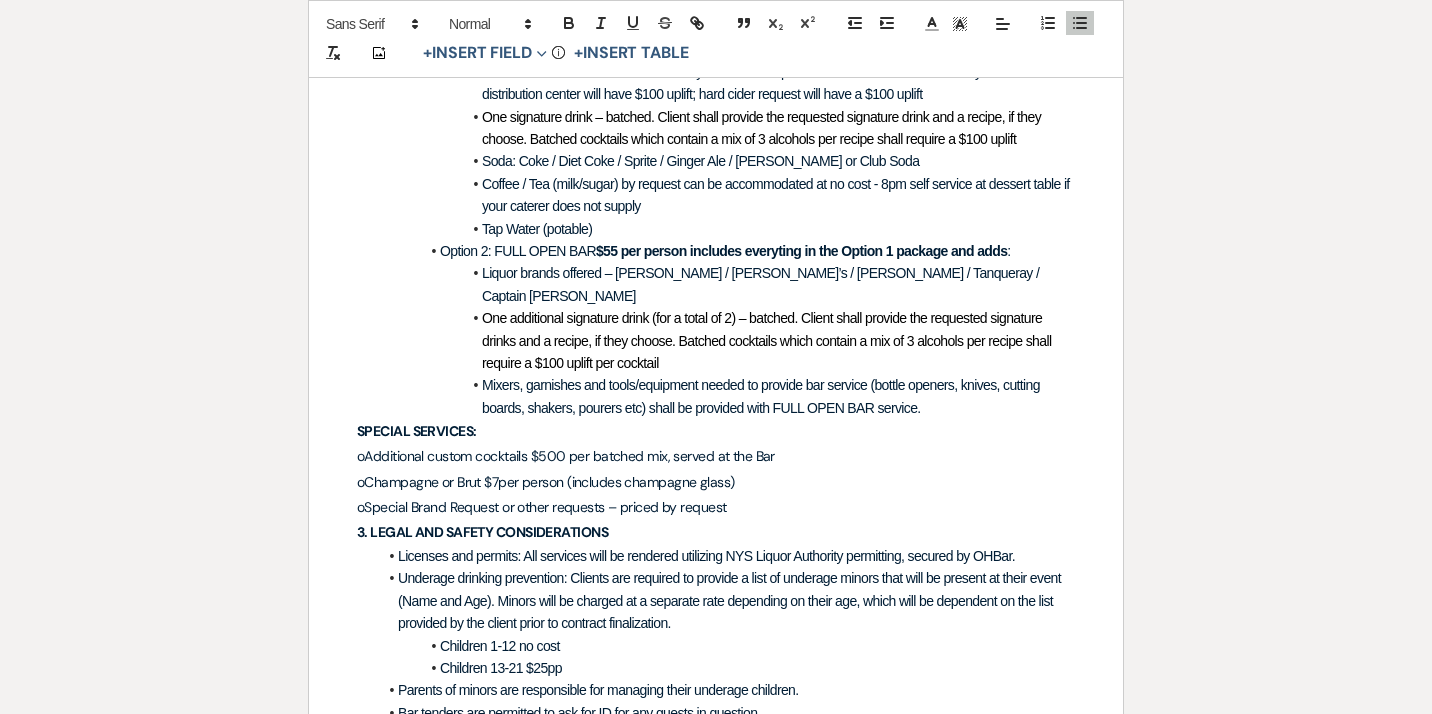 scroll, scrollTop: 1331, scrollLeft: 0, axis: vertical 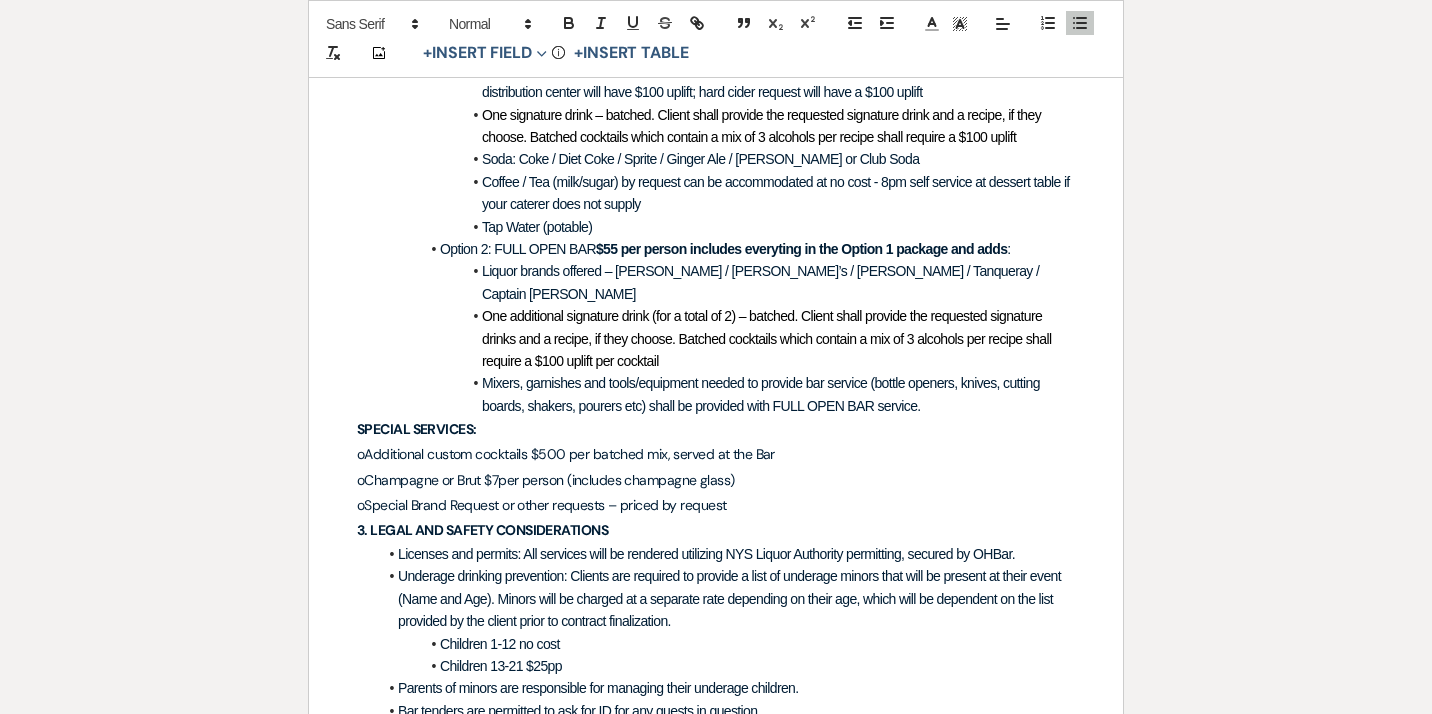 click on "oAdditional custom cocktails $500 per batched mix, served at the Bar" at bounding box center [566, 454] 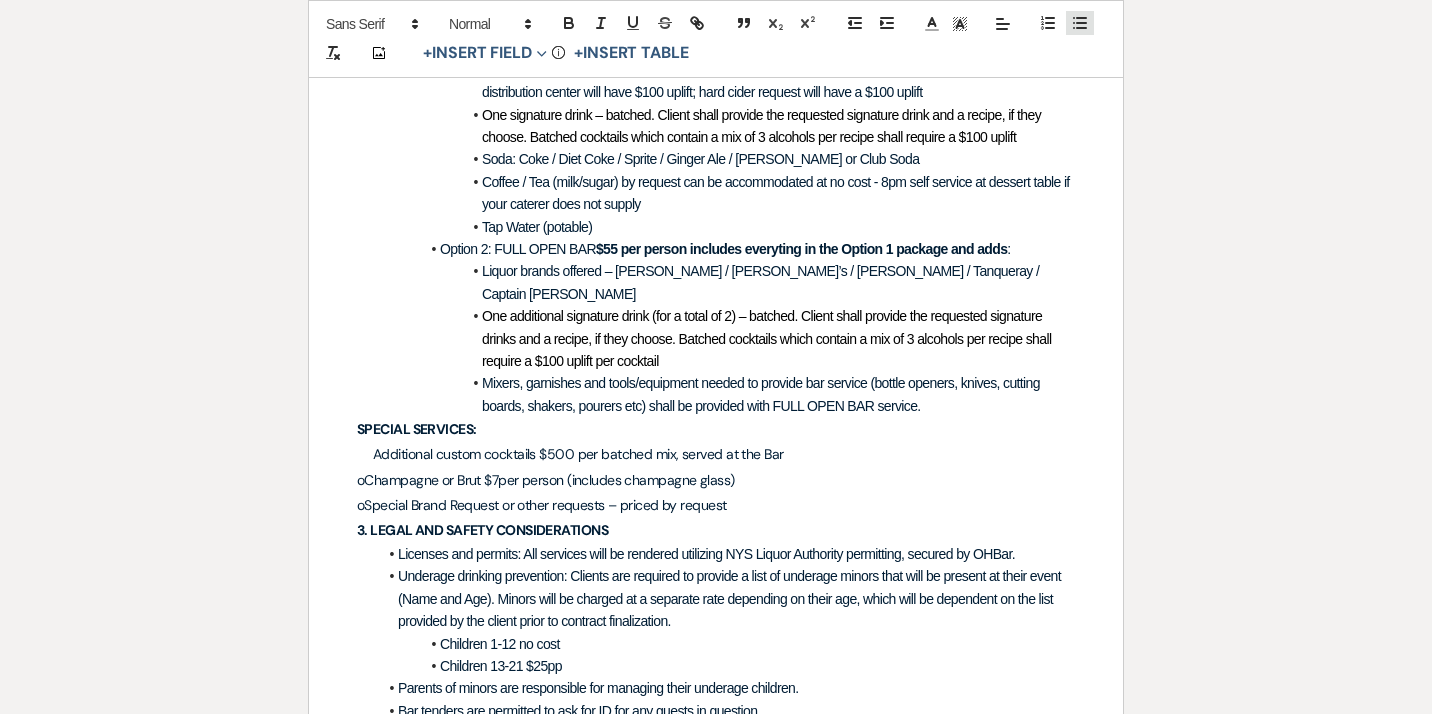 click 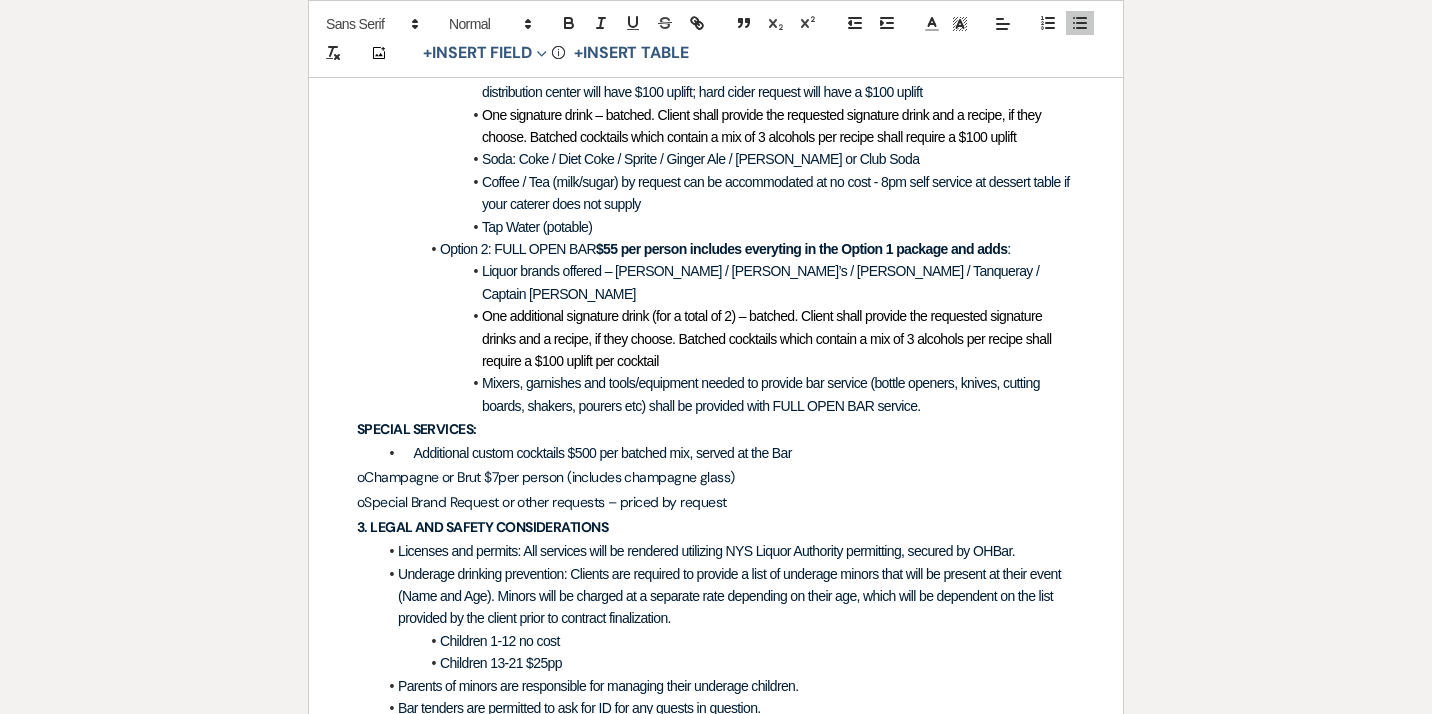 click on "oChampagne or Brut $7per person (includes champagne glass)" at bounding box center (546, 477) 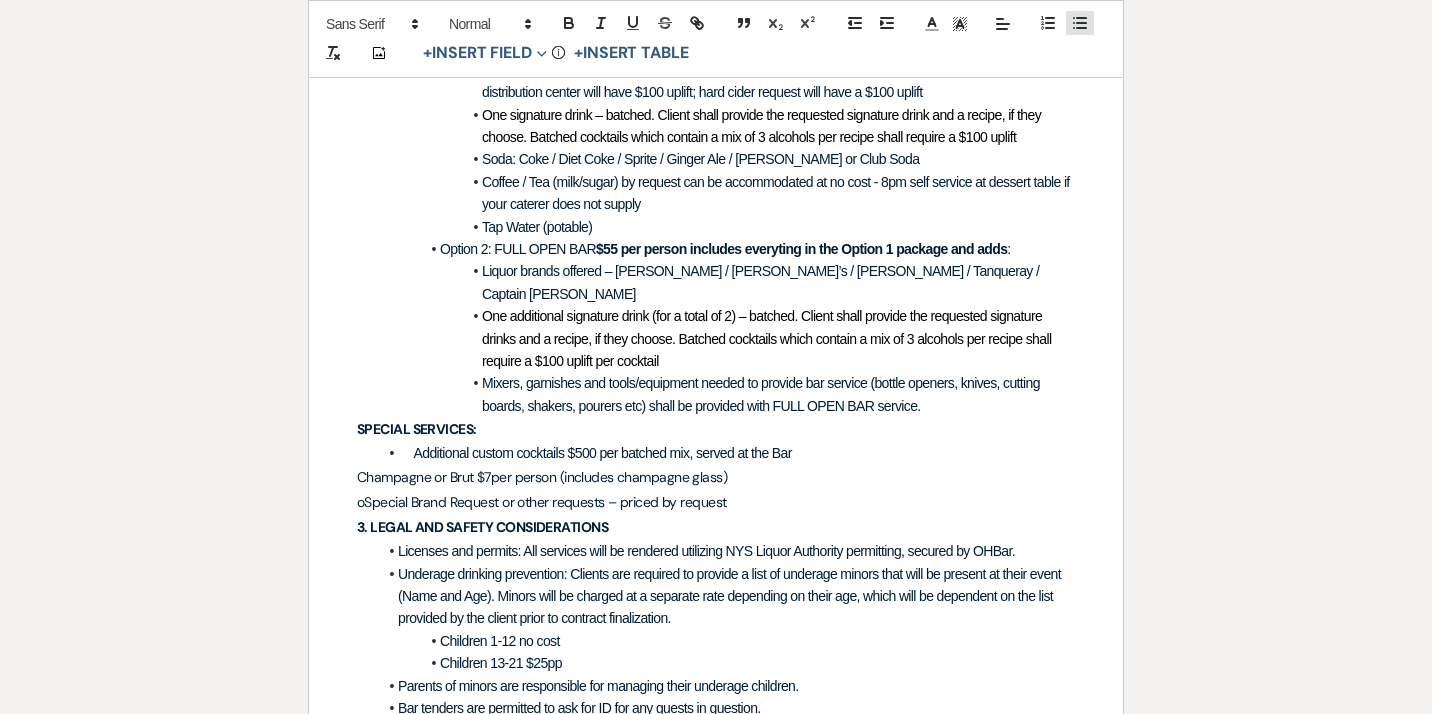 click 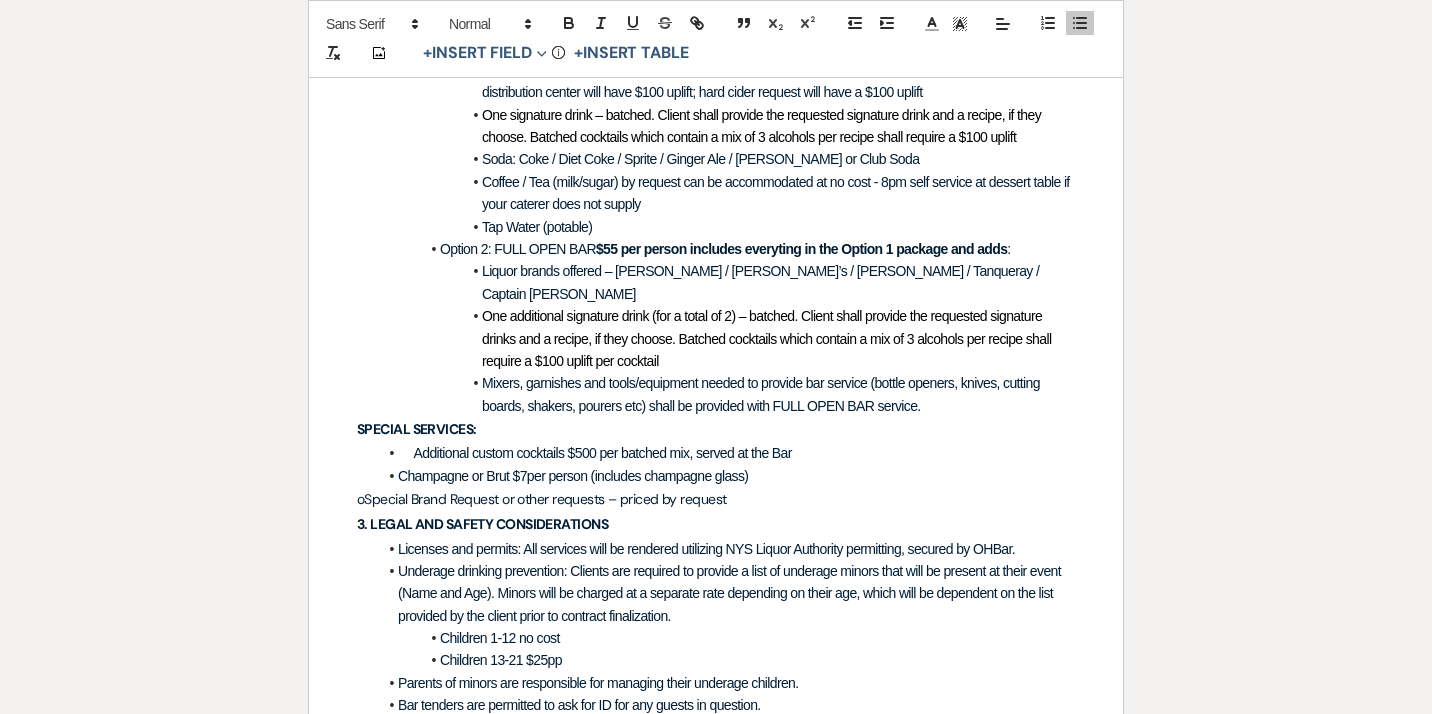 click on "oSpecial Brand Request or other requests – priced by request" at bounding box center [541, 499] 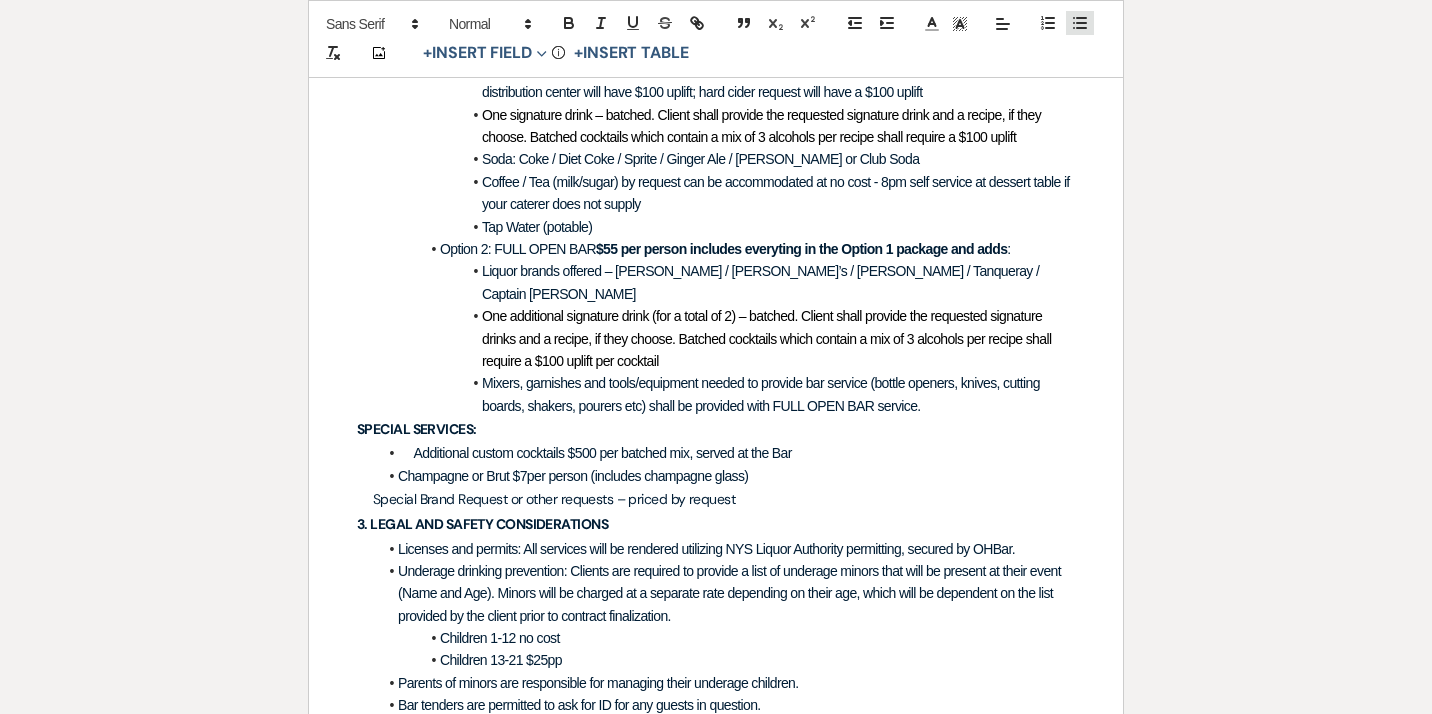 click 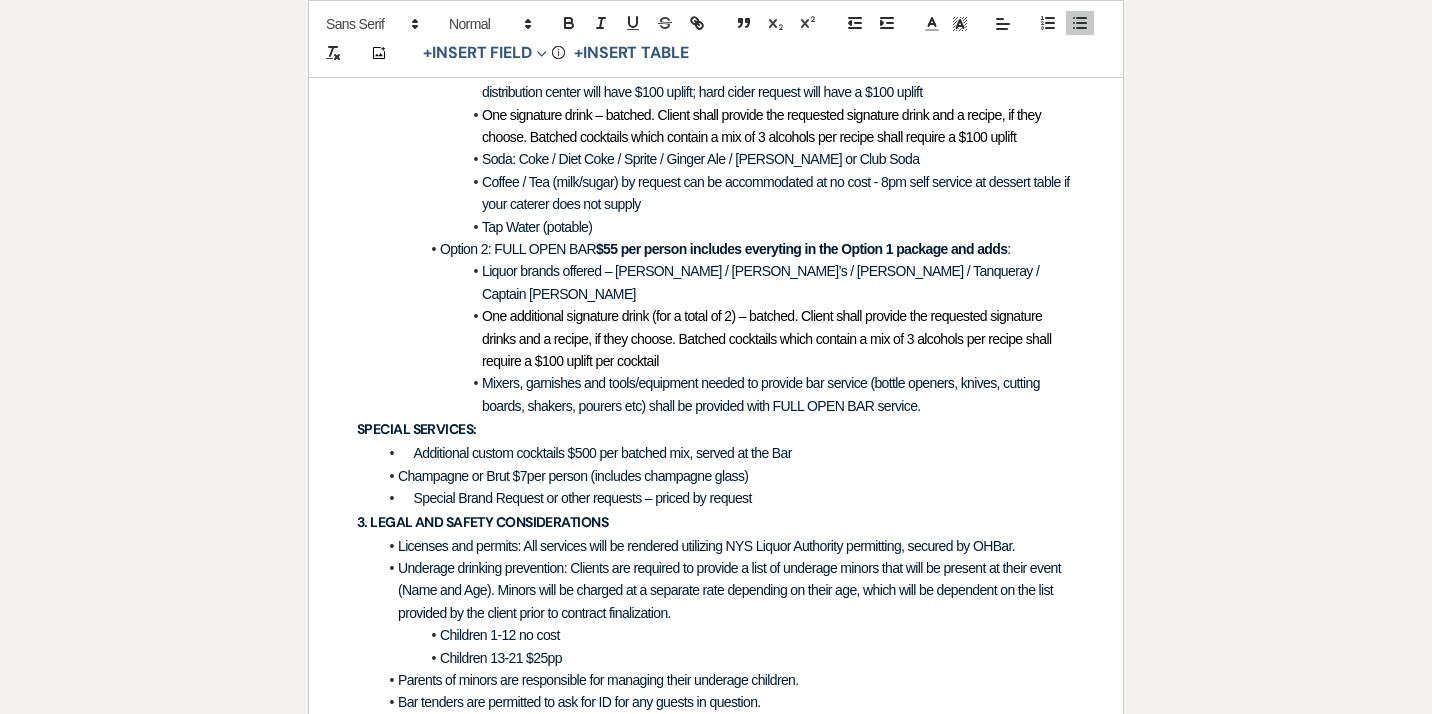 click on "Champagne or Brut $7per person (includes champagne glass)" at bounding box center (573, 476) 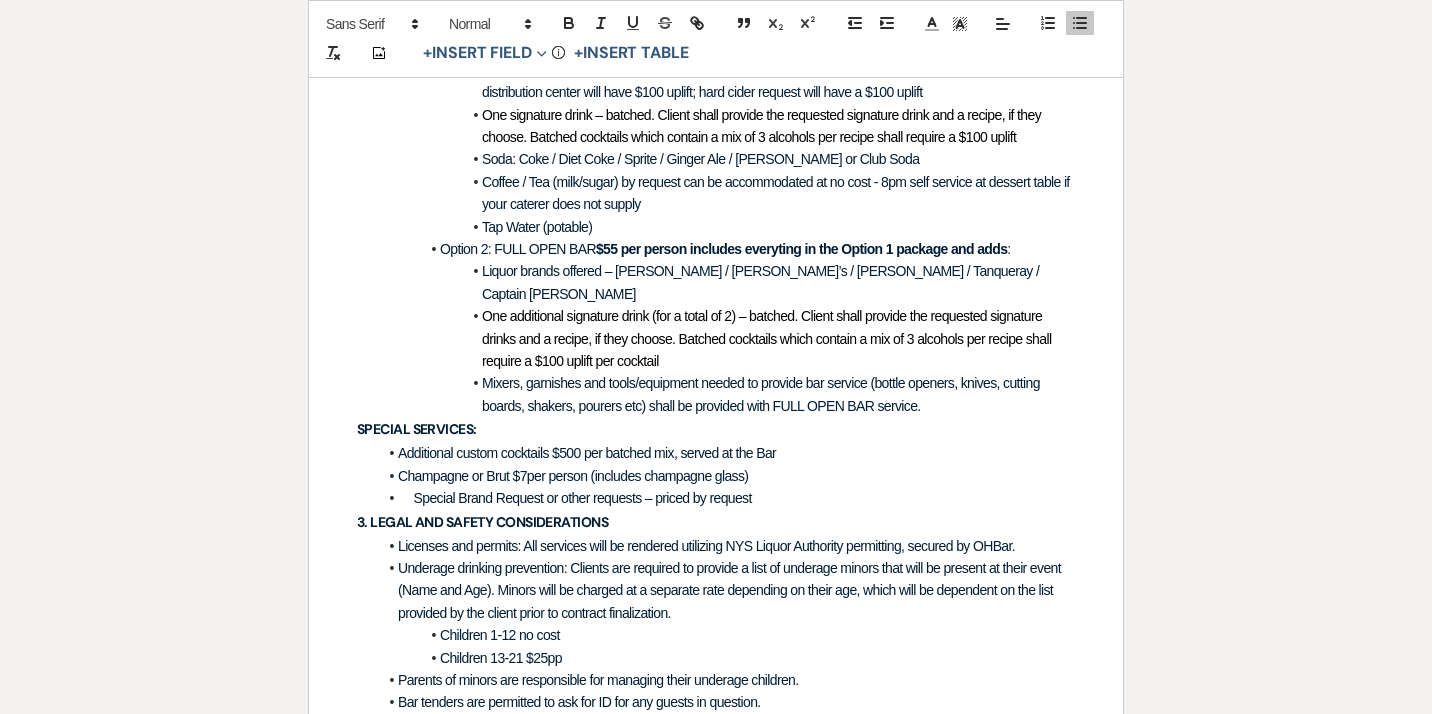 click on "Special Brand Request or other requests – priced by request" at bounding box center [726, 498] 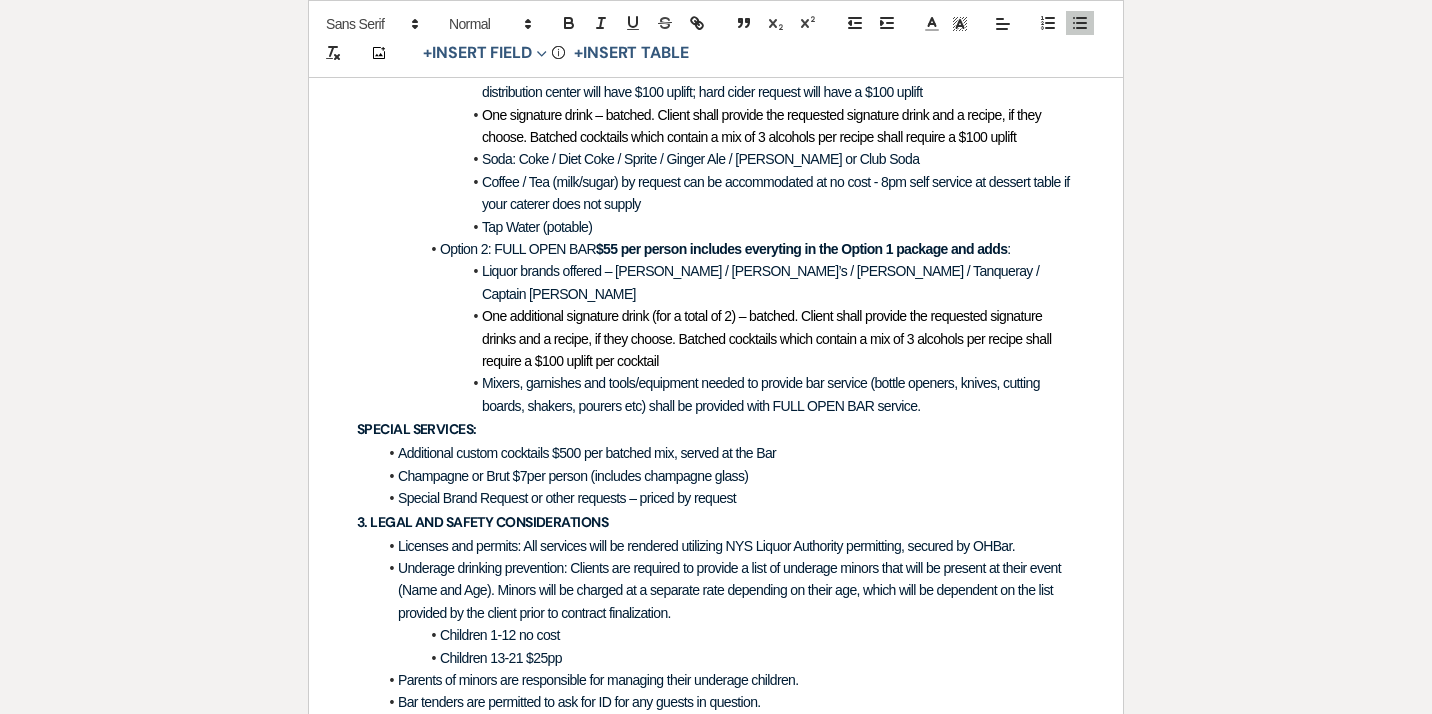 click on "OHBar Services Contract Client Names:  ﻿
Auto fill:
{{Client Full Name(s)}}
﻿   Client Phone:  ﻿
Click to fill:
Phone Number
﻿   Client Address:  ﻿ Address ﻿   Wedding Date:  ﻿
Auto fill:
{{Event Date}}
﻿   Welcome/Rehearsal Dinner Date if applicable:  ﻿
Click to fill:
Date
﻿   Wedding Location/Venue:  ﻿
Auto fill:
{{Venue Name}}
﻿   The following contract contains the elements of Beverage Services to be provided for the above mentioned Client(s)  ﻿
Auto fill:
{{Client Full Name(s)}}
﻿  & Date(s)  ﻿
Auto fill:
{{Event Date}}
﻿   All alcoholic beverages shall be served within terms of the NYS Liquor Authority permit license obtained for the event date(s)." at bounding box center (716, 856) 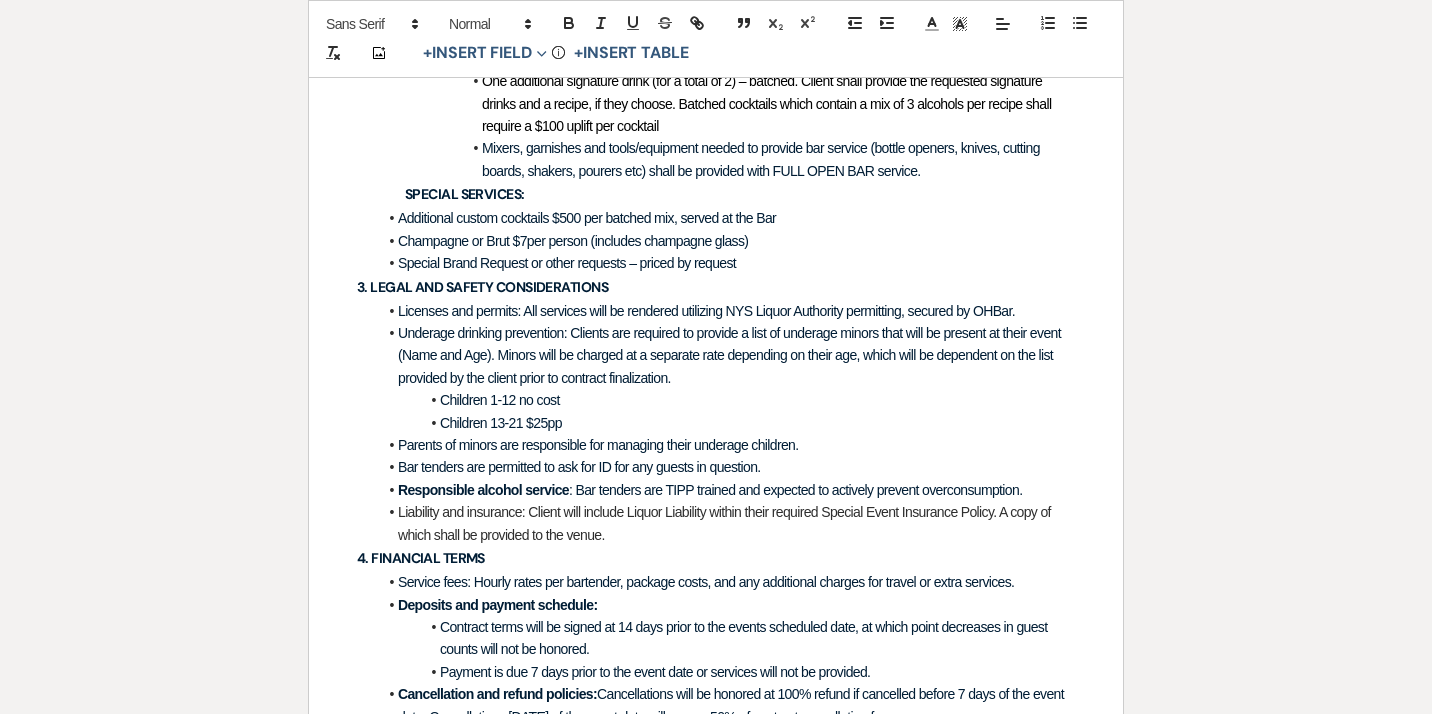 scroll, scrollTop: 1574, scrollLeft: 0, axis: vertical 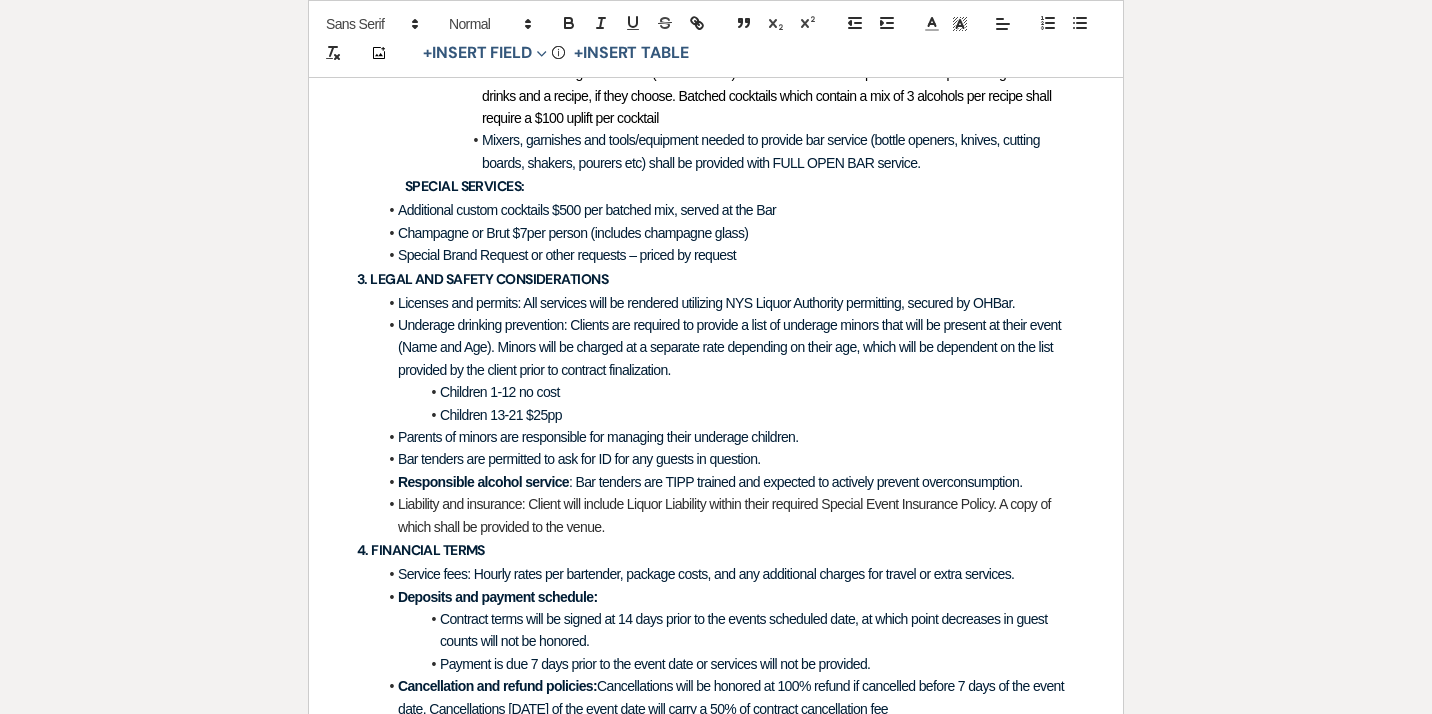 click on "Children 13-21 $25pp" at bounding box center [726, 415] 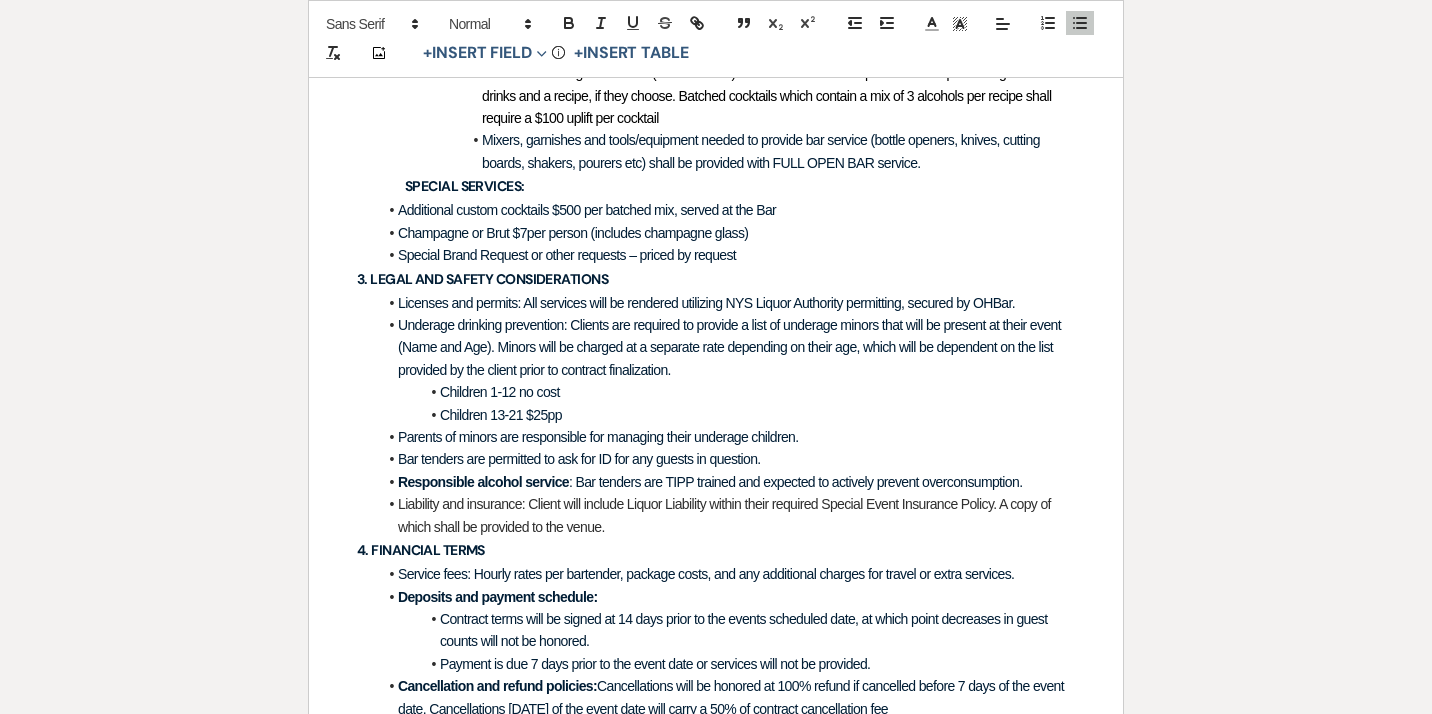 click on "Children 1-12 no cost" at bounding box center (726, 392) 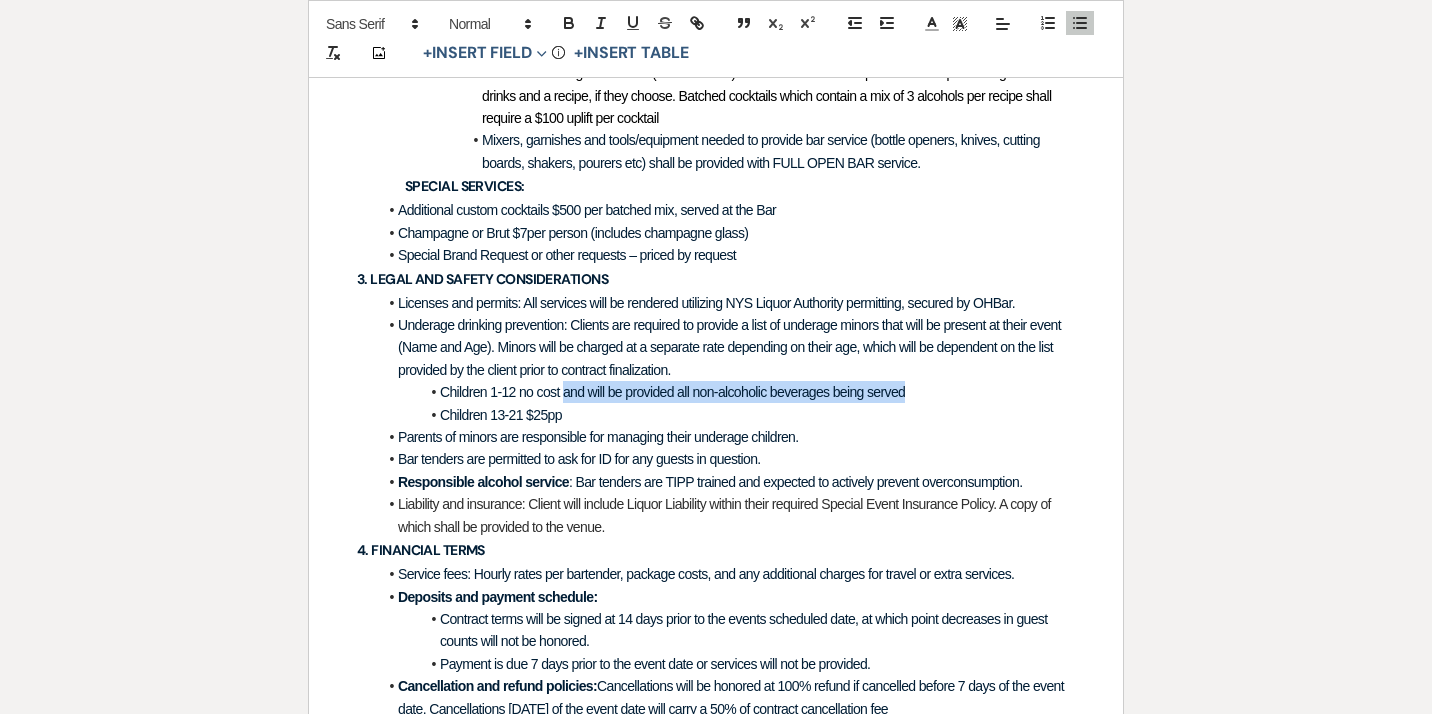 drag, startPoint x: 567, startPoint y: 372, endPoint x: 925, endPoint y: 373, distance: 358.0014 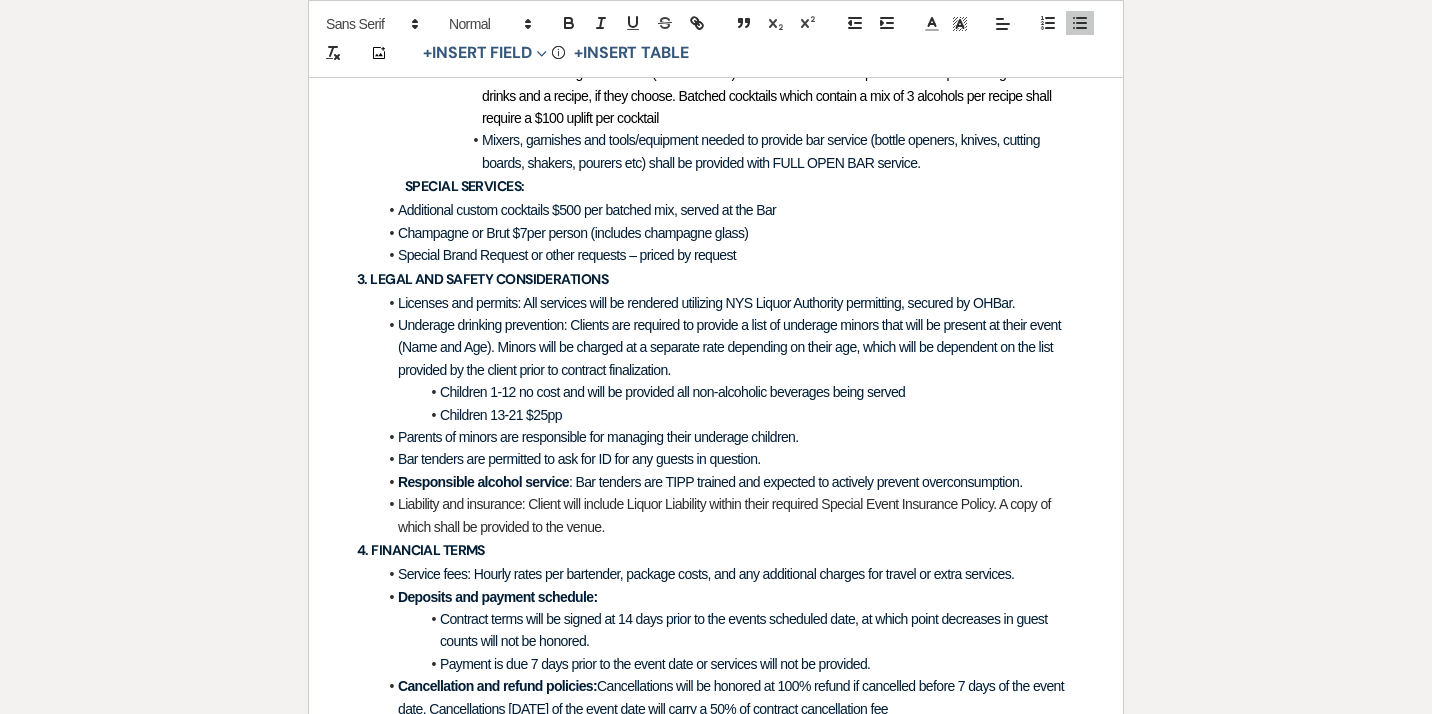 click on "Children 13-21 $25pp" at bounding box center [726, 415] 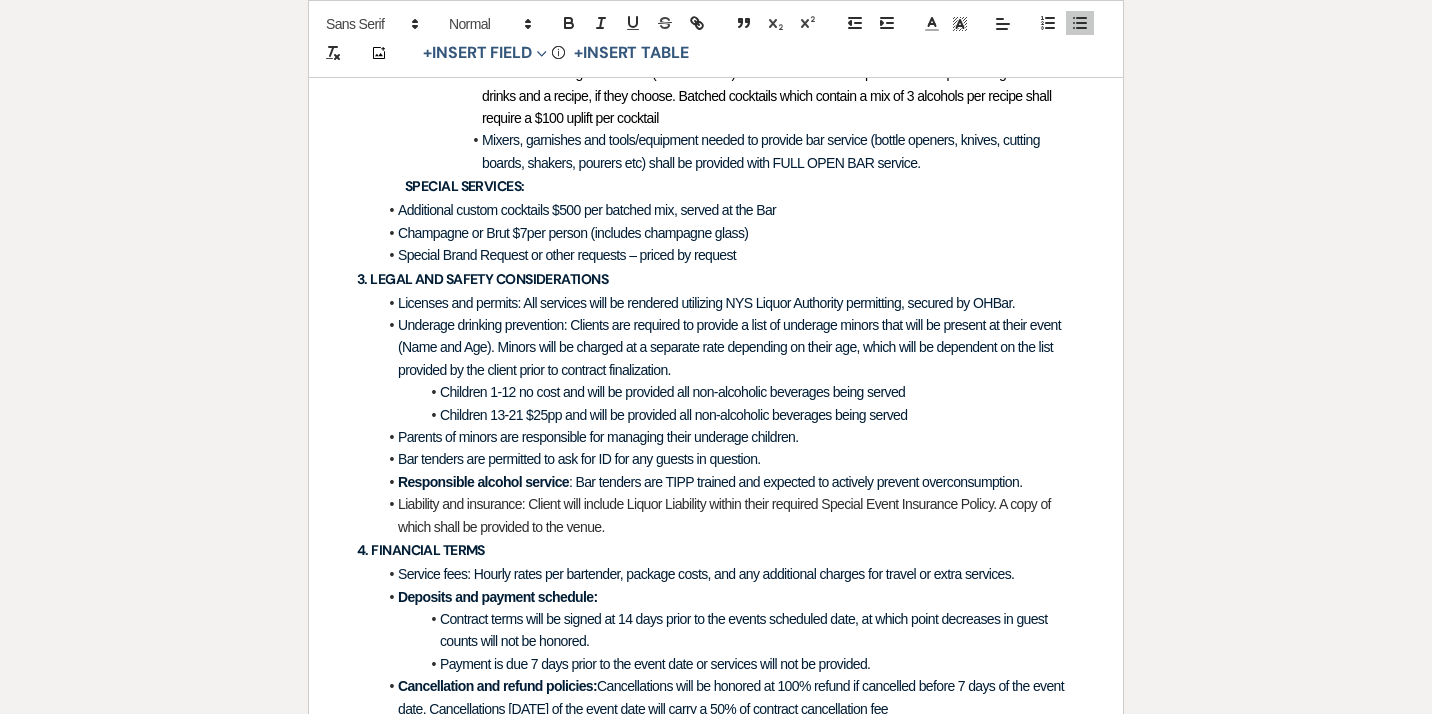 click on ": Bar tenders are TIPP trained and expected to actively prevent overconsumption." at bounding box center (795, 482) 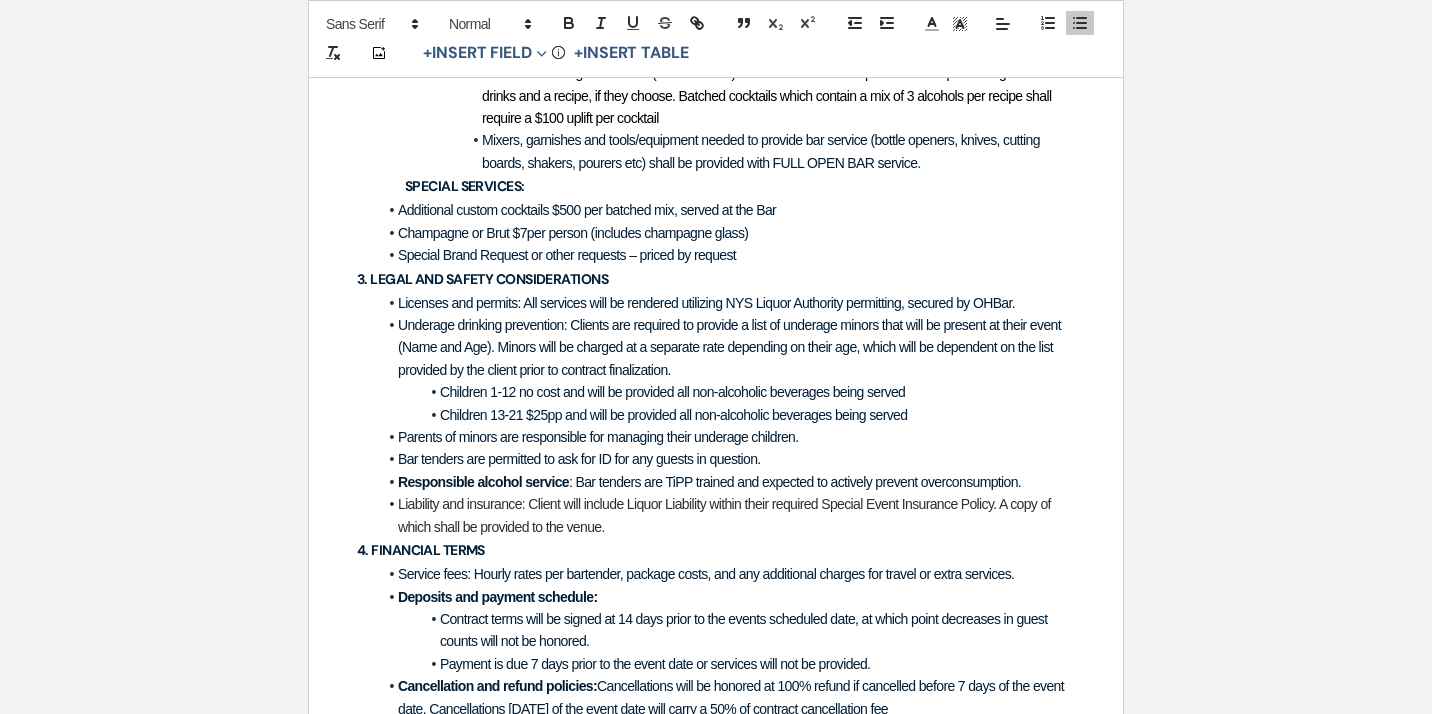 click on ": Bar tenders are TiPP trained and expected to actively prevent overconsumption." at bounding box center [795, 482] 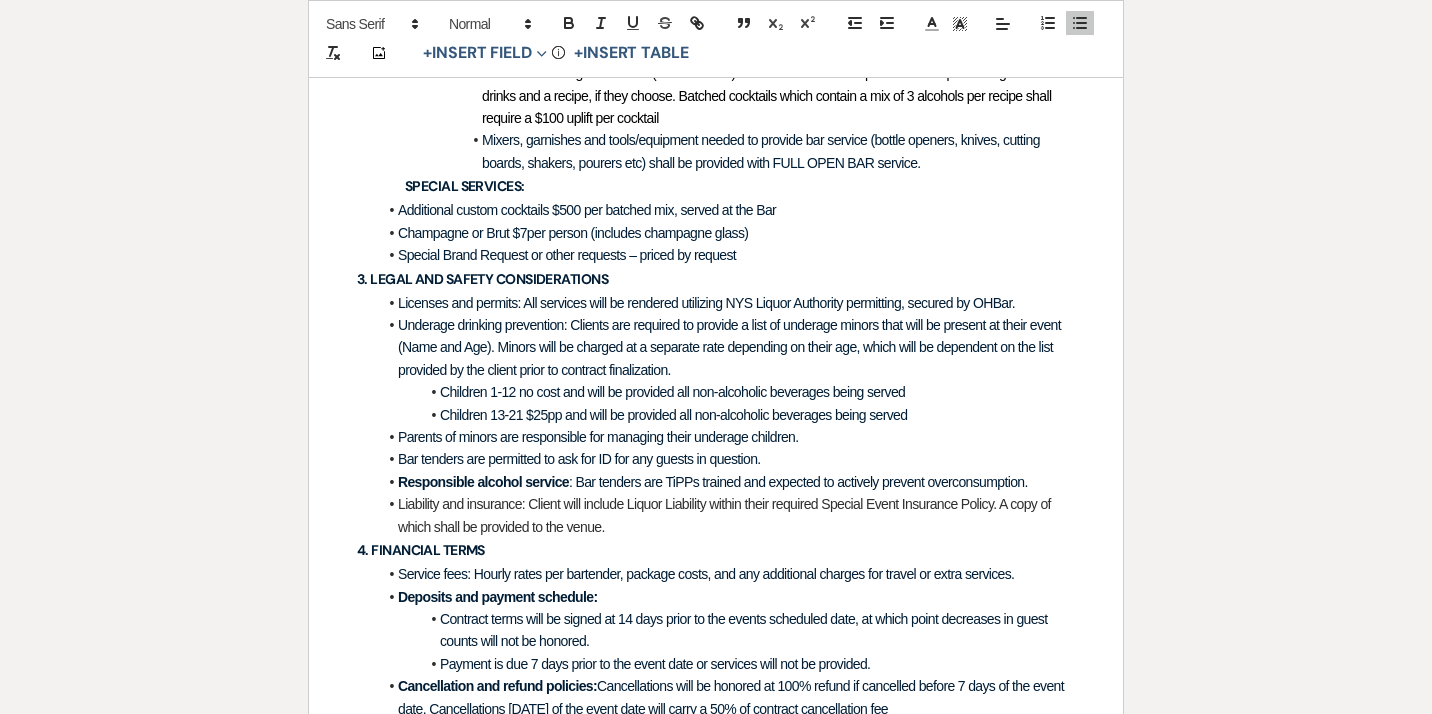 click on ": Bar tenders are TiPPs trained and expected to actively prevent overconsumption." at bounding box center [798, 482] 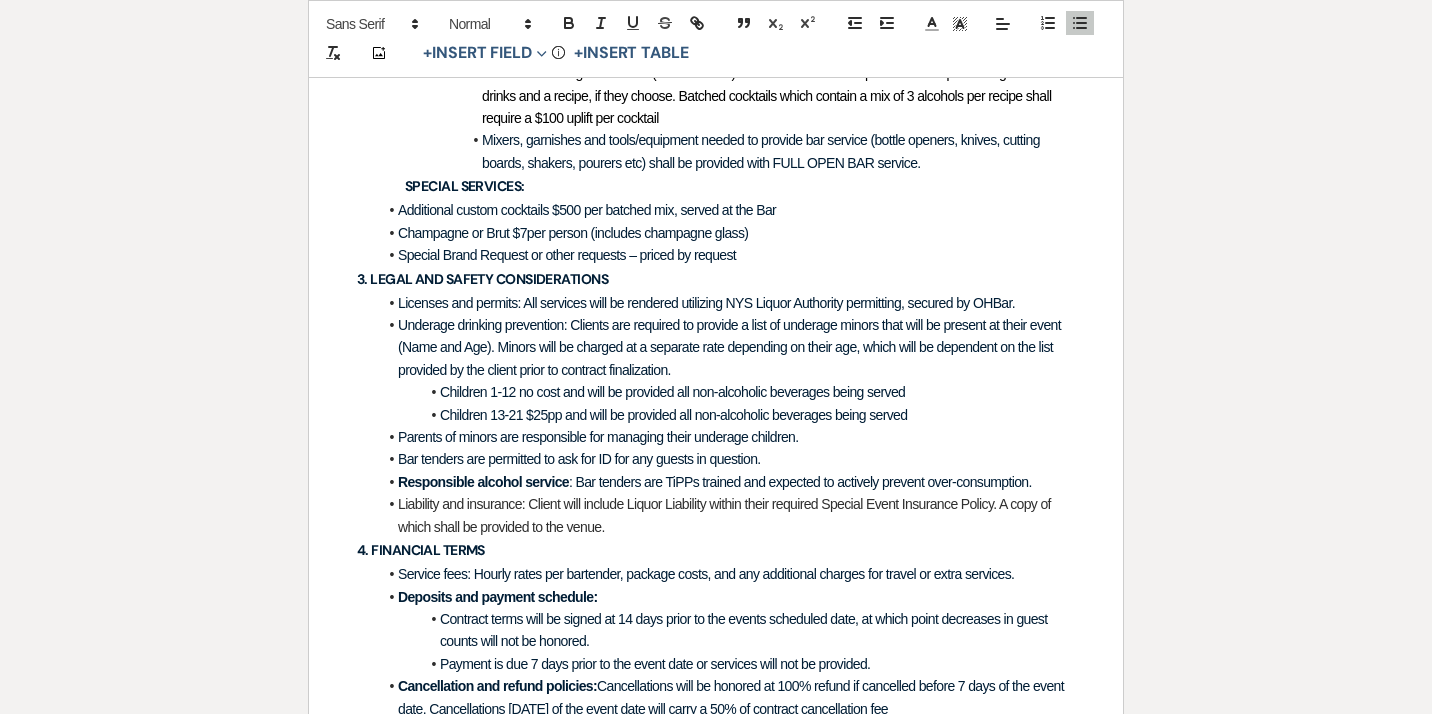 click on "Liability and insurance: Client will include Liquor Liability within their required Special Event Insurance Policy. A copy of which shall be provided to the venue." at bounding box center [726, 515] 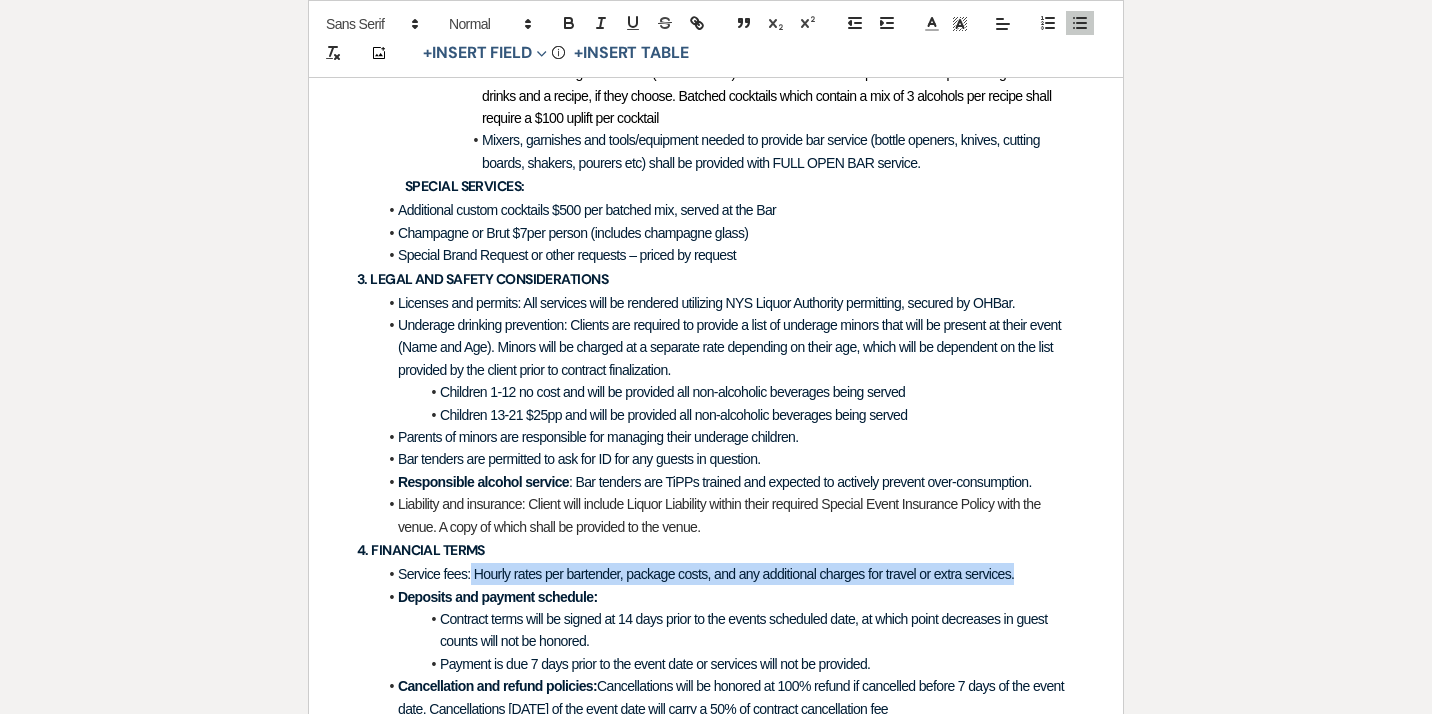 drag, startPoint x: 1028, startPoint y: 550, endPoint x: 471, endPoint y: 553, distance: 557.00806 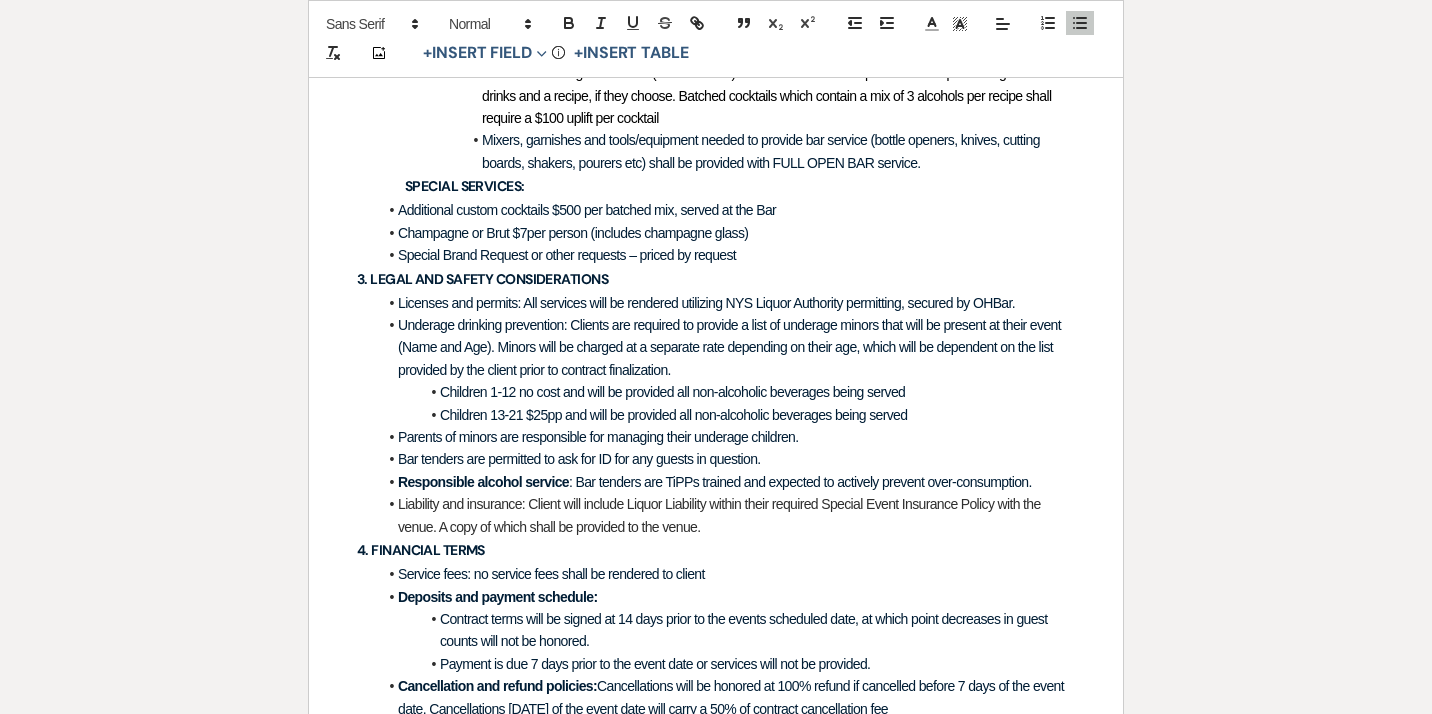 click on "Special Brand Request or other requests – priced by request" at bounding box center [726, 255] 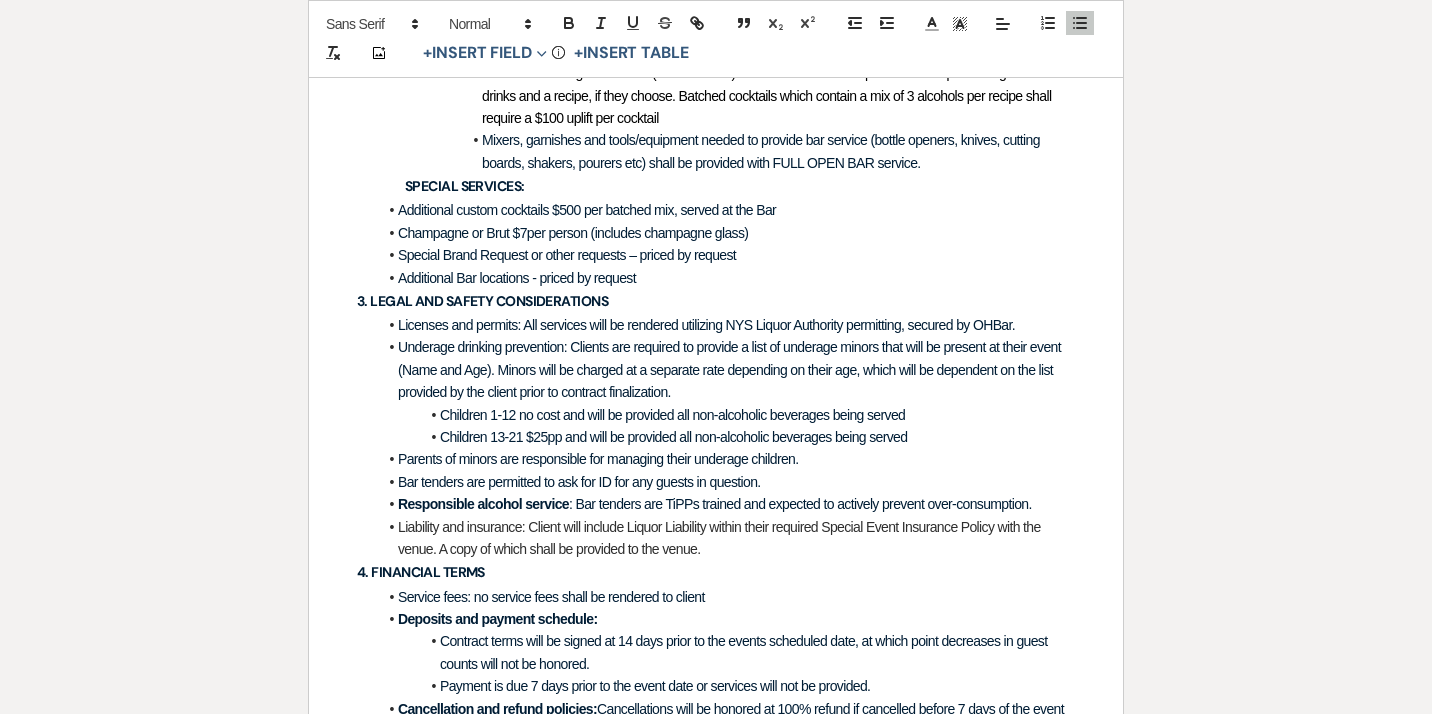 click on "Service fees: no service fees shall be rendered to client" at bounding box center (726, 597) 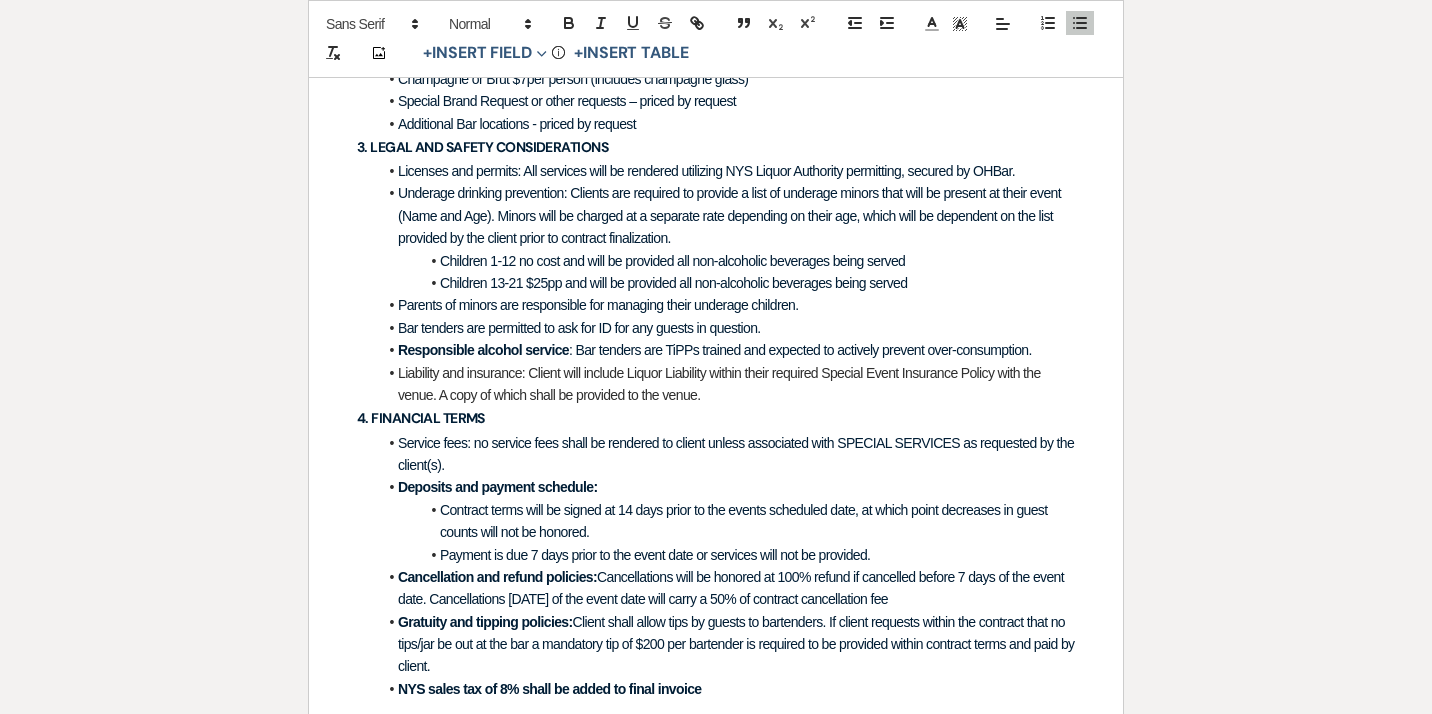 scroll, scrollTop: 1740, scrollLeft: 0, axis: vertical 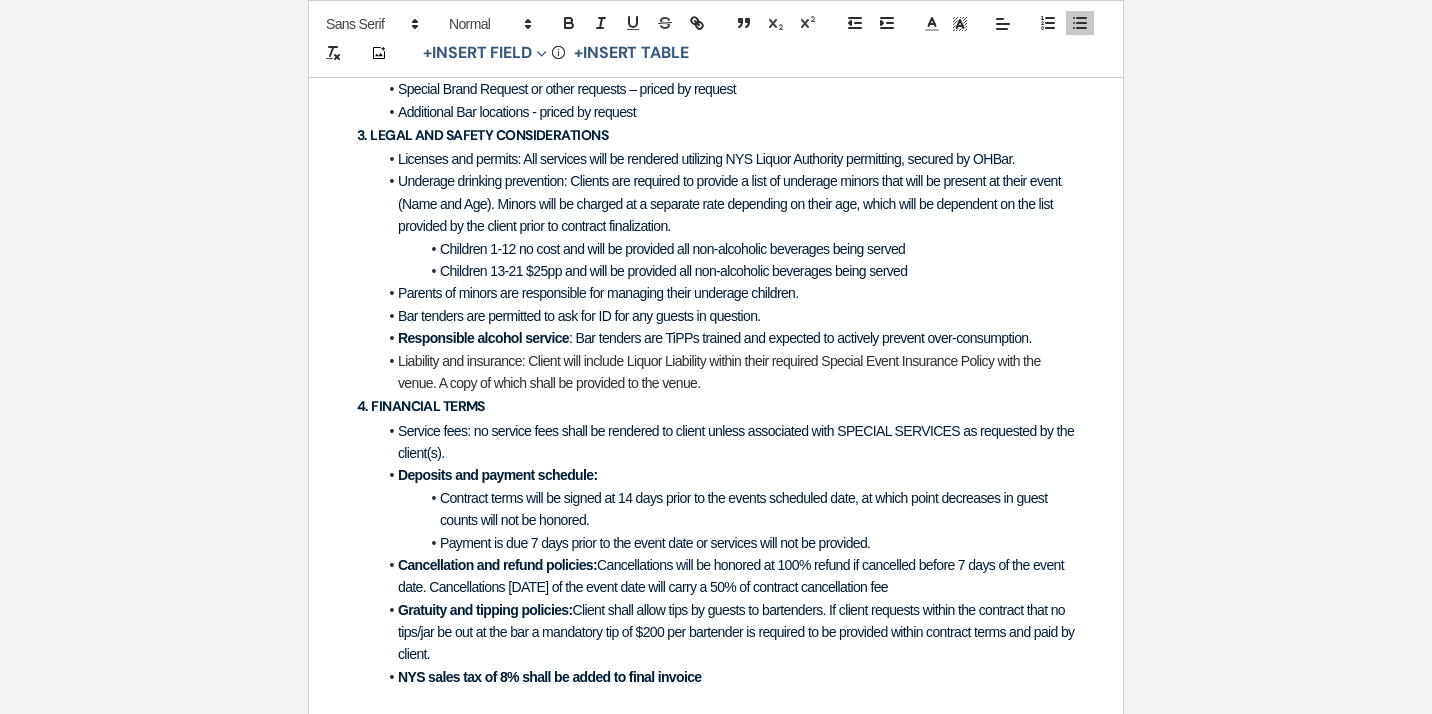 click on "Payment is due 7 days prior to the event date or services will not be provided." at bounding box center (655, 543) 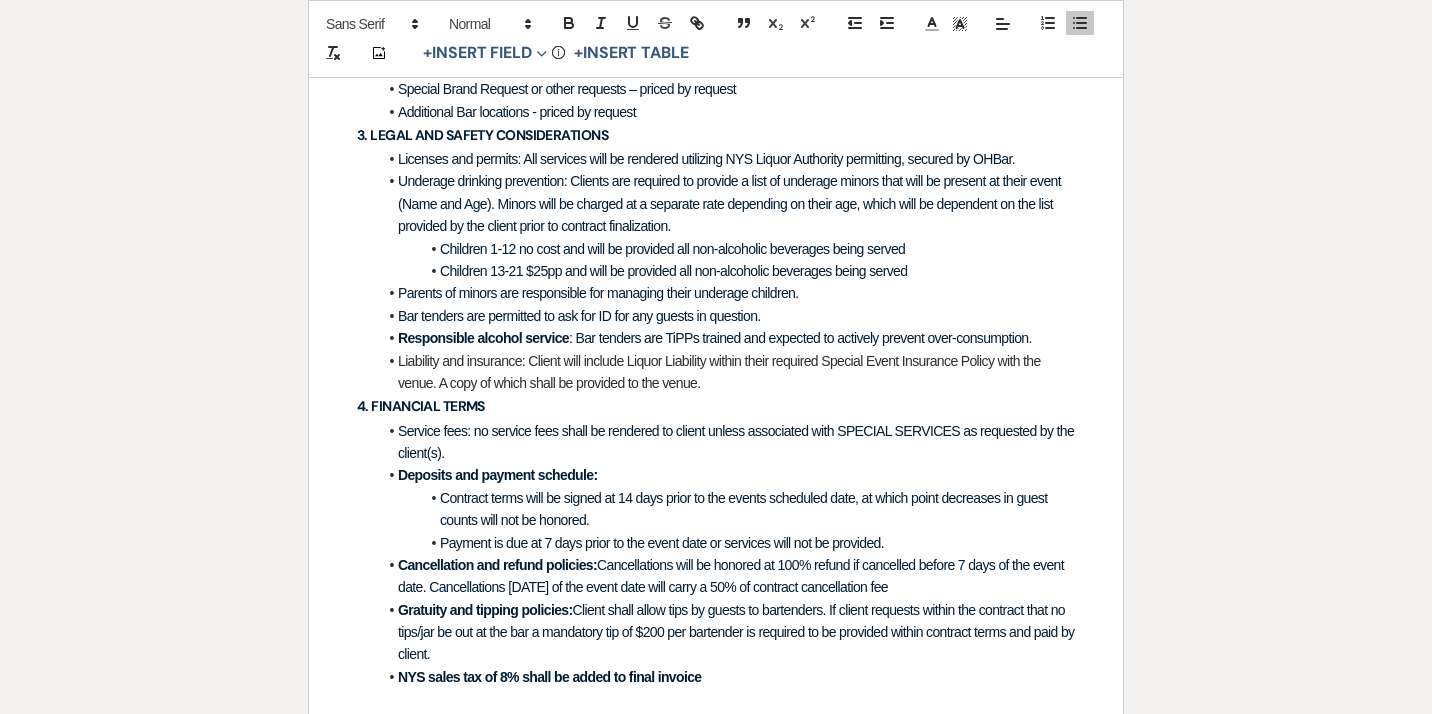 click on "Payment is due at 7 days prior to the event date or services will not be provided." at bounding box center [662, 543] 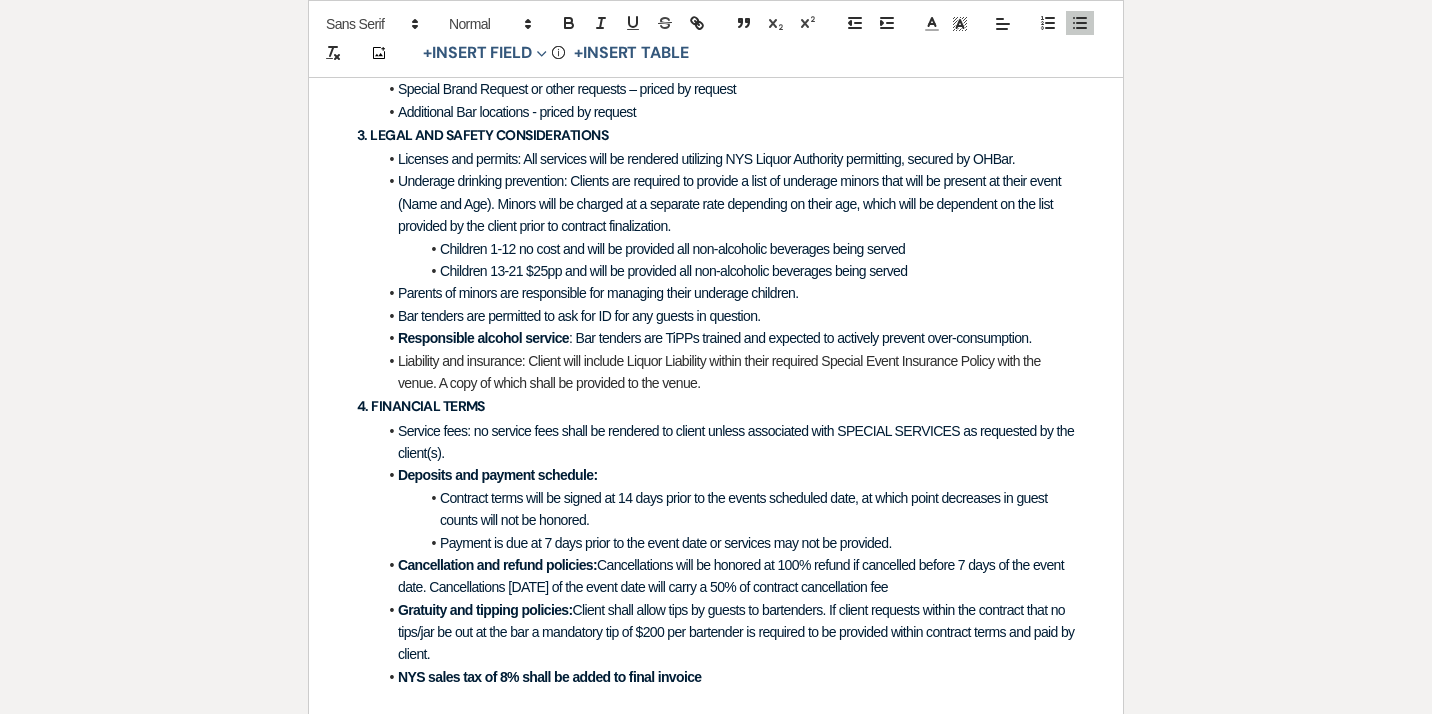 click on "Cancellations will be honored at 100% refund if cancelled before 7 days of the event date. Cancellations [DATE] of the event date will carry a 50% of contract cancellation fee" at bounding box center [732, 576] 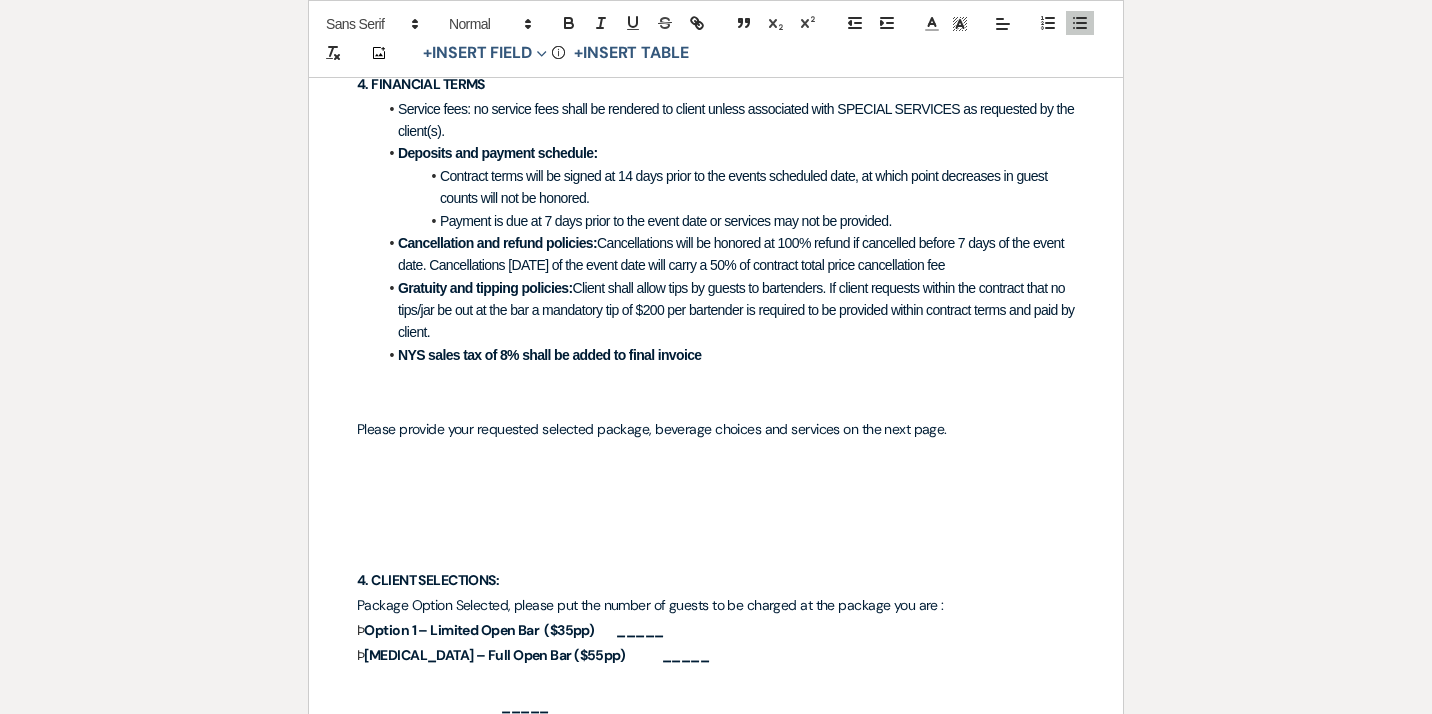 scroll, scrollTop: 2072, scrollLeft: 0, axis: vertical 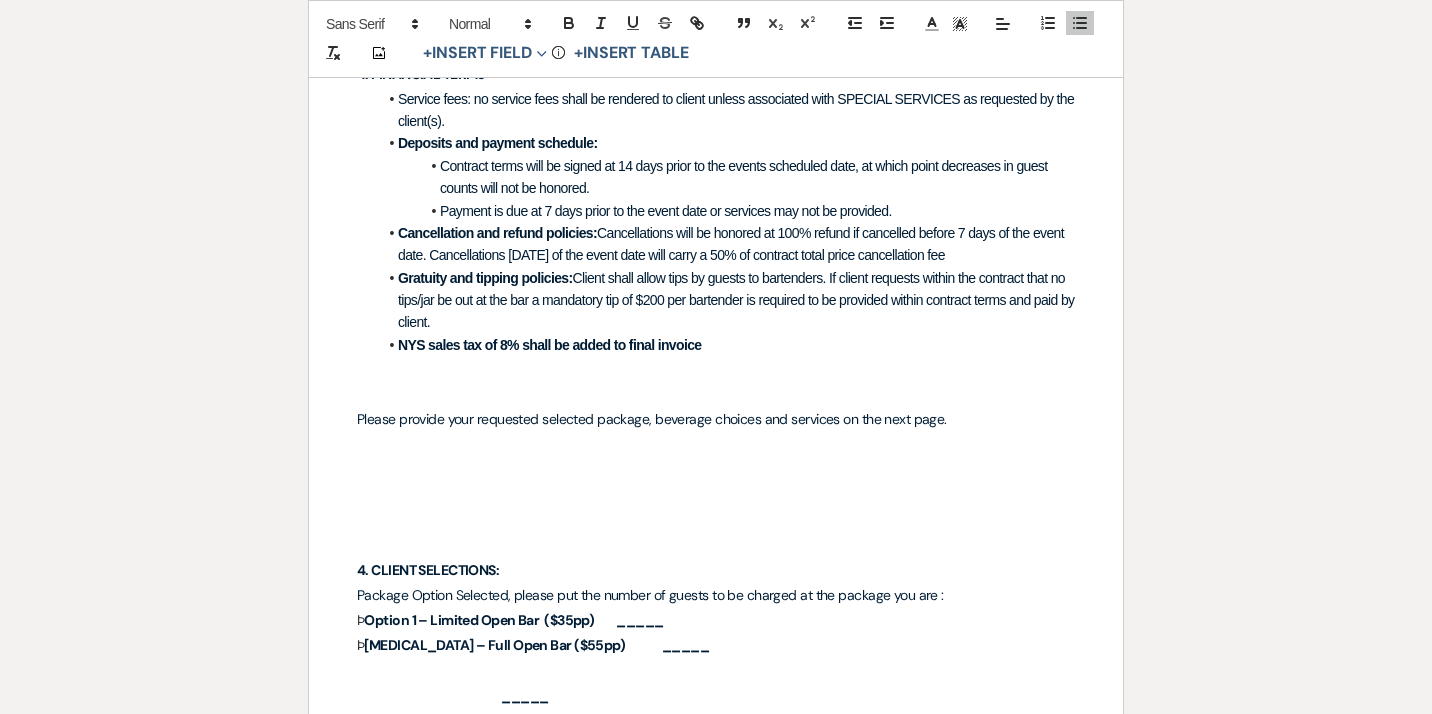 click at bounding box center [716, 393] 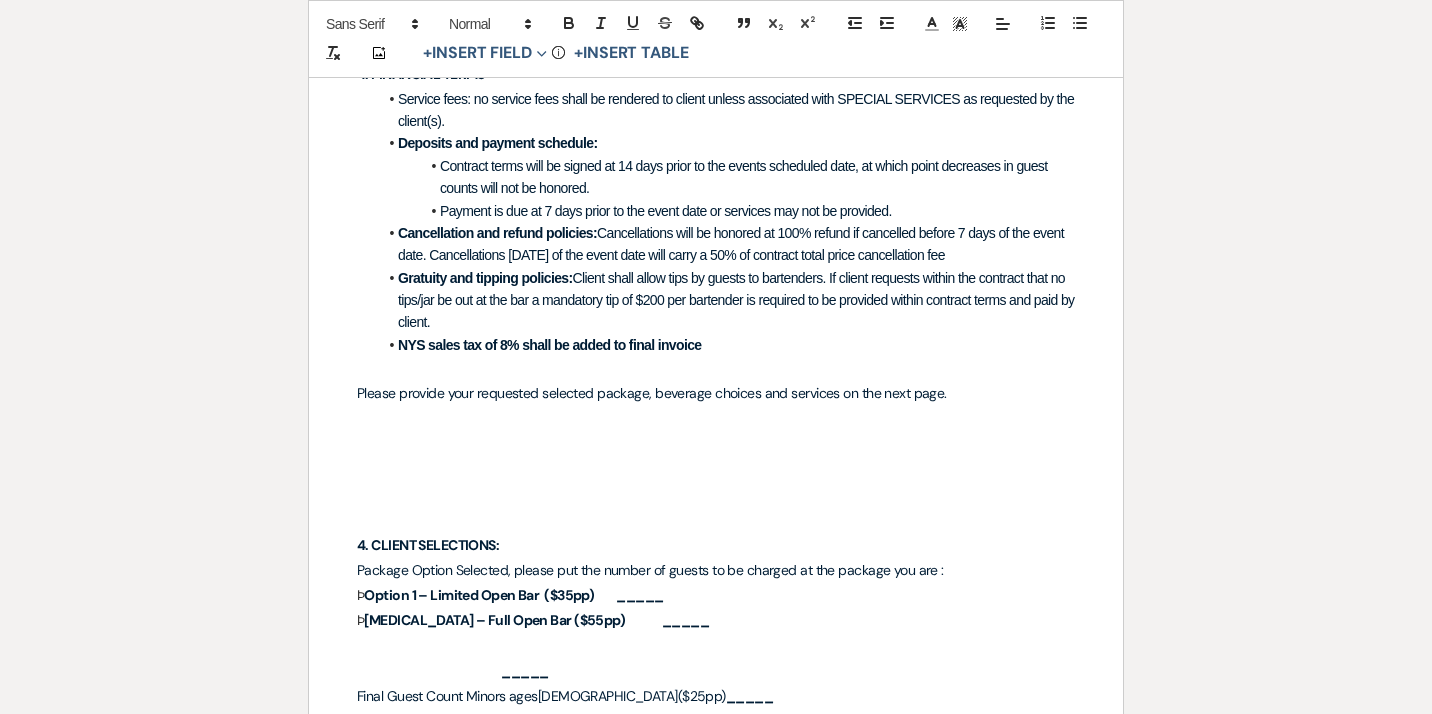 click at bounding box center [716, 419] 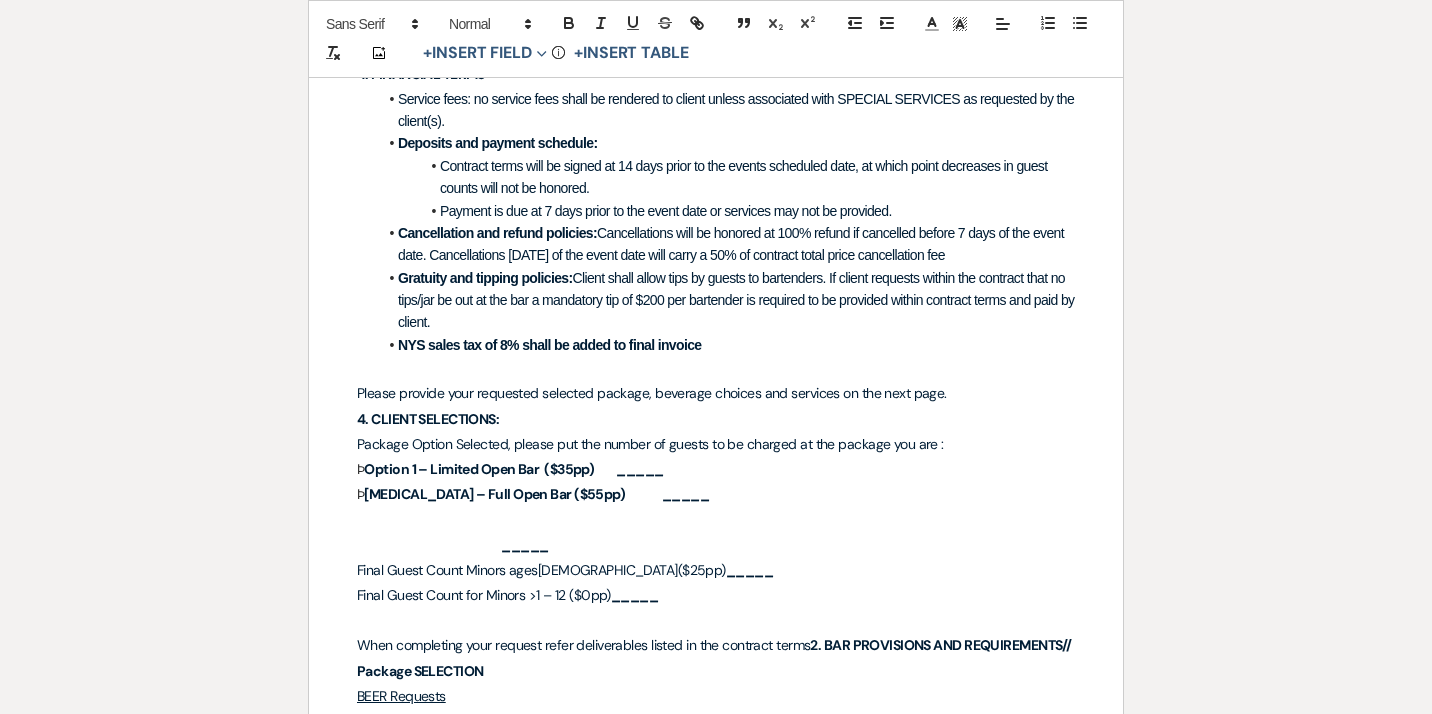 click on "Option 1 – Limited Open Bar  ($35pp)         _____" at bounding box center [513, 469] 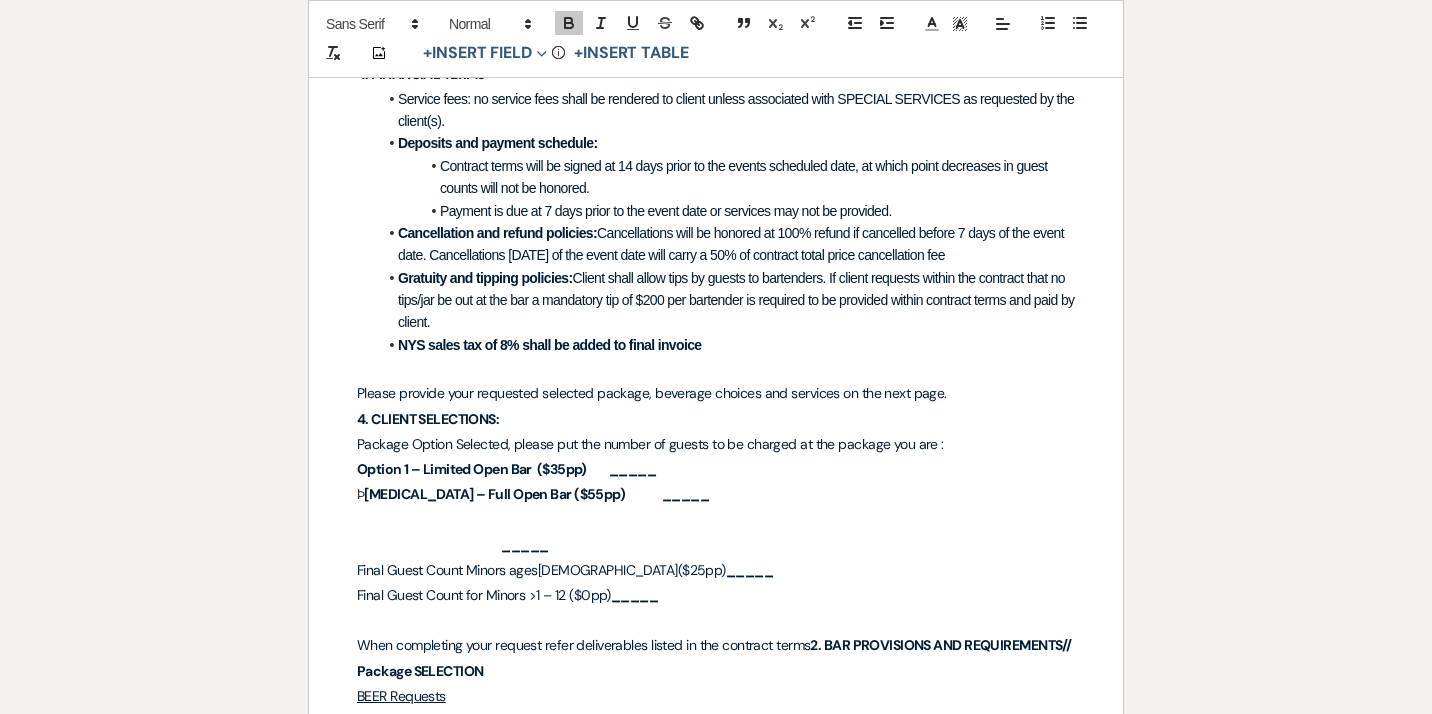click on "[MEDICAL_DATA] – Full Open Bar ($55pp)               _____" at bounding box center (536, 494) 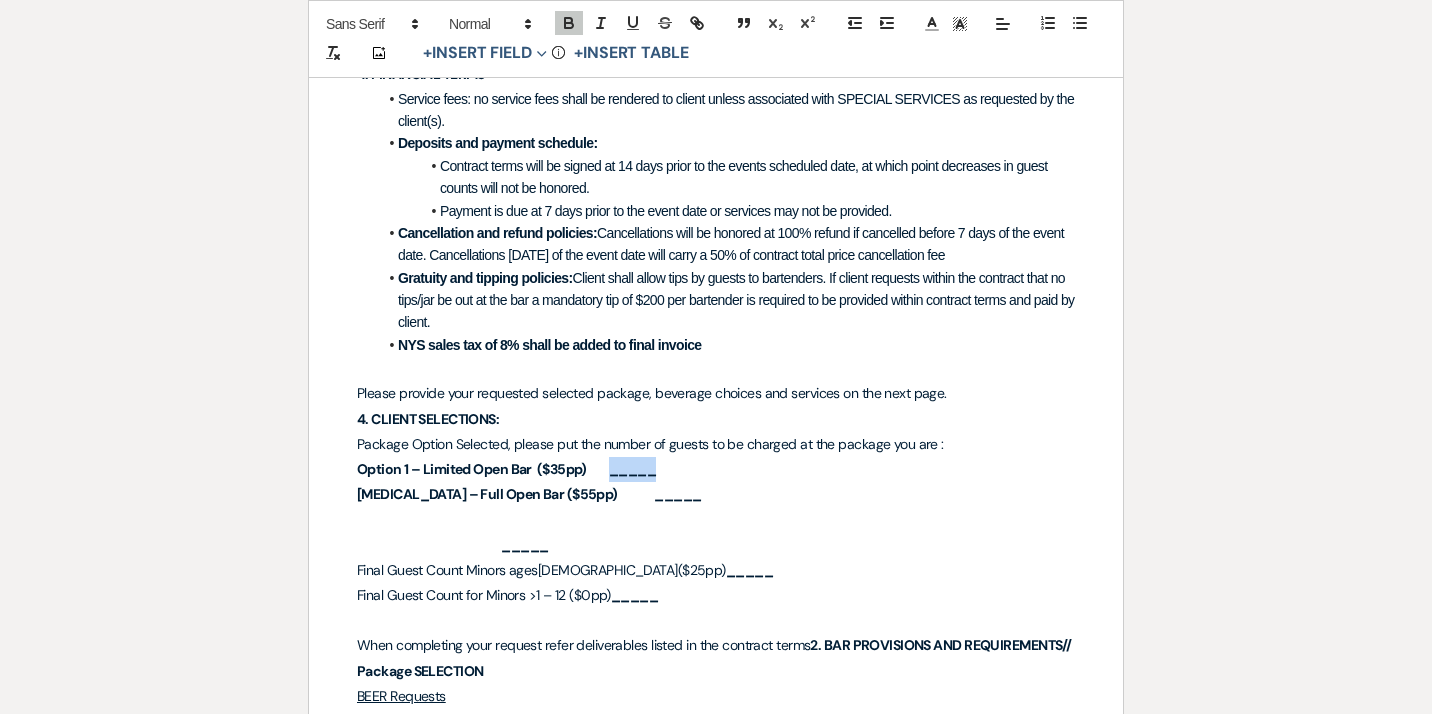drag, startPoint x: 613, startPoint y: 452, endPoint x: 703, endPoint y: 450, distance: 90.02222 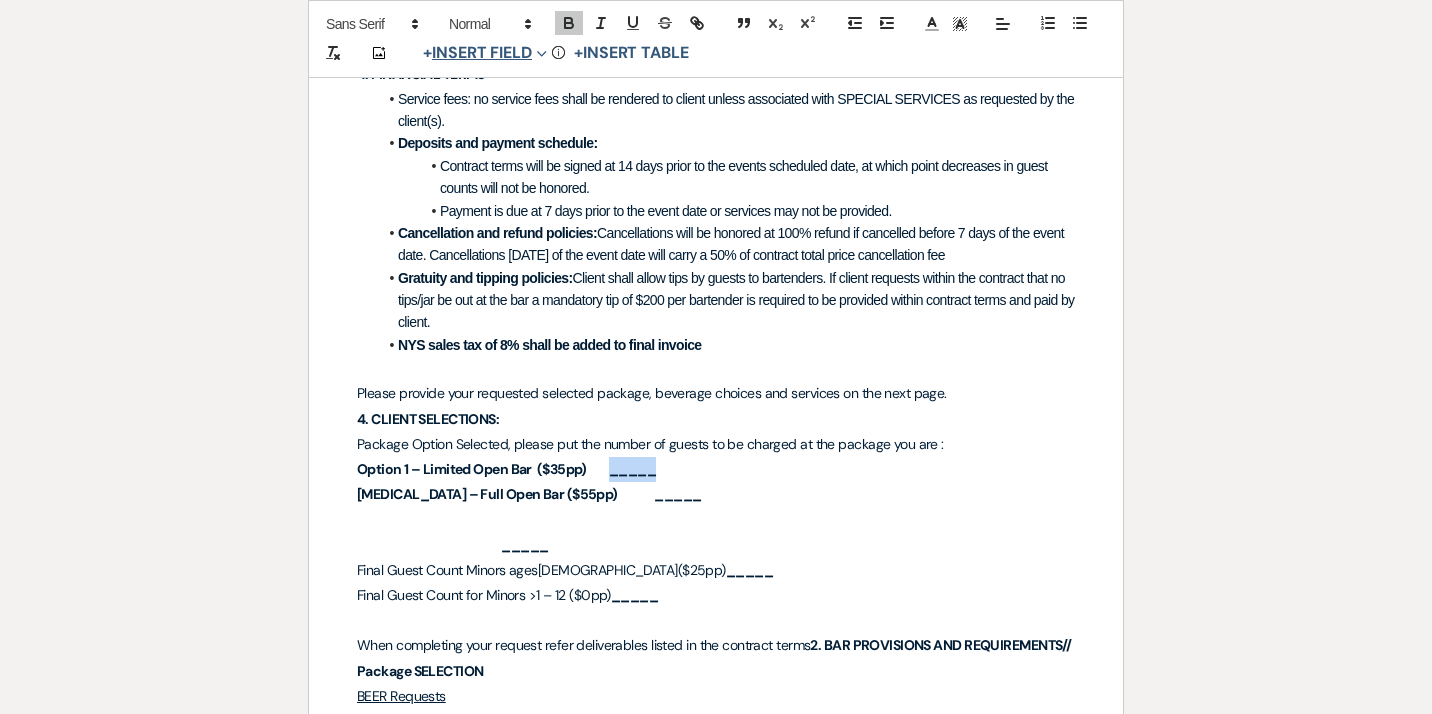 click on "+  Insert Field Expand" at bounding box center [485, 54] 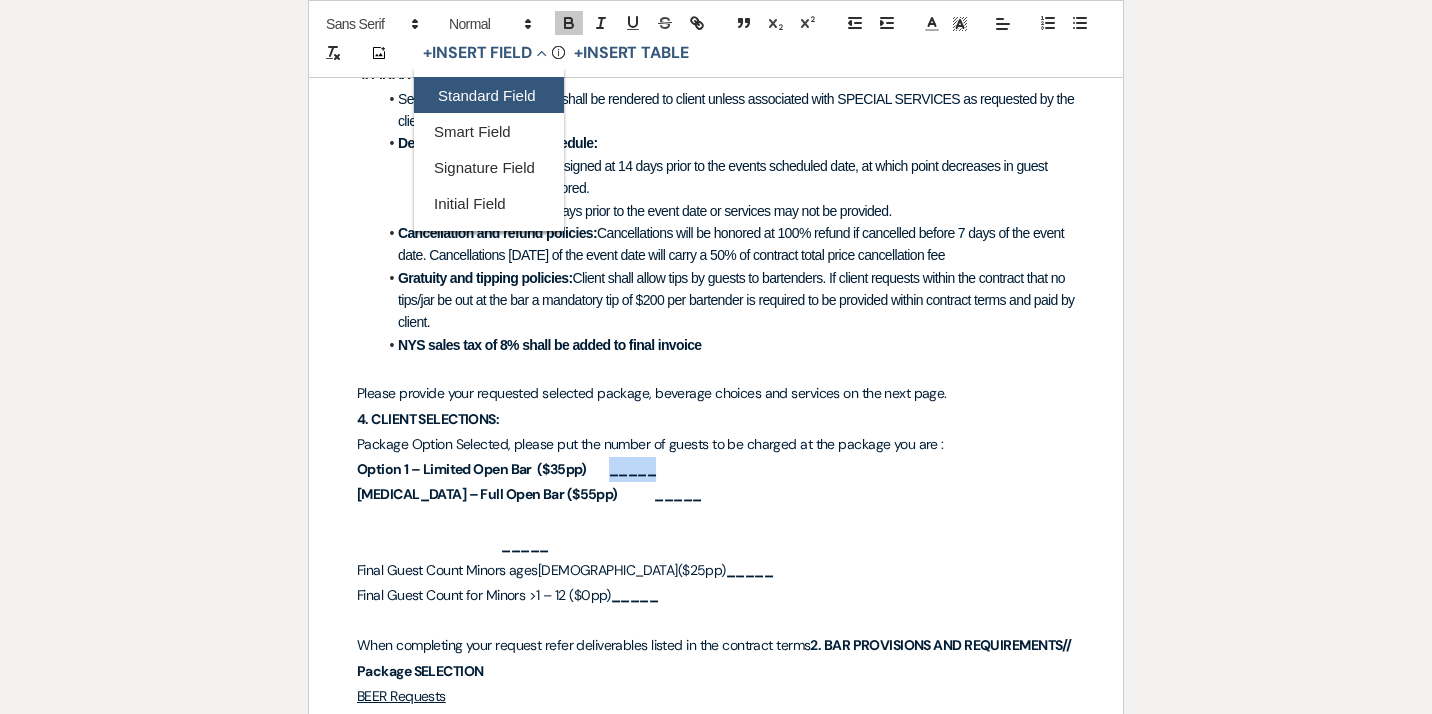 click on "Standard Field" at bounding box center [489, 96] 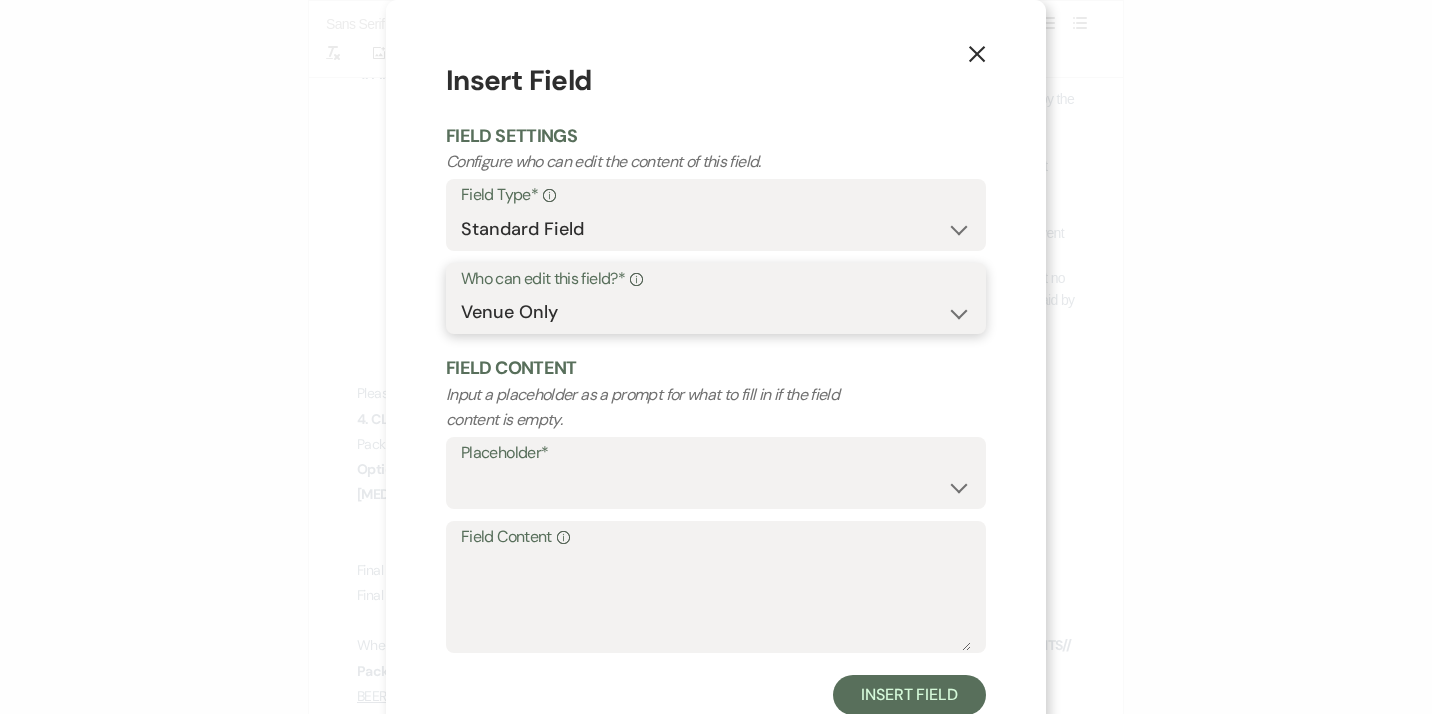 select on "clientAndOwner" 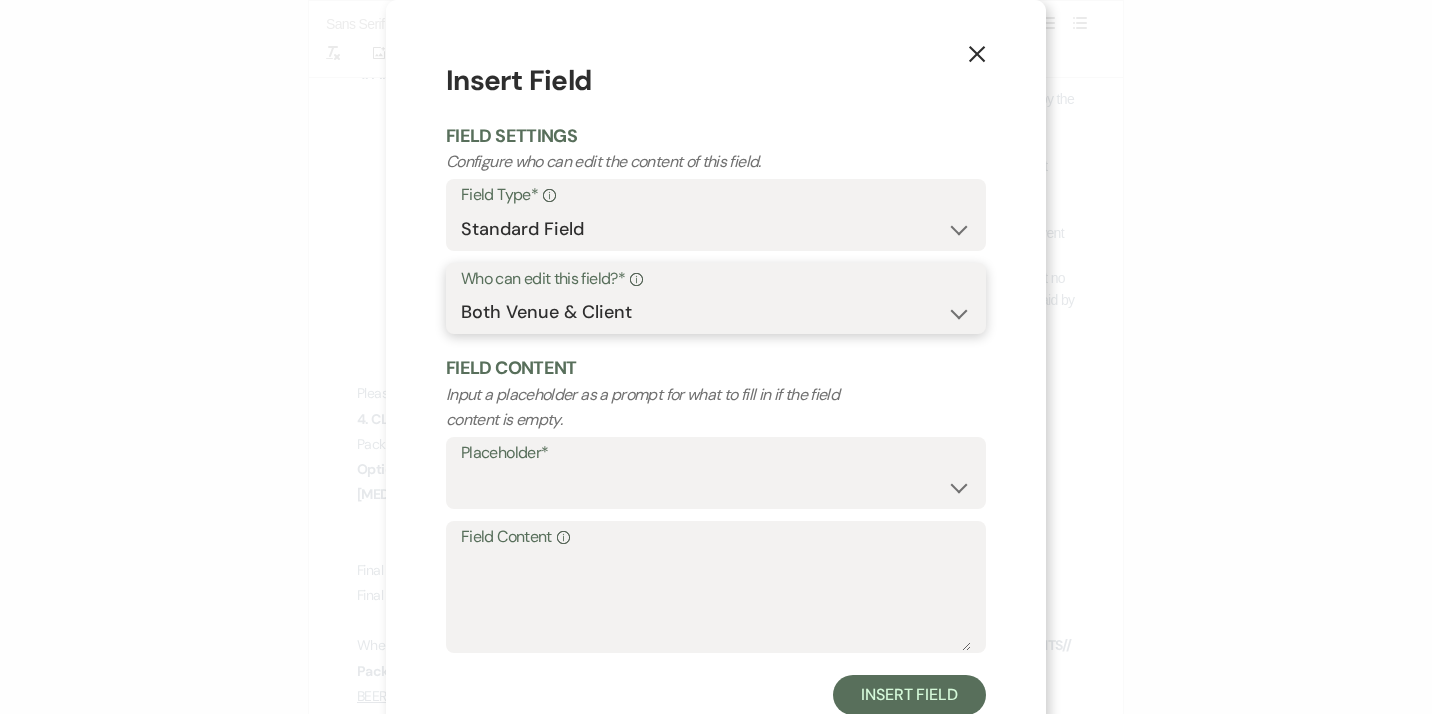 click on "Both Venue & Client" at bounding box center (0, 0) 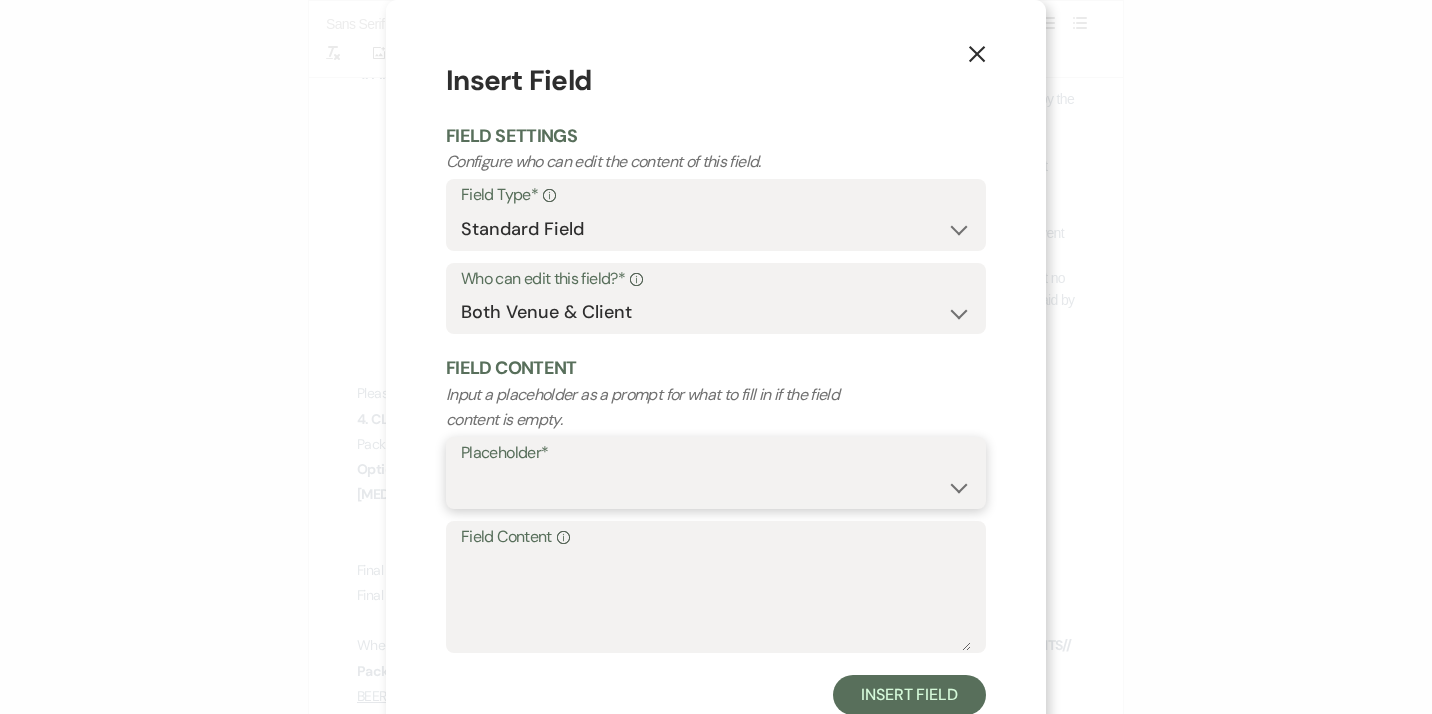 click on "Custom Placeholder Date Time Name Location Venue Name Type Number Budget Address Phone Number Email Amount Total" at bounding box center (716, 487) 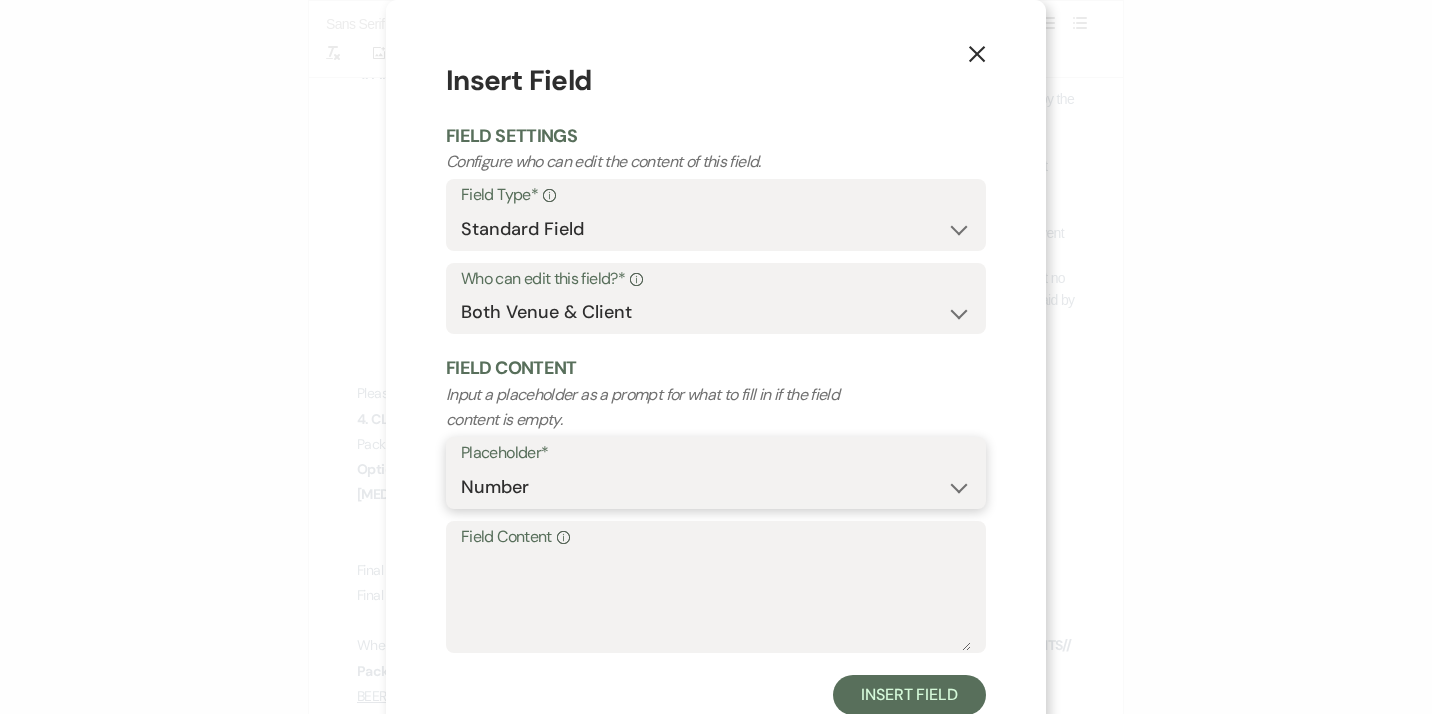 click on "Number" at bounding box center (0, 0) 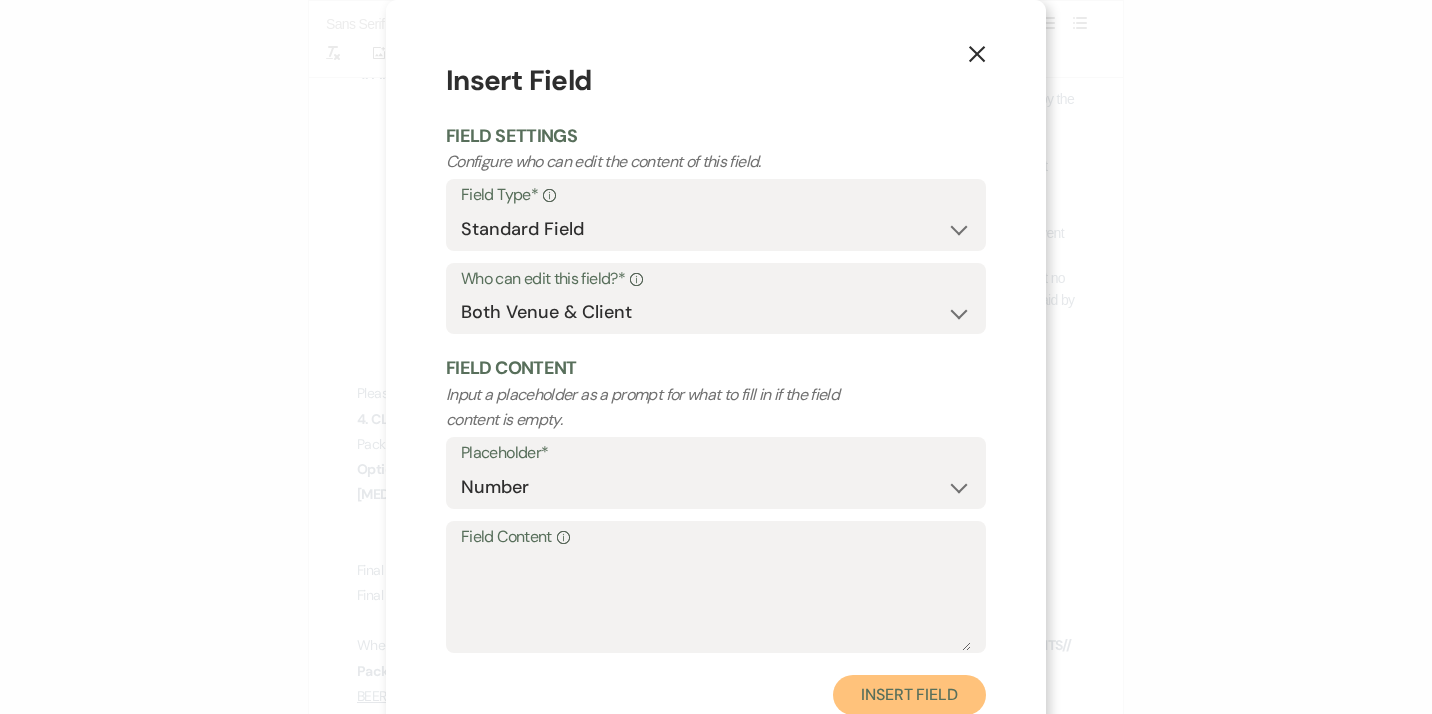 click on "Insert Field" at bounding box center (909, 695) 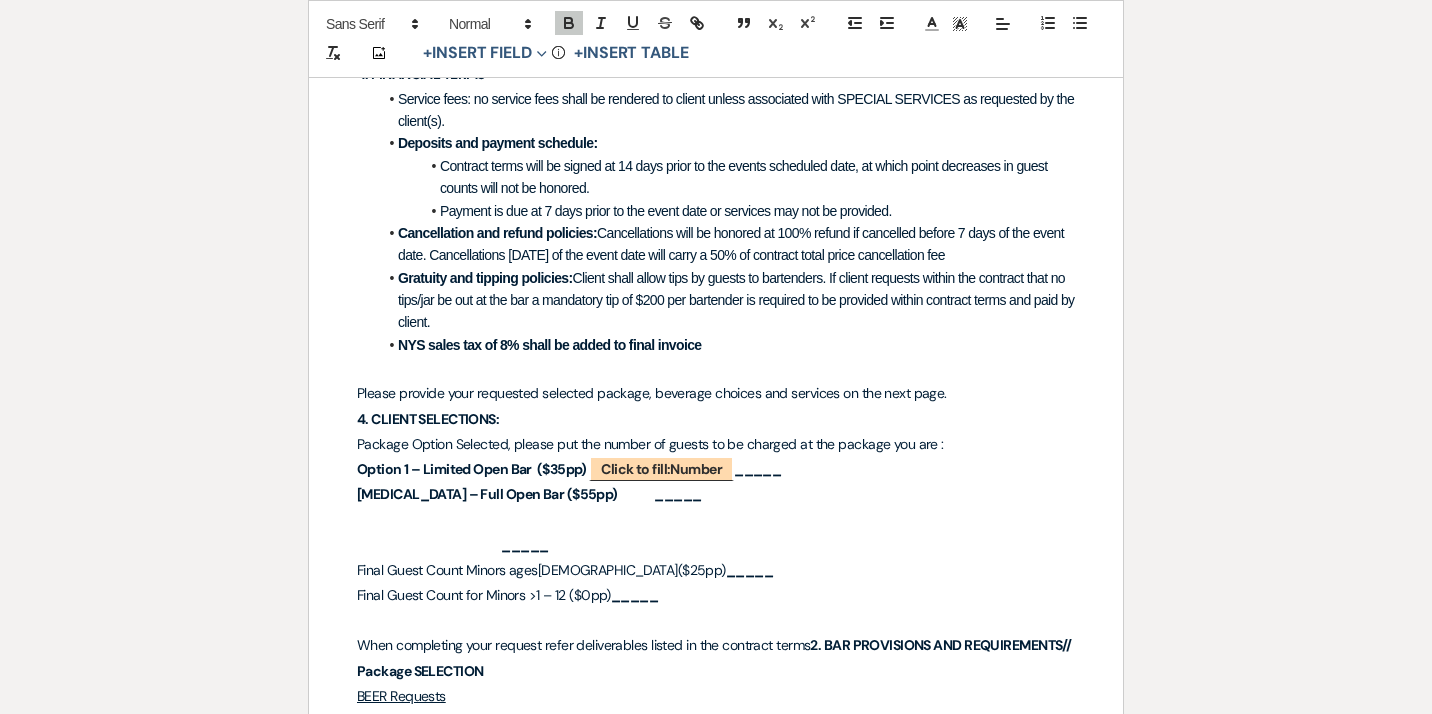 click on "Option 1 – Limited Open Bar  ($35pp)          ﻿
Click to fill:
Number
﻿  _____" at bounding box center [716, 469] 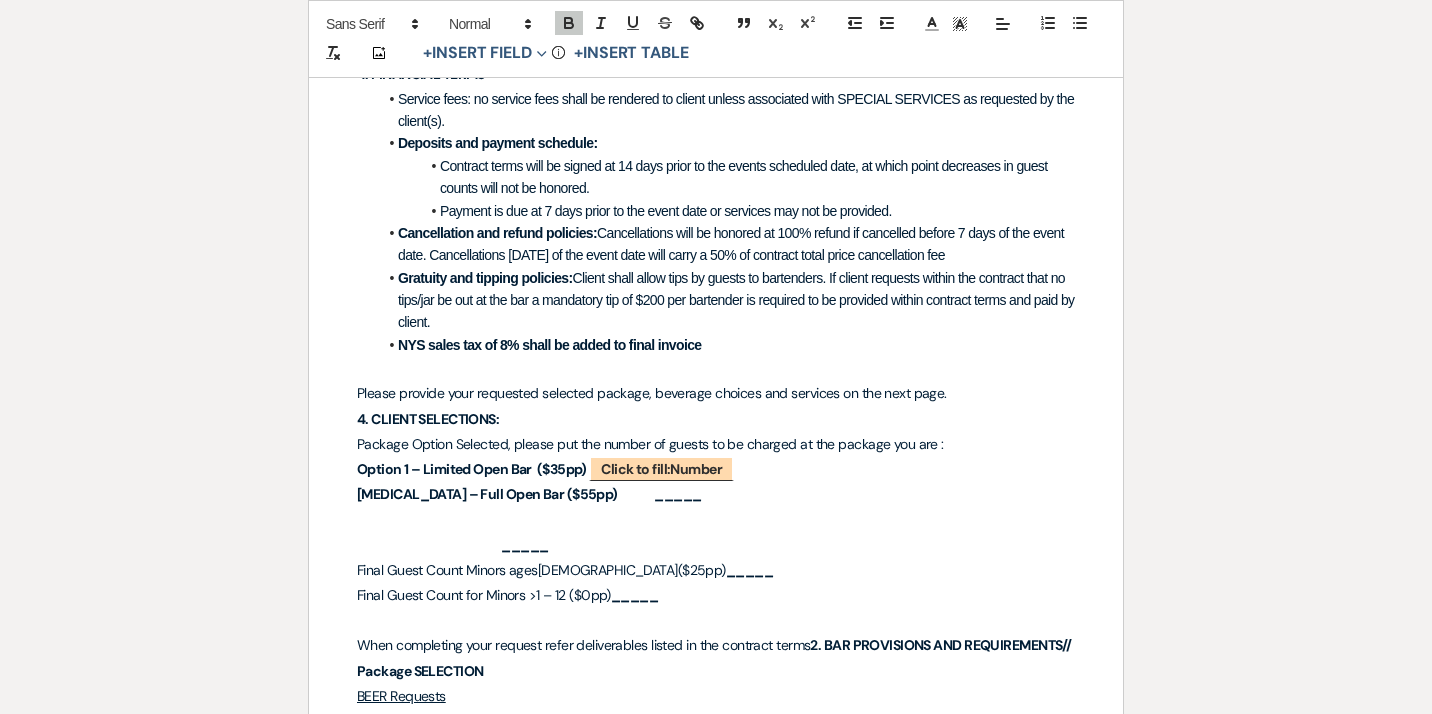 click on "Package Option Selected, please put the number of guests to be charged at the package you are :" at bounding box center [650, 444] 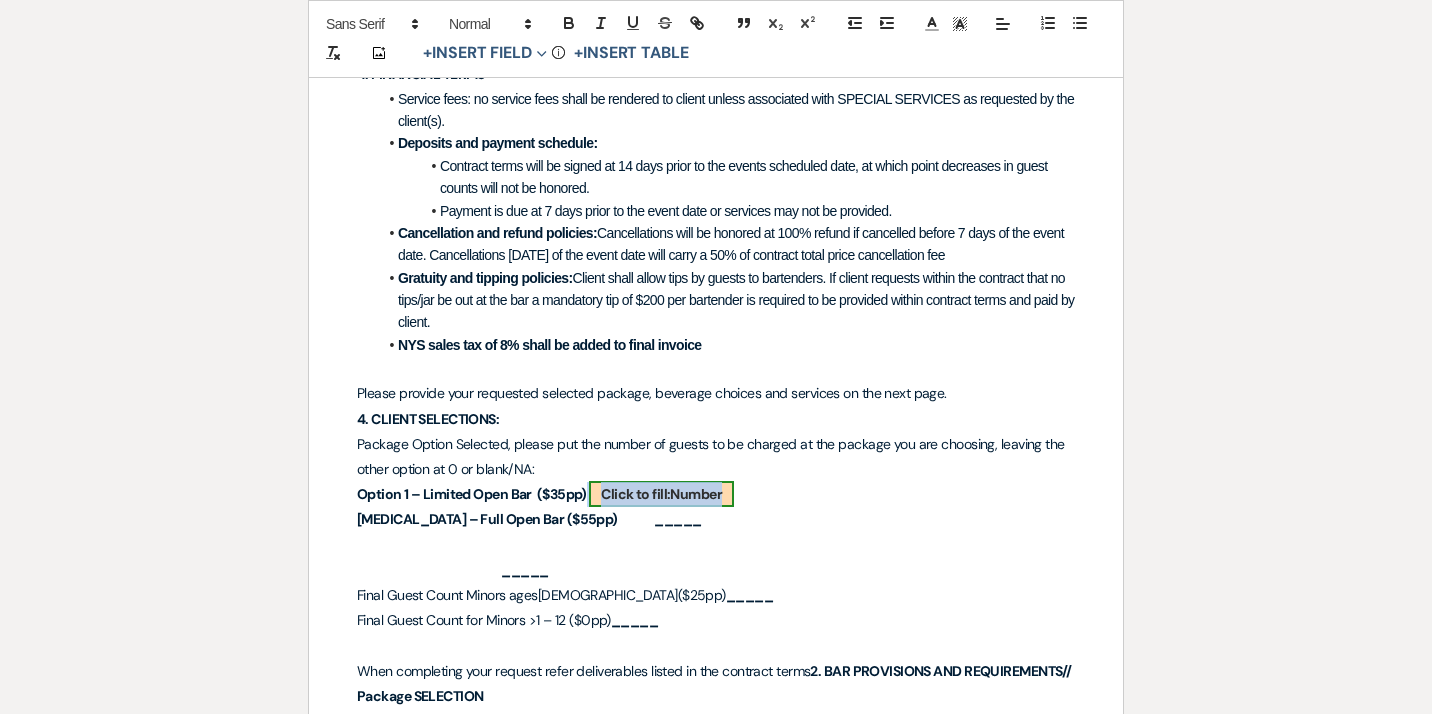 drag, startPoint x: 808, startPoint y: 473, endPoint x: 617, endPoint y: 469, distance: 191.04189 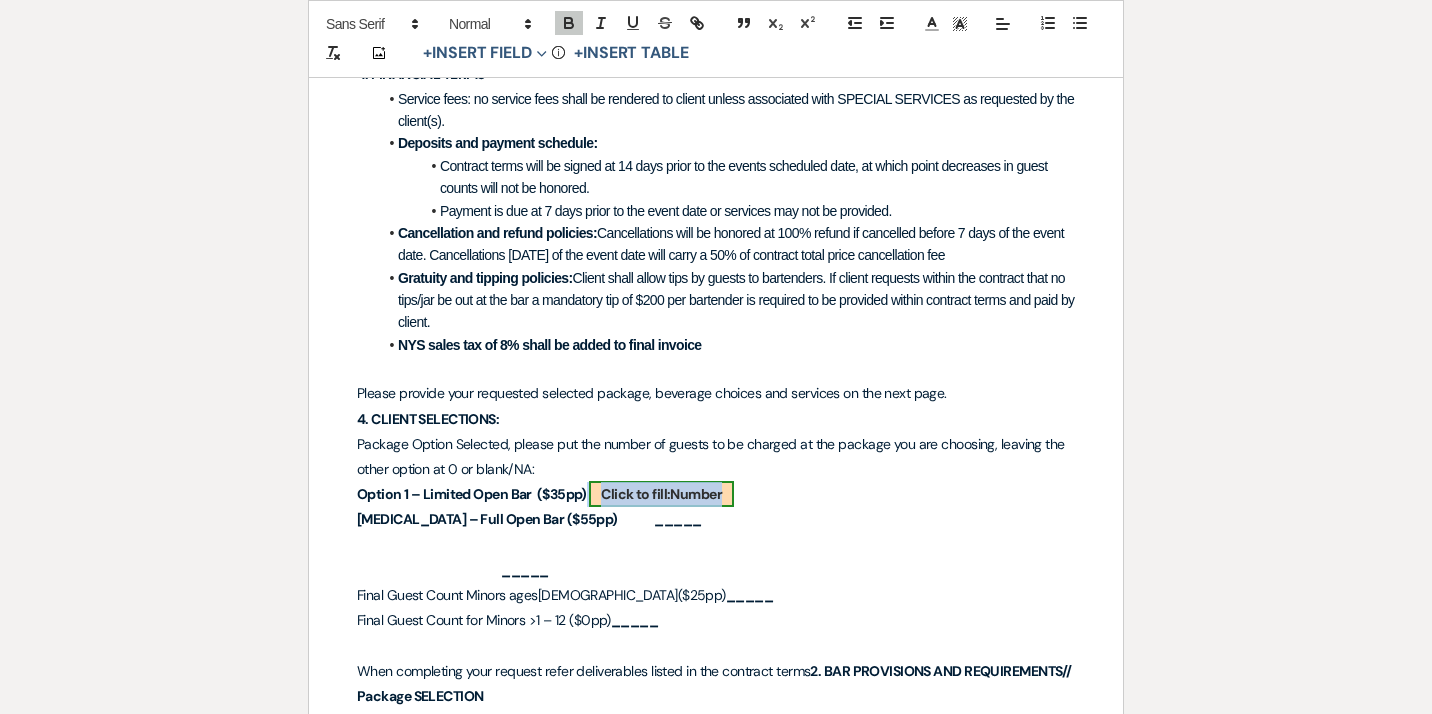 copy on "﻿
Click to fill:
Number" 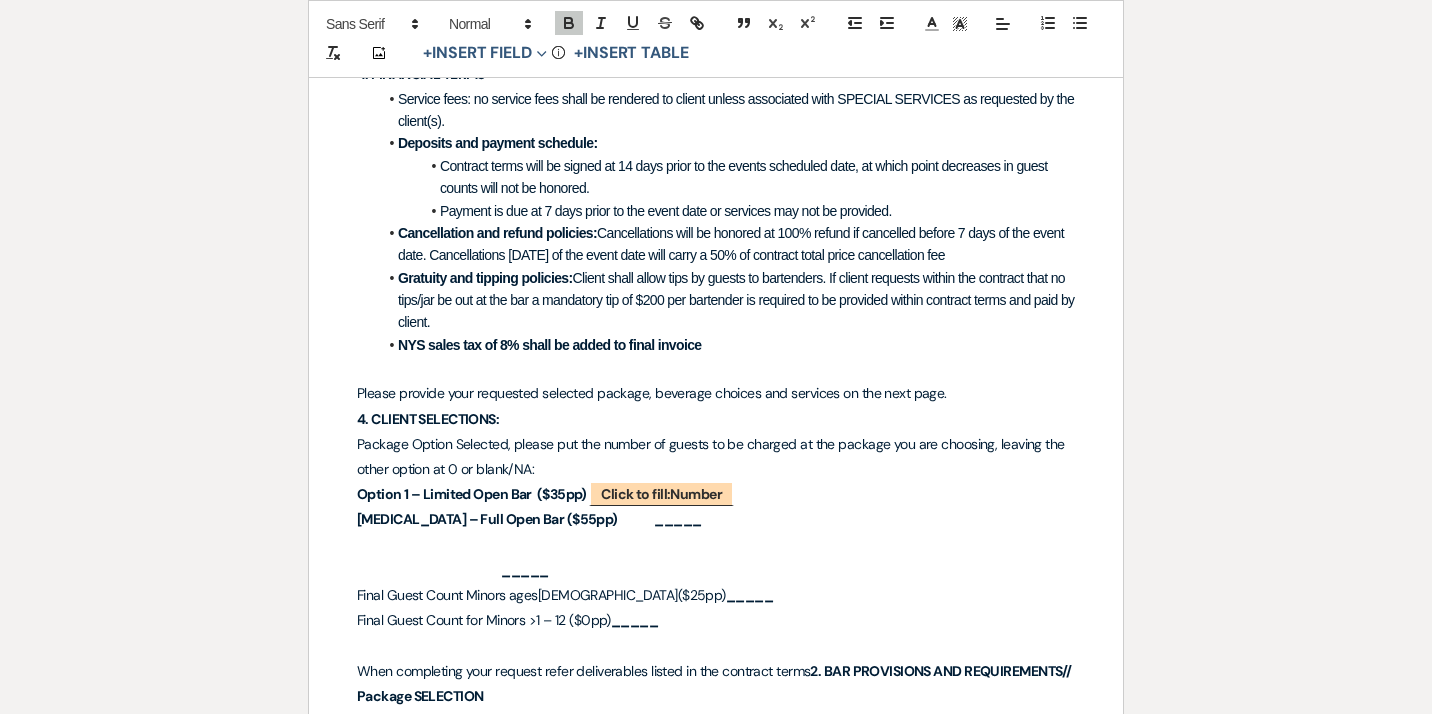 click on "[MEDICAL_DATA] – Full Open Bar ($55pp)               _____" at bounding box center (529, 519) 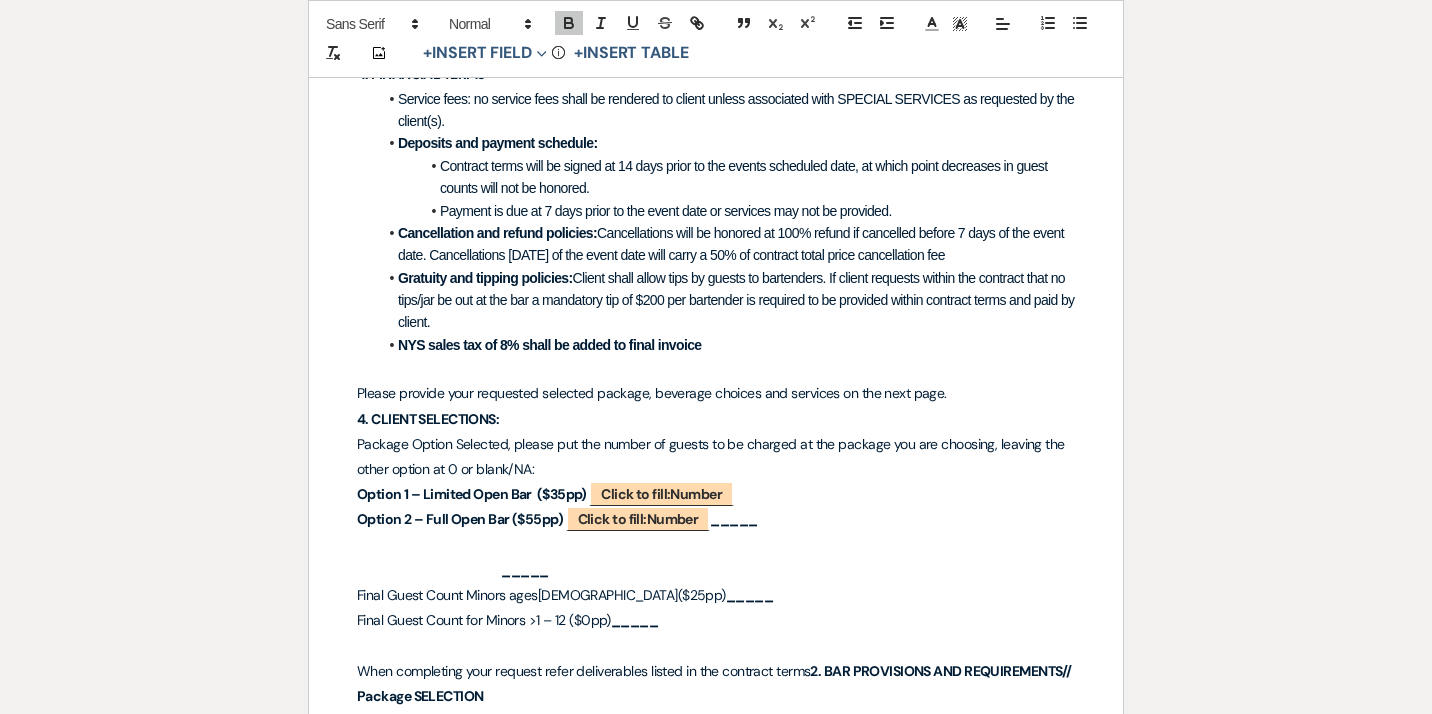 drag, startPoint x: 808, startPoint y: 505, endPoint x: 747, endPoint y: 504, distance: 61.008198 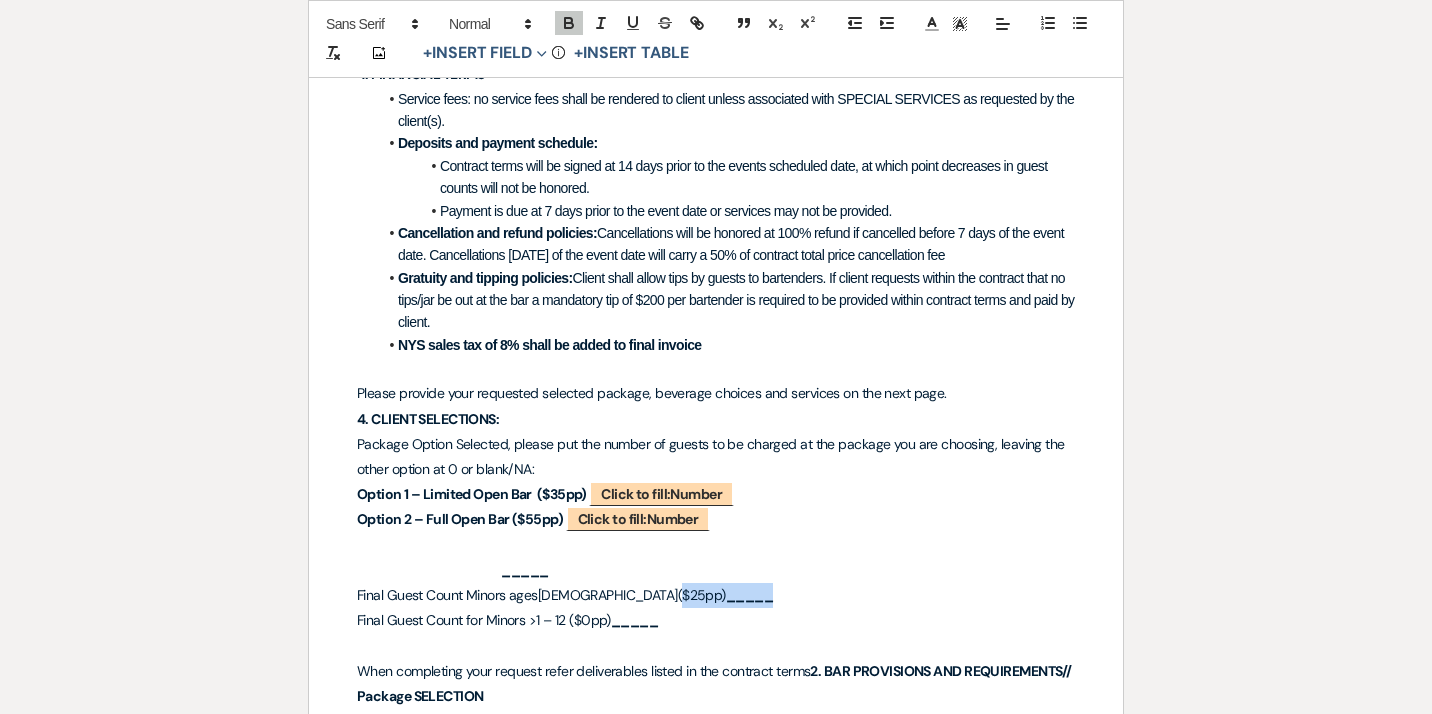 drag, startPoint x: 714, startPoint y: 570, endPoint x: 638, endPoint y: 568, distance: 76.02631 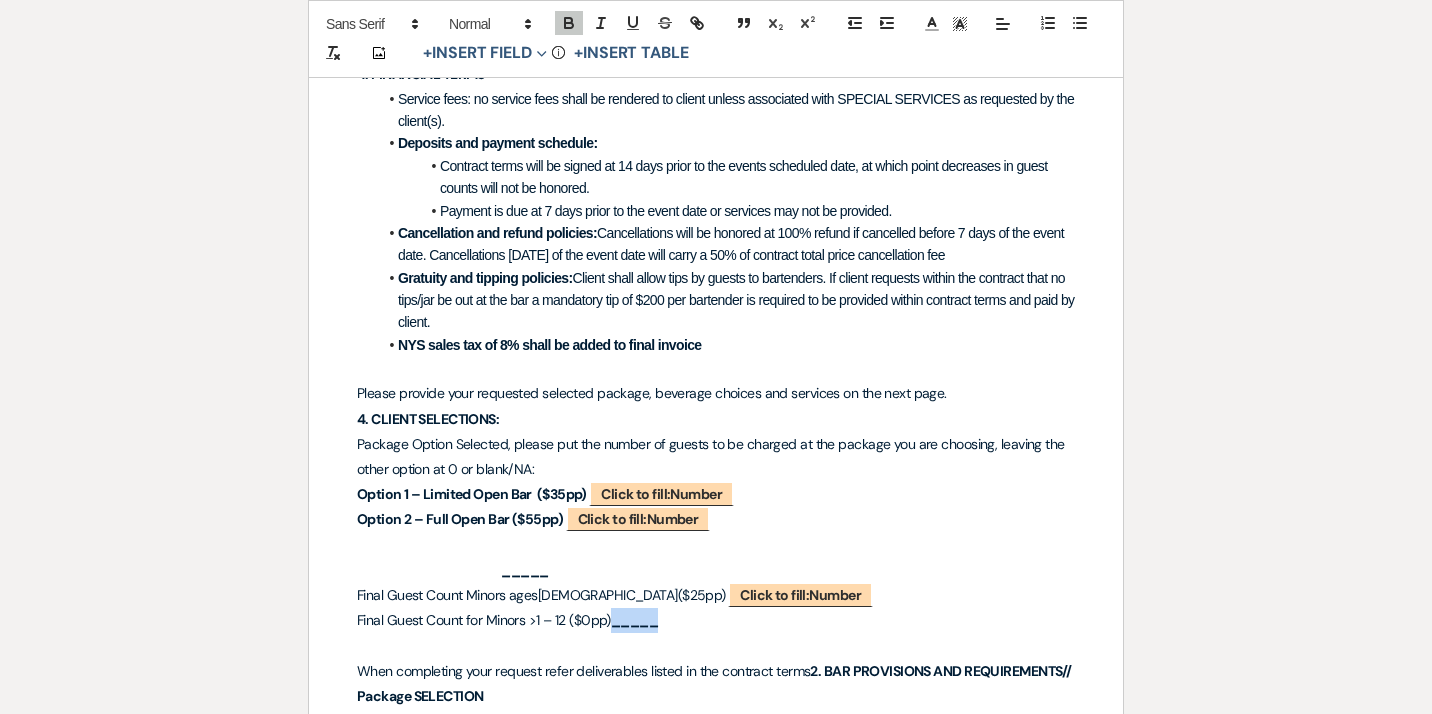drag, startPoint x: 698, startPoint y: 605, endPoint x: 610, endPoint y: 597, distance: 88.362885 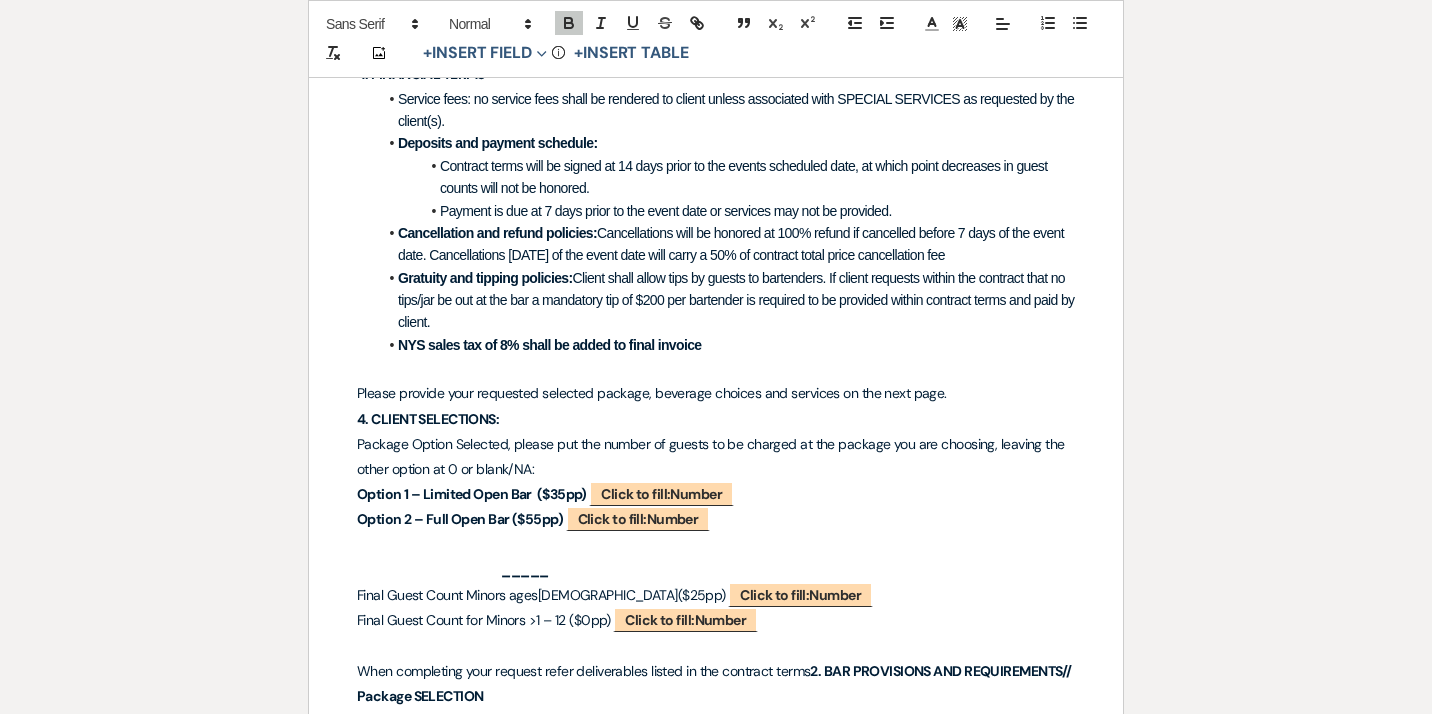 click on "Final Guest Count for Minors >1 – 12 ($0pp) ﻿
Click to fill:
Number
﻿" at bounding box center [716, 620] 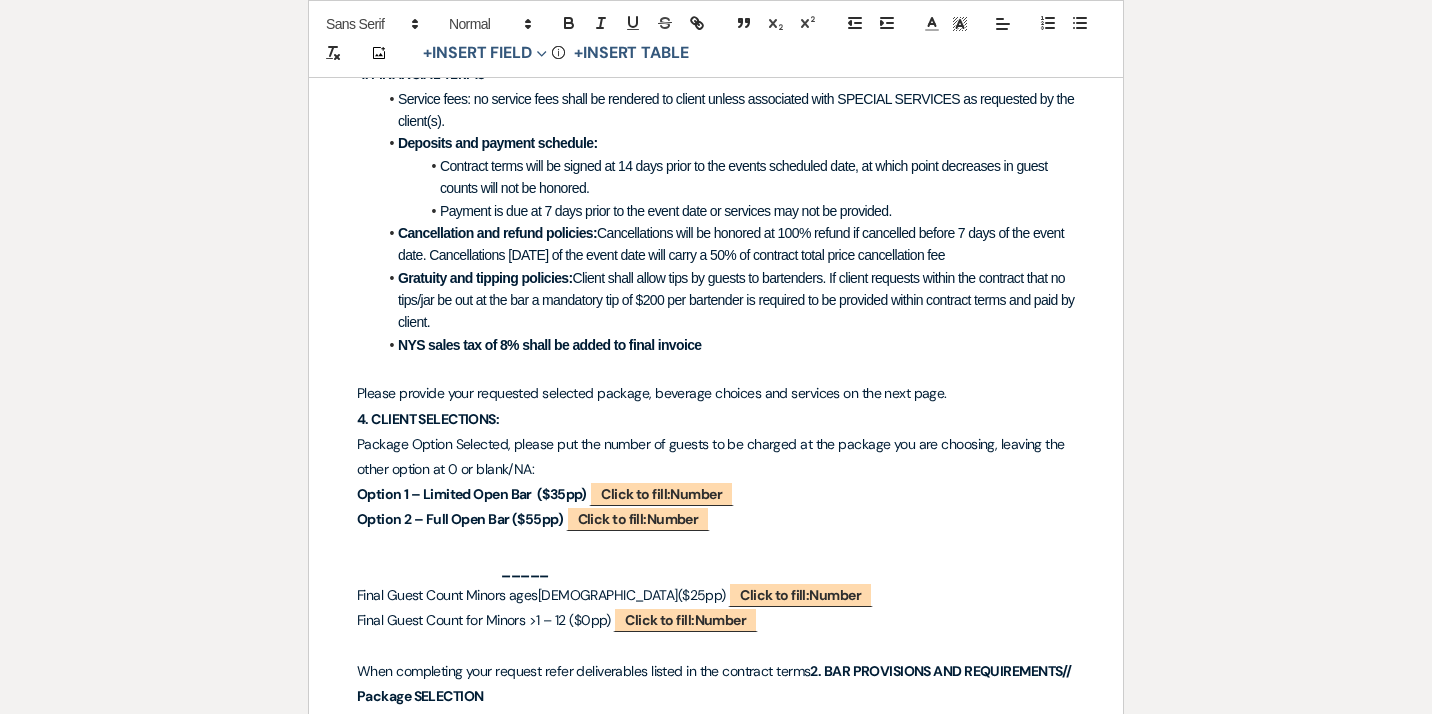 click on "Final Guest Count Minors ages[DEMOGRAPHIC_DATA]($25pp)" at bounding box center [541, 595] 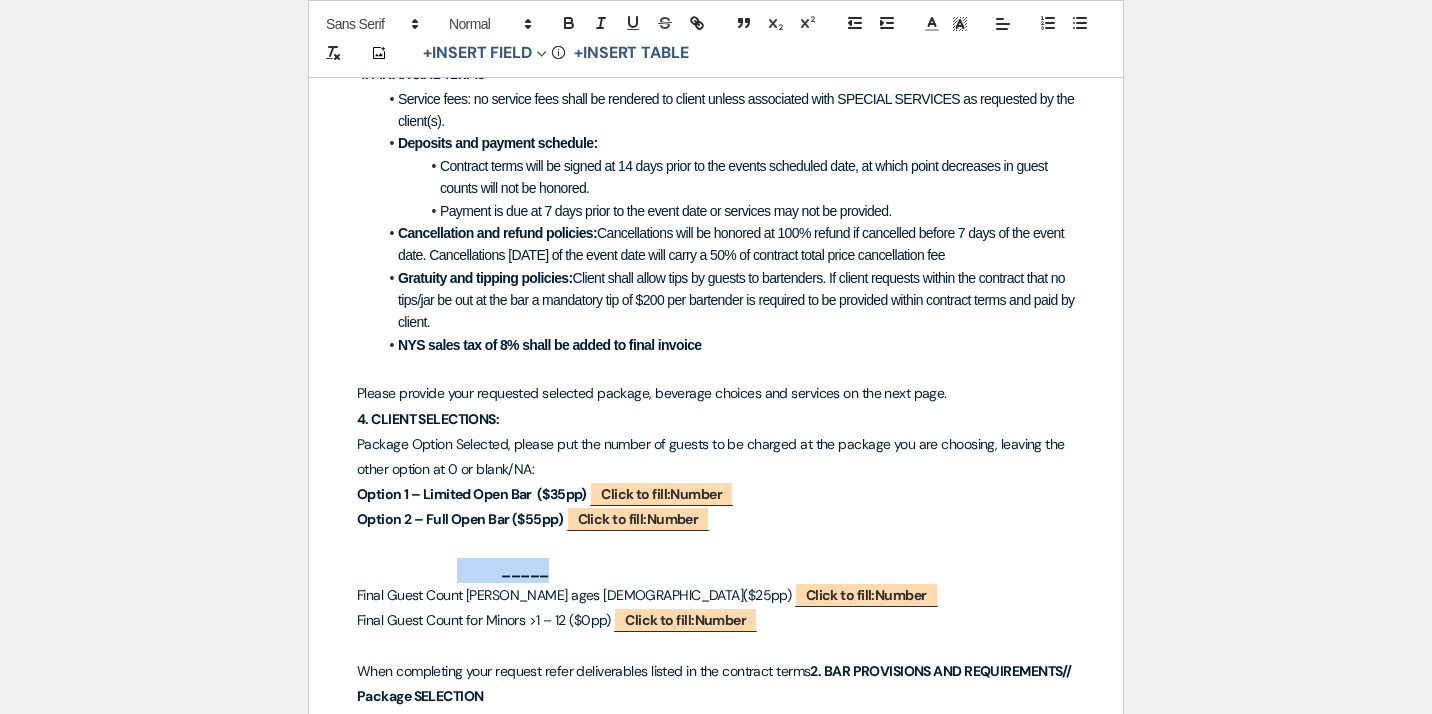 drag, startPoint x: 555, startPoint y: 555, endPoint x: 449, endPoint y: 553, distance: 106.01887 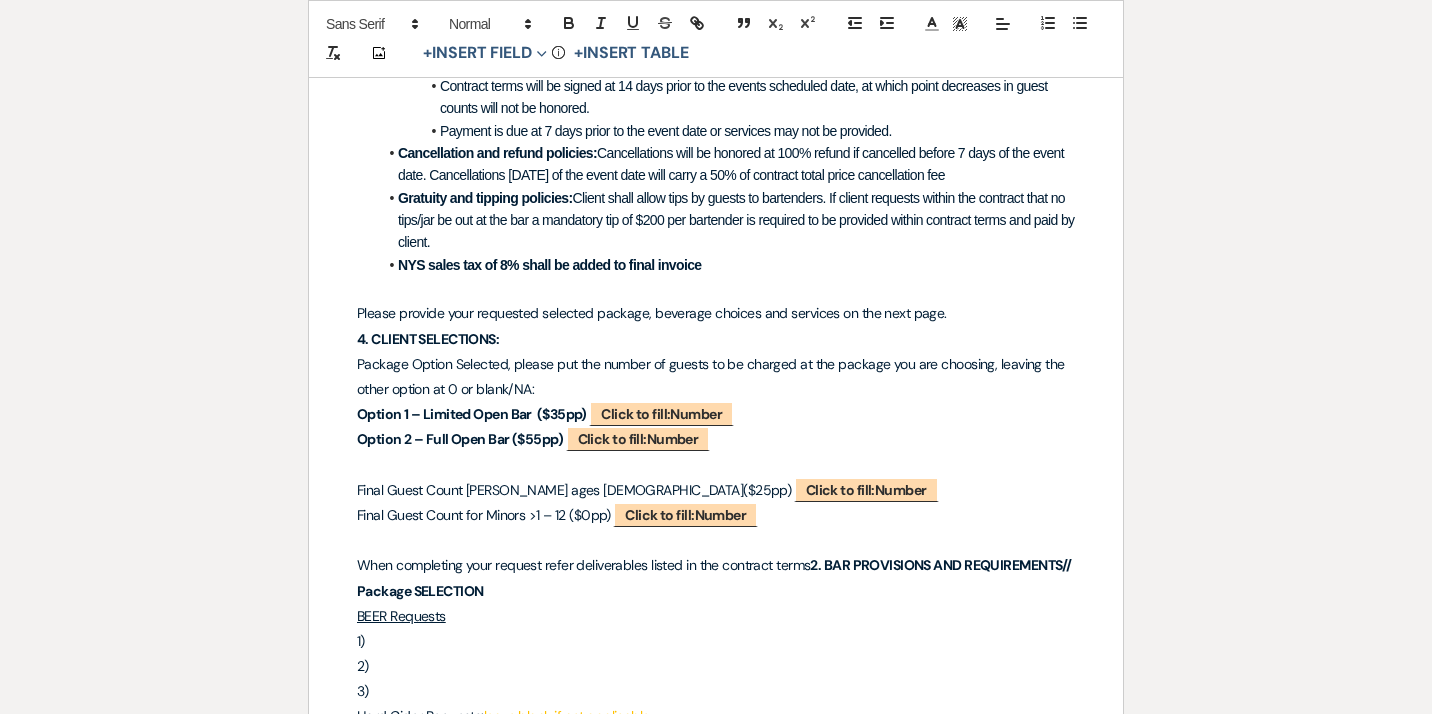 scroll, scrollTop: 2153, scrollLeft: 0, axis: vertical 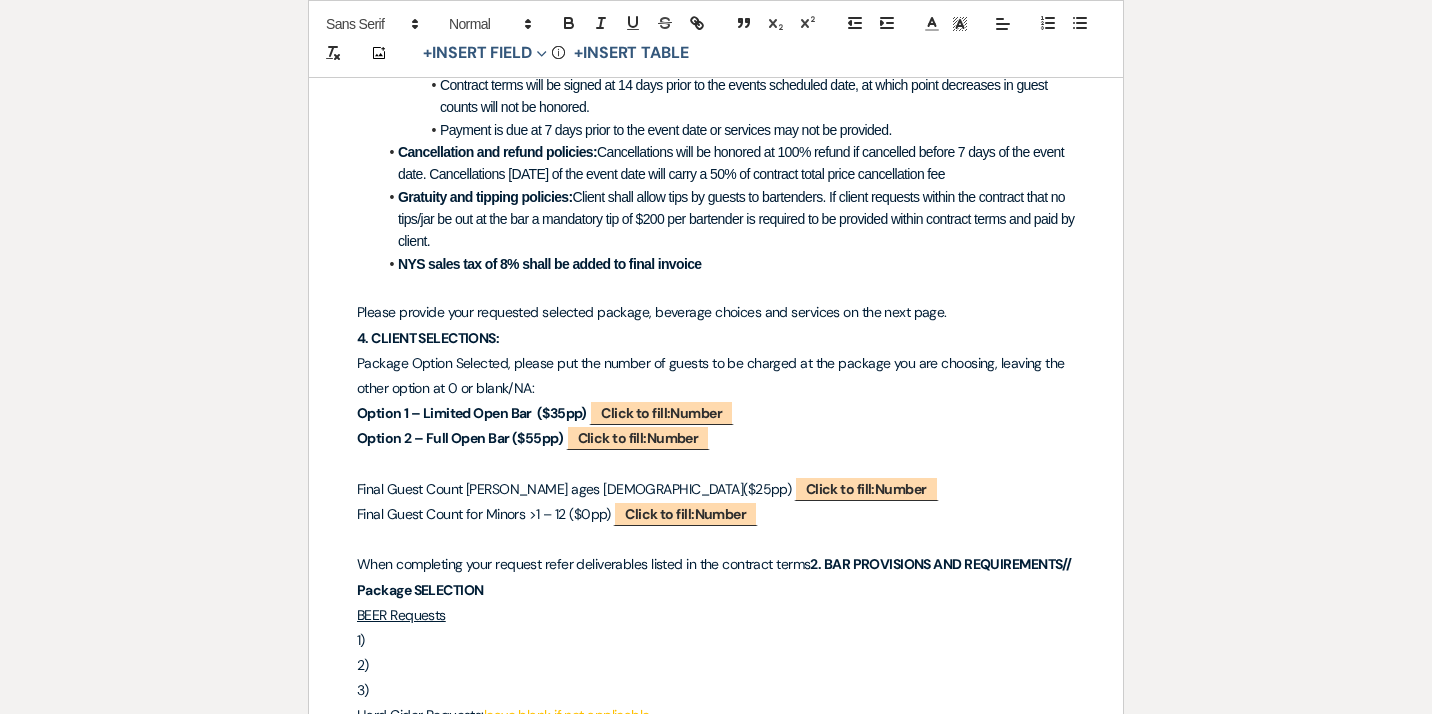 click on "1)" at bounding box center [716, 640] 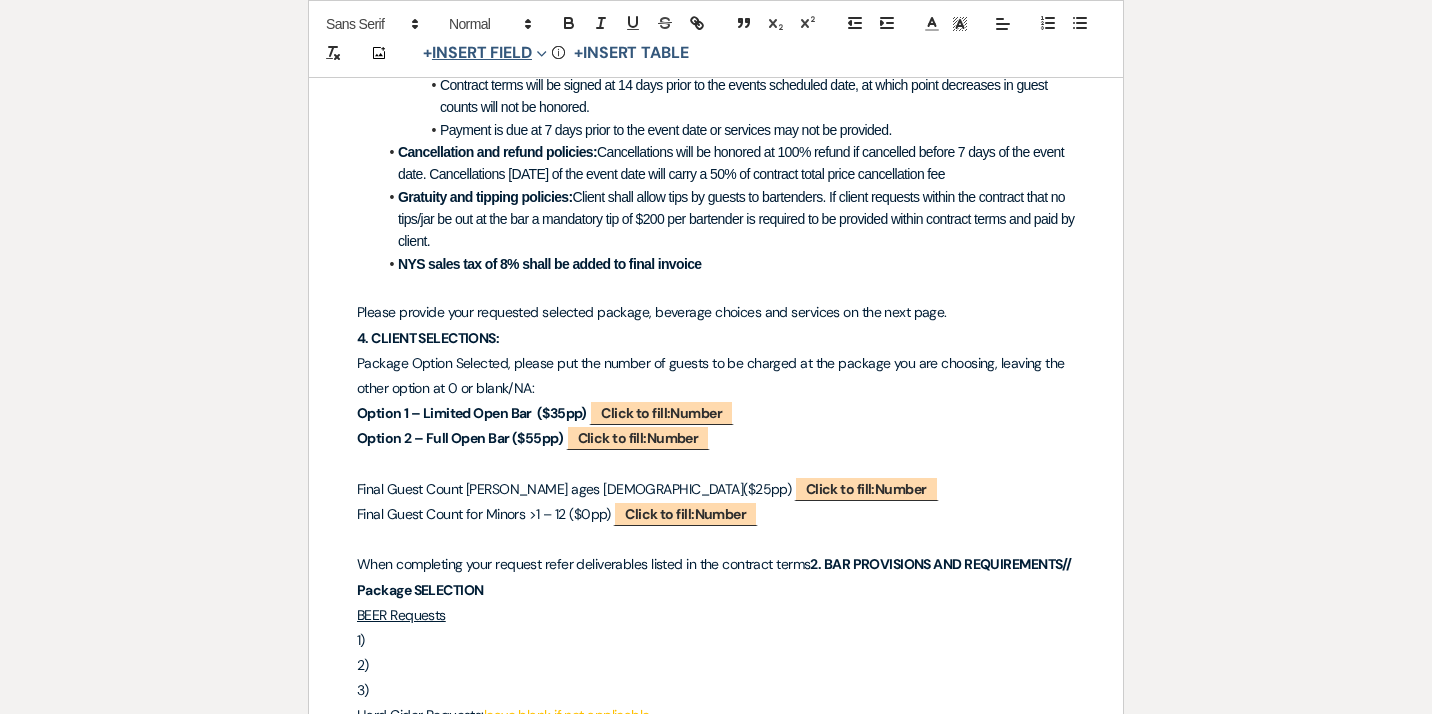 click on "+  Insert Field Expand" at bounding box center [485, 54] 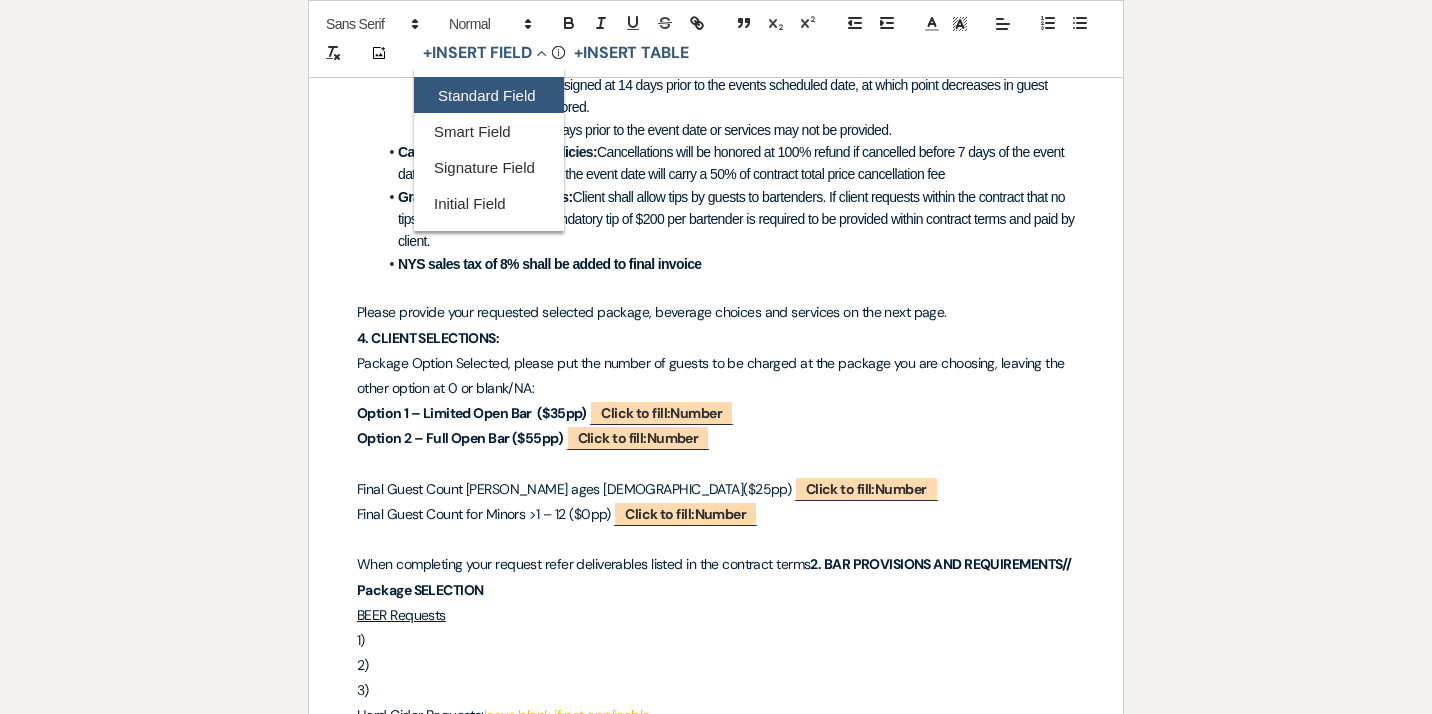 click on "Standard Field" at bounding box center (489, 96) 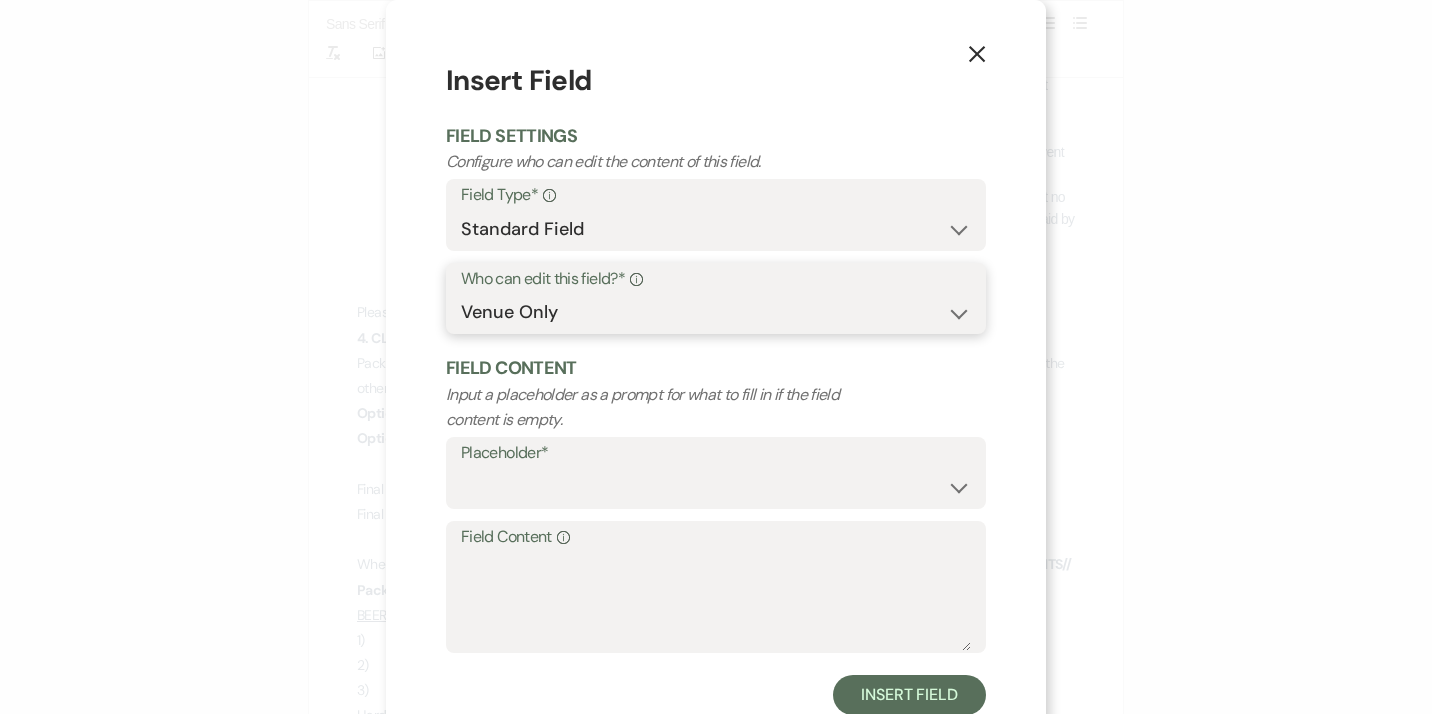 select on "clientAndOwner" 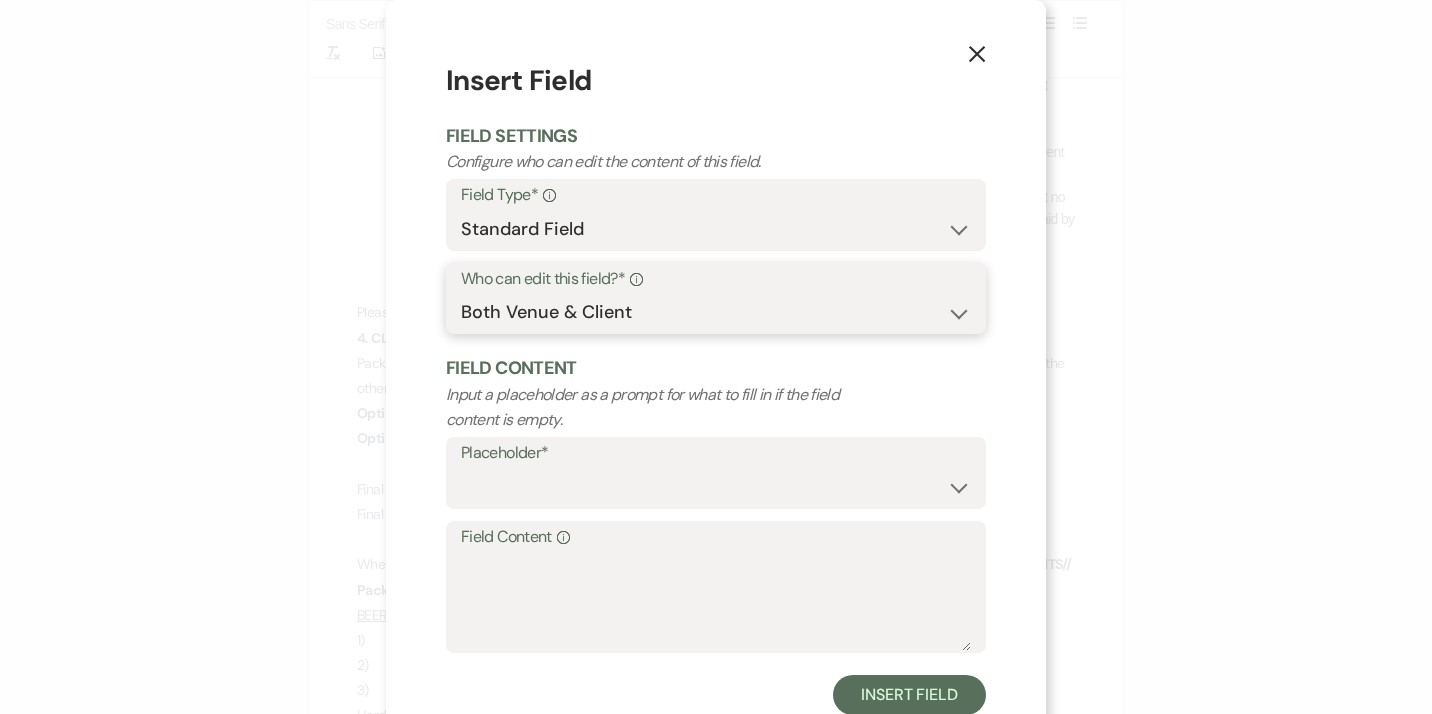 click on "Both Venue & Client" at bounding box center (0, 0) 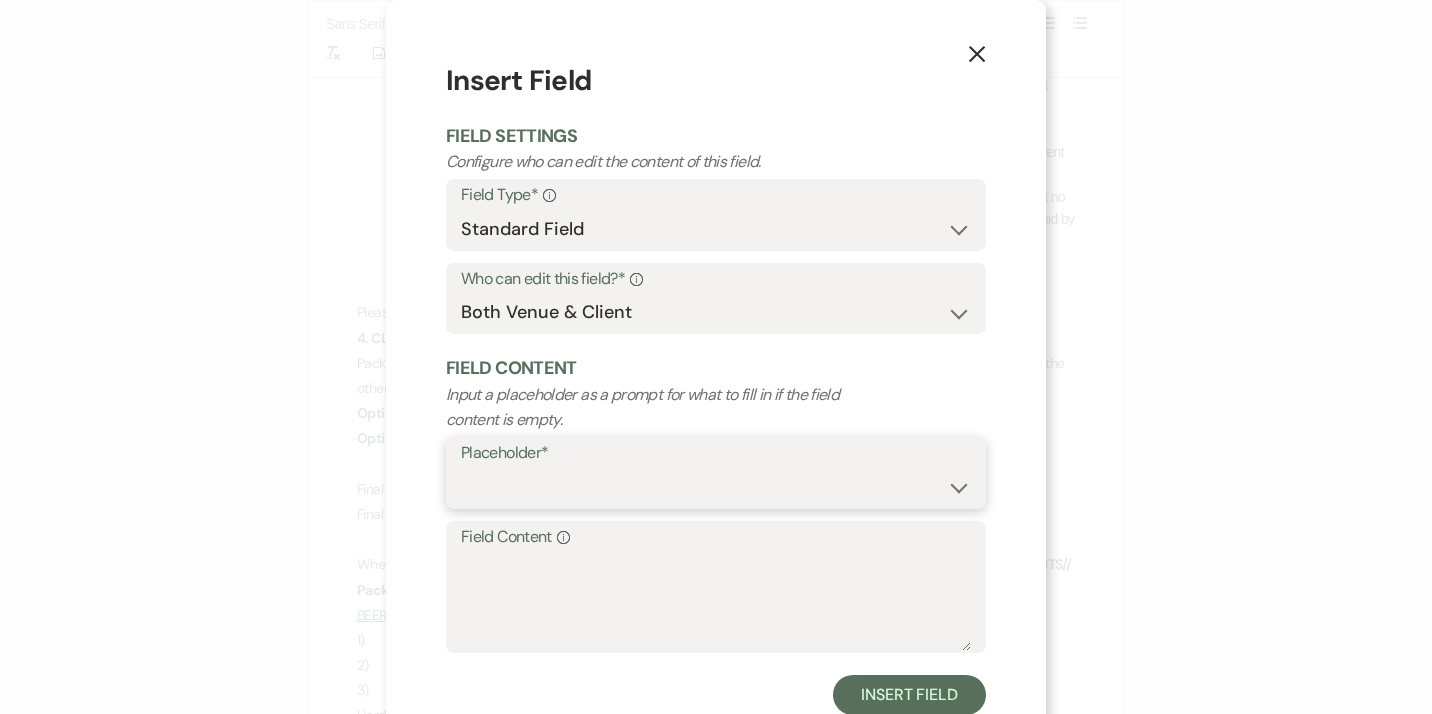 click on "Custom Placeholder Date Time Name Location Venue Name Type Number Budget Address Phone Number Email Amount Total" at bounding box center [716, 487] 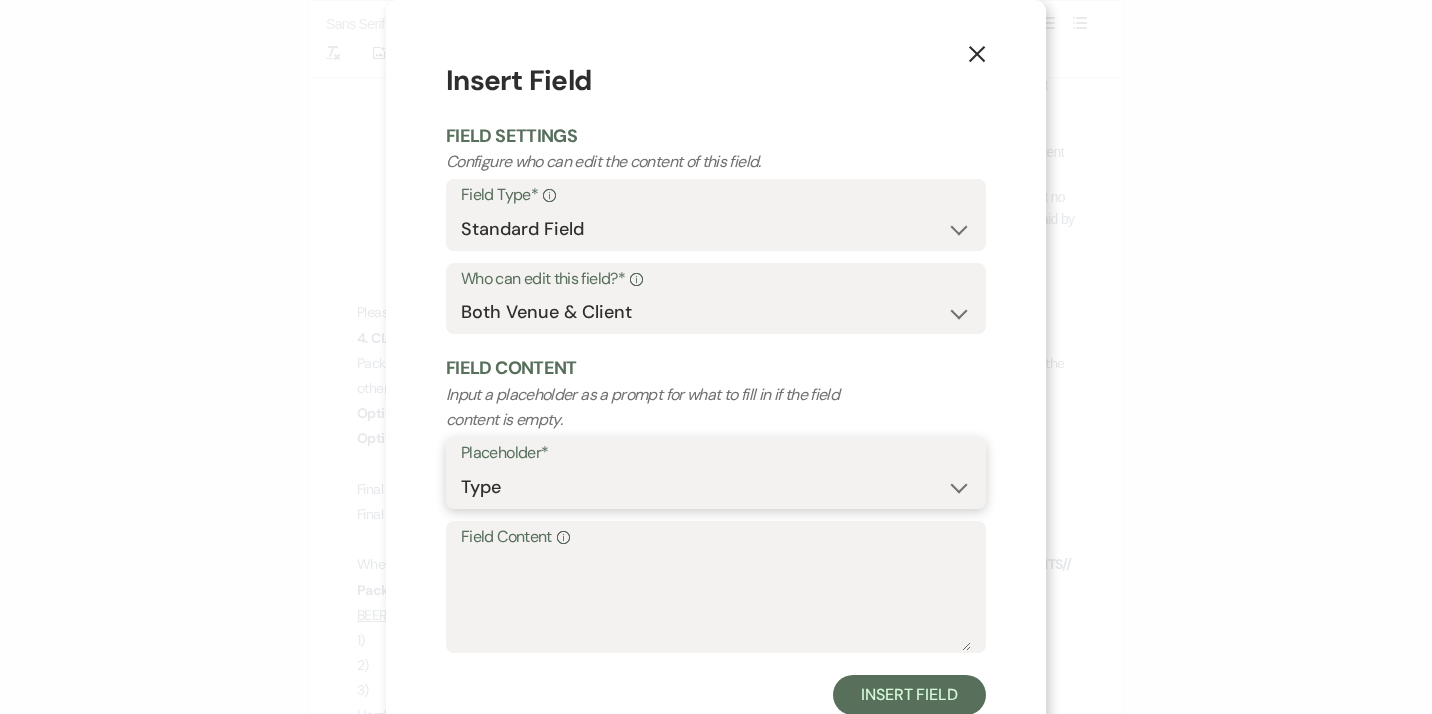 click on "Type" at bounding box center (0, 0) 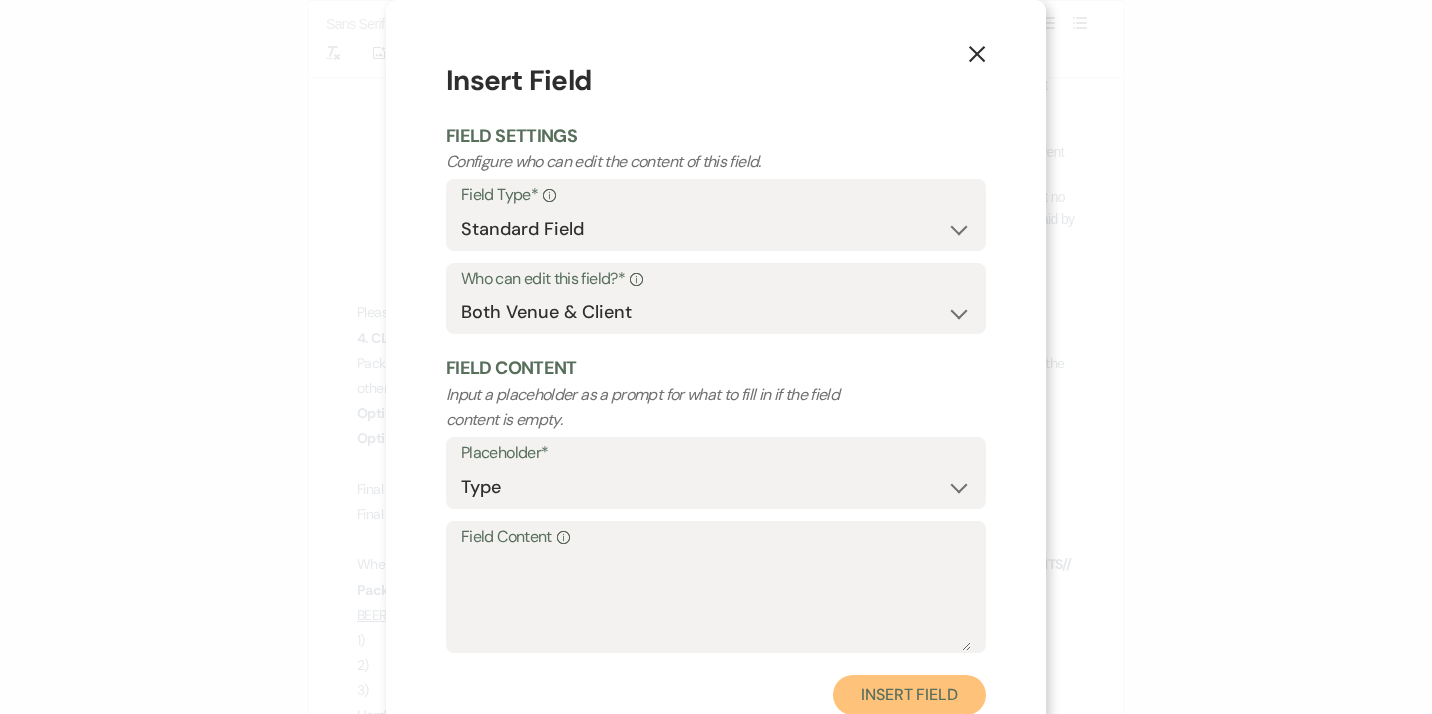 click on "Insert Field" at bounding box center [909, 695] 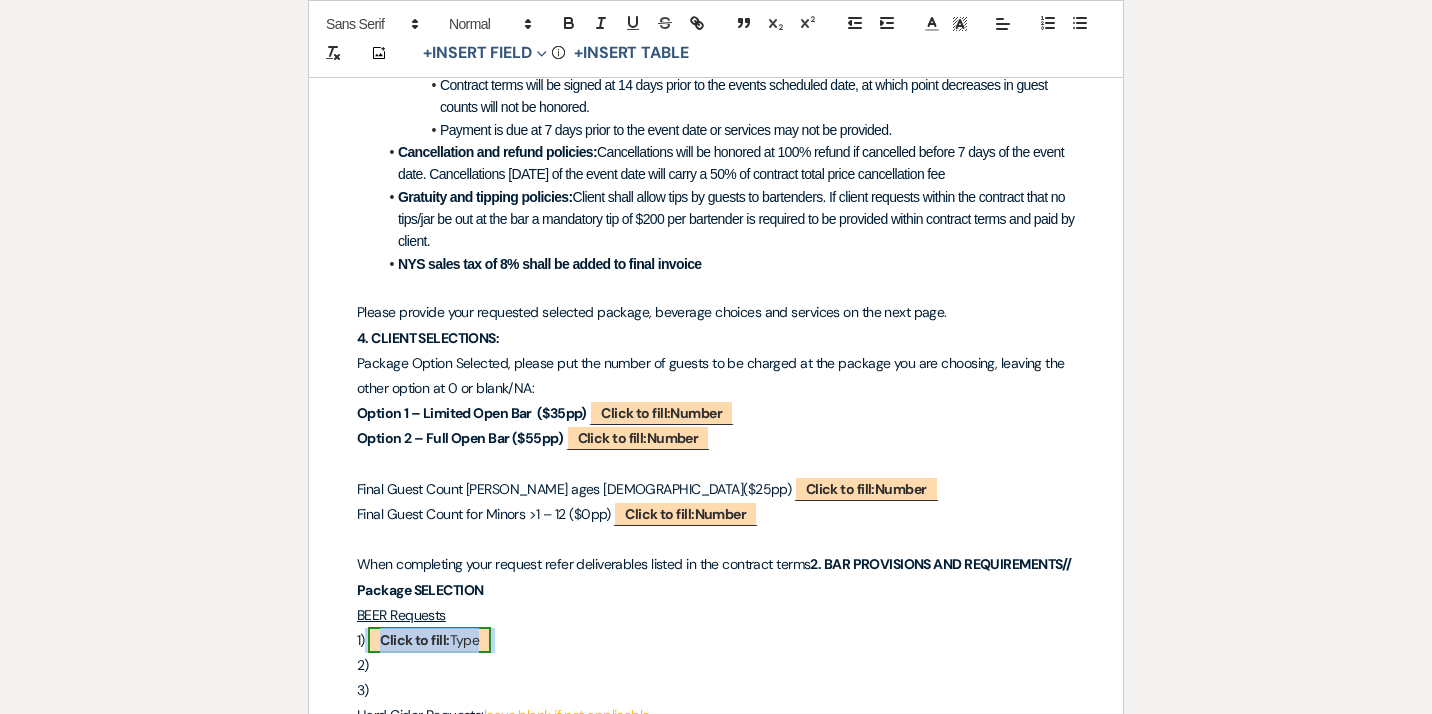 drag, startPoint x: 510, startPoint y: 619, endPoint x: 424, endPoint y: 619, distance: 86 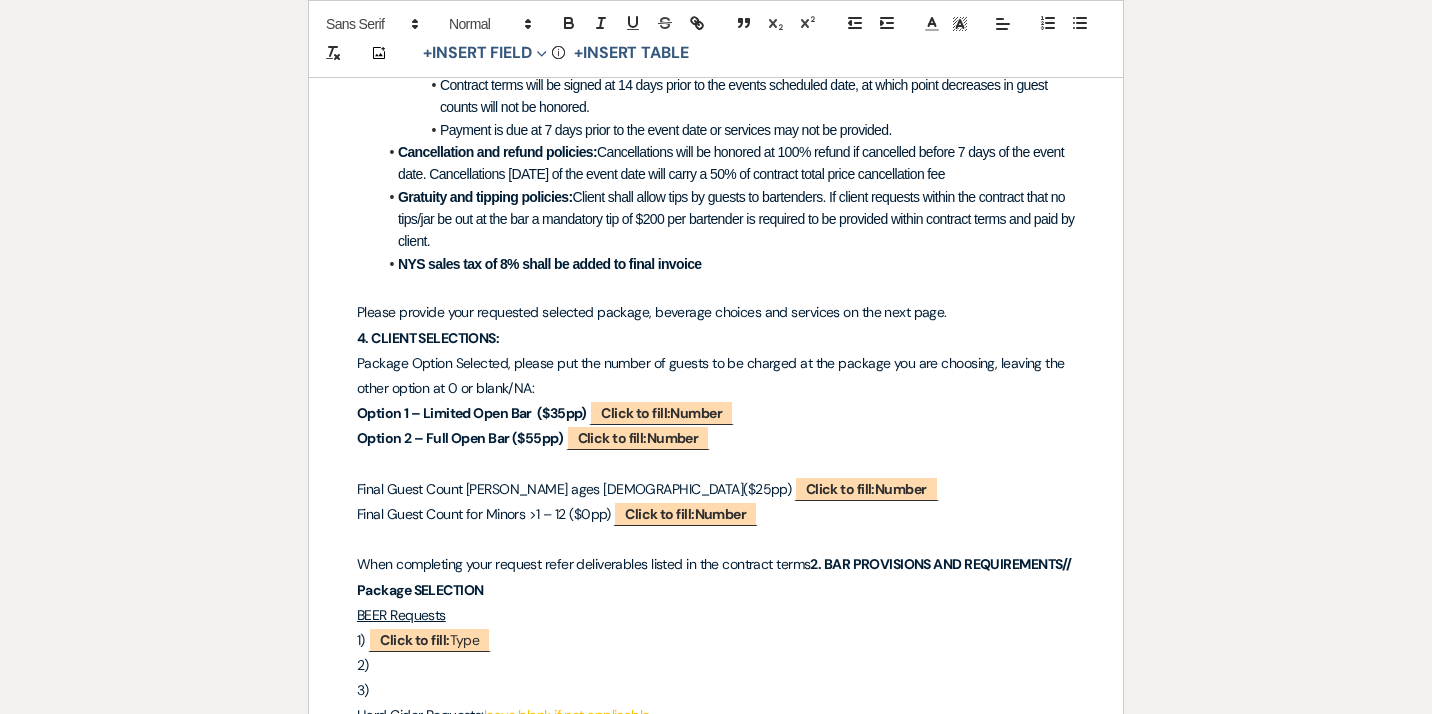 click on "2)" at bounding box center [716, 665] 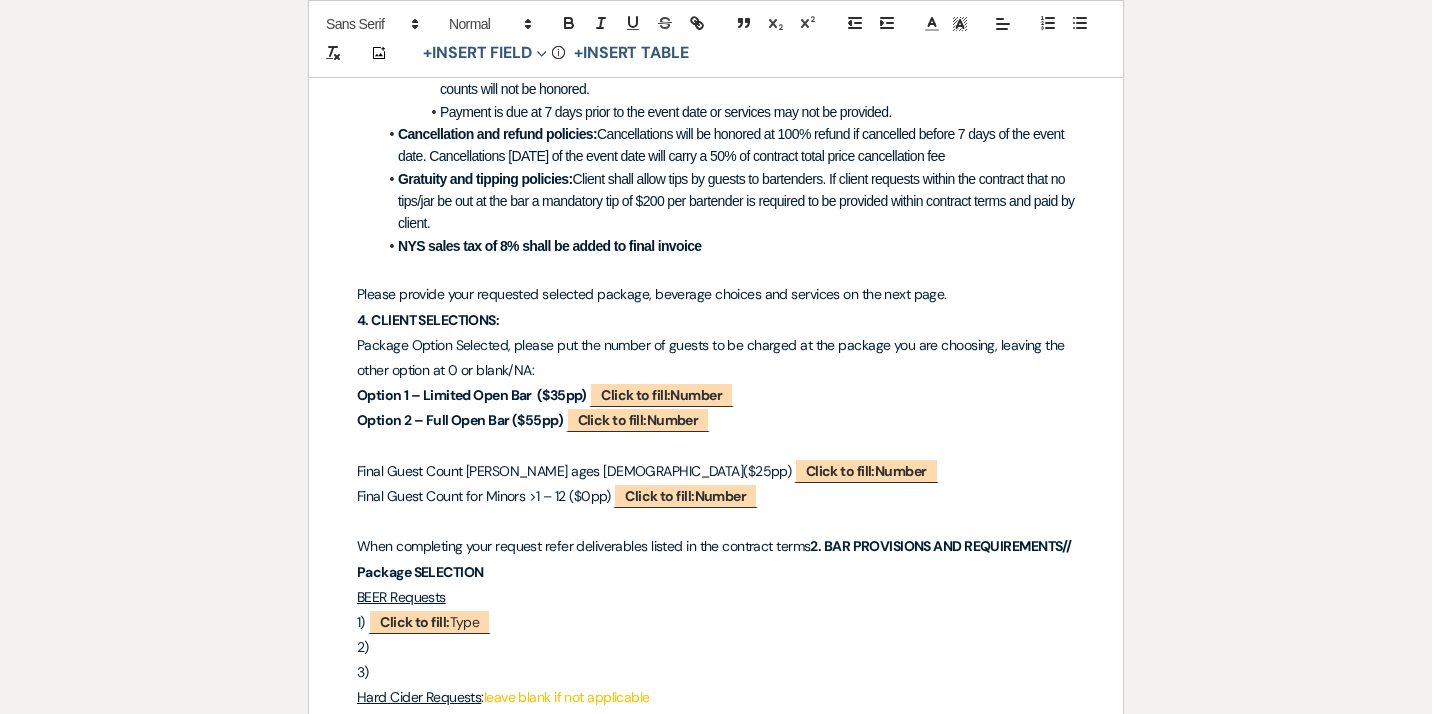 scroll, scrollTop: 2195, scrollLeft: 0, axis: vertical 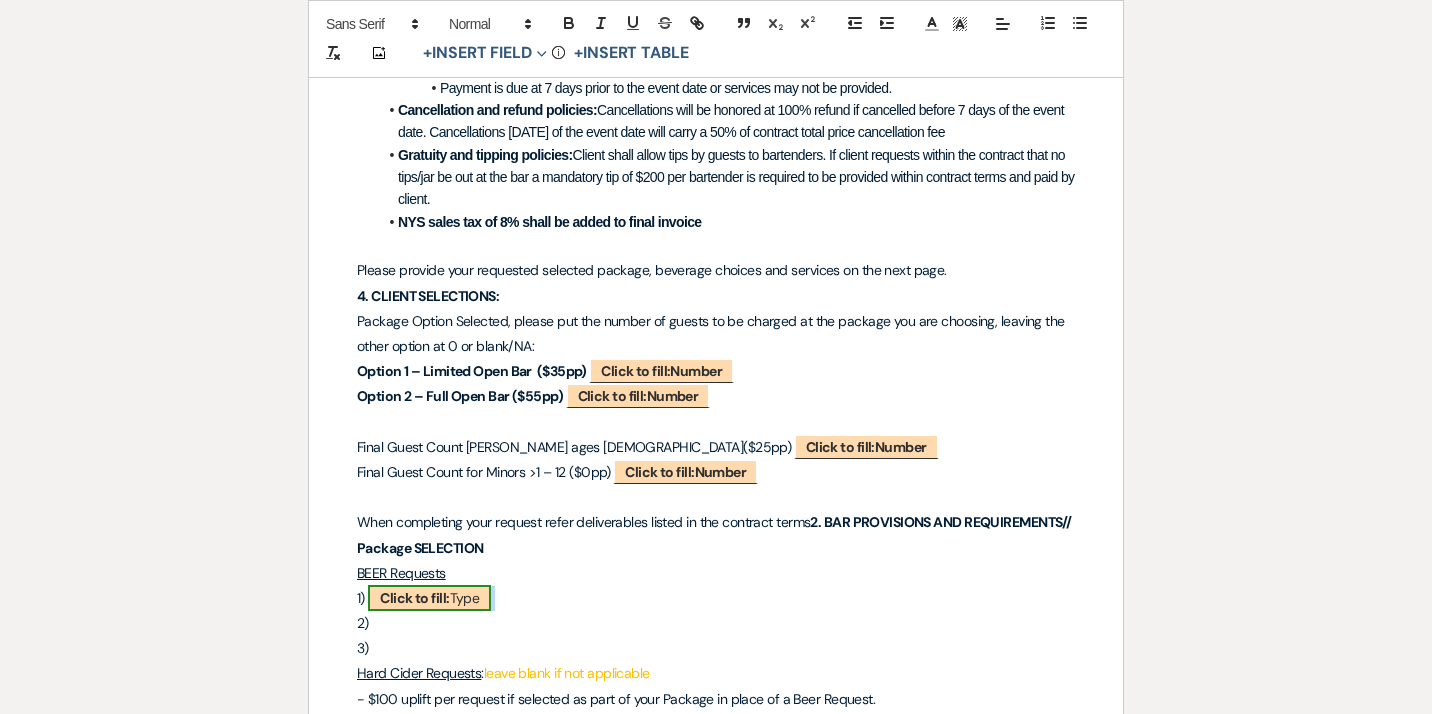 drag, startPoint x: 522, startPoint y: 578, endPoint x: 434, endPoint y: 583, distance: 88.14193 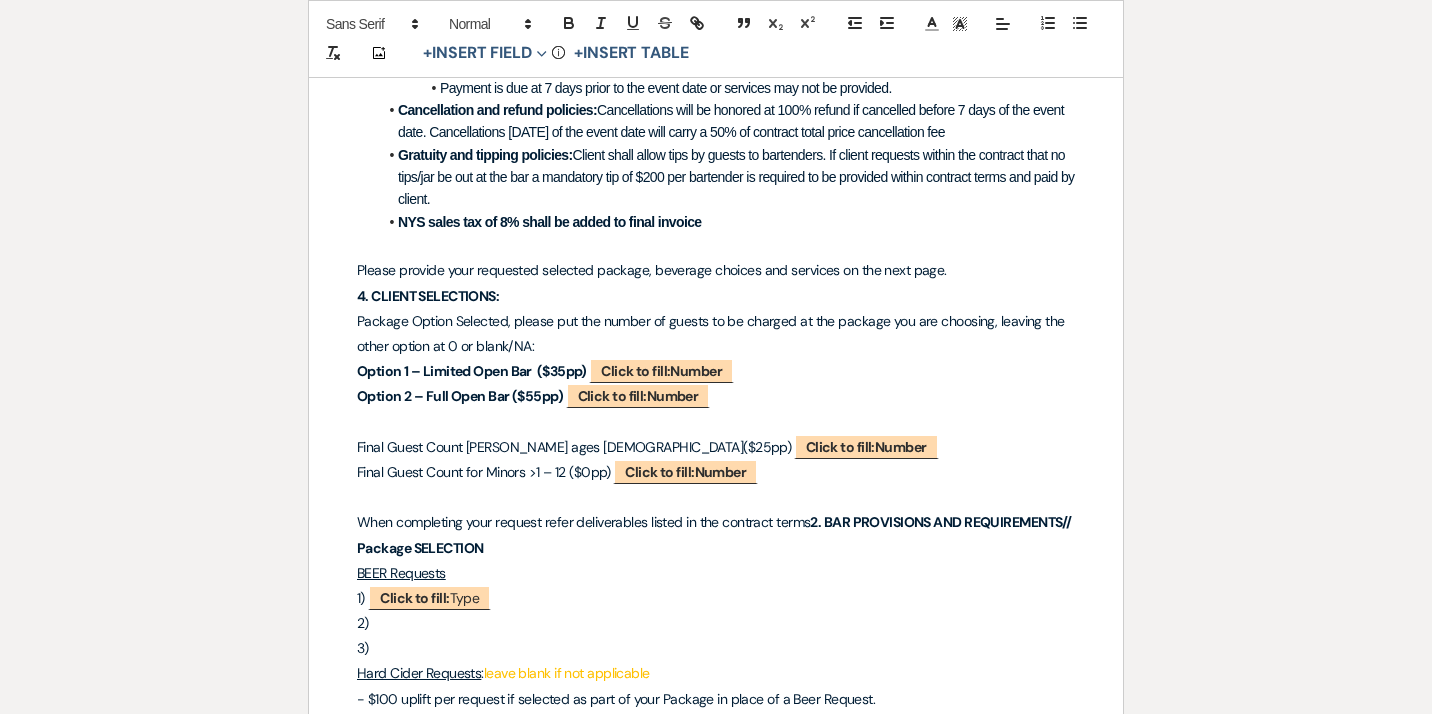 click on "2)" at bounding box center [716, 623] 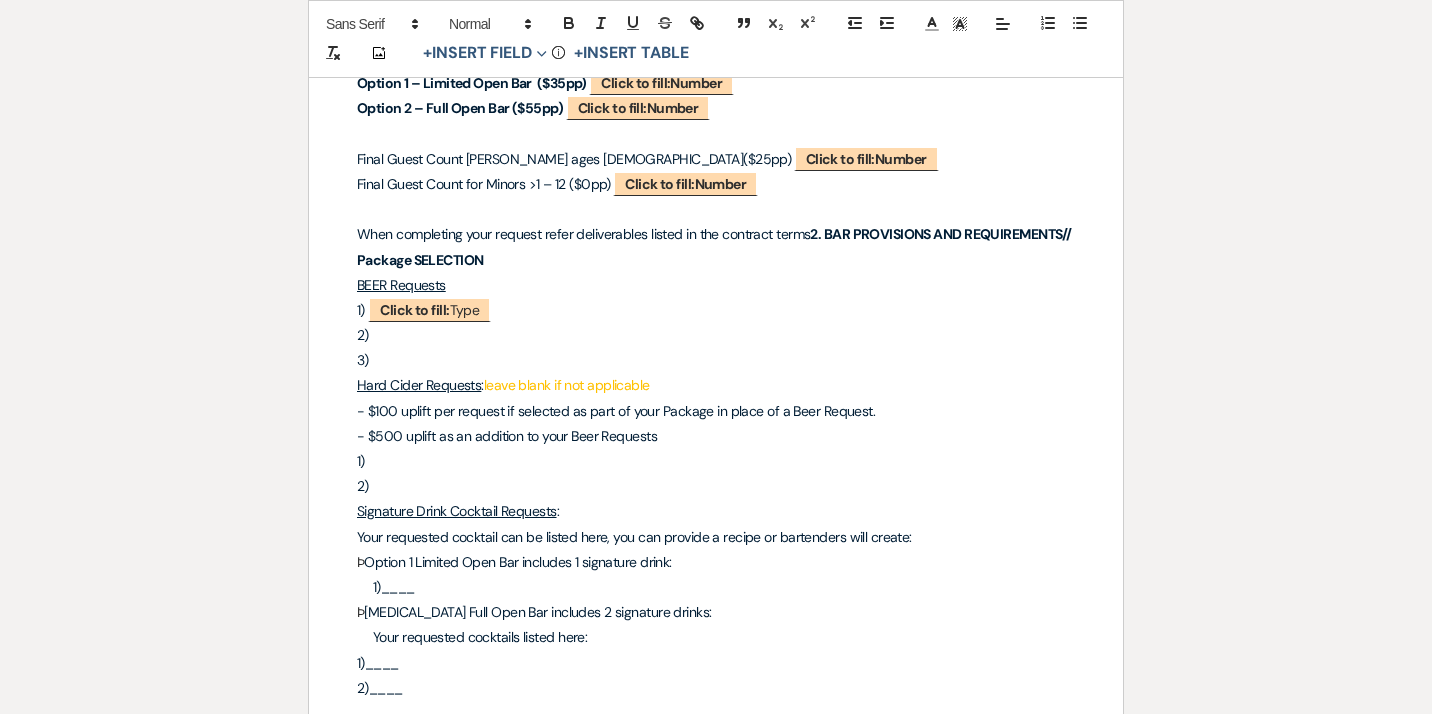 scroll, scrollTop: 2488, scrollLeft: 0, axis: vertical 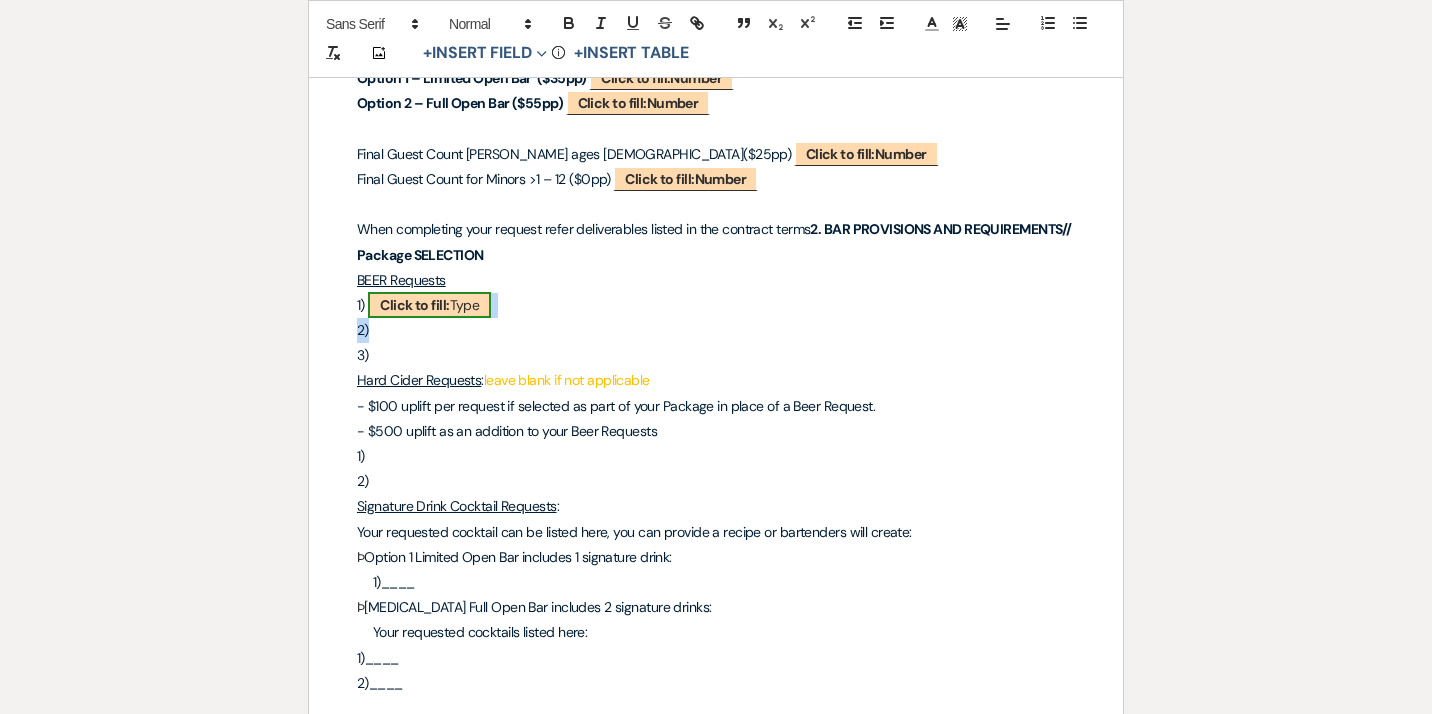 drag, startPoint x: 539, startPoint y: 302, endPoint x: 437, endPoint y: 289, distance: 102.825096 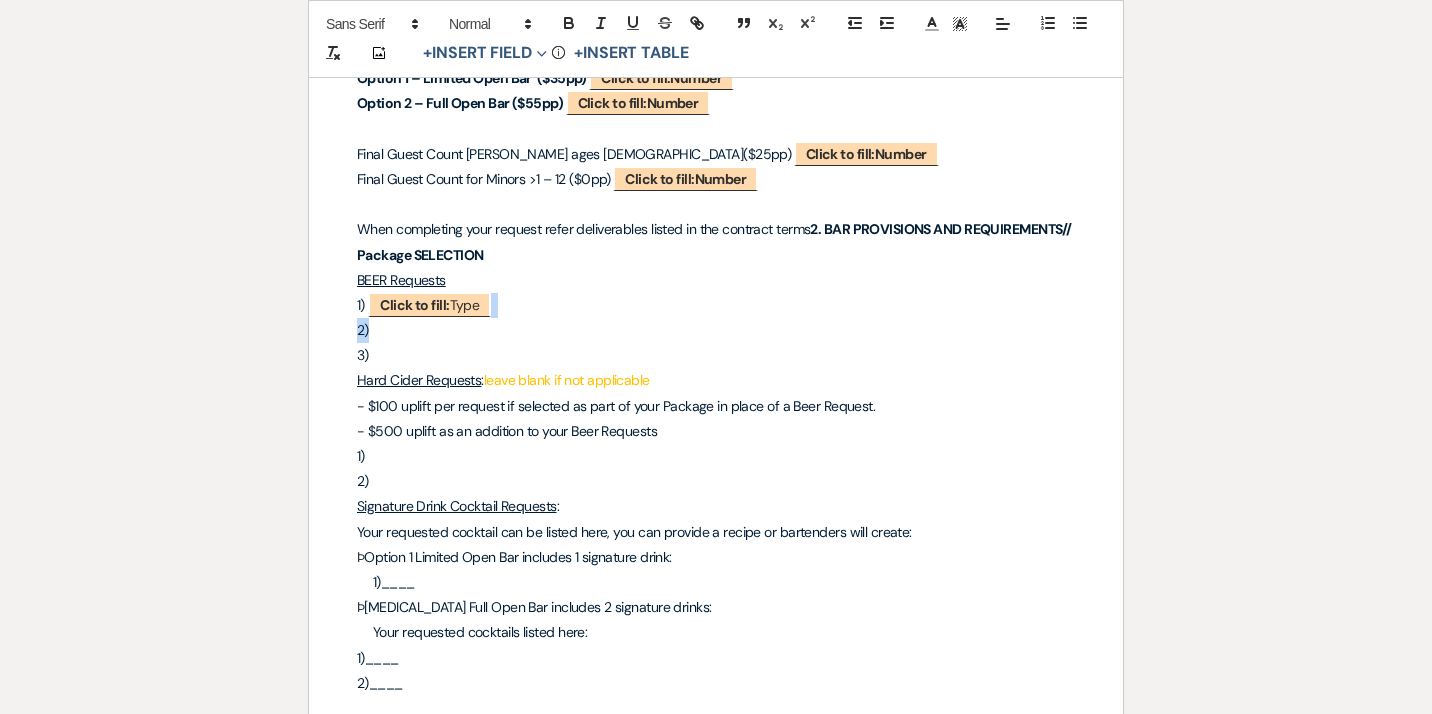 click on "2)" at bounding box center (716, 330) 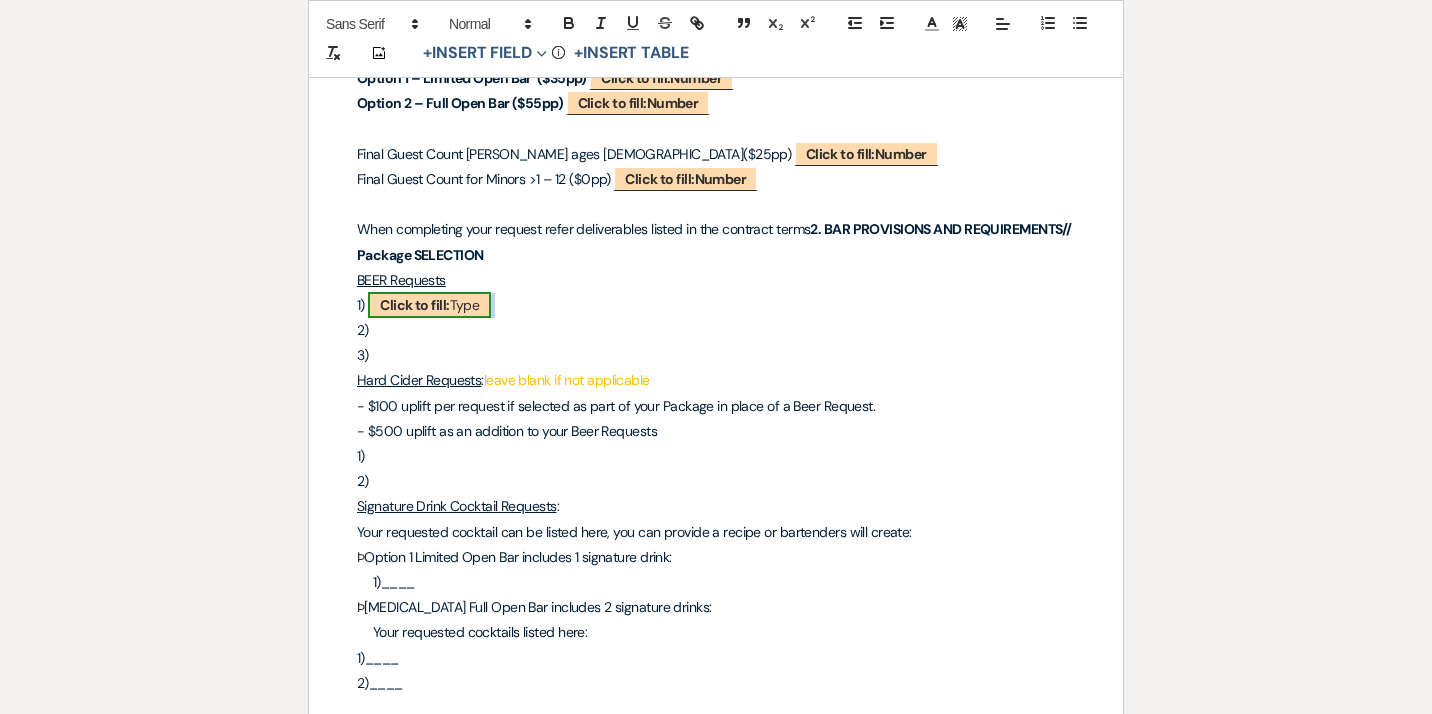 drag, startPoint x: 507, startPoint y: 289, endPoint x: 474, endPoint y: 279, distance: 34.48188 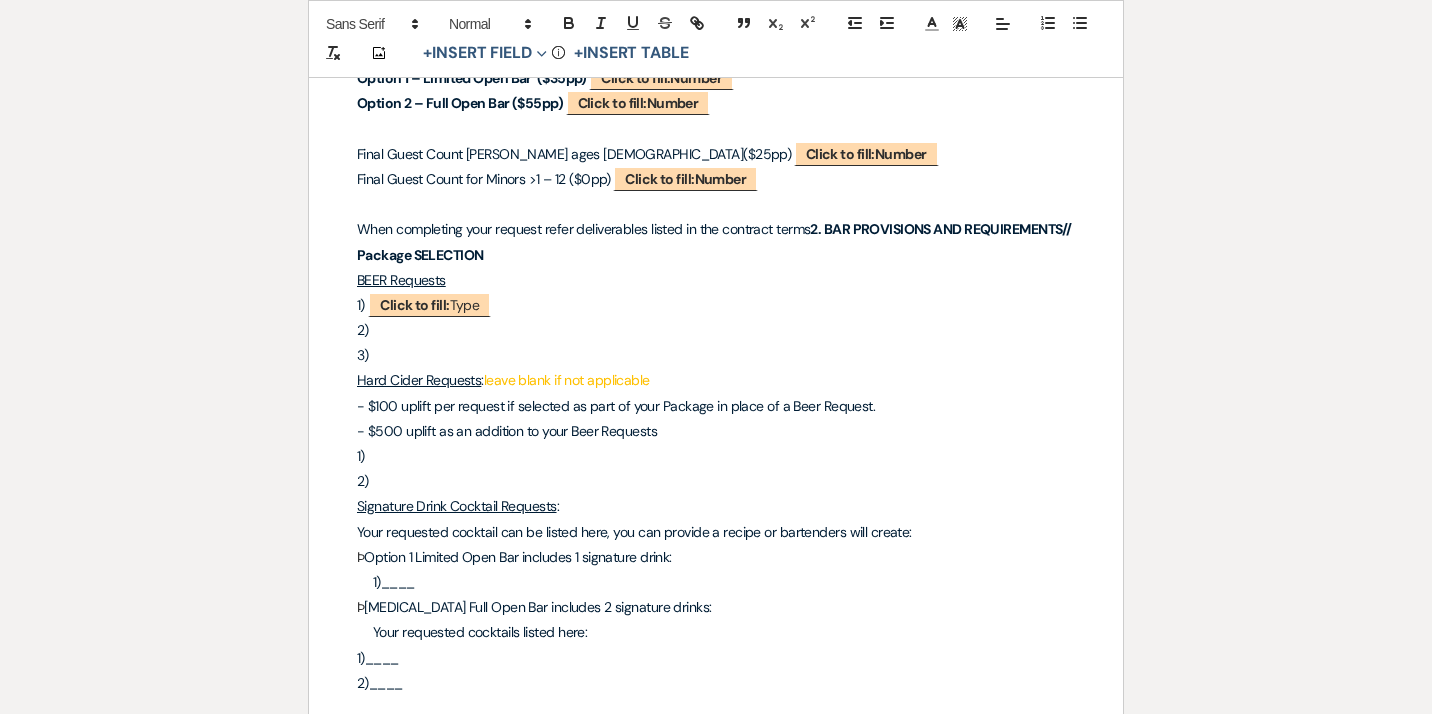 click on "2)" at bounding box center [716, 330] 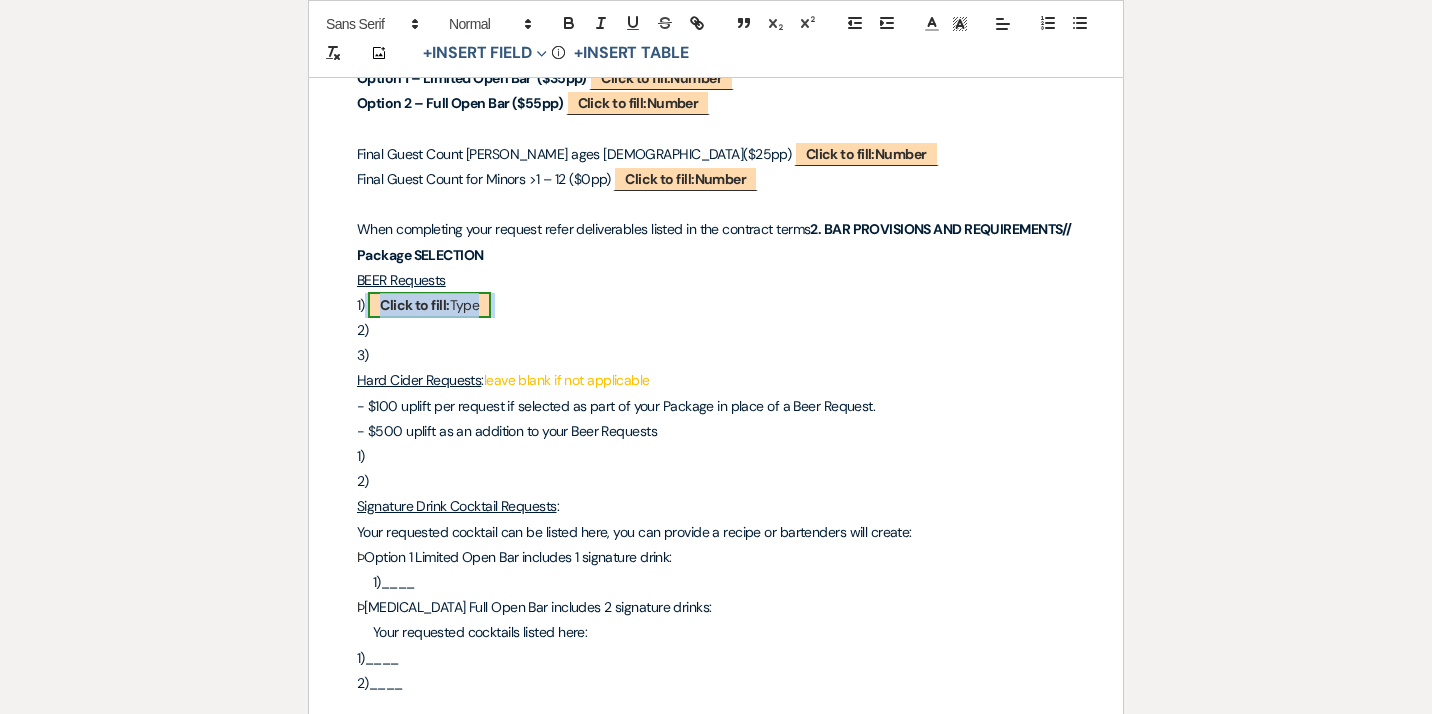 drag, startPoint x: 525, startPoint y: 286, endPoint x: 422, endPoint y: 279, distance: 103.23759 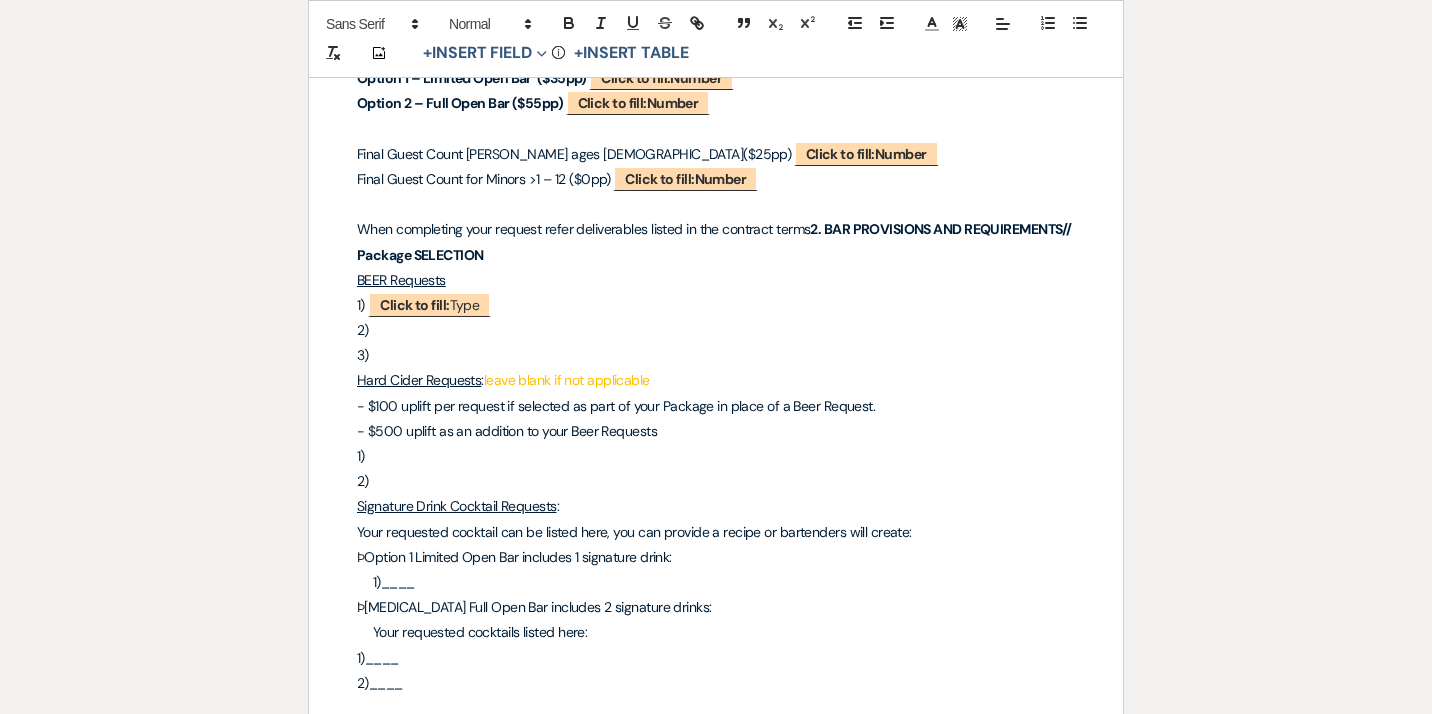 click on "2)" at bounding box center (716, 330) 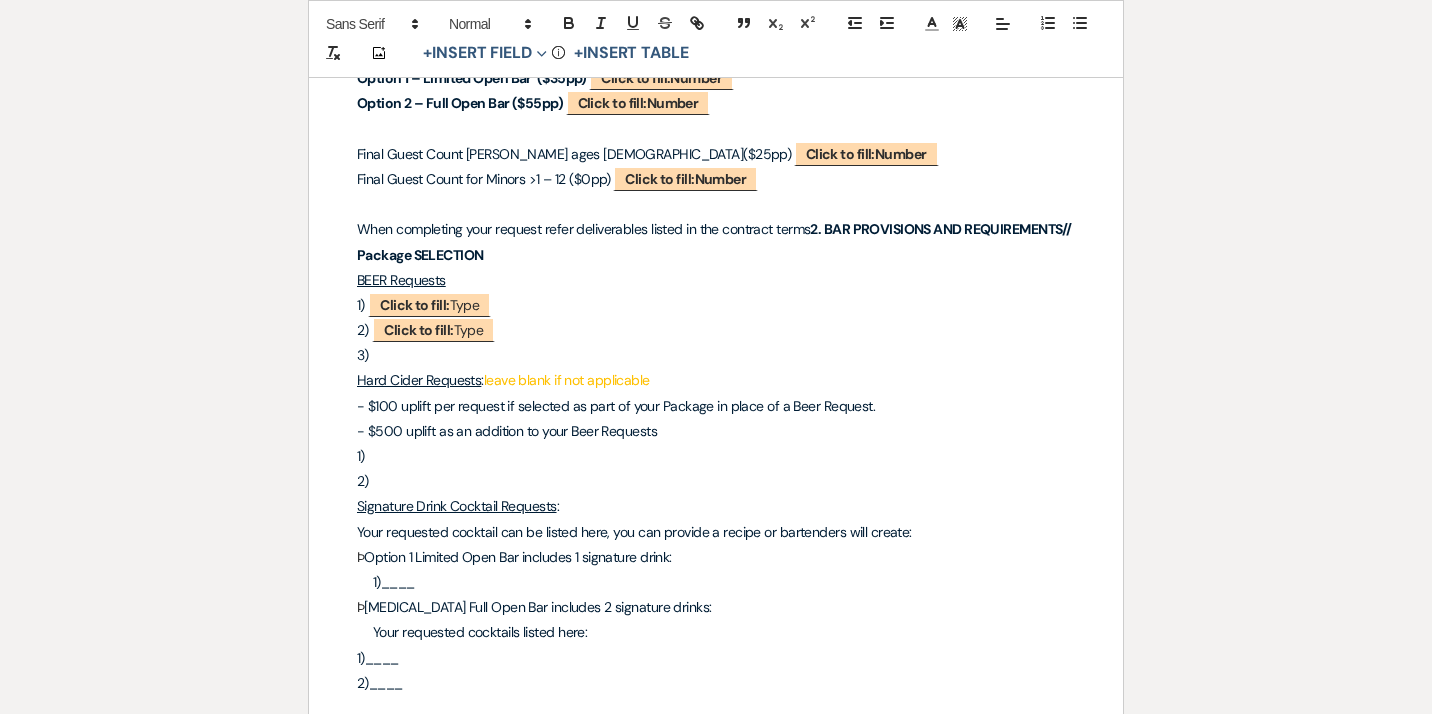 click on "3)" at bounding box center [716, 355] 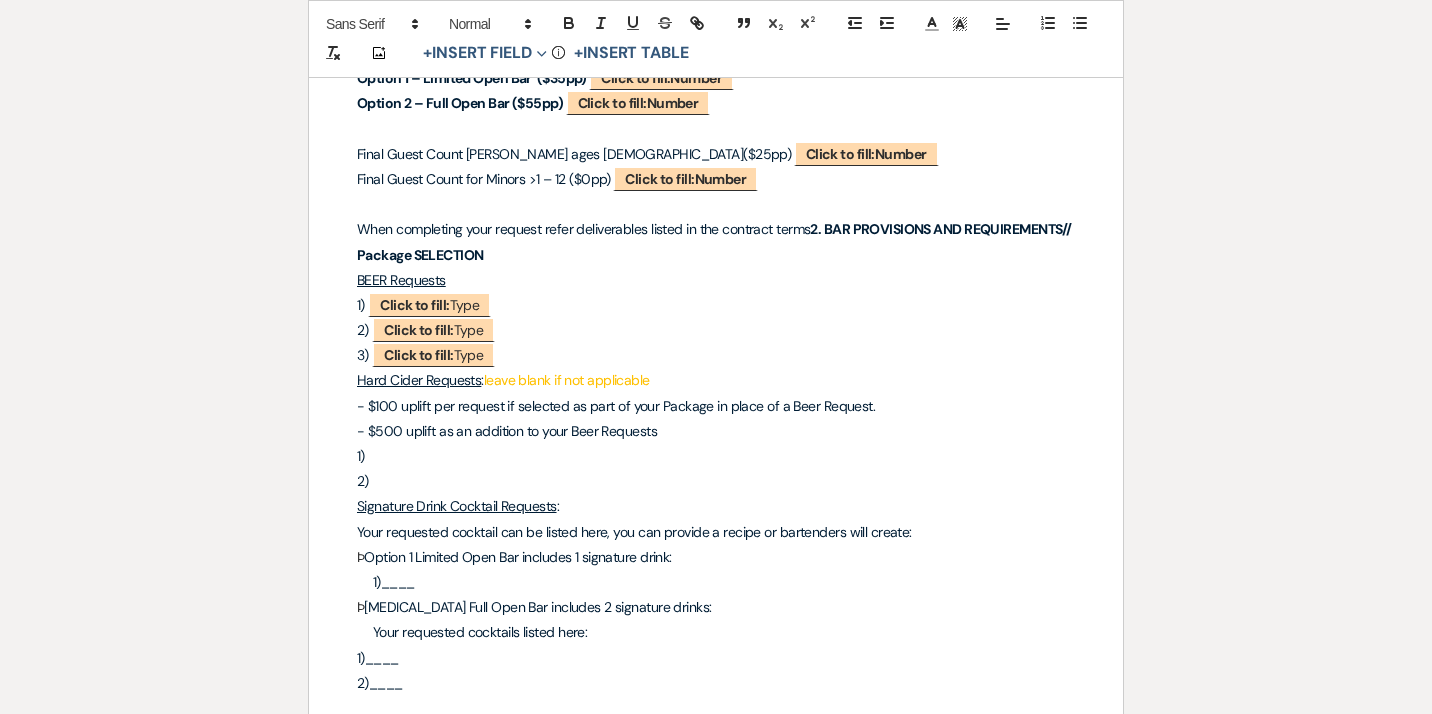 click on "Hard Cider Requests :  leave blank if not applicable" at bounding box center [716, 380] 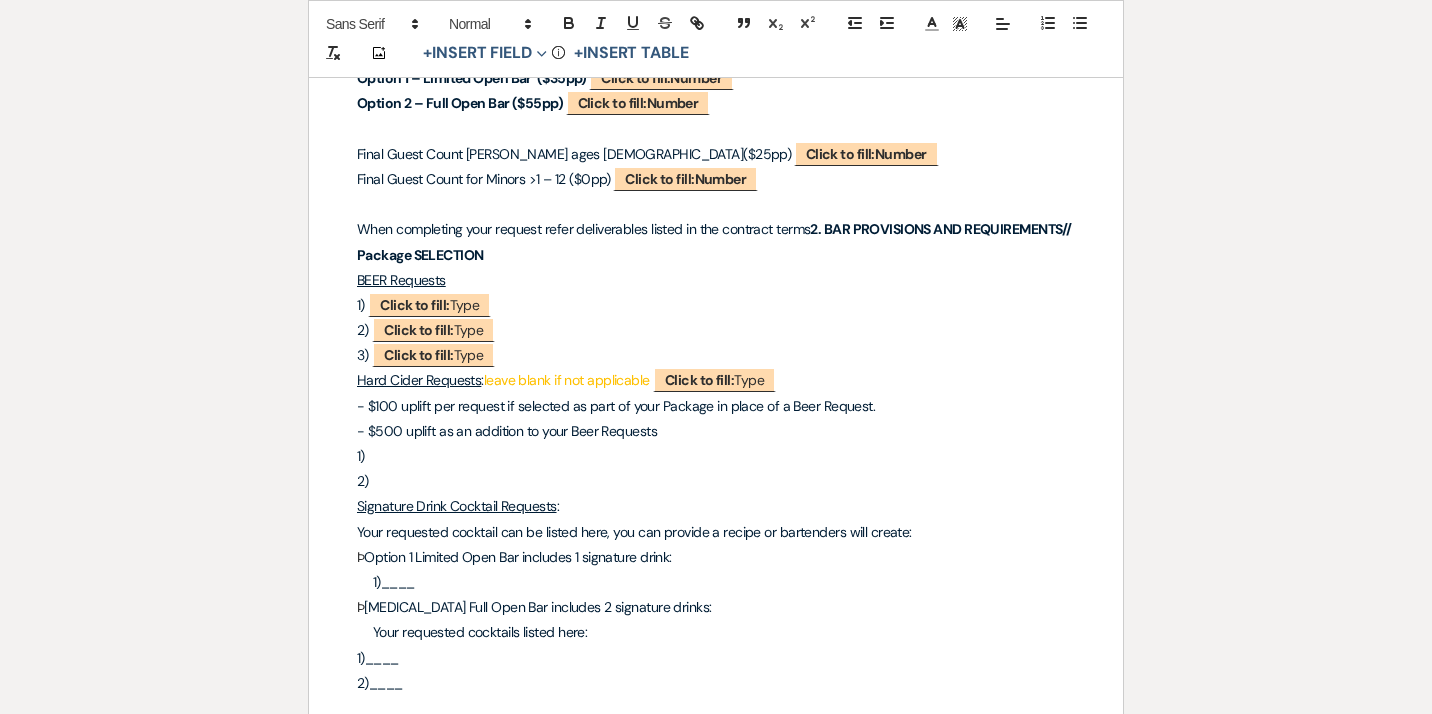 click on "leave blank if not applicable" at bounding box center [567, 380] 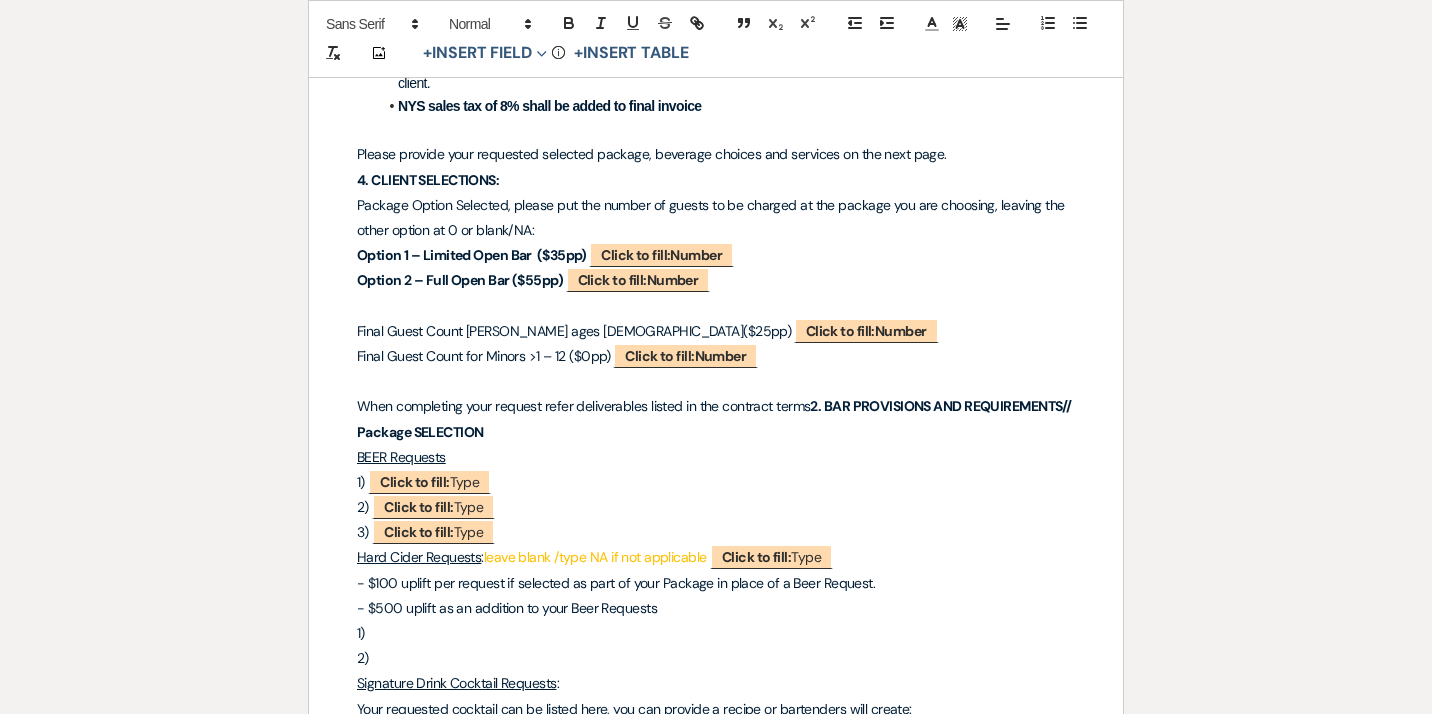 scroll, scrollTop: 2307, scrollLeft: 0, axis: vertical 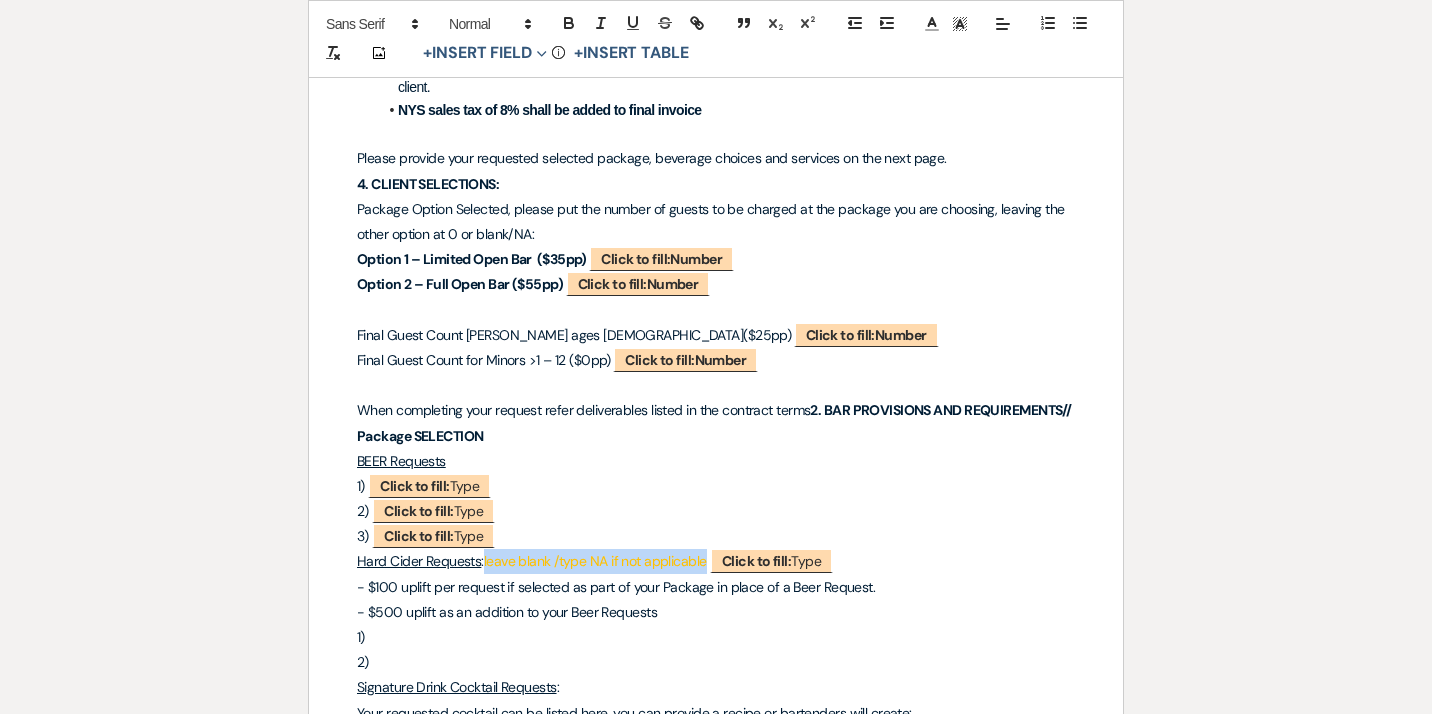 drag, startPoint x: 487, startPoint y: 543, endPoint x: 710, endPoint y: 545, distance: 223.00897 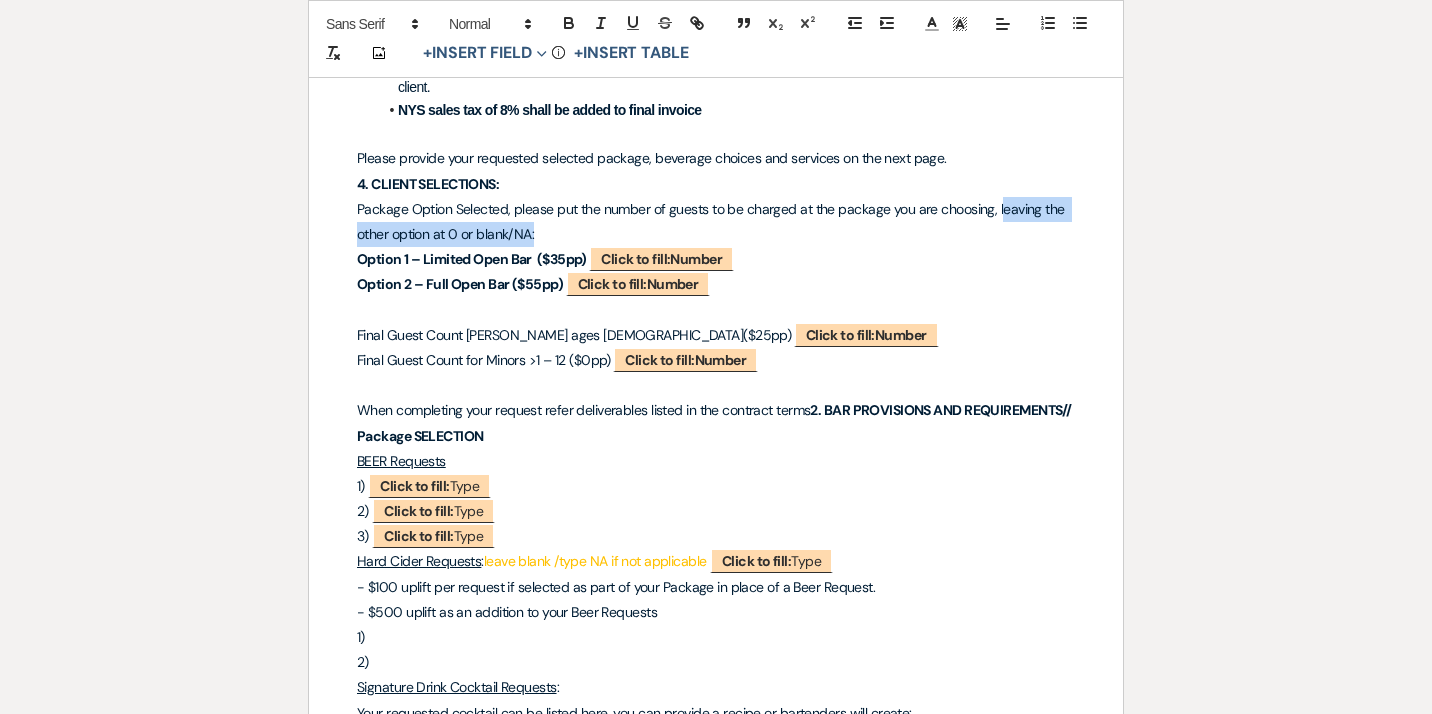 drag, startPoint x: 995, startPoint y: 187, endPoint x: 1024, endPoint y: 203, distance: 33.12099 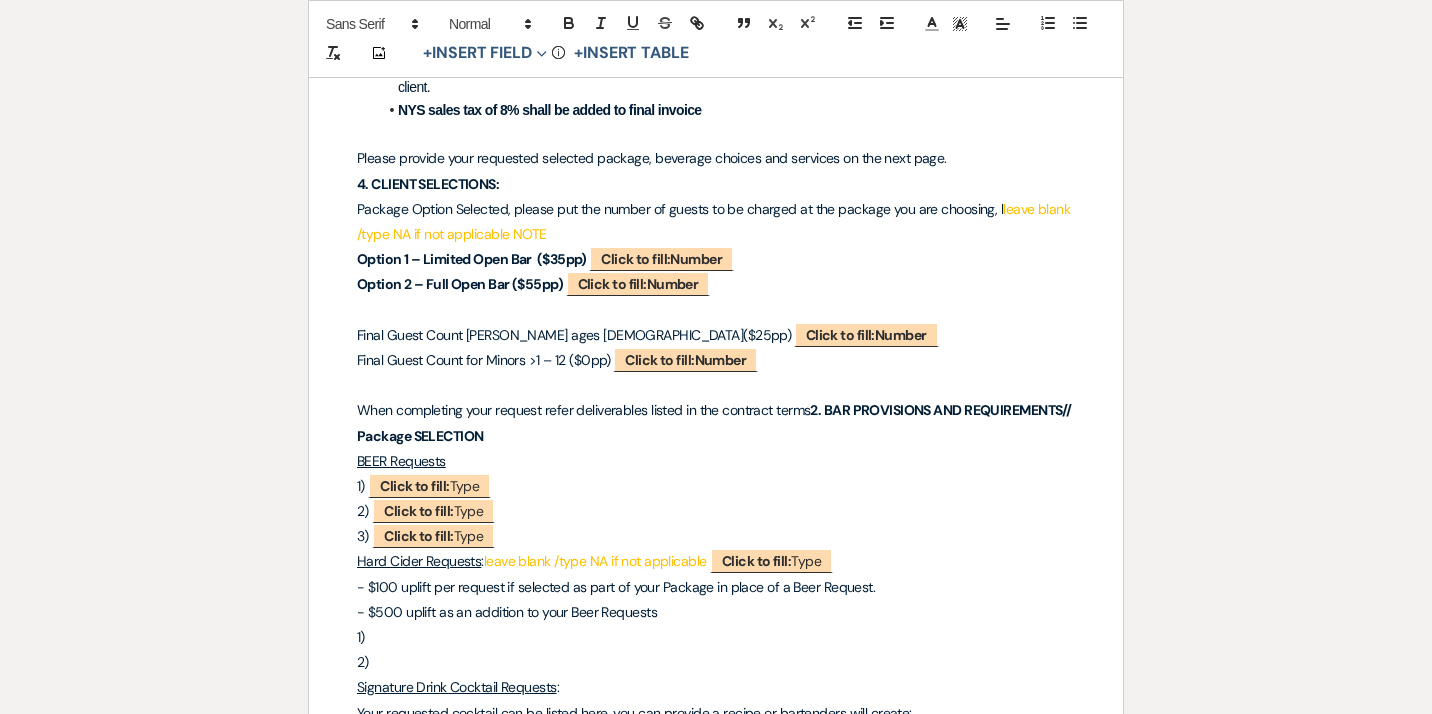 click on "Option 1 – Limited Open Bar  ($35pp)          ﻿
Click to fill:
Number
﻿" at bounding box center [716, 259] 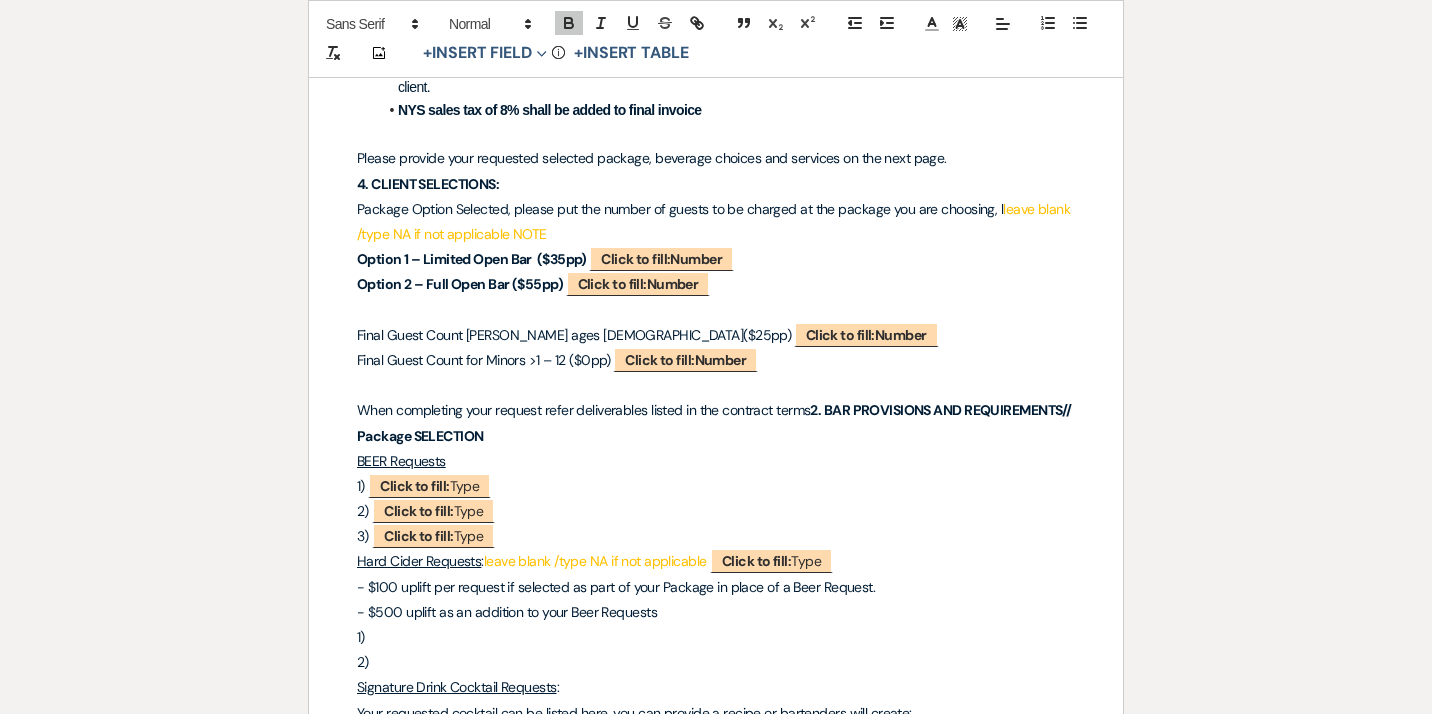 click on "Package Option Selected, please put the number of guests to be charged at the package you are choosing, l" at bounding box center [680, 209] 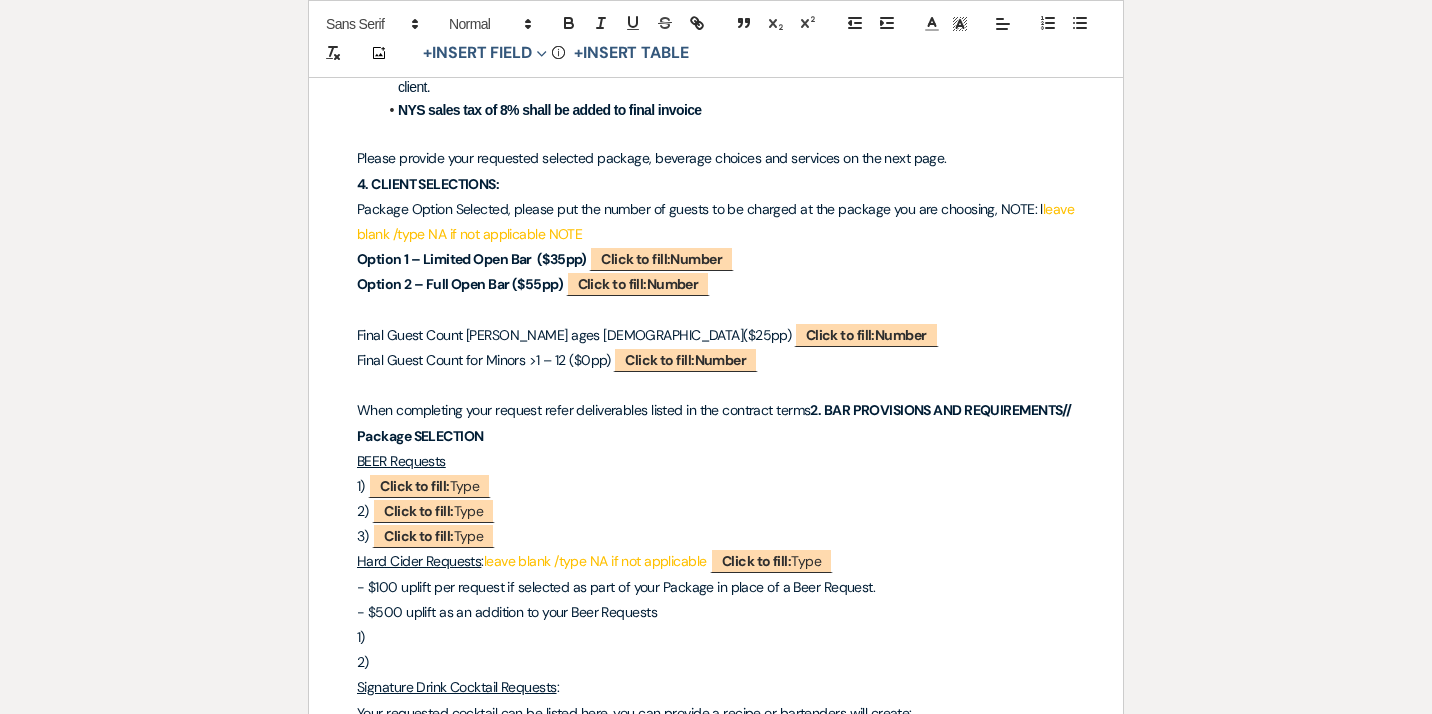 click on "Package Option Selected, please put the number of guests to be charged at the package you are choosing, NOTE: l leave blank /type NA if not applicable NOTE" at bounding box center [716, 222] 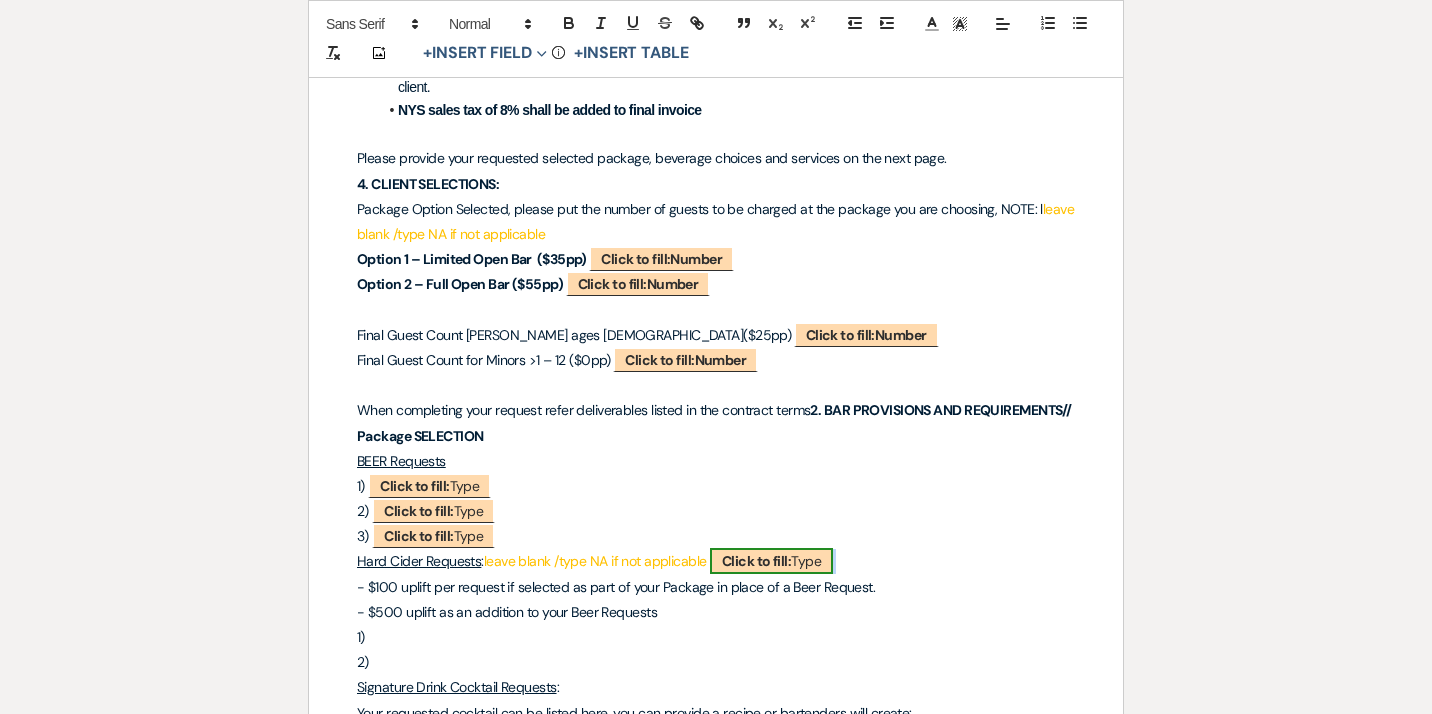 drag, startPoint x: 852, startPoint y: 544, endPoint x: 784, endPoint y: 534, distance: 68.73136 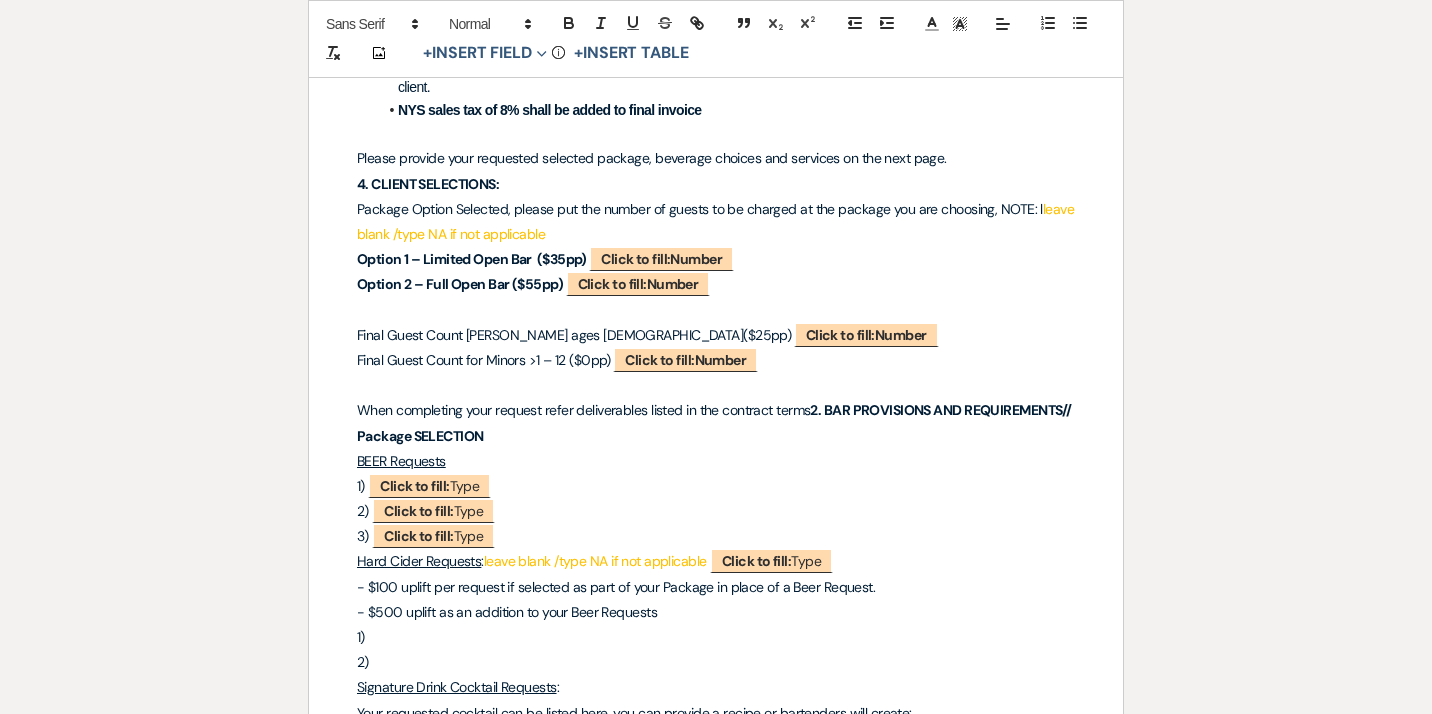 click on "1)" at bounding box center [716, 637] 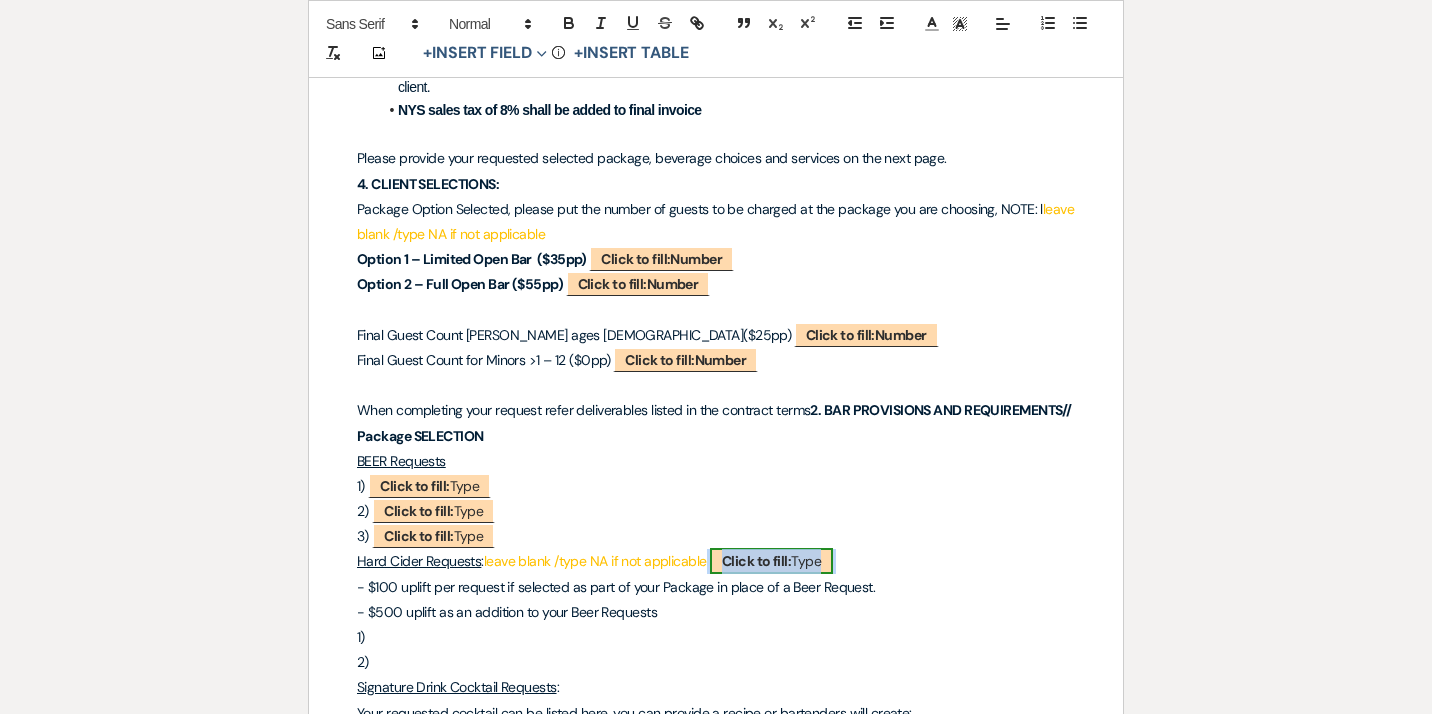 drag, startPoint x: 855, startPoint y: 543, endPoint x: 748, endPoint y: 537, distance: 107.16809 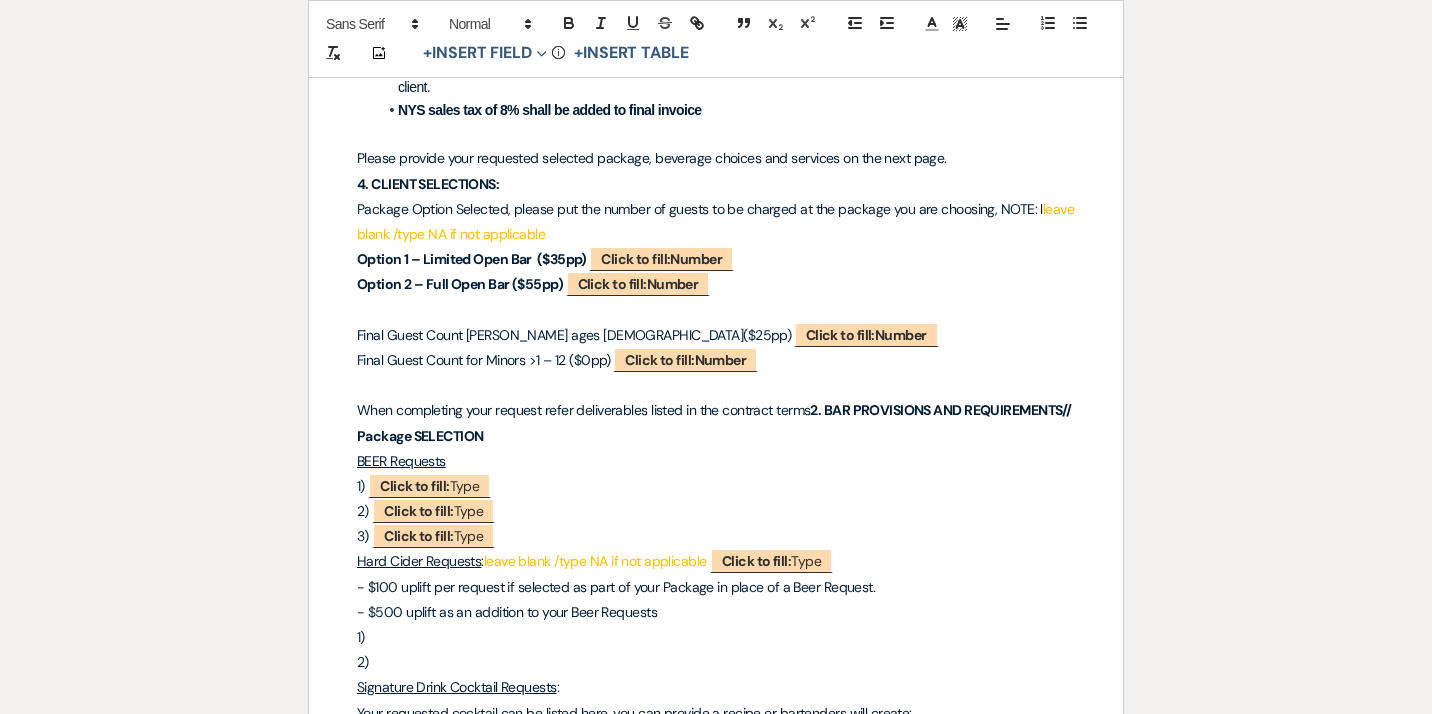 click on "1)" at bounding box center (716, 637) 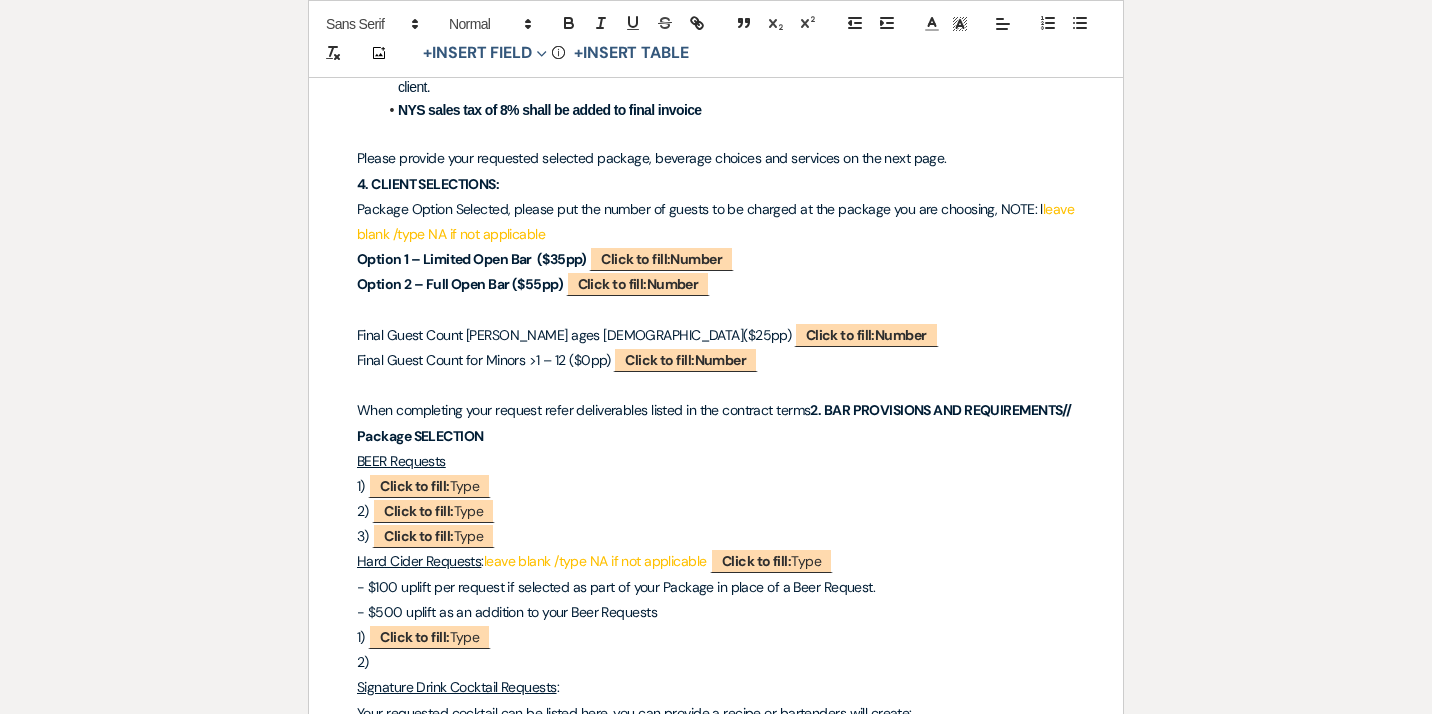click on "2)" at bounding box center (716, 662) 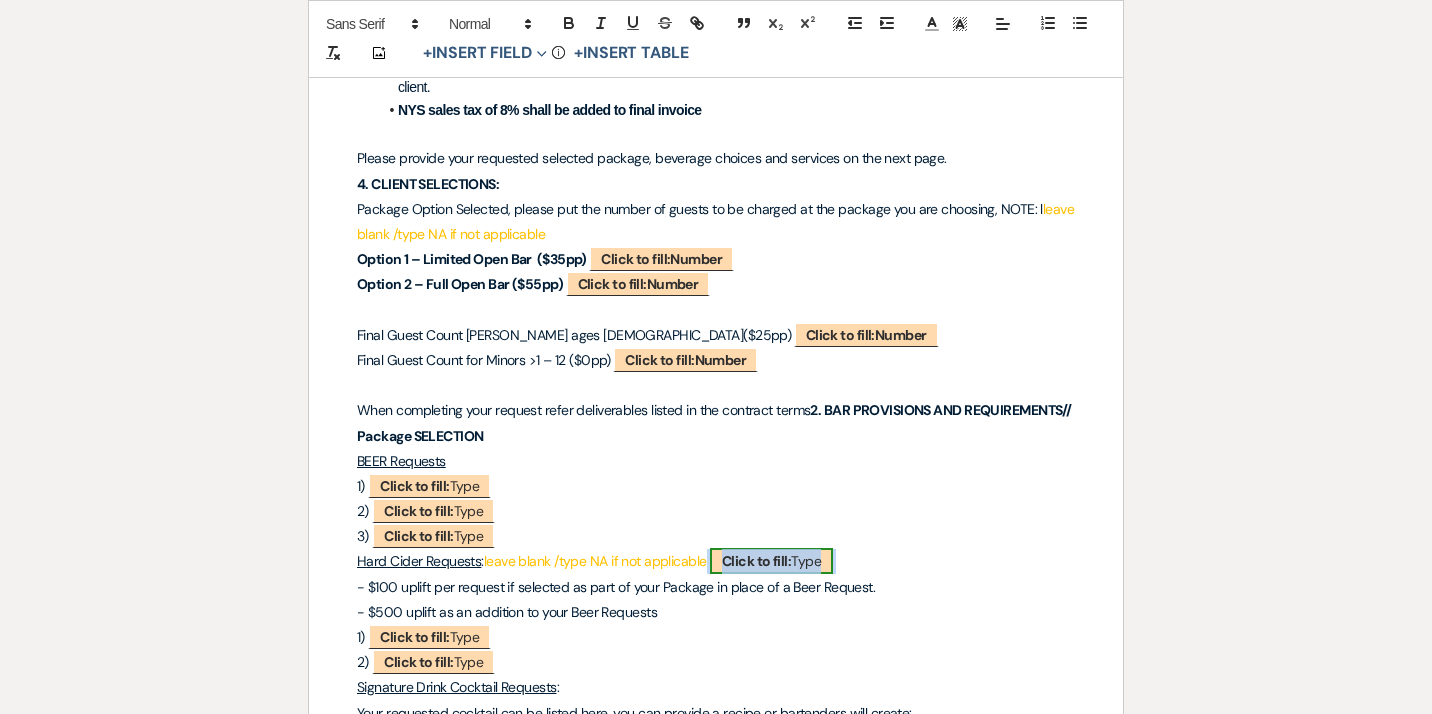 drag, startPoint x: 857, startPoint y: 543, endPoint x: 741, endPoint y: 528, distance: 116.965805 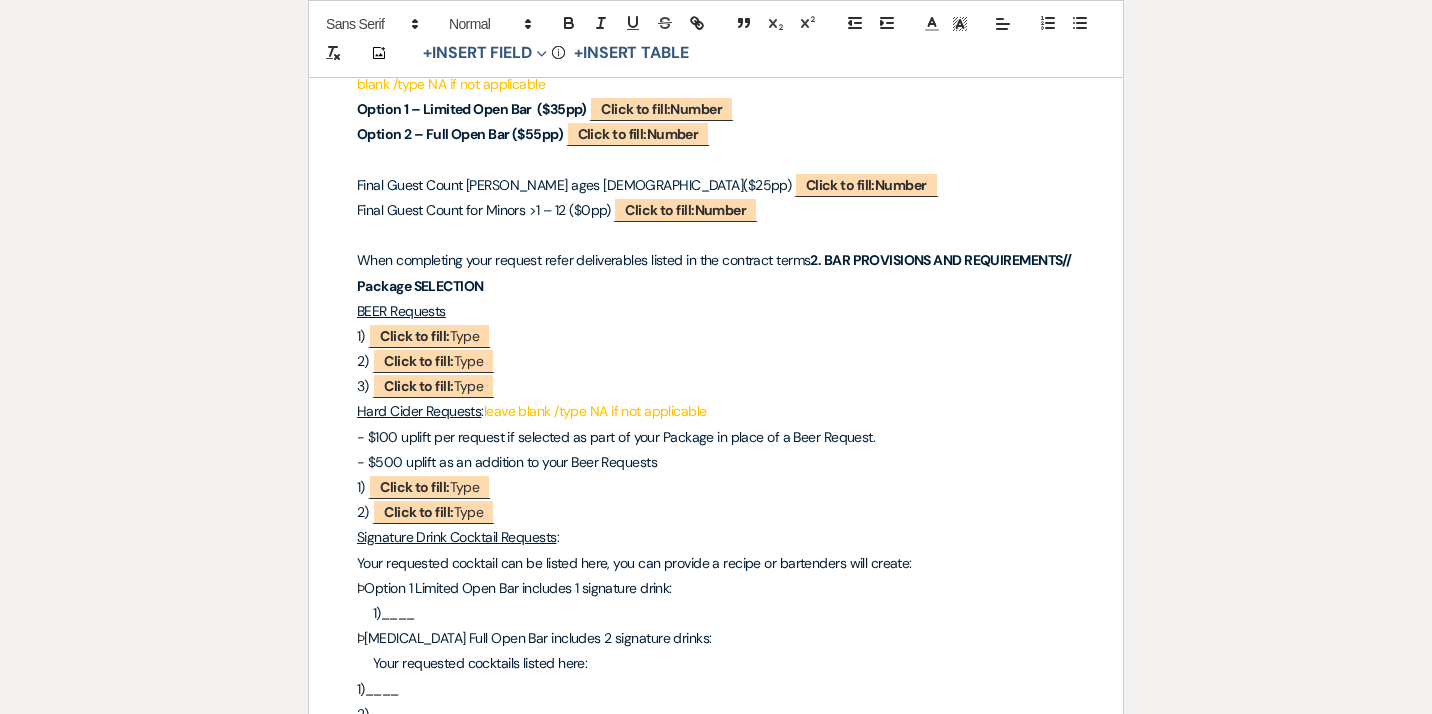 scroll, scrollTop: 2458, scrollLeft: 0, axis: vertical 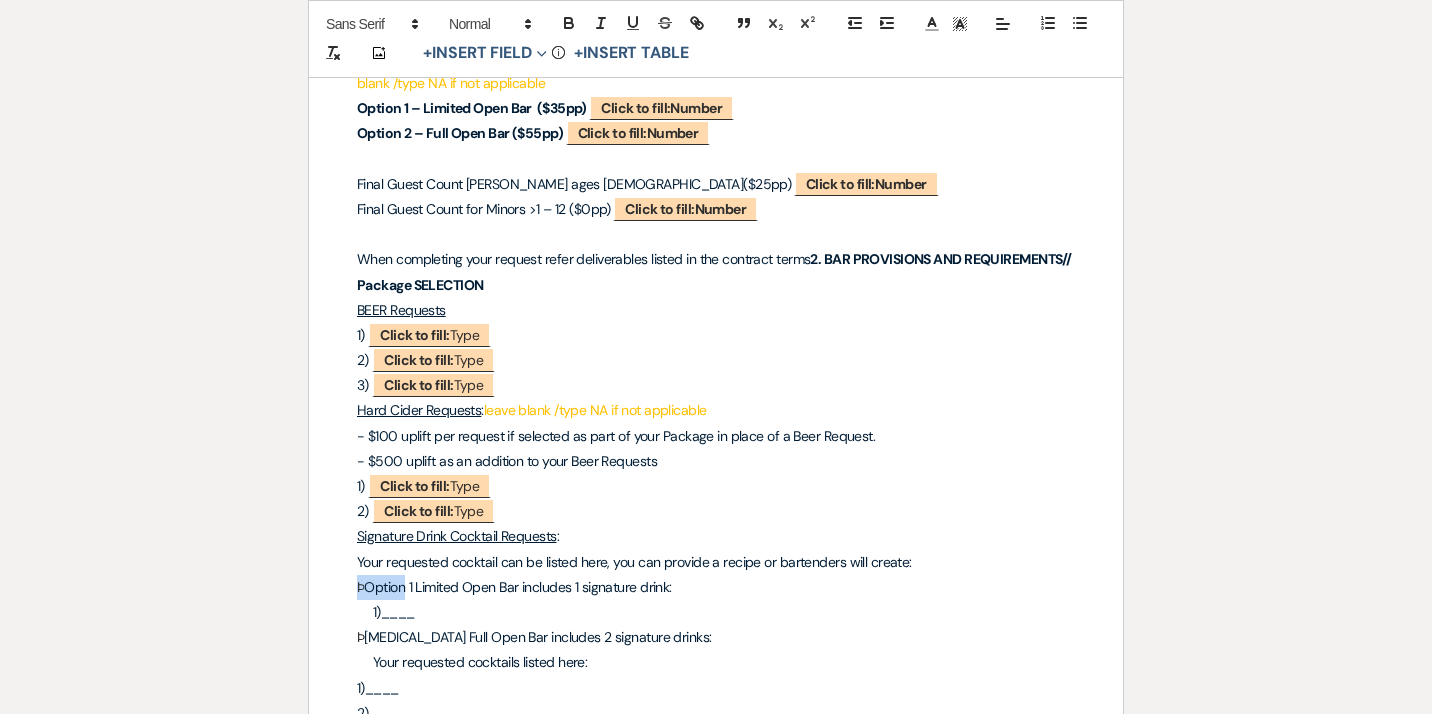 drag, startPoint x: 406, startPoint y: 569, endPoint x: 356, endPoint y: 570, distance: 50.01 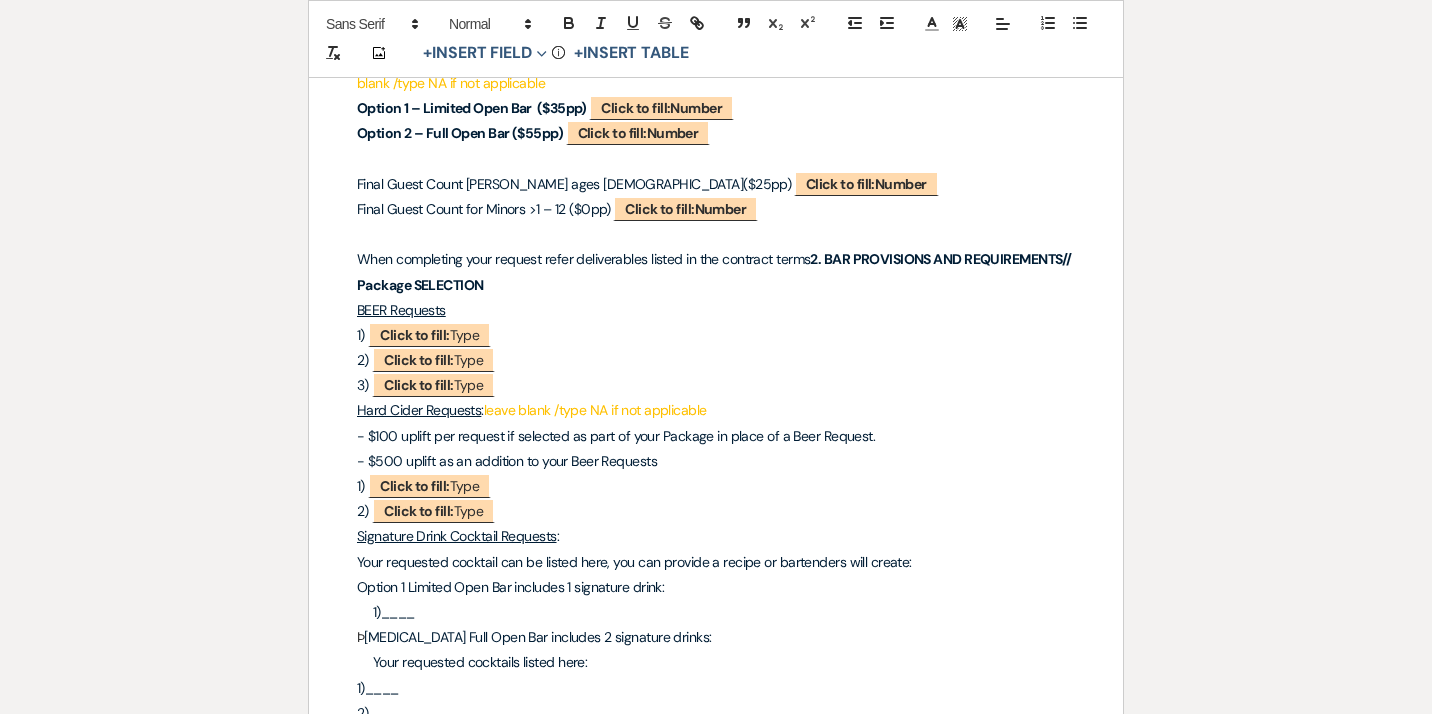 click on "[MEDICAL_DATA] Full Open Bar includes 2 signature drinks:" at bounding box center (537, 637) 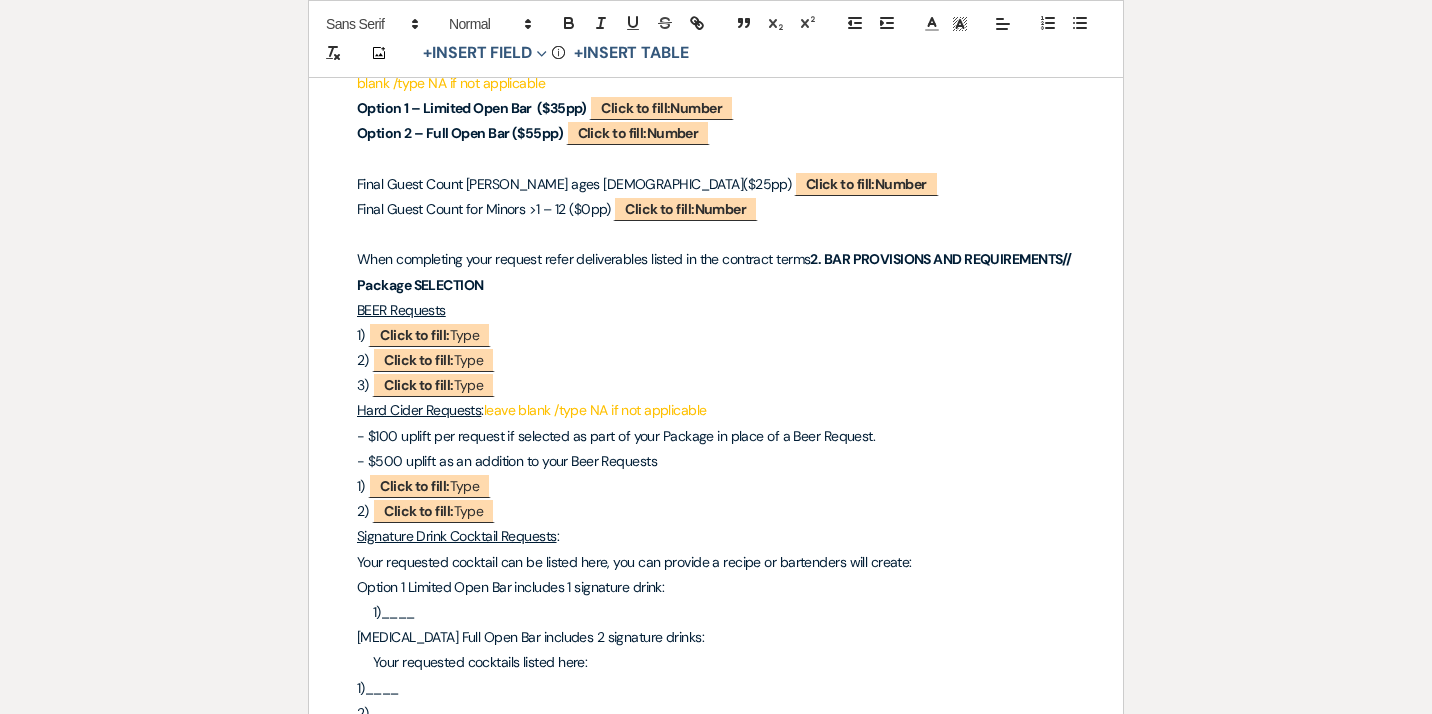 click on "Option 1 Limited Open Bar includes 1 signature drink:" at bounding box center [510, 587] 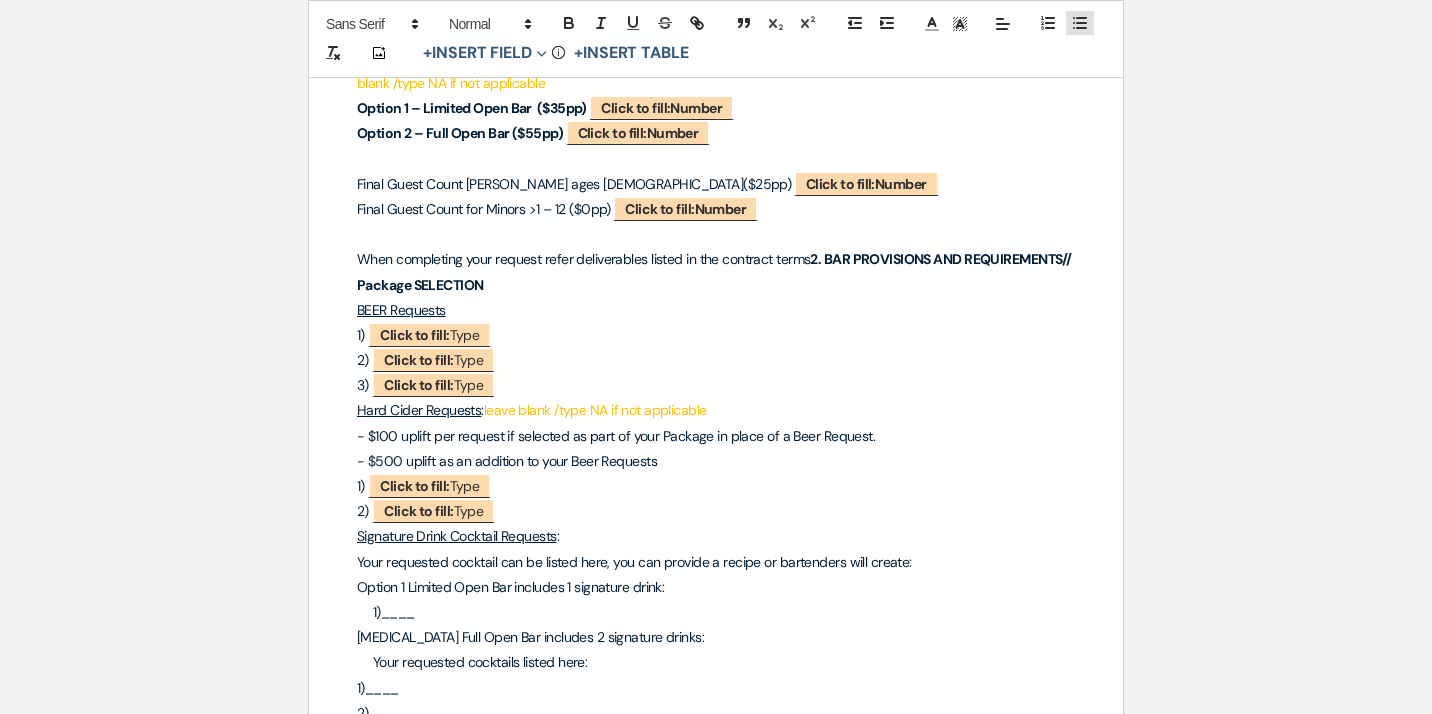 click 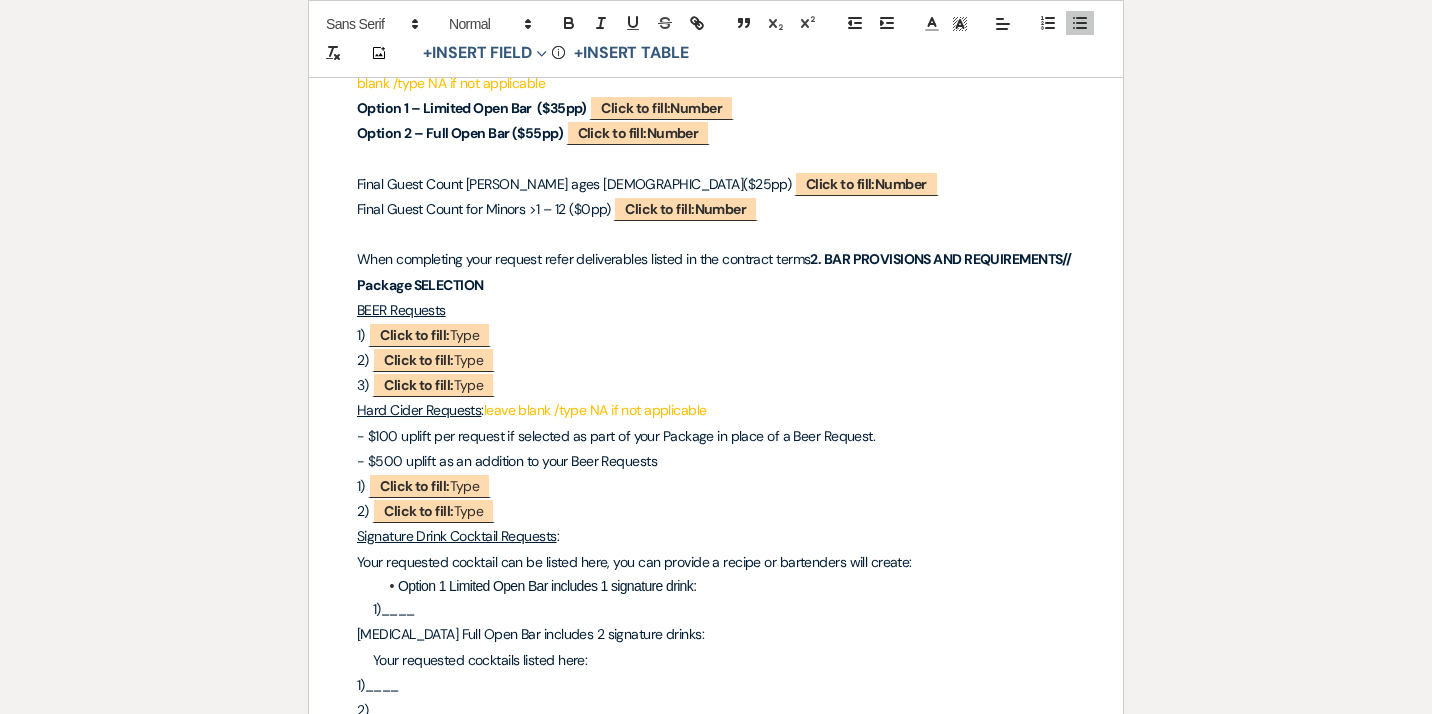 click on "[MEDICAL_DATA] Full Open Bar includes 2 signature drinks:" at bounding box center [530, 634] 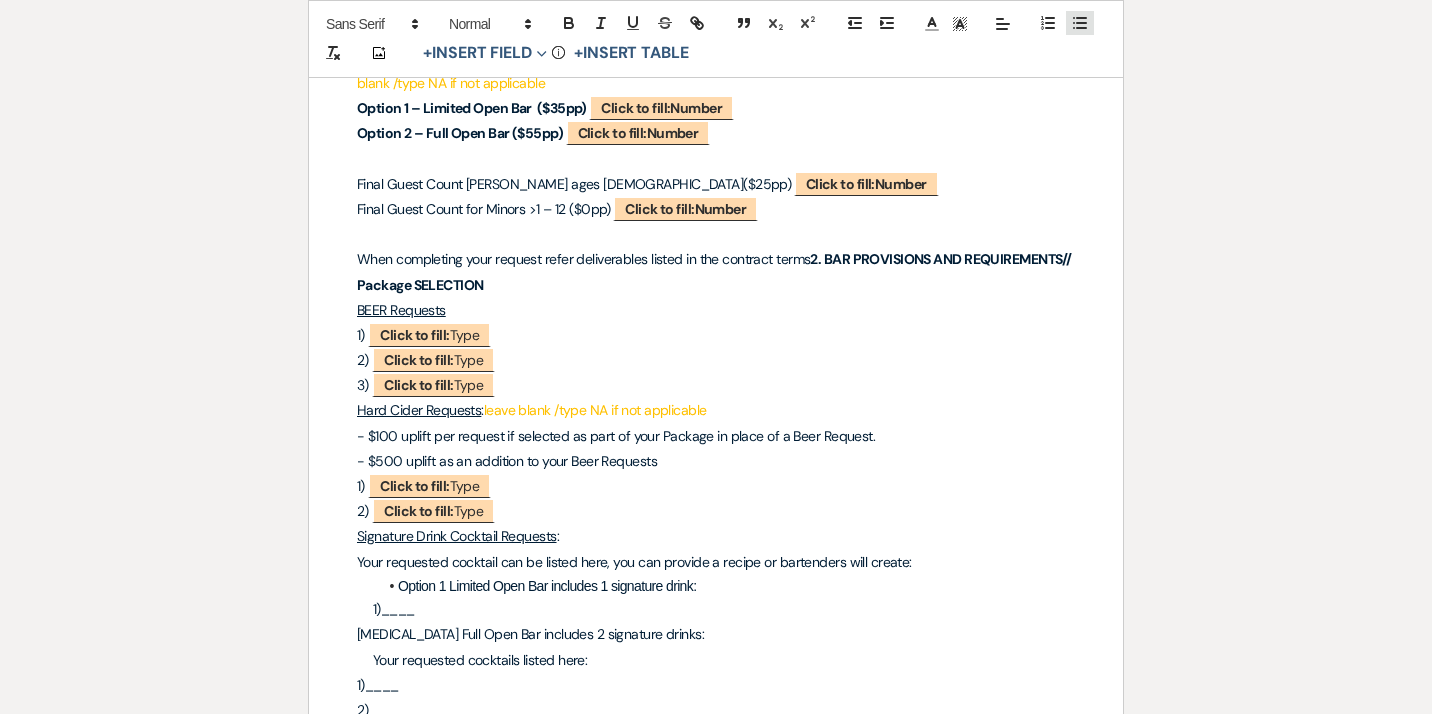 click 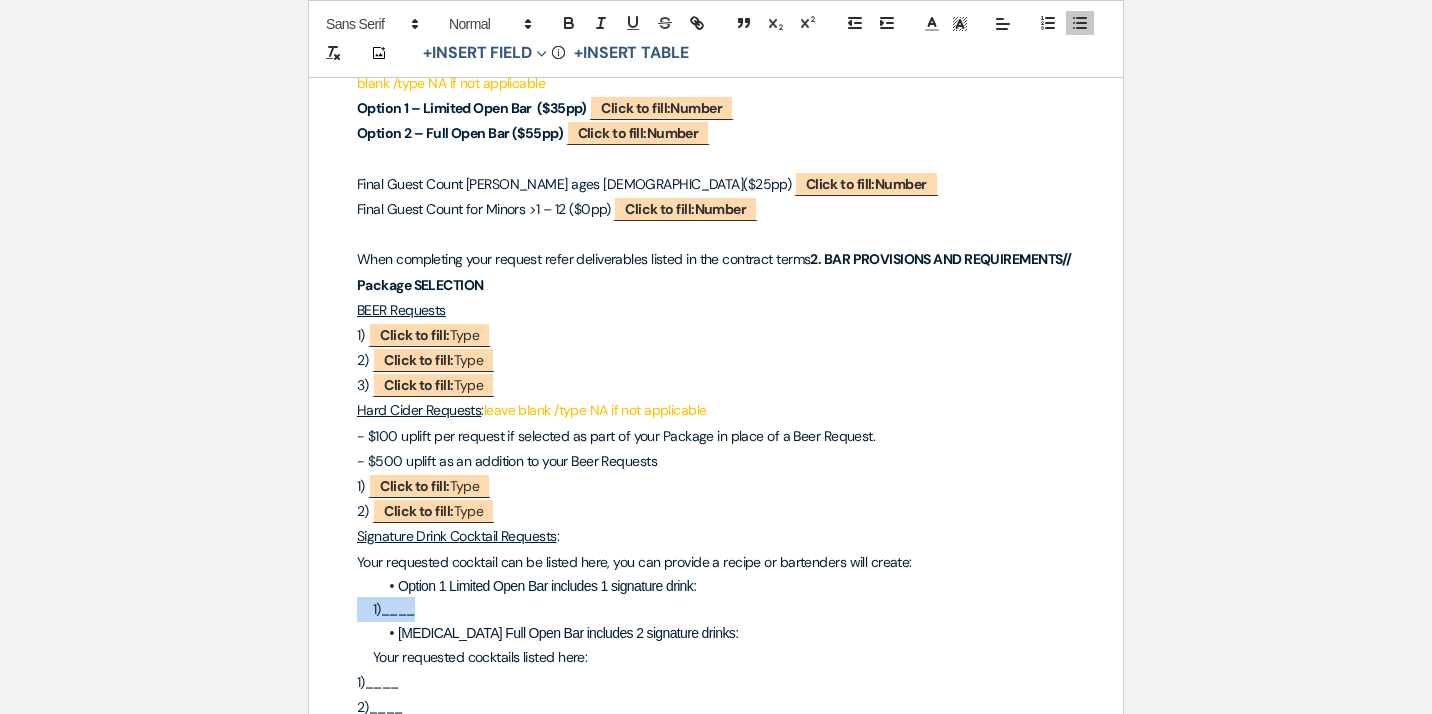drag, startPoint x: 423, startPoint y: 592, endPoint x: 356, endPoint y: 583, distance: 67.601776 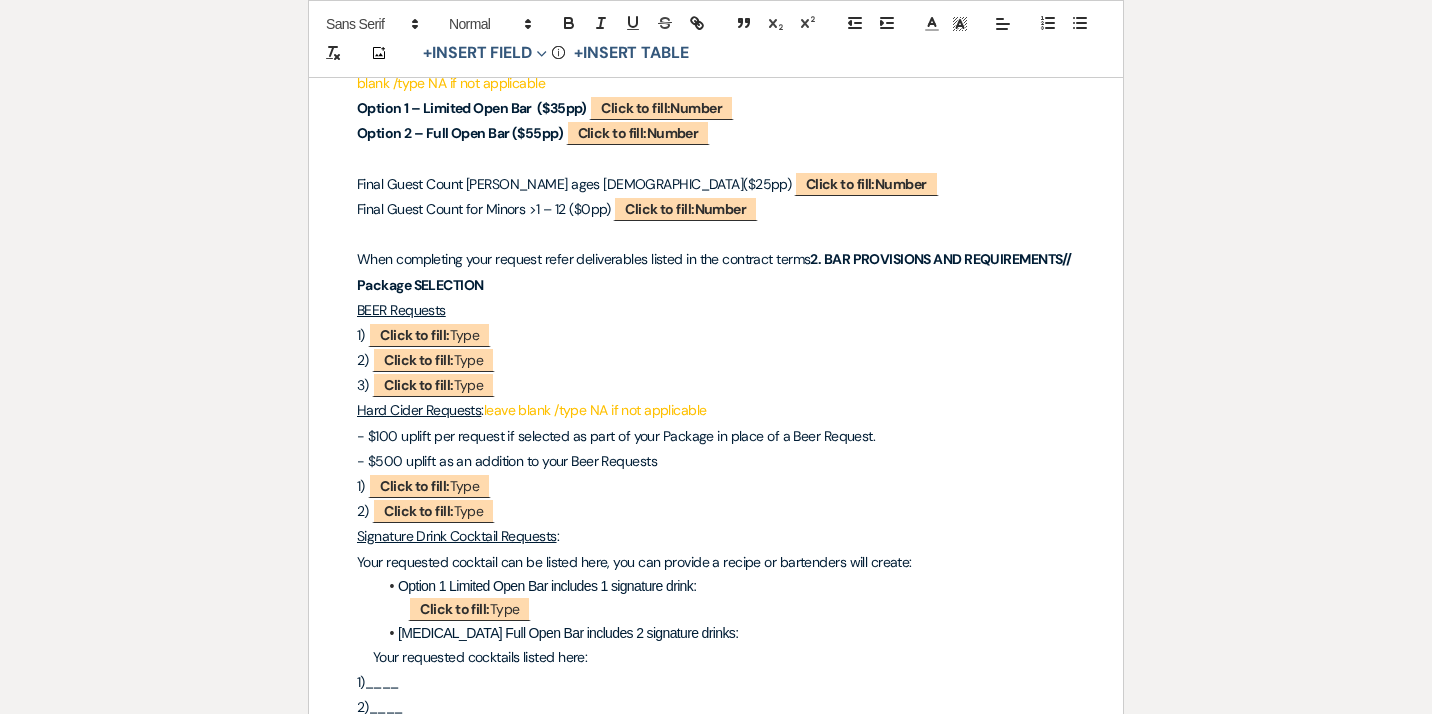 click on "1)____" at bounding box center (716, 682) 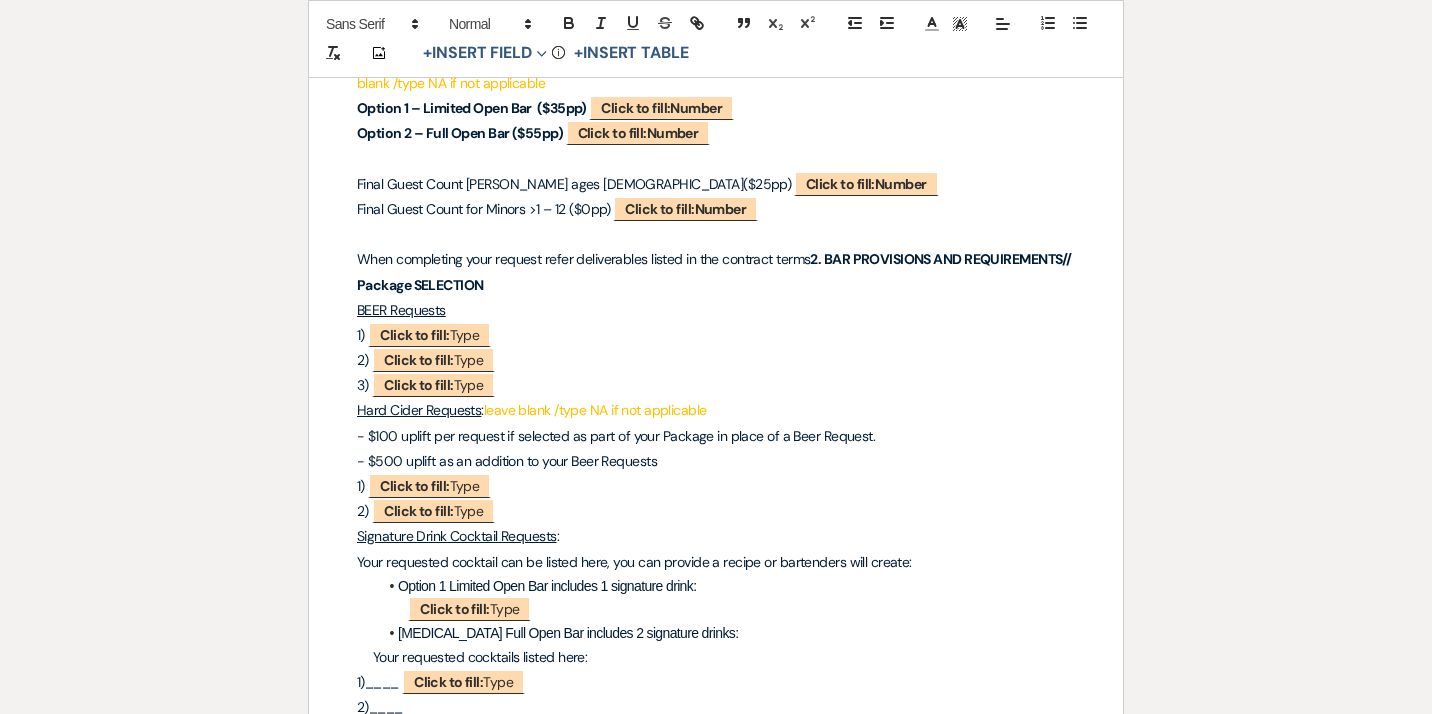click on "2)____" at bounding box center (716, 707) 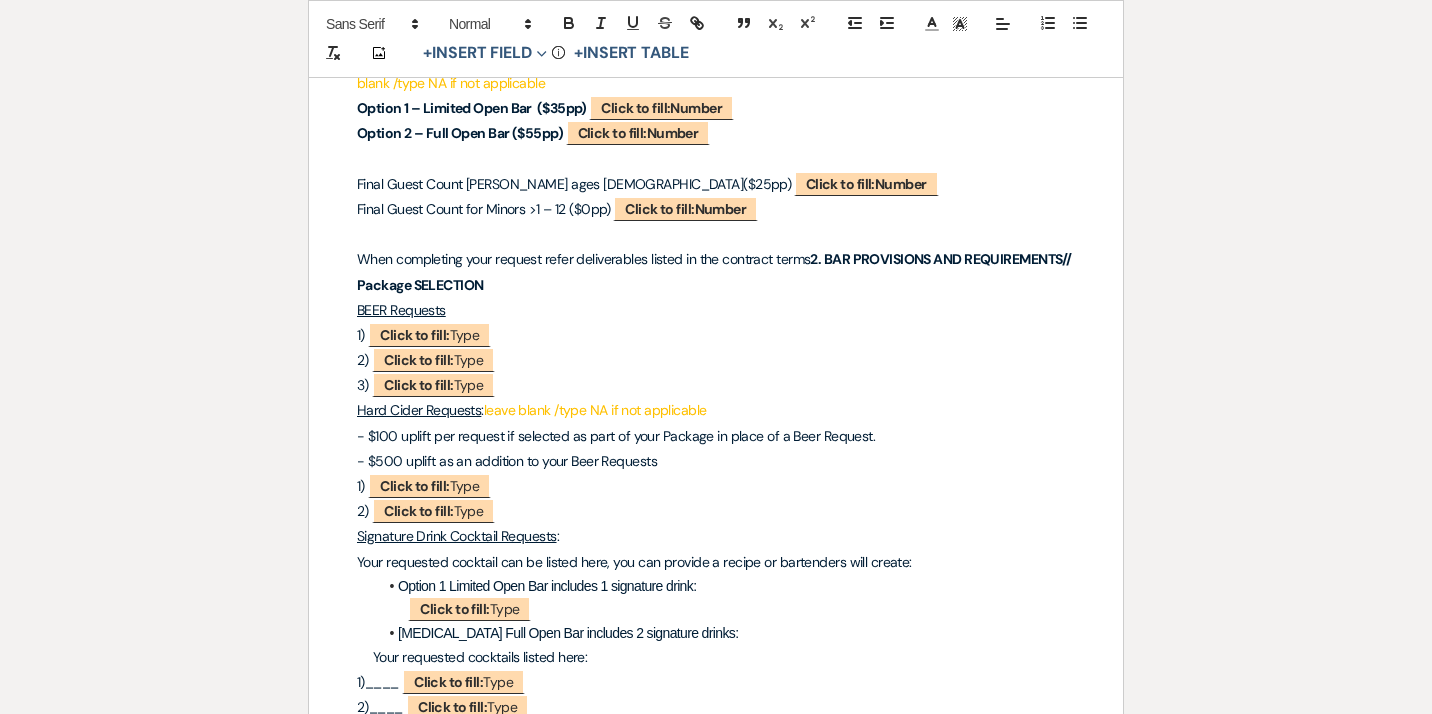 click on "Option 1 Limited Open Bar includes 1 signature drink:" at bounding box center [547, 586] 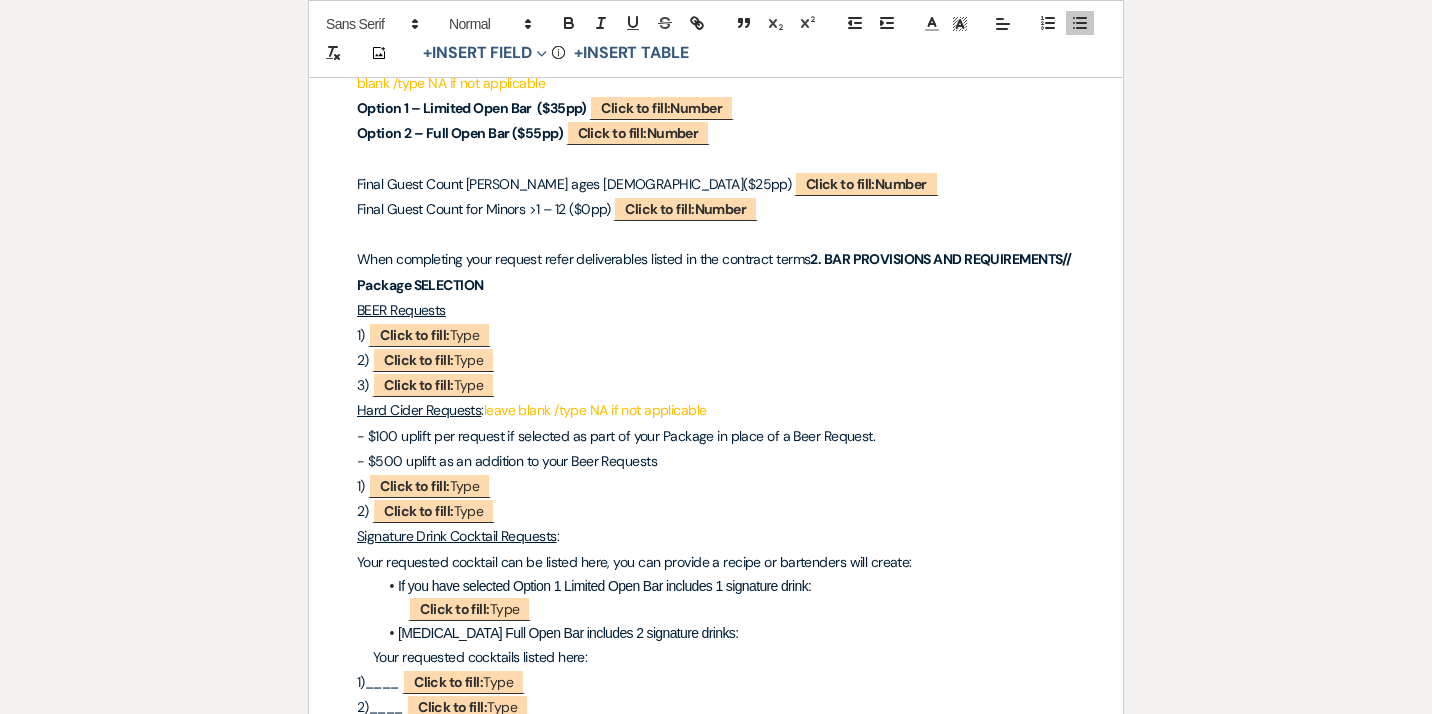 click on "If you have selected Option 1 Limited Open Bar includes 1 signature drink:" at bounding box center [604, 586] 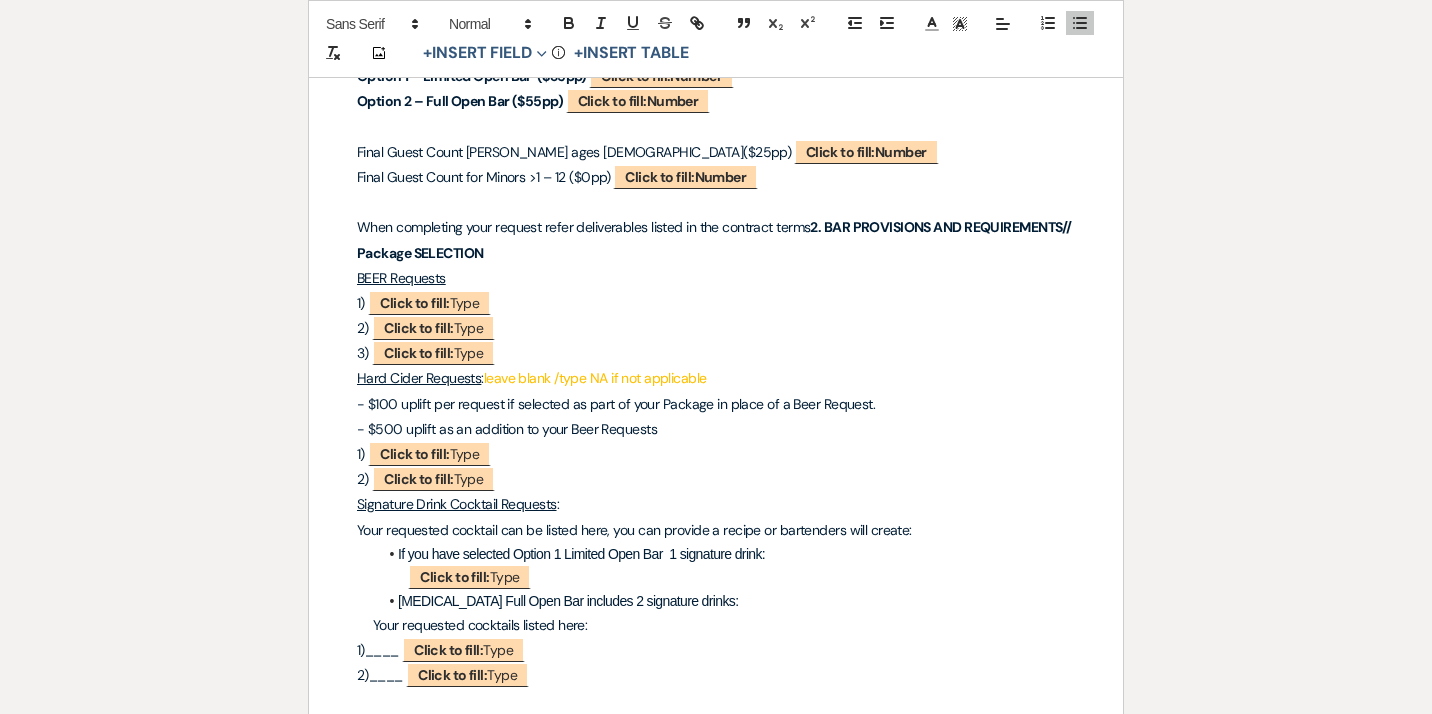 scroll, scrollTop: 2489, scrollLeft: 0, axis: vertical 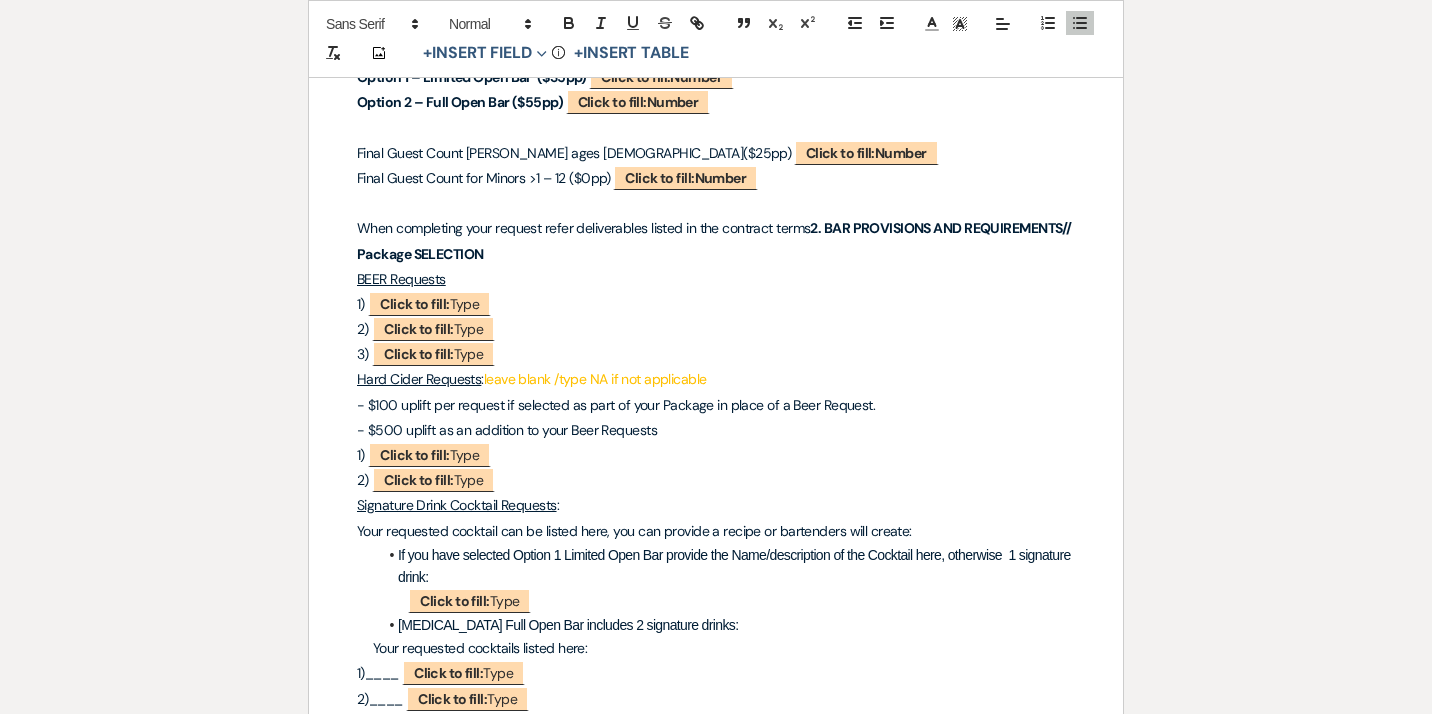 drag, startPoint x: 487, startPoint y: 360, endPoint x: 719, endPoint y: 342, distance: 232.69724 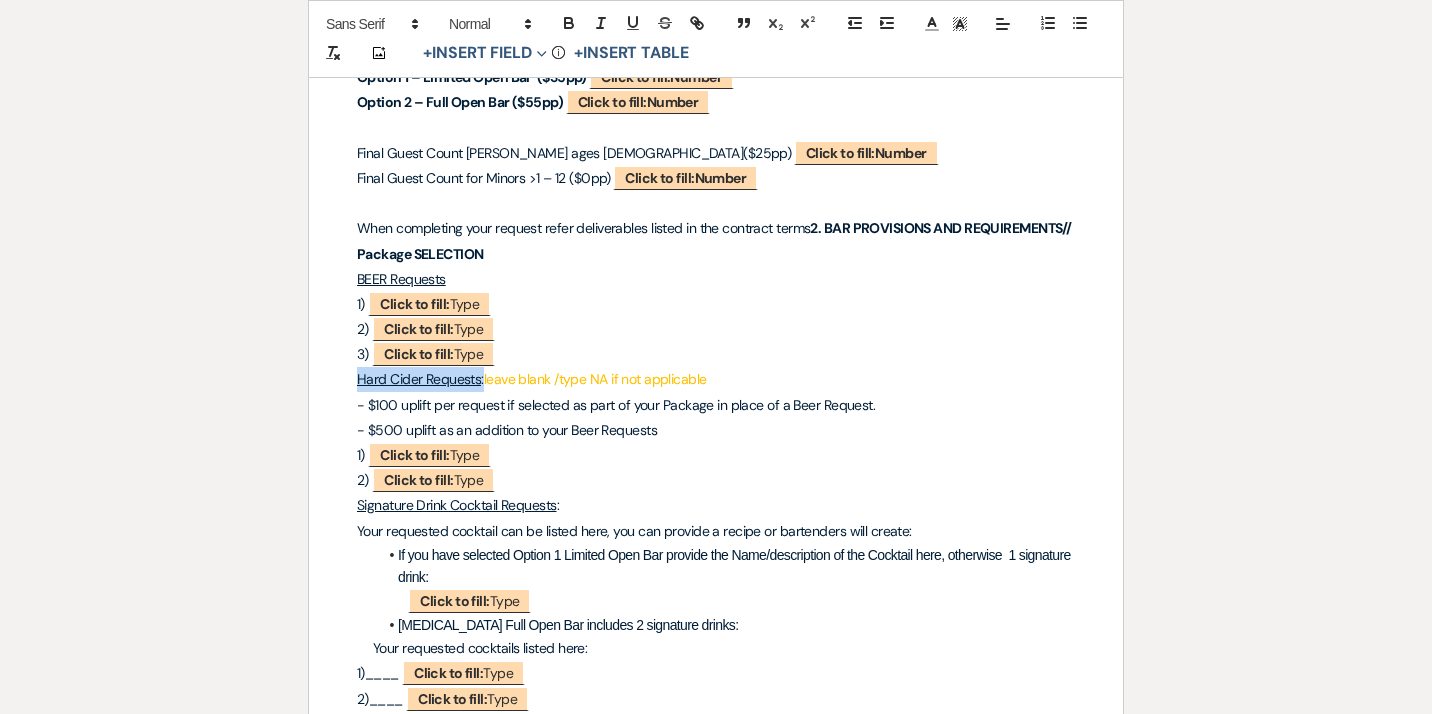 copy on "Hard Cider Requests :" 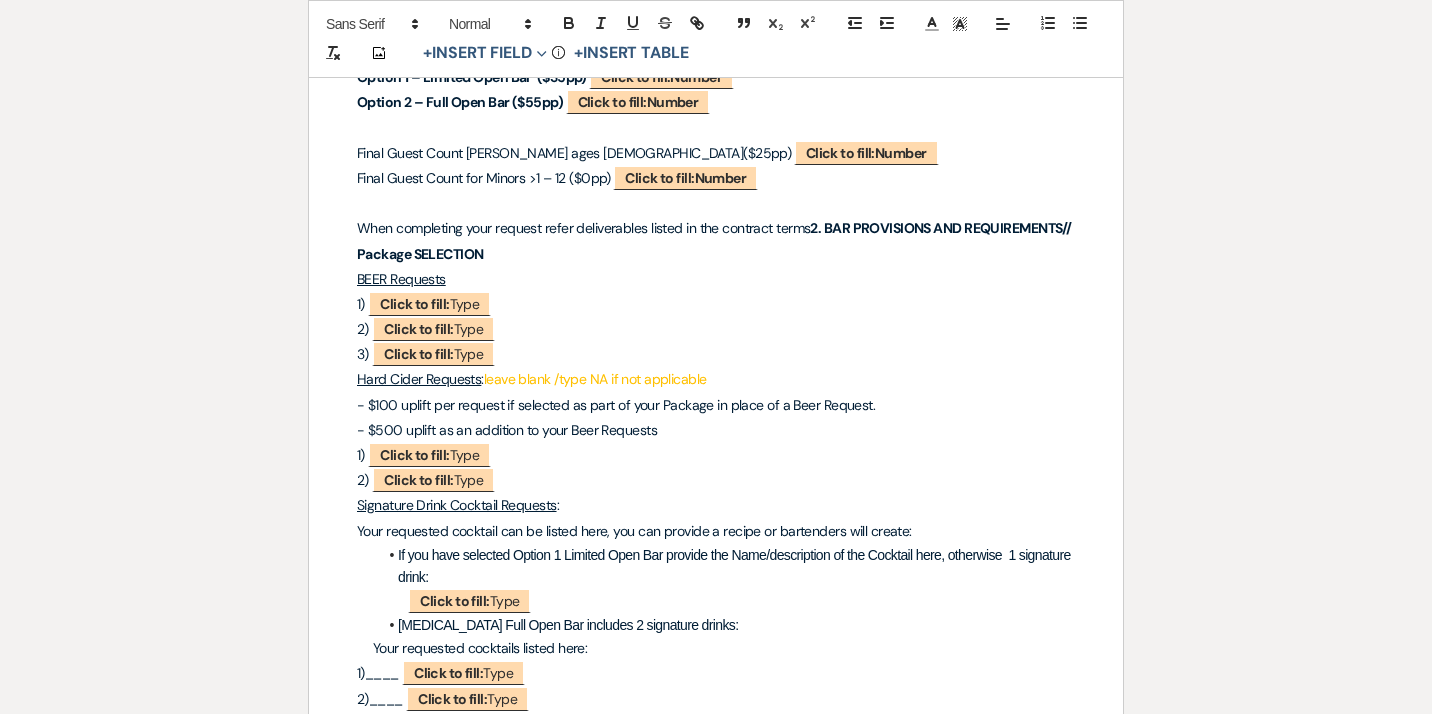 click on "Hard Cider Requests :  leave blank /type NA if not applicable" at bounding box center (716, 379) 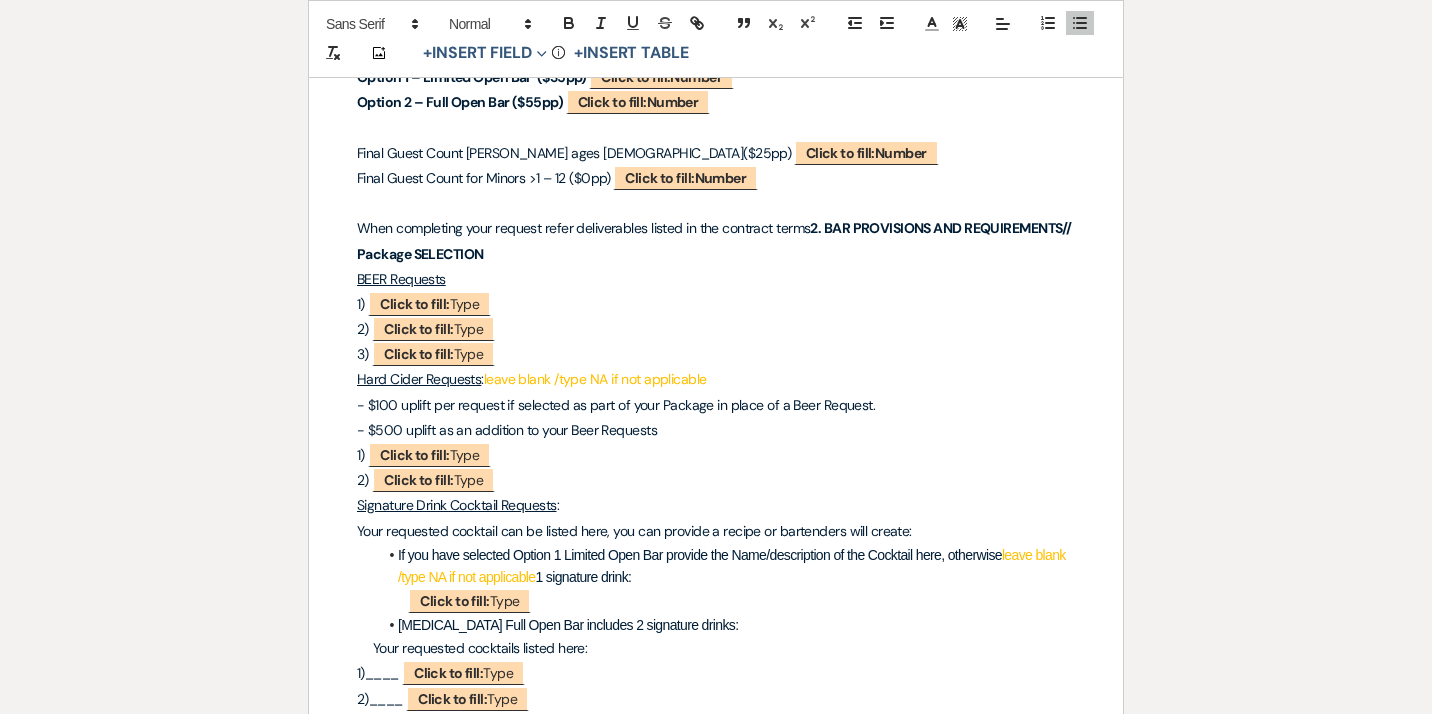 drag, startPoint x: 682, startPoint y: 555, endPoint x: 583, endPoint y: 554, distance: 99.00505 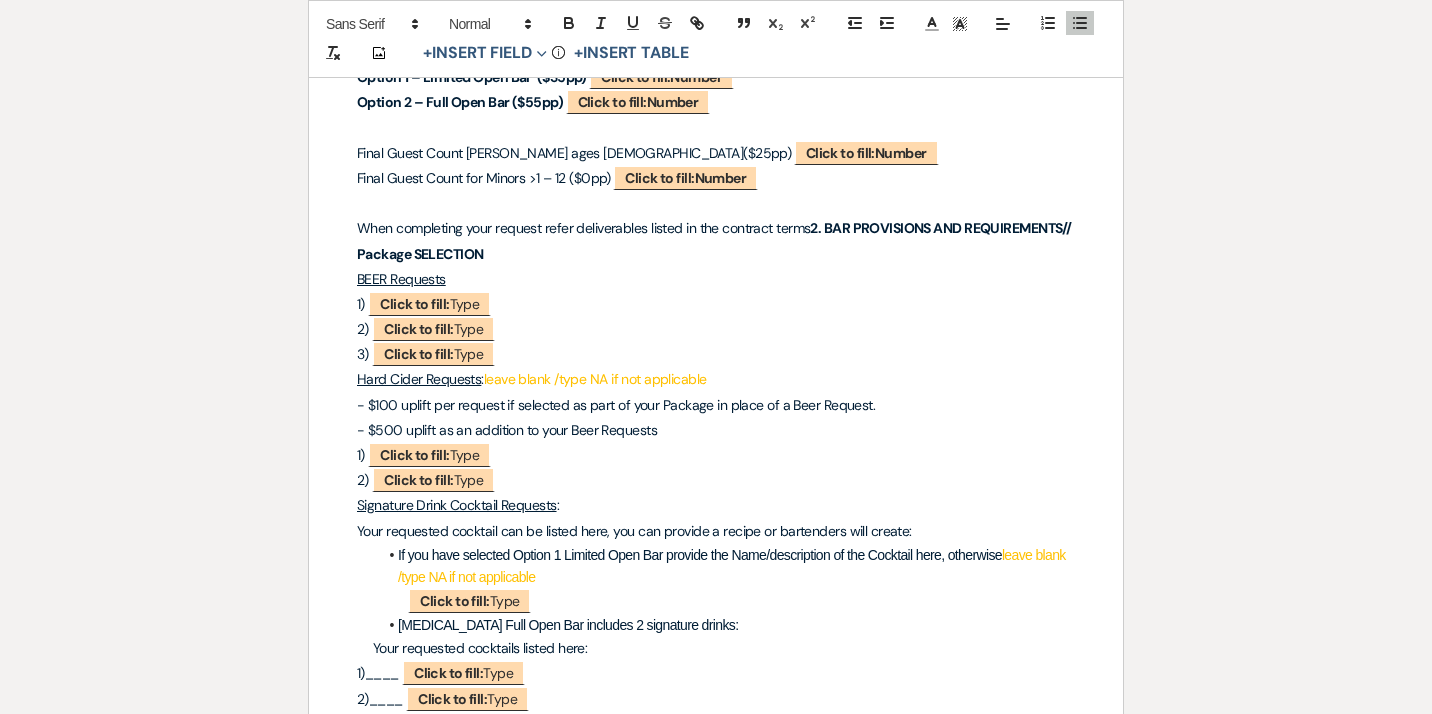 click on "[MEDICAL_DATA] Full Open Bar includes 2 signature drinks:" at bounding box center [568, 625] 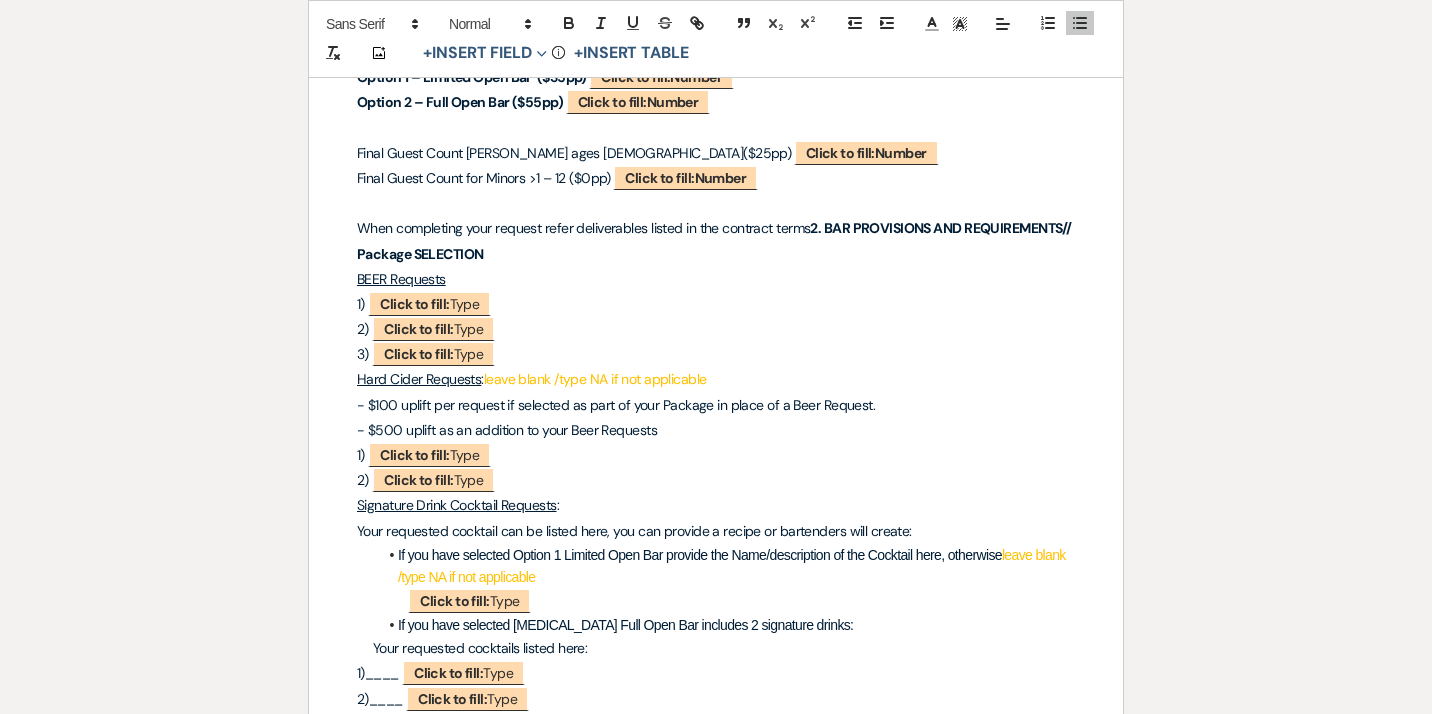 click on "If you have selected Option 1 Limited Open Bar provide the Name/description of the Cocktail here, otherwise" at bounding box center [700, 555] 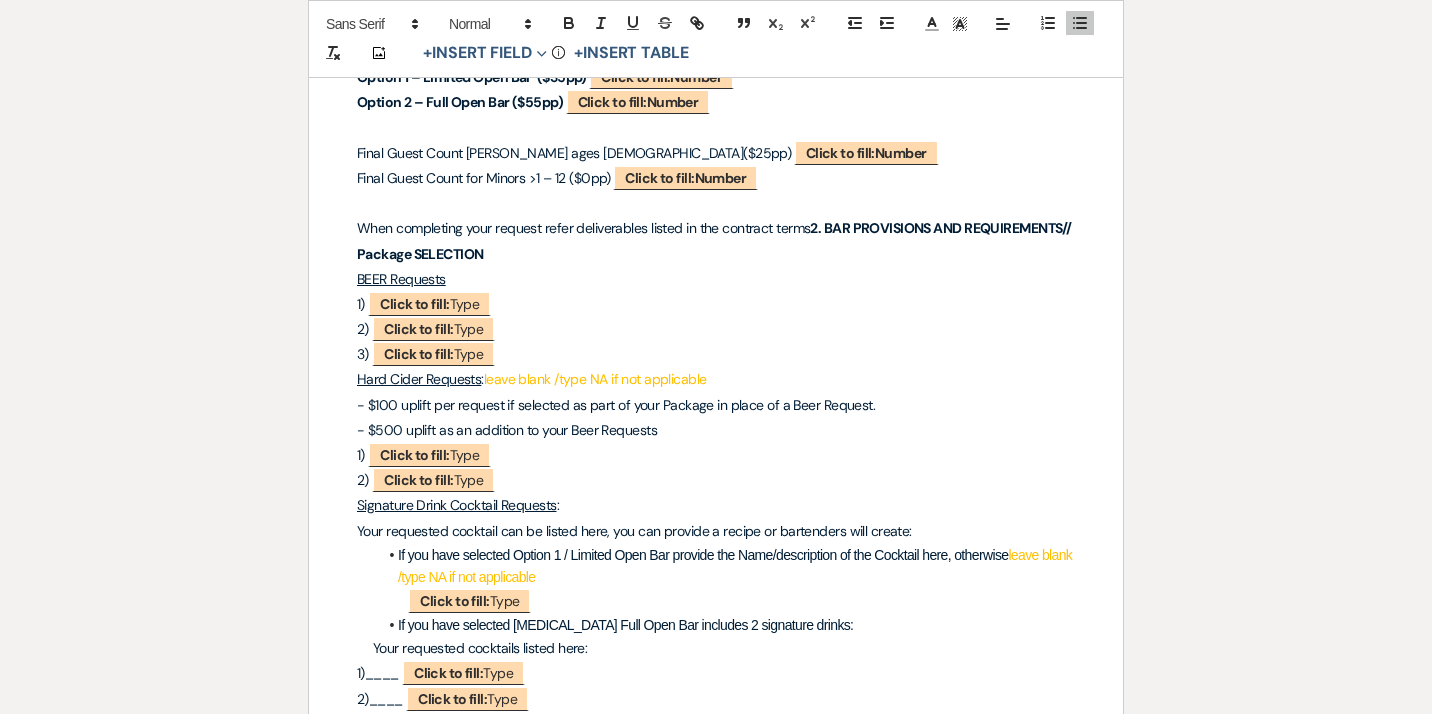 click on "If you have selected [MEDICAL_DATA] Full Open Bar includes 2 signature drinks:" at bounding box center (625, 625) 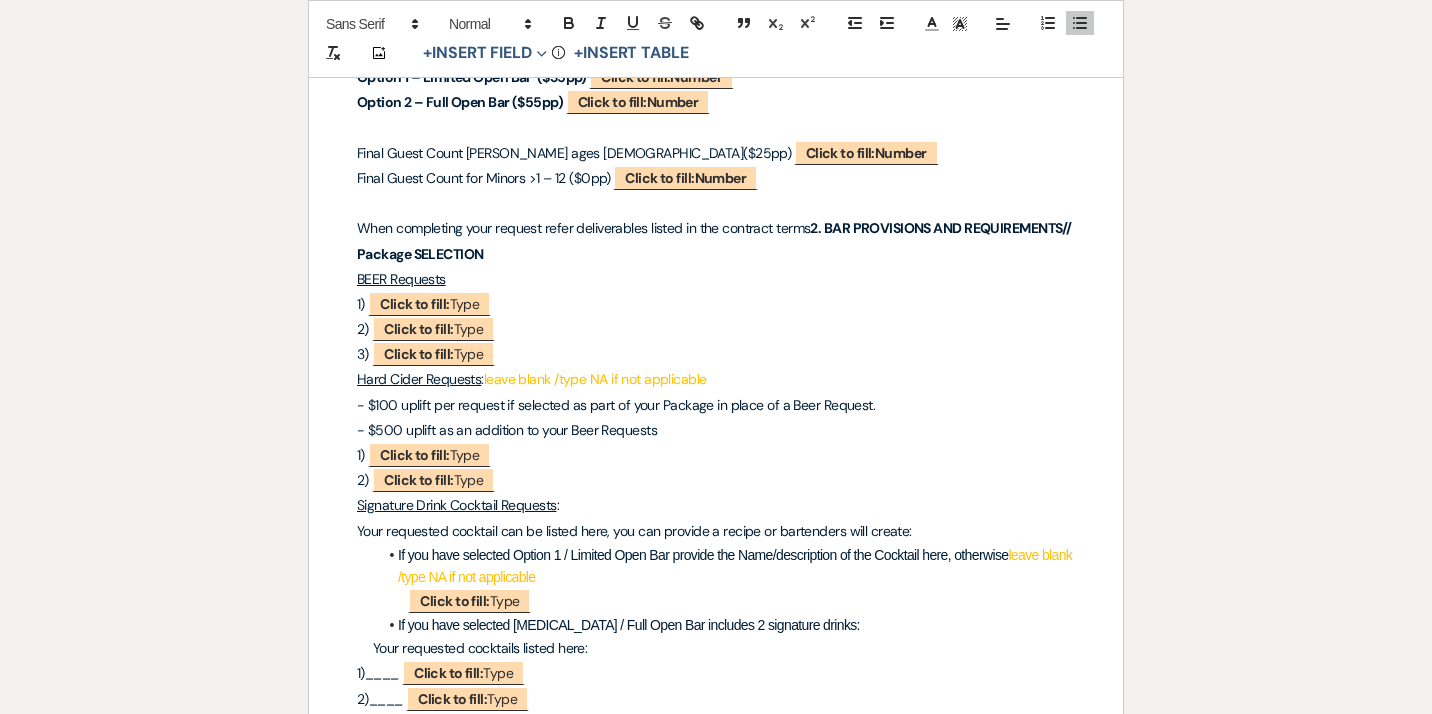 click on "If you have selected [MEDICAL_DATA] / Full Open Bar includes 2 signature drinks:" at bounding box center [629, 625] 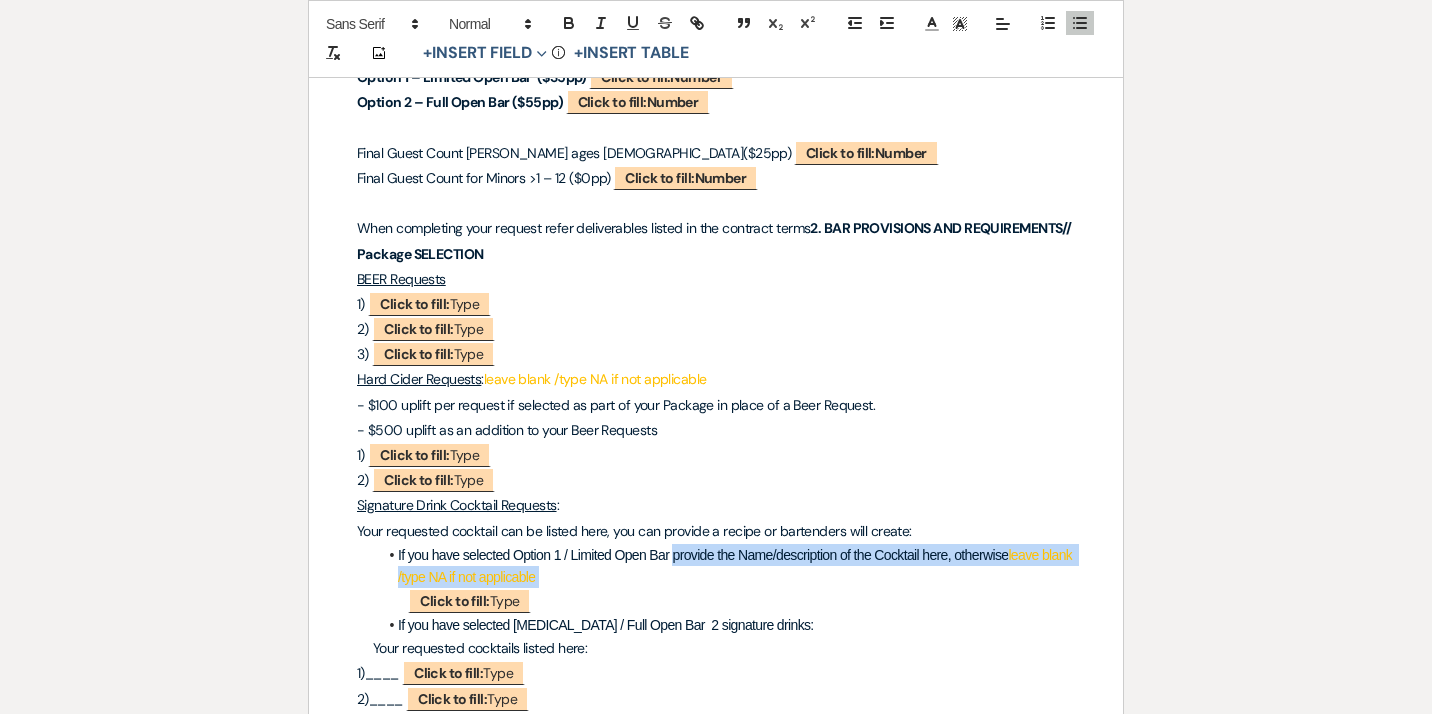 drag, startPoint x: 677, startPoint y: 533, endPoint x: 920, endPoint y: 553, distance: 243.82166 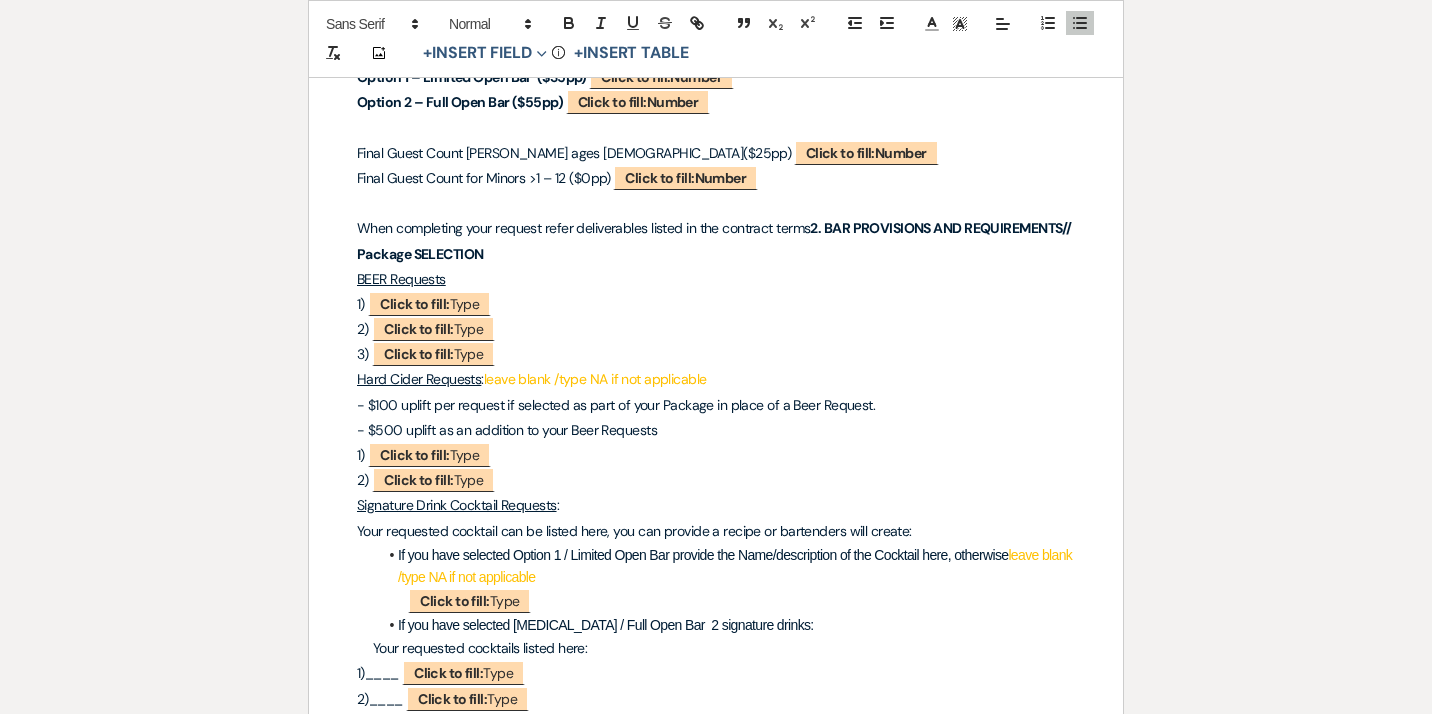 click on "If you have selected [MEDICAL_DATA] / Full Open Bar  2 signature drinks:" at bounding box center [606, 625] 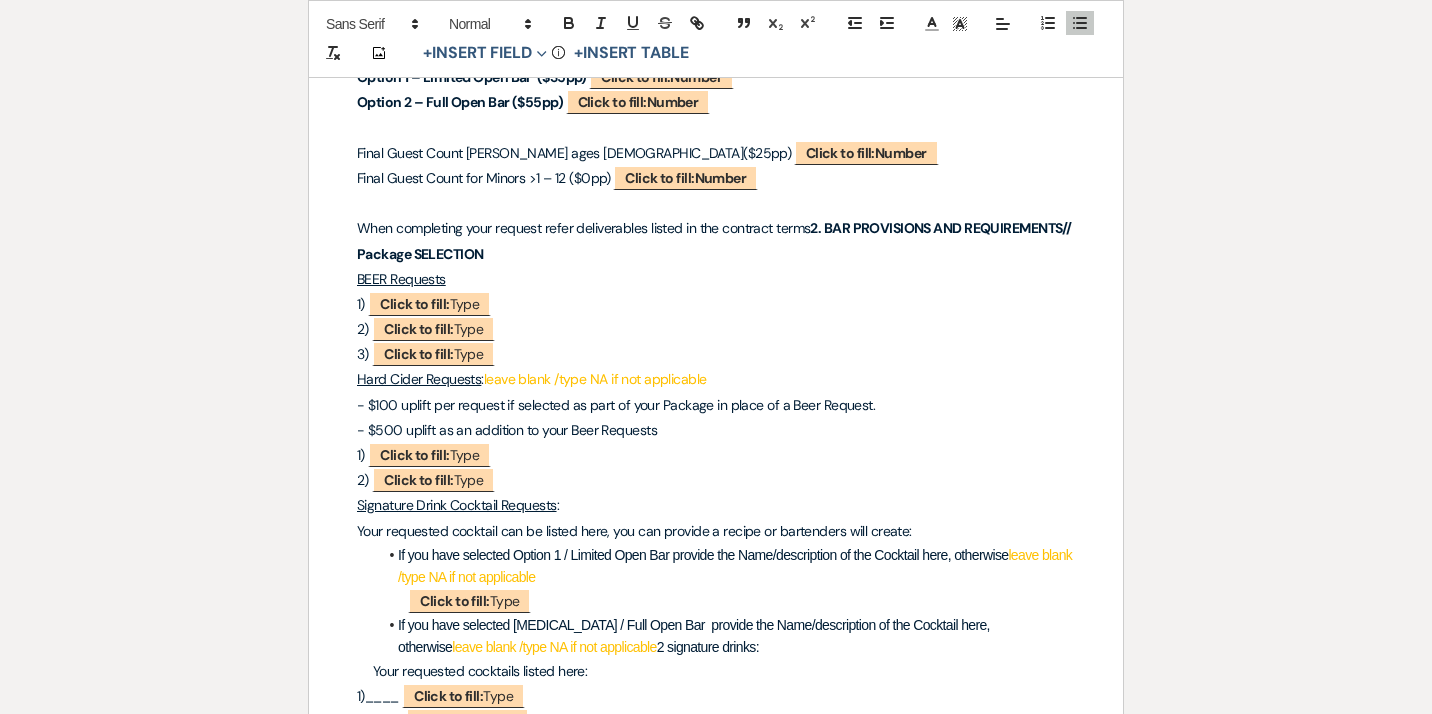 click on "If you have selected [MEDICAL_DATA] / Full Open Bar  provide the Name/description of the Cocktail here, otherwise" at bounding box center [695, 636] 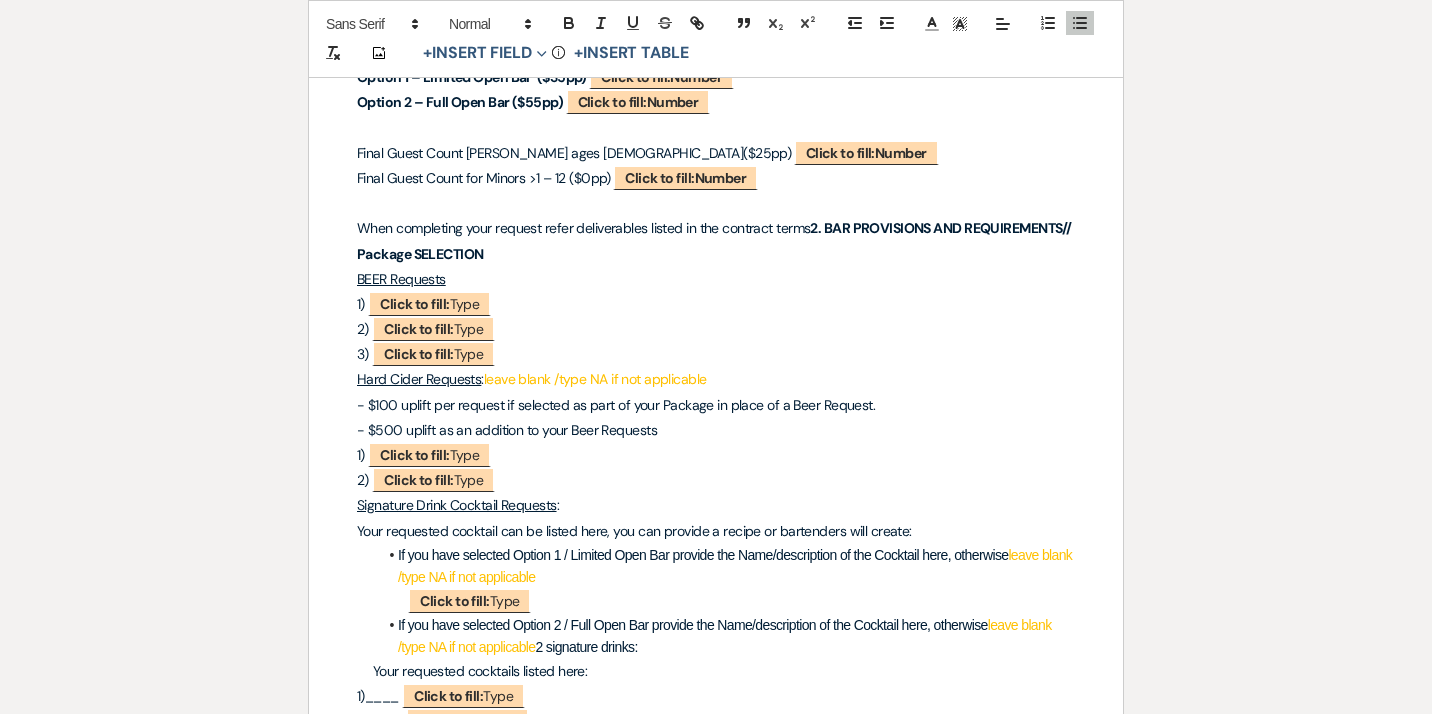 click on "If you have selected Option 2 / Full Open Bar provide the Name/description of the Cocktail here, otherwise" at bounding box center [693, 625] 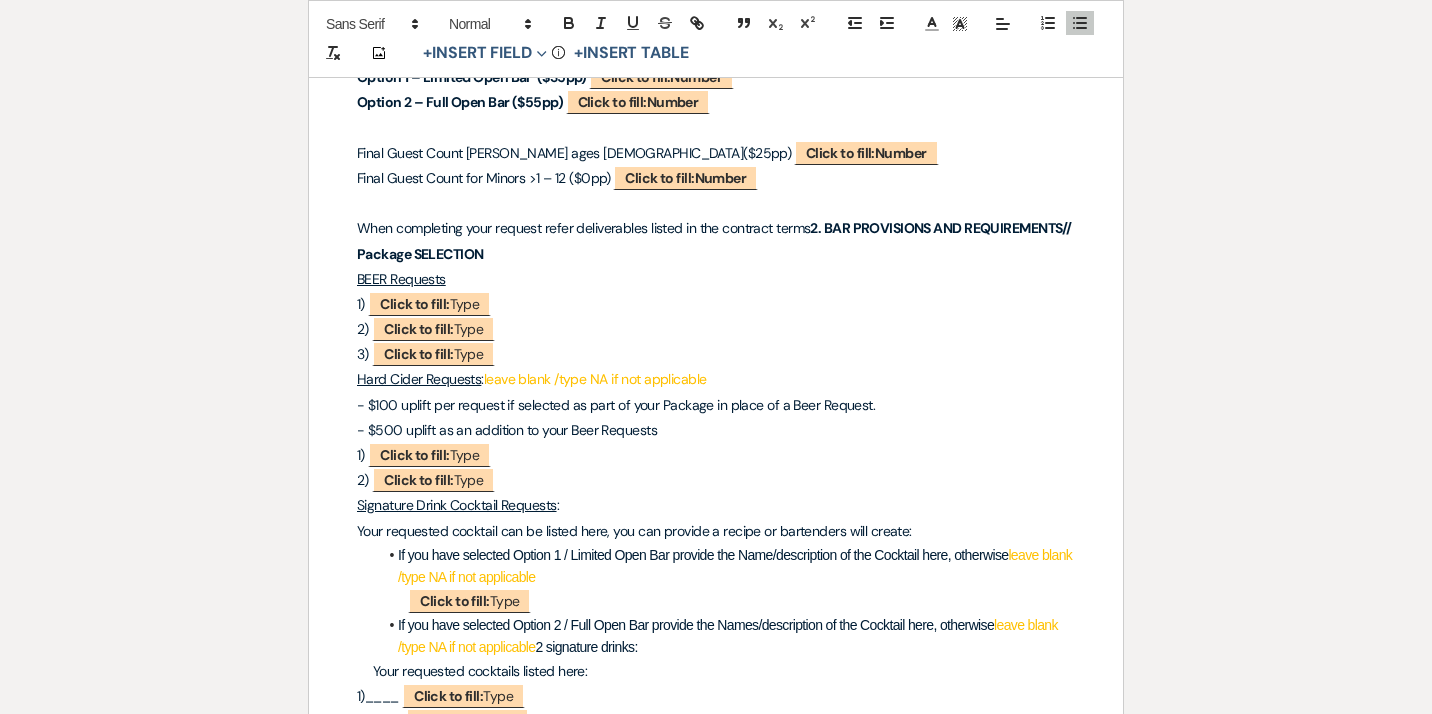 click on "If you have selected Option 2 / Full Open Bar provide the Names/description of the Cocktail here, otherwise" at bounding box center (696, 625) 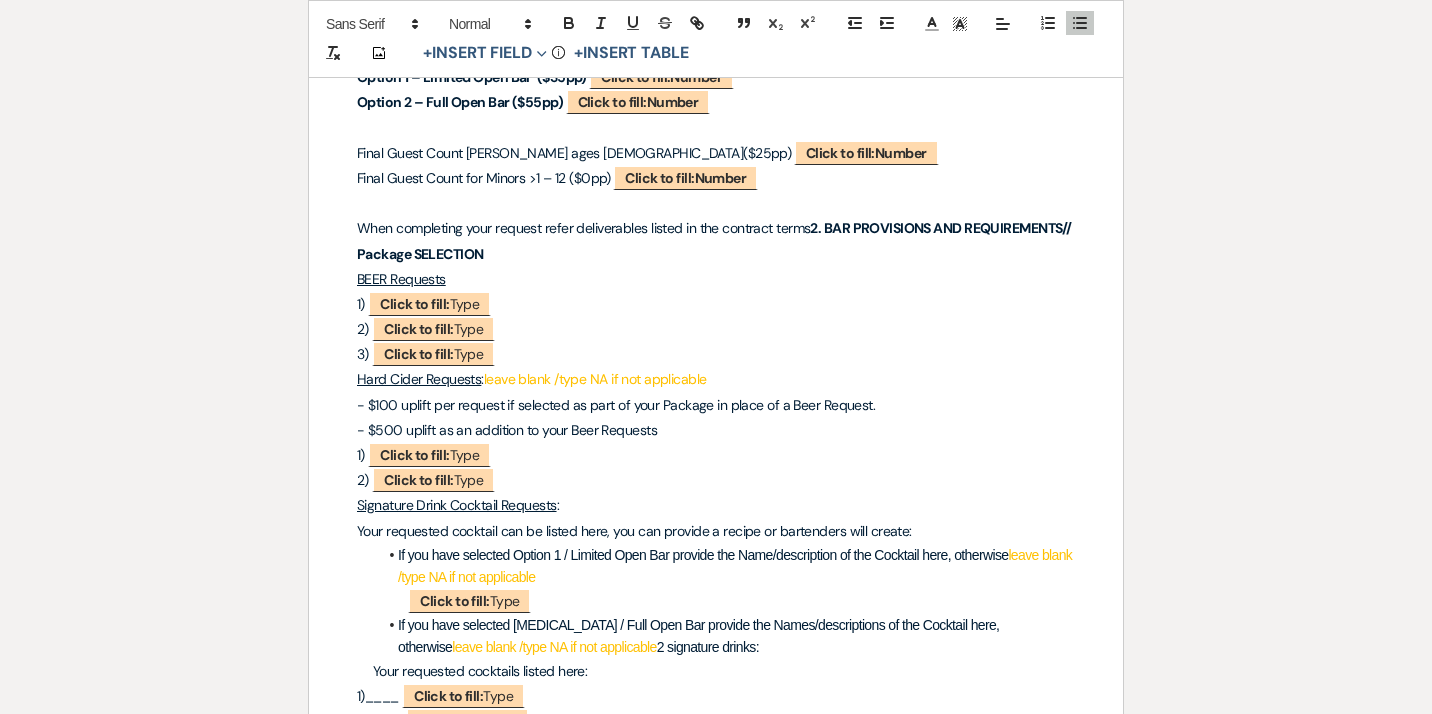 click on "If you have selected [MEDICAL_DATA] / Full Open Bar provide the Names/descriptions of the Cocktail here, otherwise" at bounding box center (700, 636) 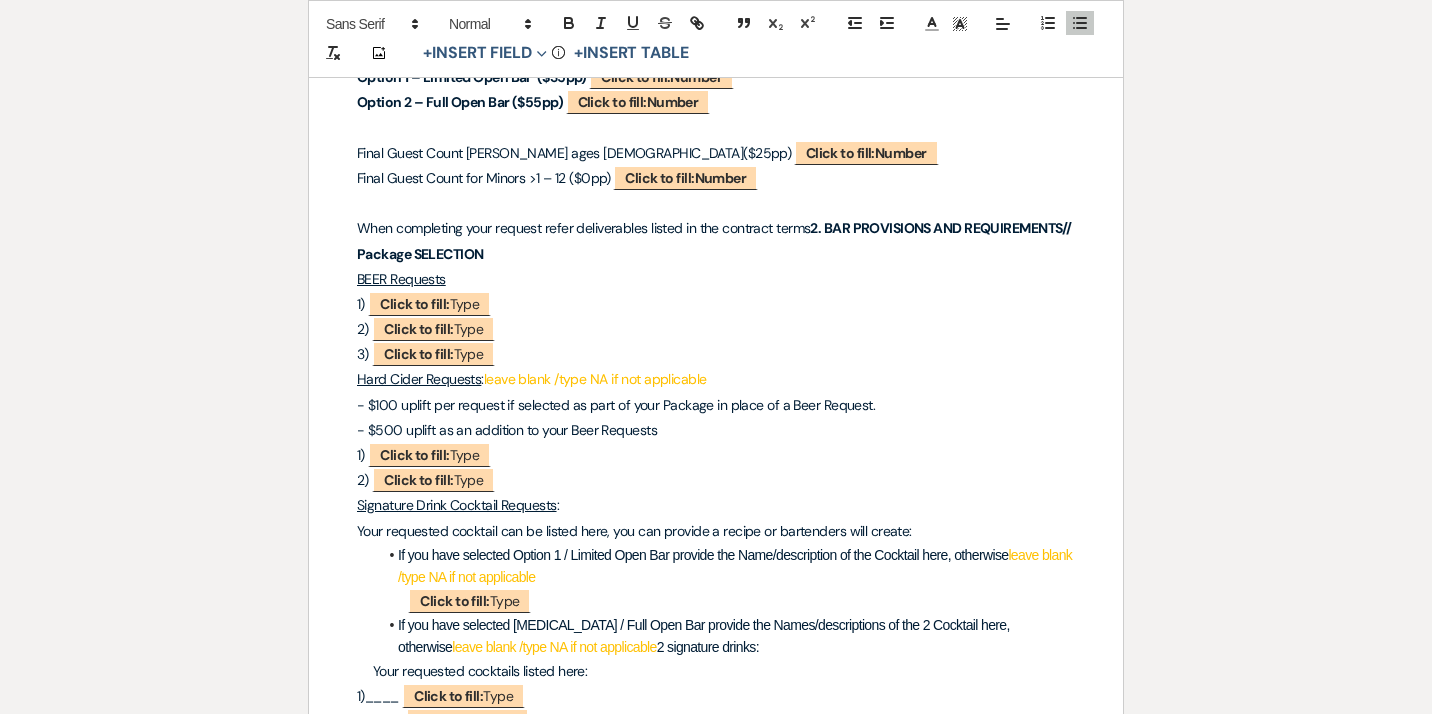 click on "If you have selected [MEDICAL_DATA] / Full Open Bar provide the Names/descriptions of the 2 Cocktail here, otherwise" at bounding box center (705, 636) 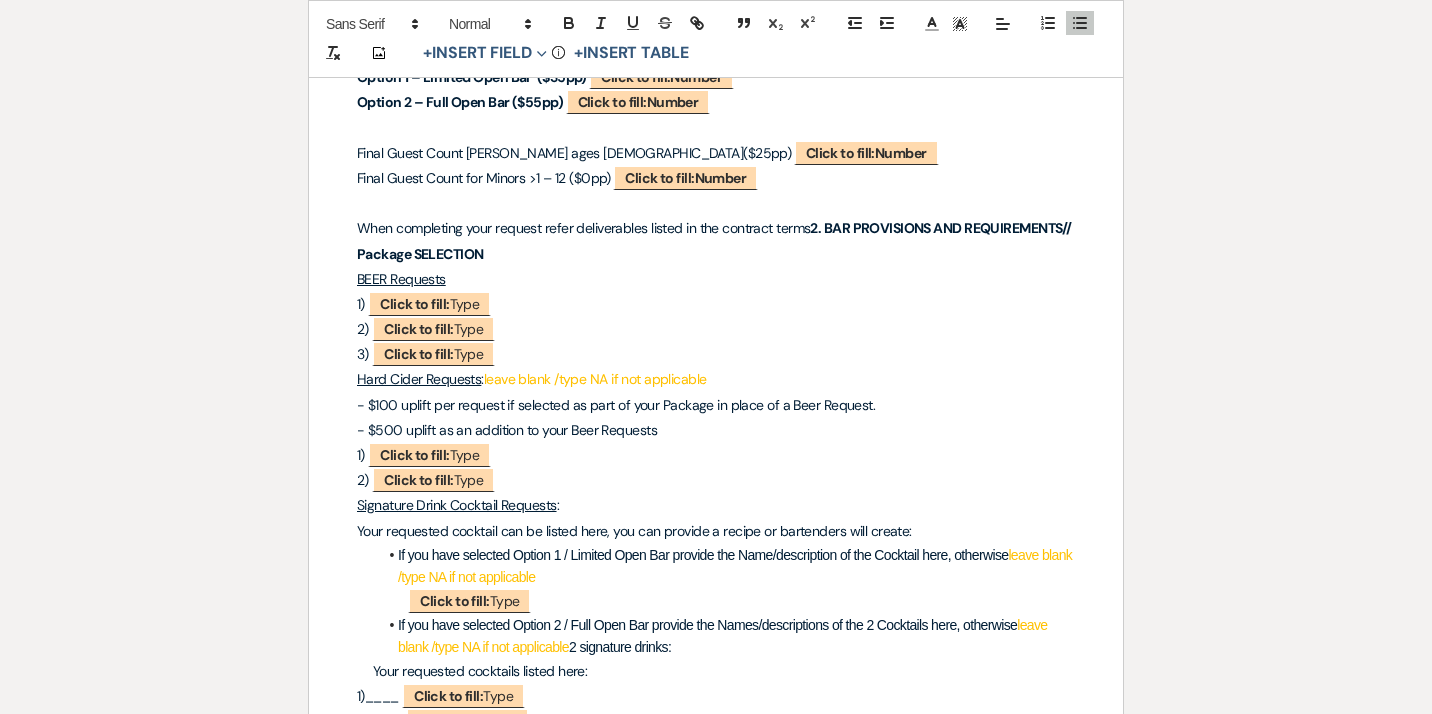 click on "If you have selected [MEDICAL_DATA] / Full Open Bar provide the Names/descriptions of the 2 Cocktails here, otherwise  leave blank /type NA if not applicable   2 signature drinks:" at bounding box center [726, 636] 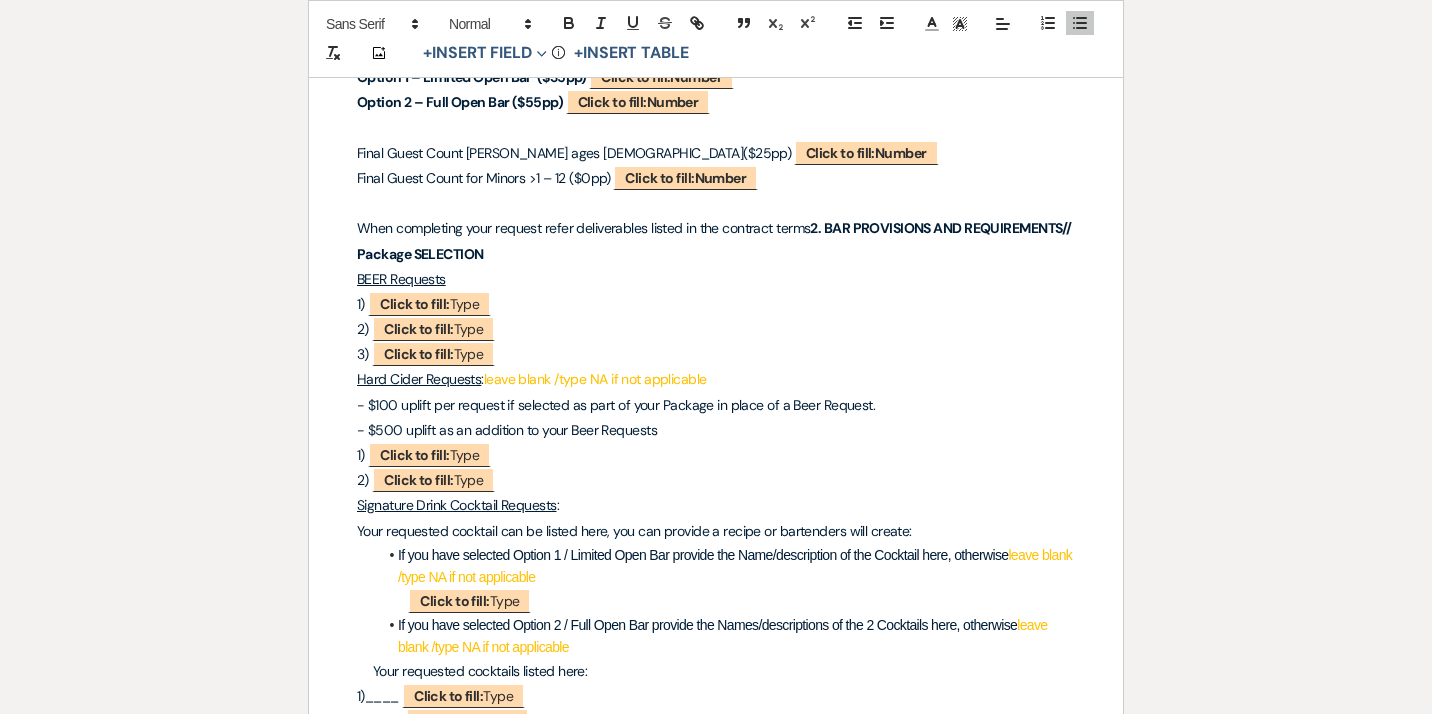 click on "Your requested cocktails listed here:" at bounding box center (480, 671) 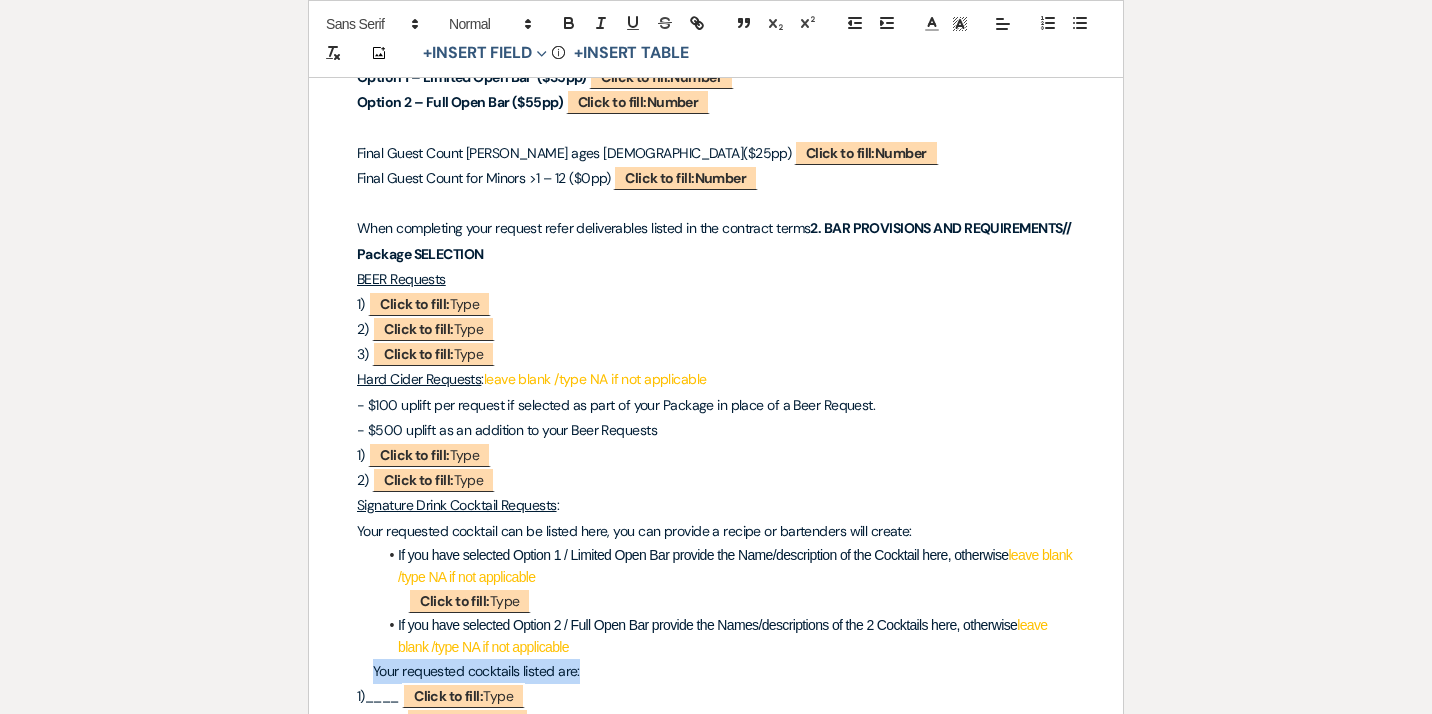 drag, startPoint x: 366, startPoint y: 653, endPoint x: 582, endPoint y: 650, distance: 216.02083 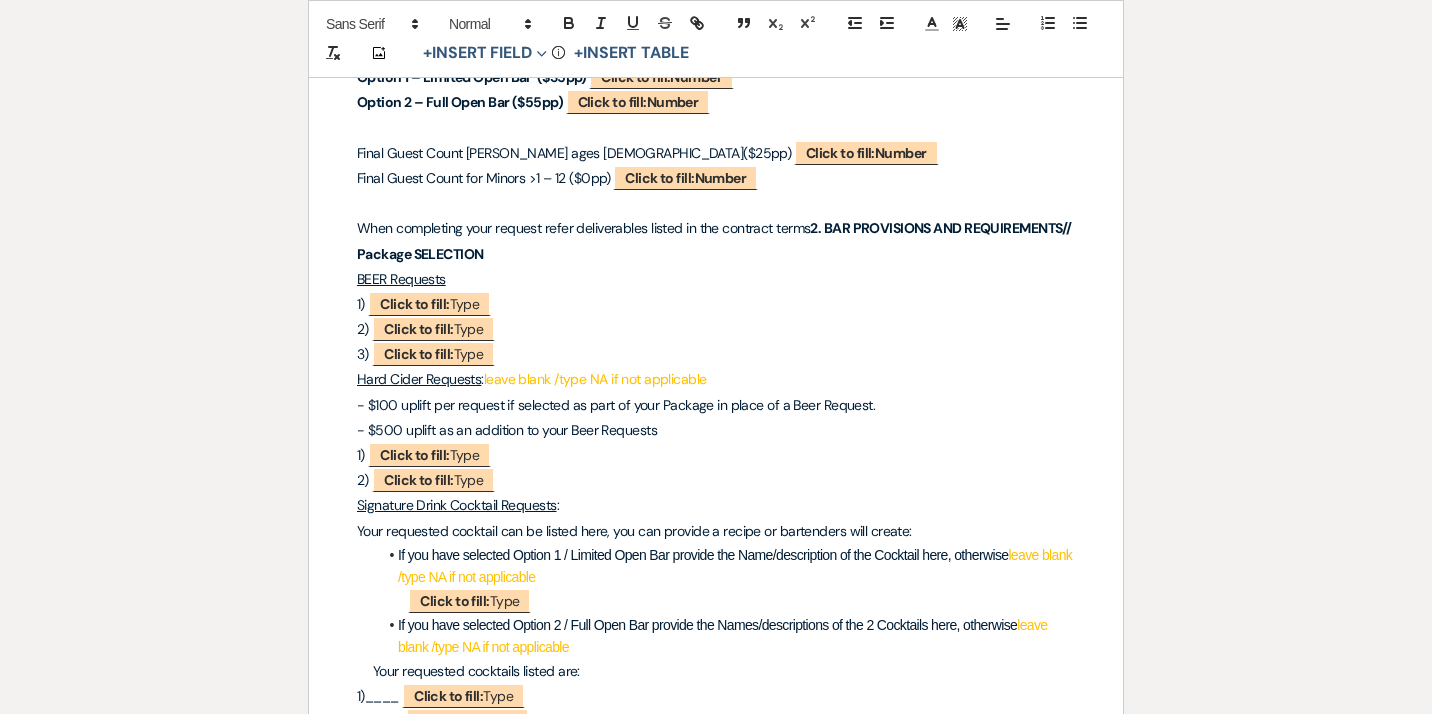 click on "Your requested cocktail can be listed here, you can provide a recipe or bartenders will create:" at bounding box center [716, 531] 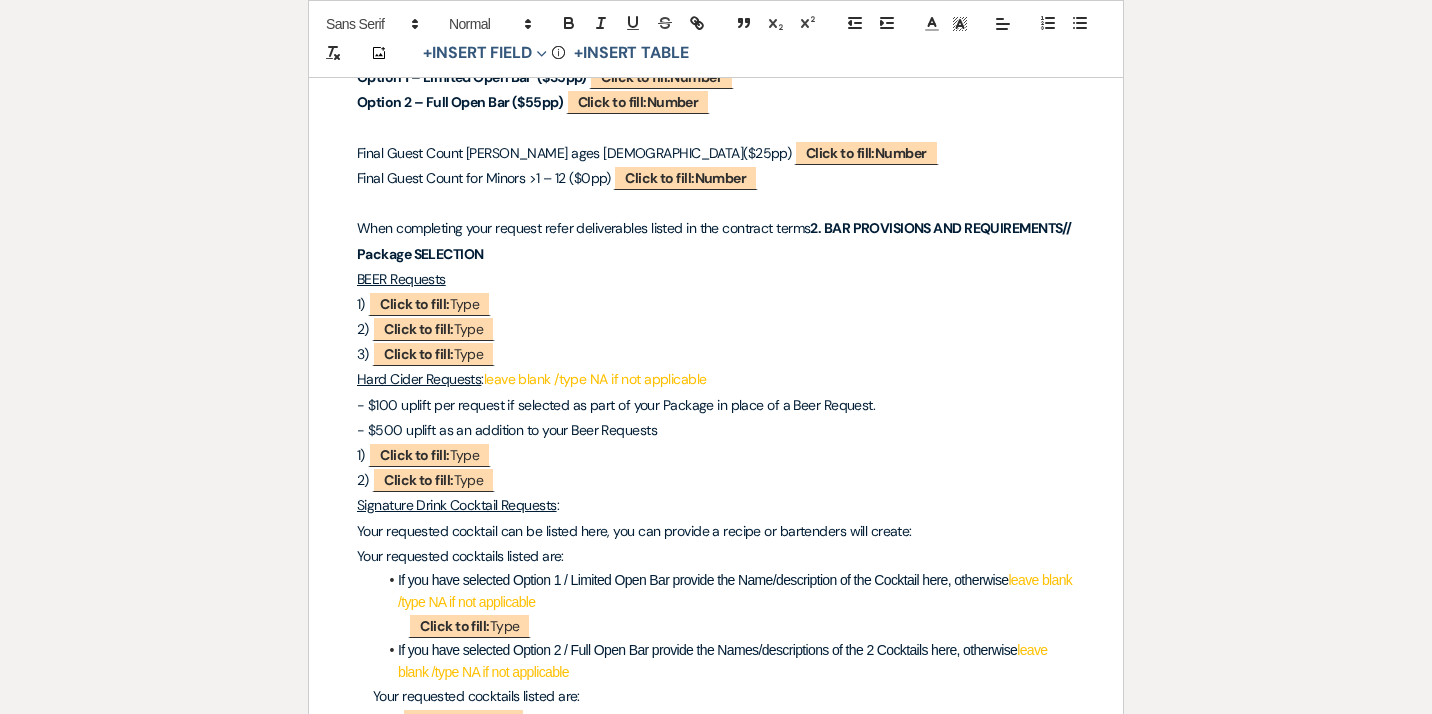 click on "﻿
Click to fill:
Type
﻿" at bounding box center (716, 626) 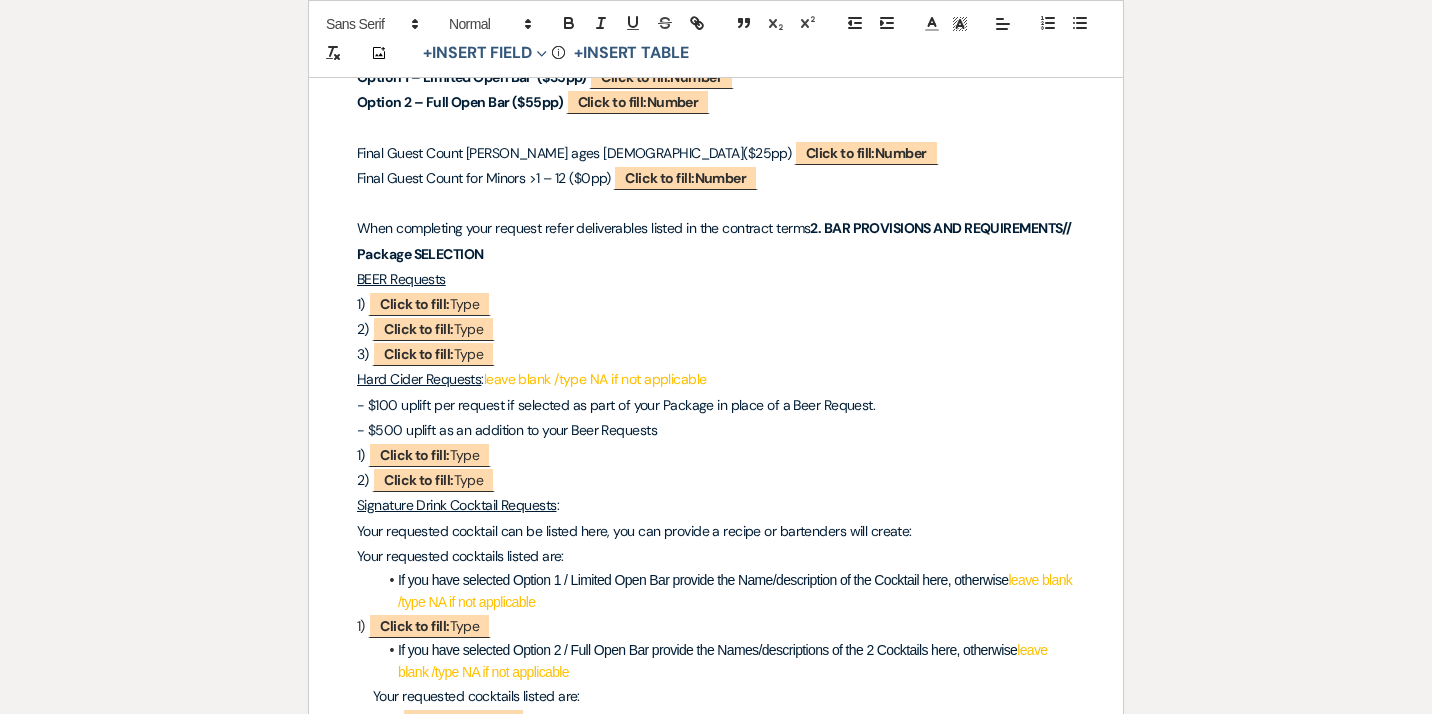 click on "1)____" at bounding box center (378, 721) 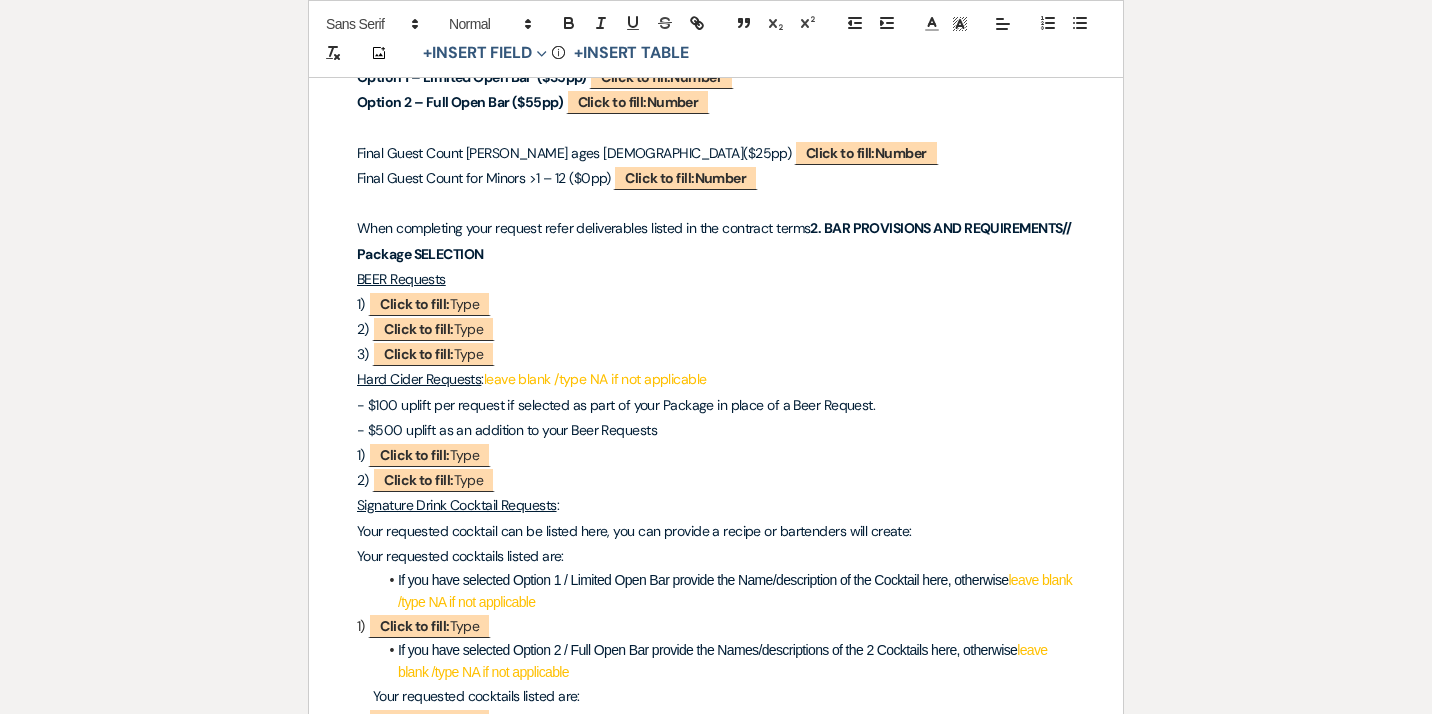 click on "OHBar Services Contract Client Names:  ﻿
Auto fill:
{{Client Full Name(s)}}
﻿   Client Phone:  ﻿
Click to fill:
Phone Number
﻿   Client Address:  ﻿ Address ﻿   Wedding Date:  ﻿
Auto fill:
{{Event Date}}
﻿   Welcome/Rehearsal Dinner Date if applicable:  ﻿
Click to fill:
Date
﻿   Wedding Location/Venue:  ﻿
Auto fill:
{{Venue Name}}
﻿   The following contract contains the elements of Beverage Services to be provided for the above mentioned Client(s)  ﻿
Auto fill:
{{Client Full Name(s)}}
﻿  & Date(s)  ﻿
Auto fill:
{{Event Date}}
﻿   All alcoholic beverages shall be served within terms of the NYS Liquor Authority permit license obtained for the event date(s)." at bounding box center [716, -323] 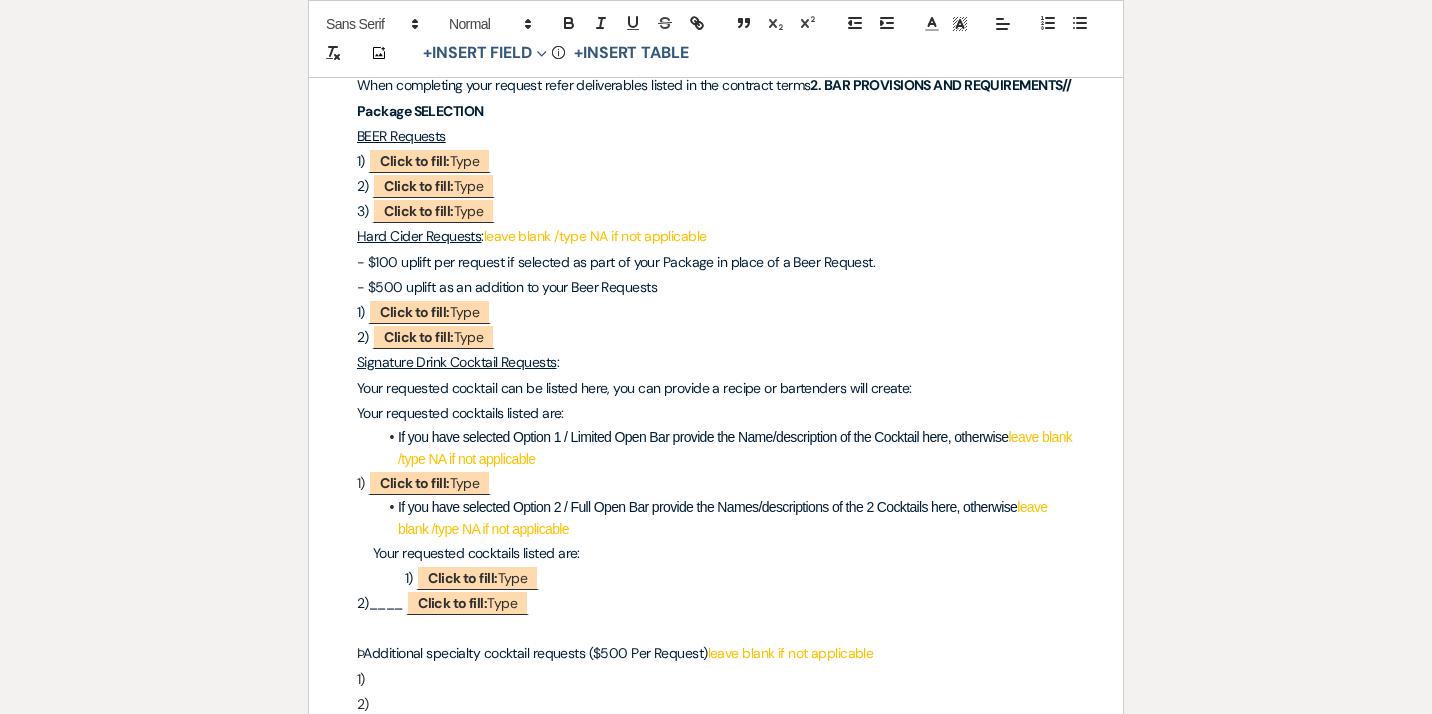 scroll, scrollTop: 2643, scrollLeft: 0, axis: vertical 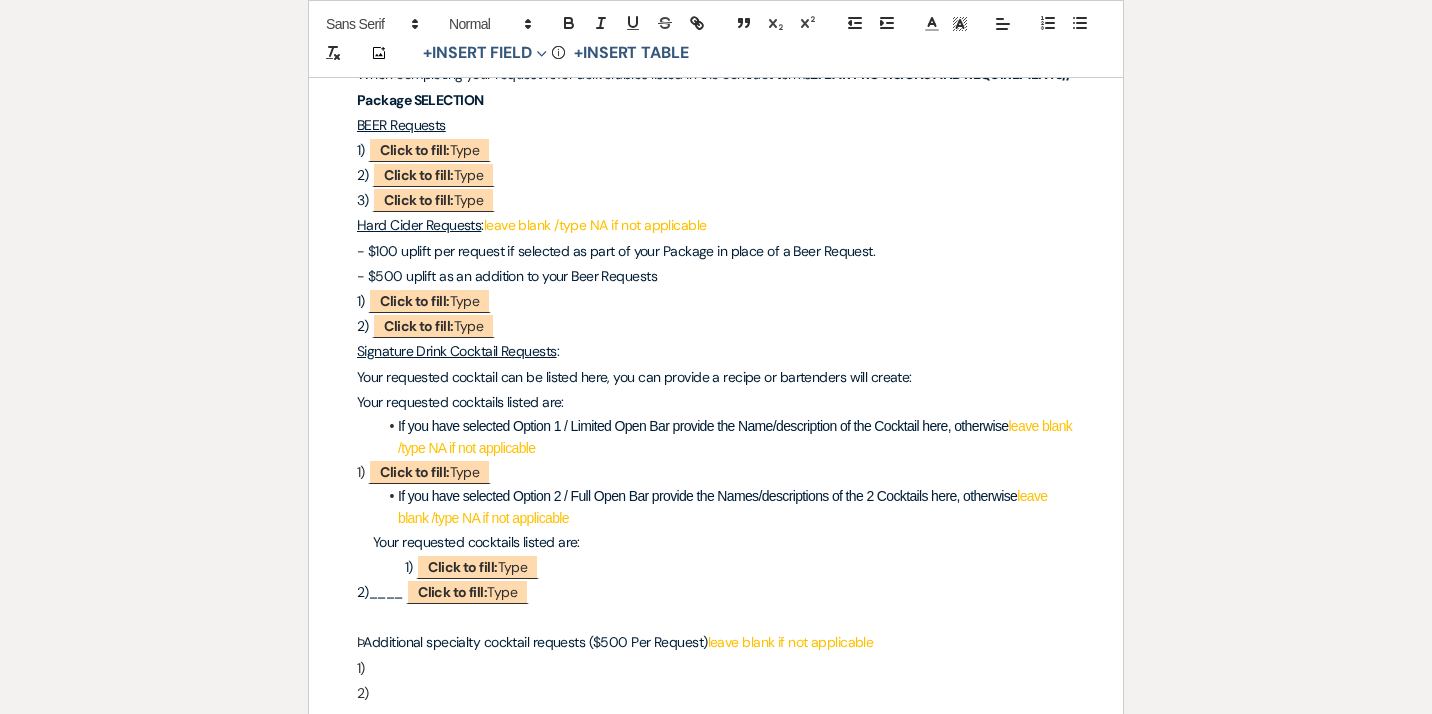 click on "Your requested cocktail can be listed here, you can provide a recipe or bartenders will create:" at bounding box center (634, 377) 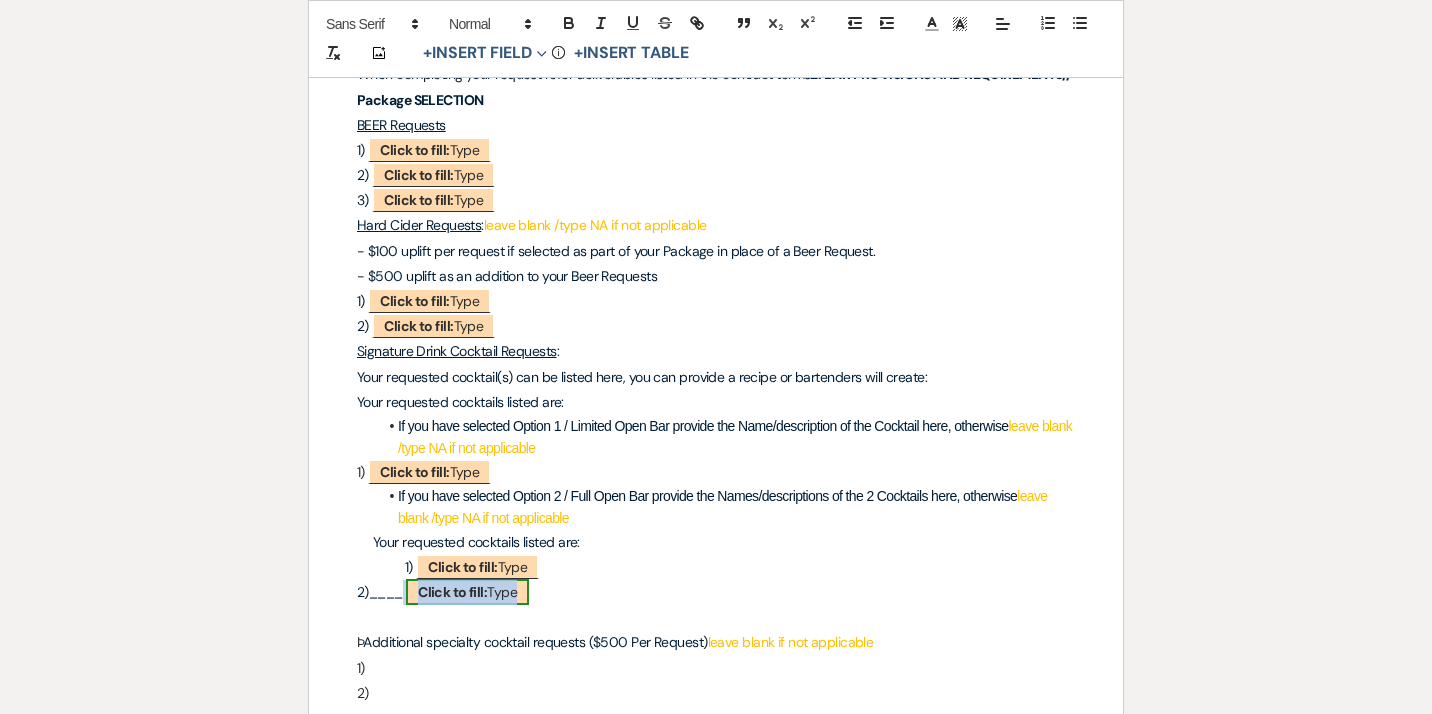 click on "Click to fill:
Type" at bounding box center (467, 592) 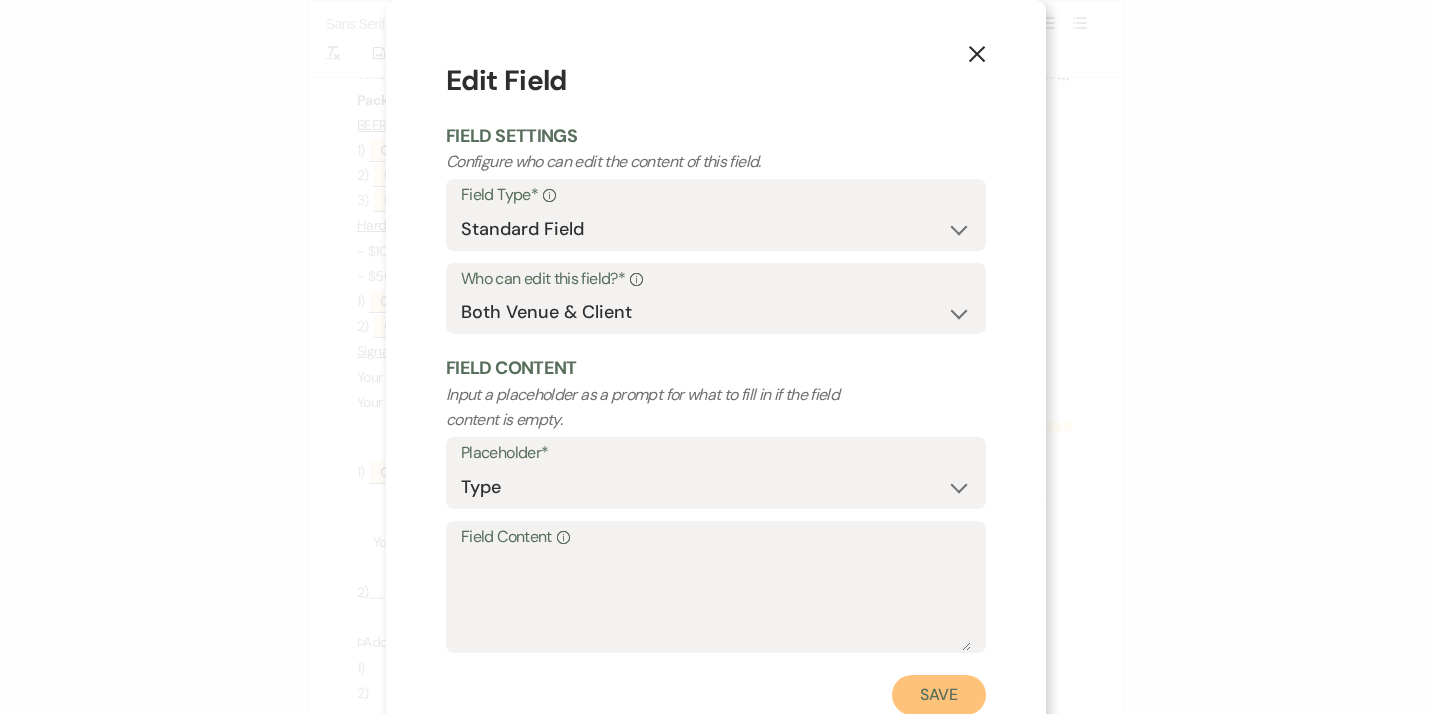 click on "Save" at bounding box center [939, 695] 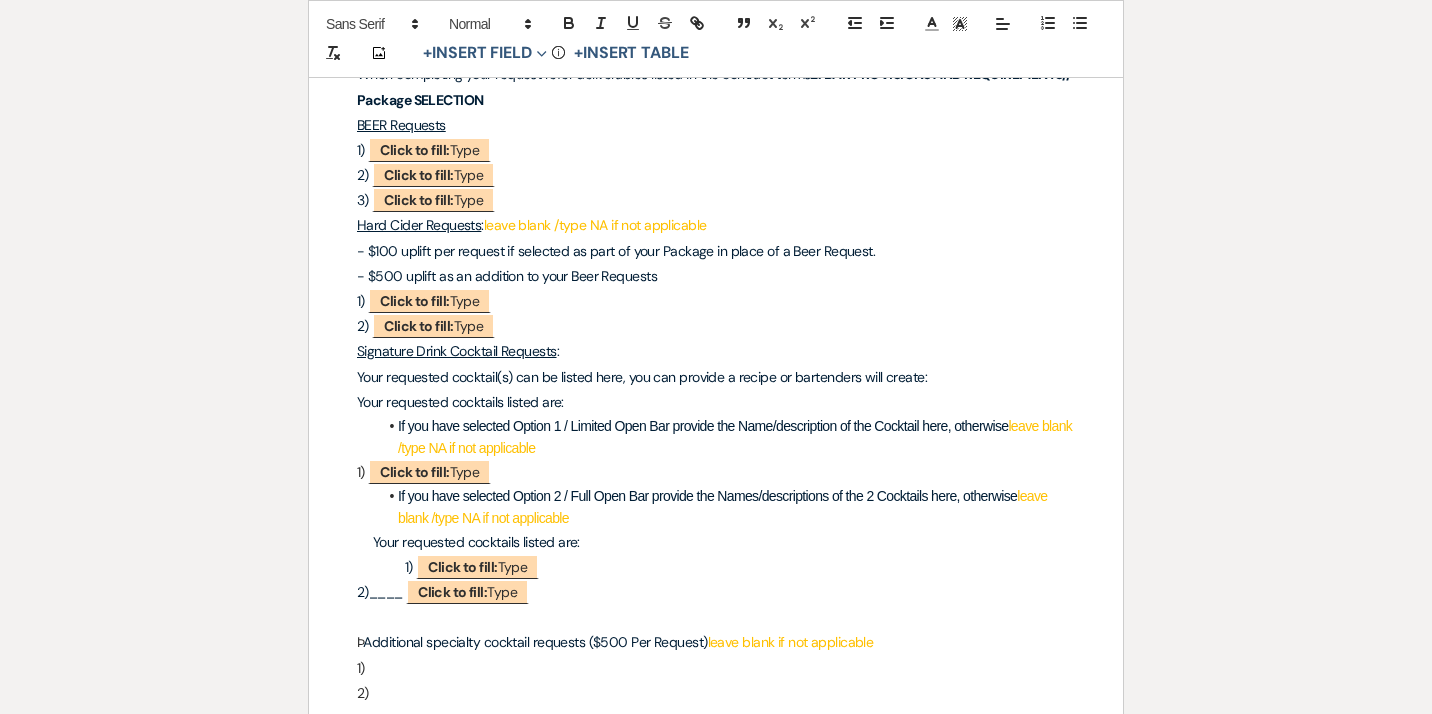 click on "2)____" at bounding box center (380, 592) 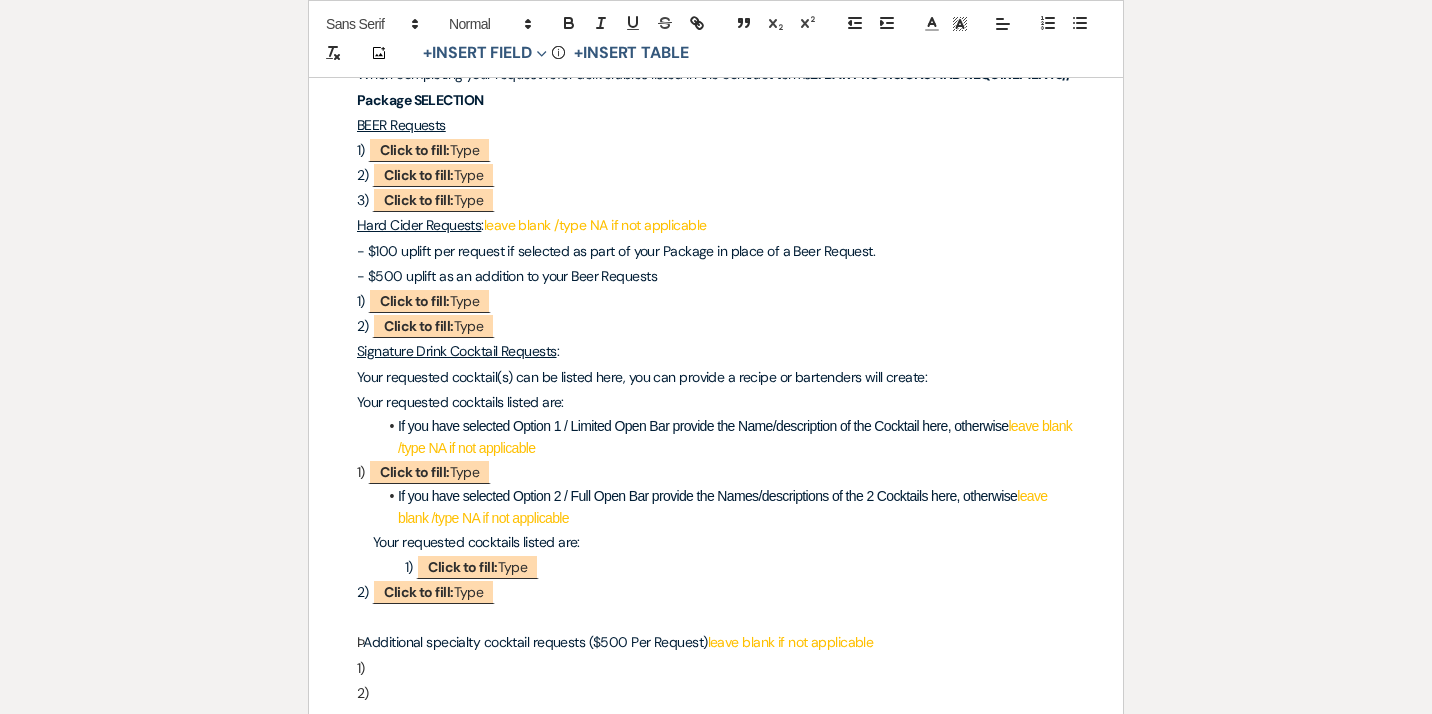 click on "OHBar Services Contract Client Names:  ﻿
Auto fill:
{{Client Full Name(s)}}
﻿   Client Phone:  ﻿
Click to fill:
Phone Number
﻿   Client Address:  ﻿ Address ﻿   Wedding Date:  ﻿
Auto fill:
{{Event Date}}
﻿   Welcome/Rehearsal Dinner Date if applicable:  ﻿
Click to fill:
Date
﻿   Wedding Location/Venue:  ﻿
Auto fill:
{{Venue Name}}
﻿   The following contract contains the elements of Beverage Services to be provided for the above mentioned Client(s)  ﻿
Auto fill:
{{Client Full Name(s)}}
﻿  & Date(s)  ﻿
Auto fill:
{{Event Date}}
﻿   All alcoholic beverages shall be served within terms of the NYS Liquor Authority permit license obtained for the event date(s)." at bounding box center (716, -477) 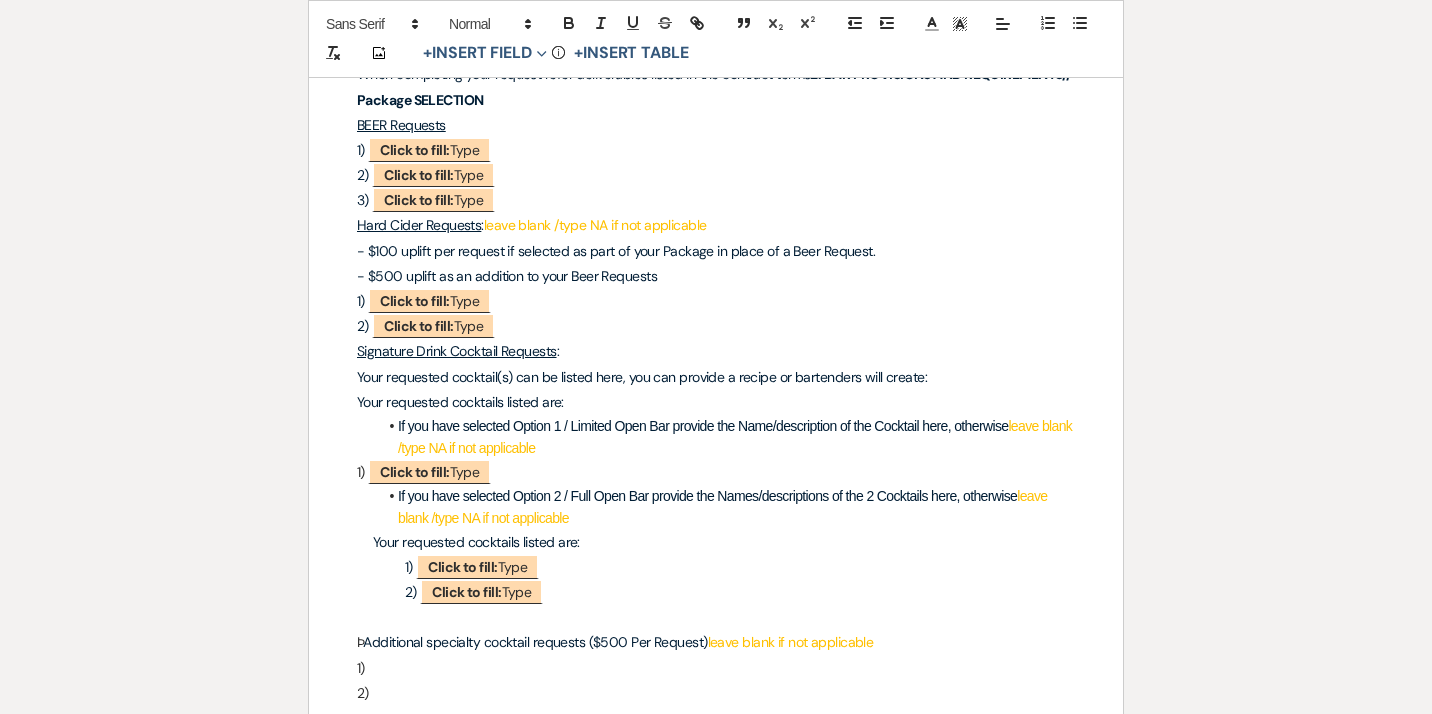 click on "Additional specialty cocktail requests ($500 Per Request)" at bounding box center [535, 642] 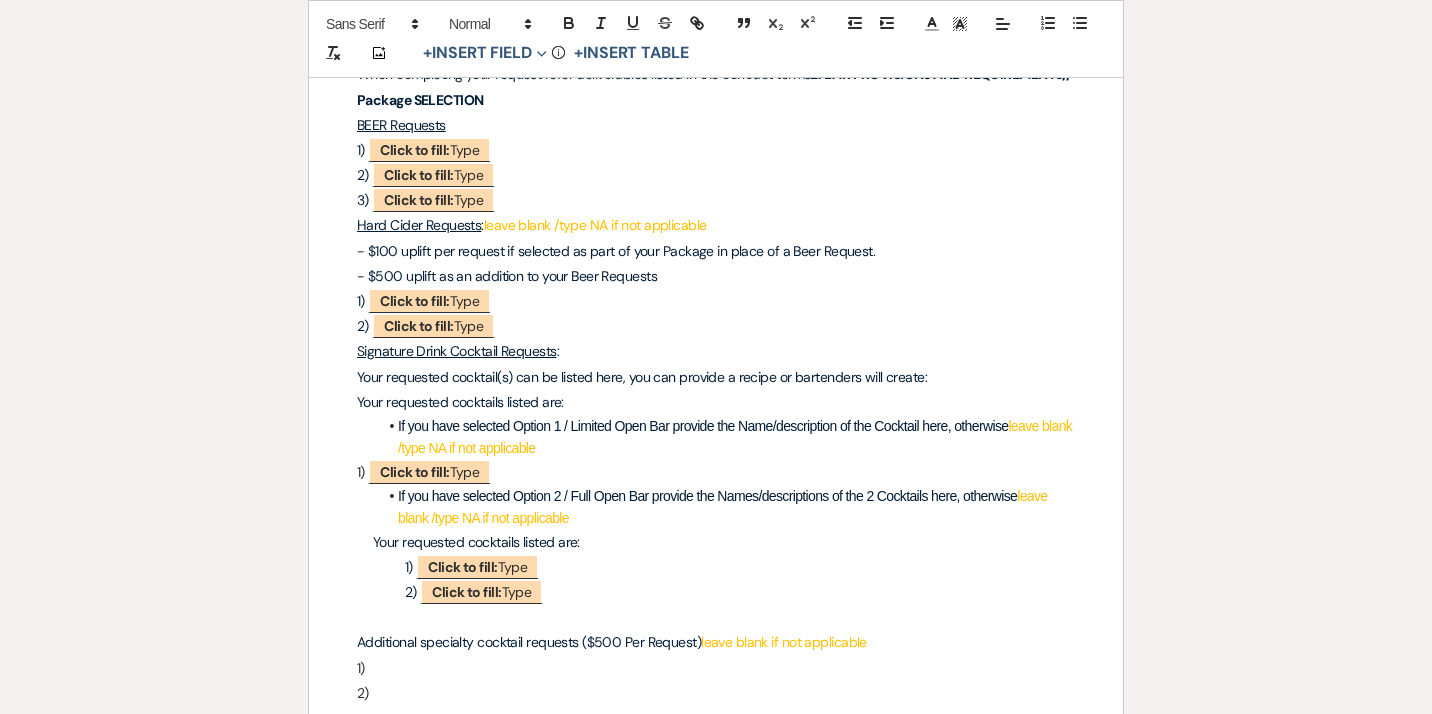 click on "Additional specialty cocktail requests ($500 Per Request)" at bounding box center [529, 642] 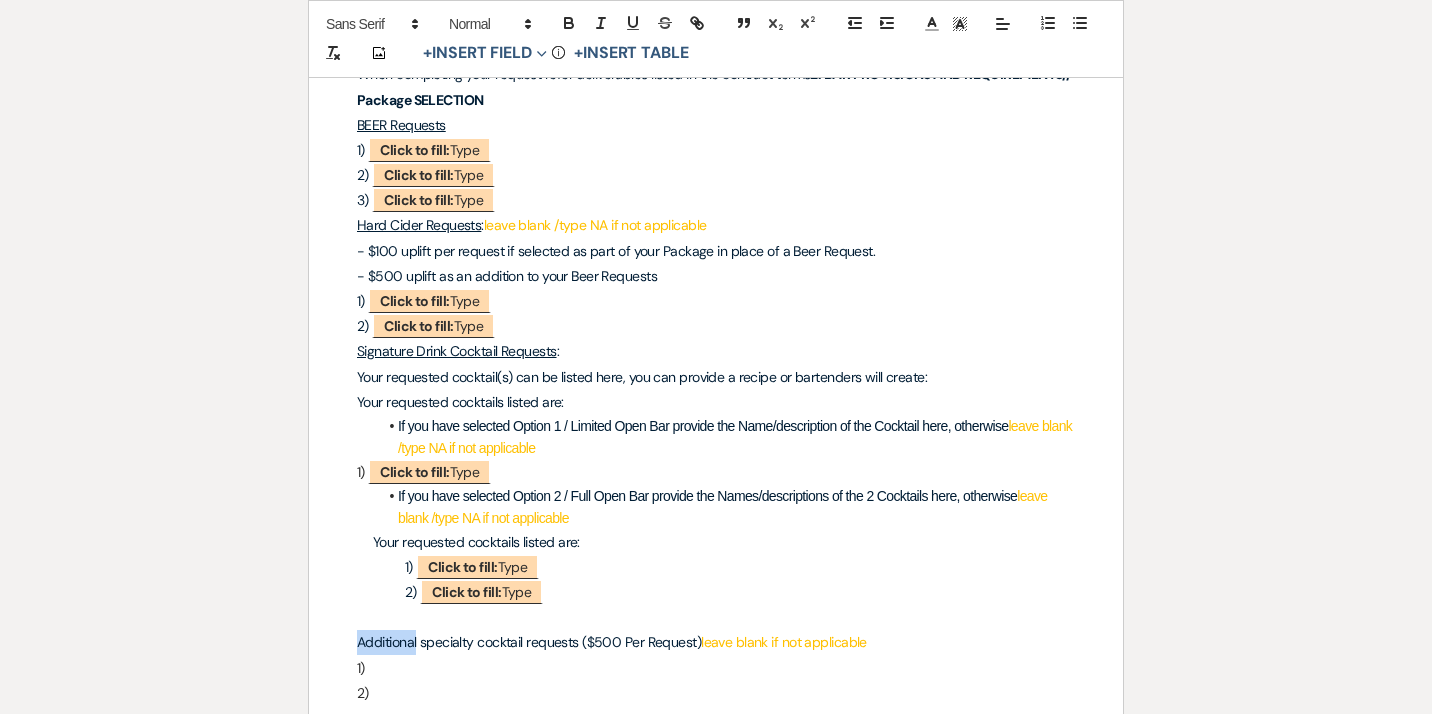 click on "Additional specialty cocktail requests ($500 Per Request)" at bounding box center (529, 642) 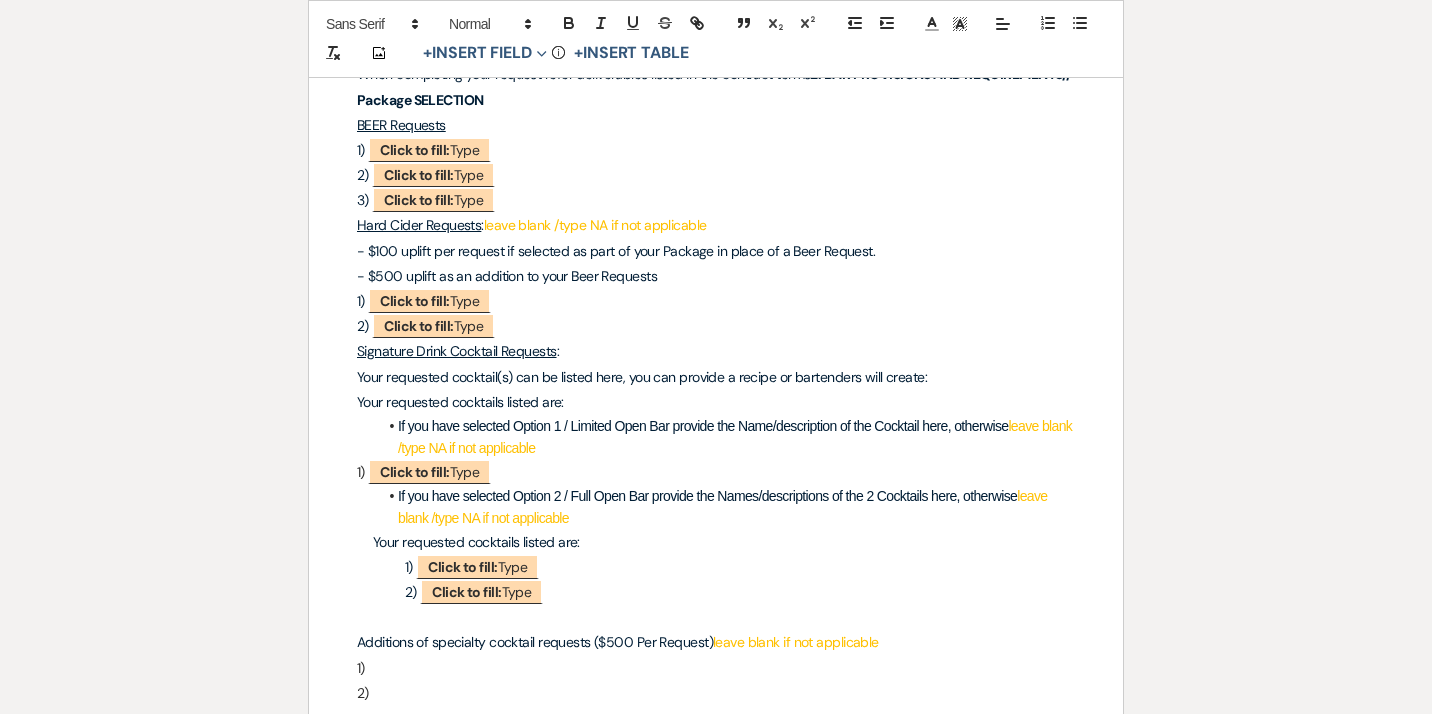 click on "1)" at bounding box center (716, 668) 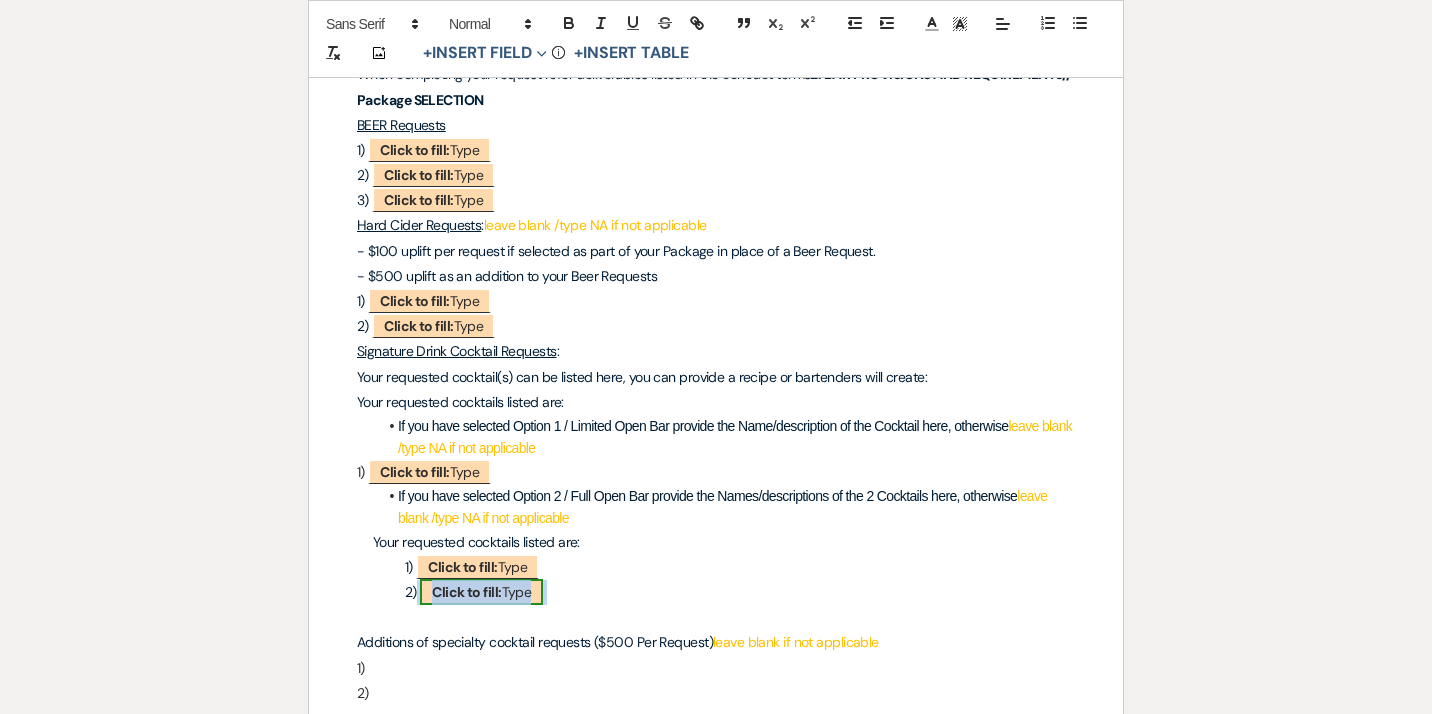 drag, startPoint x: 548, startPoint y: 577, endPoint x: 466, endPoint y: 574, distance: 82.05486 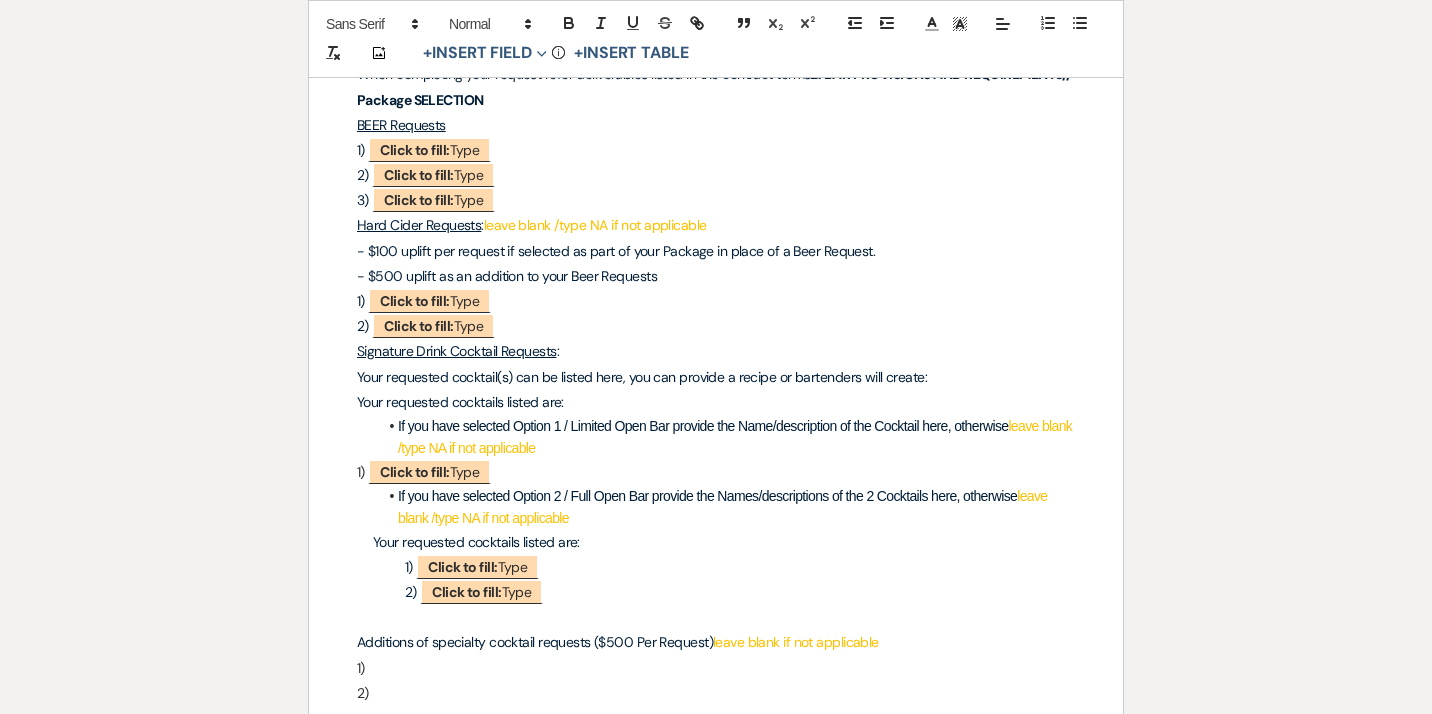 click on "1)" at bounding box center (716, 668) 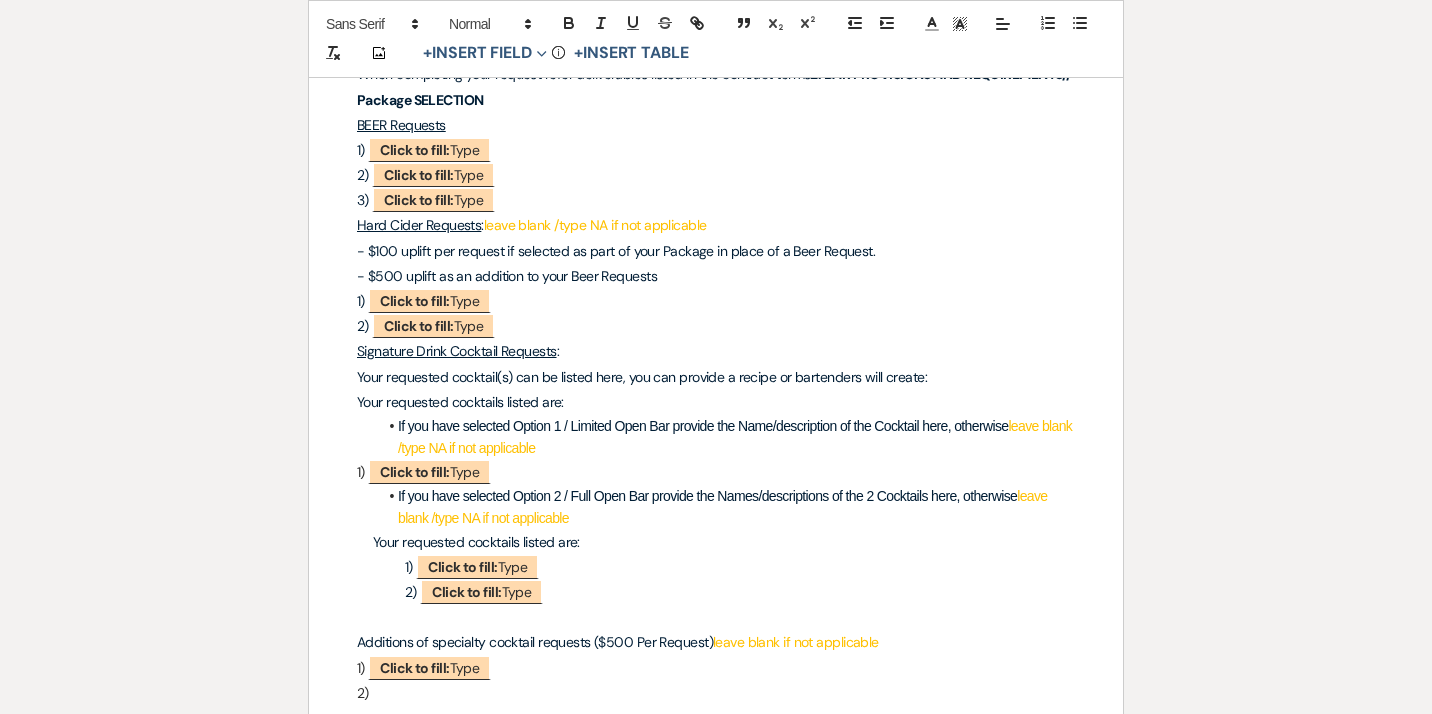 click on "2)" at bounding box center (716, 693) 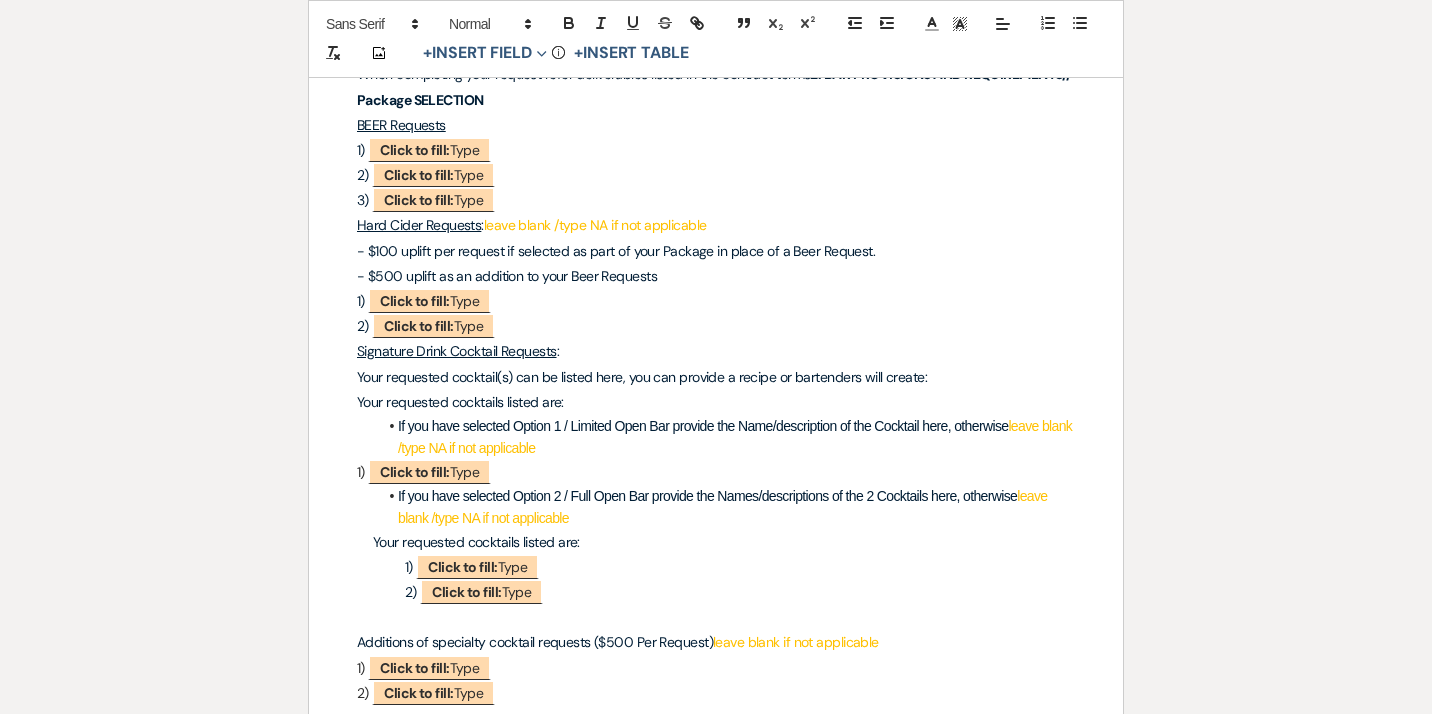 click on "leave blank if not applicable" at bounding box center [796, 642] 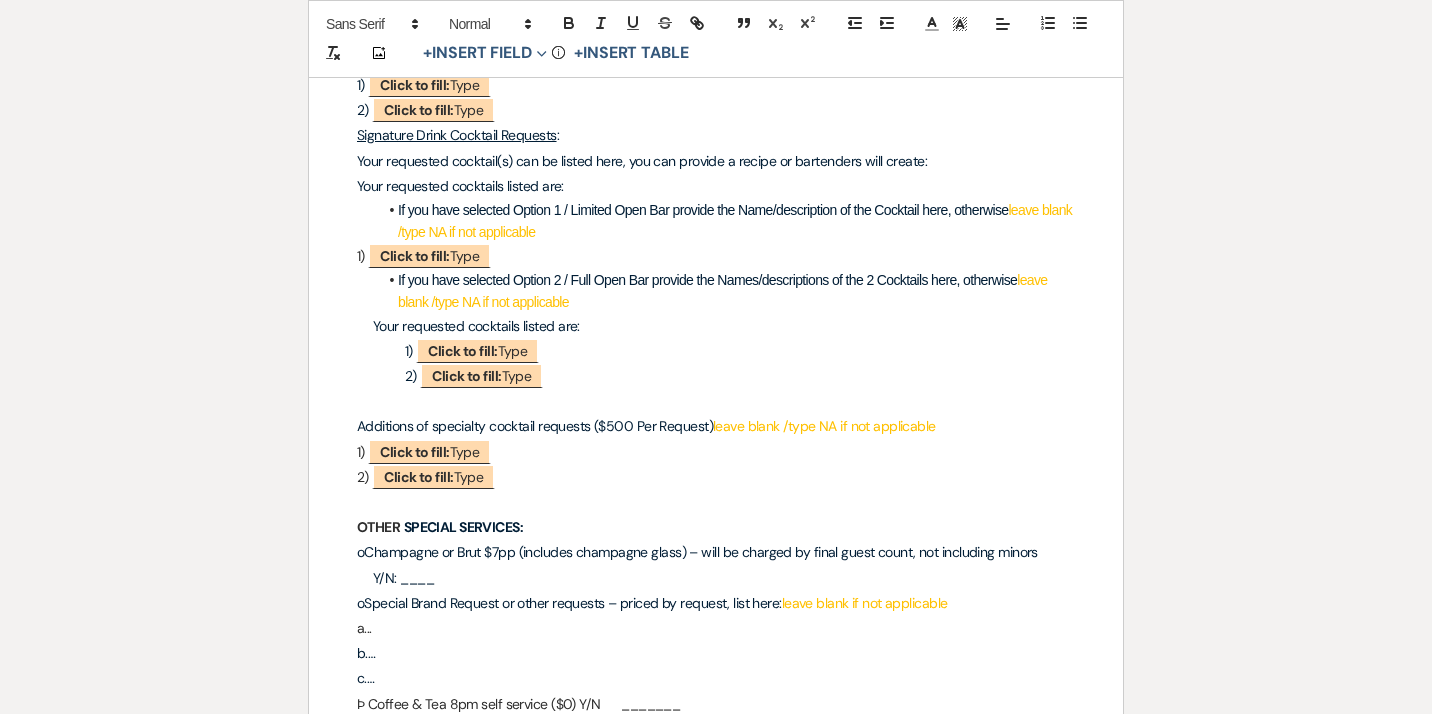 scroll, scrollTop: 2871, scrollLeft: 0, axis: vertical 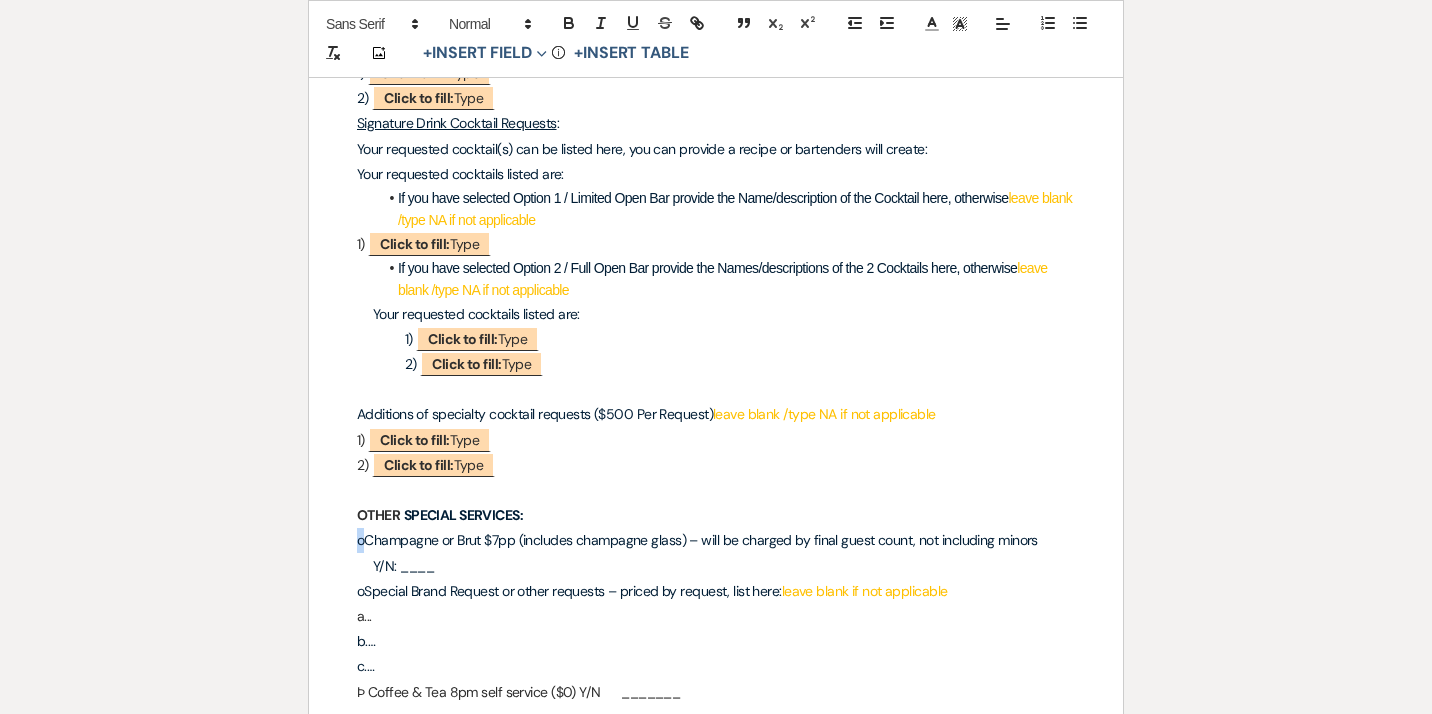 drag, startPoint x: 364, startPoint y: 516, endPoint x: 351, endPoint y: 516, distance: 13 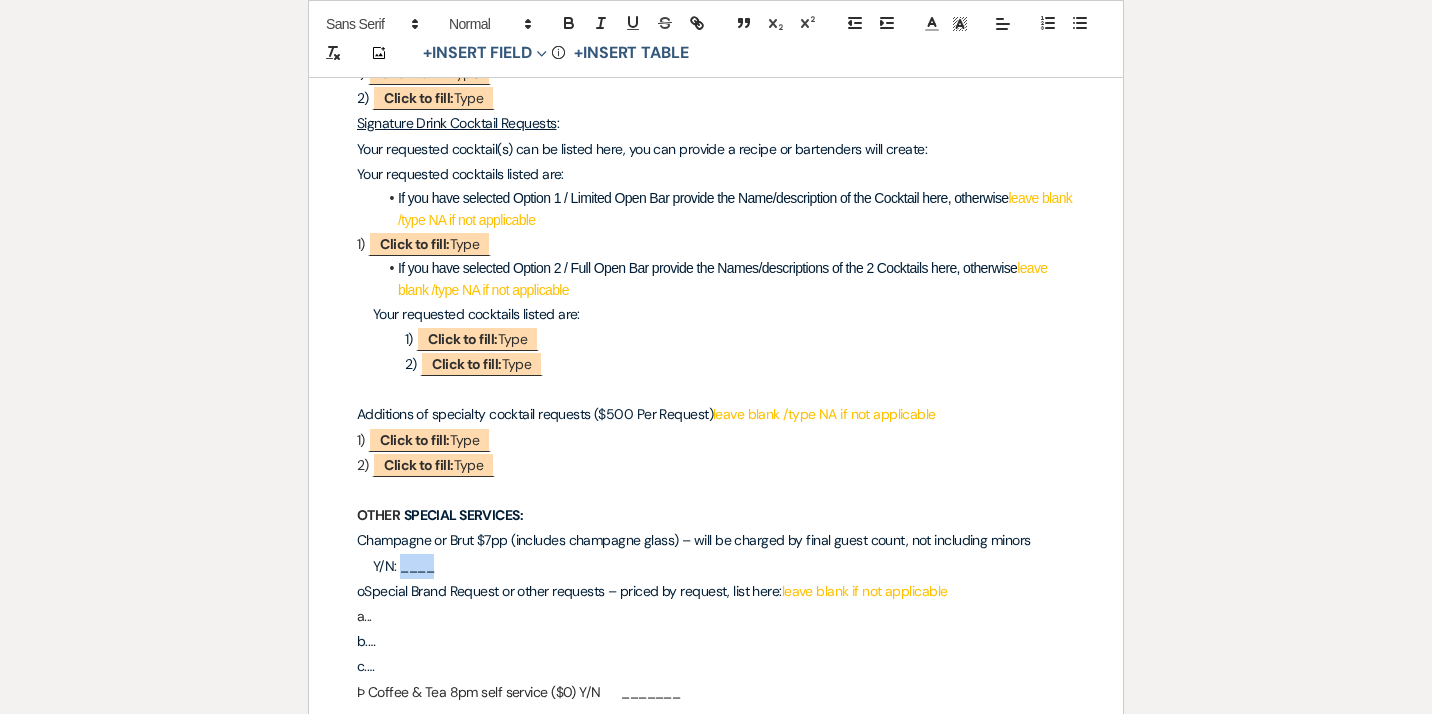drag, startPoint x: 435, startPoint y: 546, endPoint x: 396, endPoint y: 548, distance: 39.051247 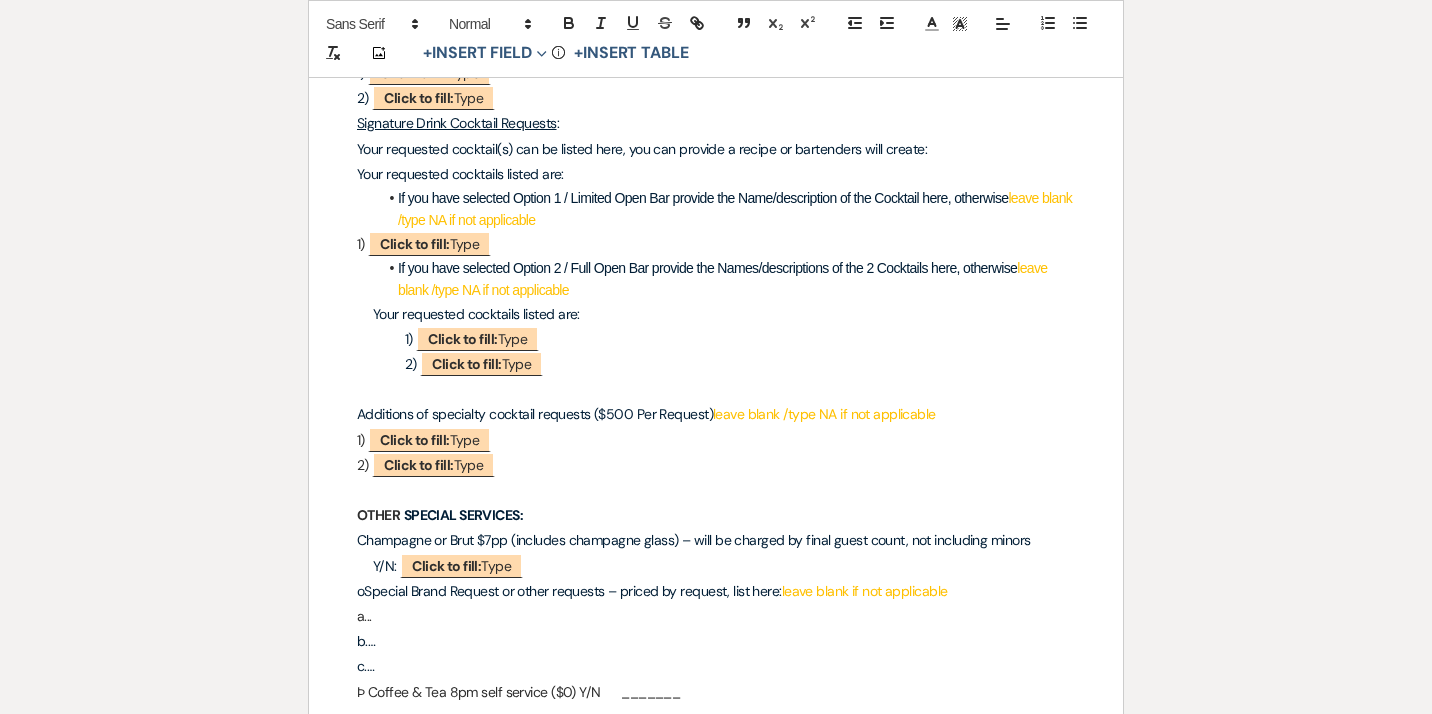 click on "oSpecial Brand Request or other requests – priced by request, list here:" at bounding box center (569, 591) 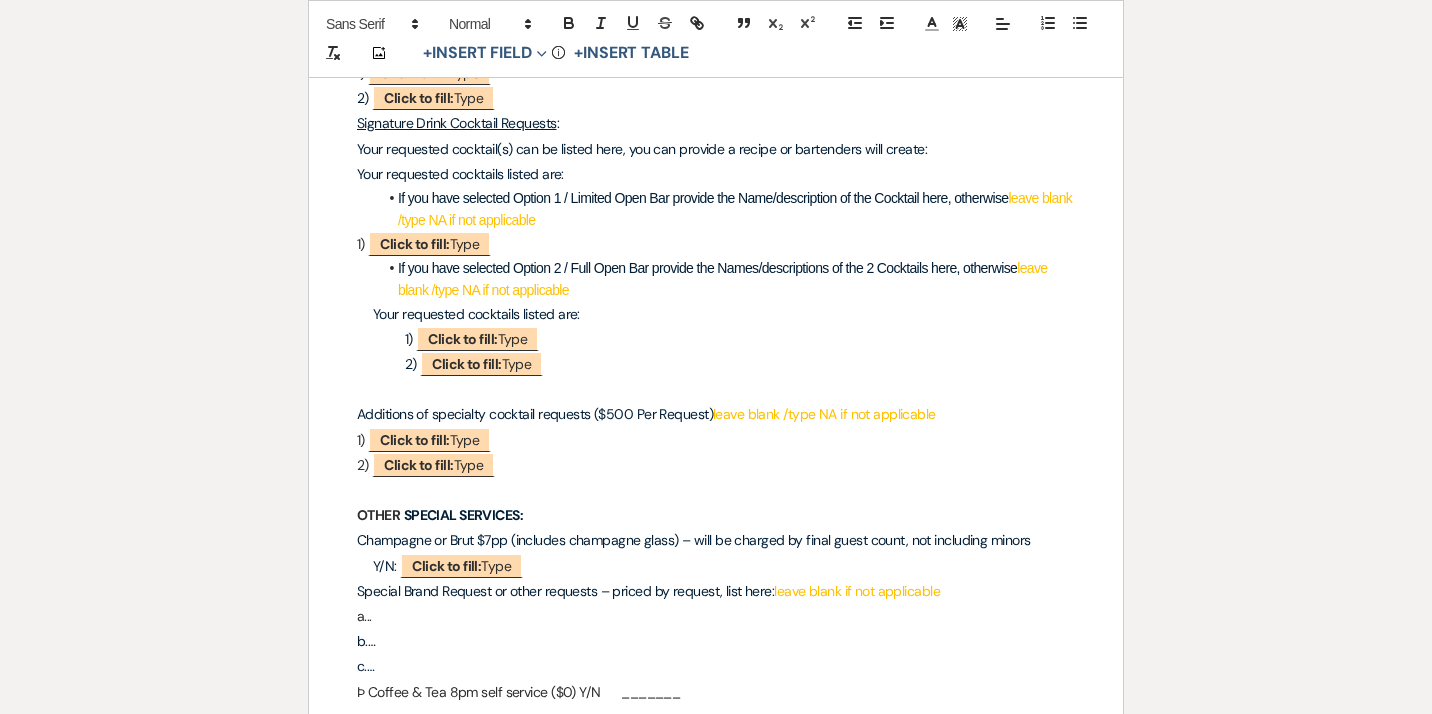 click on "Champagne or Brut $7pp (includes champagne glass) – will be charged by final guest count, not including minors" at bounding box center (693, 540) 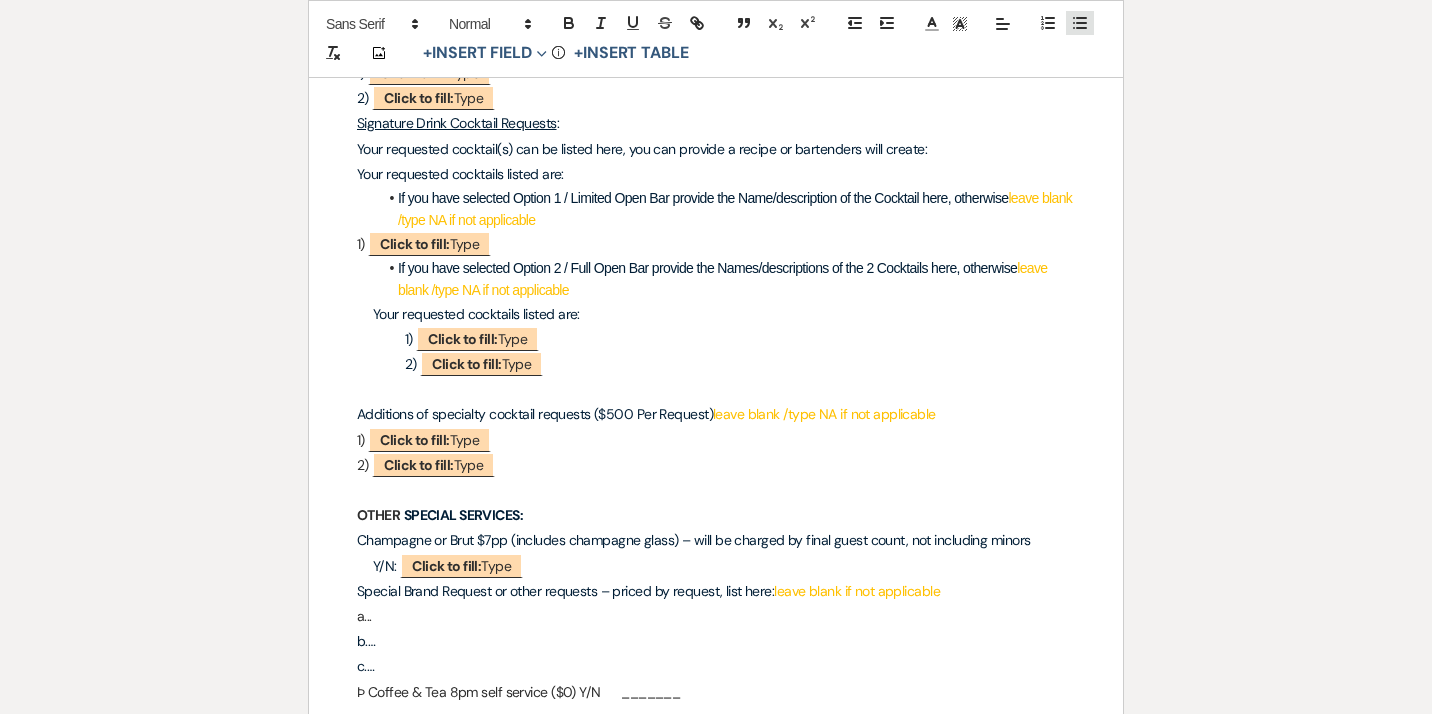 click 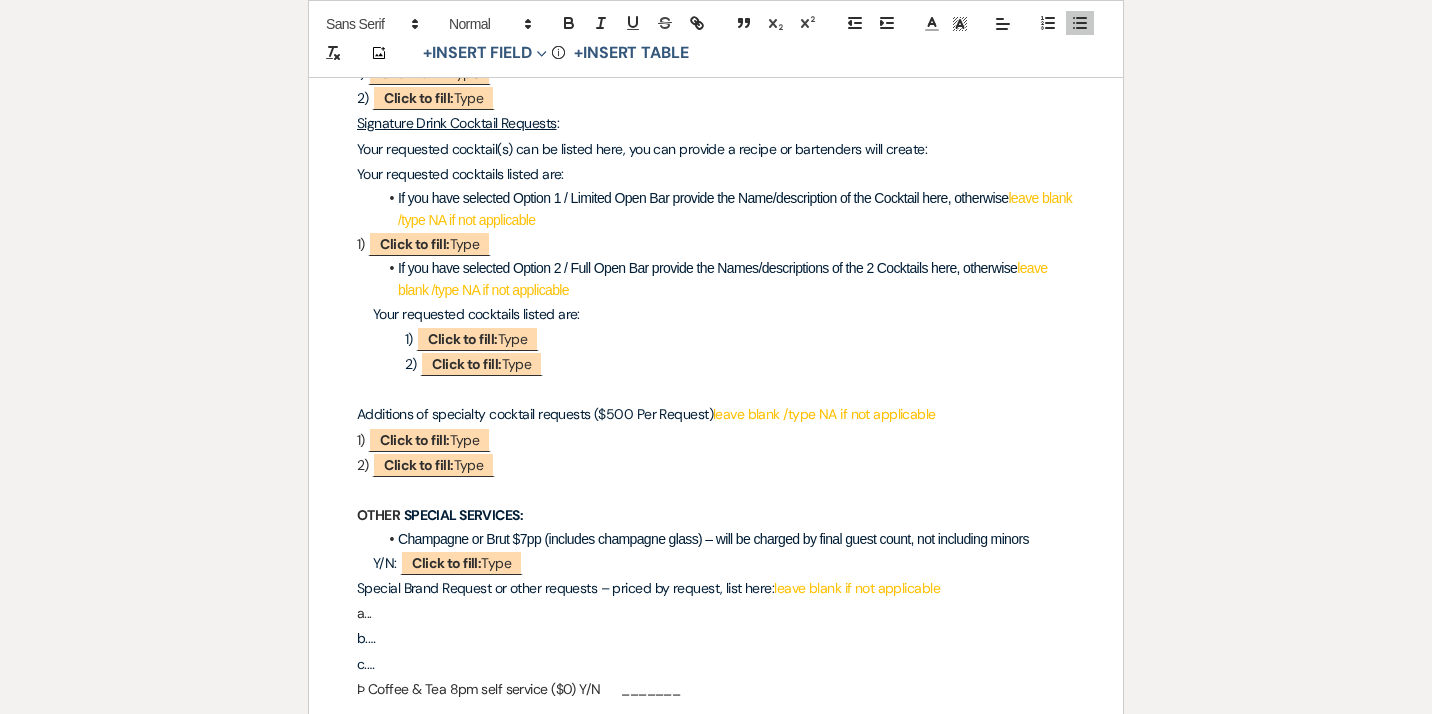 click on "OHBar Services Contract Client Names:  ﻿
Auto fill:
{{Client Full Name(s)}}
﻿   Client Phone:  ﻿
Click to fill:
Phone Number
﻿   Client Address:  ﻿ Address ﻿   Wedding Date:  ﻿
Auto fill:
{{Event Date}}
﻿   Welcome/Rehearsal Dinner Date if applicable:  ﻿
Click to fill:
Date
﻿   Wedding Location/Venue:  ﻿
Auto fill:
{{Venue Name}}
﻿   The following contract contains the elements of Beverage Services to be provided for the above mentioned Client(s)  ﻿
Auto fill:
{{Client Full Name(s)}}
﻿  & Date(s)  ﻿
Auto fill:
{{Event Date}}
﻿   All alcoholic beverages shall be served within terms of the NYS Liquor Authority permit license obtained for the event date(s)." at bounding box center (716, -706) 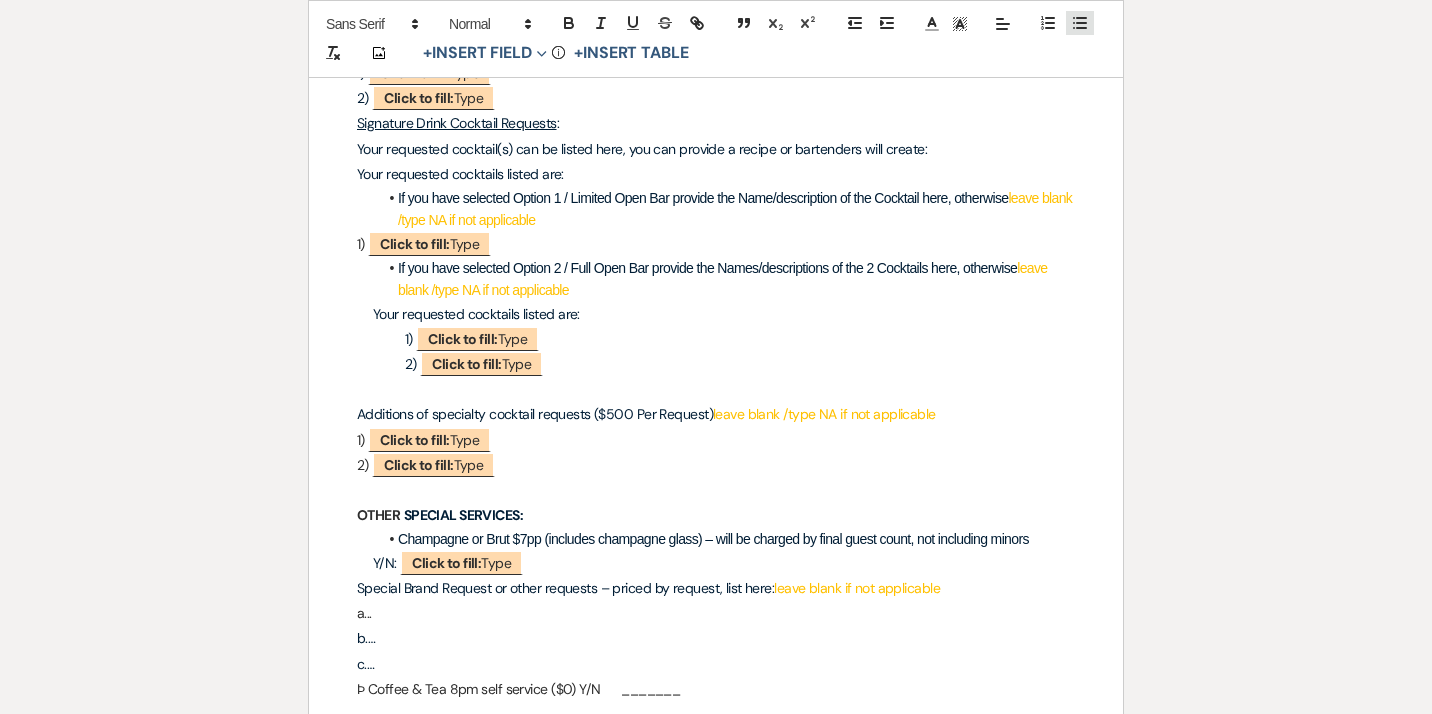 click 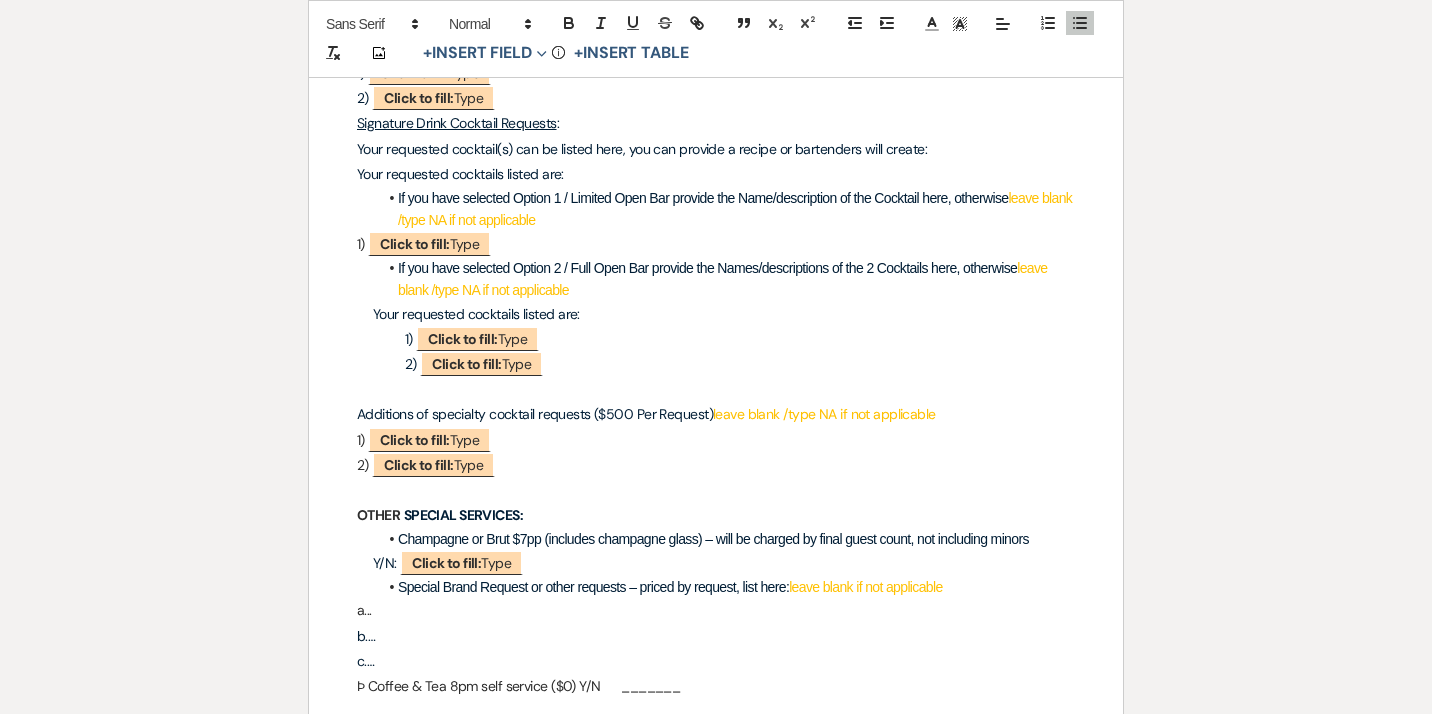 click on "Y/N:  ﻿
Click to fill:
Type
﻿" at bounding box center (716, 563) 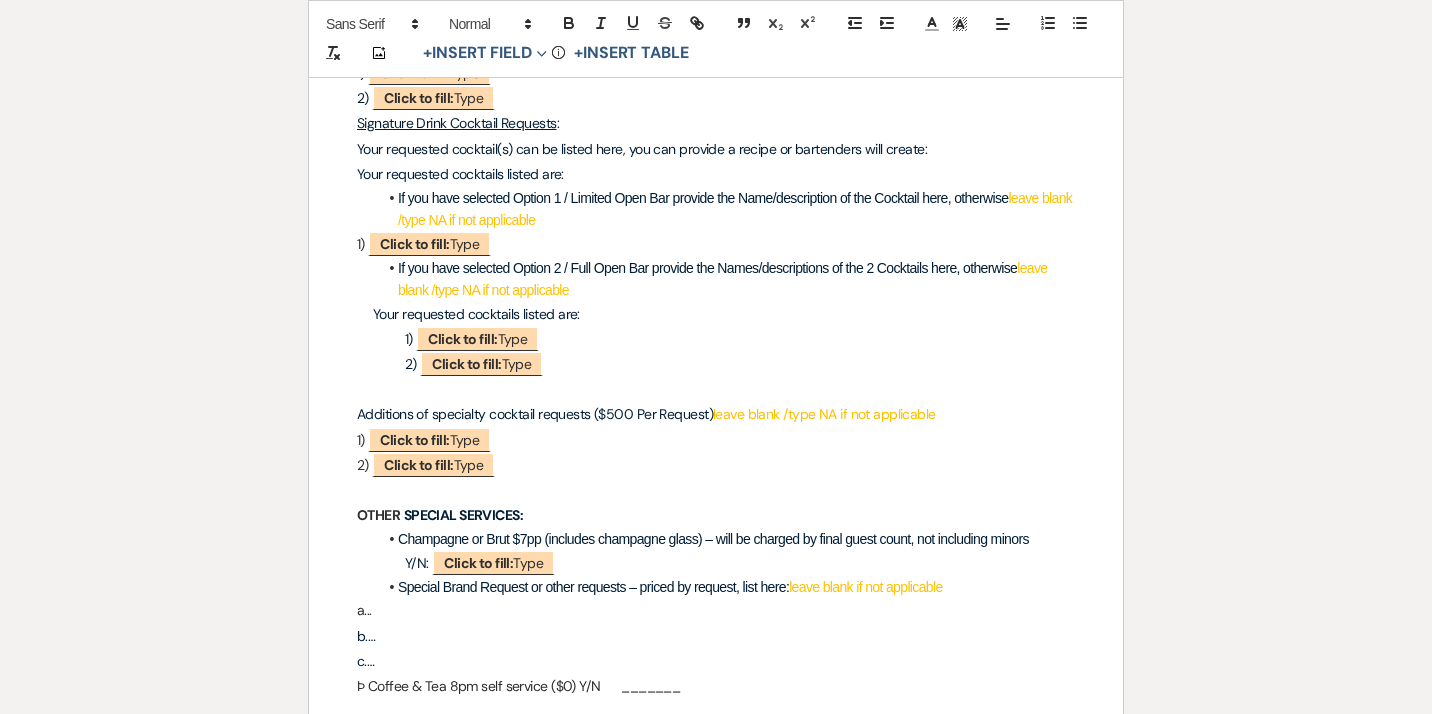 click on "leave blank if not applicable" at bounding box center (865, 587) 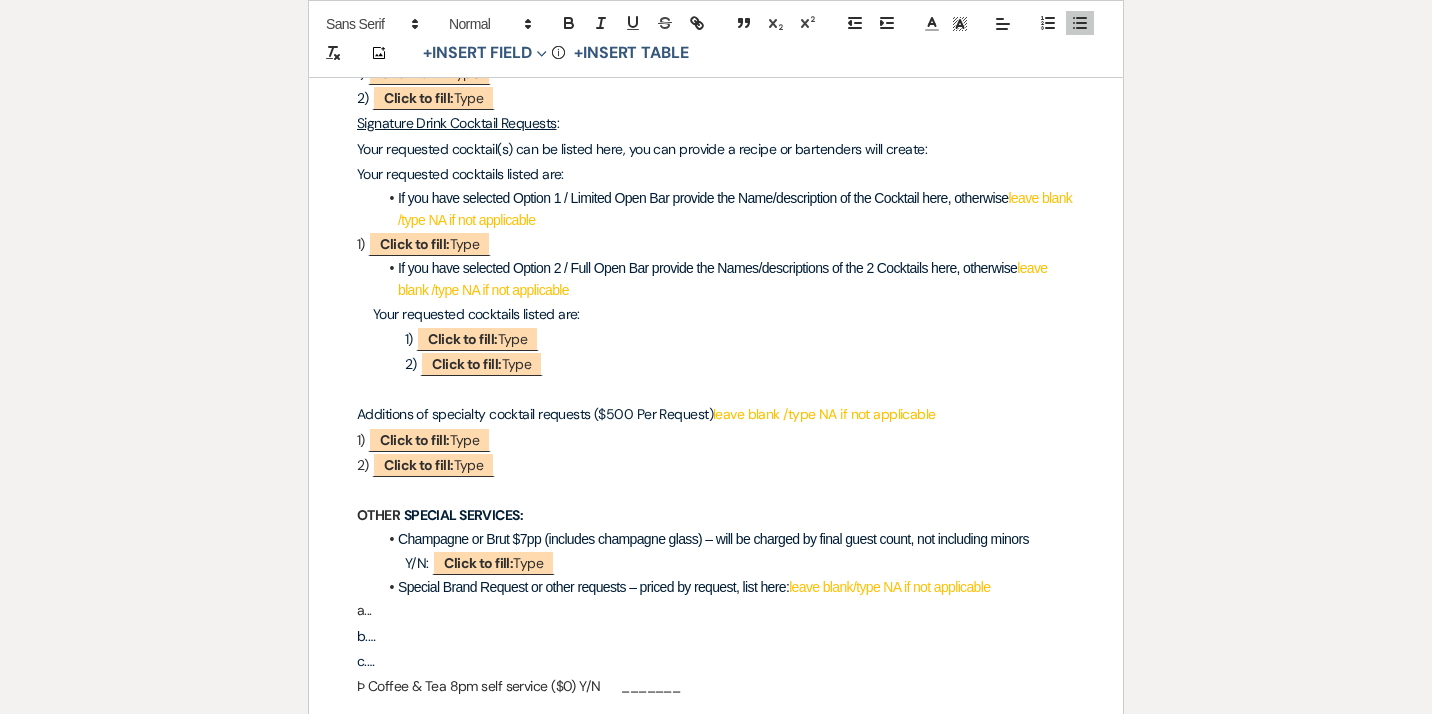 click on "a..." at bounding box center [716, 610] 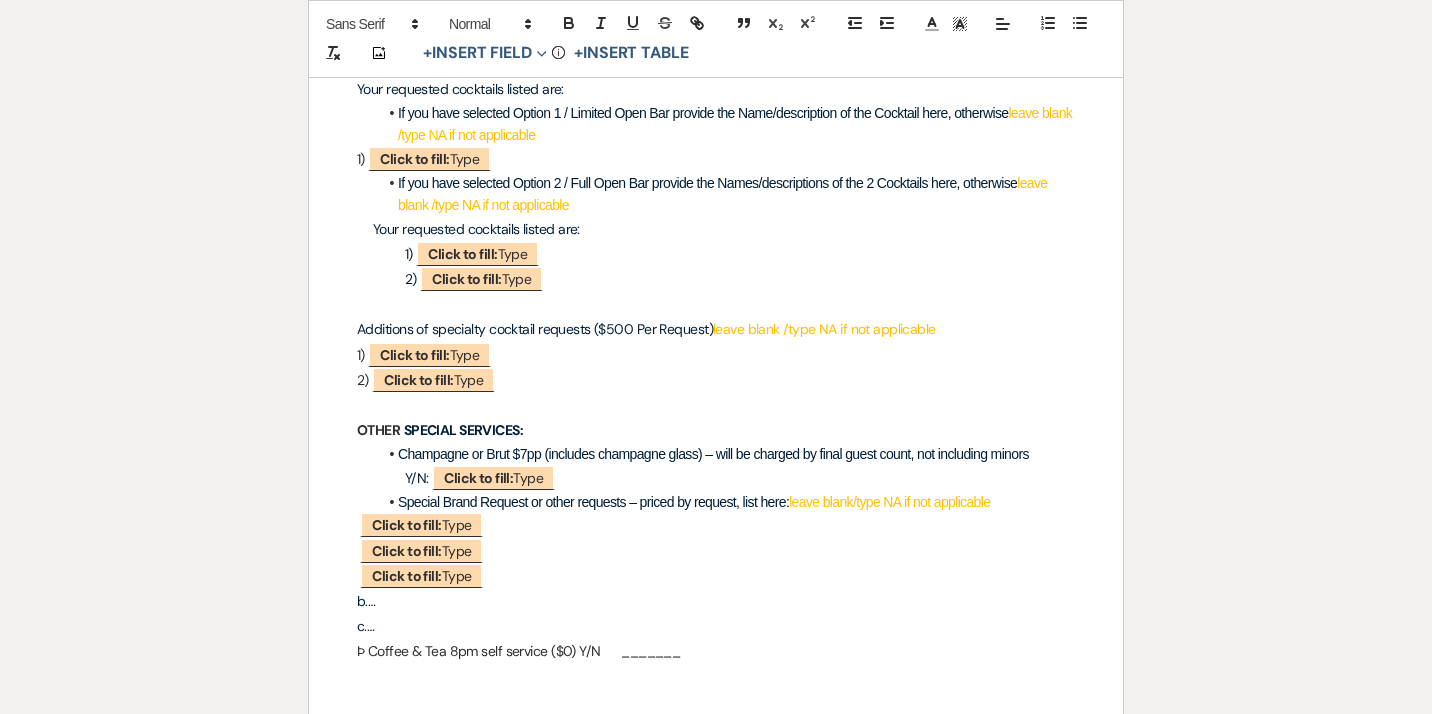 scroll, scrollTop: 2989, scrollLeft: 0, axis: vertical 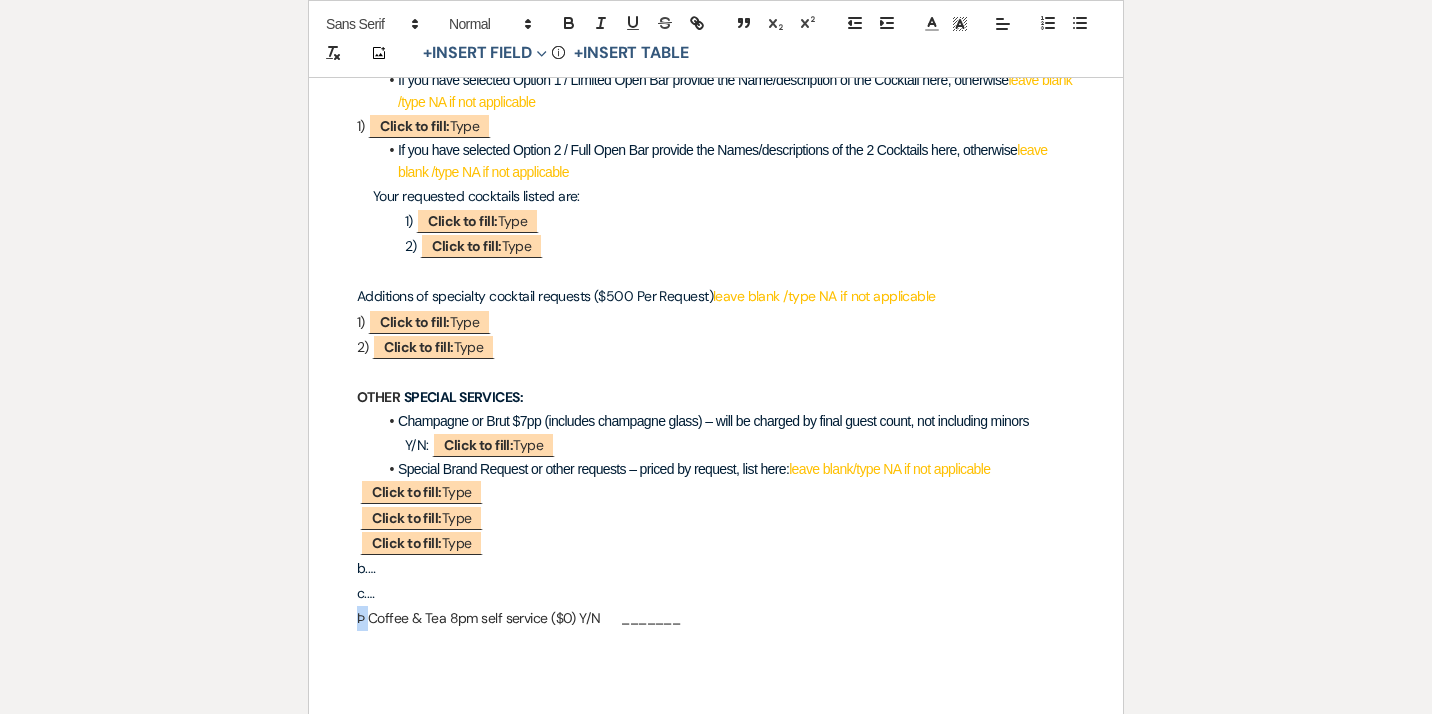 drag, startPoint x: 370, startPoint y: 594, endPoint x: 355, endPoint y: 594, distance: 15 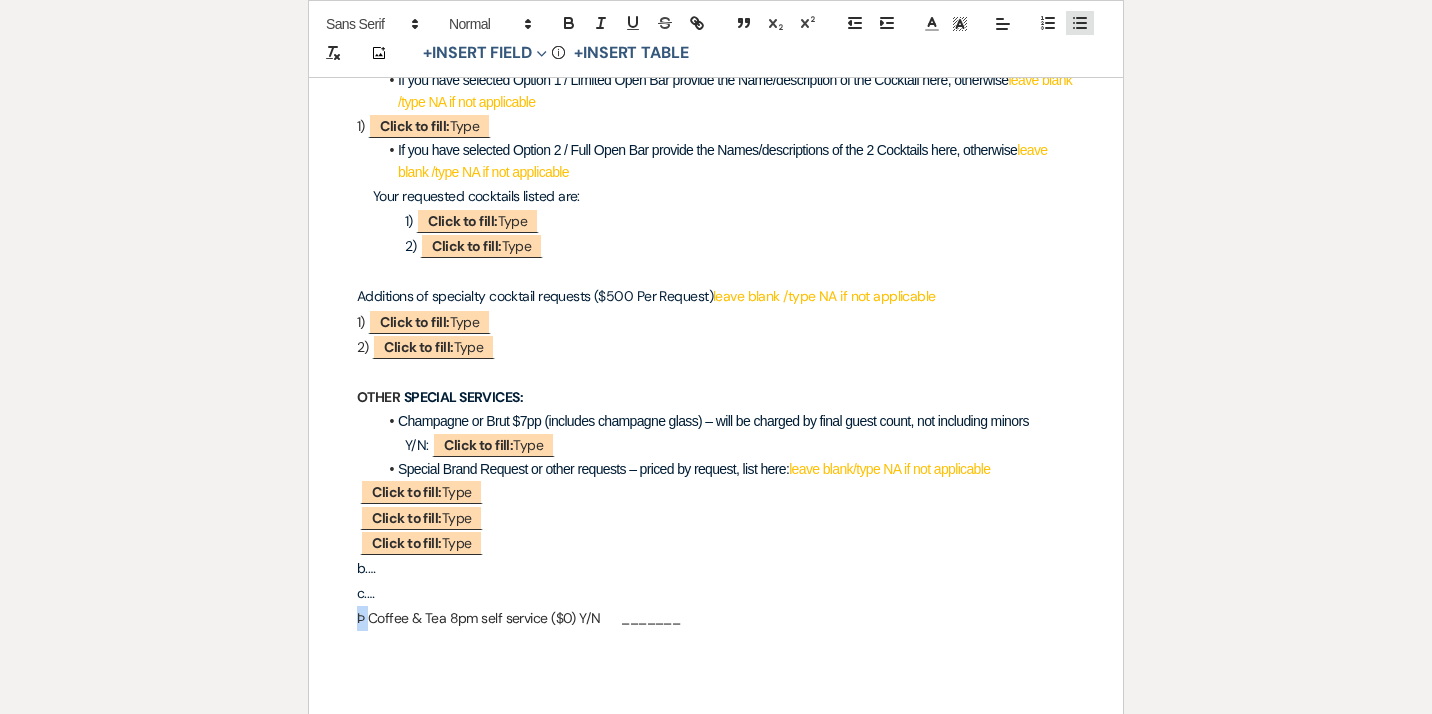 click 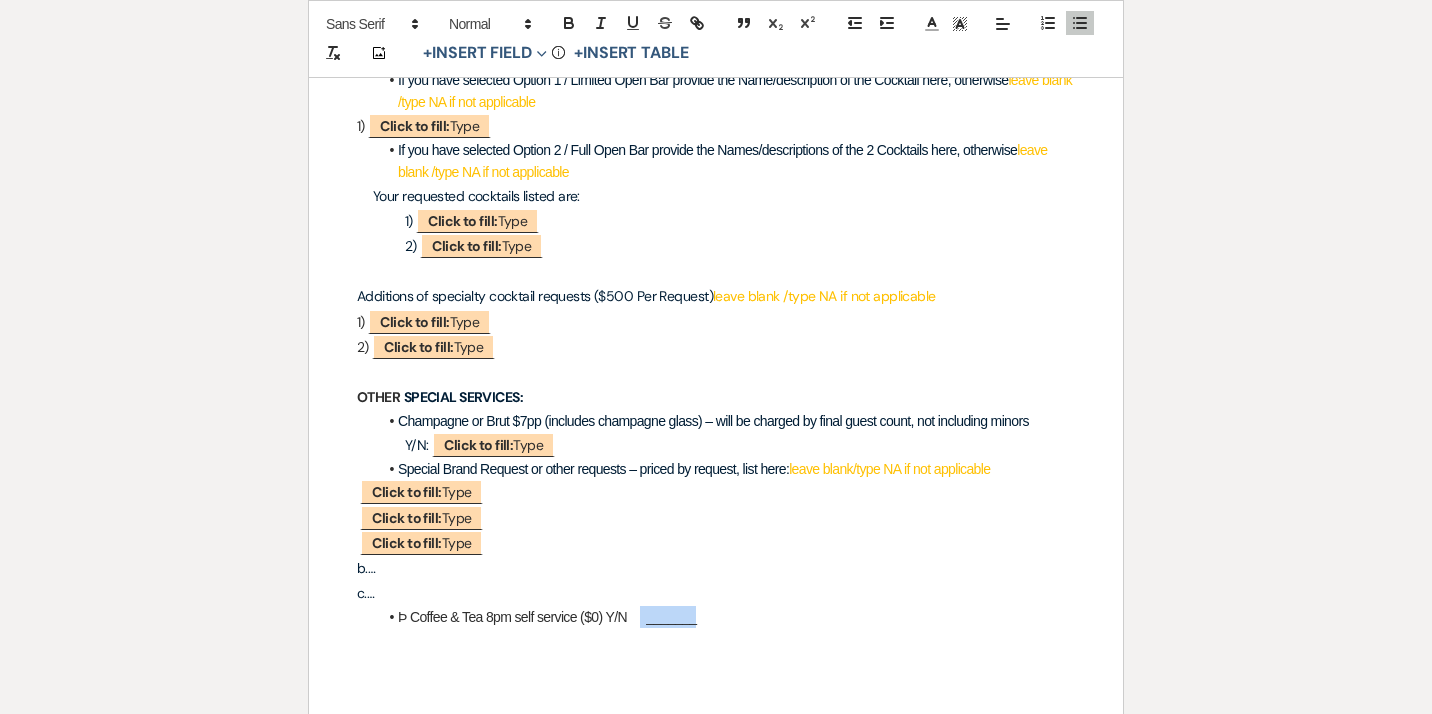 drag, startPoint x: 697, startPoint y: 598, endPoint x: 640, endPoint y: 599, distance: 57.00877 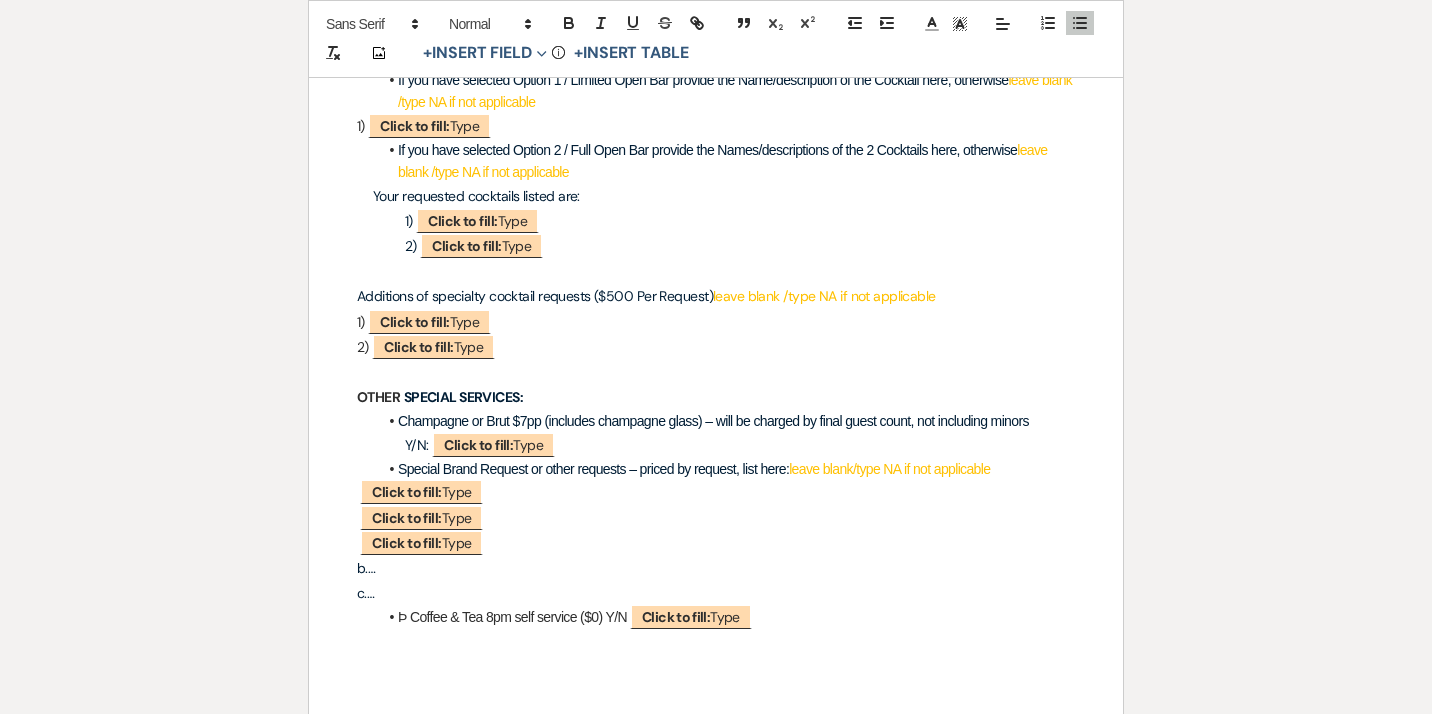 click on "Þ Coffee & Tea 8pm self service ($0) Y/N     ﻿
Click to fill:
Type
﻿" at bounding box center [726, 617] 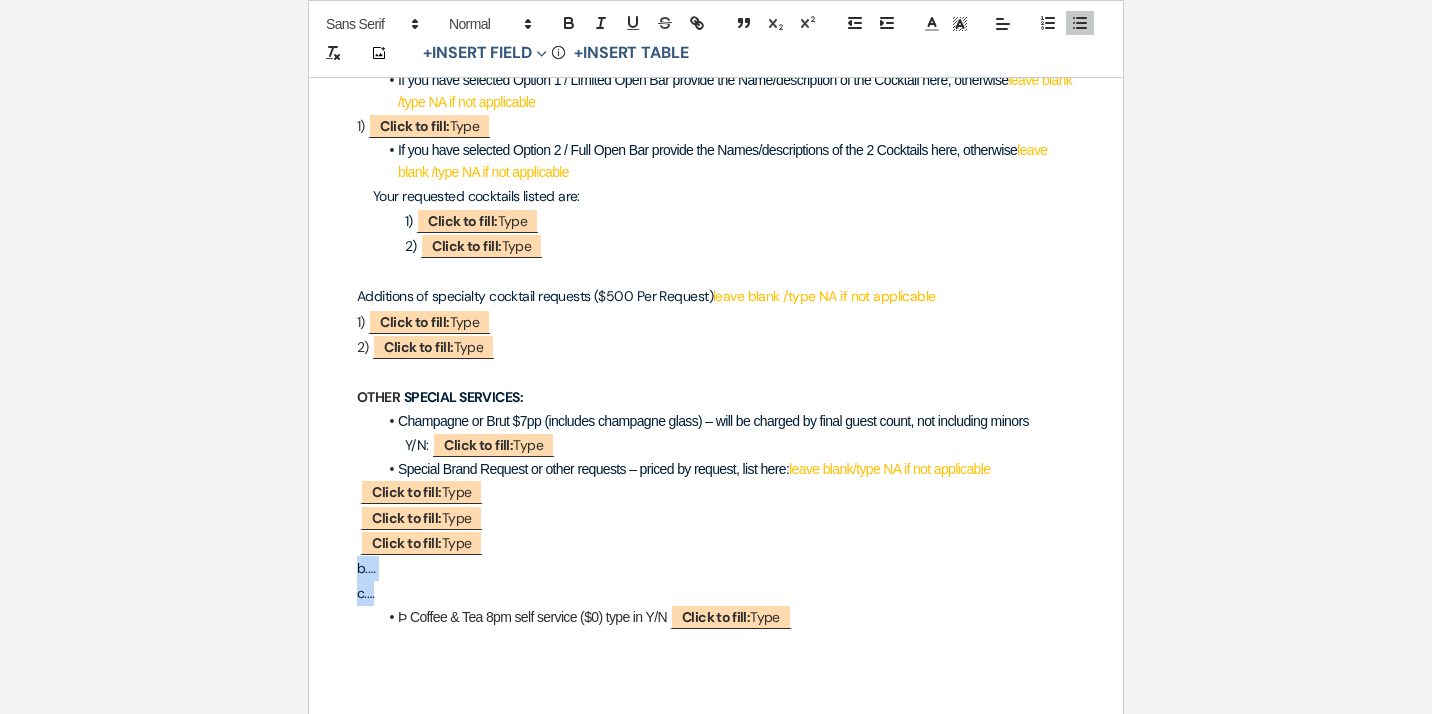 drag, startPoint x: 384, startPoint y: 572, endPoint x: 350, endPoint y: 553, distance: 38.948685 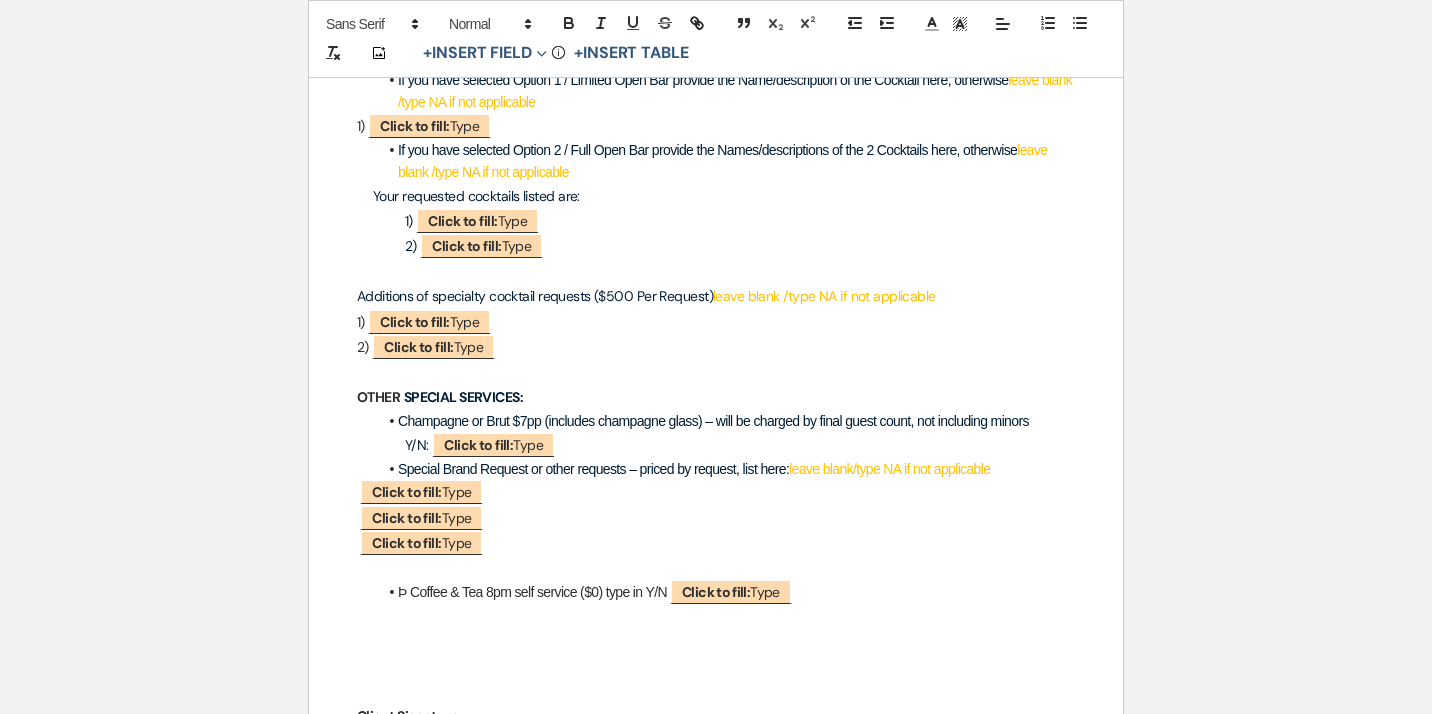 click on "OHBar Services Contract Client Names:  ﻿
Auto fill:
{{Client Full Name(s)}}
﻿   Client Phone:  ﻿
Click to fill:
Phone Number
﻿   Client Address:  ﻿ Address ﻿   Wedding Date:  ﻿
Auto fill:
{{Event Date}}
﻿   Welcome/Rehearsal Dinner Date if applicable:  ﻿
Click to fill:
Date
﻿   Wedding Location/Venue:  ﻿
Auto fill:
{{Venue Name}}
﻿   The following contract contains the elements of Beverage Services to be provided for the above mentioned Client(s)  ﻿
Auto fill:
{{Client Full Name(s)}}
﻿  & Date(s)  ﻿
Auto fill:
{{Event Date}}
﻿   All alcoholic beverages shall be served within terms of the NYS Liquor Authority permit license obtained for the event date(s)." at bounding box center [716, -814] 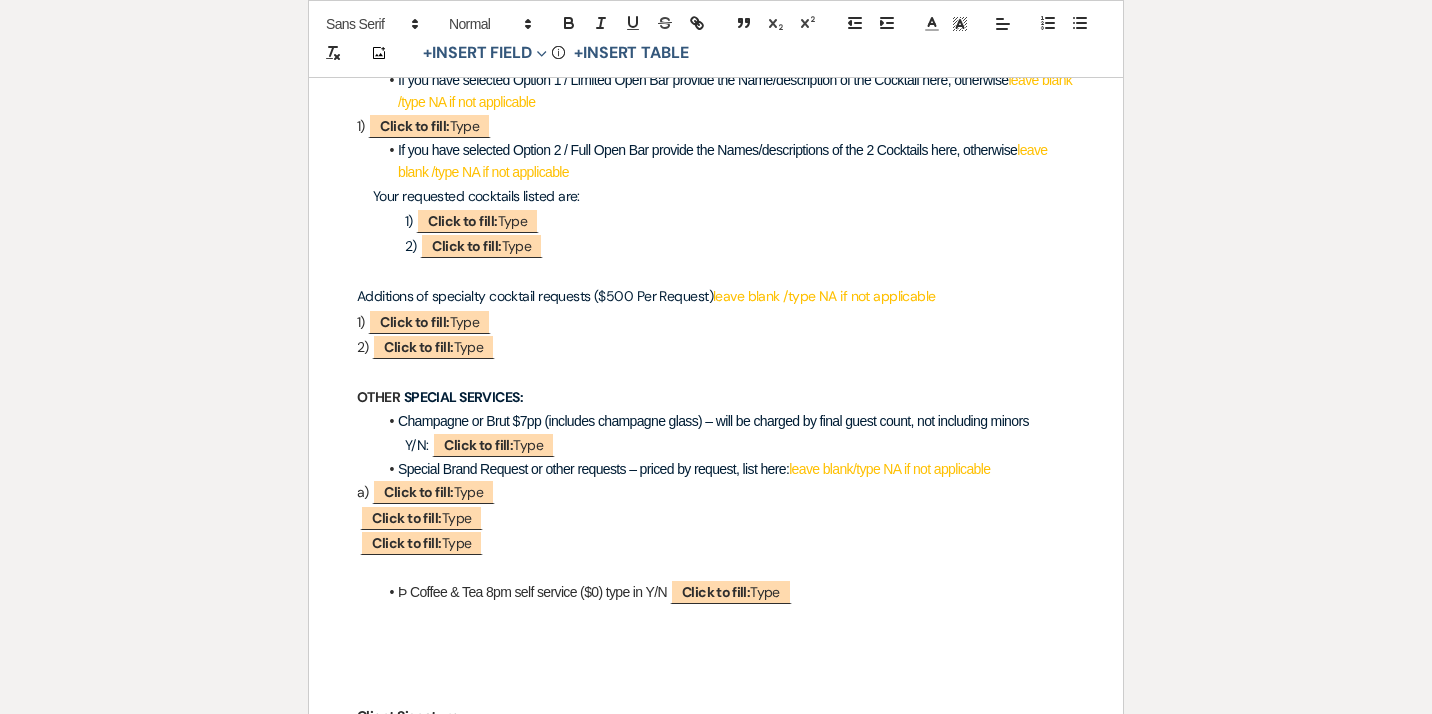 click on "OHBar Services Contract Client Names:  ﻿
Auto fill:
{{Client Full Name(s)}}
﻿   Client Phone:  ﻿
Click to fill:
Phone Number
﻿   Client Address:  ﻿ Address ﻿   Wedding Date:  ﻿
Auto fill:
{{Event Date}}
﻿   Welcome/Rehearsal Dinner Date if applicable:  ﻿
Click to fill:
Date
﻿   Wedding Location/Venue:  ﻿
Auto fill:
{{Venue Name}}
﻿   The following contract contains the elements of Beverage Services to be provided for the above mentioned Client(s)  ﻿
Auto fill:
{{Client Full Name(s)}}
﻿  & Date(s)  ﻿
Auto fill:
{{Event Date}}
﻿   All alcoholic beverages shall be served within terms of the NYS Liquor Authority permit license obtained for the event date(s)." at bounding box center [716, -814] 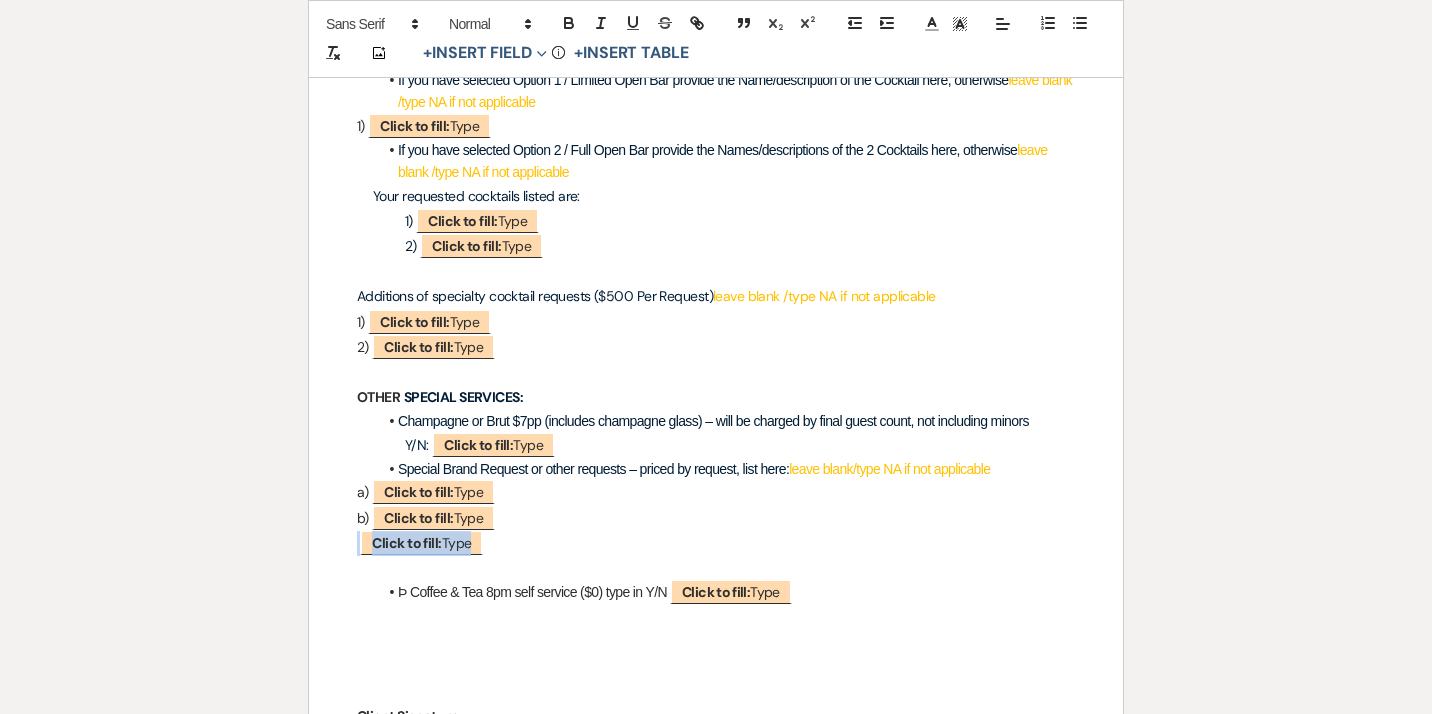 click on "Click to fill:
Type" at bounding box center [420, 542] 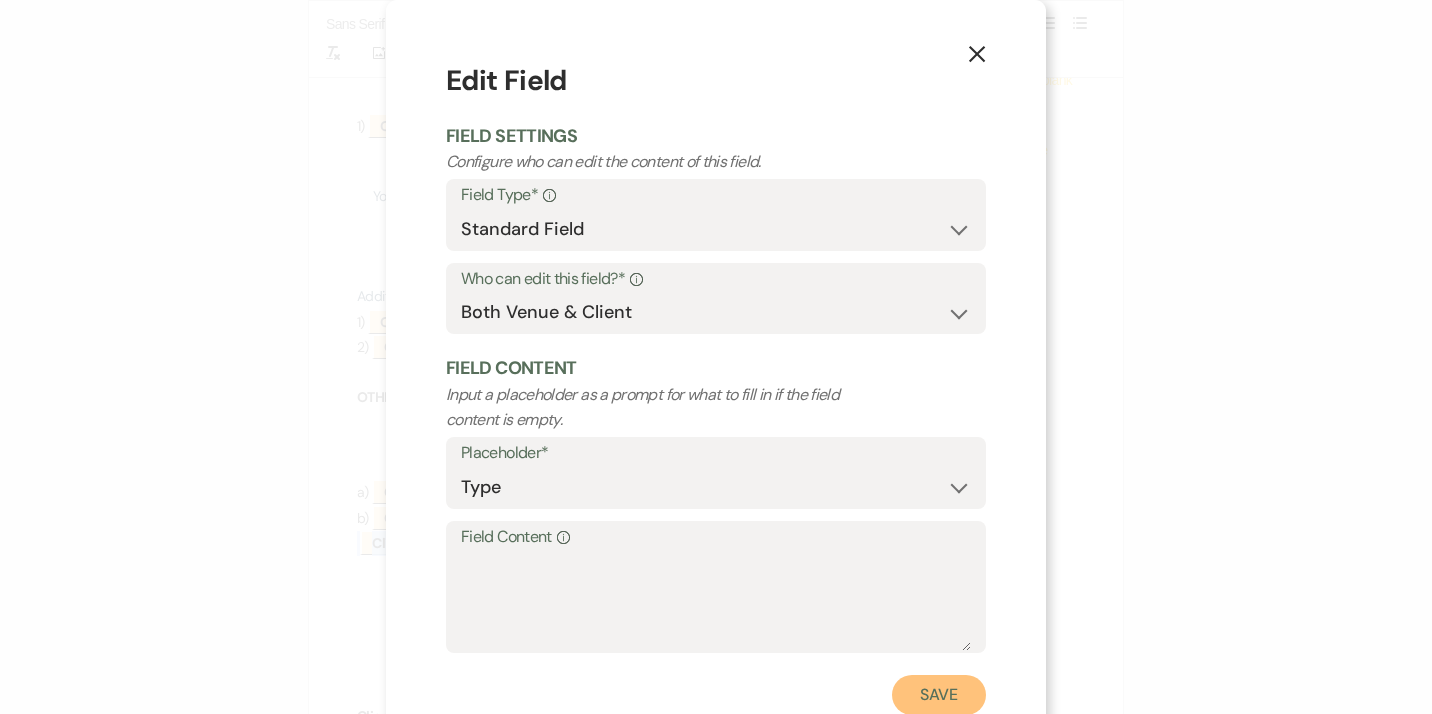 click on "Save" at bounding box center [939, 695] 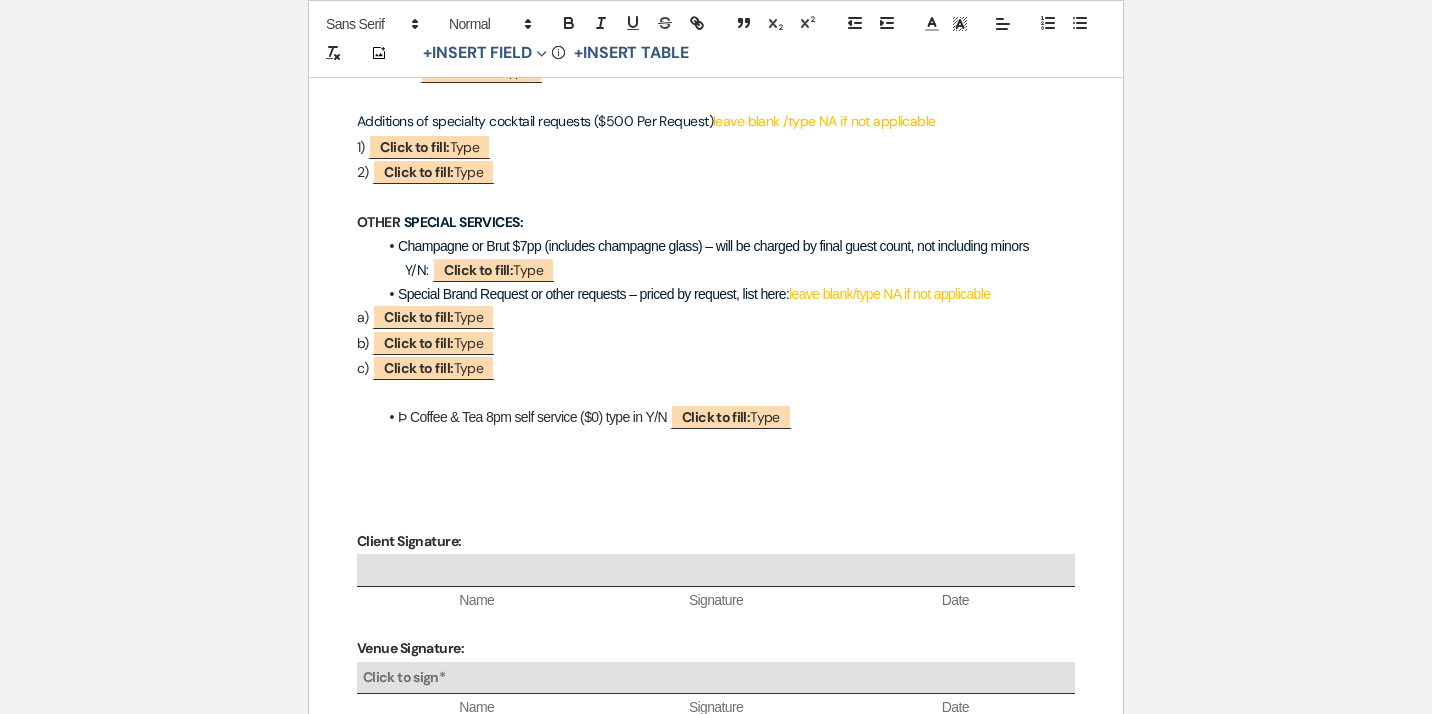 scroll, scrollTop: 3165, scrollLeft: 0, axis: vertical 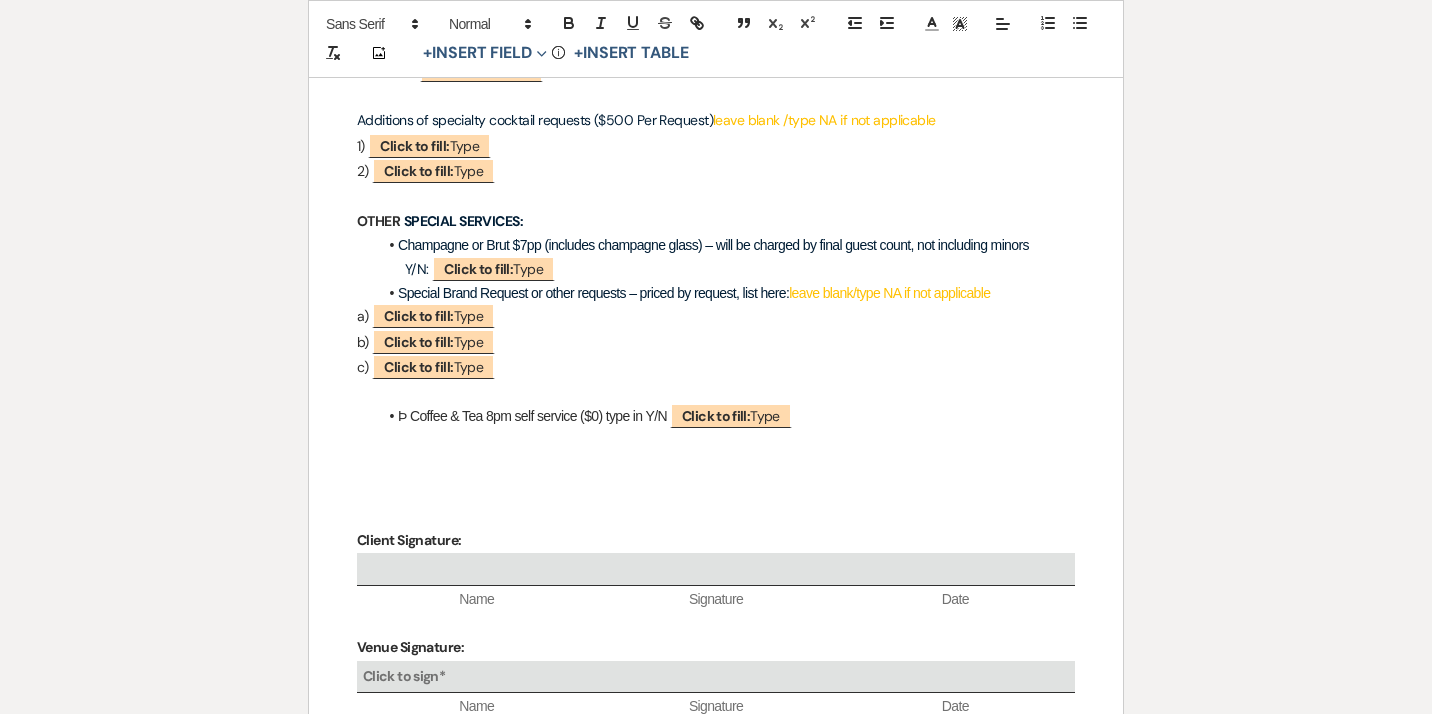 click on "Þ Coffee & Tea 8pm self service ($0) type in Y/N     ﻿
Click to fill:
Type
﻿" at bounding box center (726, 416) 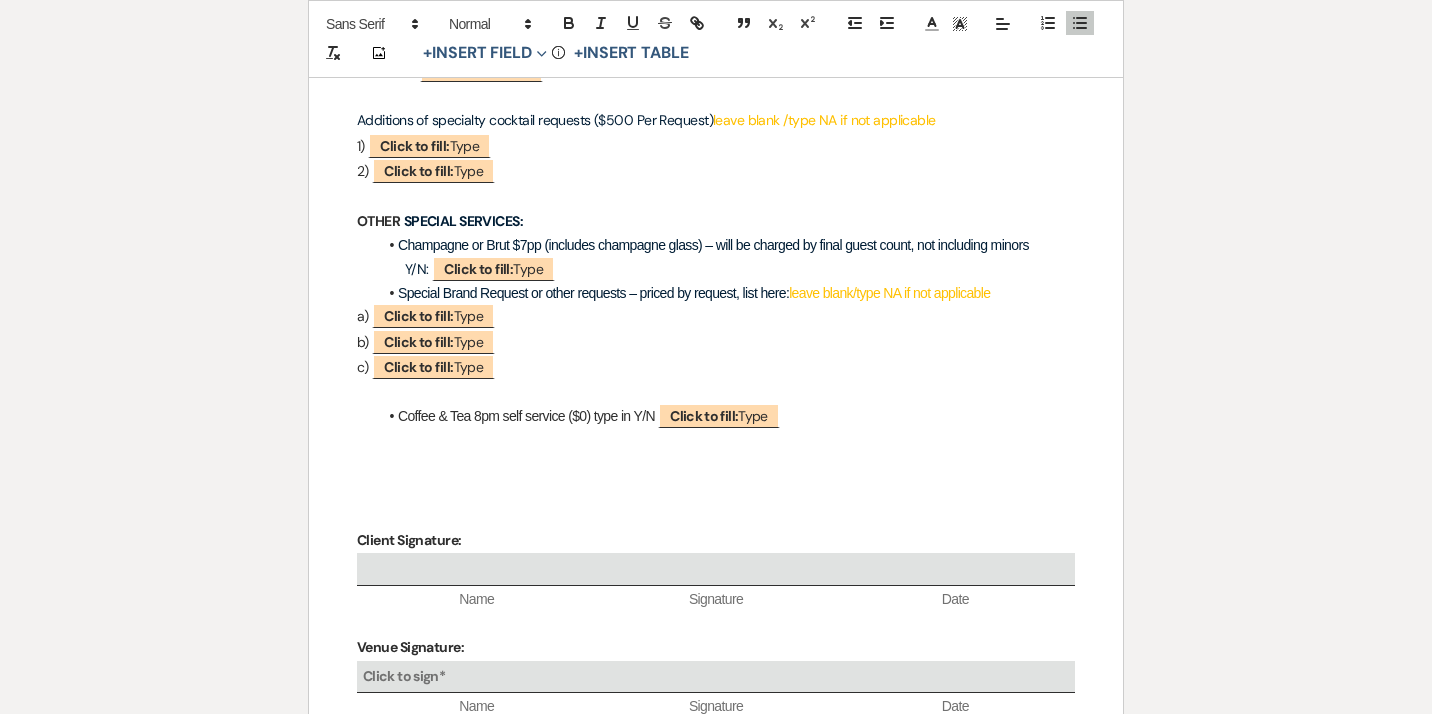 click at bounding box center (716, 490) 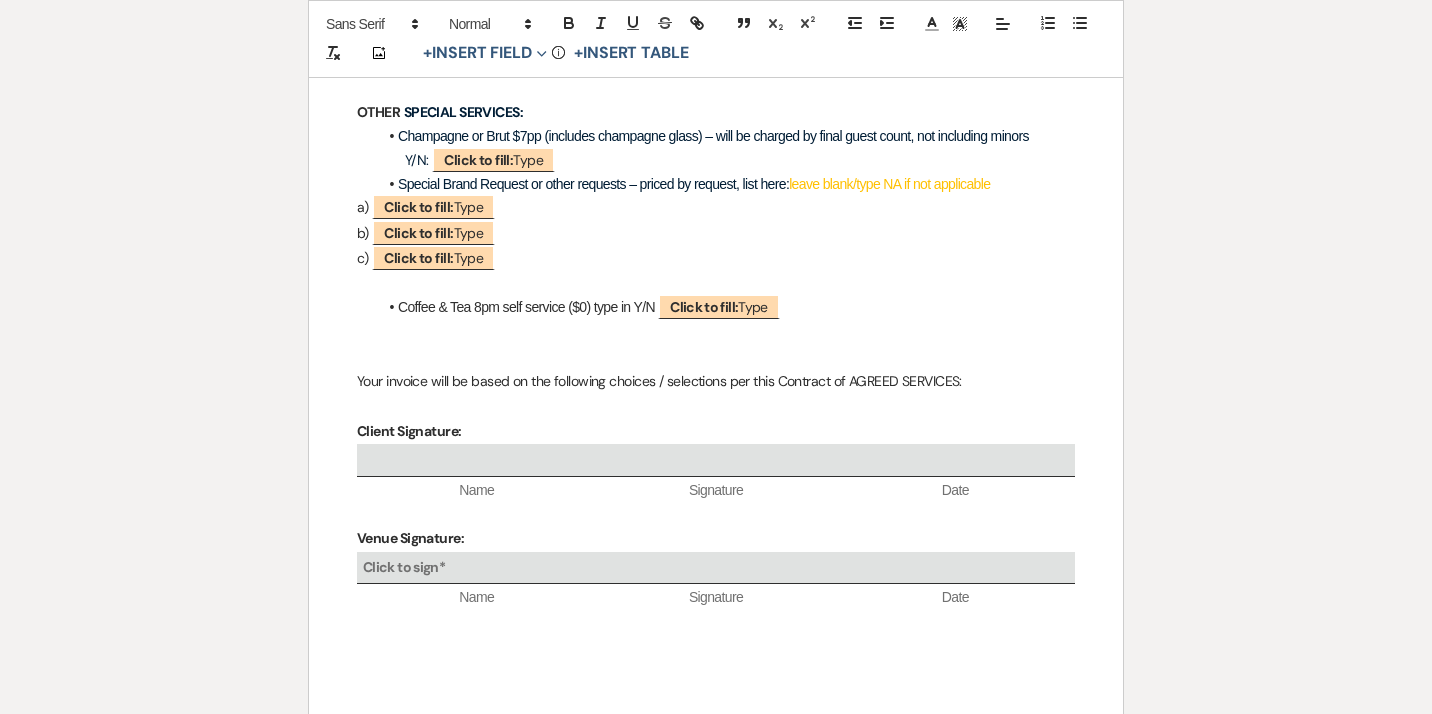 scroll, scrollTop: 3280, scrollLeft: 0, axis: vertical 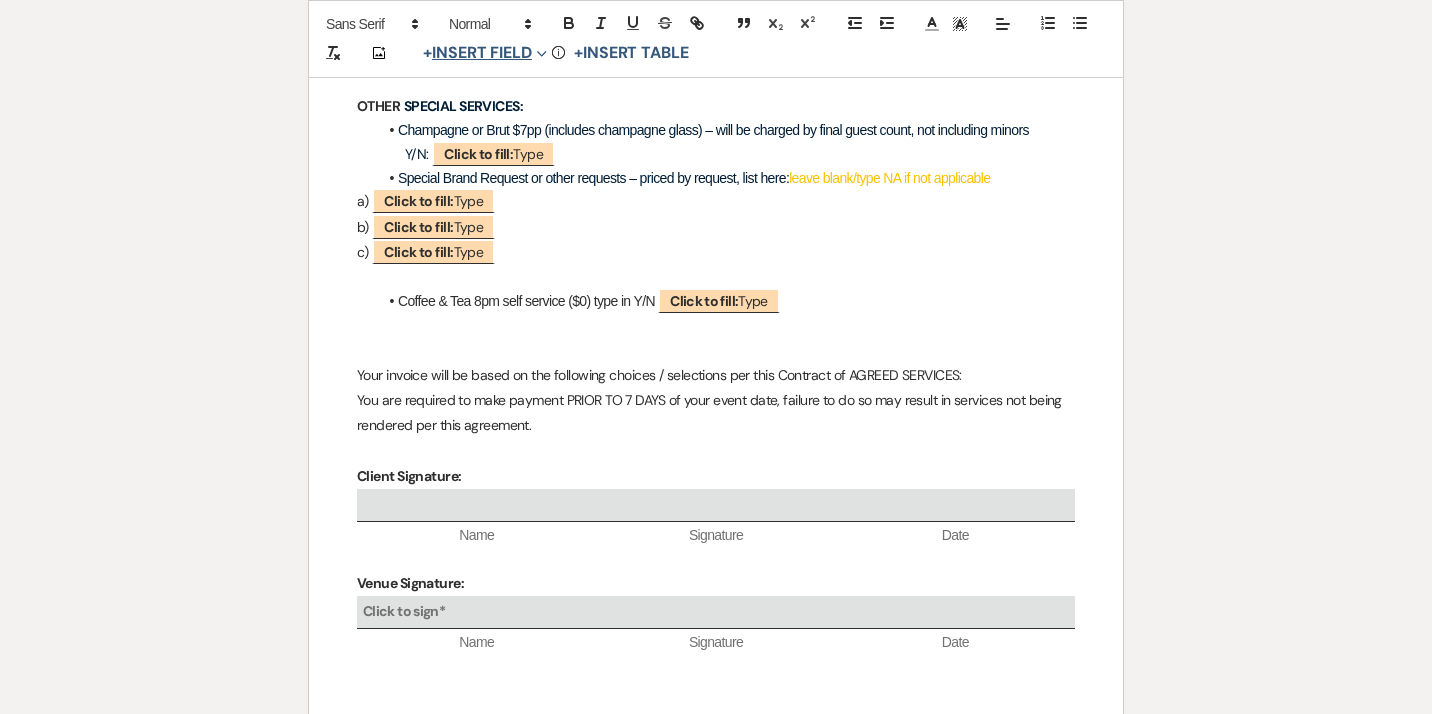 click on "+  Insert Field Expand" at bounding box center (485, 54) 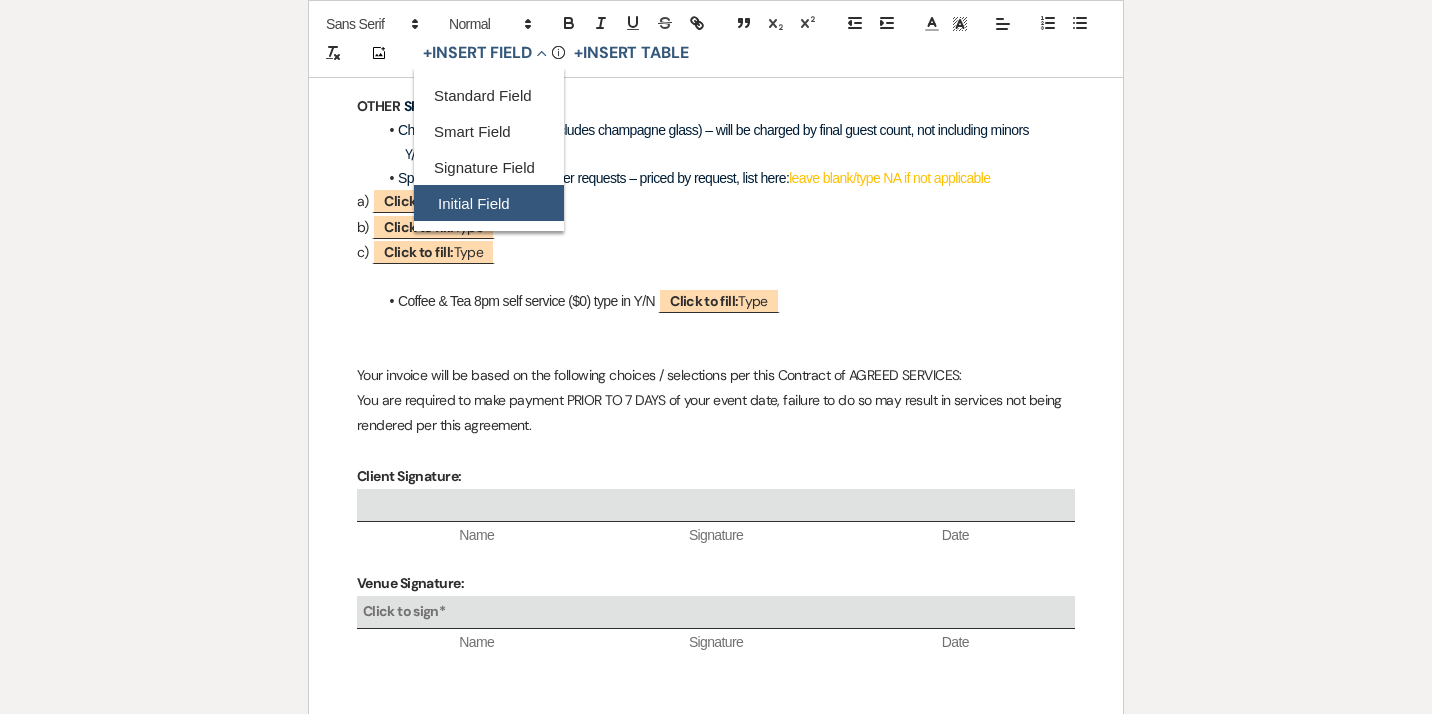 click on "Initial Field" at bounding box center [489, 204] 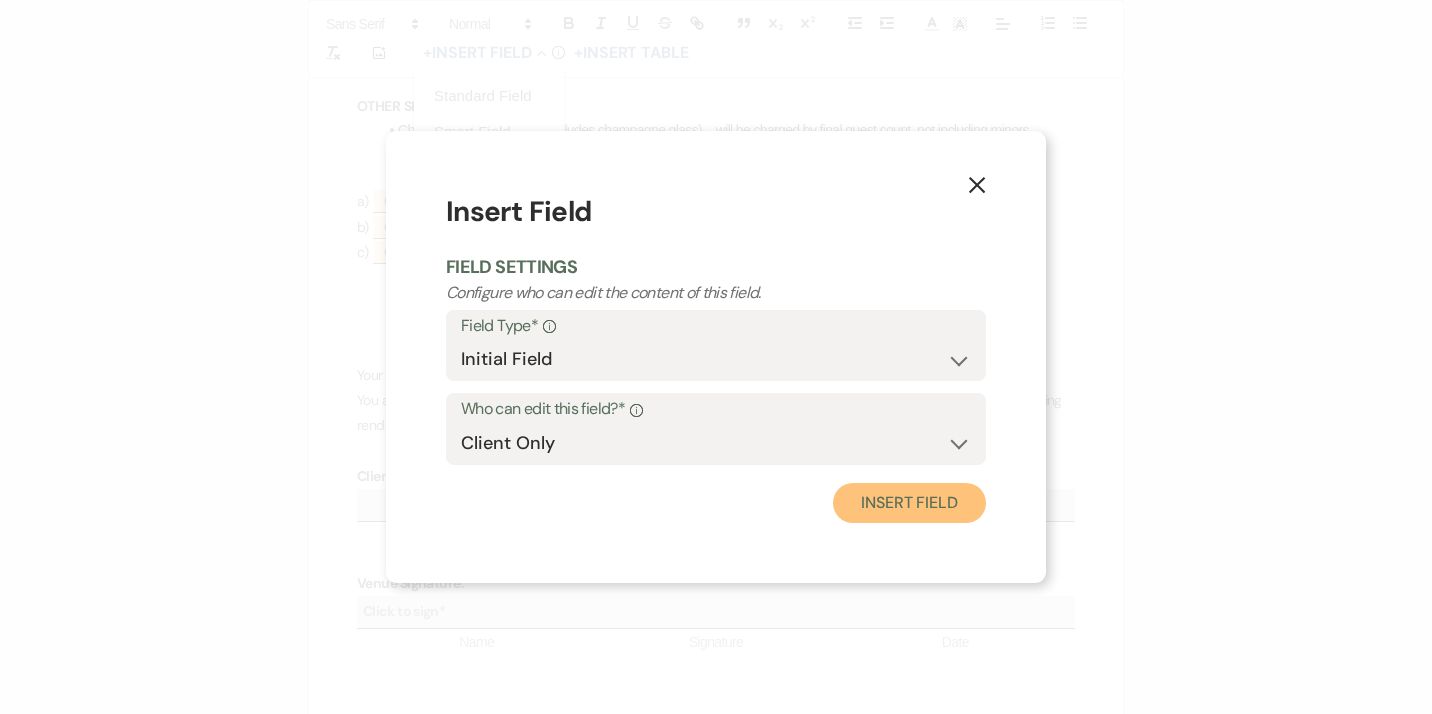 click on "Insert Field" at bounding box center [909, 503] 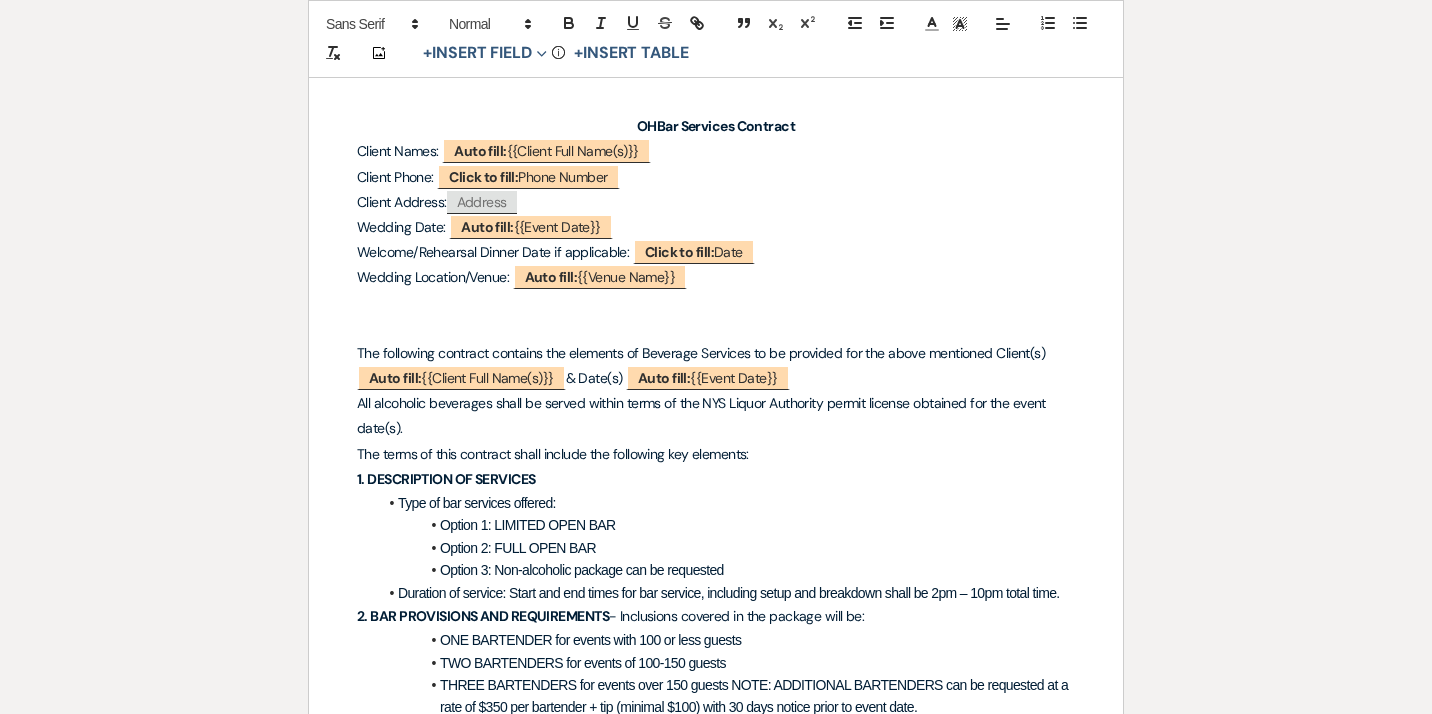 scroll, scrollTop: 0, scrollLeft: 0, axis: both 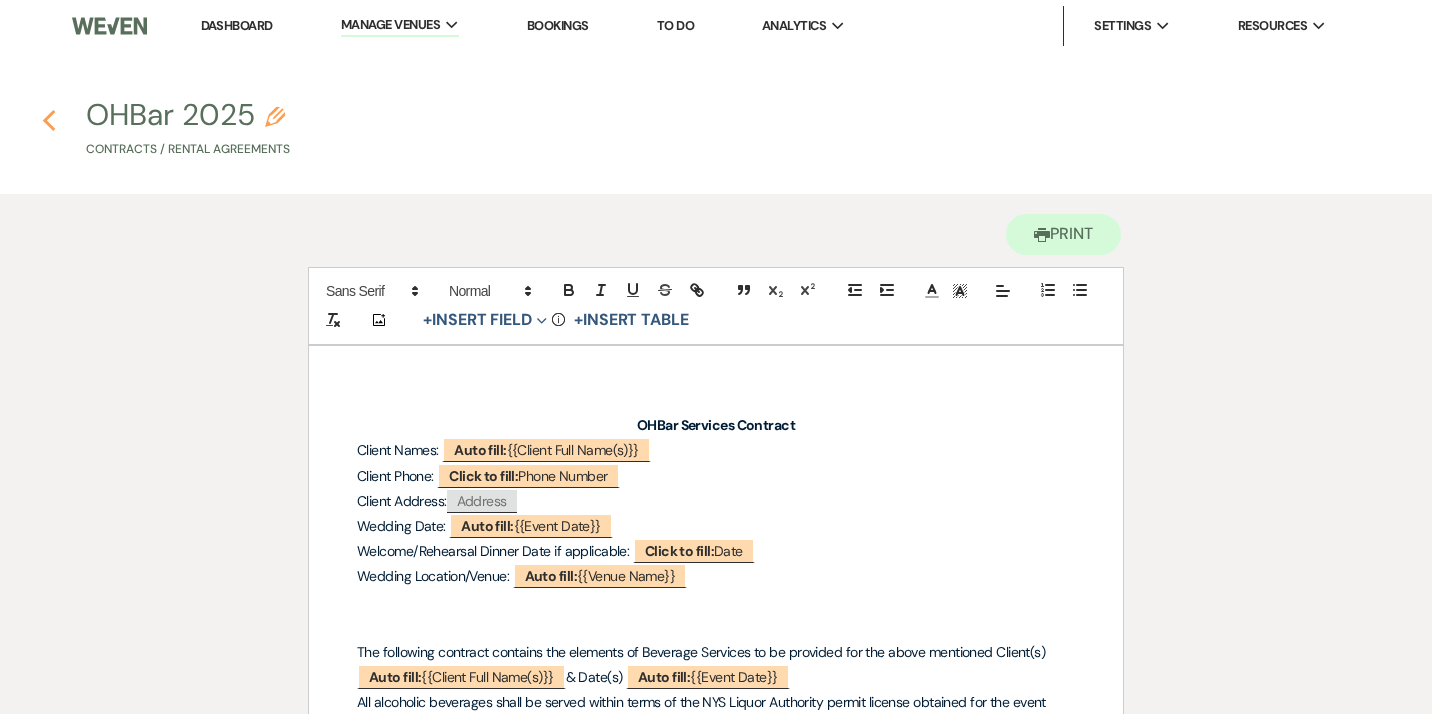 click on "Previous" 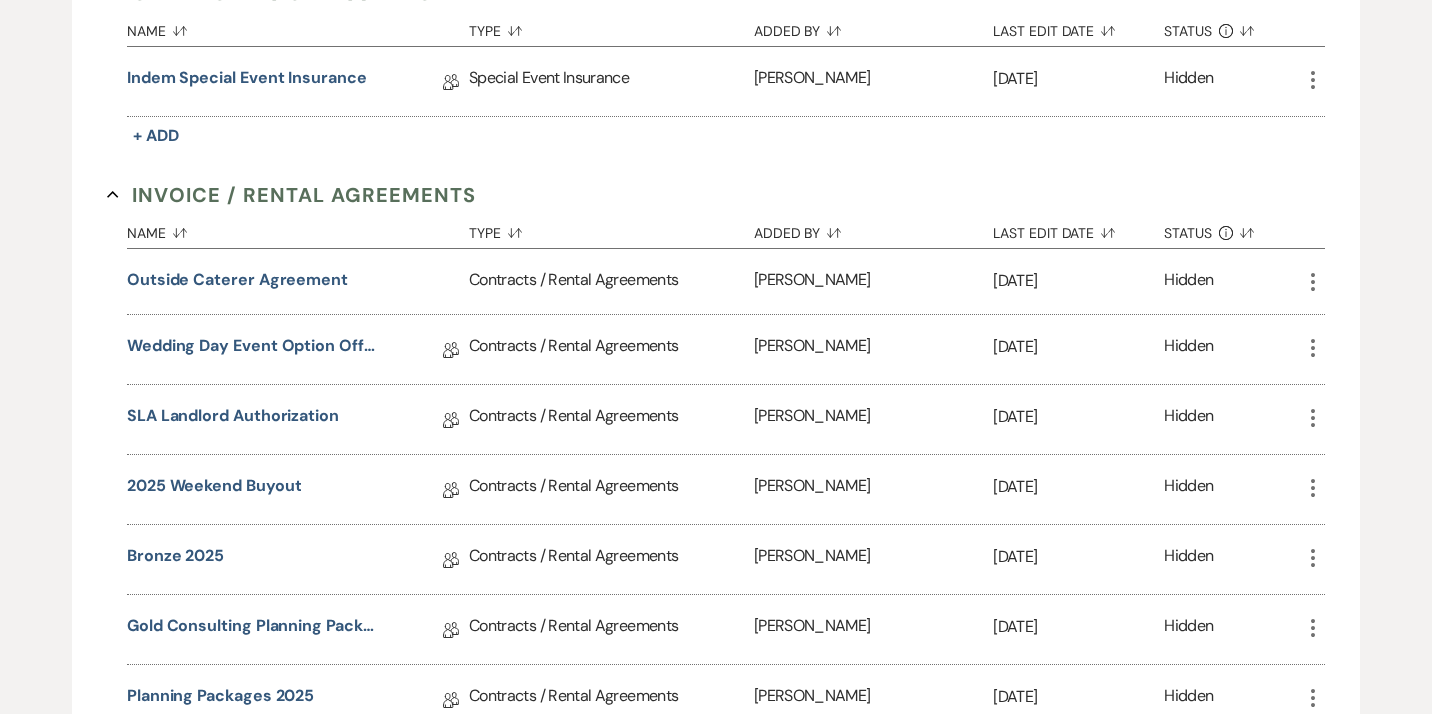scroll, scrollTop: 0, scrollLeft: 0, axis: both 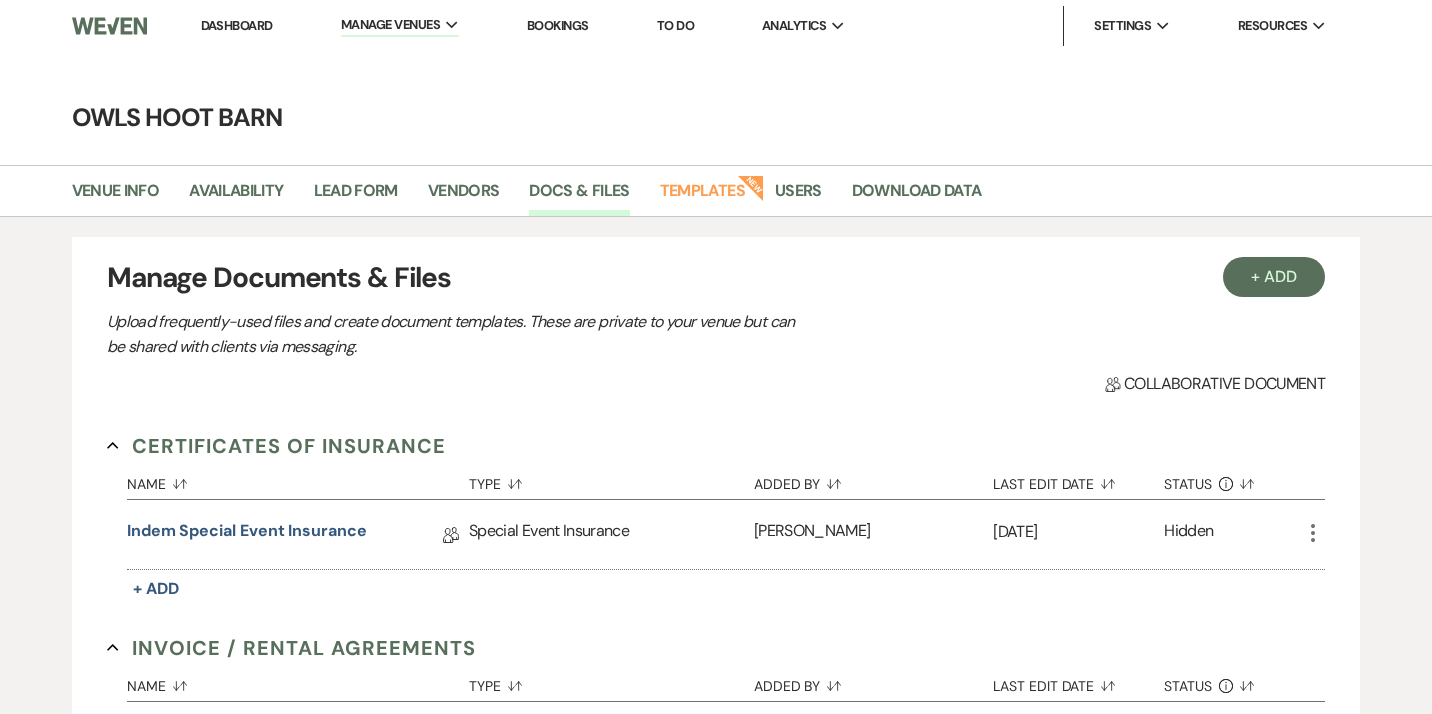 click on "Dashboard" at bounding box center (237, 25) 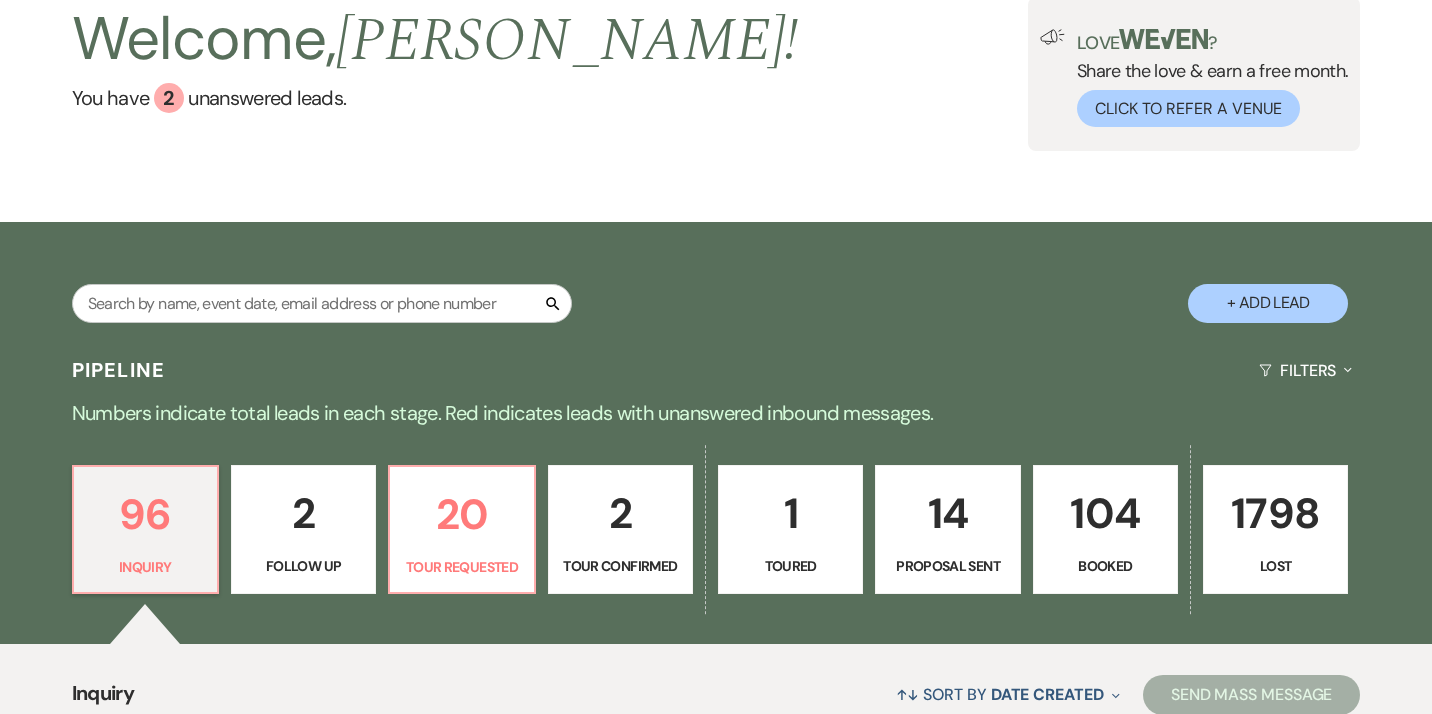 scroll, scrollTop: 149, scrollLeft: 0, axis: vertical 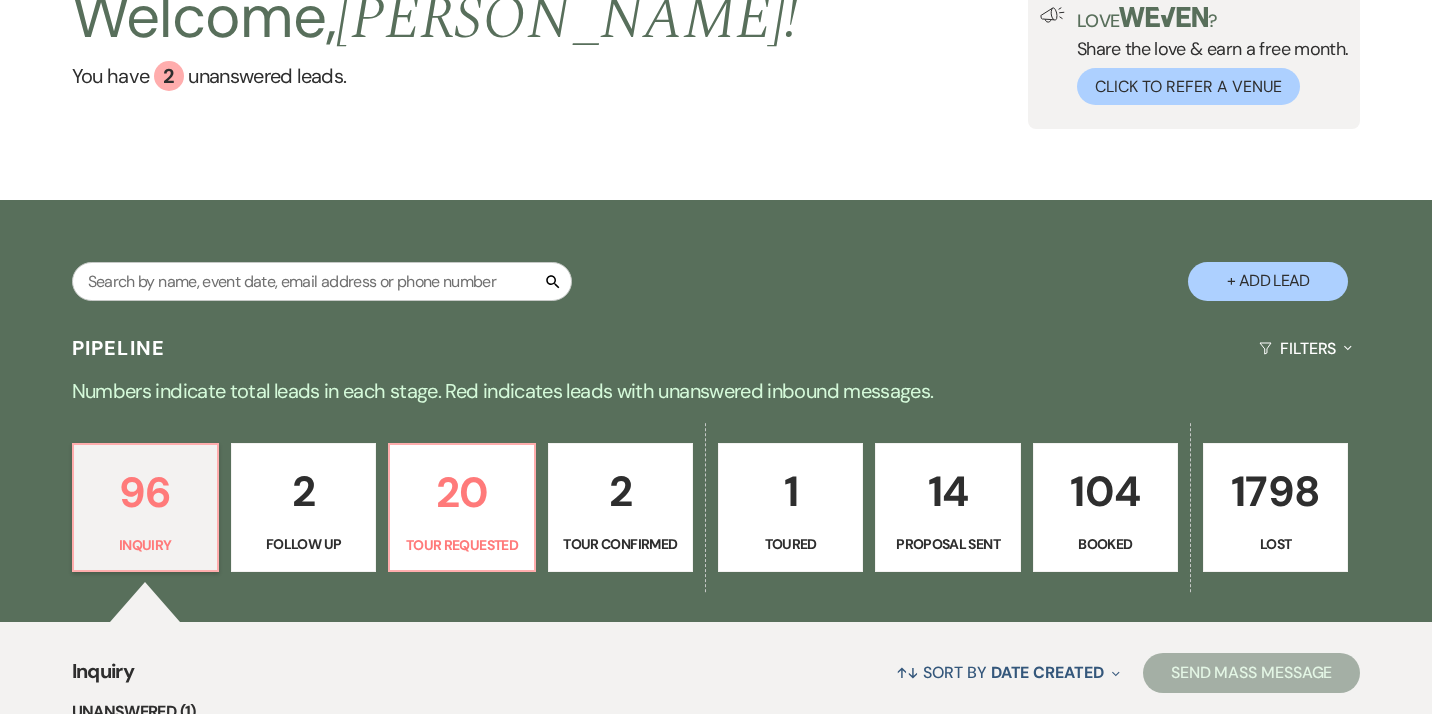 click on "104 Booked" at bounding box center (1105, 508) 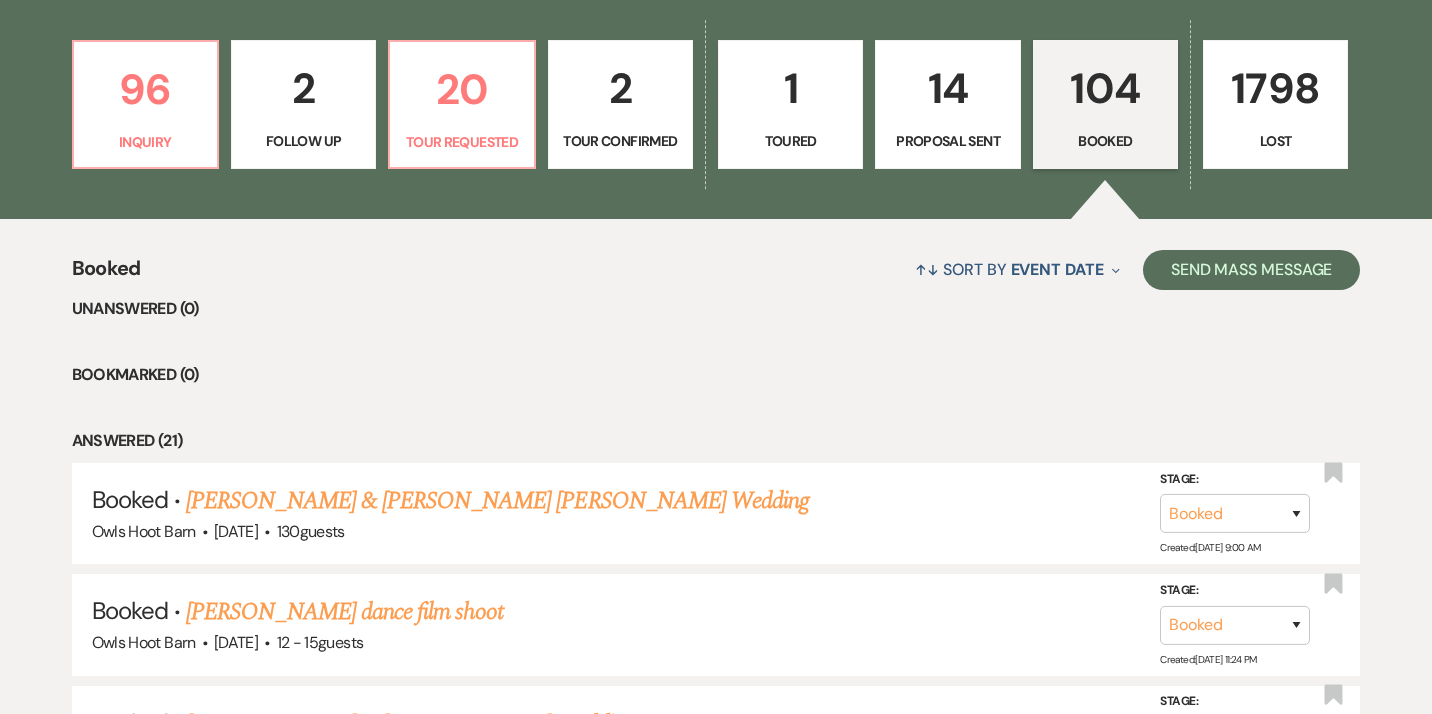 scroll, scrollTop: 555, scrollLeft: 0, axis: vertical 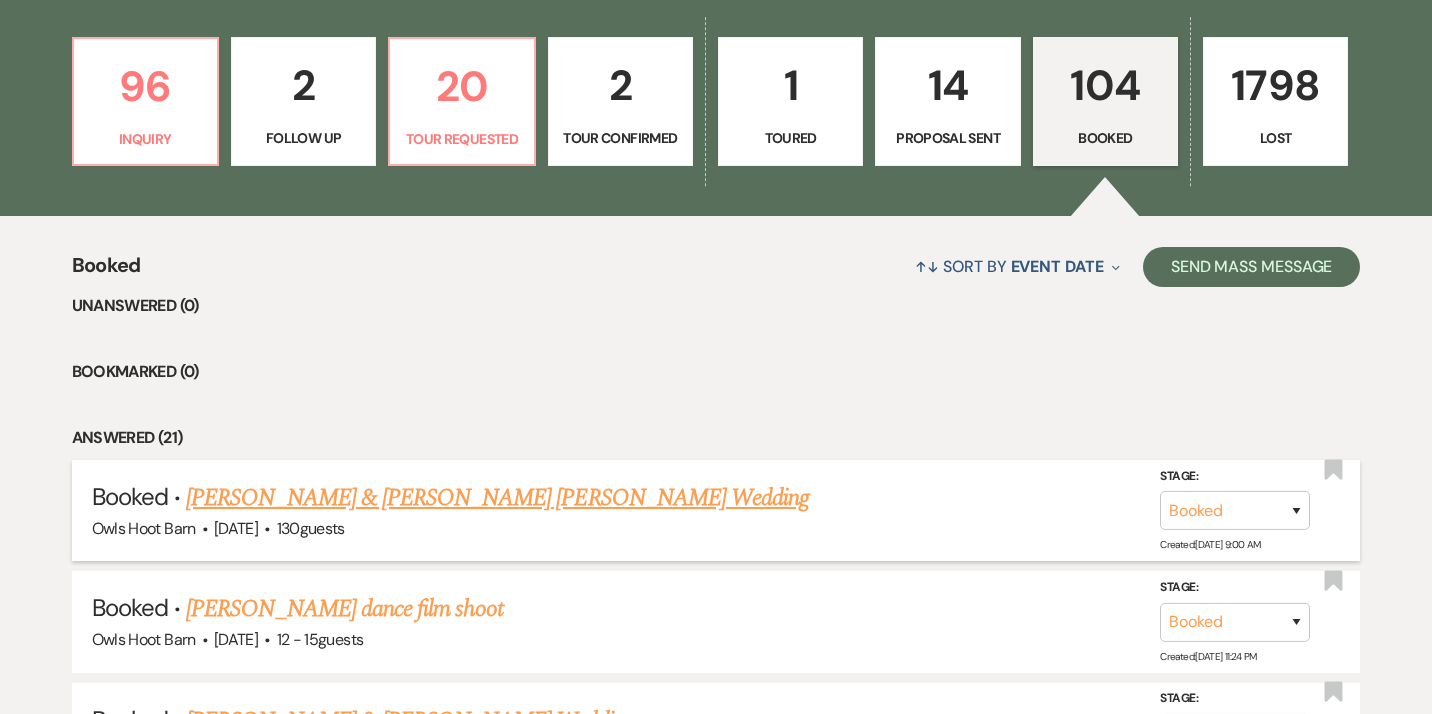 click on "[PERSON_NAME] & [PERSON_NAME] [PERSON_NAME] Wedding" at bounding box center [497, 498] 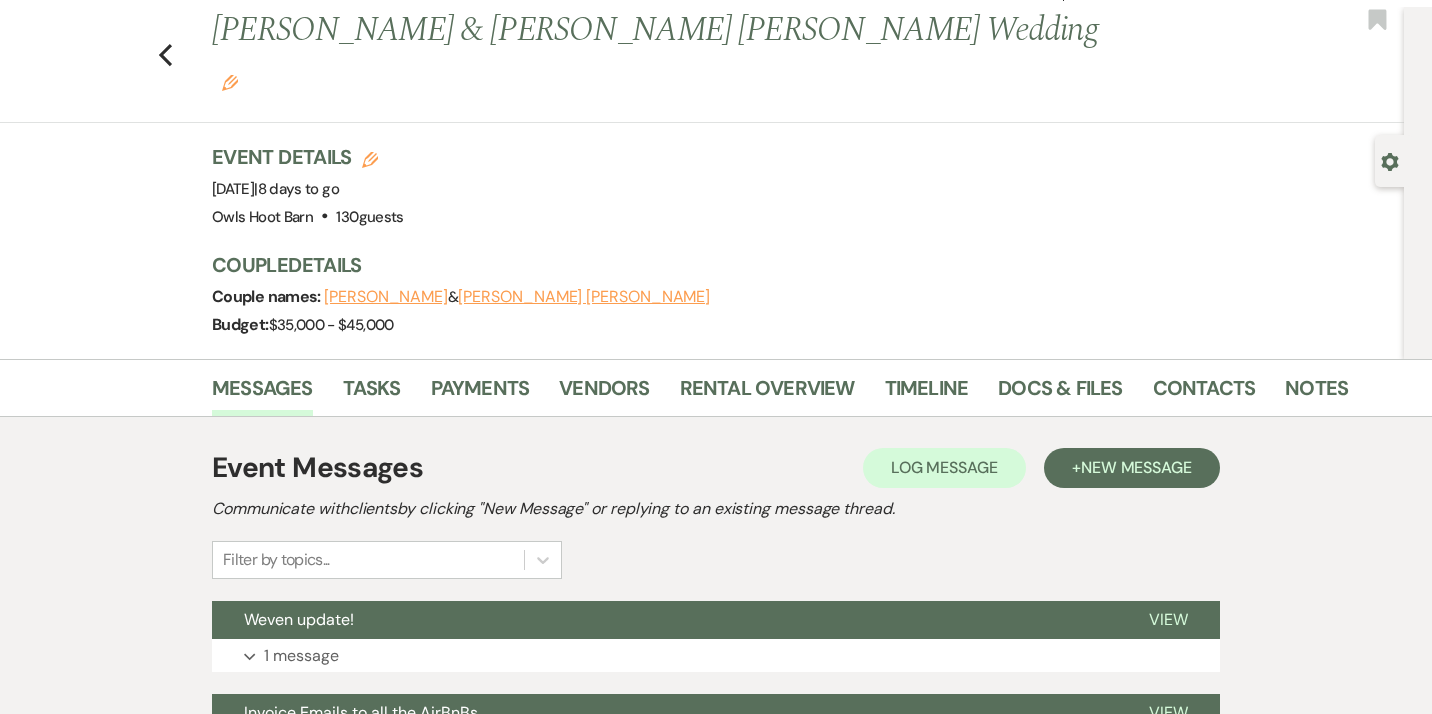 scroll, scrollTop: 0, scrollLeft: 0, axis: both 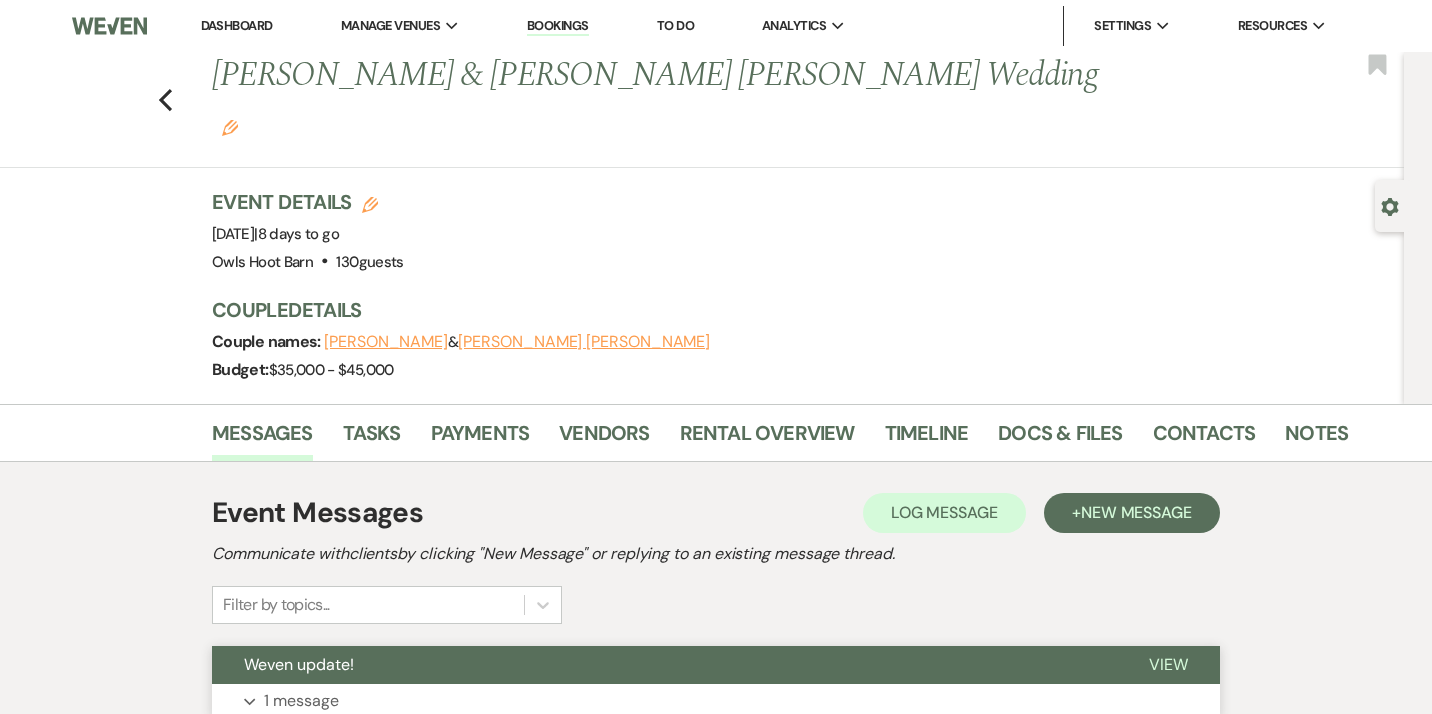 click on "Expand 1 message" at bounding box center [716, 701] 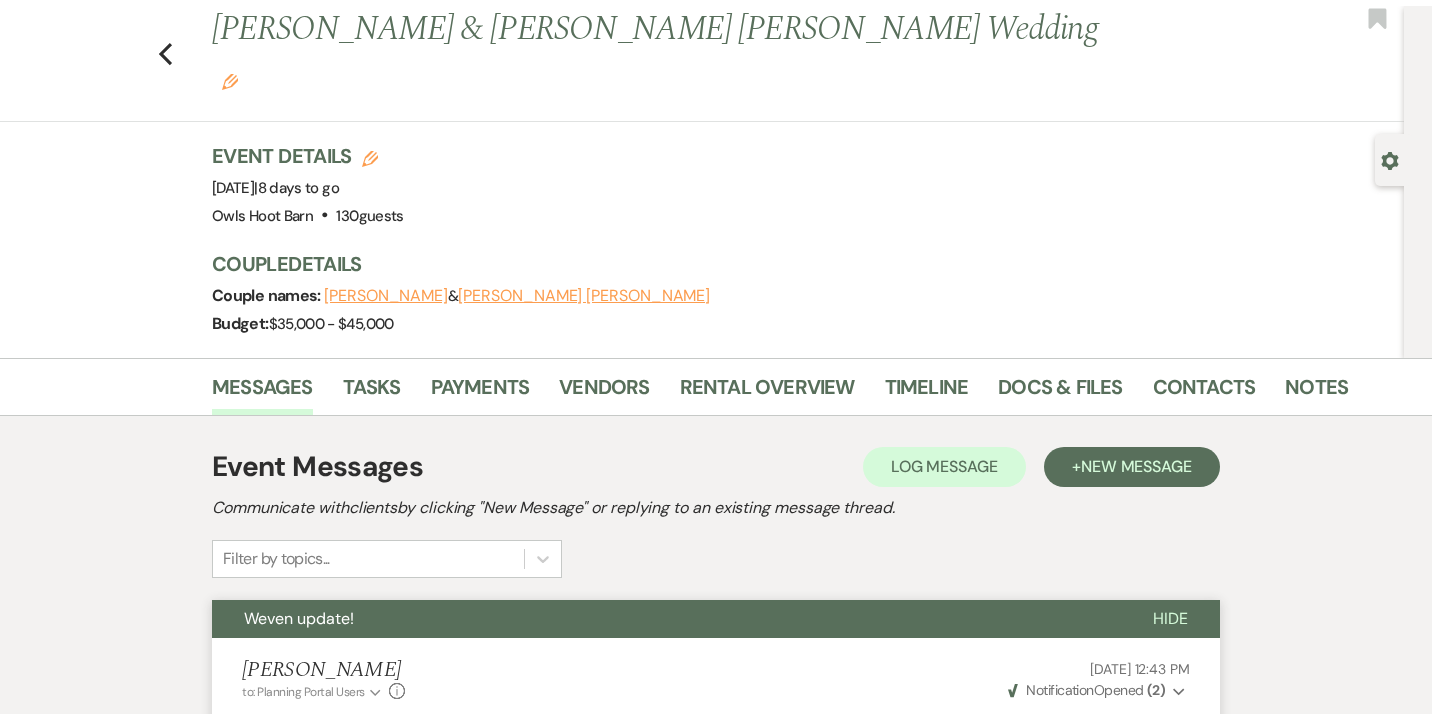 scroll, scrollTop: 47, scrollLeft: 0, axis: vertical 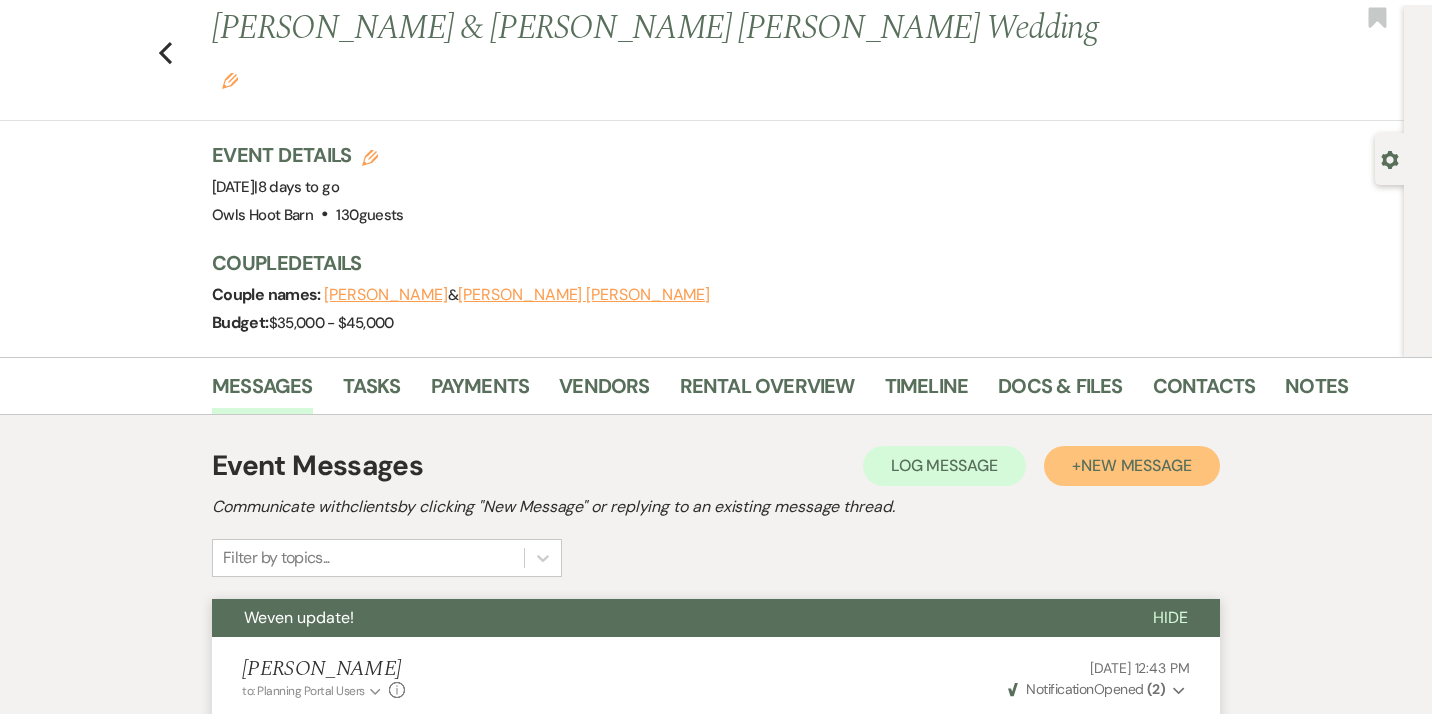 click on "New Message" at bounding box center (1136, 465) 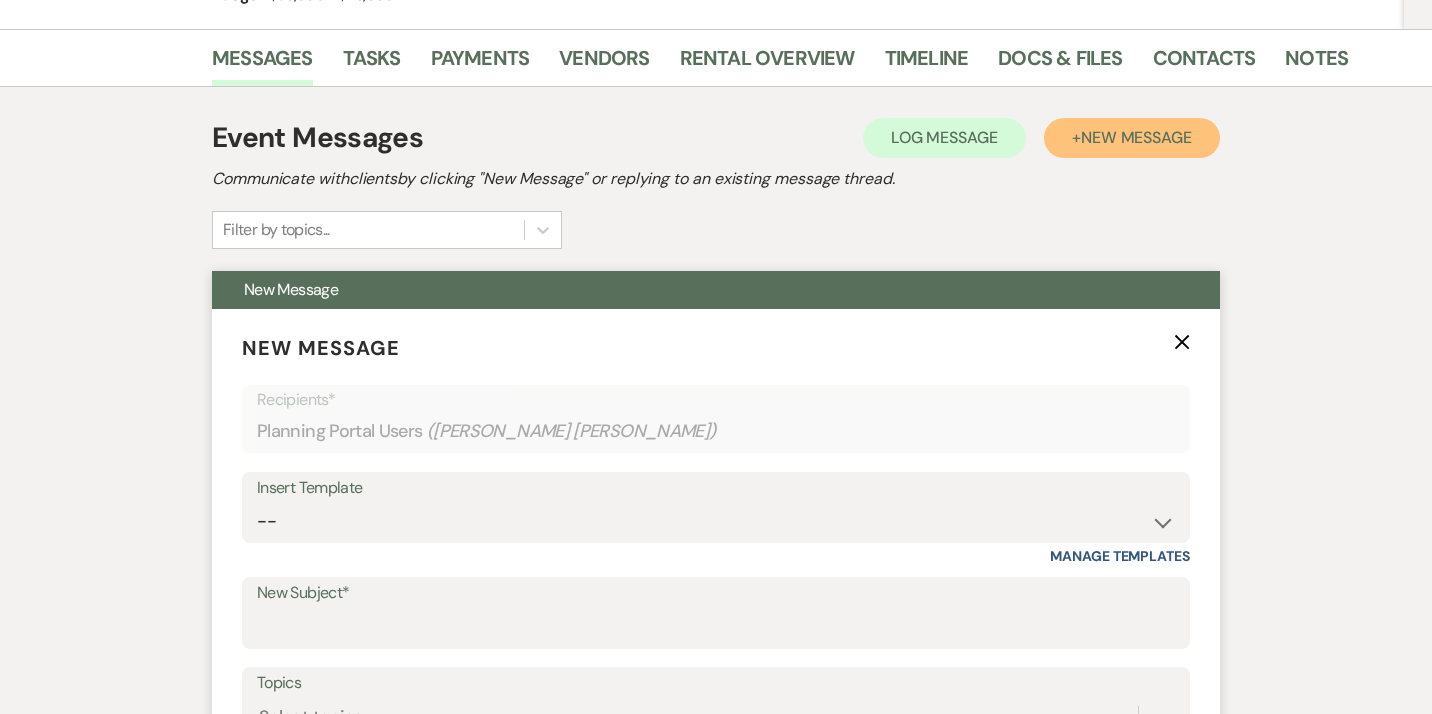 scroll, scrollTop: 371, scrollLeft: 0, axis: vertical 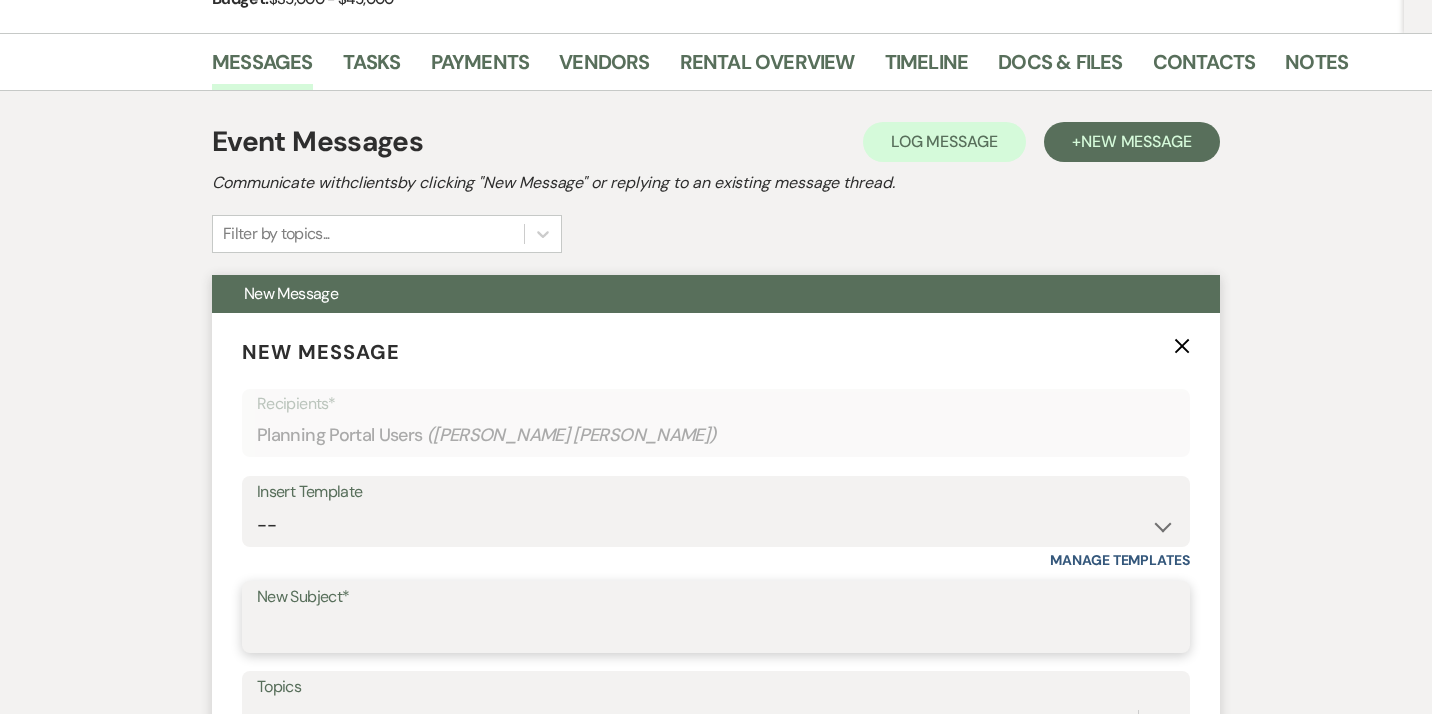 click on "New Subject*" at bounding box center (716, 631) 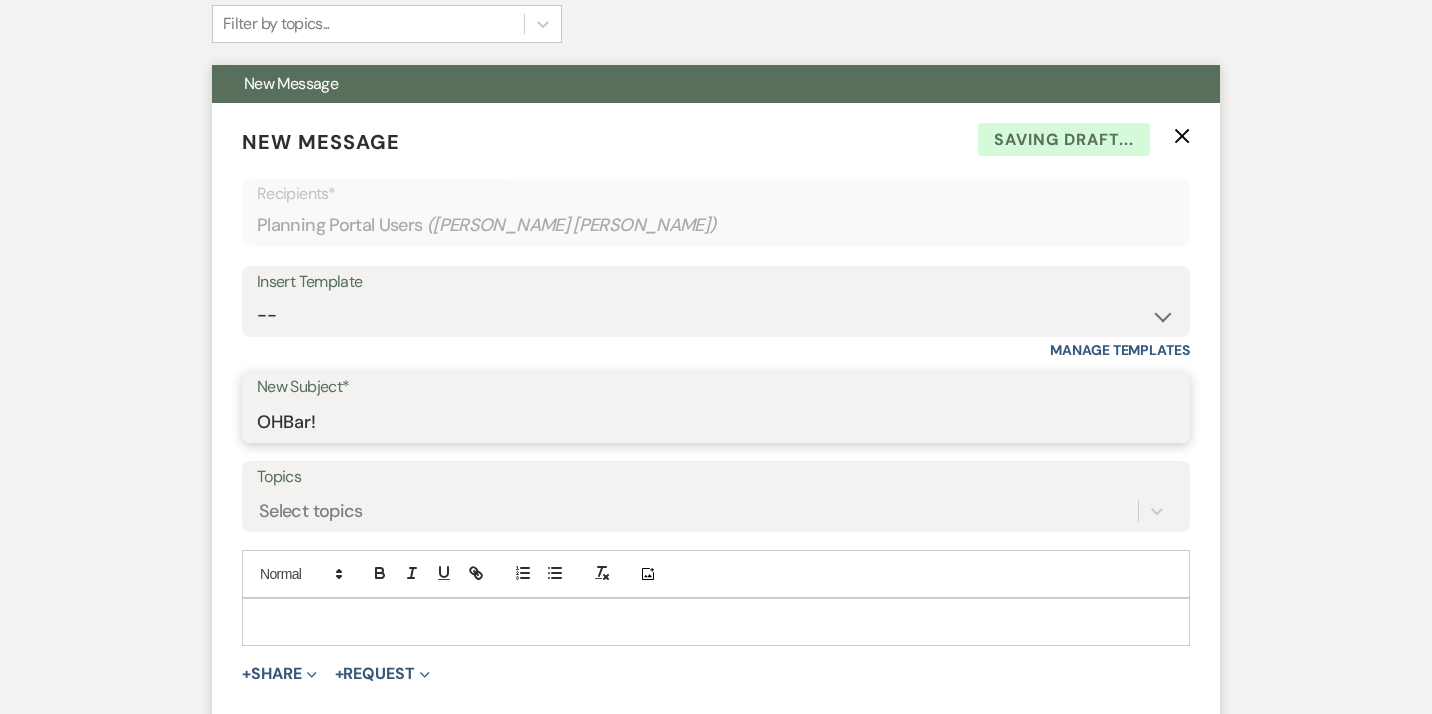 scroll, scrollTop: 589, scrollLeft: 0, axis: vertical 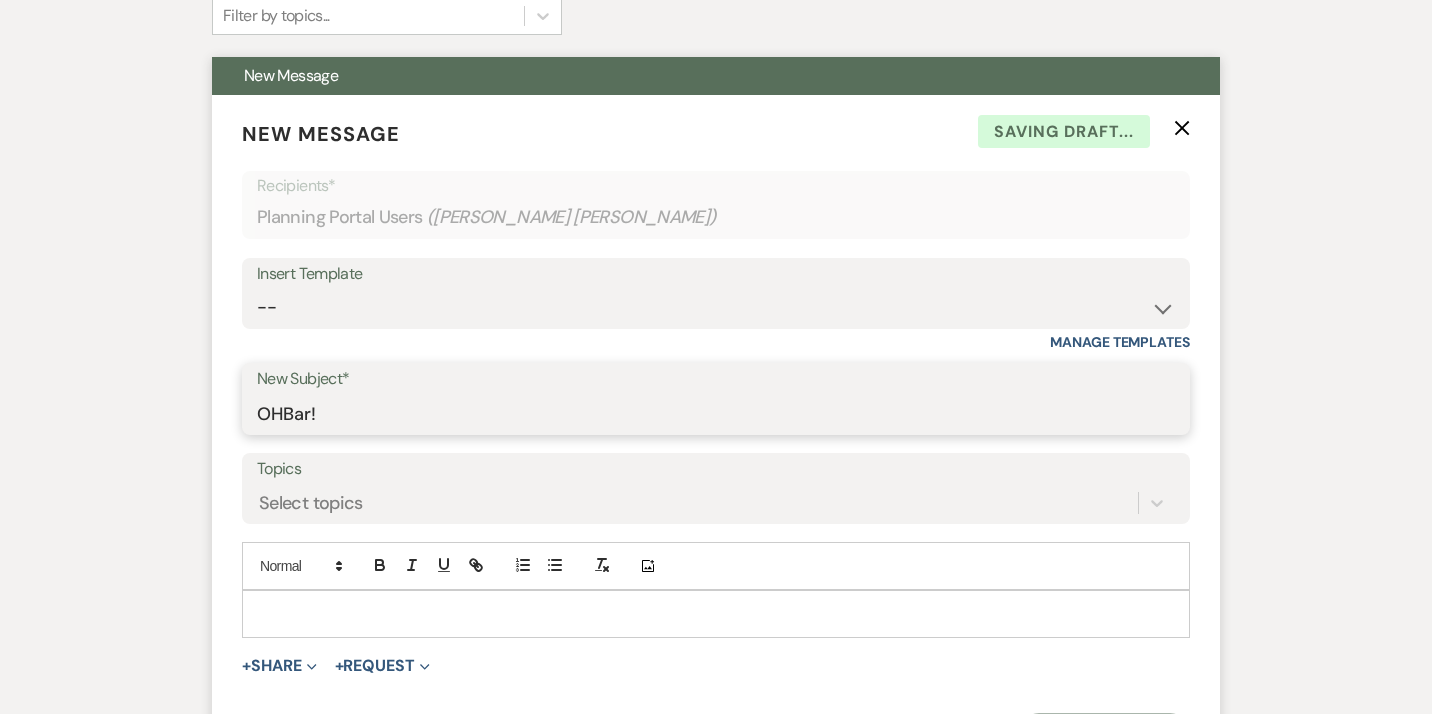 type on "OHBar!" 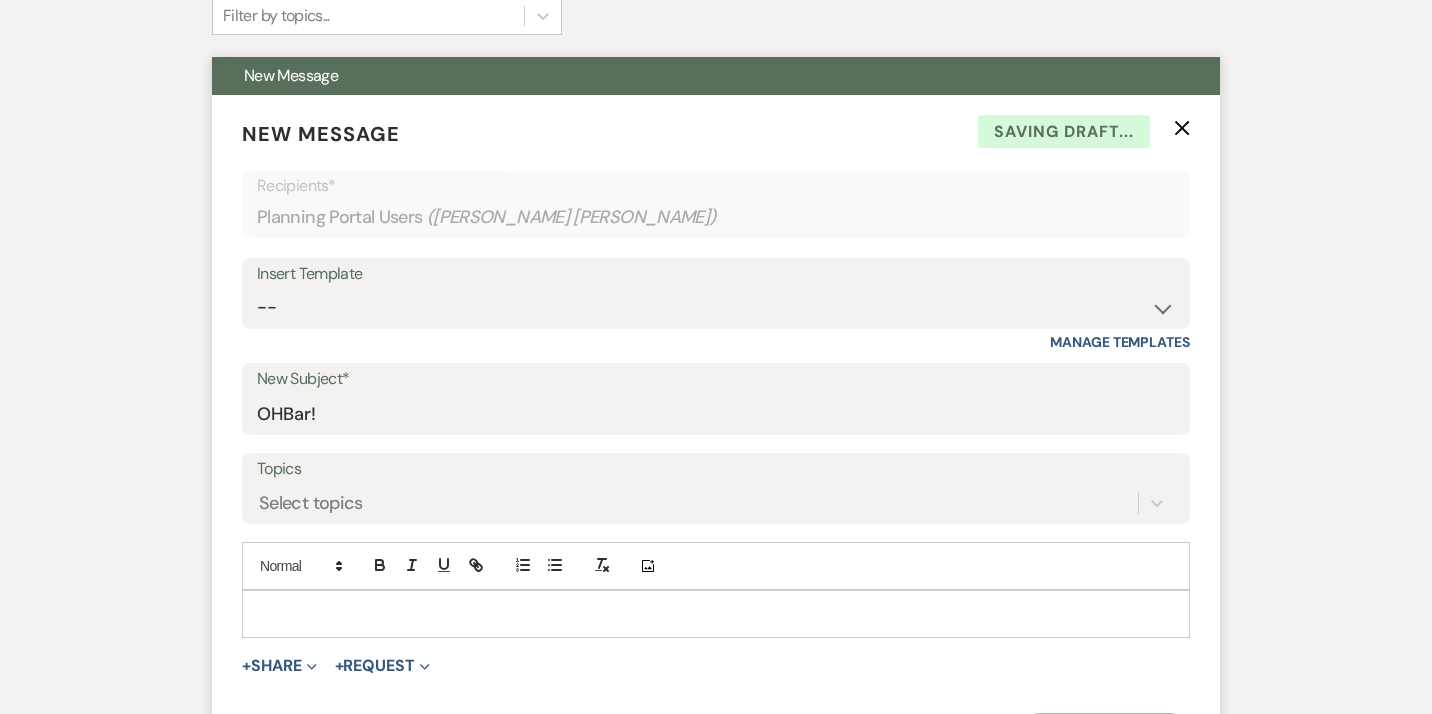 click at bounding box center (716, 614) 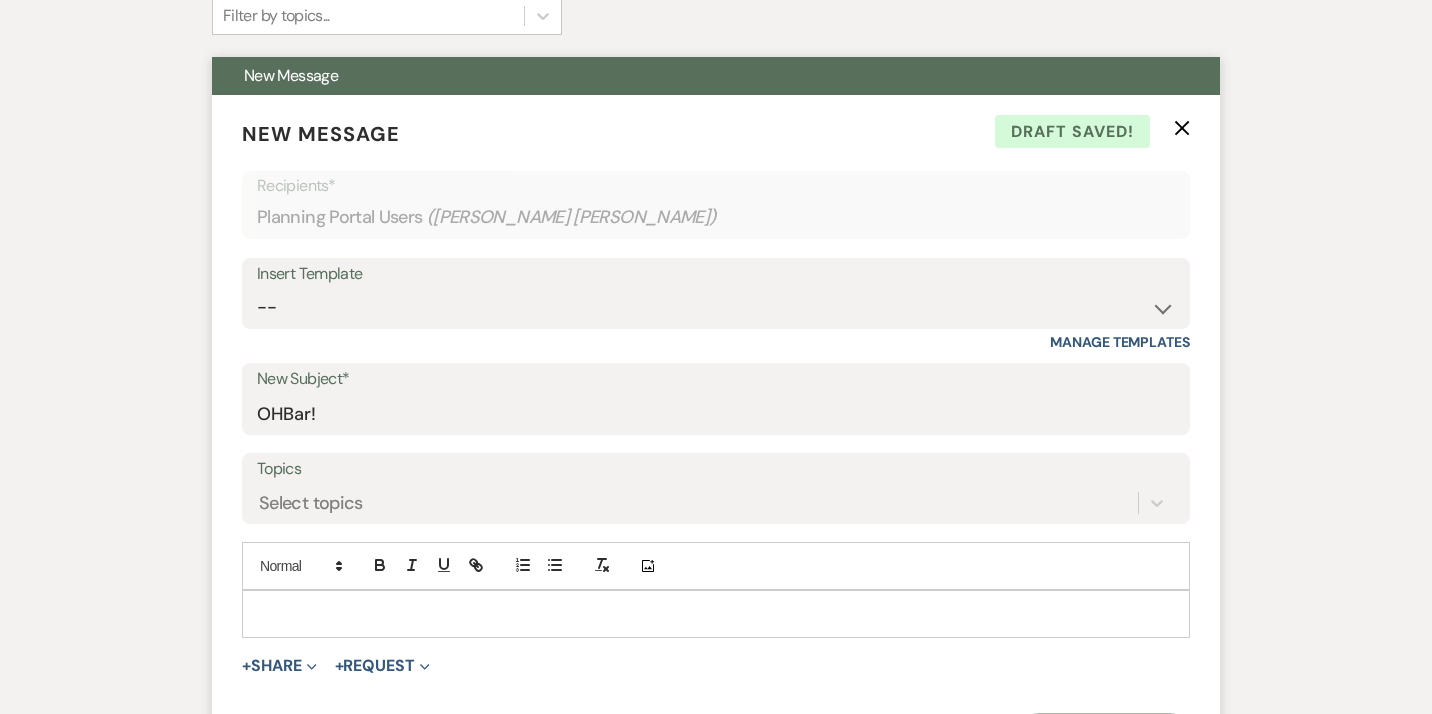 type 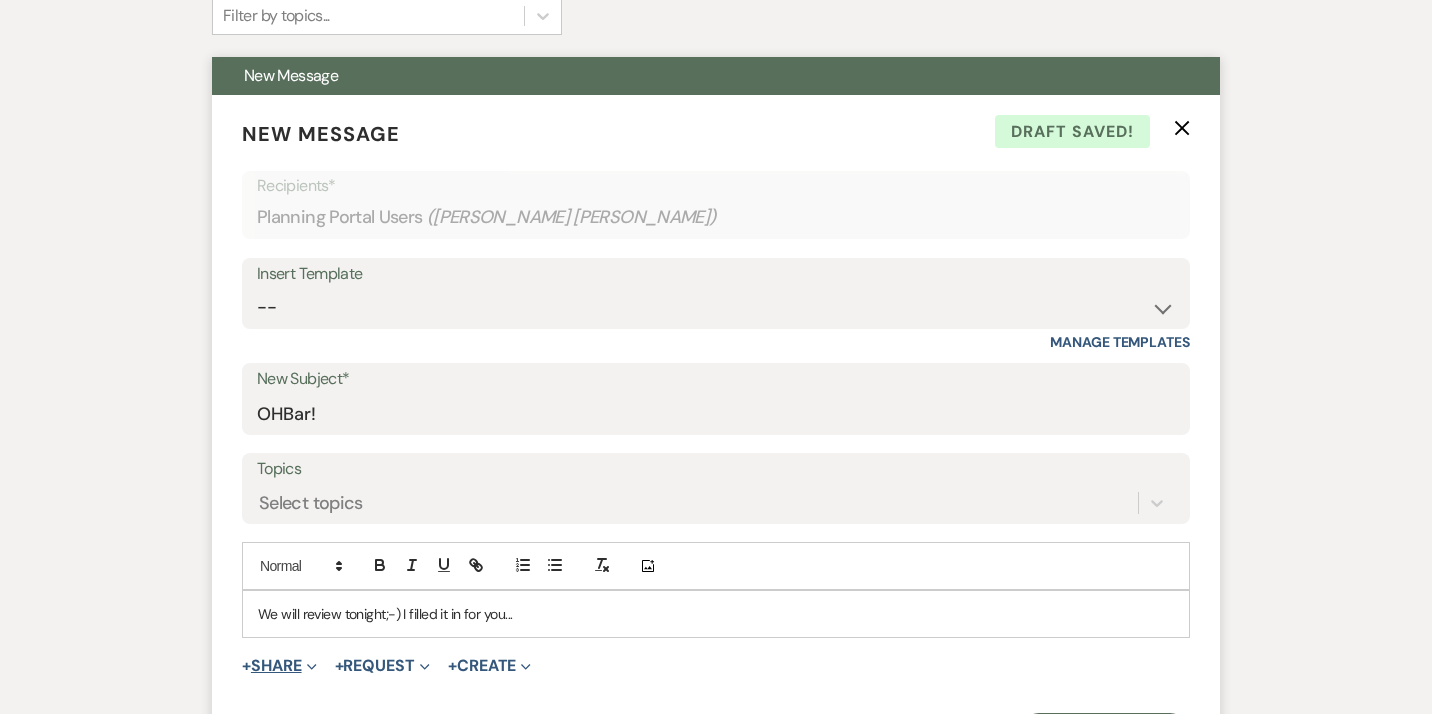 click on "+  Share Expand" at bounding box center [279, 666] 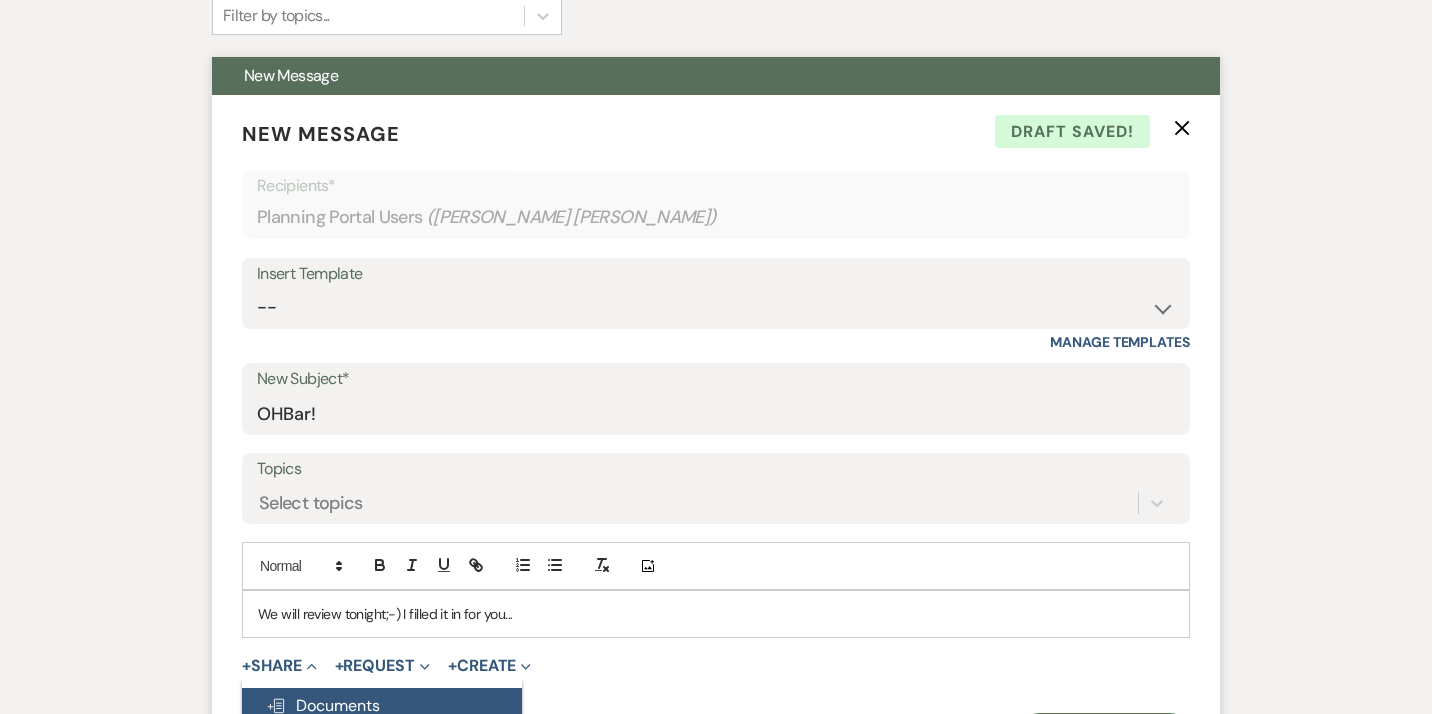 click on "Doc Upload Documents" at bounding box center (382, 706) 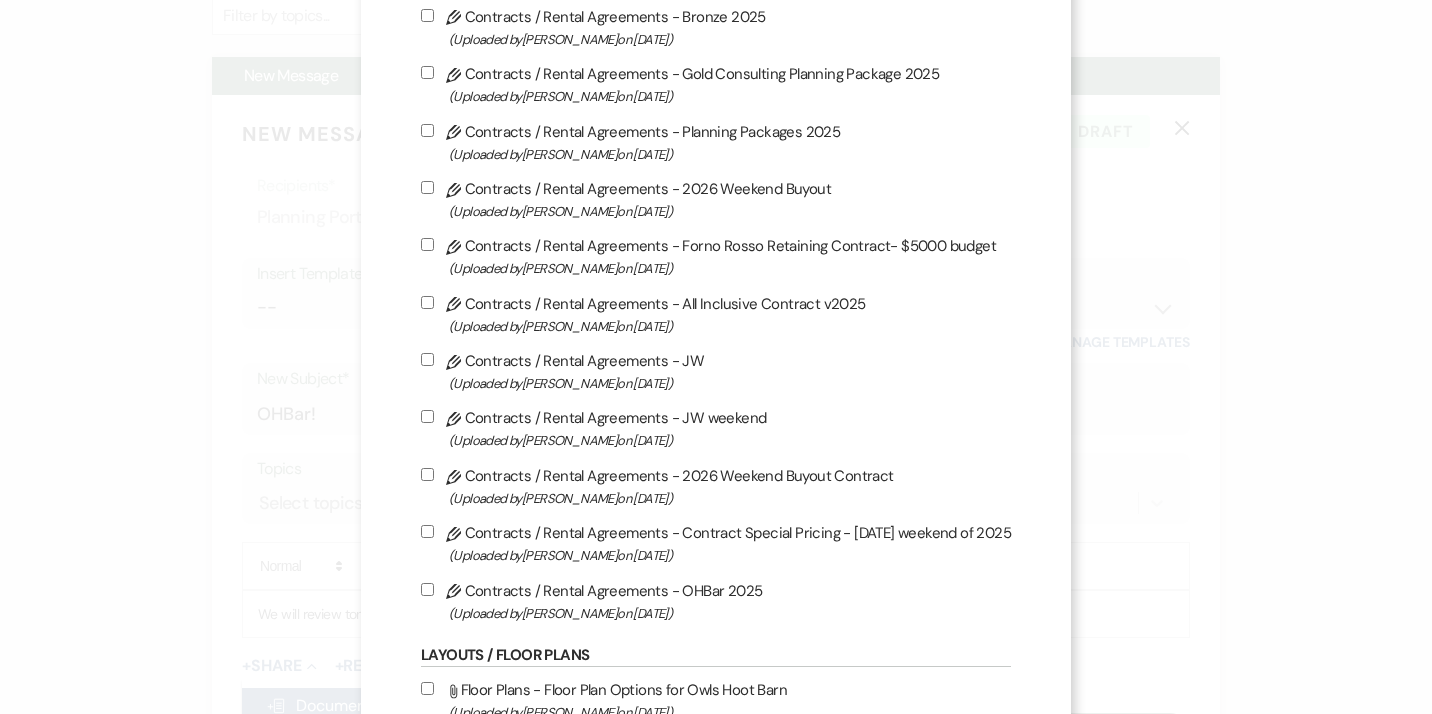 scroll, scrollTop: 519, scrollLeft: 0, axis: vertical 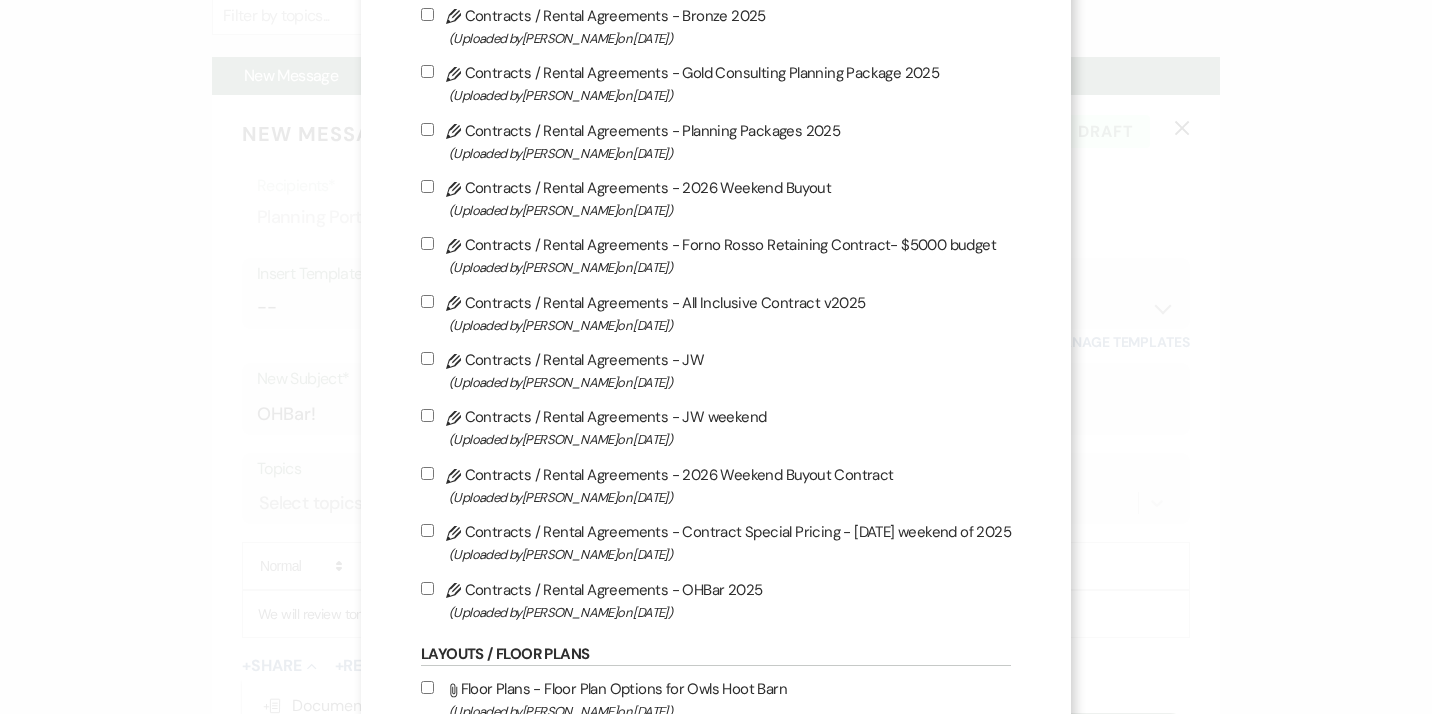 click on "Pencil Contracts / Rental Agreements - OHBar 2025 (Uploaded by  [PERSON_NAME]  on   [DATE] )" at bounding box center (716, 600) 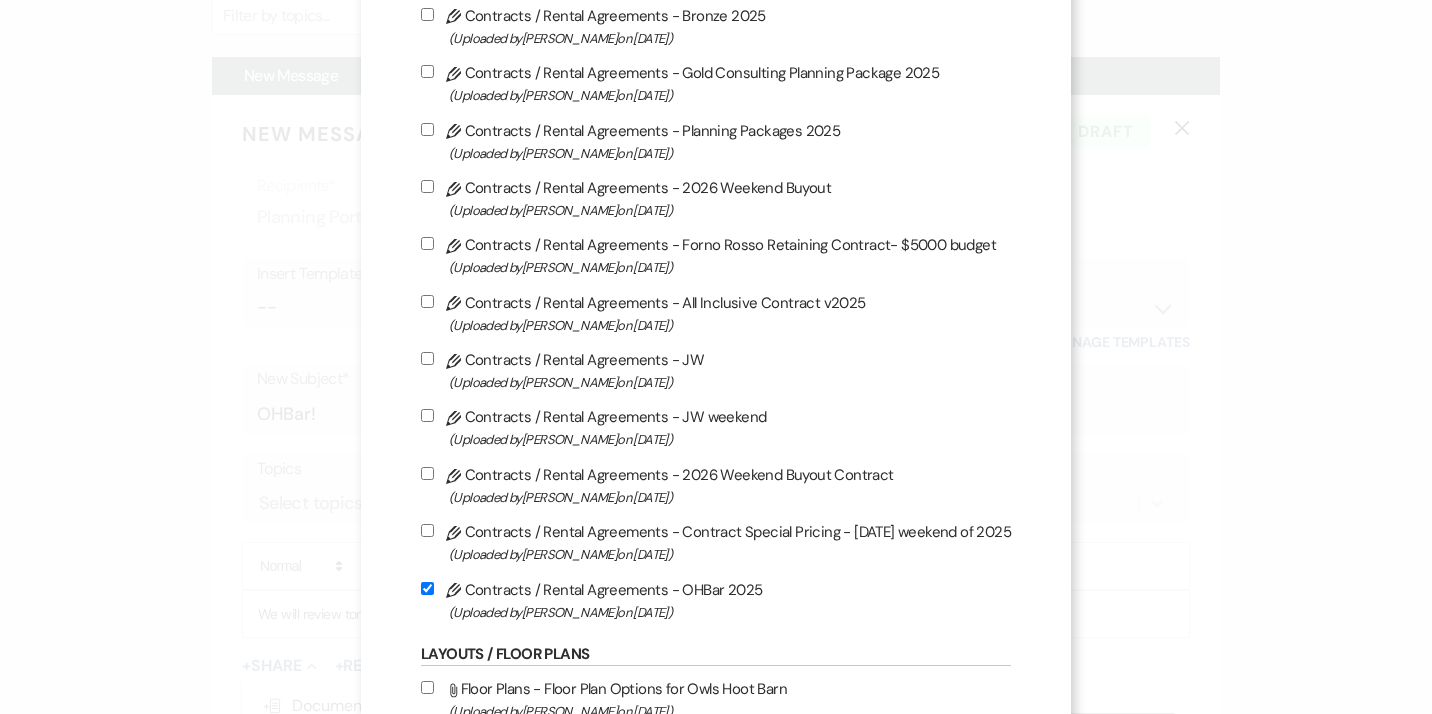 checkbox on "true" 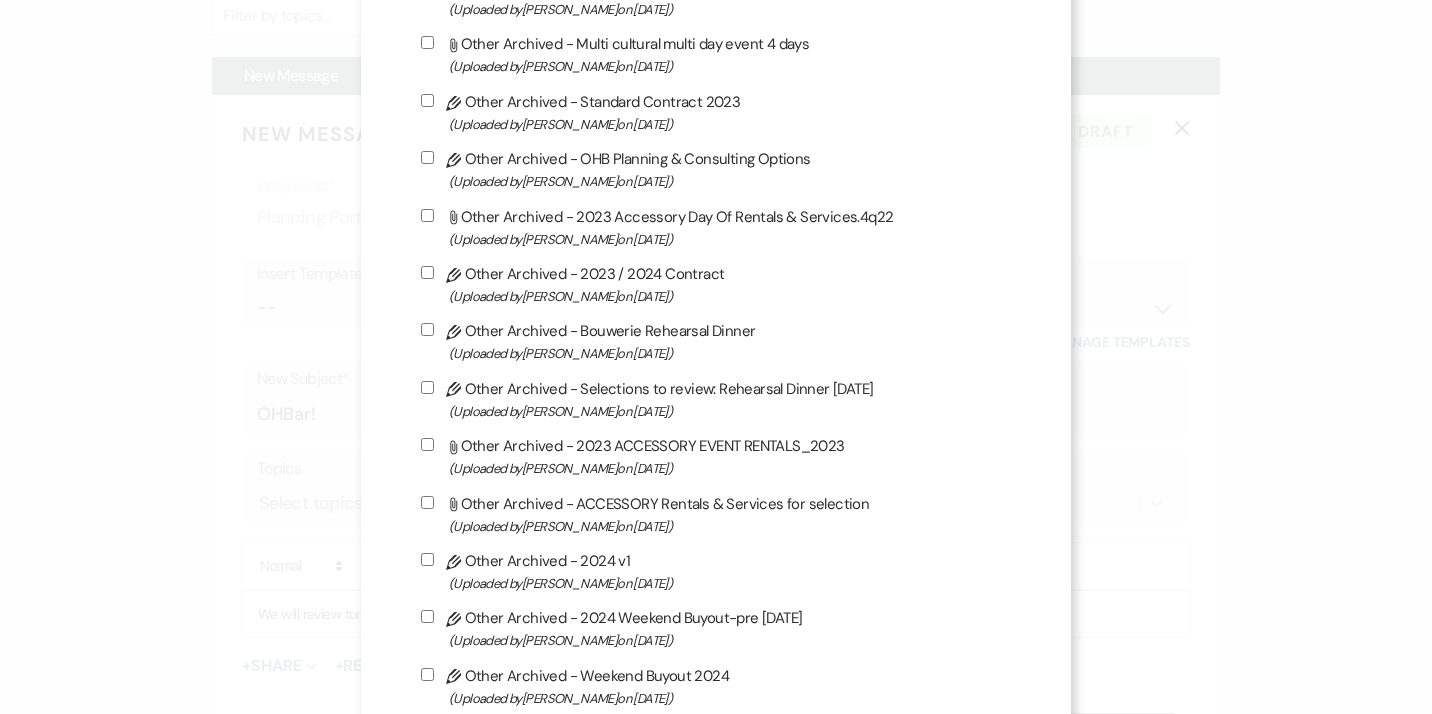 scroll, scrollTop: 6623, scrollLeft: 0, axis: vertical 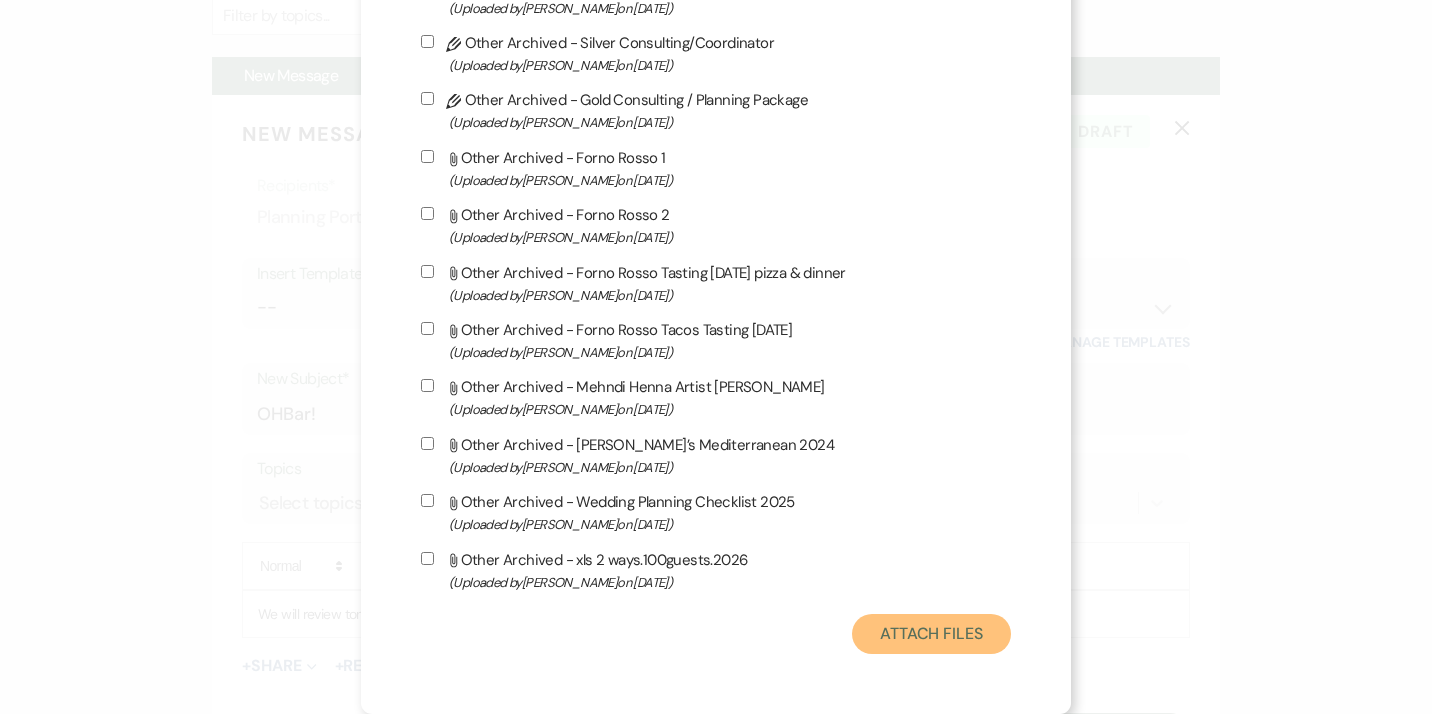 click on "Attach Files" at bounding box center (931, 634) 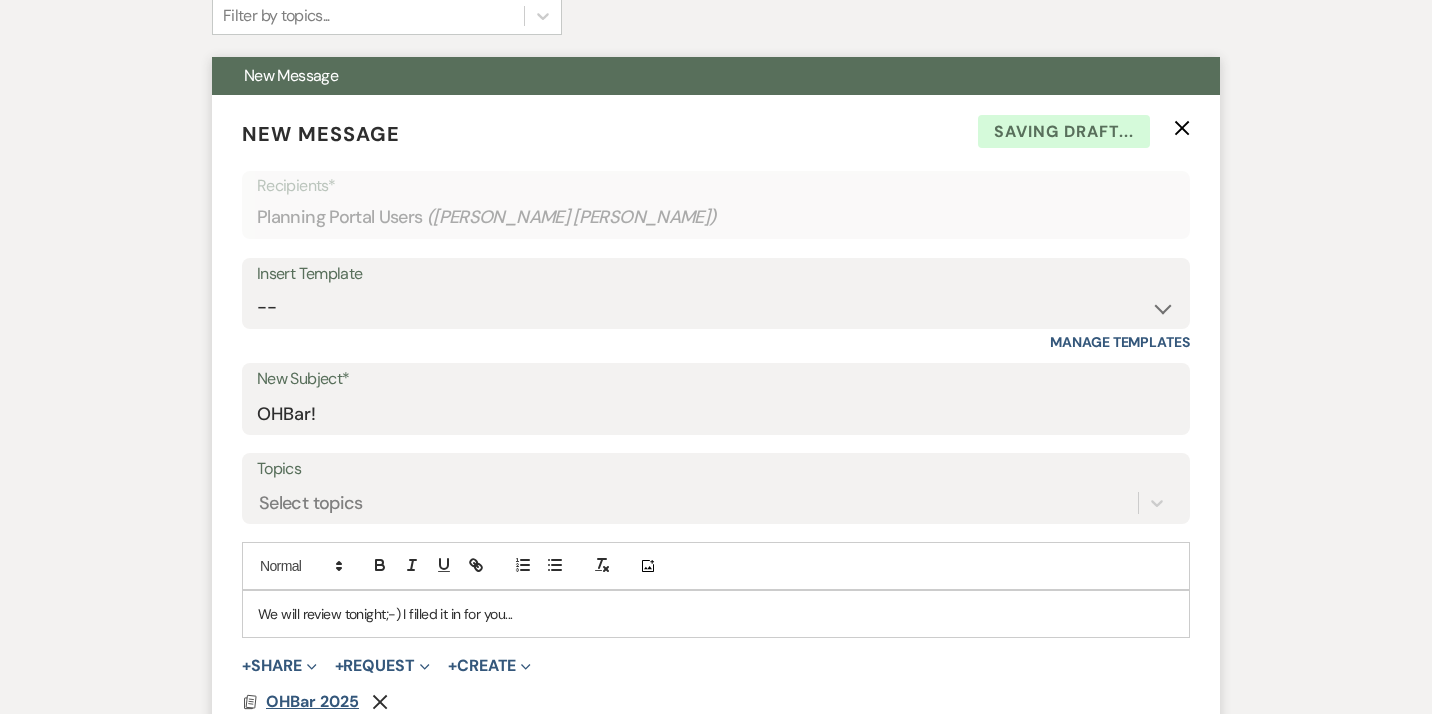 click on "OHBar 2025" at bounding box center (312, 701) 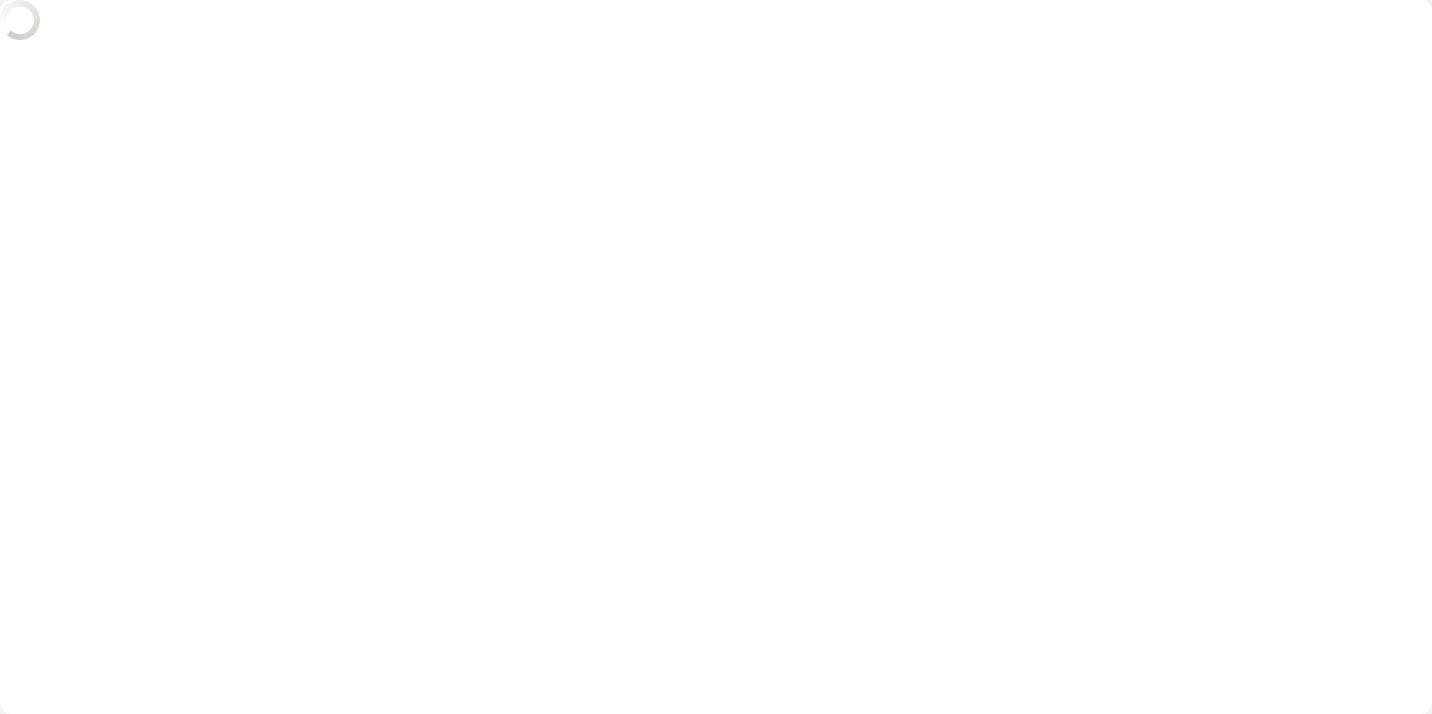 click on "X" at bounding box center (716, 357) 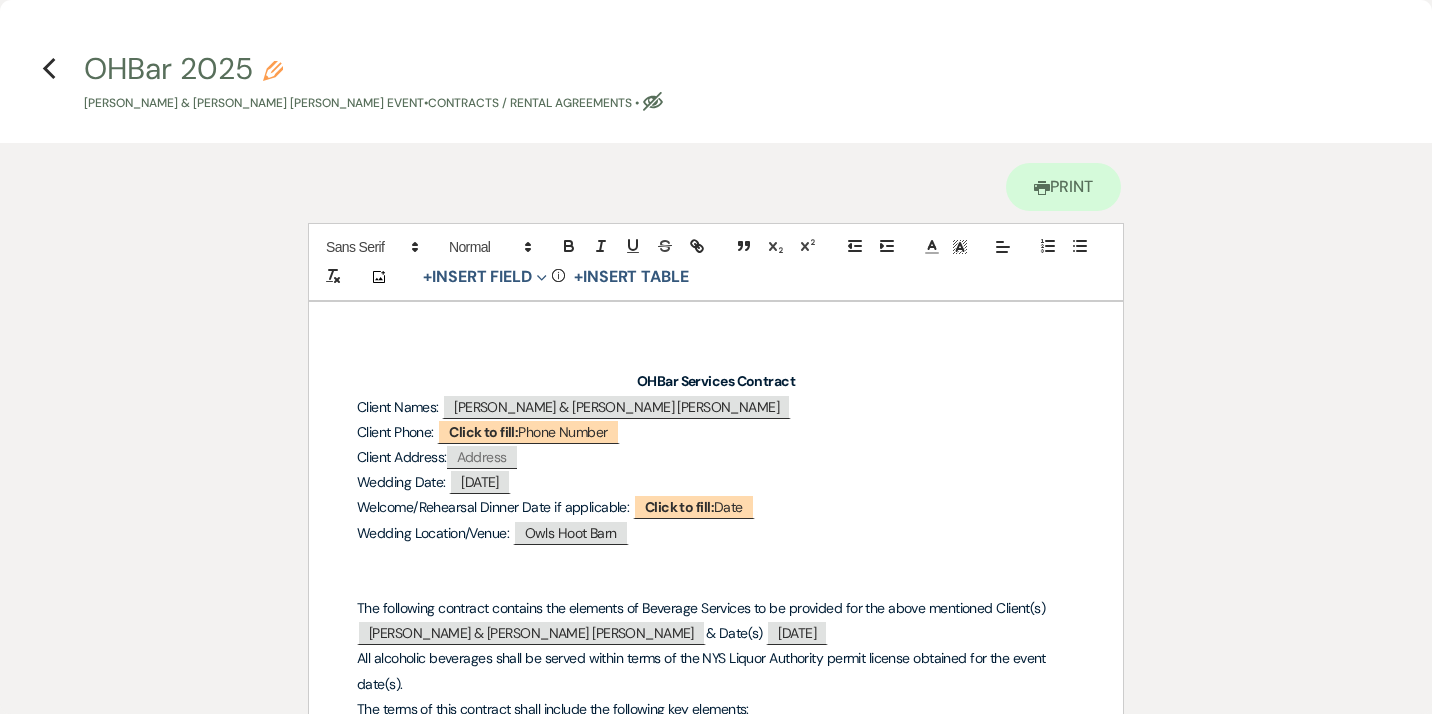 click 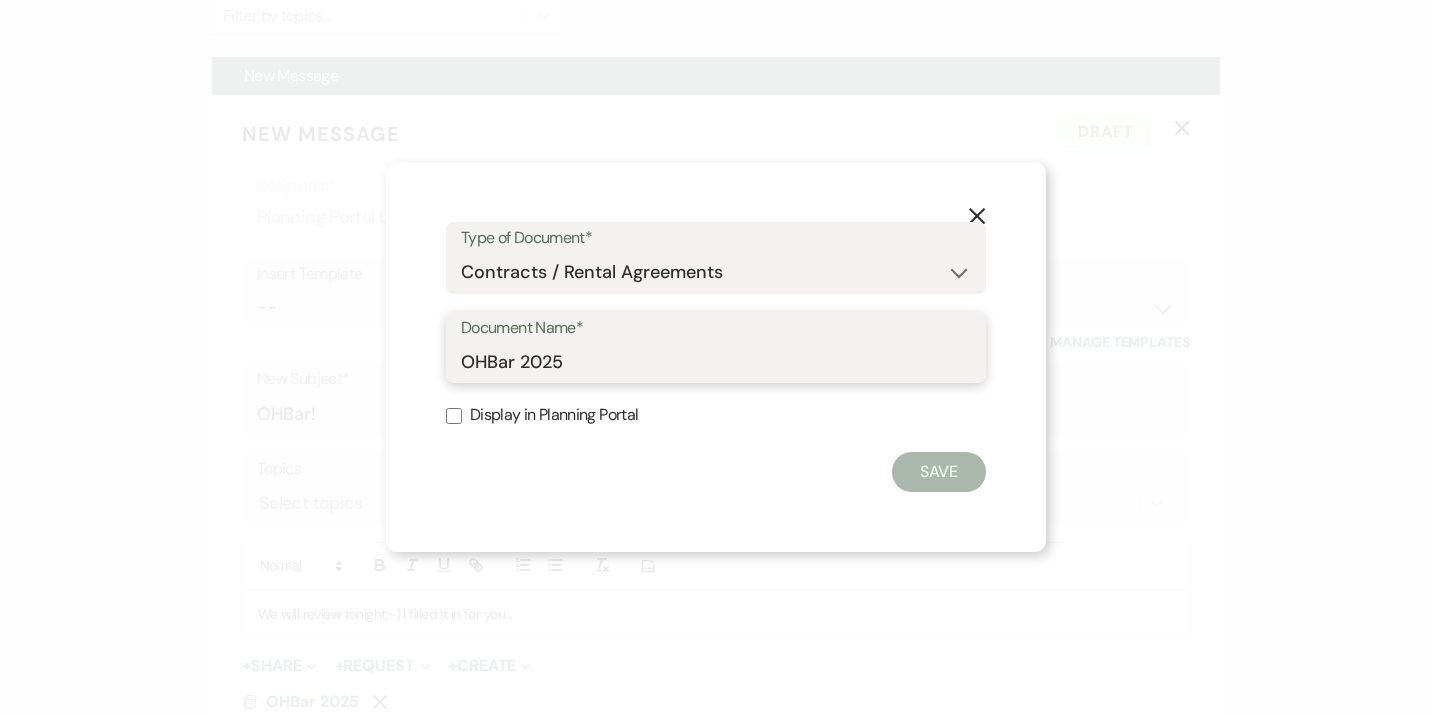 click on "OHBar 2025" at bounding box center (716, 361) 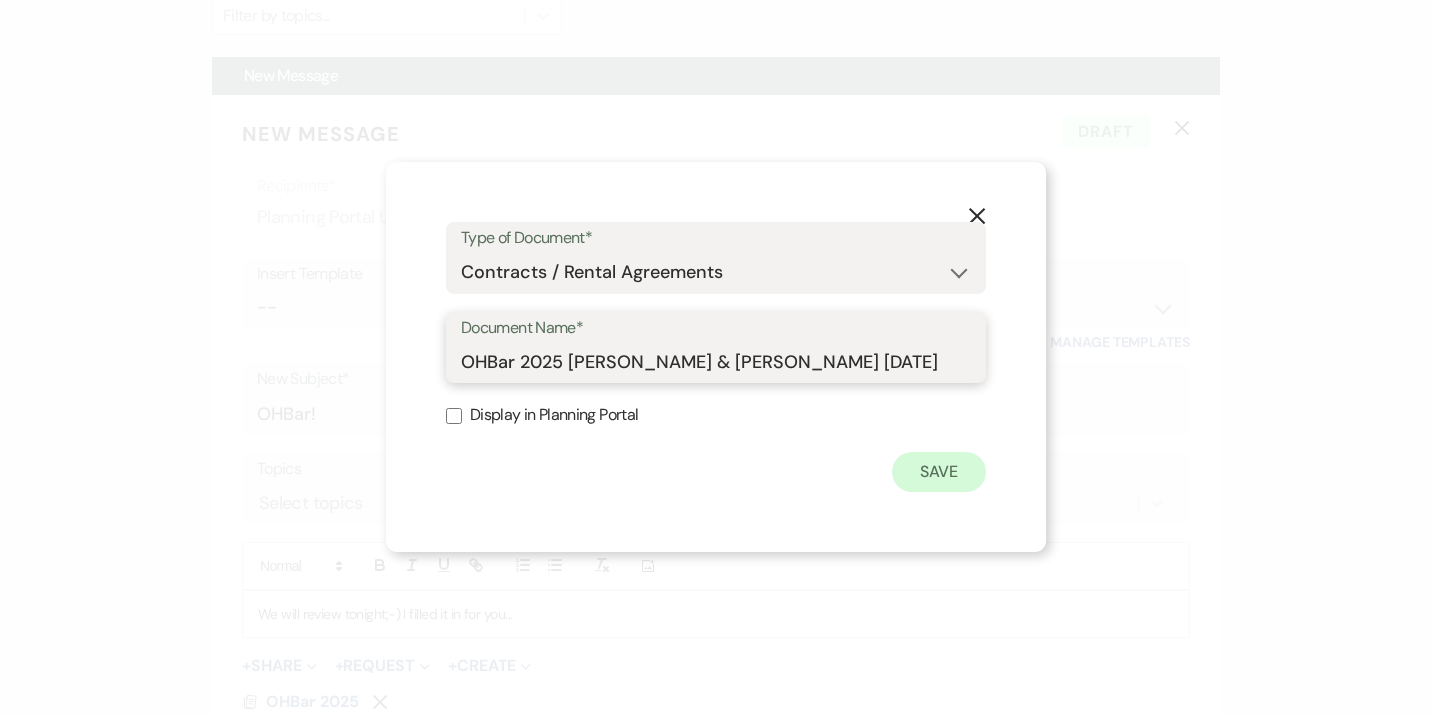 type on "OHBar 2025 [PERSON_NAME] & [PERSON_NAME] [DATE]" 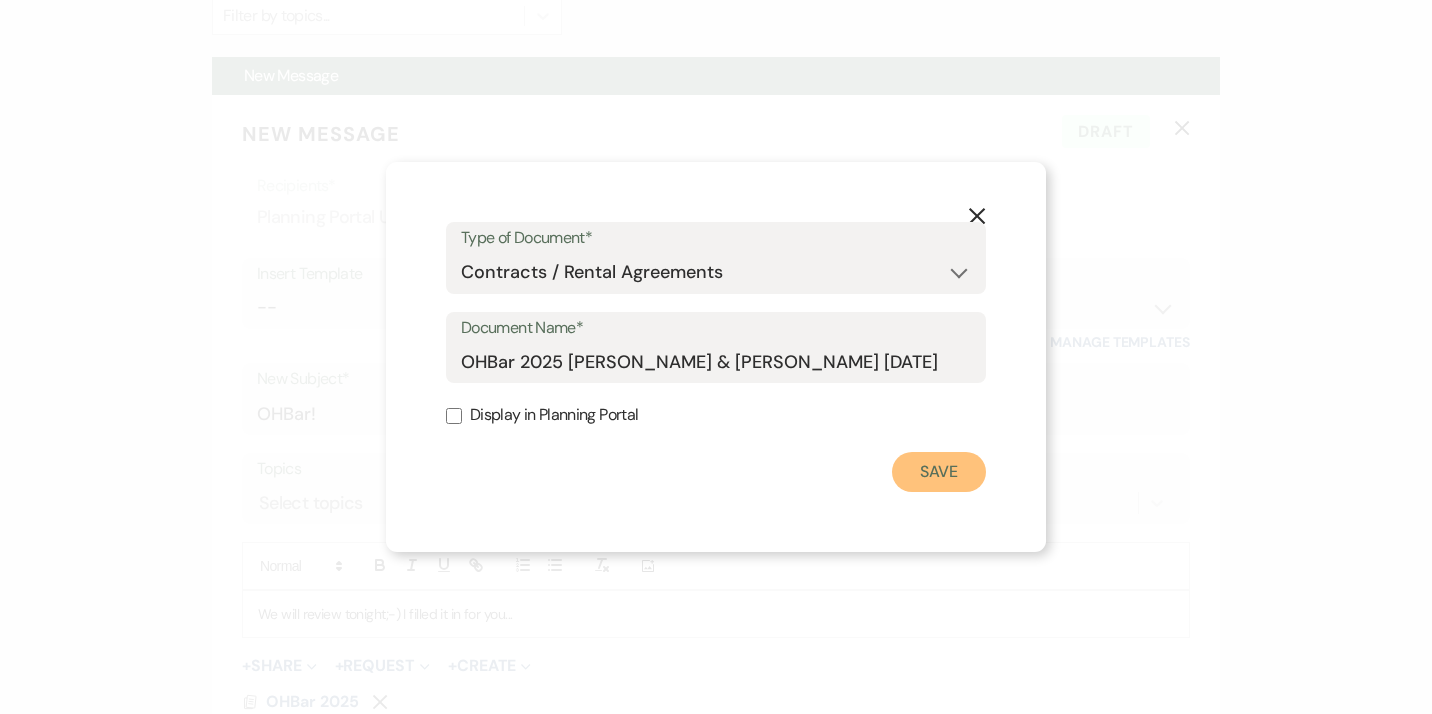 click on "Save" at bounding box center [939, 472] 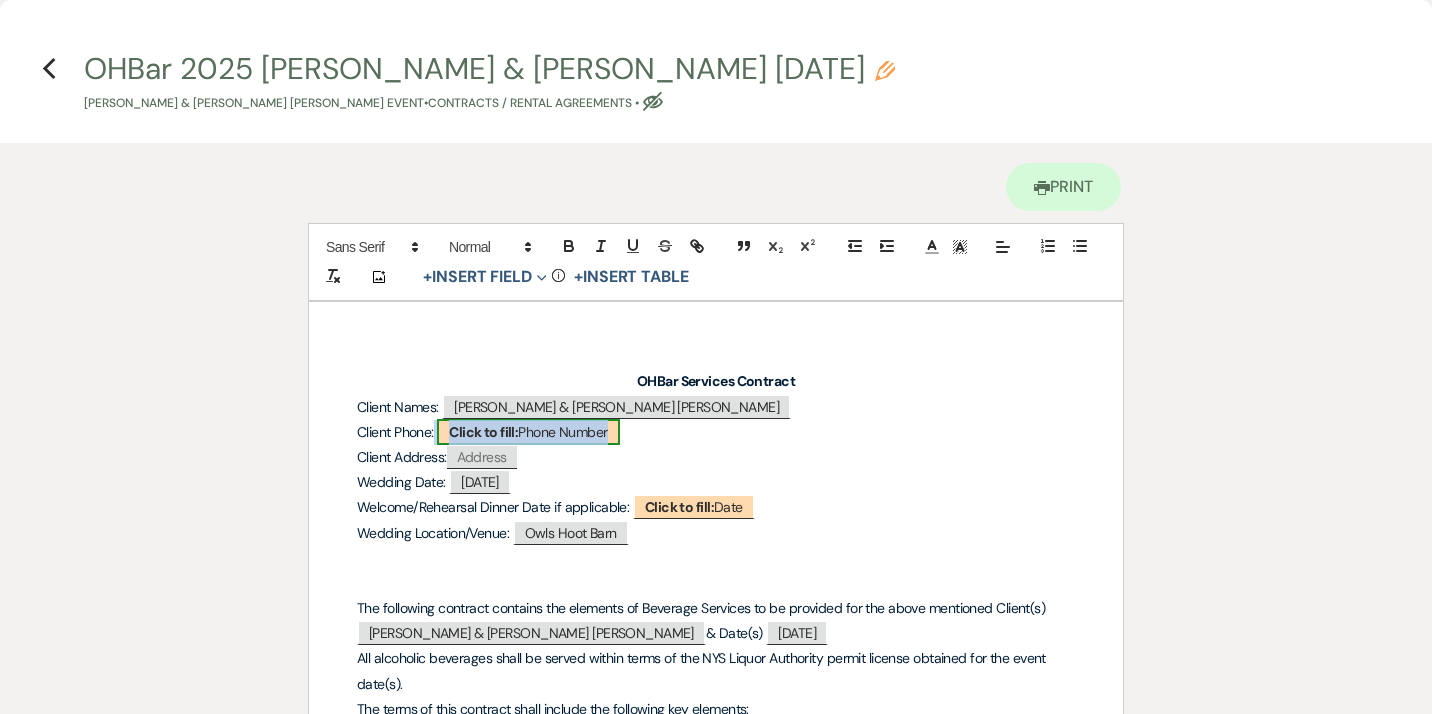 click on "Click to fill:
Phone Number" at bounding box center [528, 432] 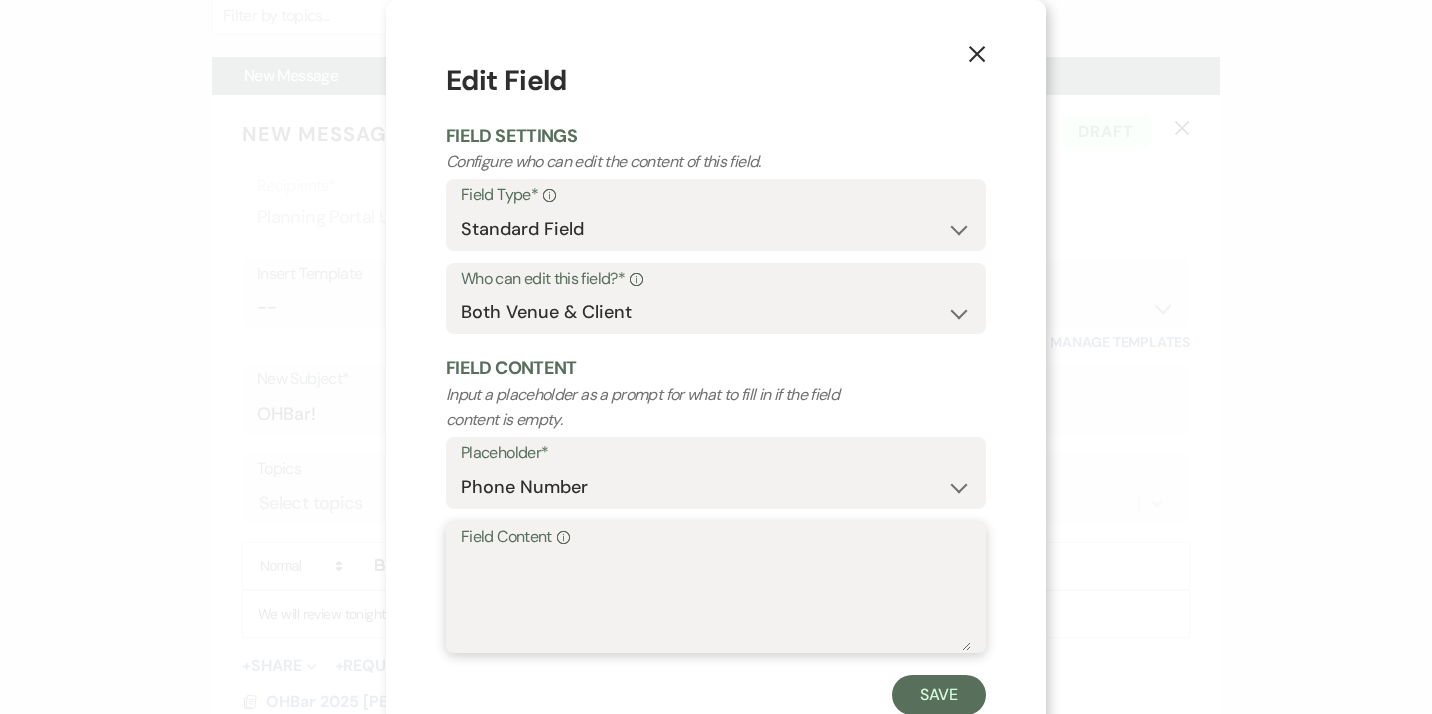 click on "Field Content Info" at bounding box center [716, 601] 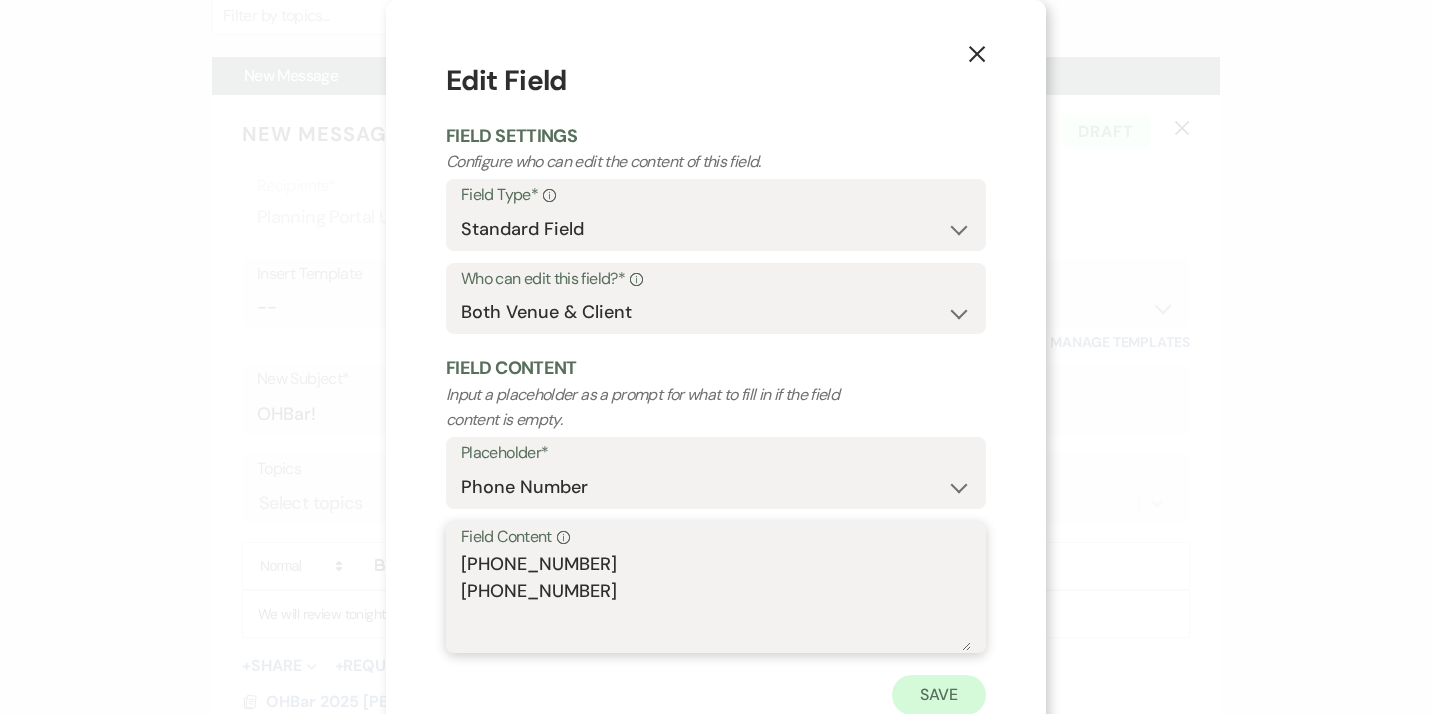 type on "[PHONE_NUMBER]
[PHONE_NUMBER]" 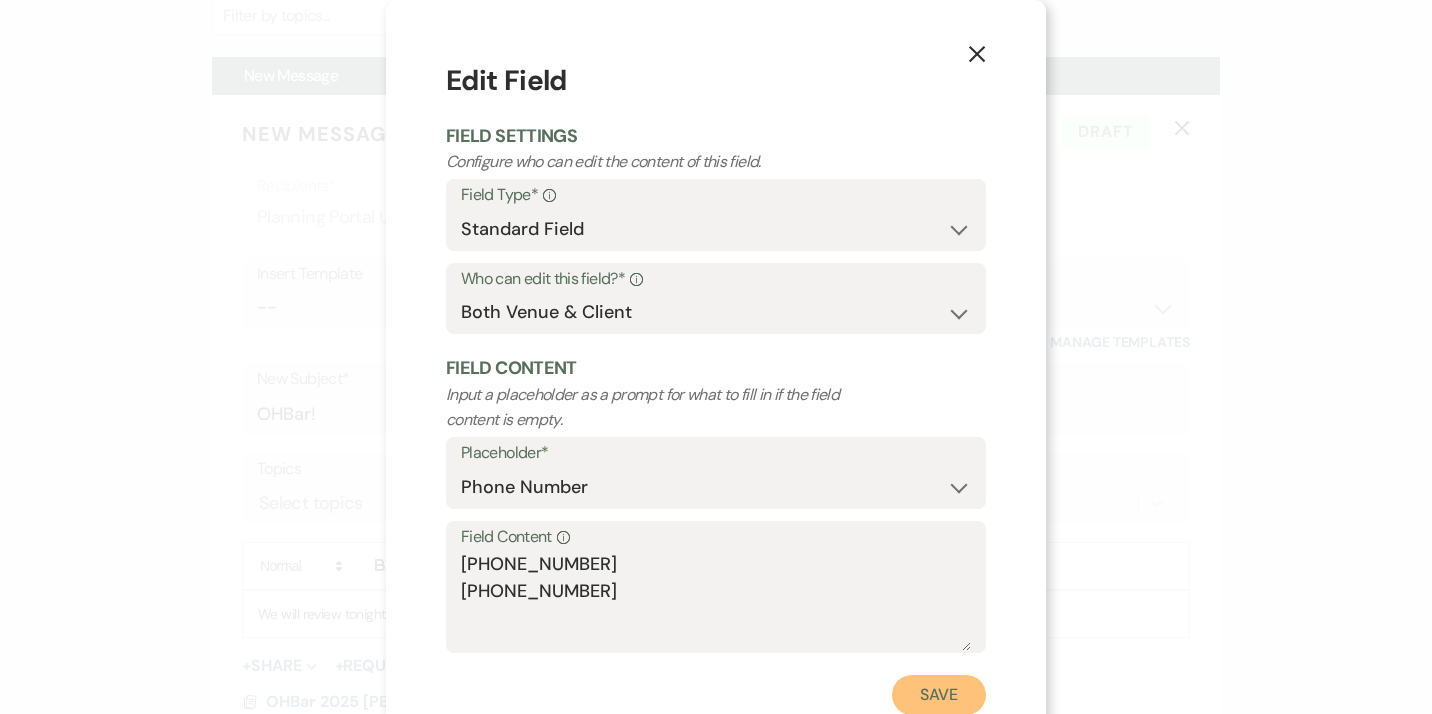 click on "Save" at bounding box center (939, 695) 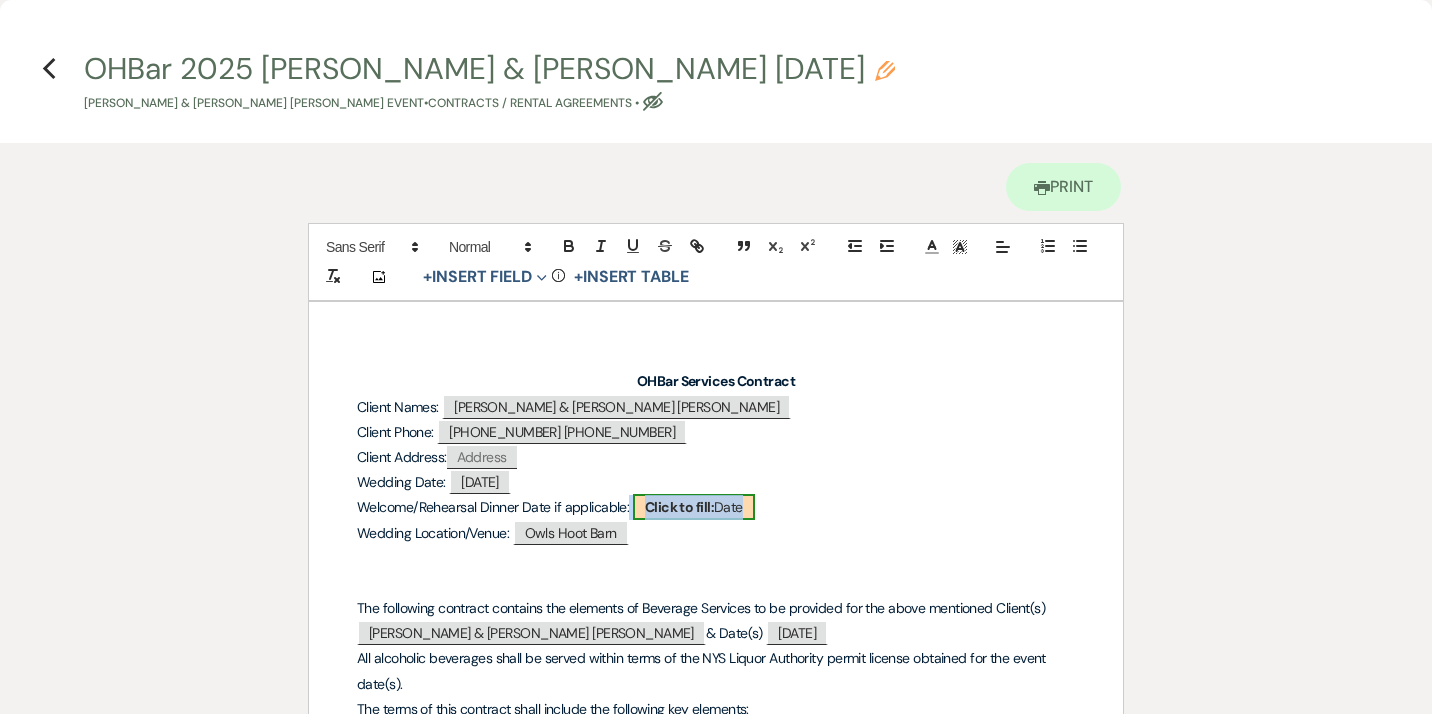 click on "Click to fill:" at bounding box center [679, 507] 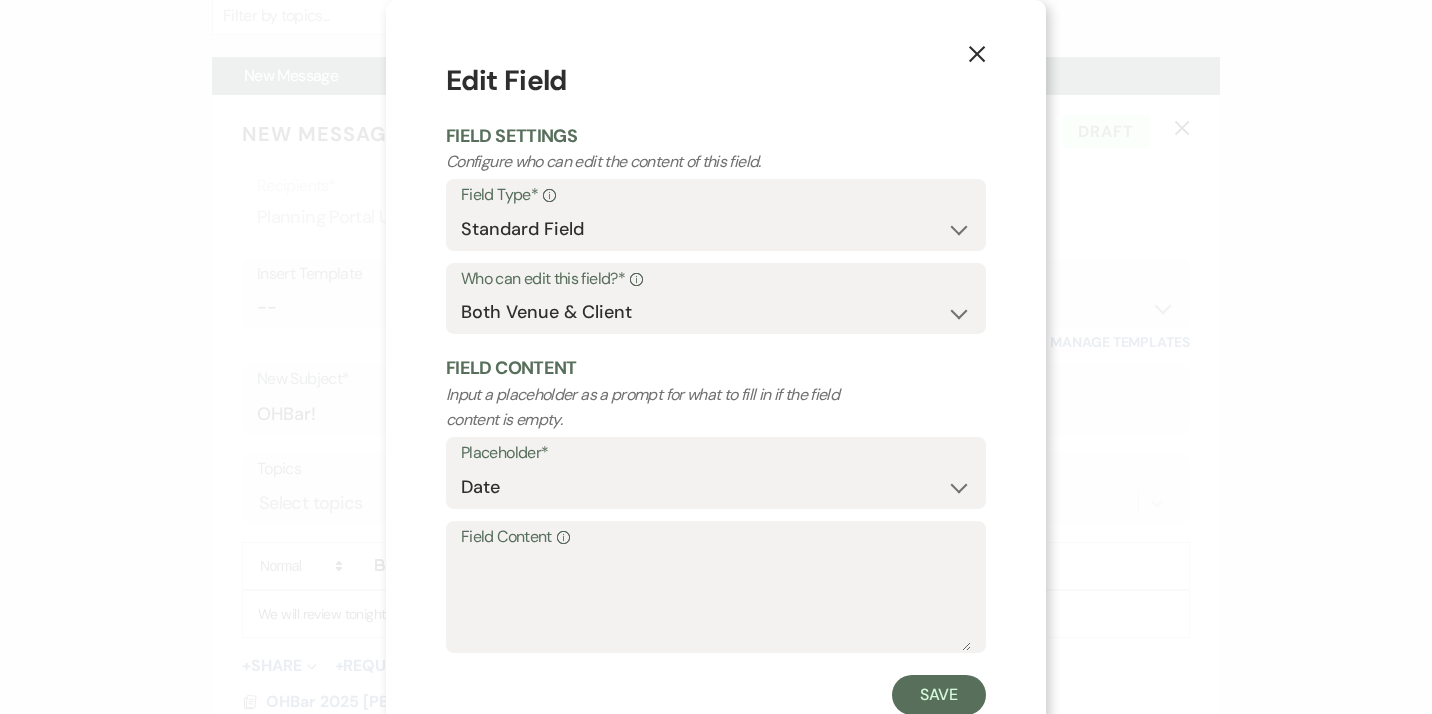 click on "Field Content Info" at bounding box center [716, 537] 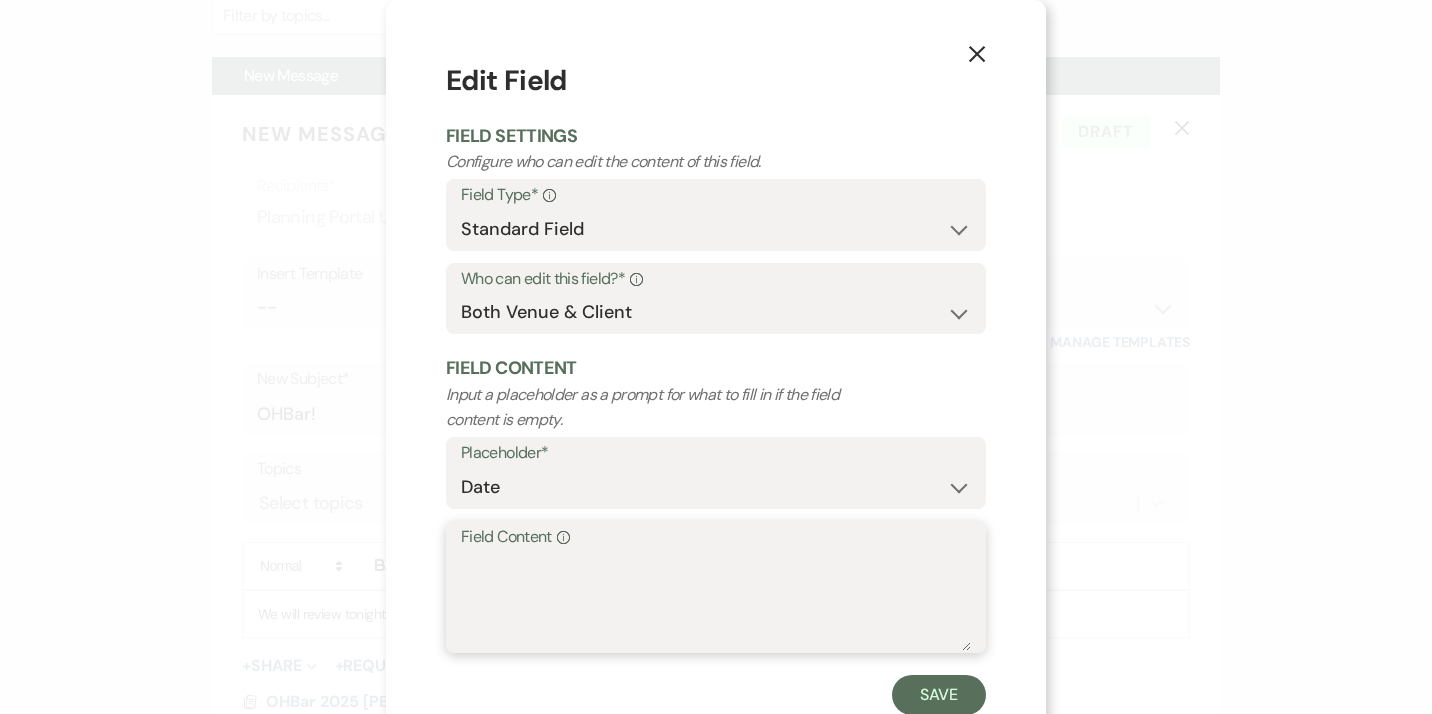 click on "Field Content Info" at bounding box center (716, 601) 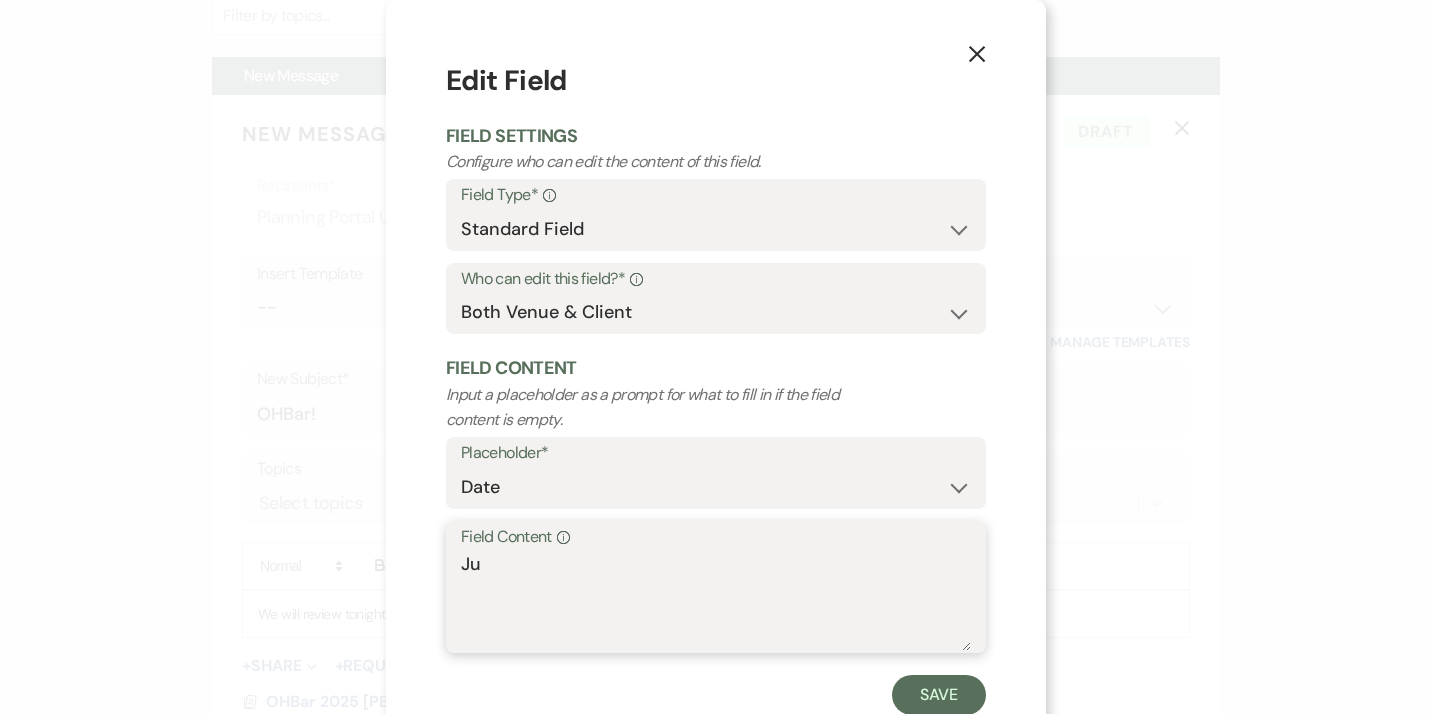 type on "J" 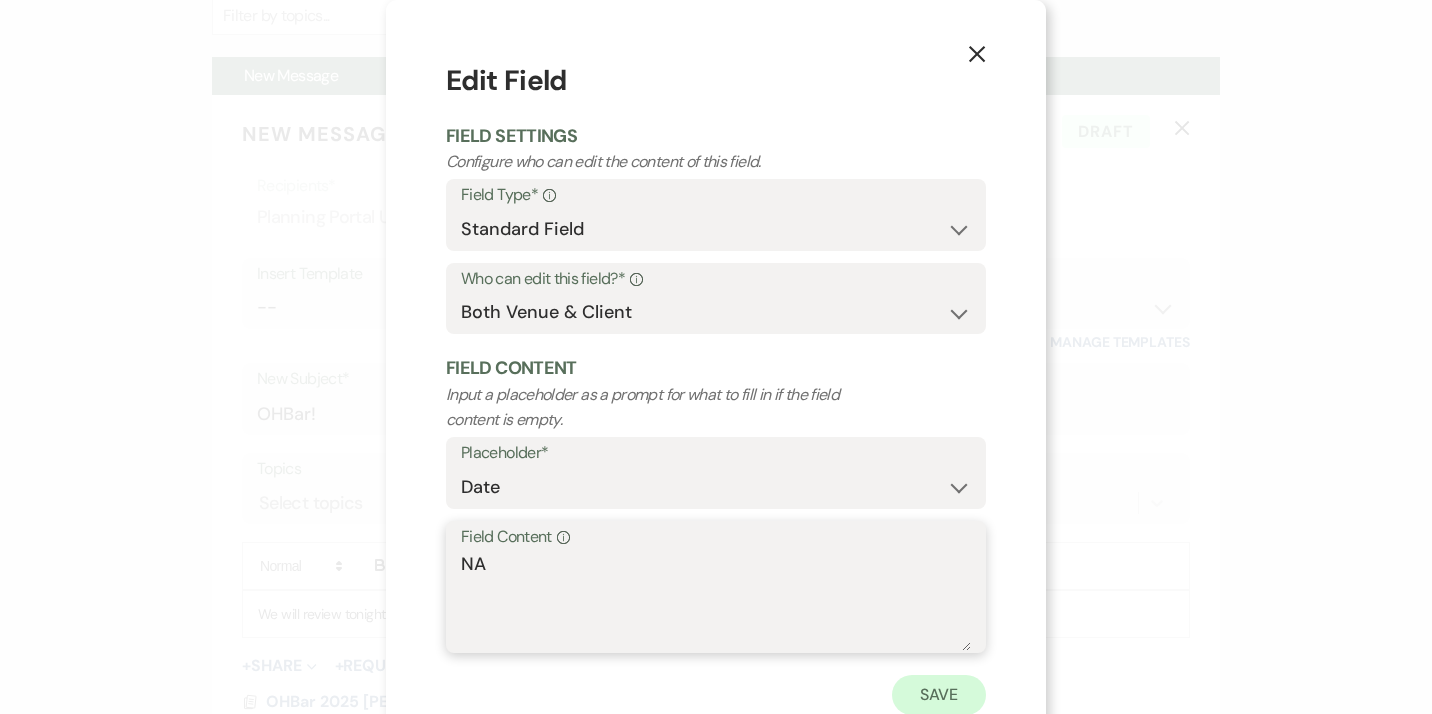 type on "NA" 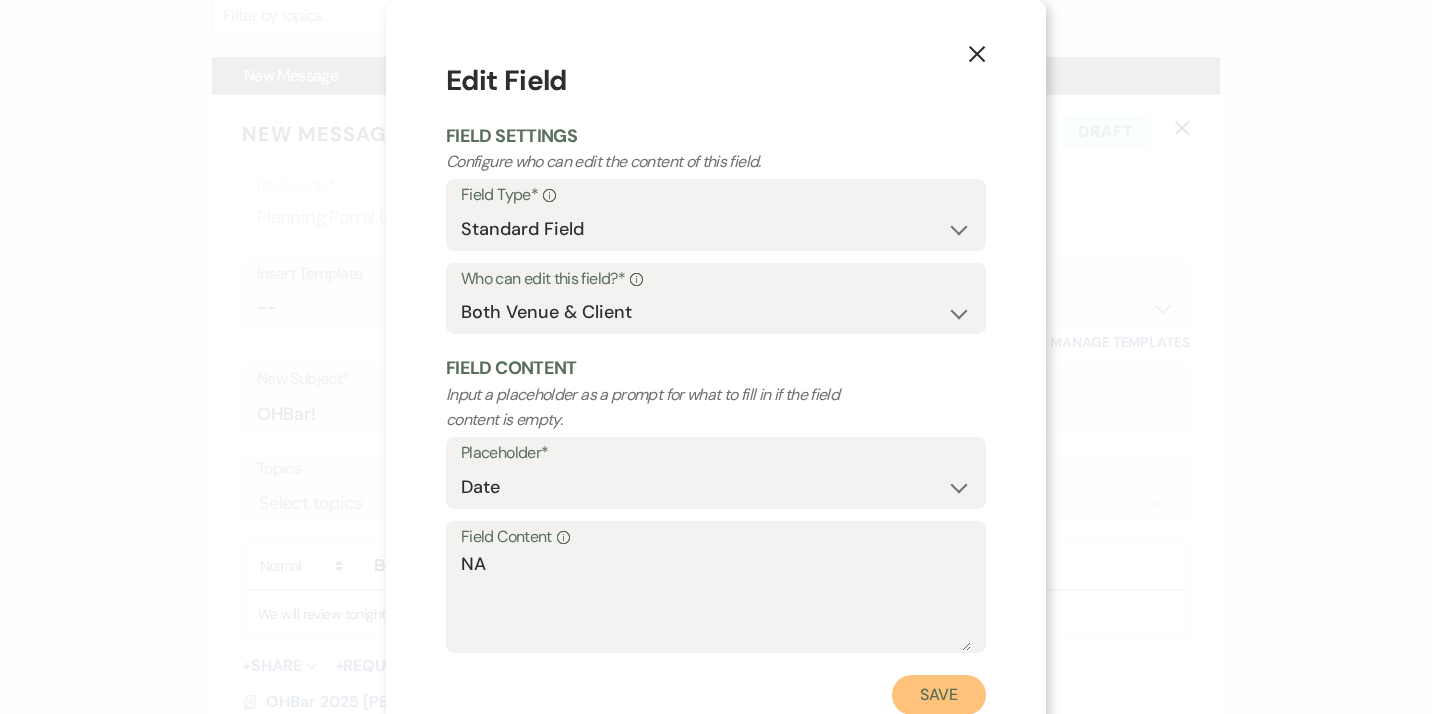 click on "Save" at bounding box center (939, 695) 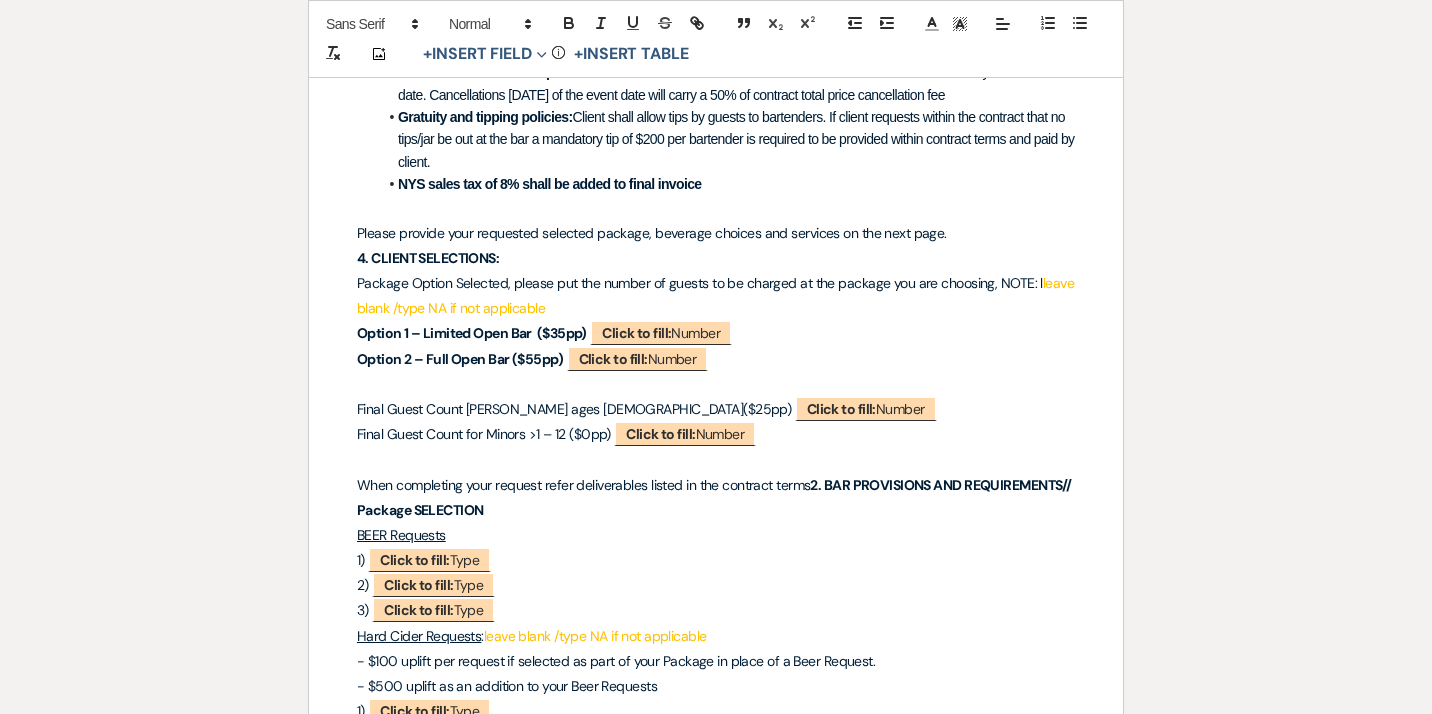 scroll, scrollTop: 2180, scrollLeft: 0, axis: vertical 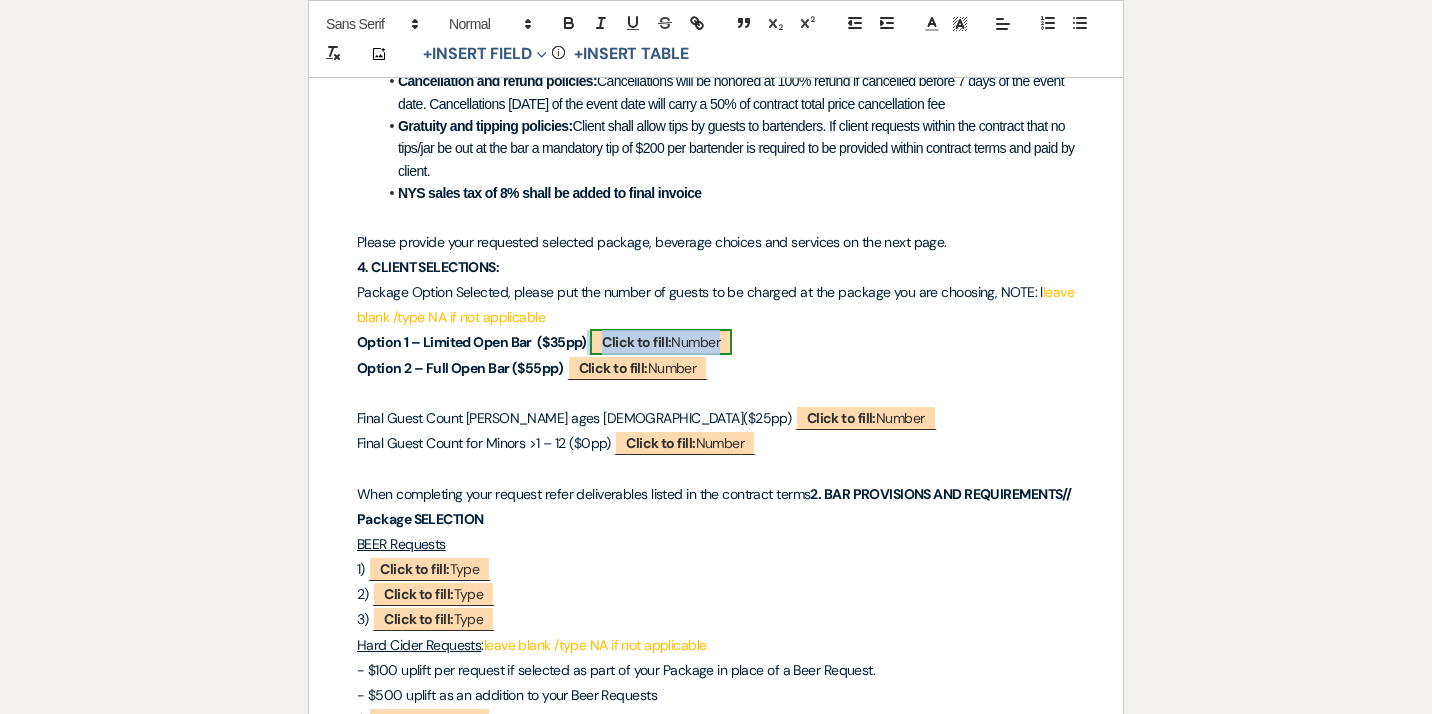 click on "Click to fill:
Number" at bounding box center [661, 342] 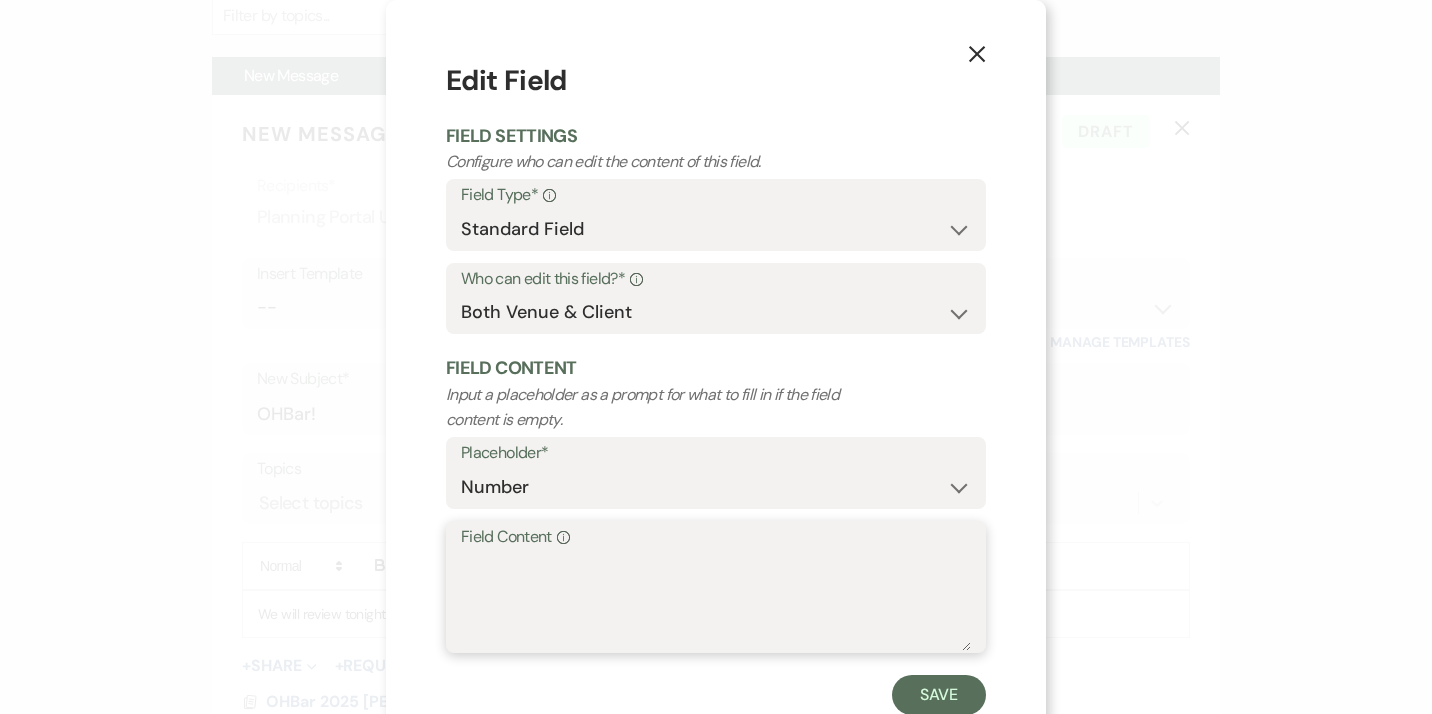 click on "Field Content Info" at bounding box center (716, 601) 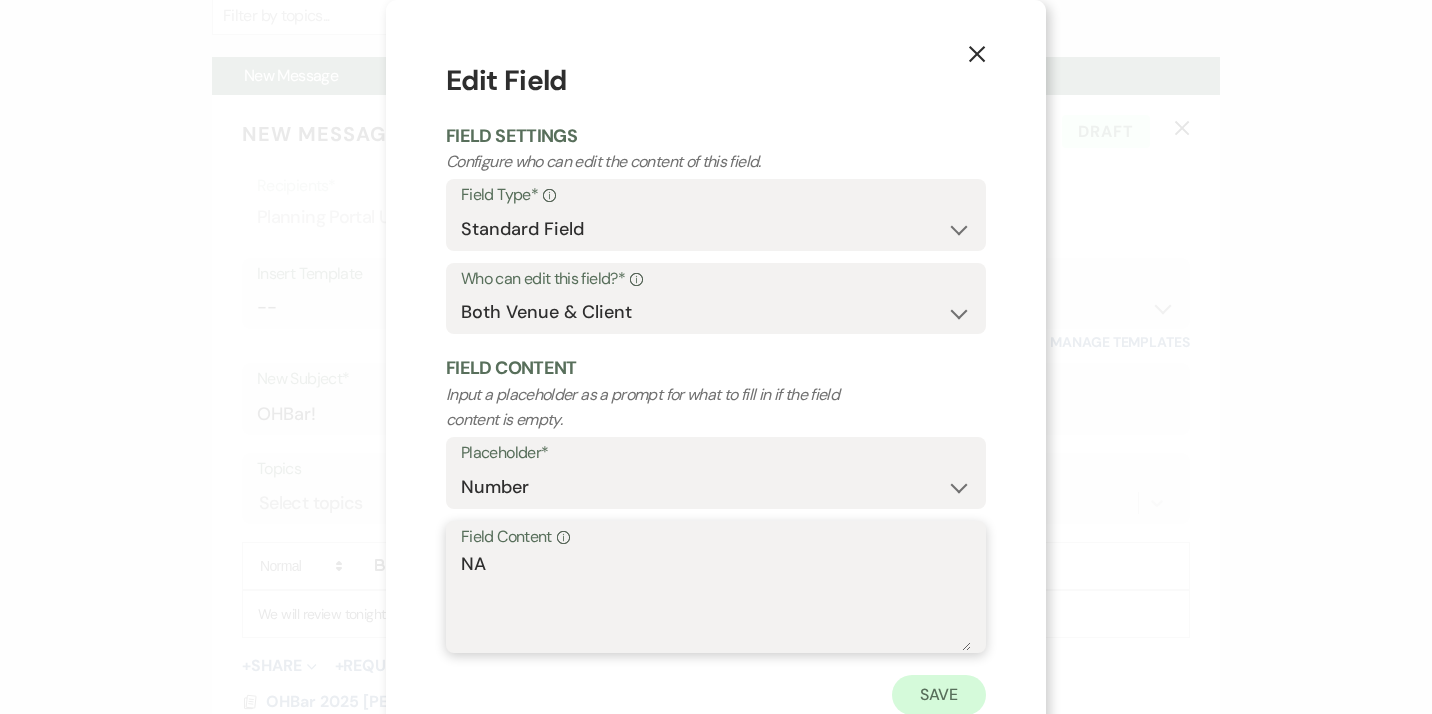 type on "NA" 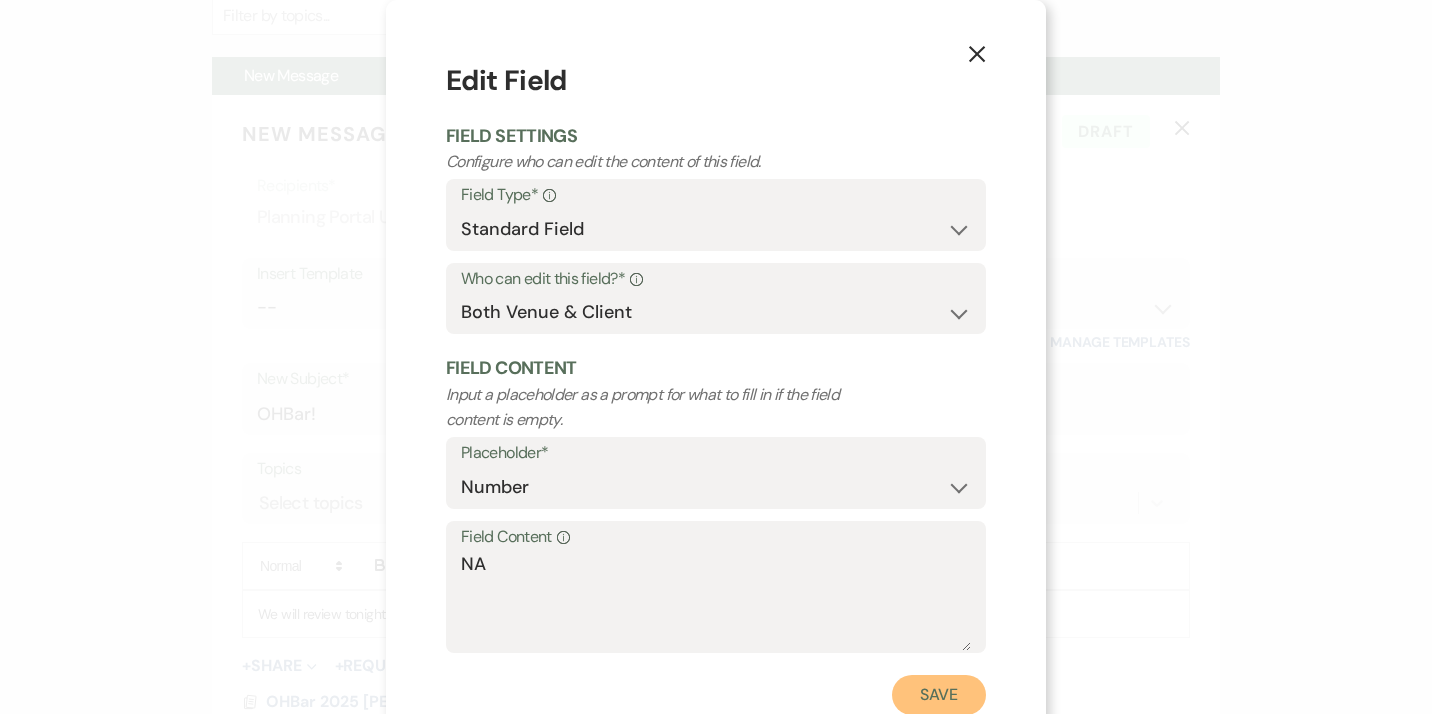 click on "Save" at bounding box center [939, 695] 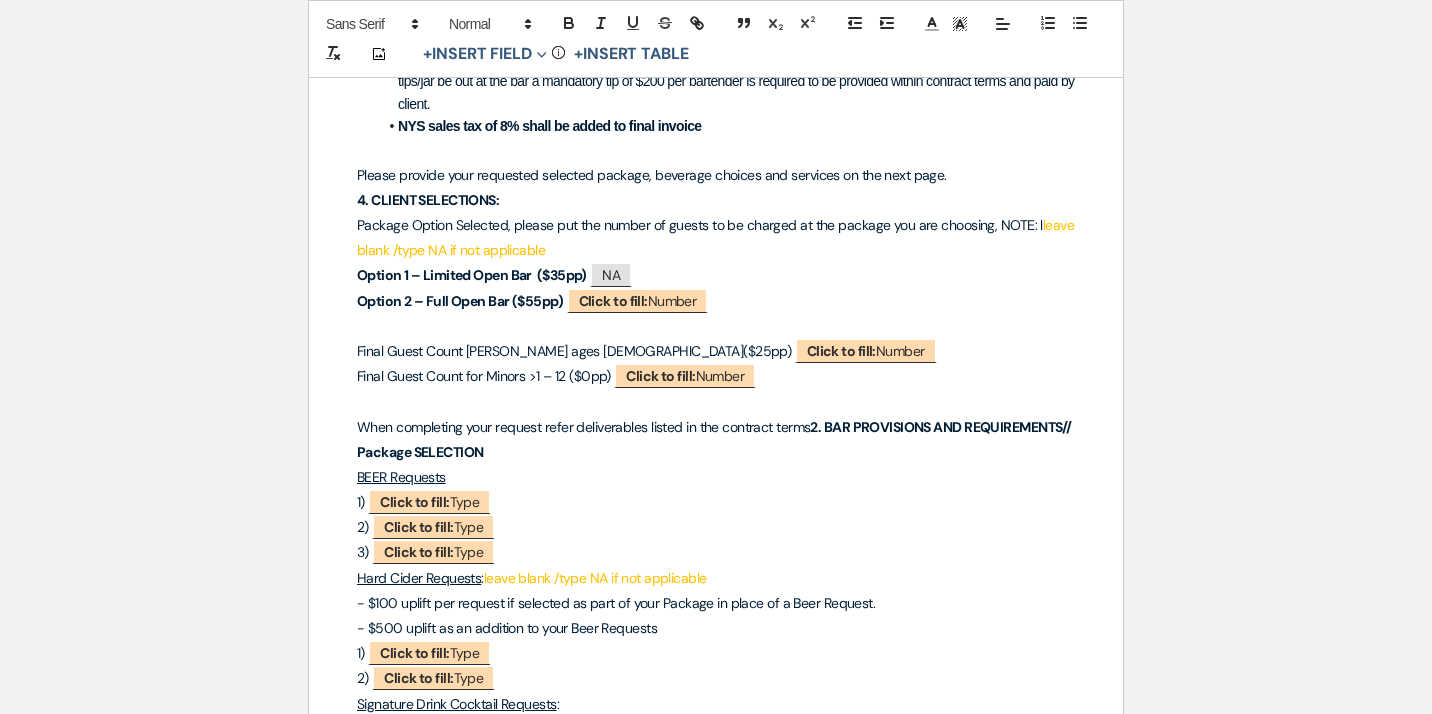 scroll, scrollTop: 2248, scrollLeft: 0, axis: vertical 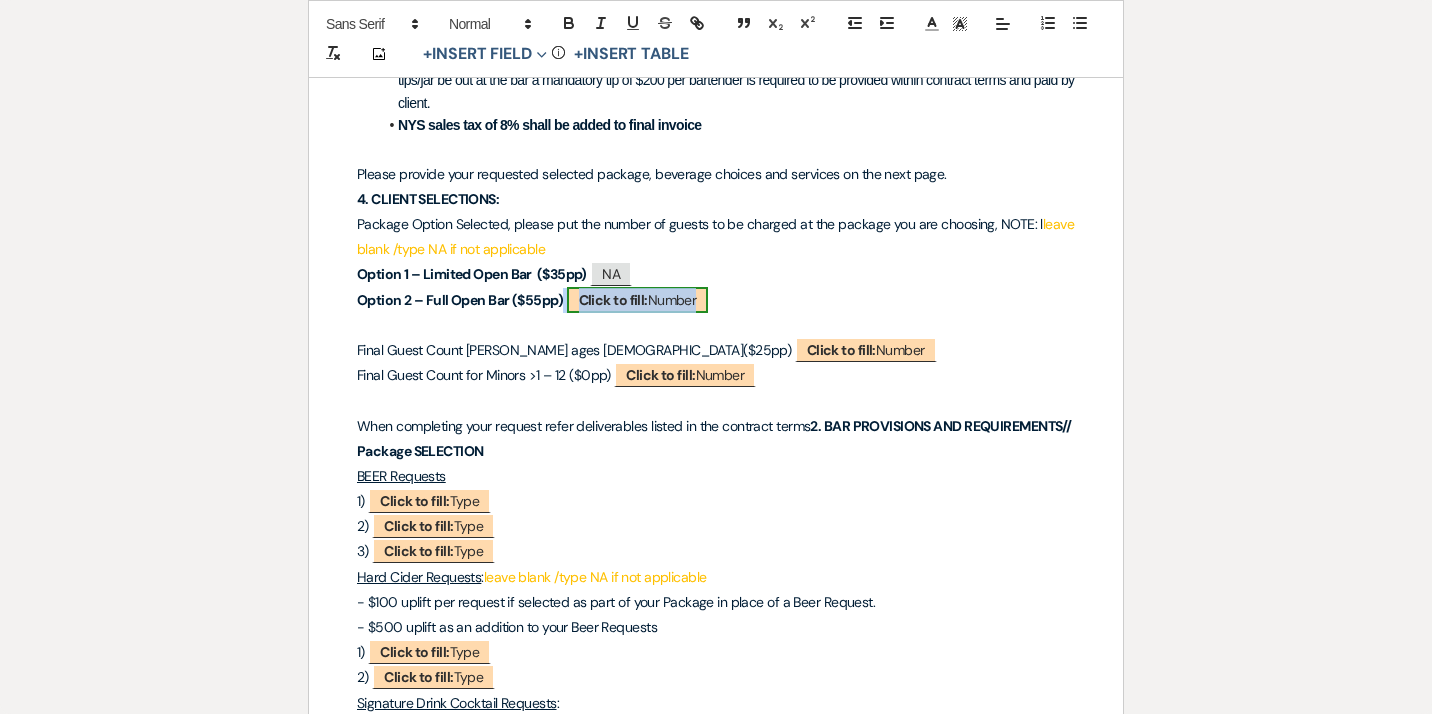 click on "Click to fill:
Number" at bounding box center (638, 300) 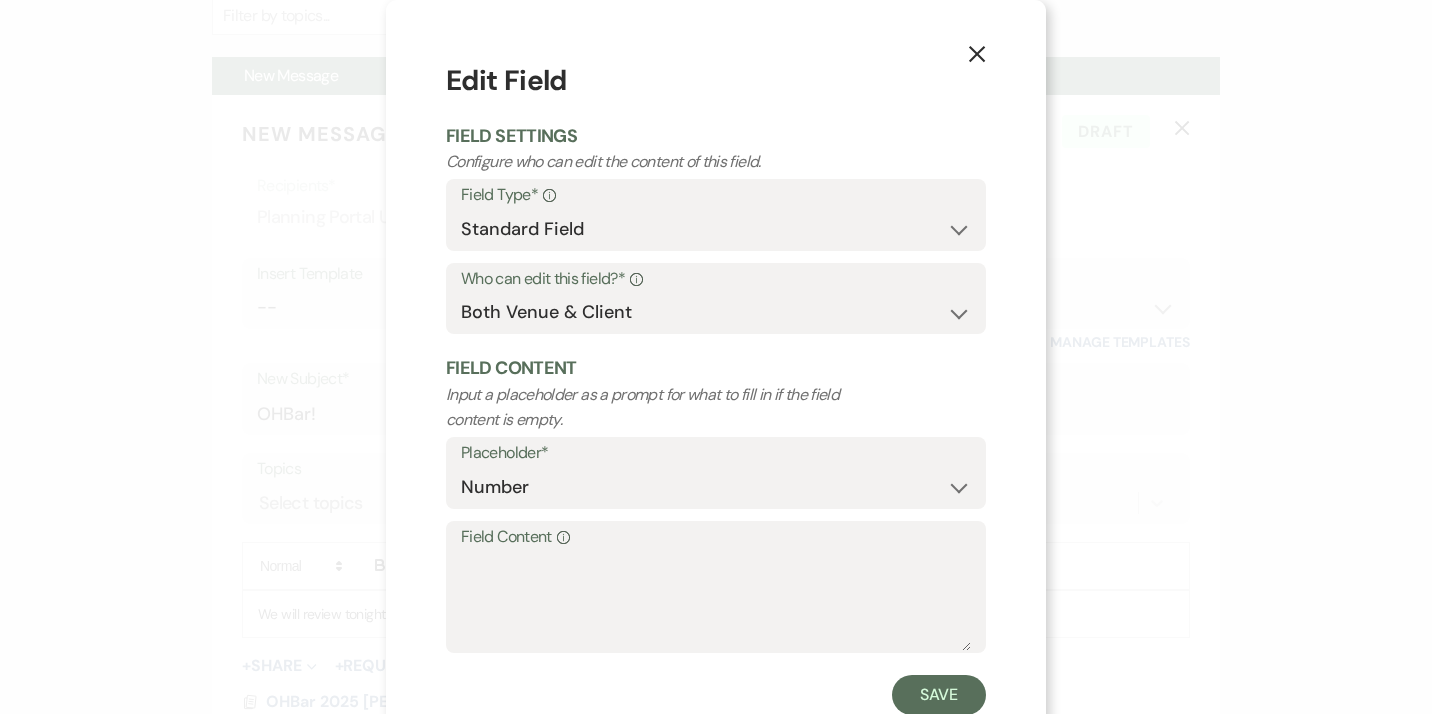 click on "Field Content Info" at bounding box center (716, 537) 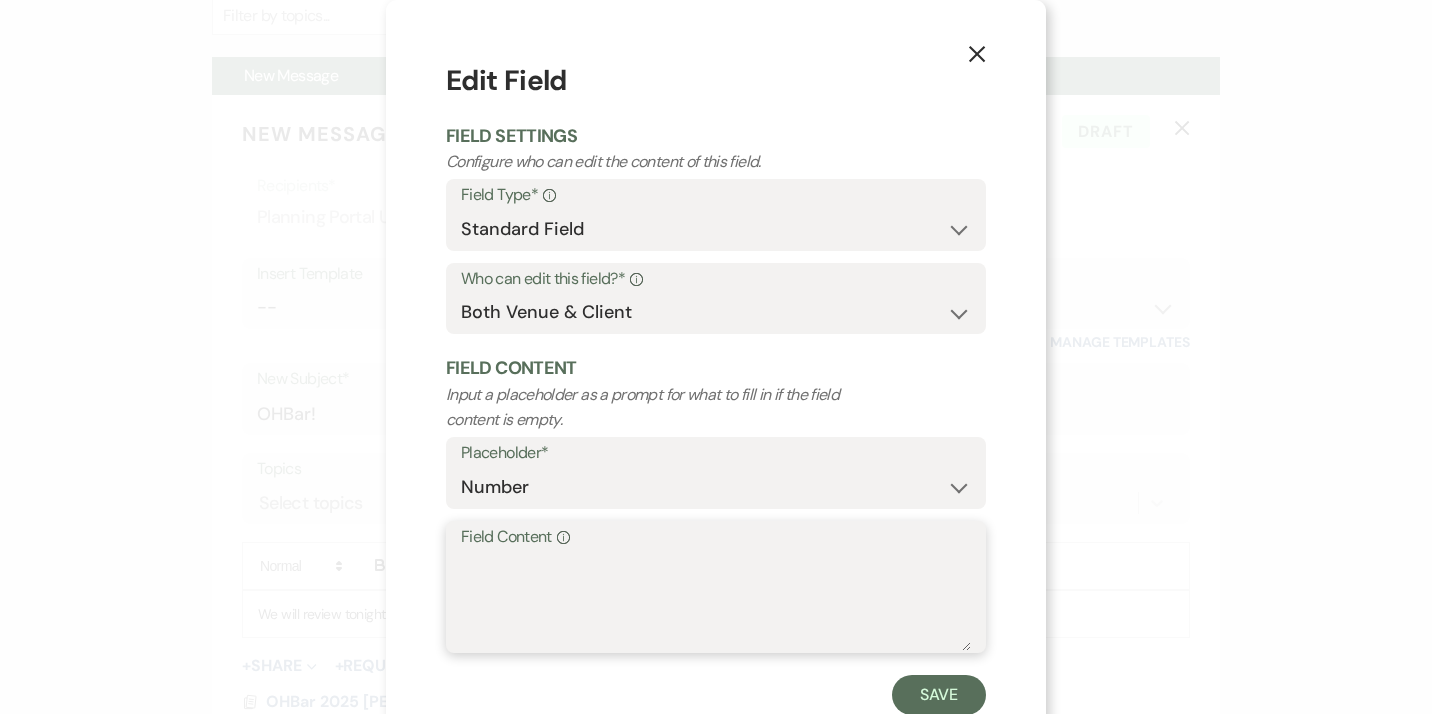 click on "Field Content Info" at bounding box center [716, 601] 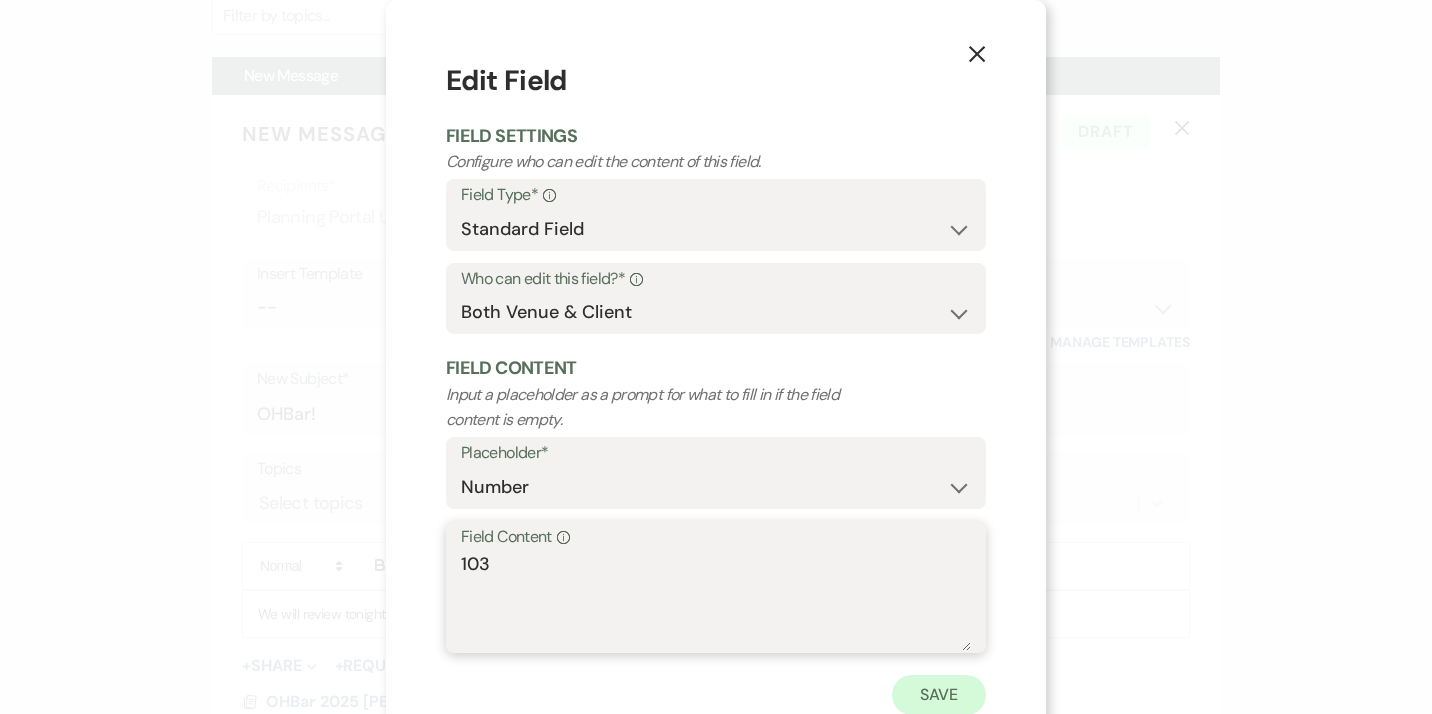 type on "103" 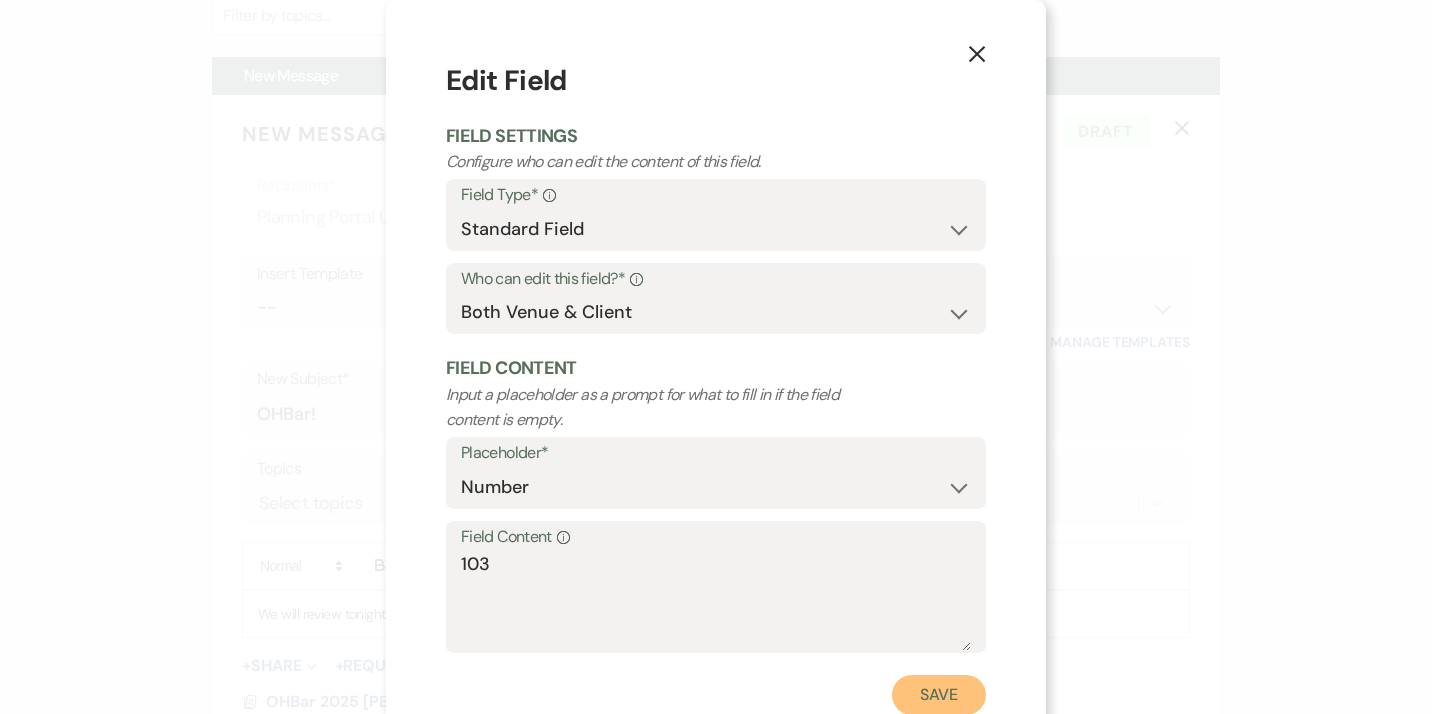 click on "Save" at bounding box center (939, 695) 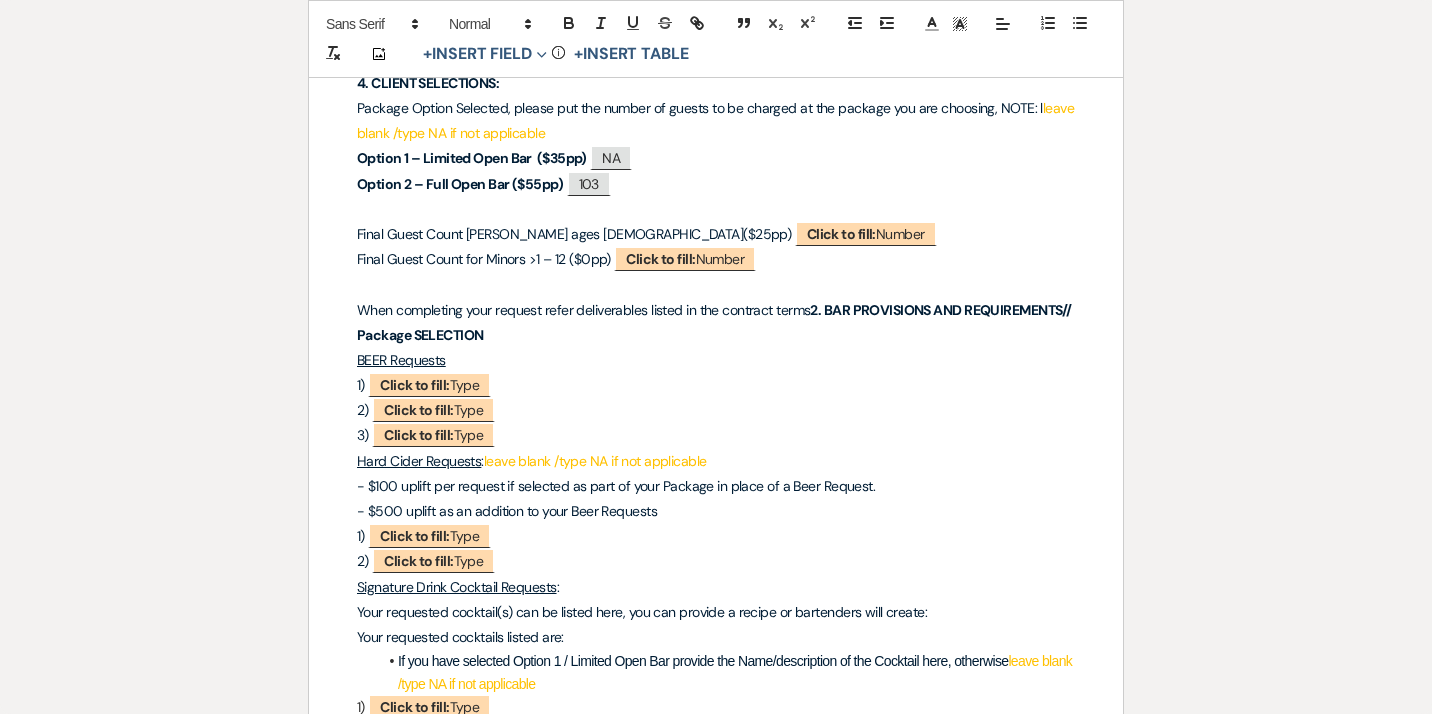 scroll, scrollTop: 2365, scrollLeft: 0, axis: vertical 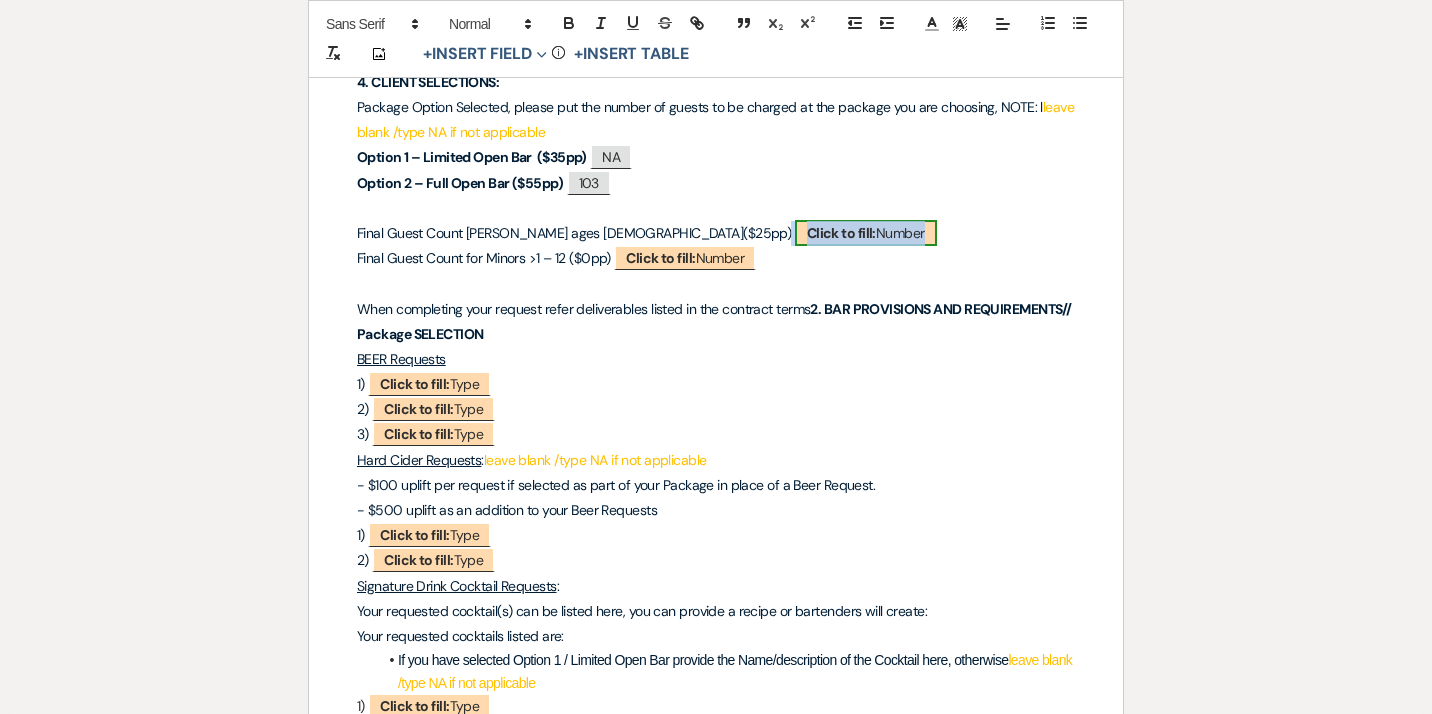 click on "Click to fill:" at bounding box center (841, 233) 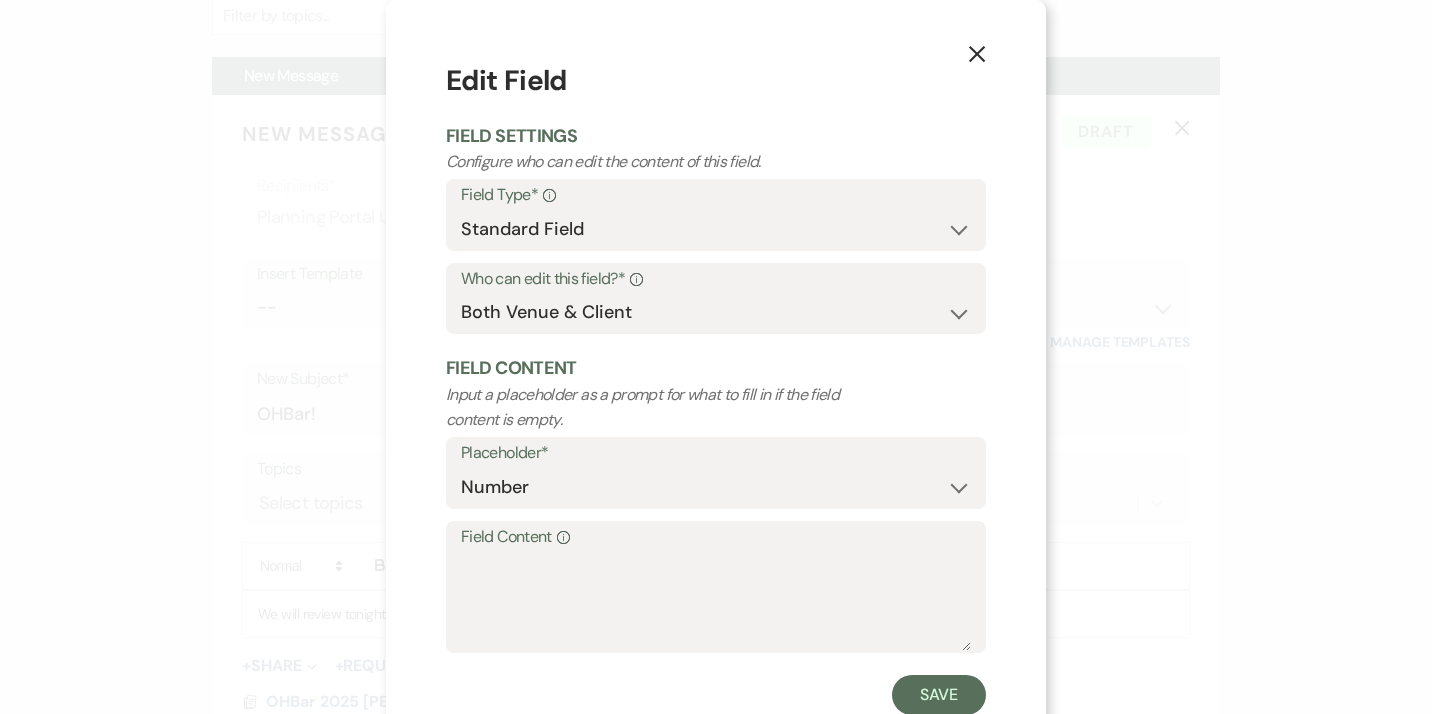 click on "Field Content Info" at bounding box center (716, 537) 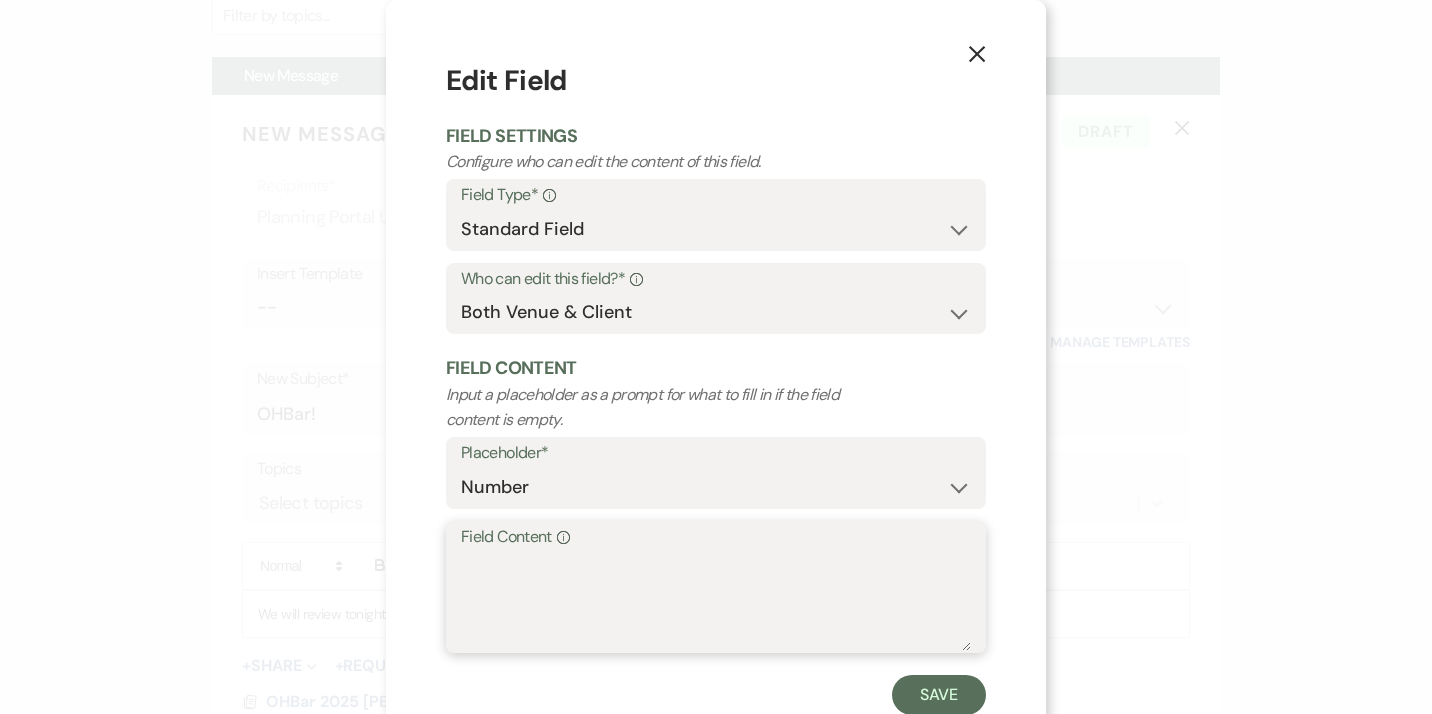 click on "Field Content Info" at bounding box center [716, 601] 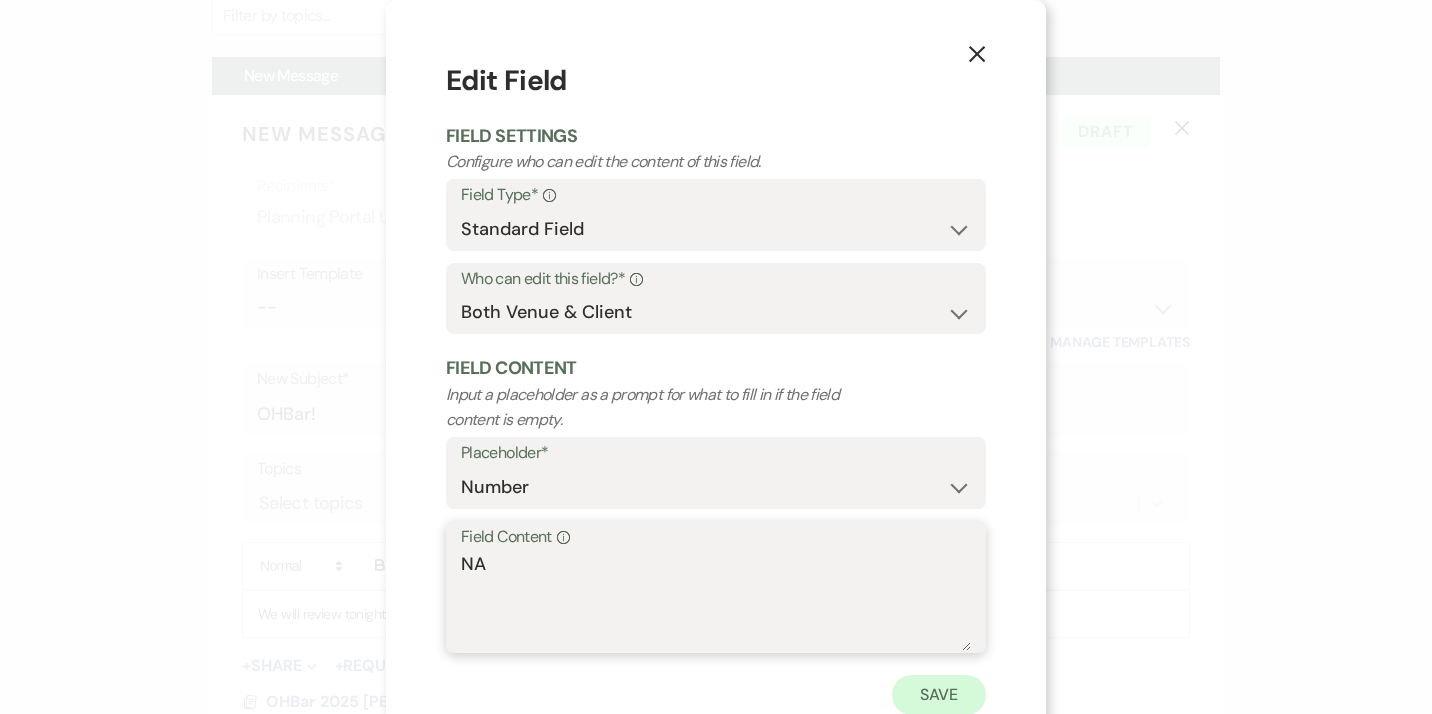 type on "NA" 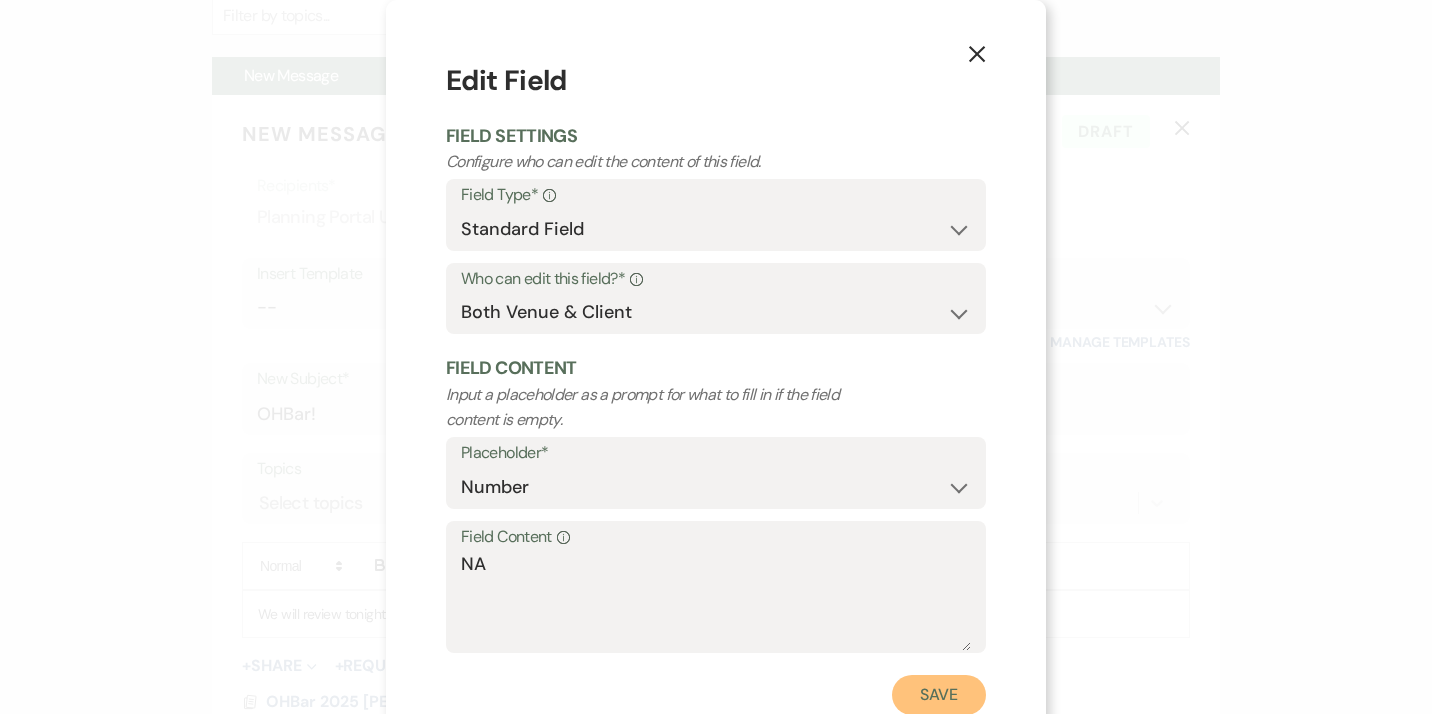 click on "Save" at bounding box center [939, 695] 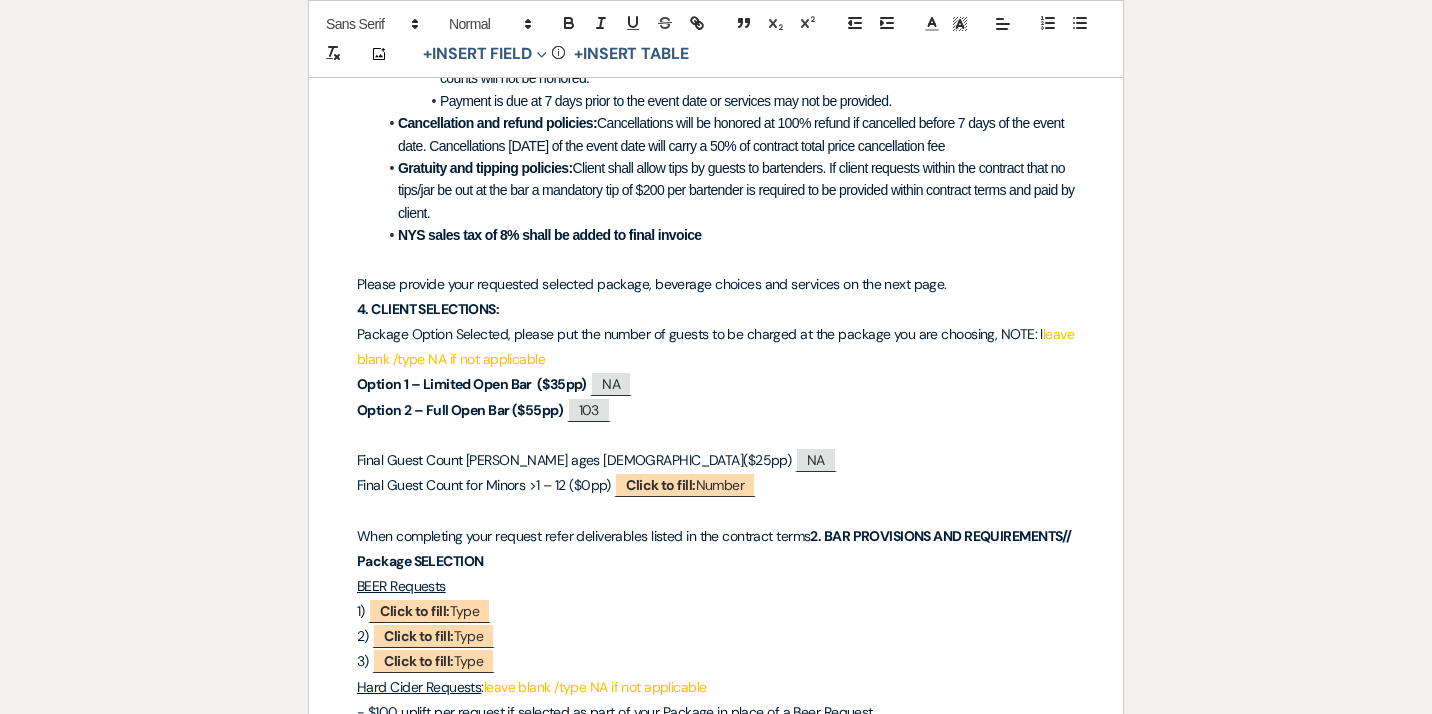 scroll, scrollTop: 2134, scrollLeft: 0, axis: vertical 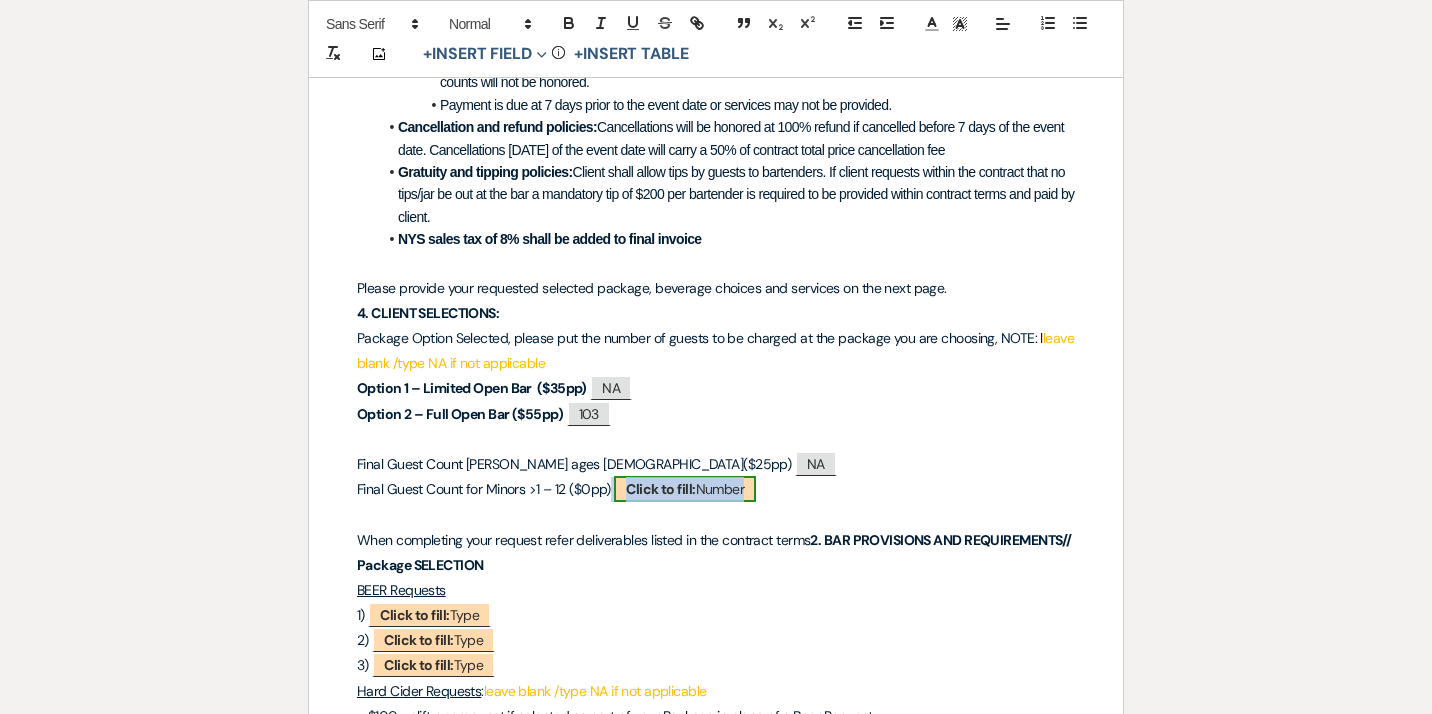 click on "Click to fill:
Number" at bounding box center (685, 489) 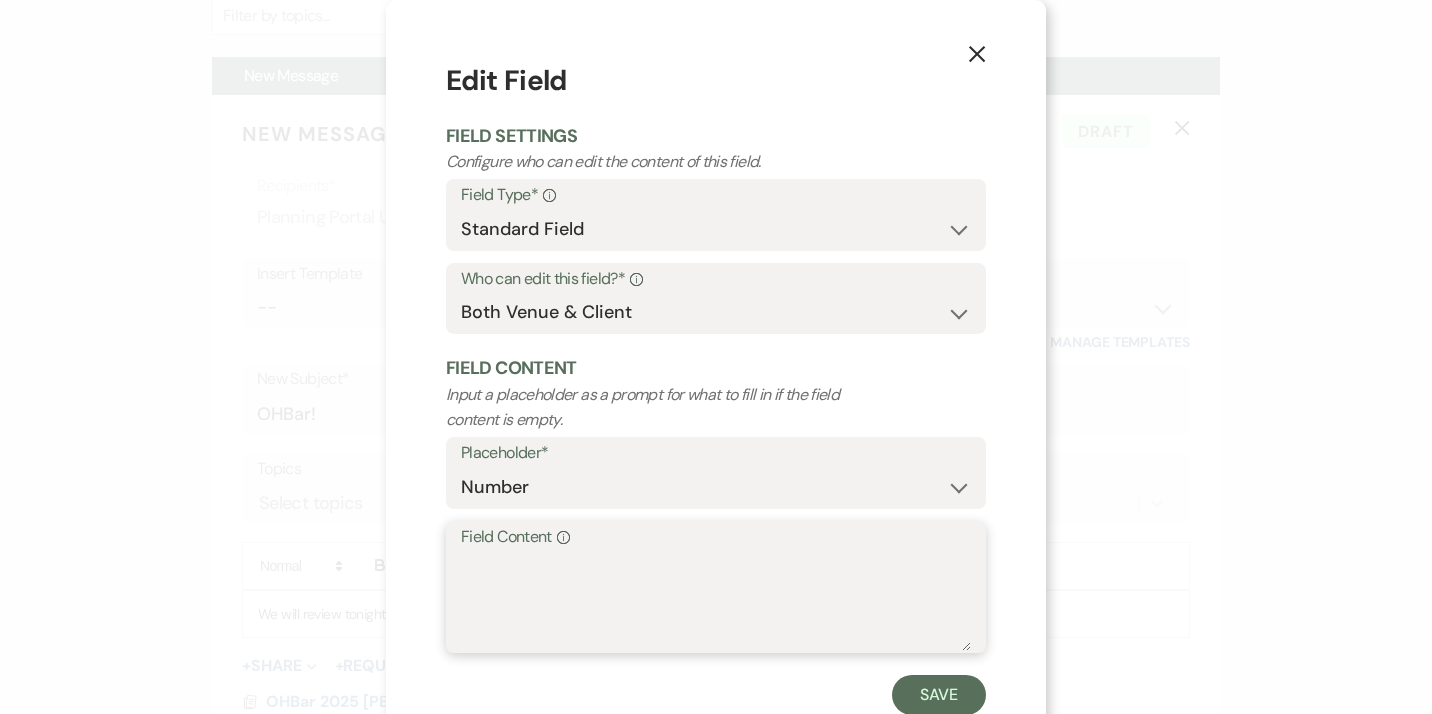 click on "Field Content Info" at bounding box center (716, 601) 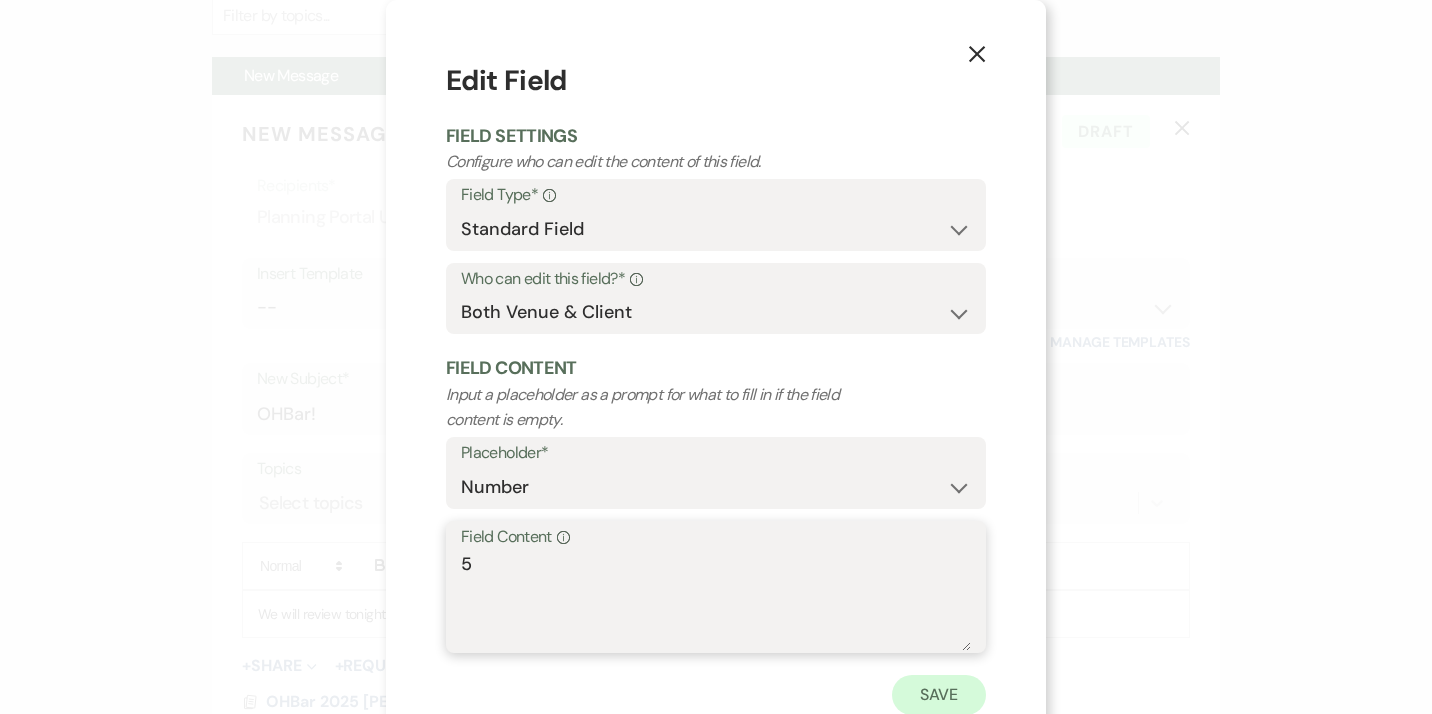 type on "5" 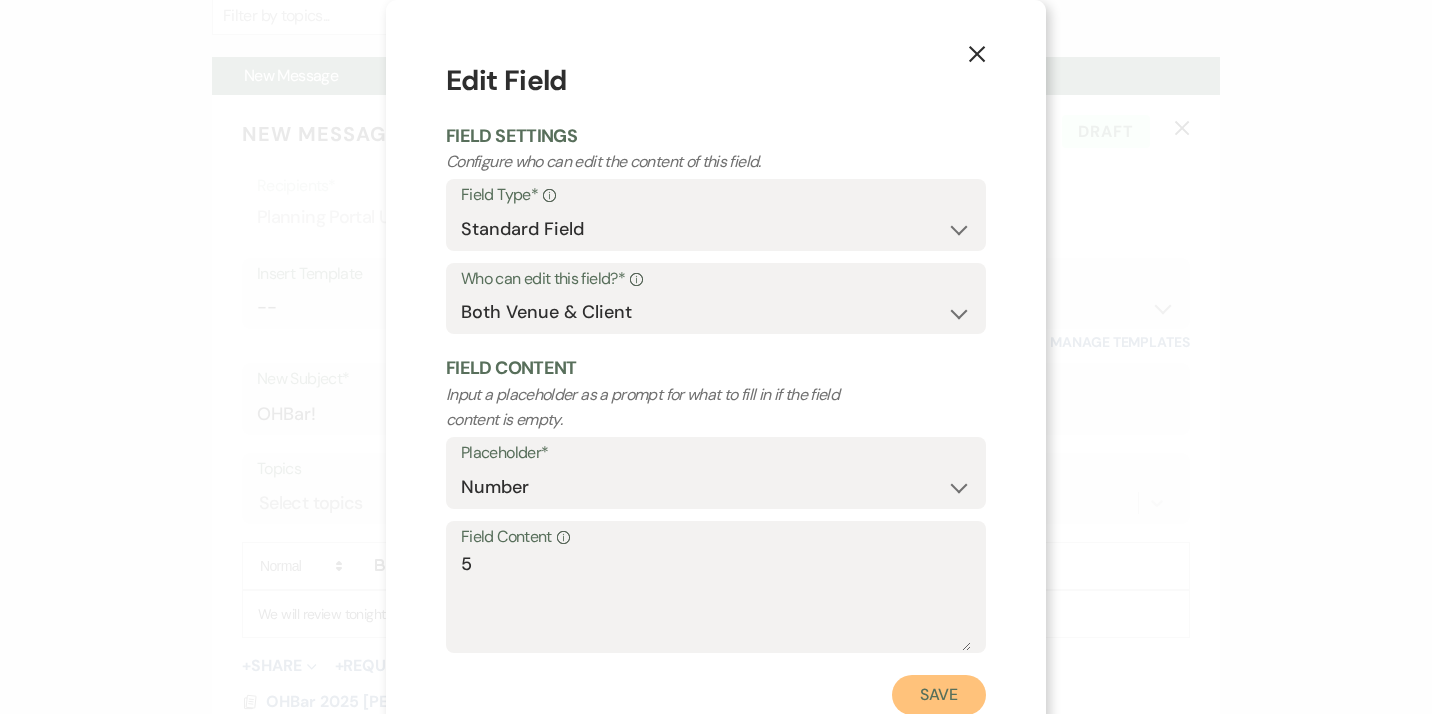 click on "Save" at bounding box center [939, 695] 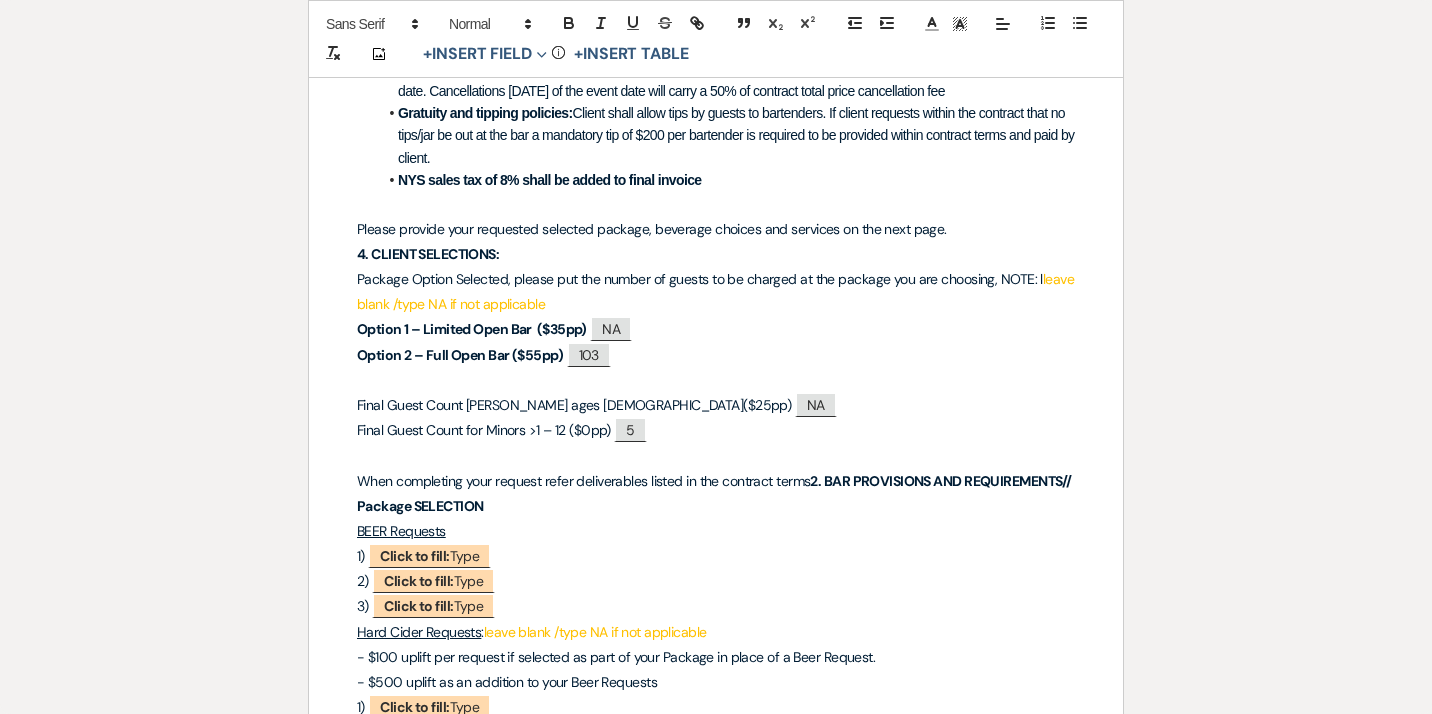 scroll, scrollTop: 2208, scrollLeft: 0, axis: vertical 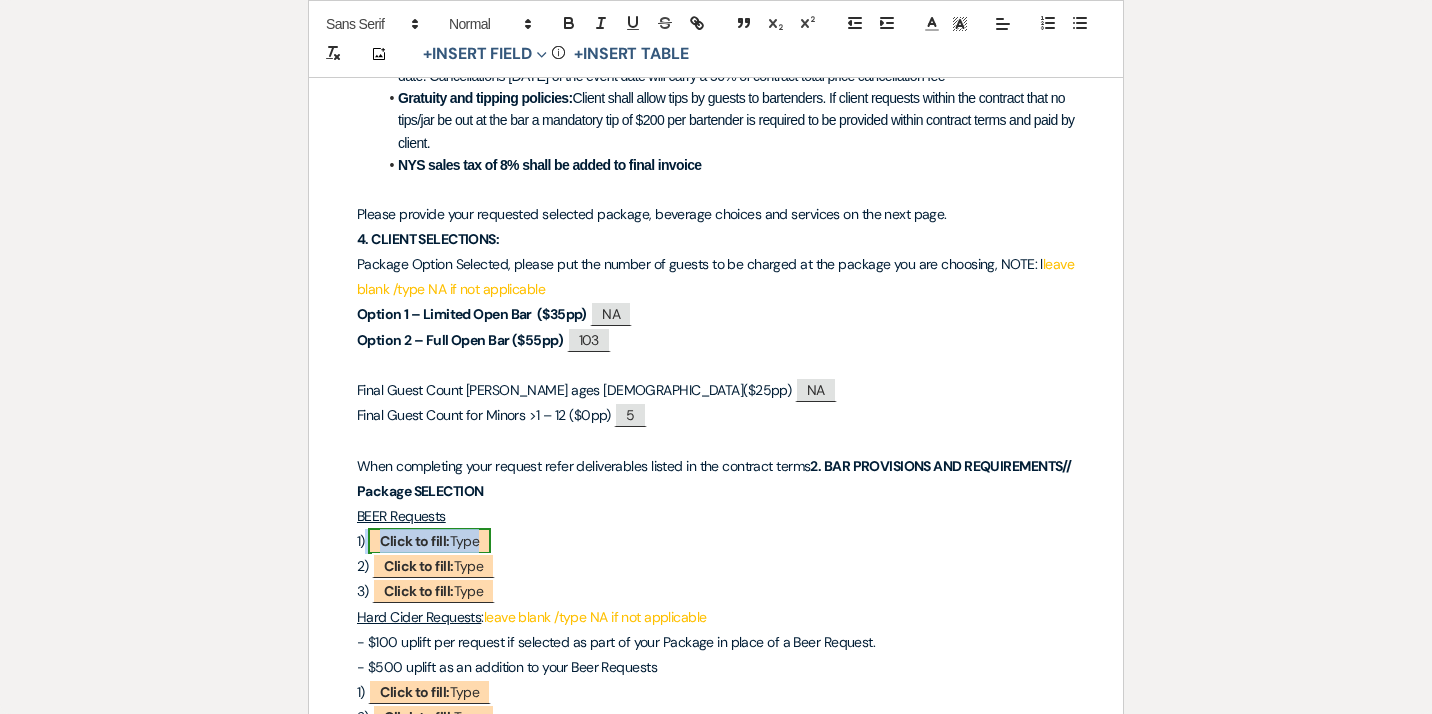 click on "Click to fill:
Type" at bounding box center (429, 541) 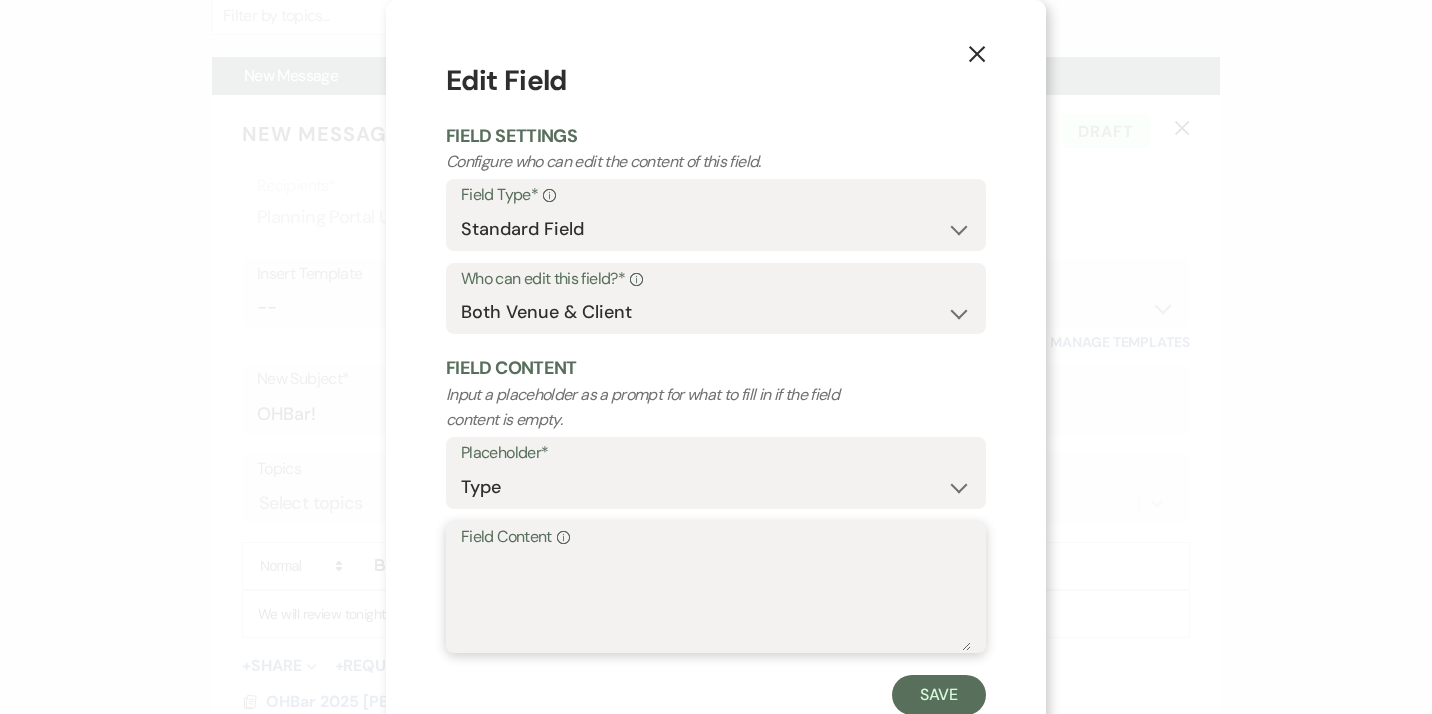 click on "Field Content Info" at bounding box center (716, 601) 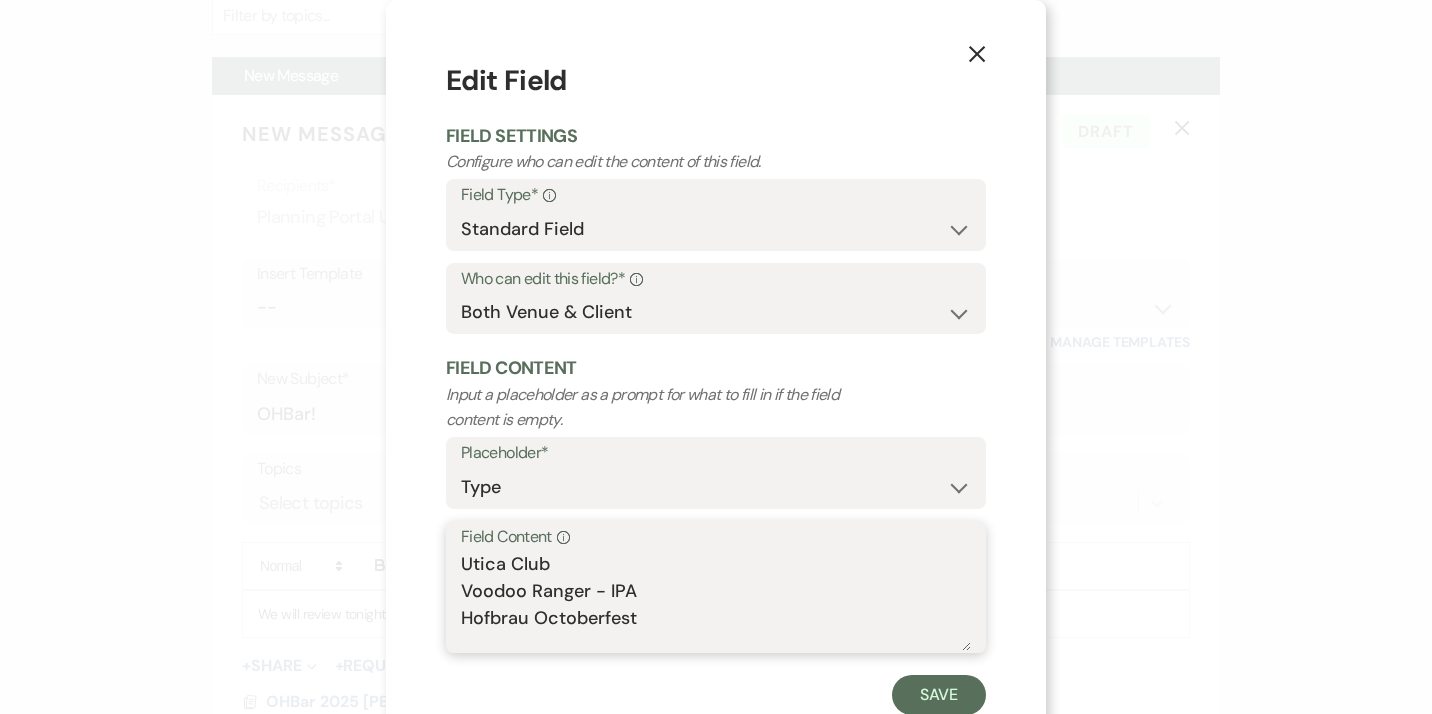 click on "Utica Club
Voodoo Ranger - IPA
Hofbrau Octoberfest" at bounding box center (716, 601) 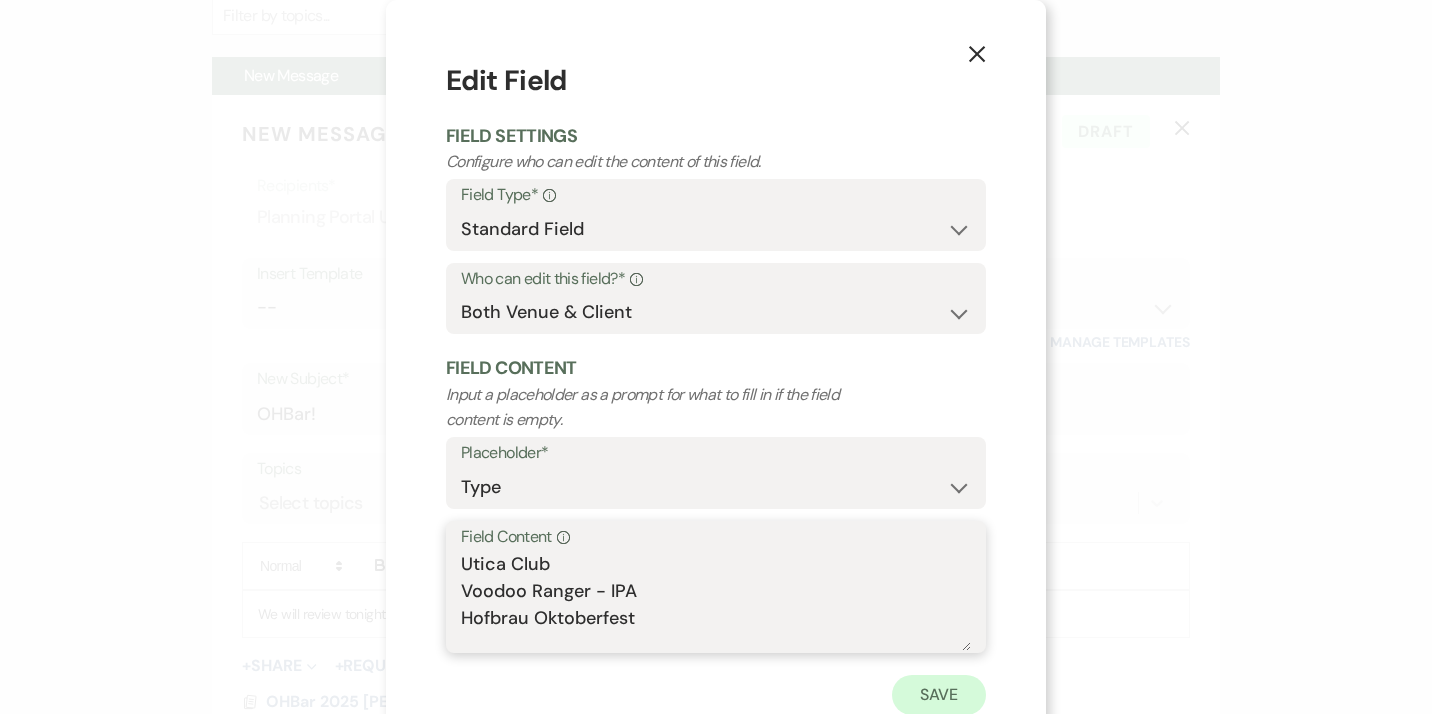 type on "Utica Club
Voodoo Ranger - IPA
Hofbrau Oktoberfest" 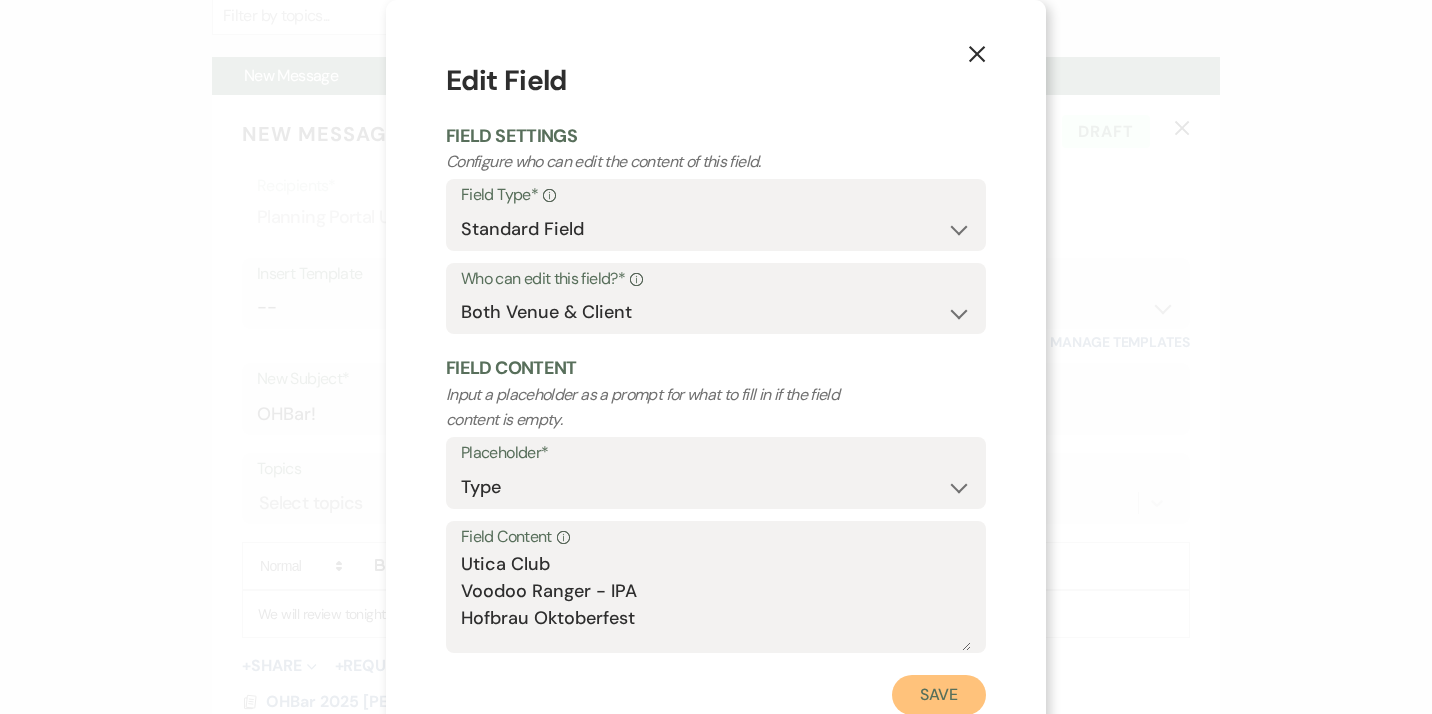 click on "Save" at bounding box center (939, 695) 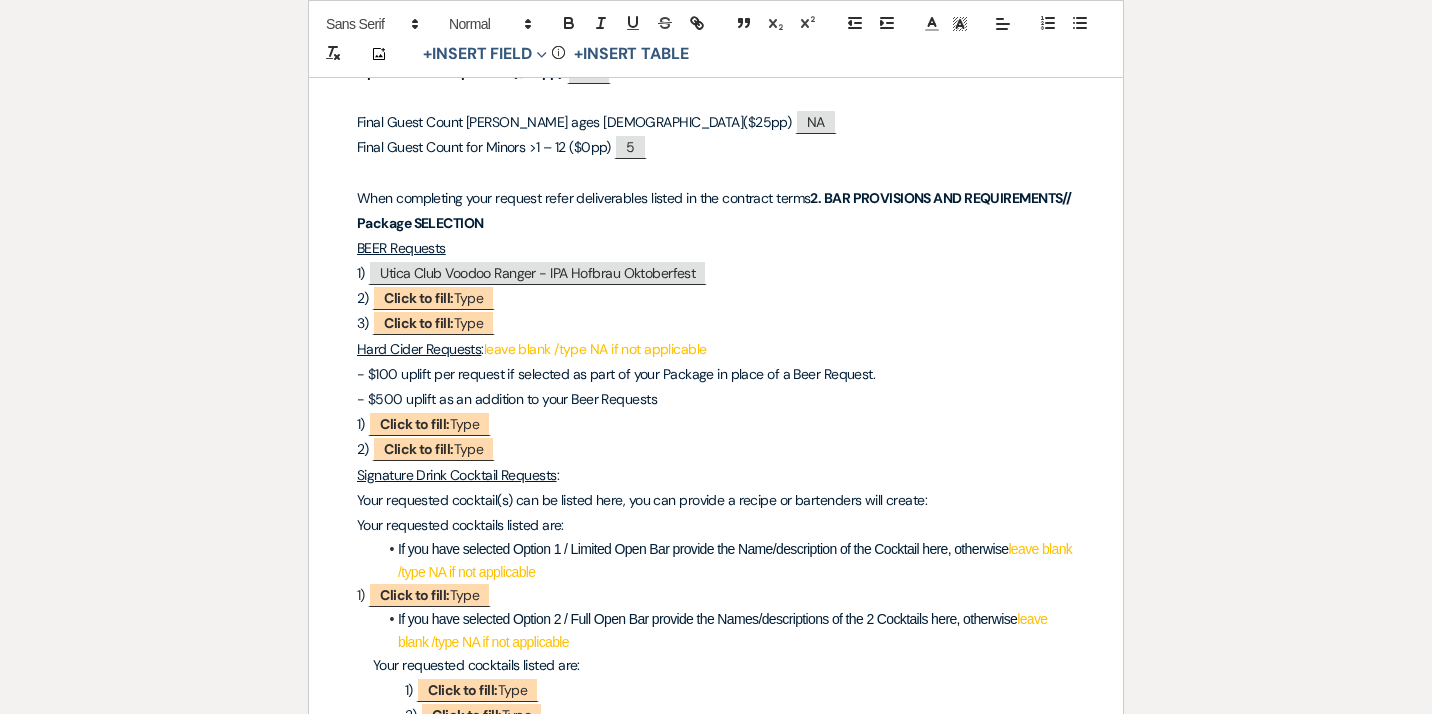 scroll, scrollTop: 2472, scrollLeft: 0, axis: vertical 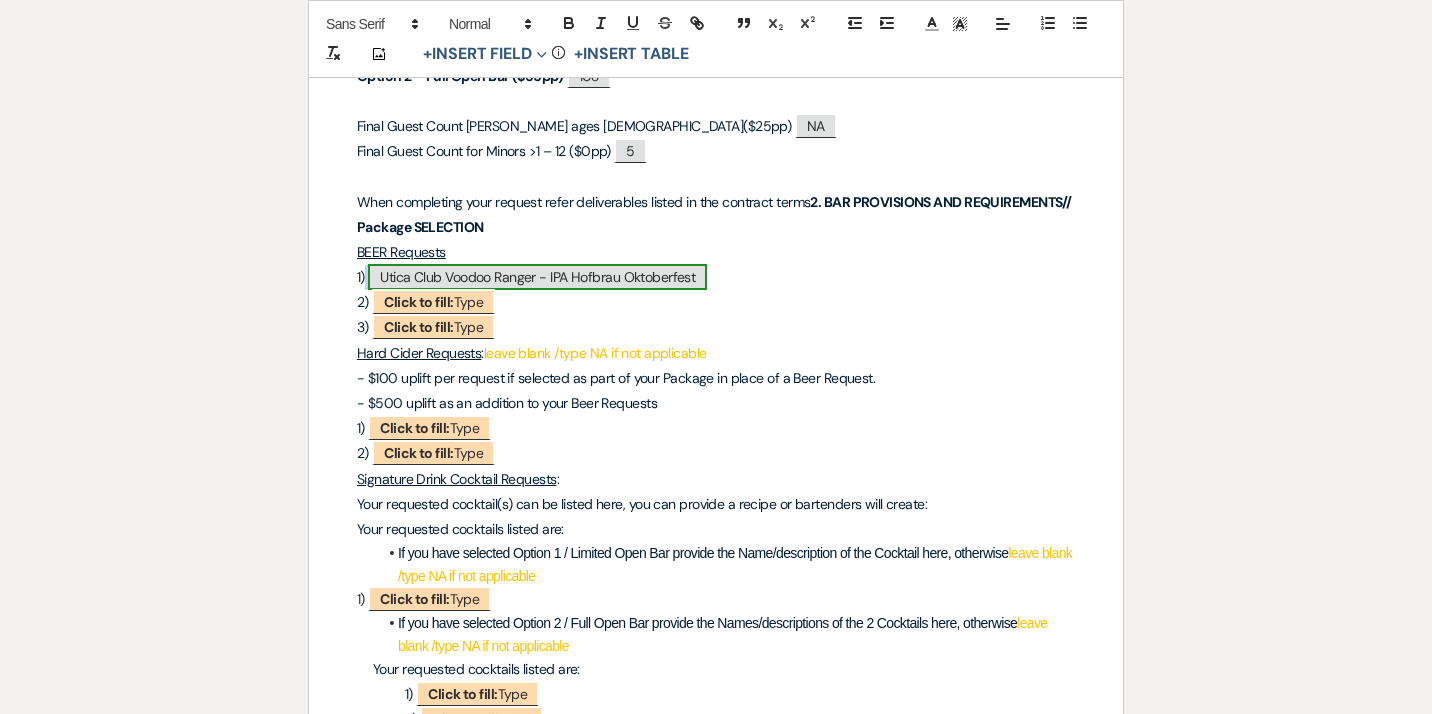 click on "Utica Club
Voodoo Ranger - IPA
Hofbrau Oktoberfest" at bounding box center (537, 277) 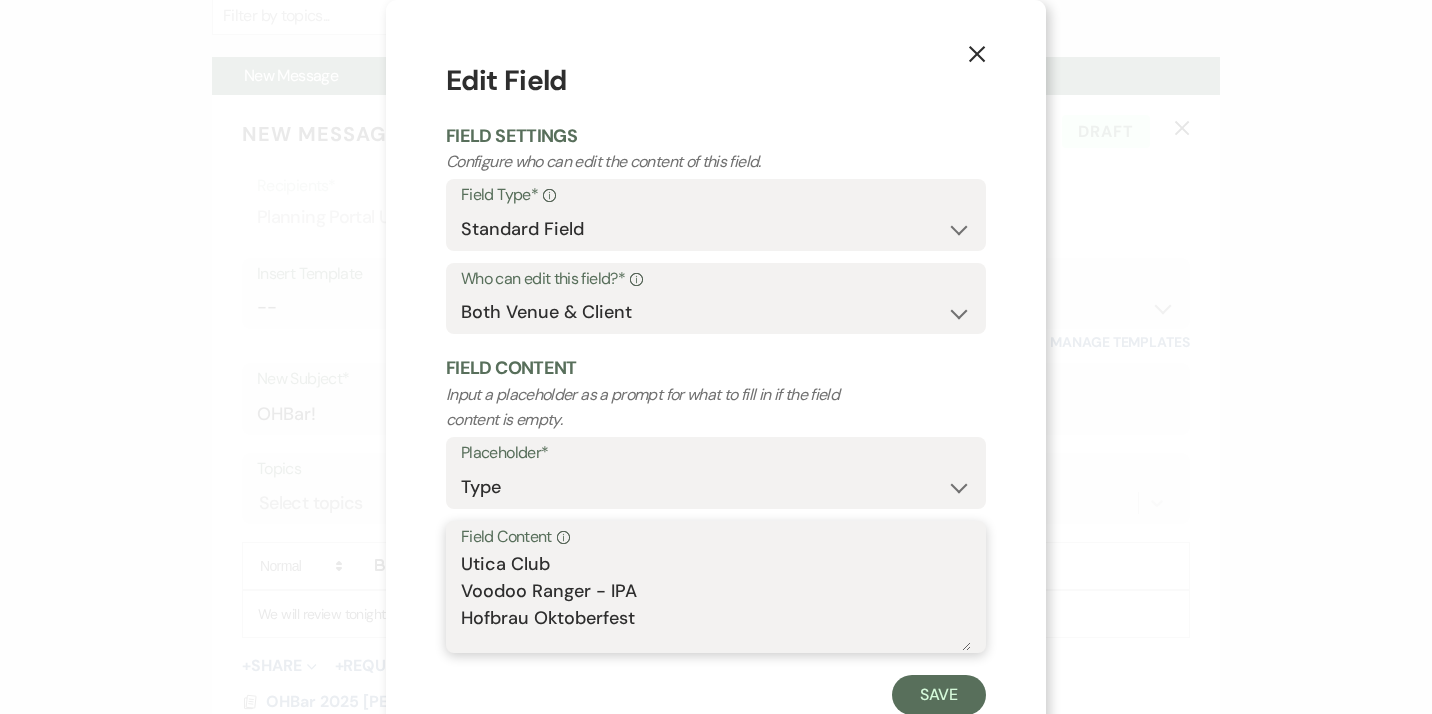 drag, startPoint x: 645, startPoint y: 617, endPoint x: 458, endPoint y: 592, distance: 188.66373 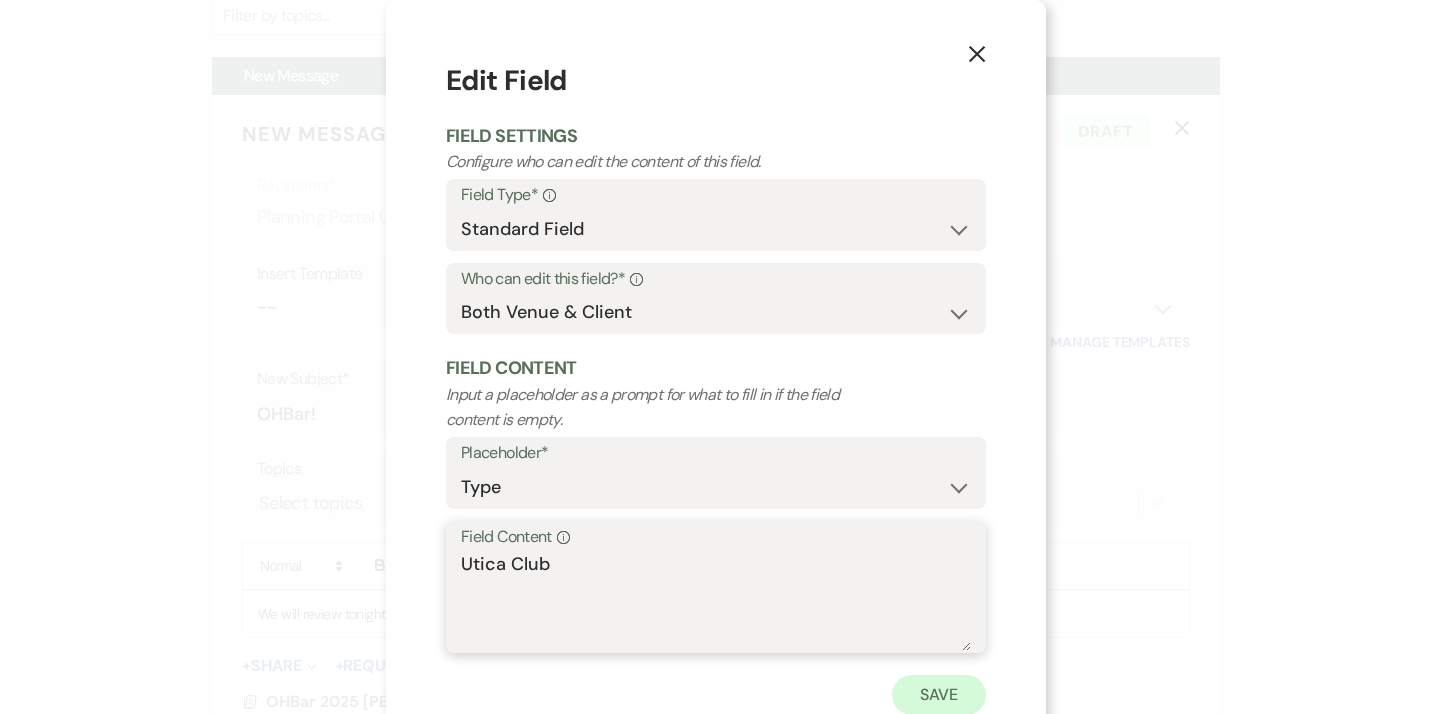 type on "Utica Club" 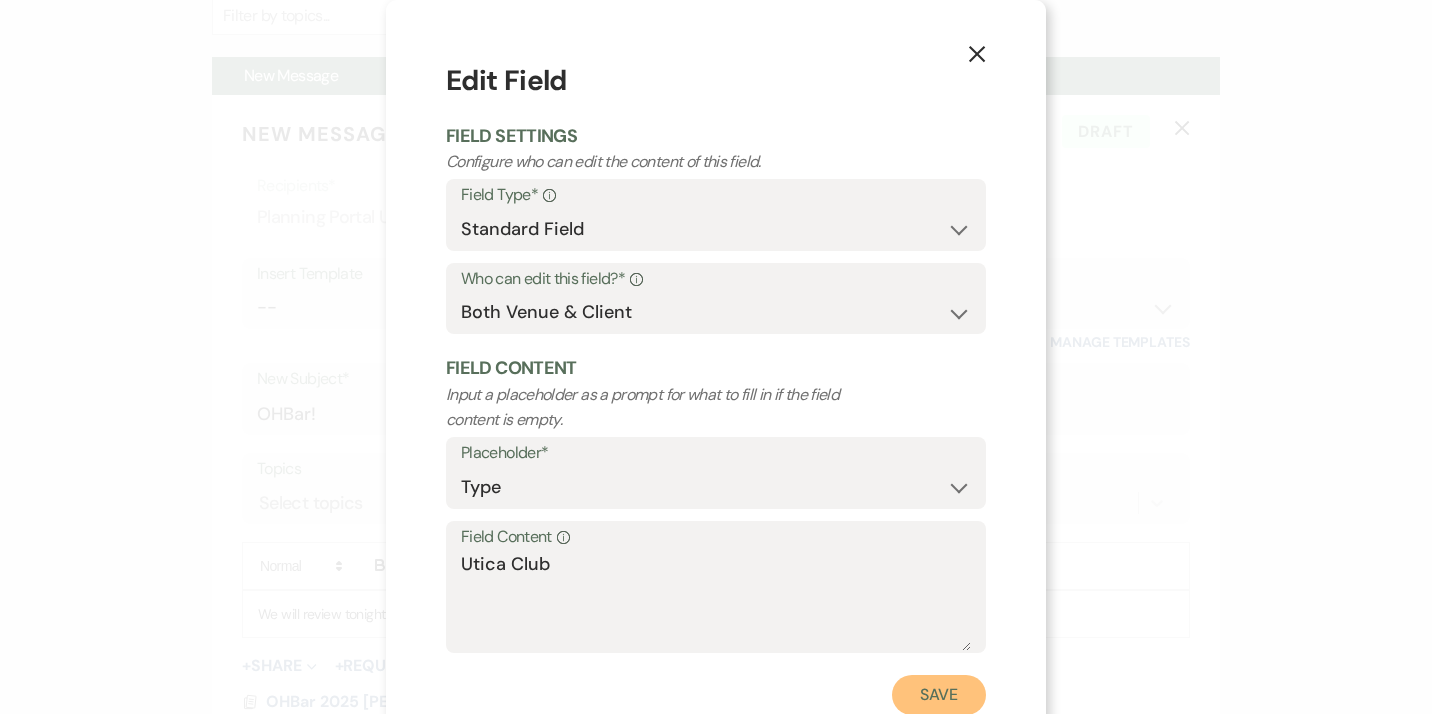 click on "Save" at bounding box center (939, 695) 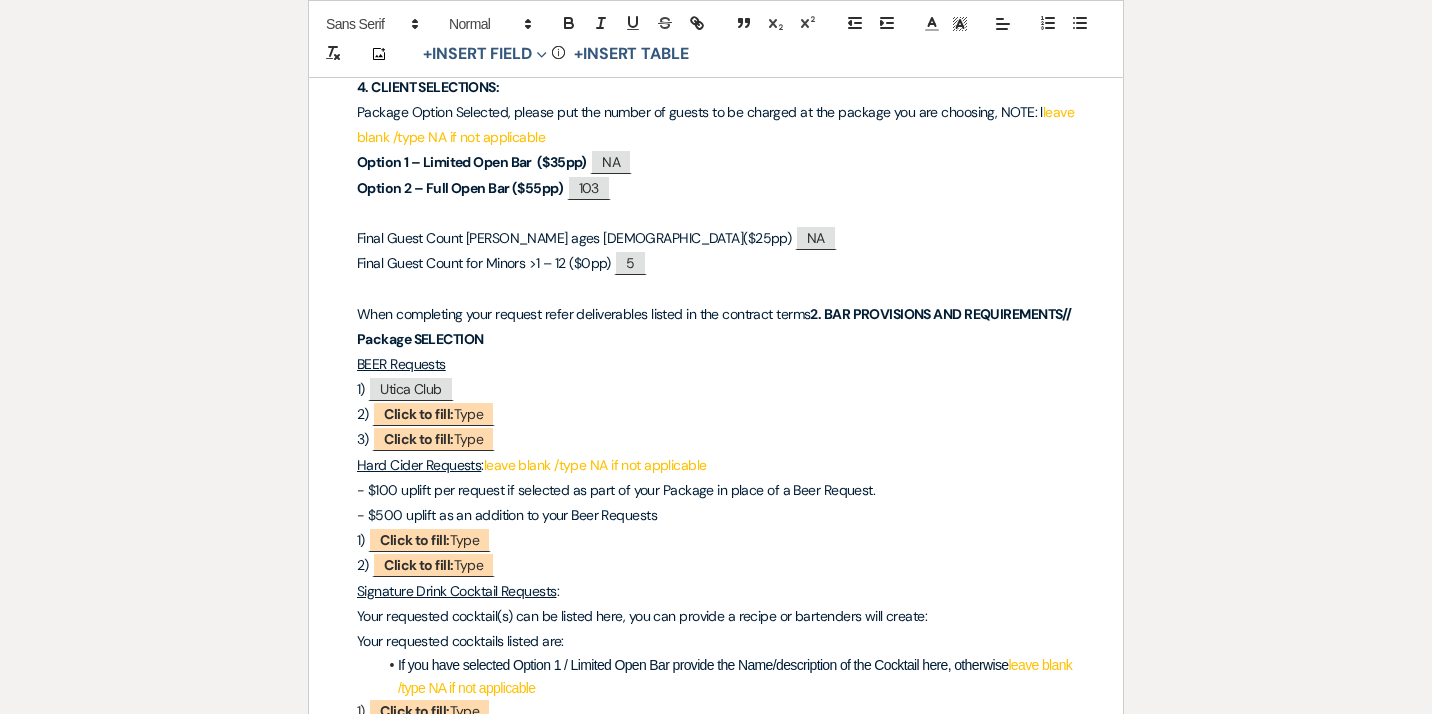 scroll, scrollTop: 2358, scrollLeft: 0, axis: vertical 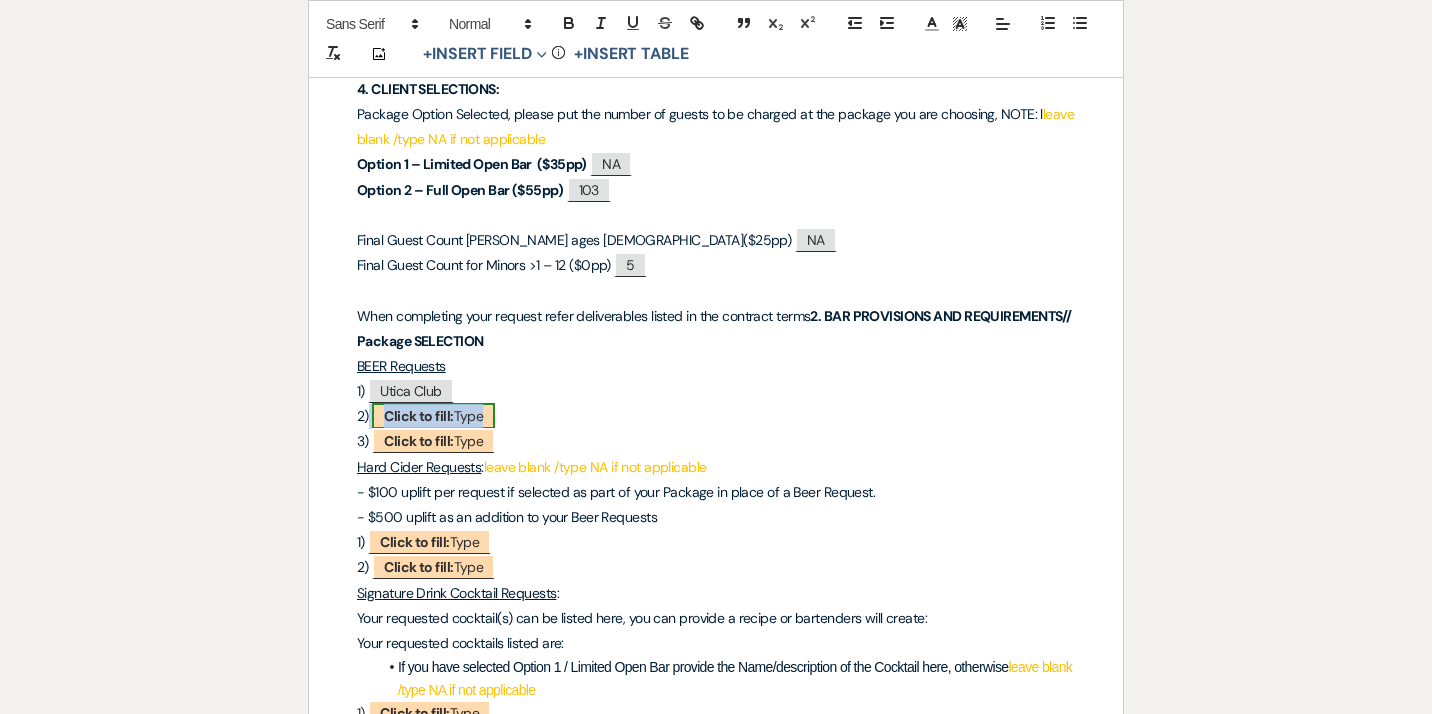 click on "Click to fill:
Type" at bounding box center [433, 416] 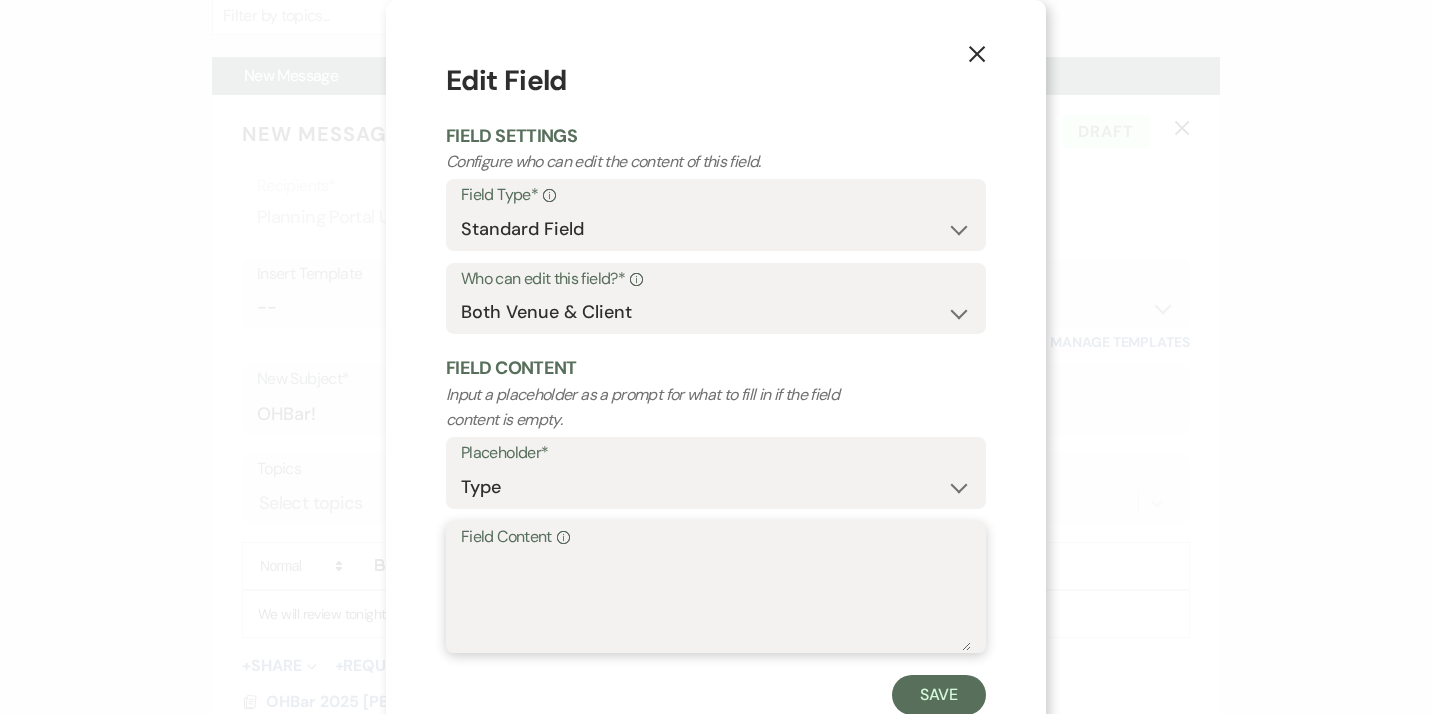 click on "Field Content Info" at bounding box center [716, 601] 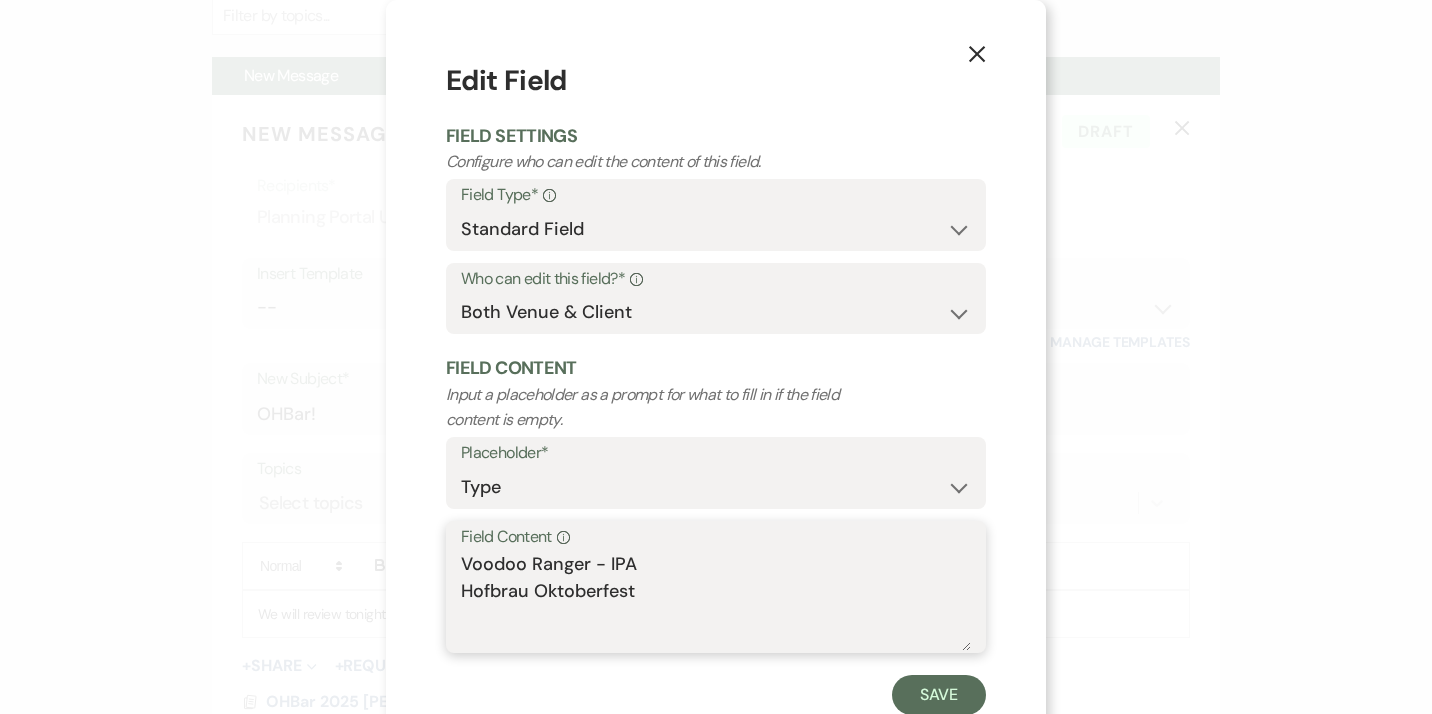 drag, startPoint x: 662, startPoint y: 590, endPoint x: 373, endPoint y: 587, distance: 289.01556 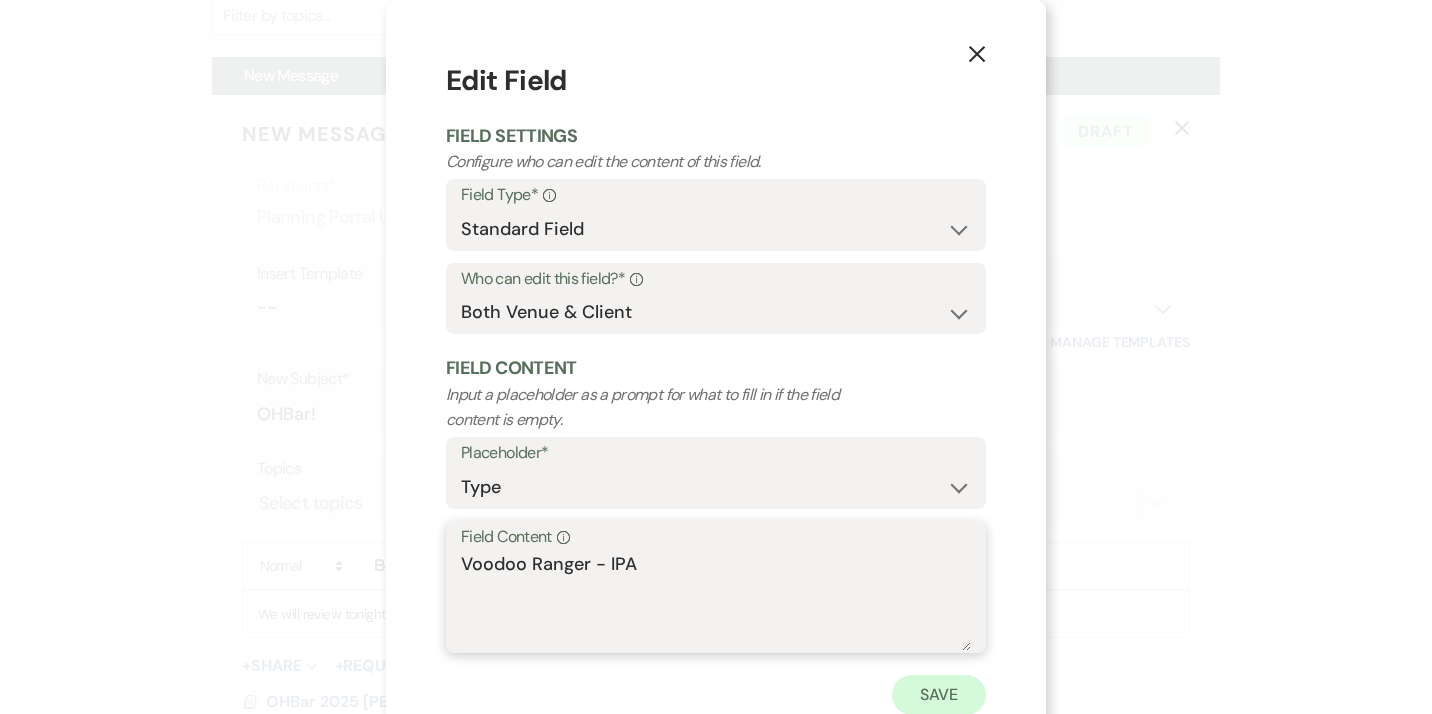 type on "Voodoo Ranger - IPA" 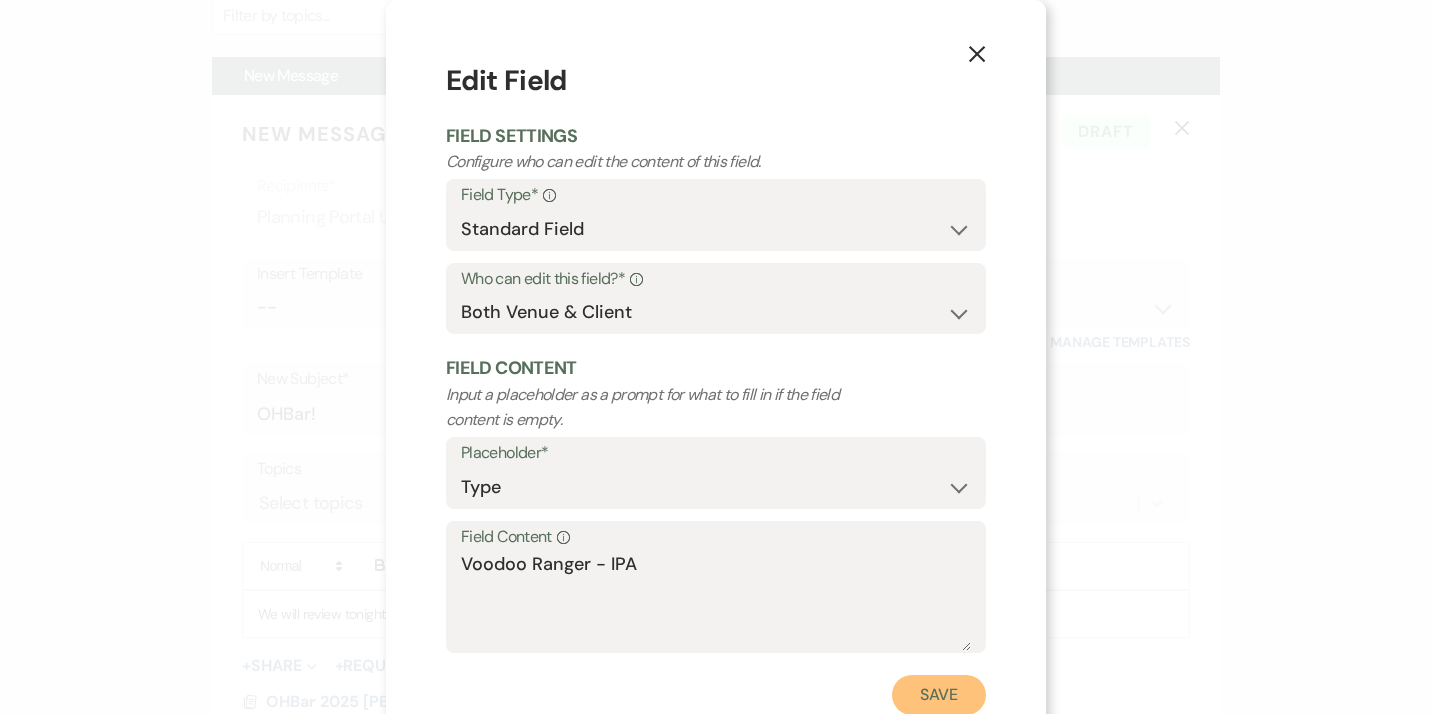 click on "Save" at bounding box center (939, 695) 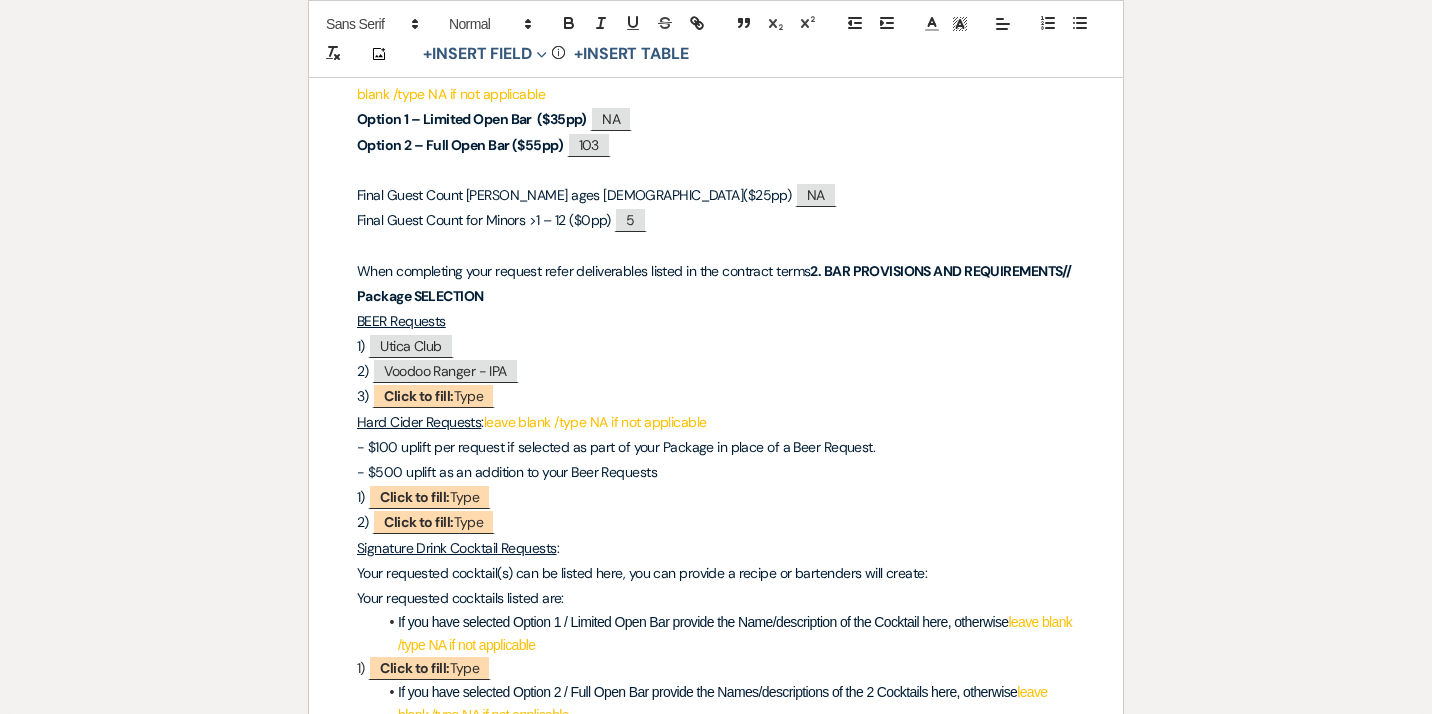 scroll, scrollTop: 2401, scrollLeft: 0, axis: vertical 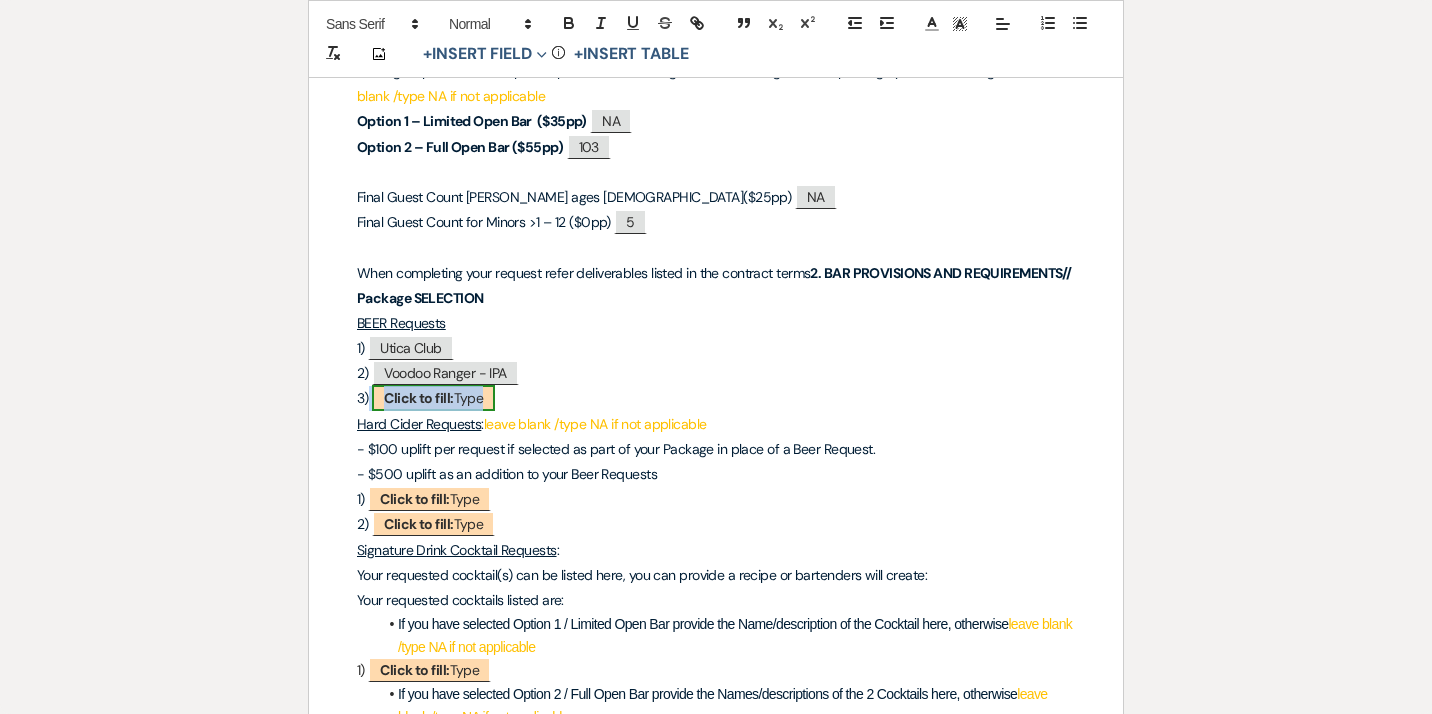 click on "Click to fill:
Type" at bounding box center (433, 398) 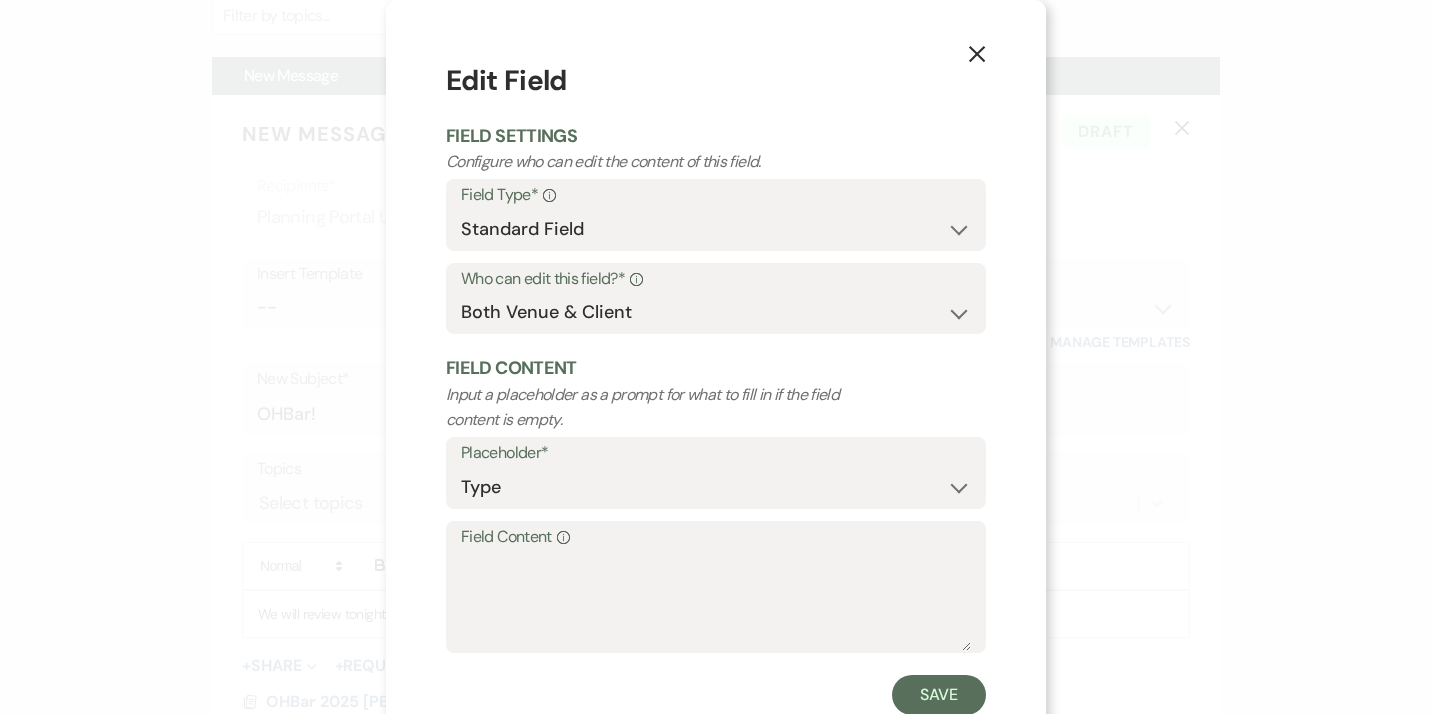 click on "Field Content Info" at bounding box center [716, 537] 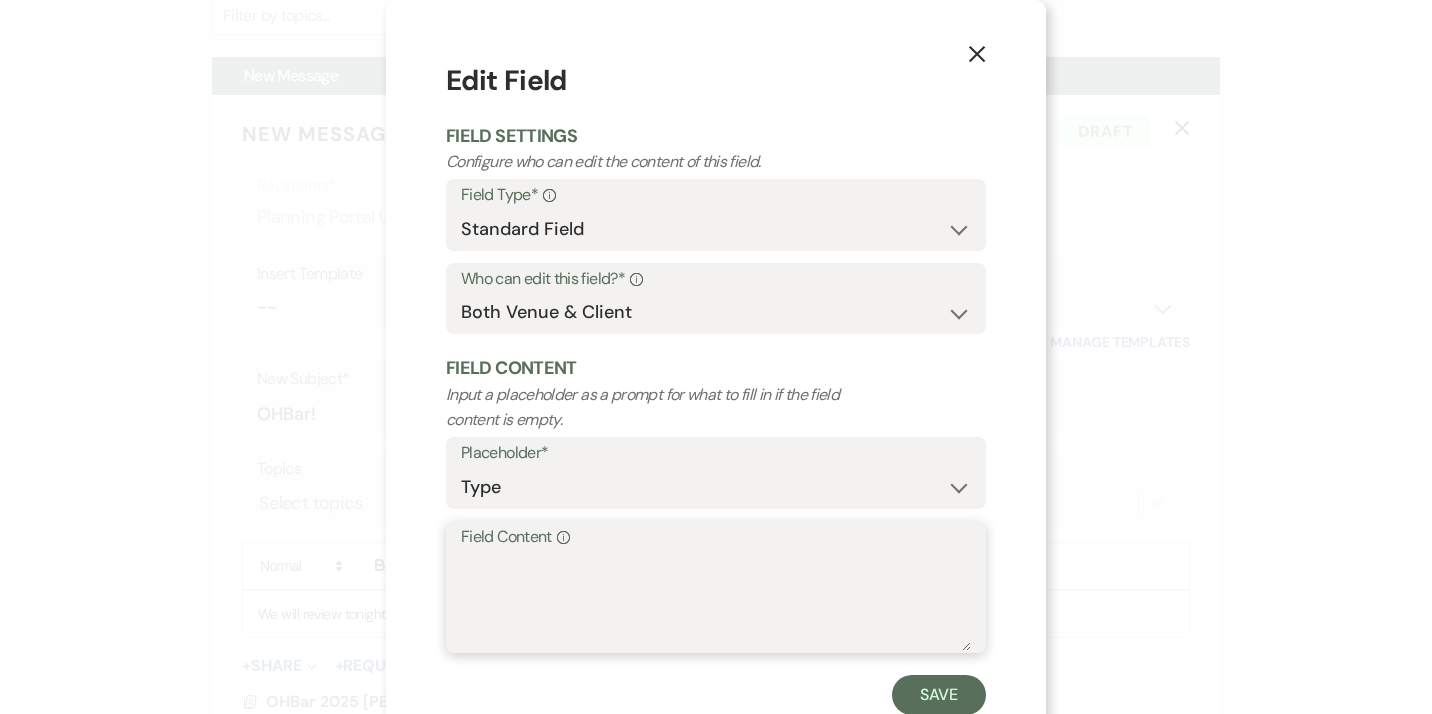 click on "Field Content Info" at bounding box center [716, 601] 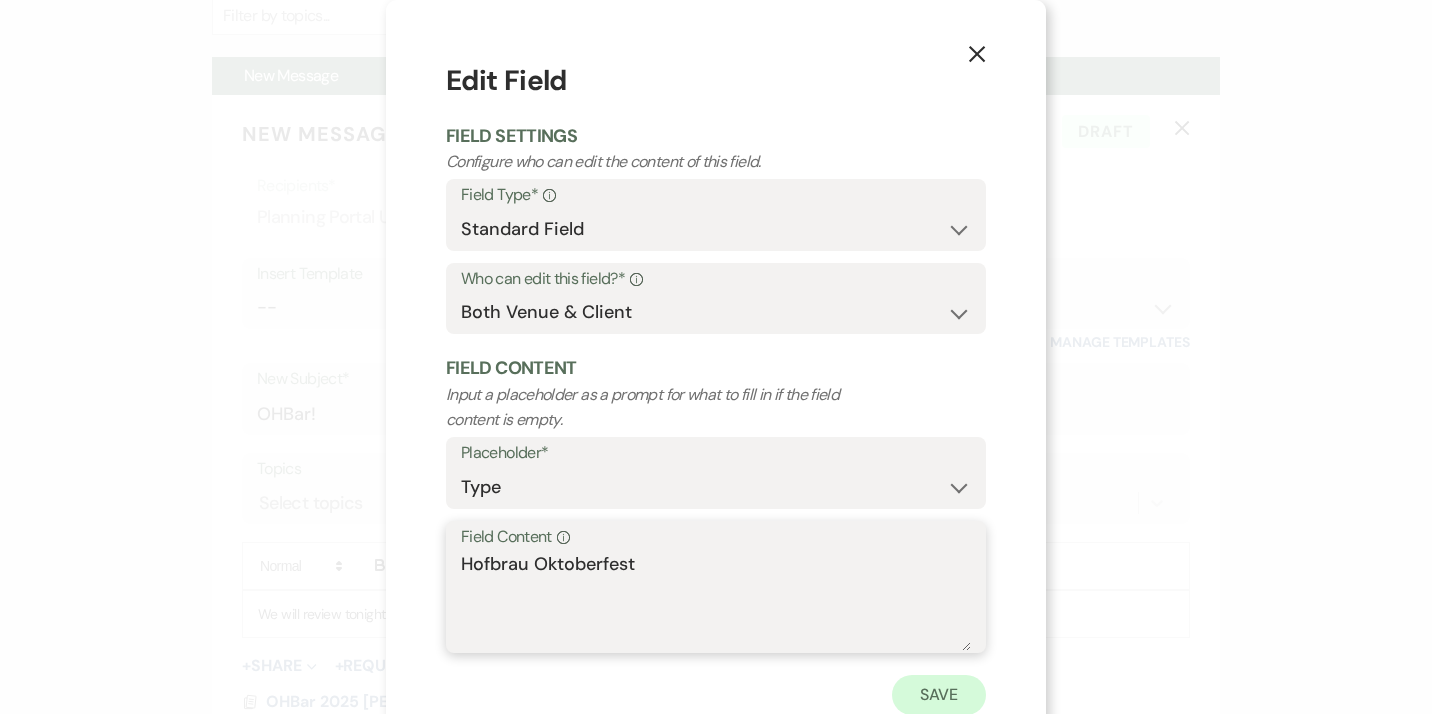 type on "Hofbrau Oktoberfest" 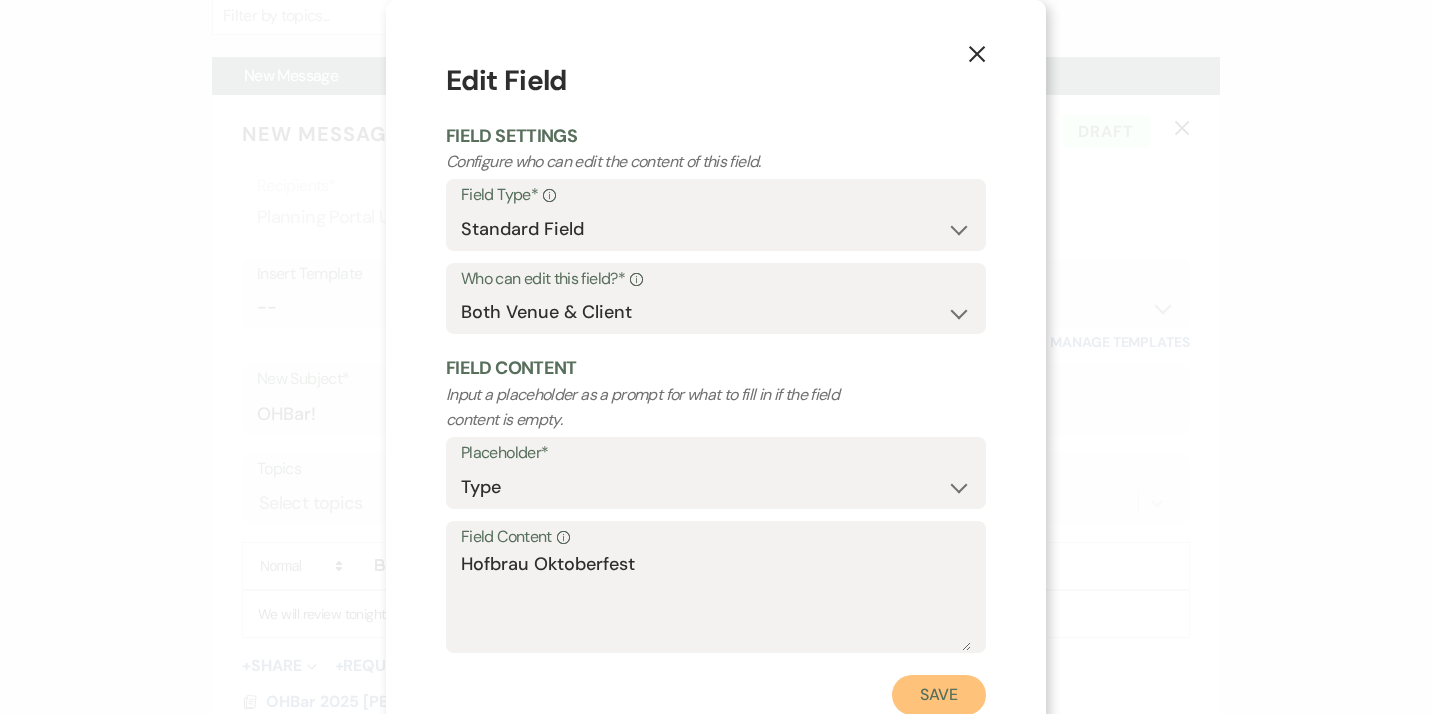 click on "Save" at bounding box center [939, 695] 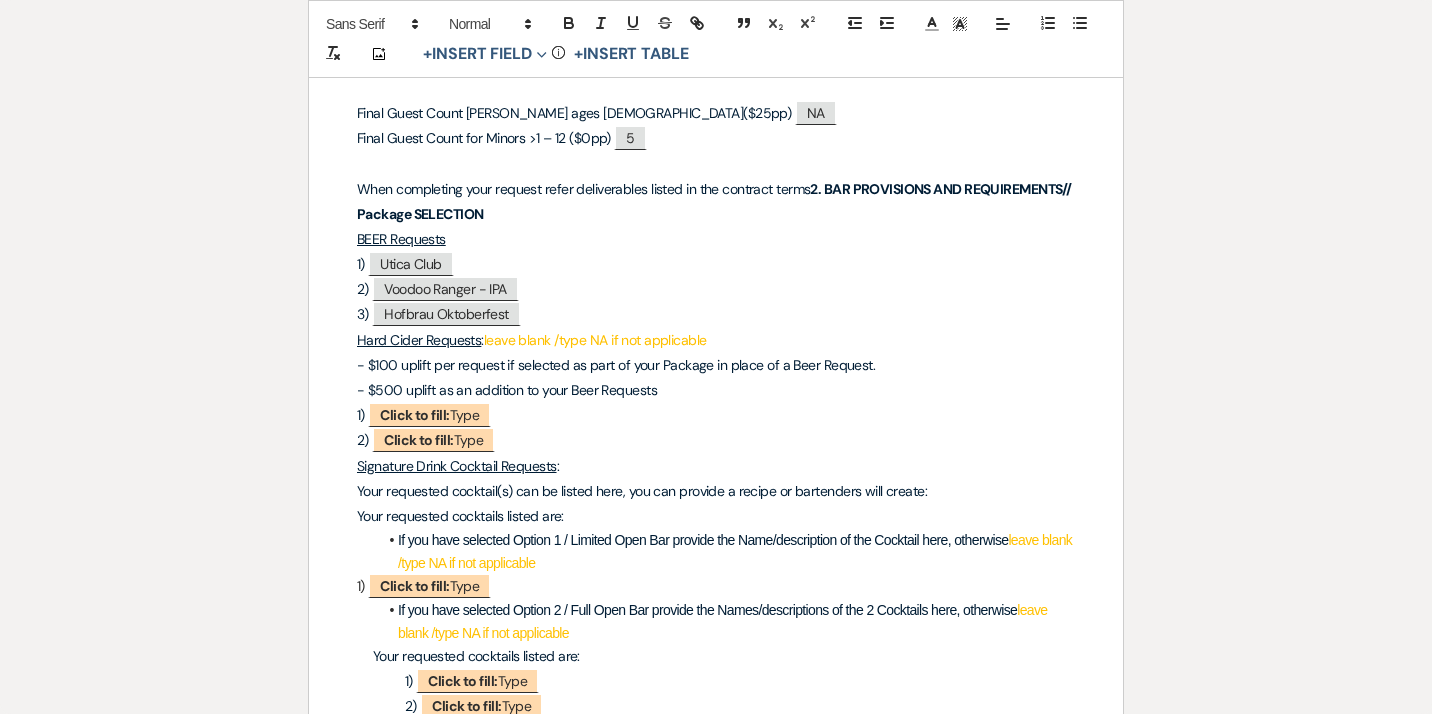 scroll, scrollTop: 2486, scrollLeft: 0, axis: vertical 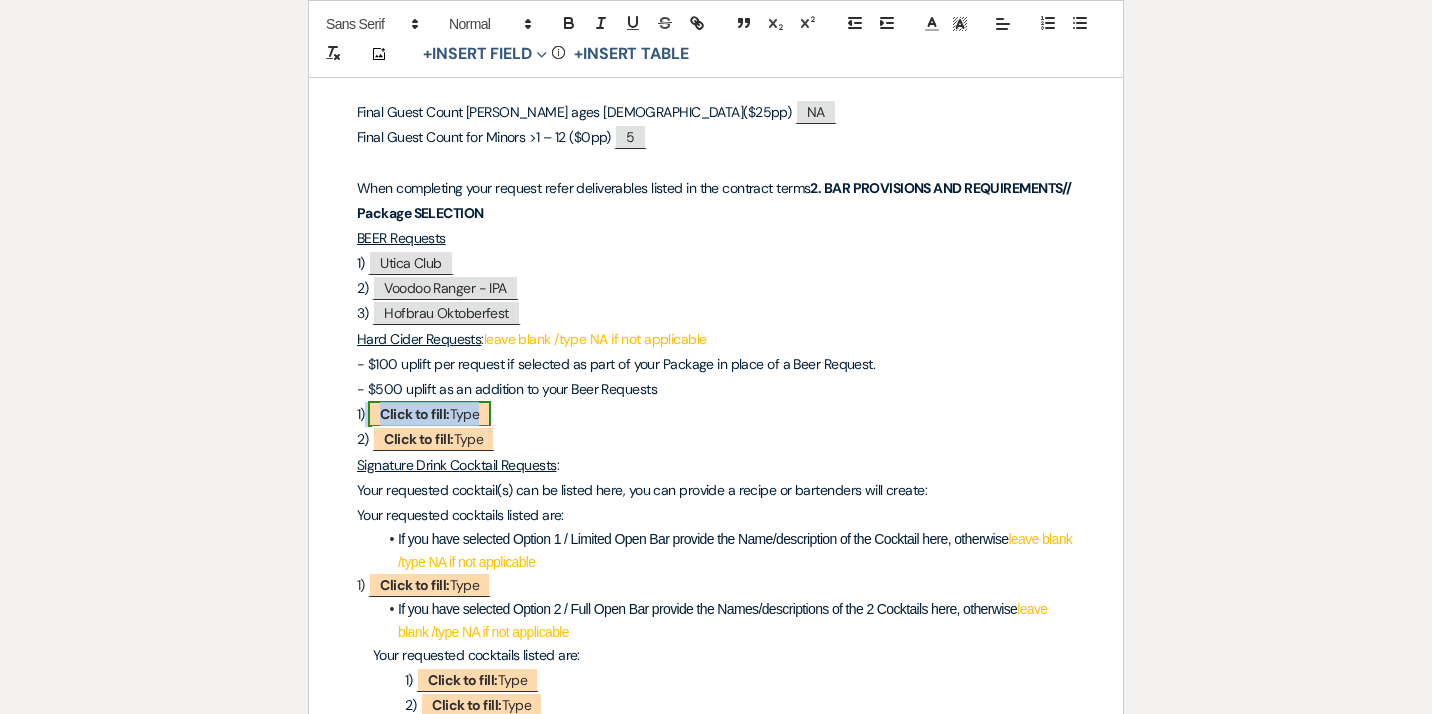 click on "Click to fill:" at bounding box center [414, 414] 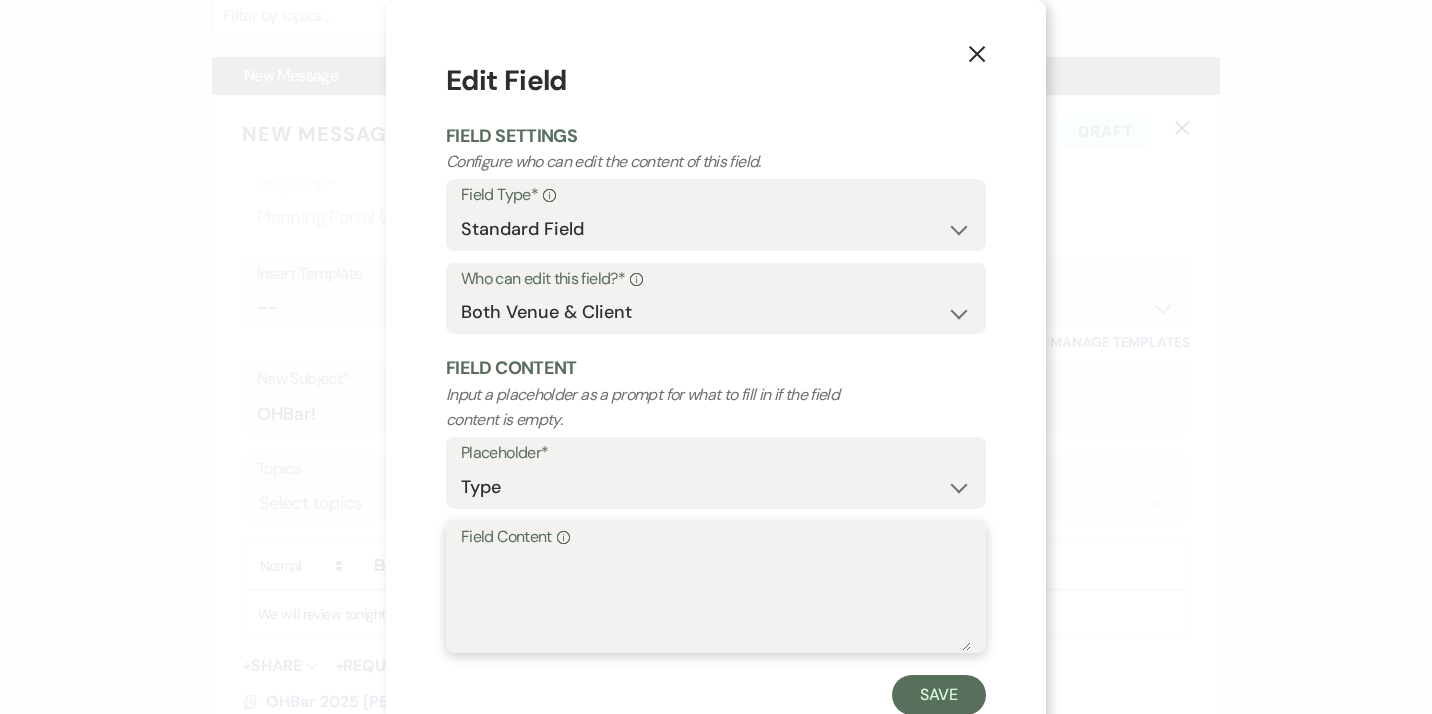 click on "Field Content Info" at bounding box center [716, 601] 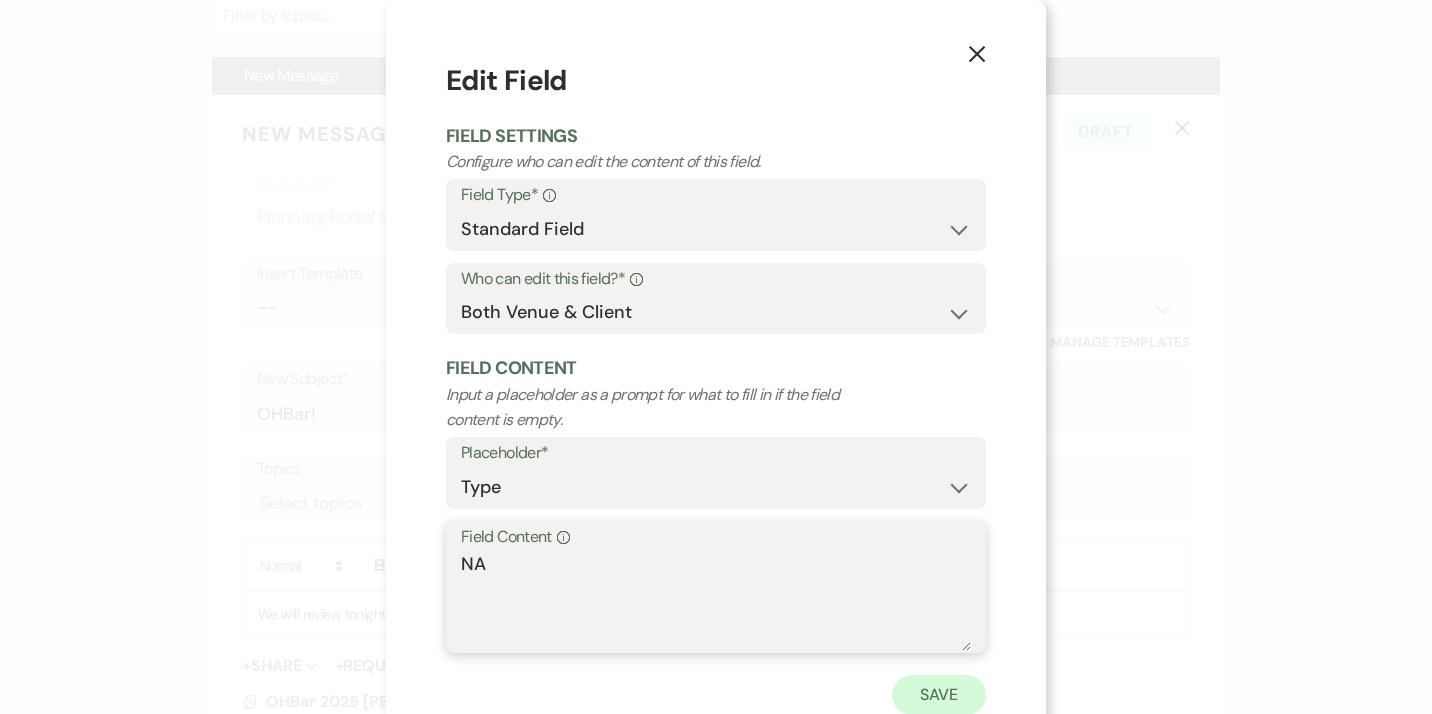 type on "NA" 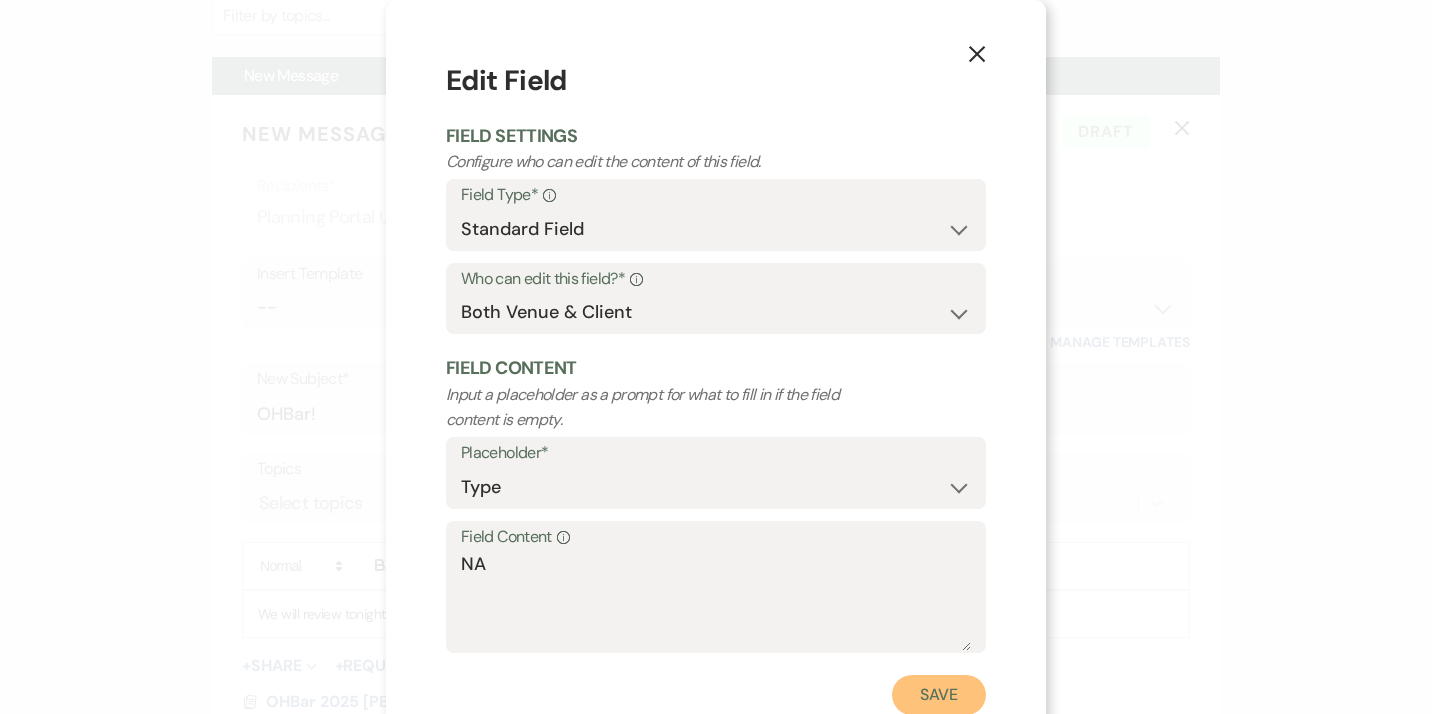 click on "Save" at bounding box center [939, 695] 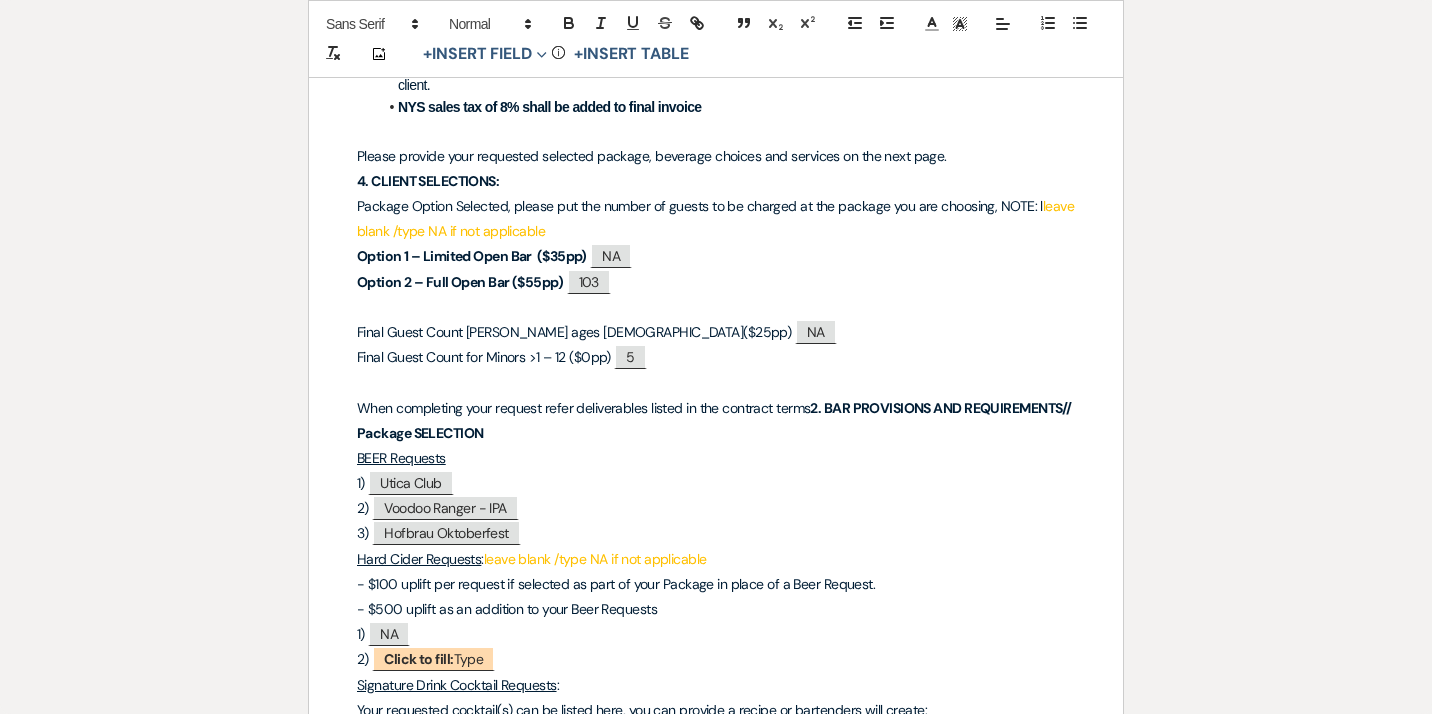 scroll, scrollTop: 2277, scrollLeft: 0, axis: vertical 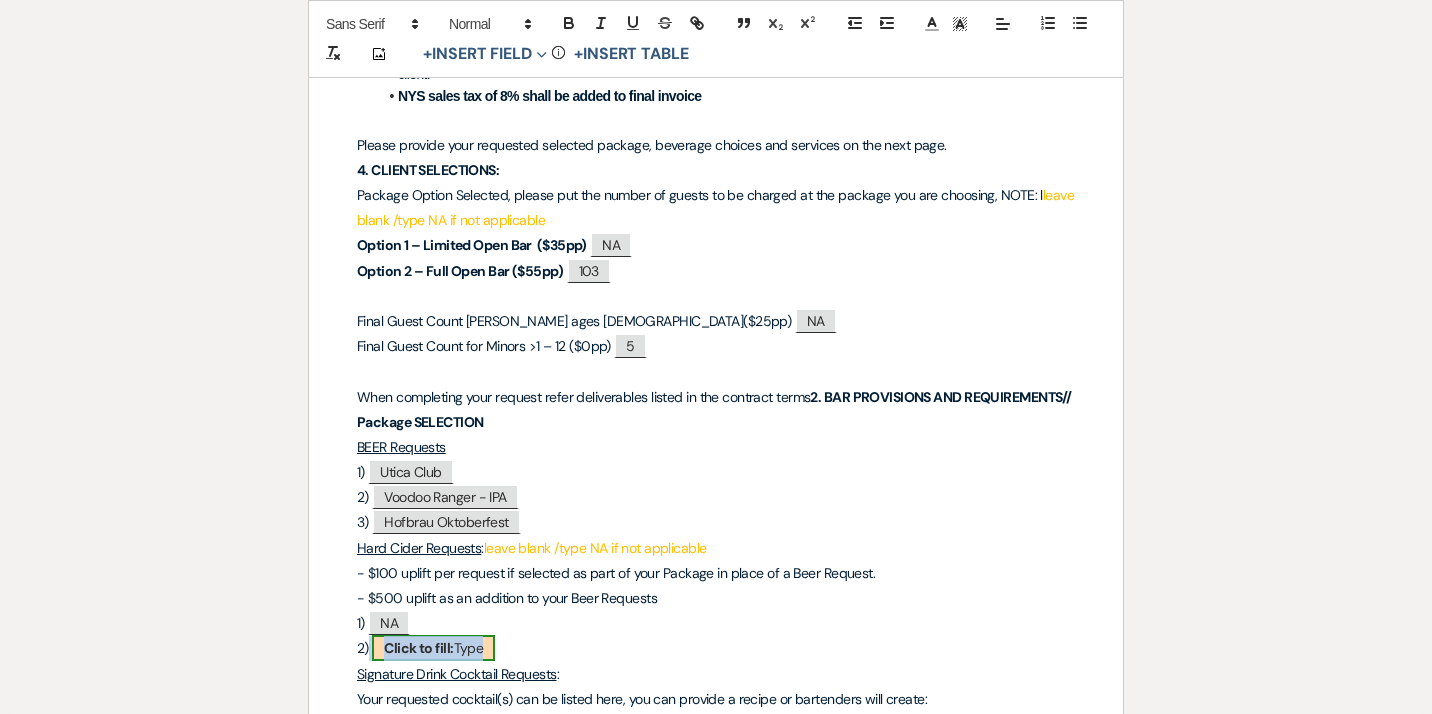 click on "Click to fill:" at bounding box center (418, 648) 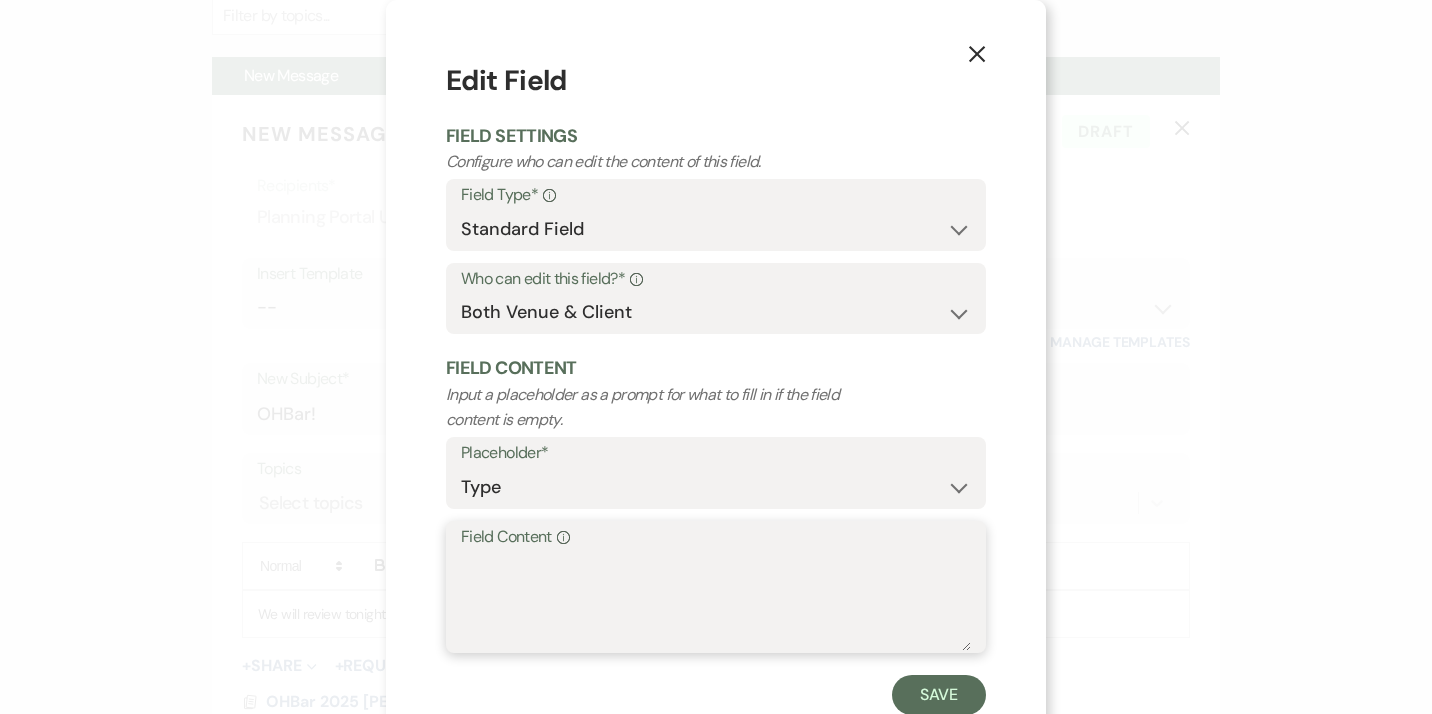 click on "Field Content Info" at bounding box center [716, 601] 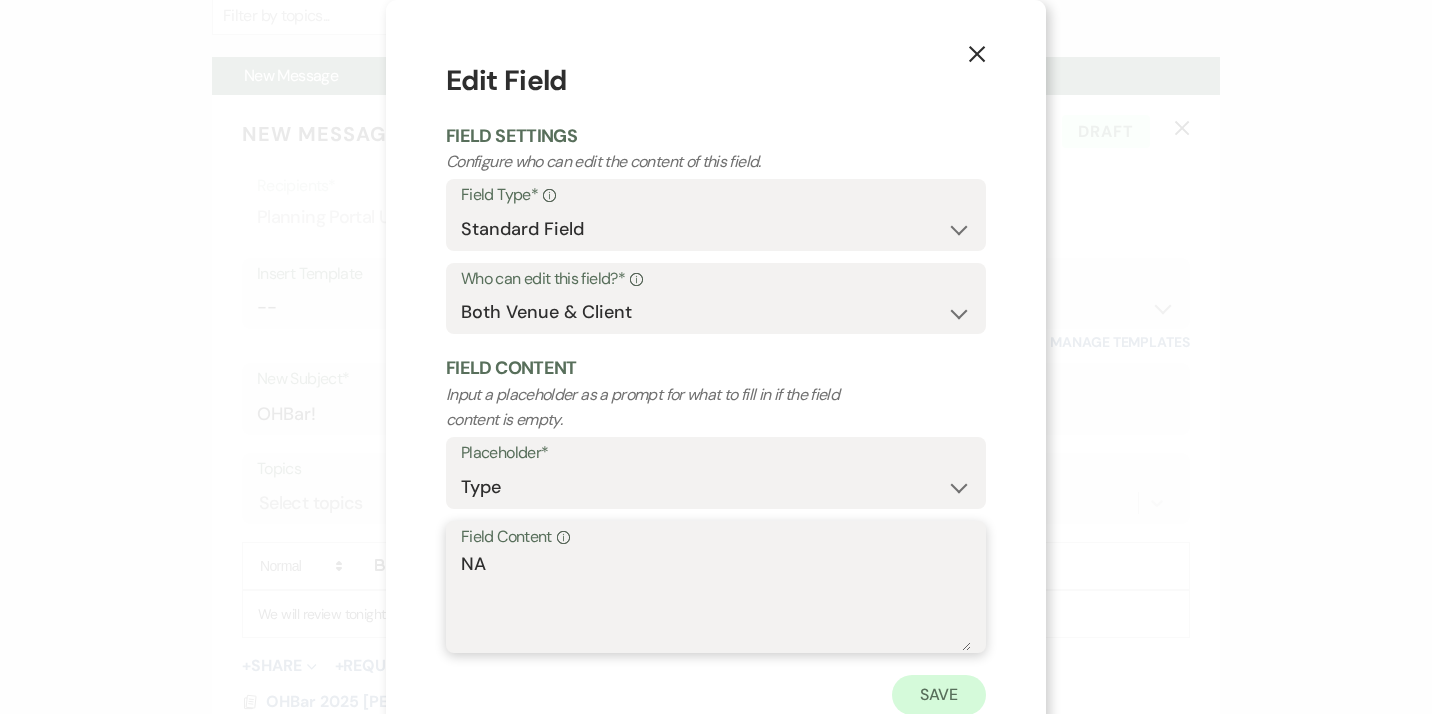 type on "NA" 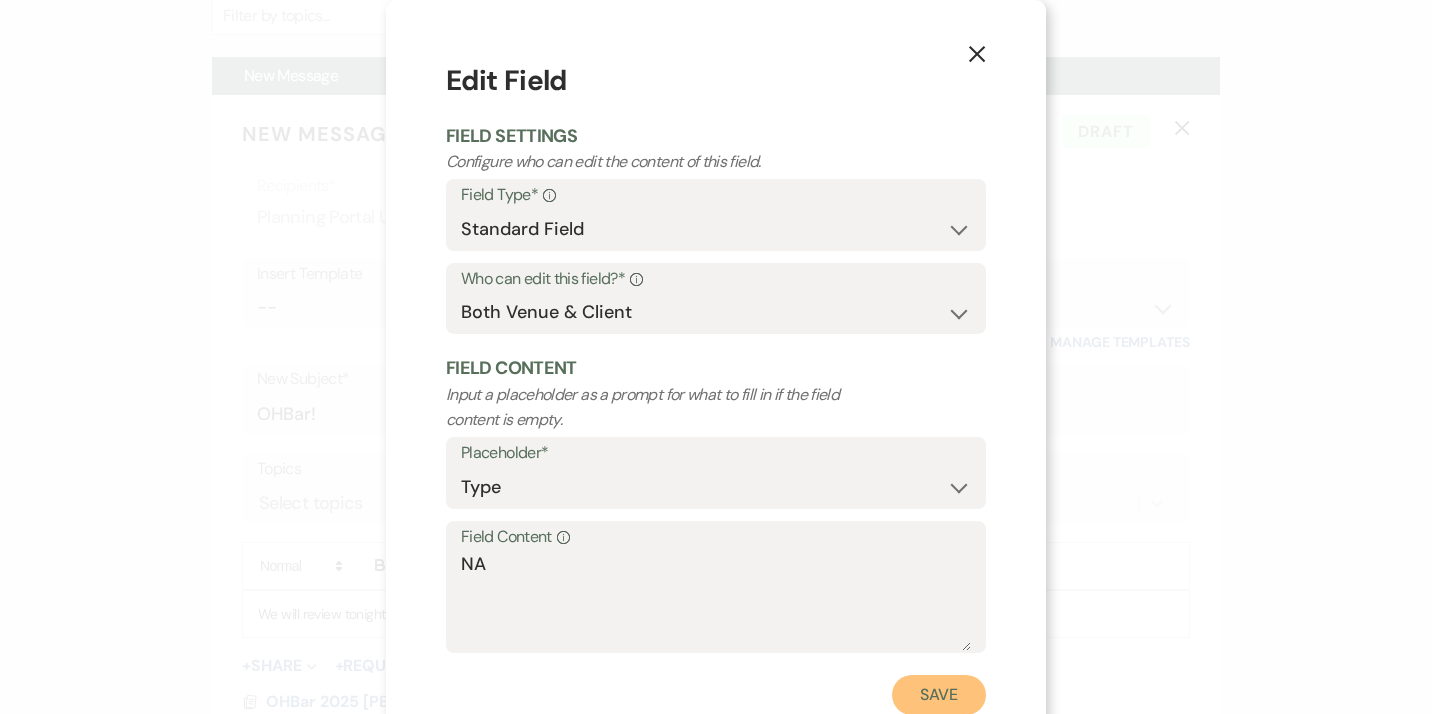 click on "Save" at bounding box center [939, 695] 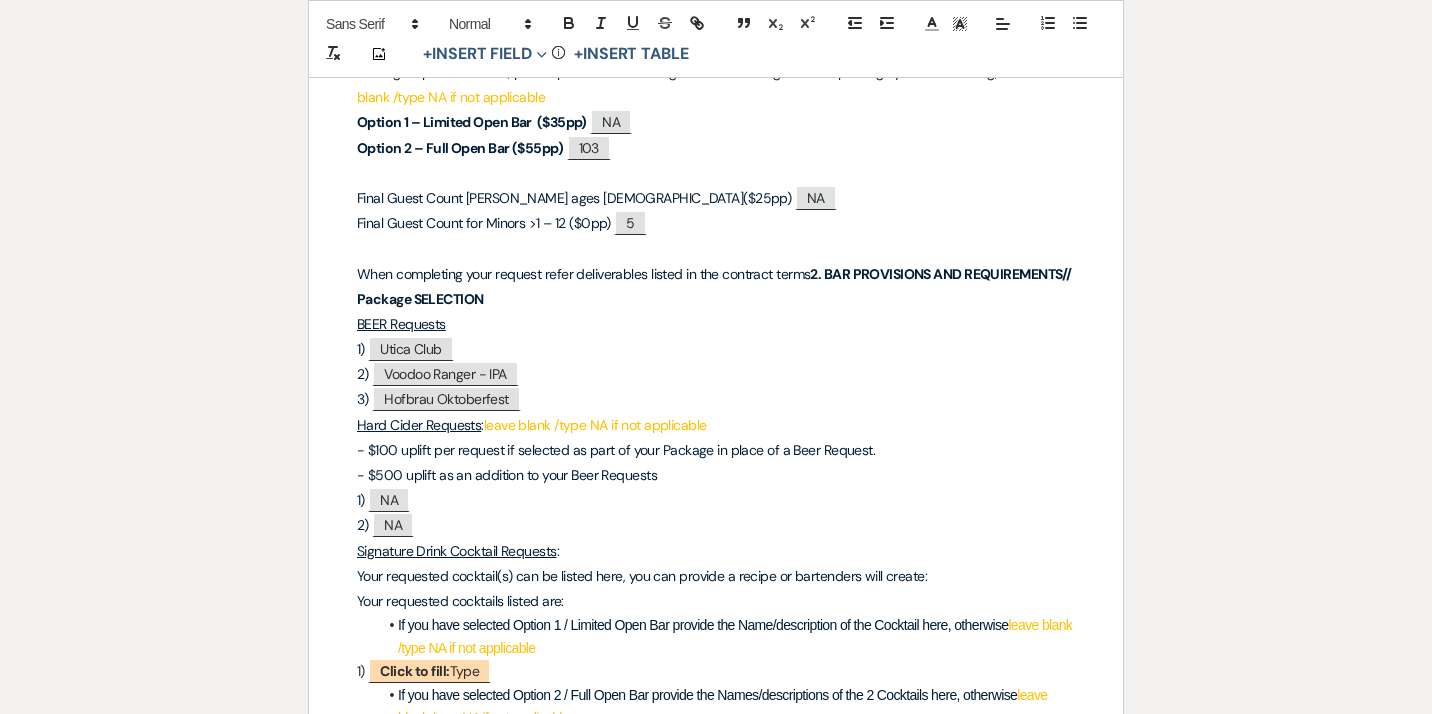 scroll, scrollTop: 2414, scrollLeft: 0, axis: vertical 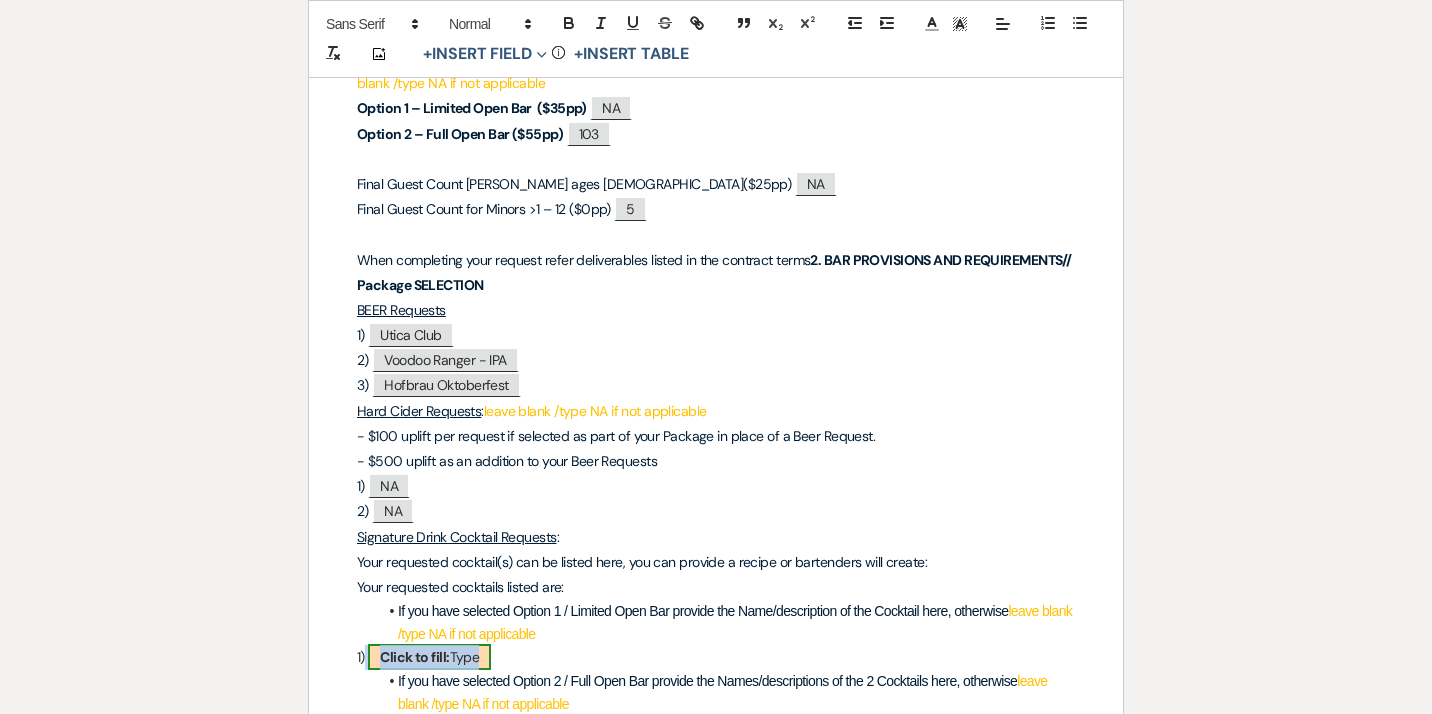 click on "Click to fill:
Type" at bounding box center (429, 657) 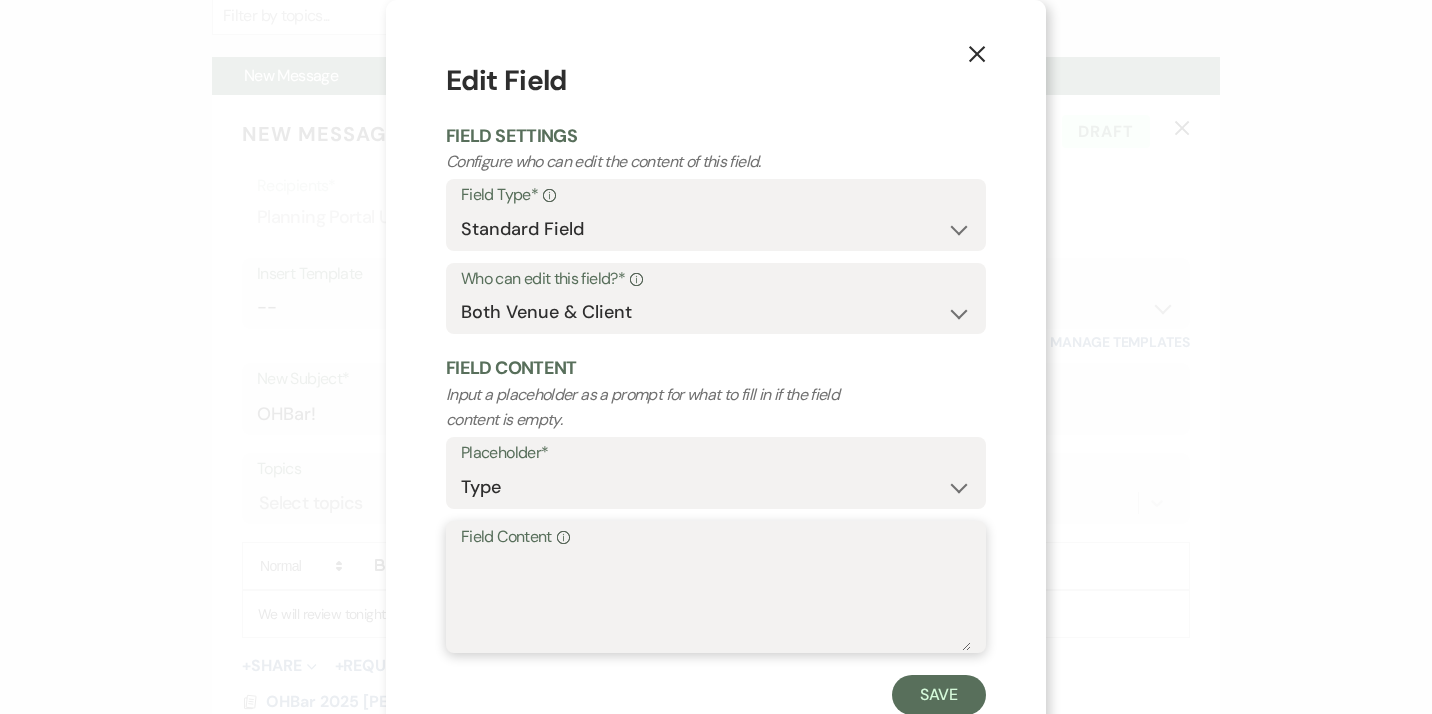 click on "Field Content Info" at bounding box center (716, 601) 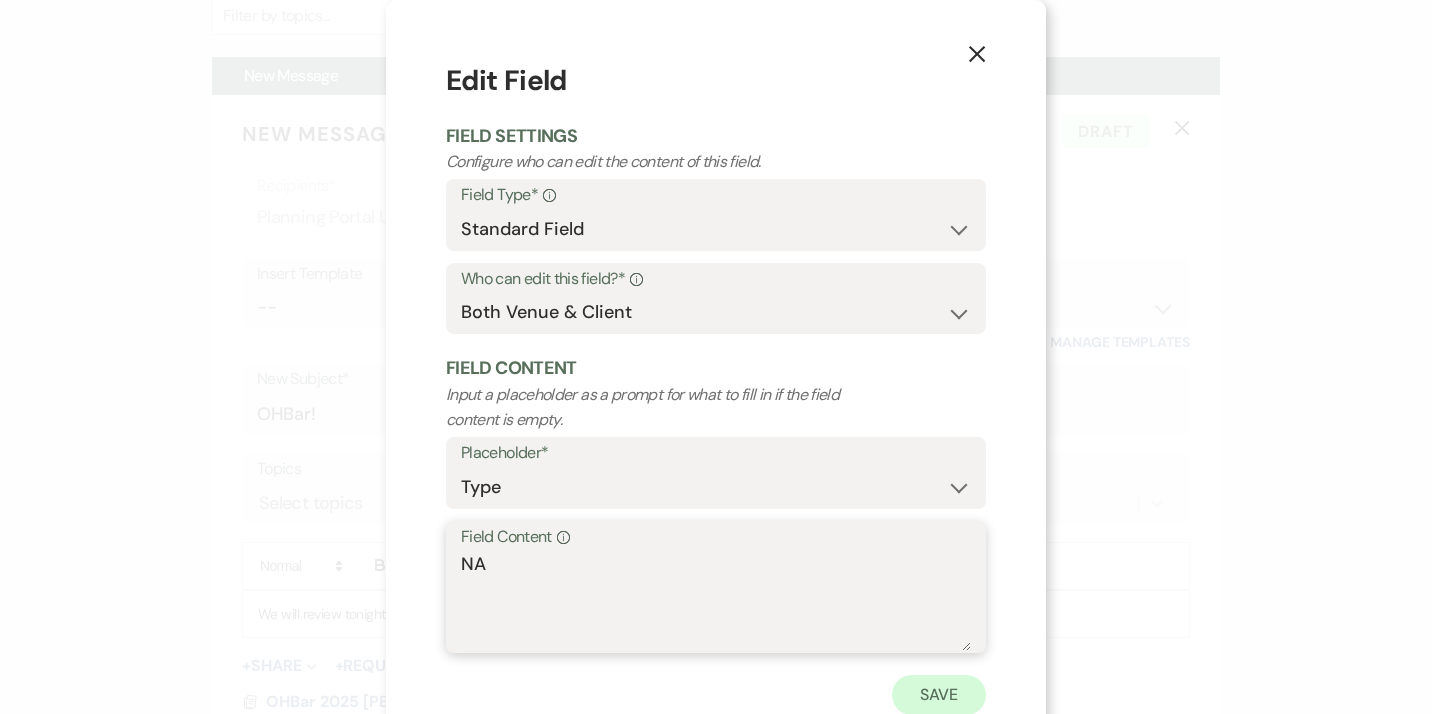 type on "NA" 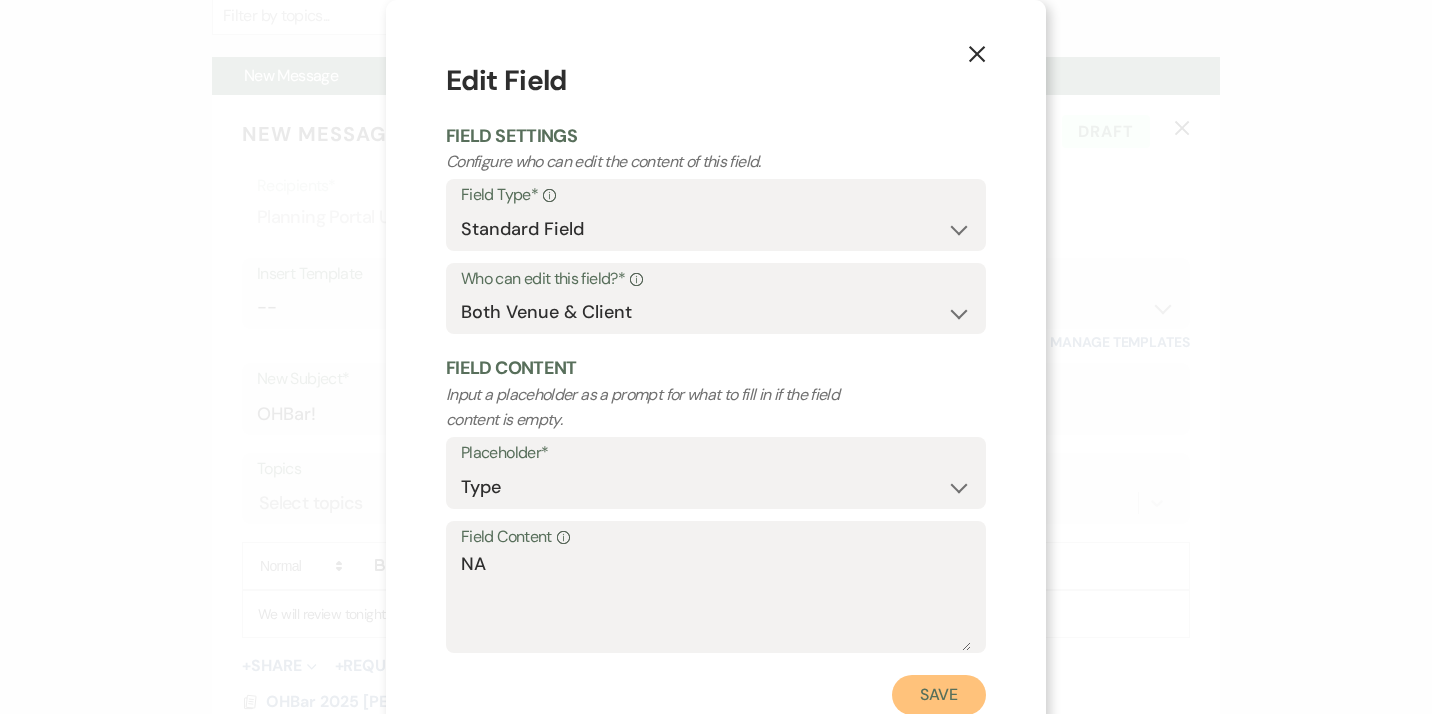 click on "Save" at bounding box center (939, 695) 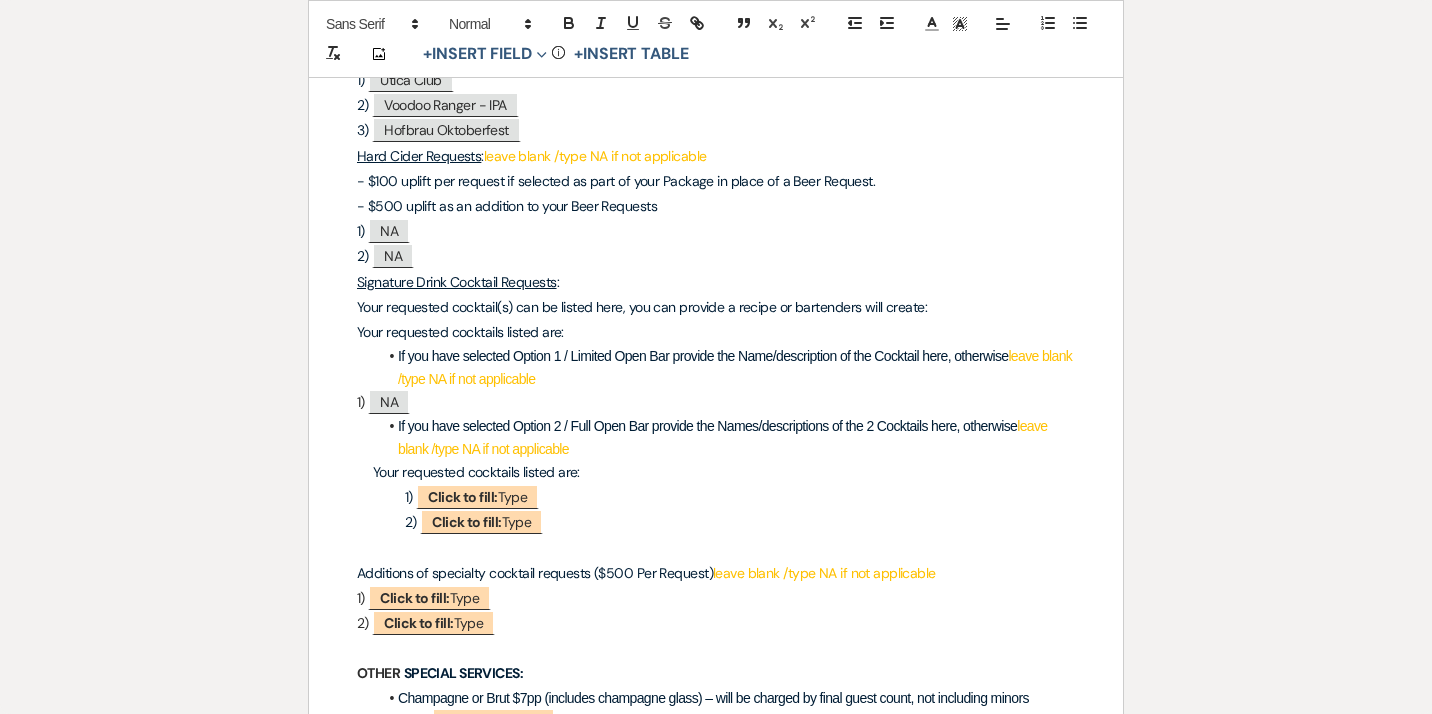 scroll, scrollTop: 2661, scrollLeft: 0, axis: vertical 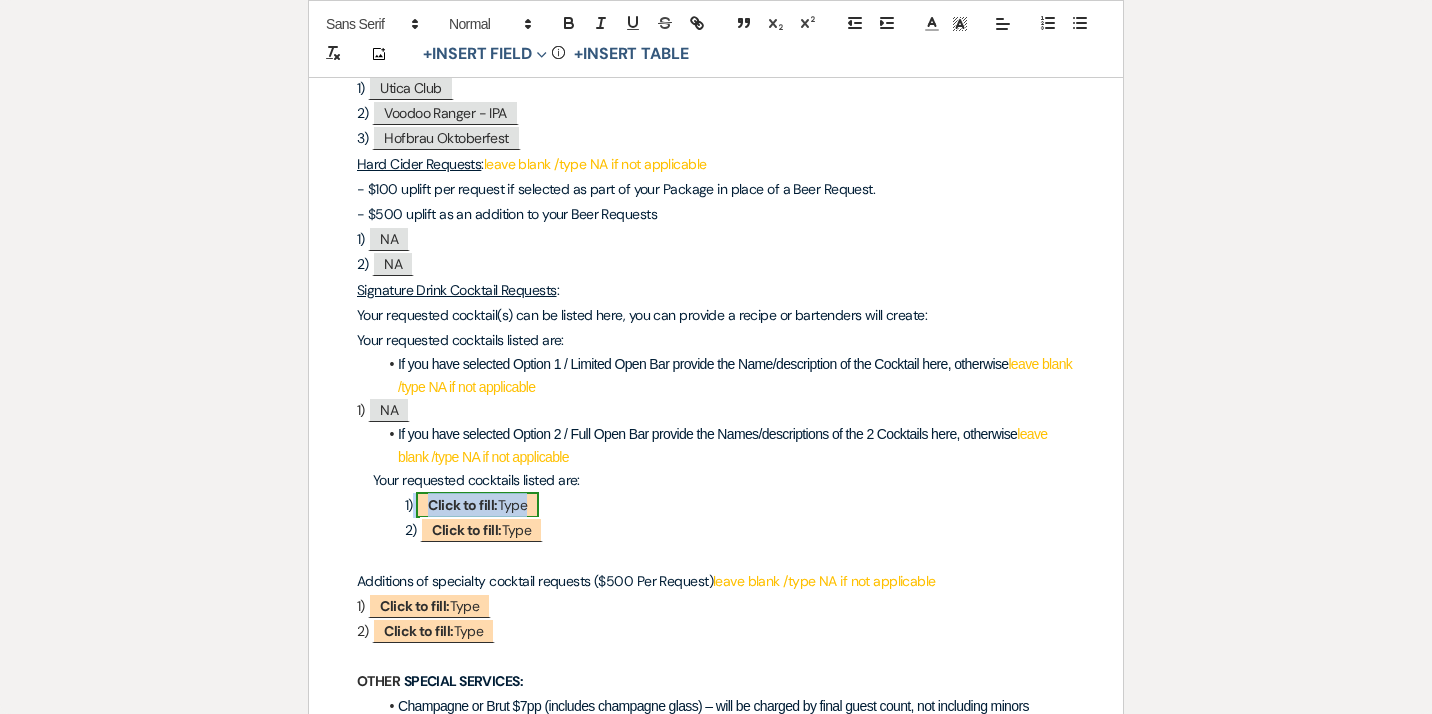 click on "Click to fill:
Type" at bounding box center [477, 505] 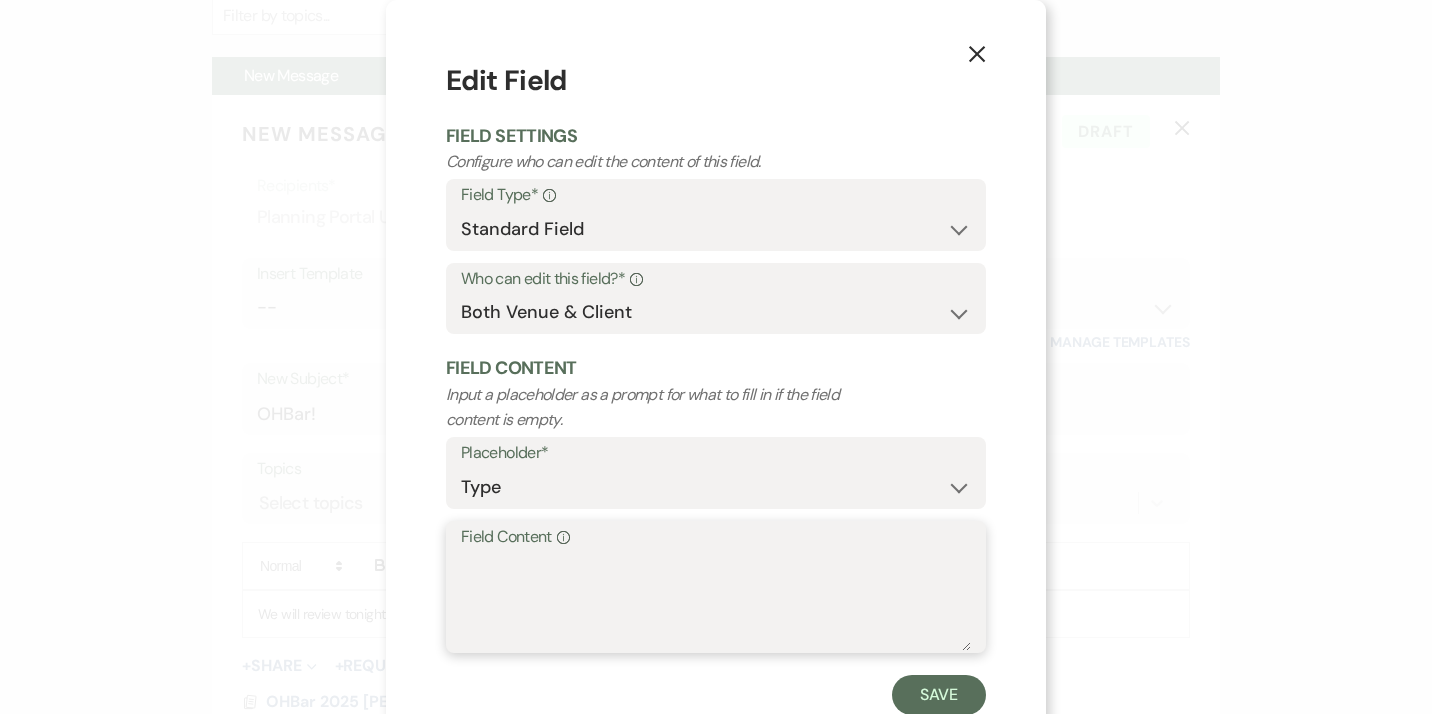 click on "Field Content Info" at bounding box center (716, 601) 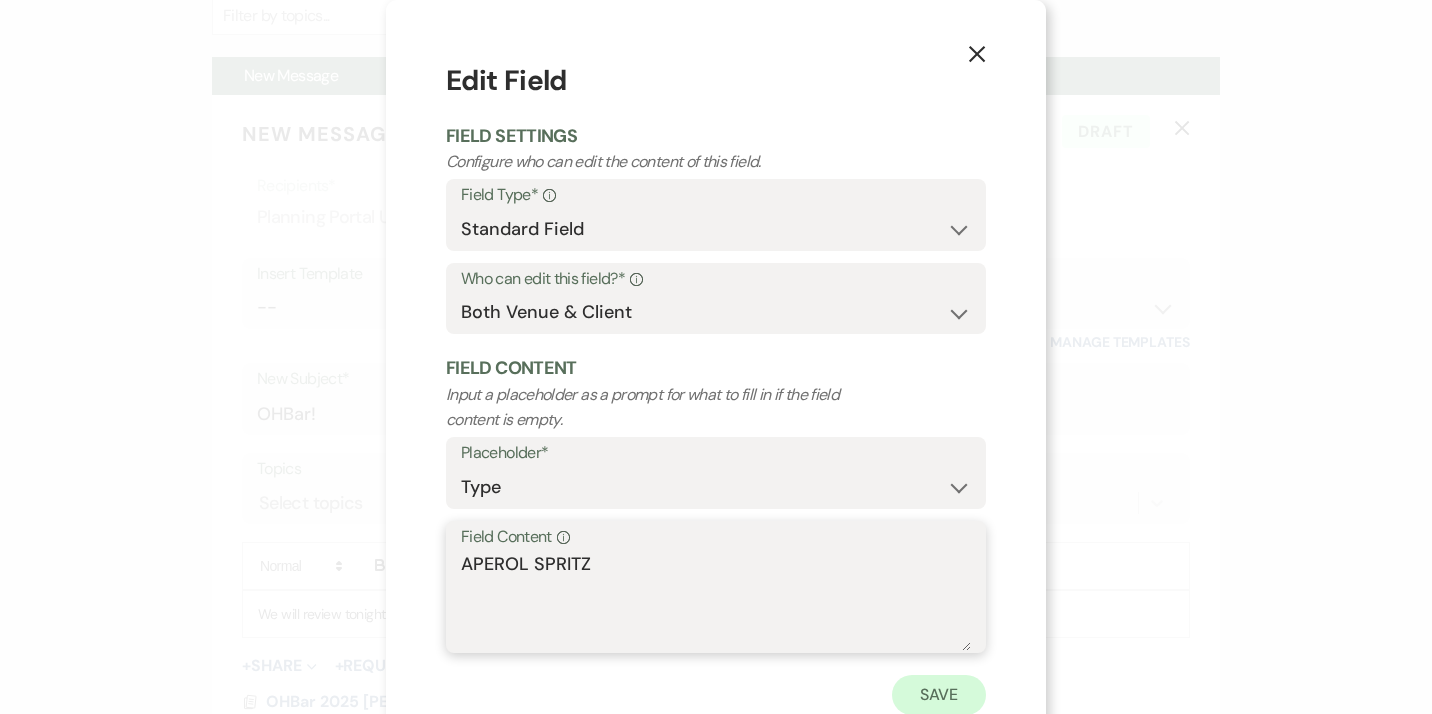 type on "APEROL SPRITZ" 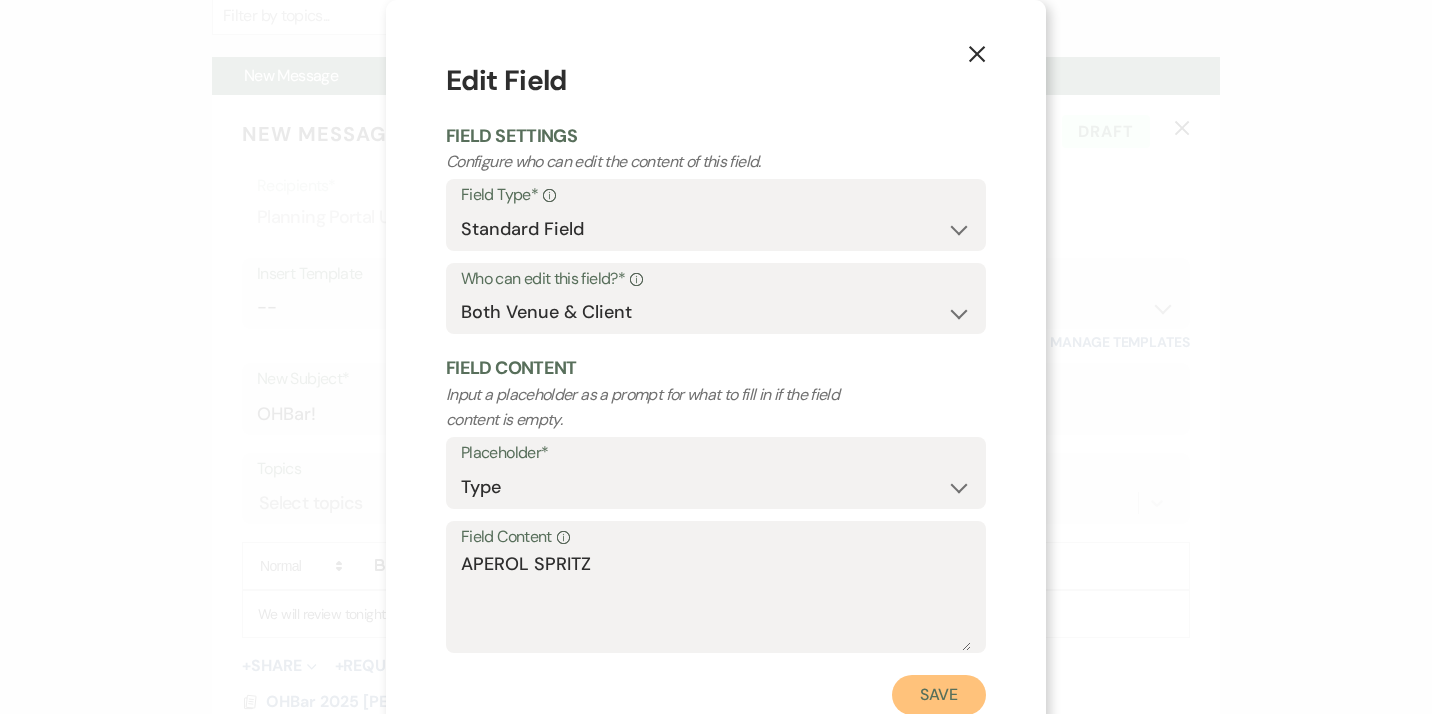 click on "Save" at bounding box center (939, 695) 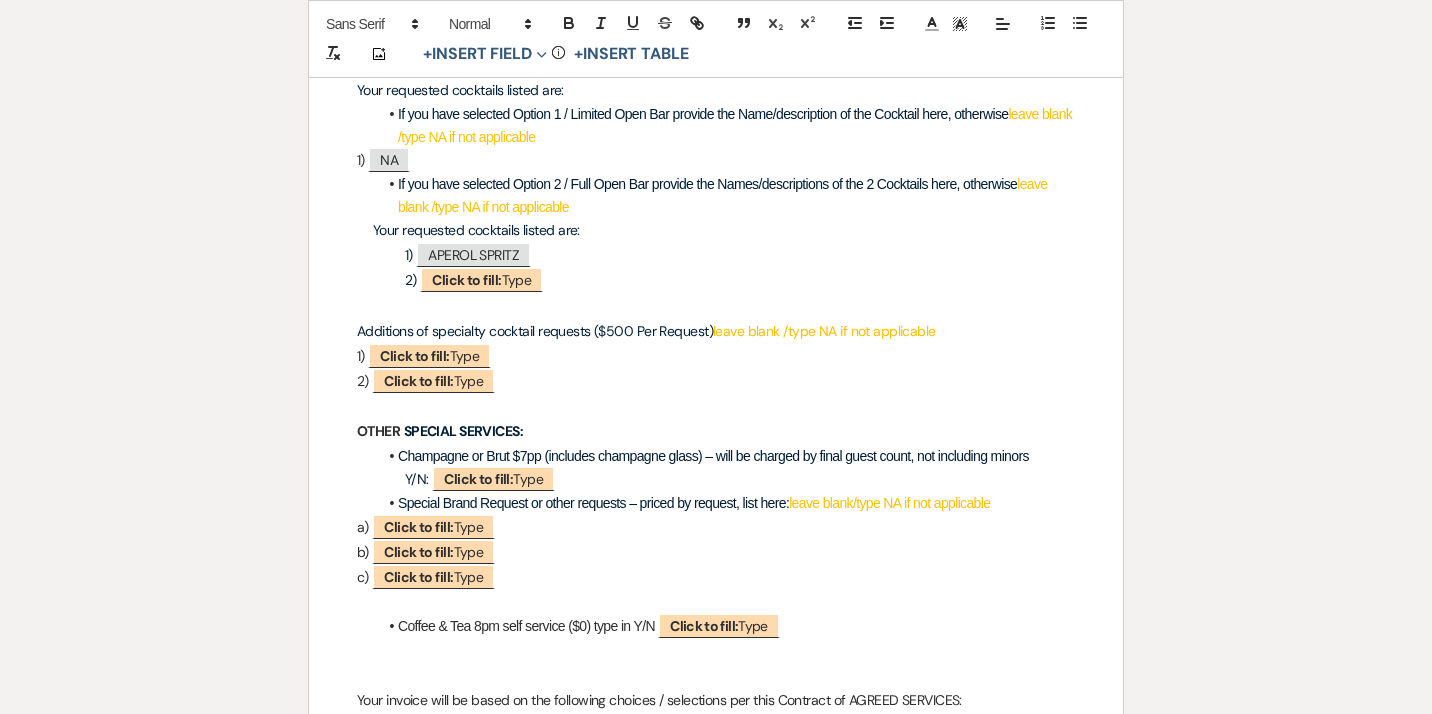 scroll, scrollTop: 2910, scrollLeft: 0, axis: vertical 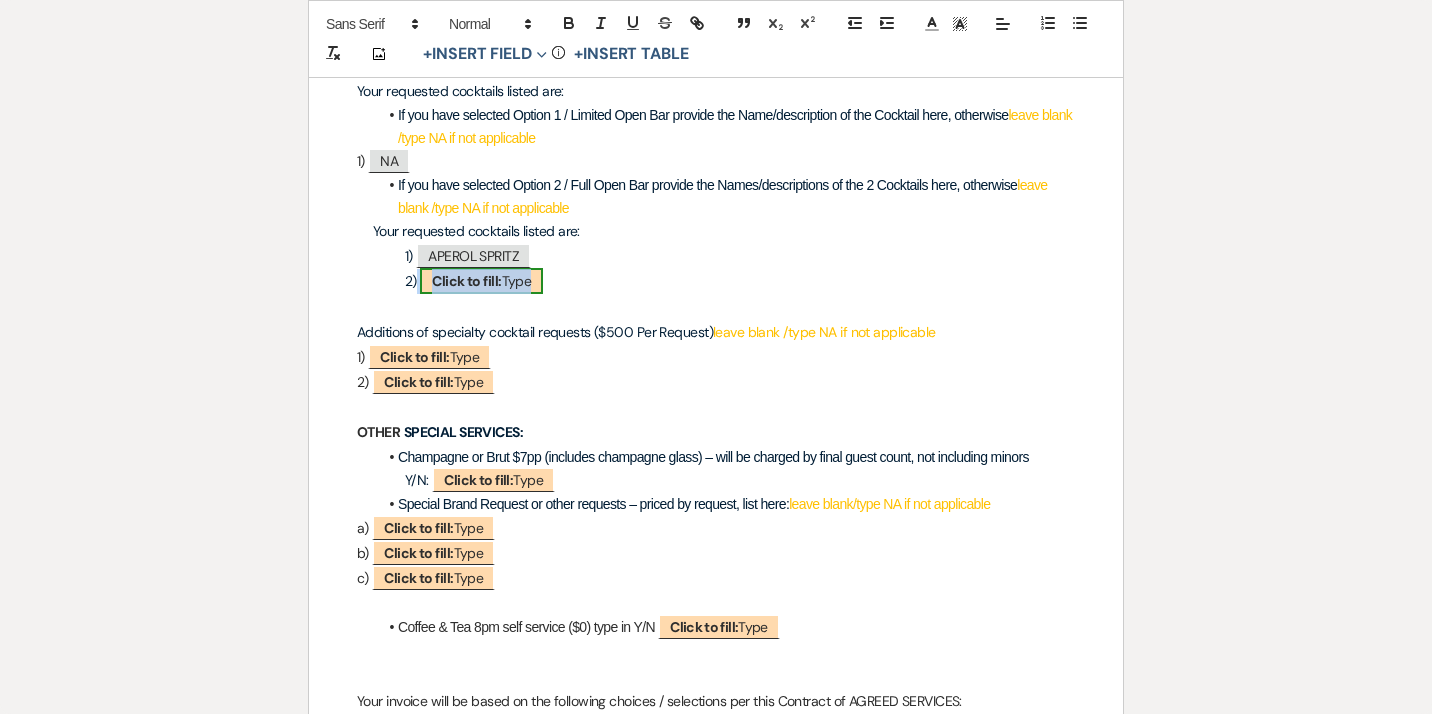 click on "Click to fill:" at bounding box center (466, 281) 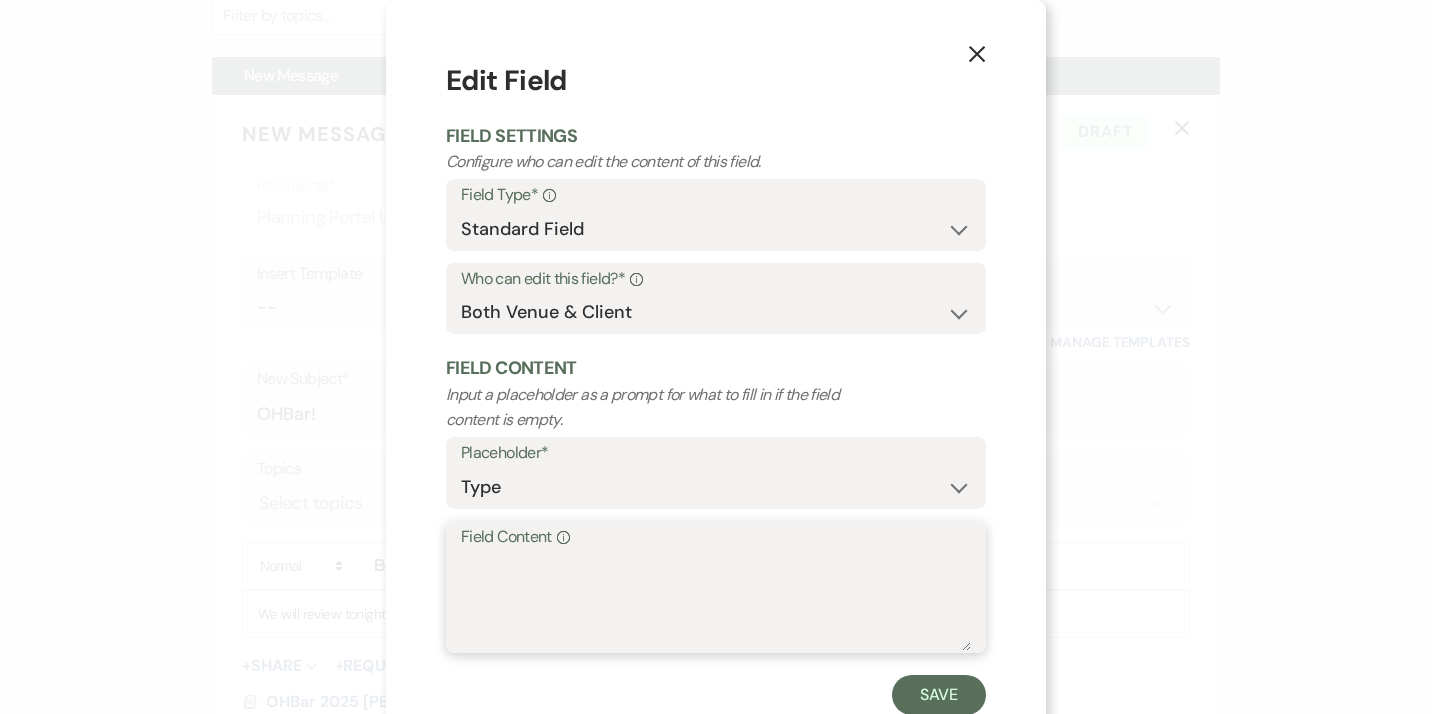 click on "Field Content Info" at bounding box center (716, 601) 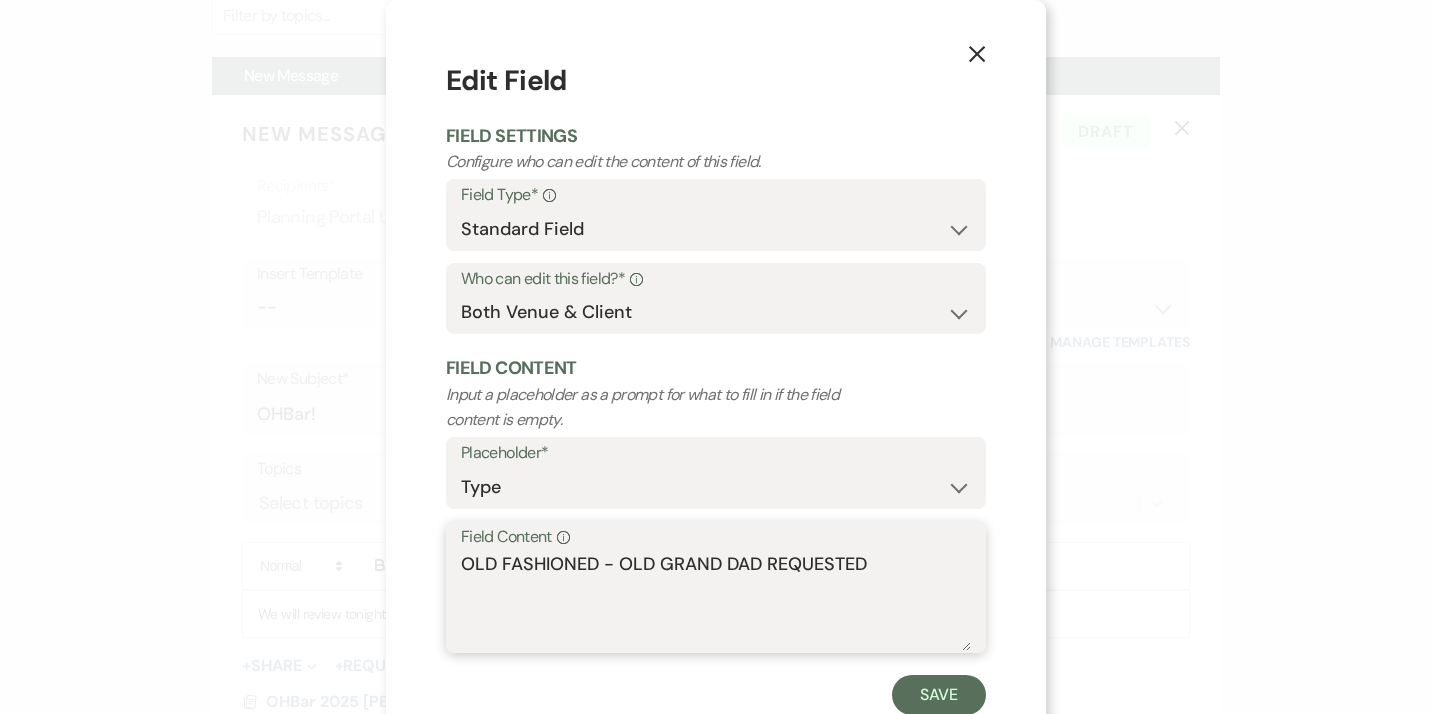 click on "OLD FASHIONED - OLD GRAND DAD REQUESTED" at bounding box center [716, 601] 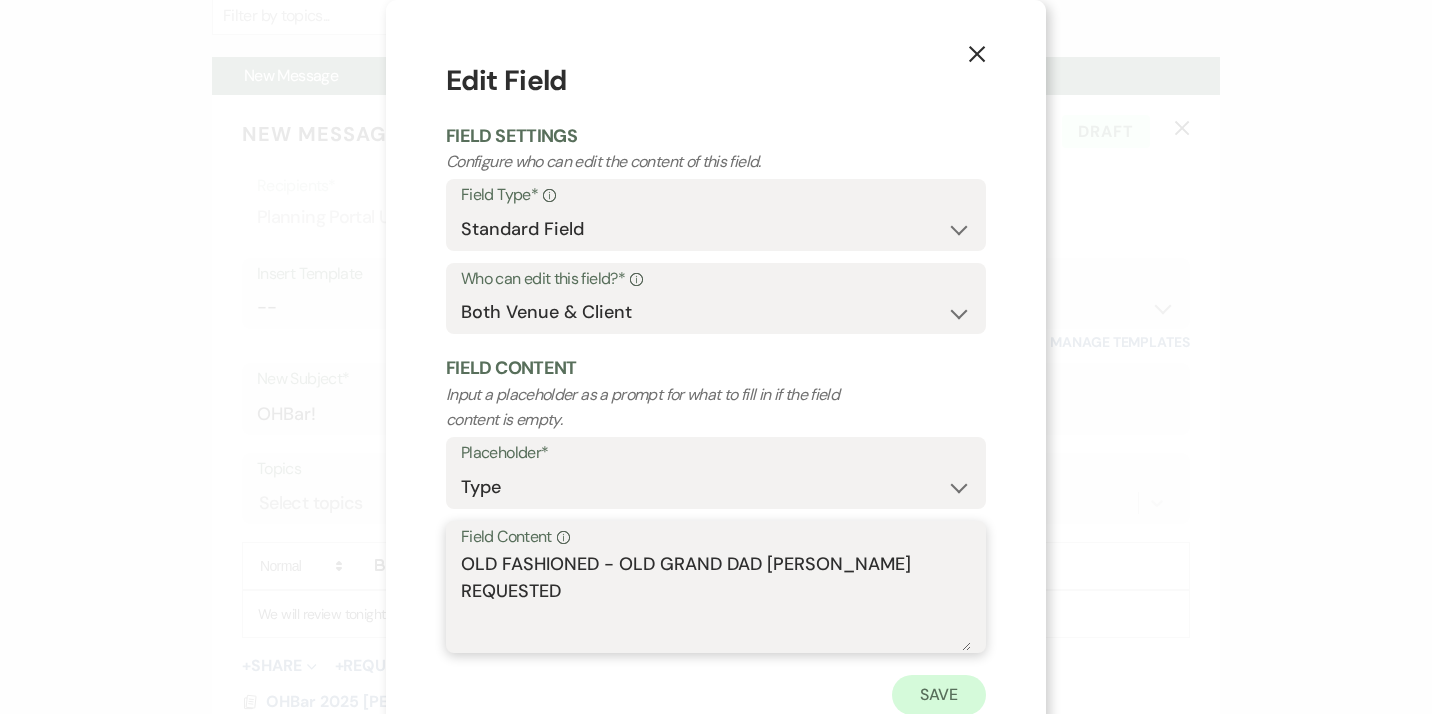 type on "OLD FASHIONED - OLD GRAND DAD [PERSON_NAME] REQUESTED" 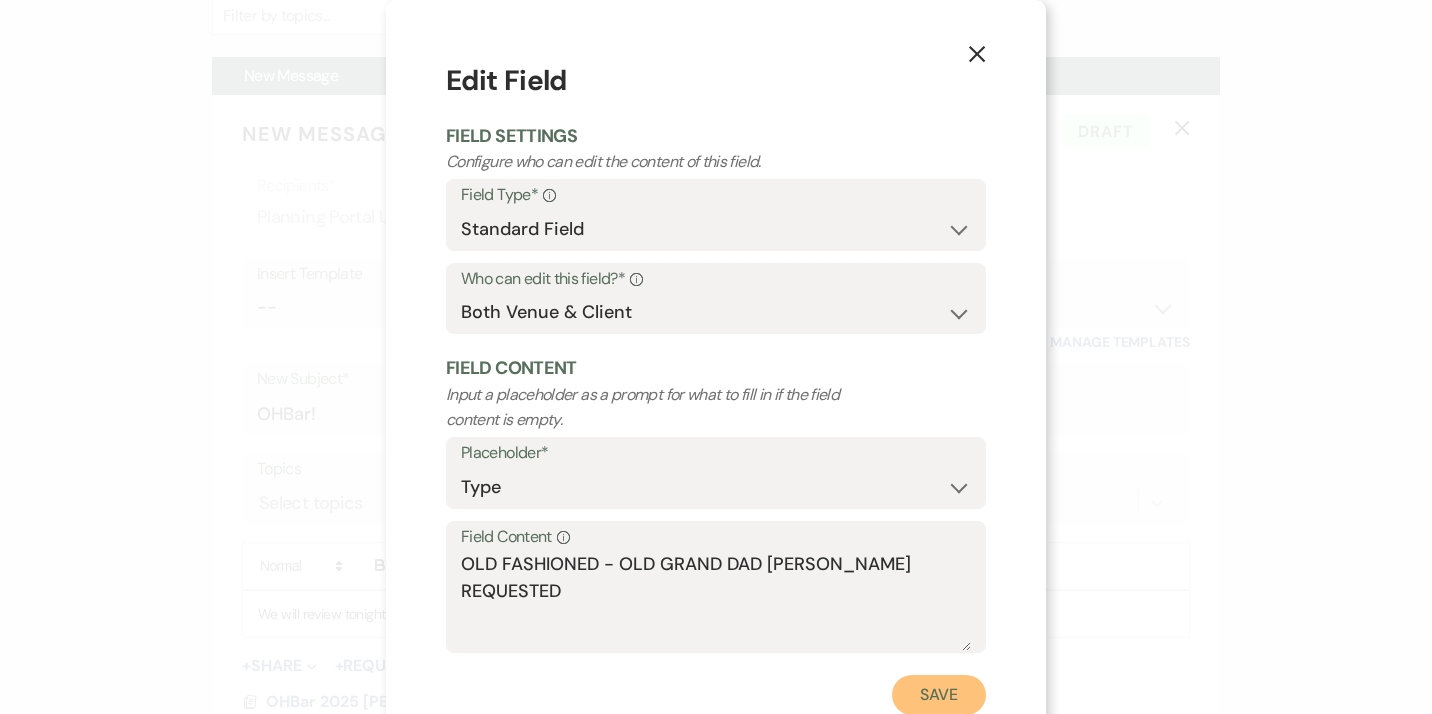 click on "Save" at bounding box center [939, 695] 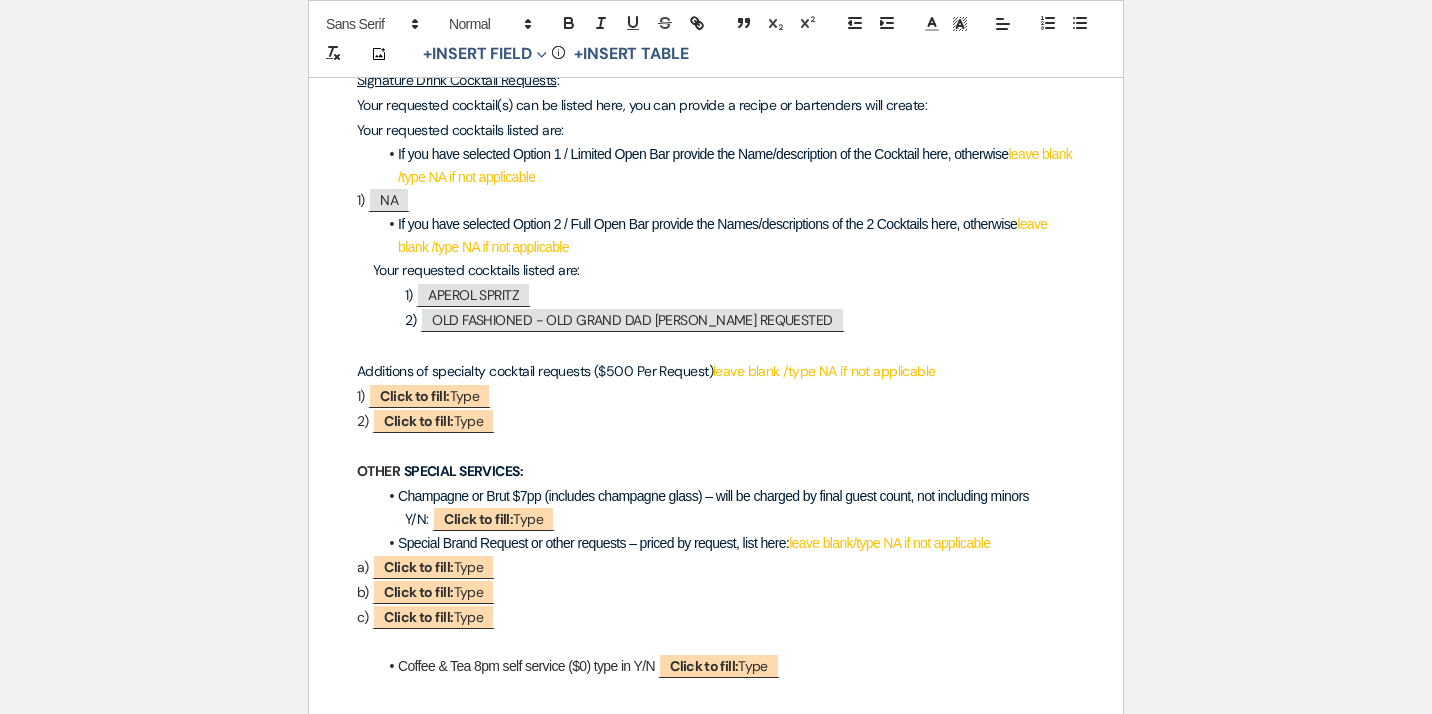 scroll, scrollTop: 2869, scrollLeft: 0, axis: vertical 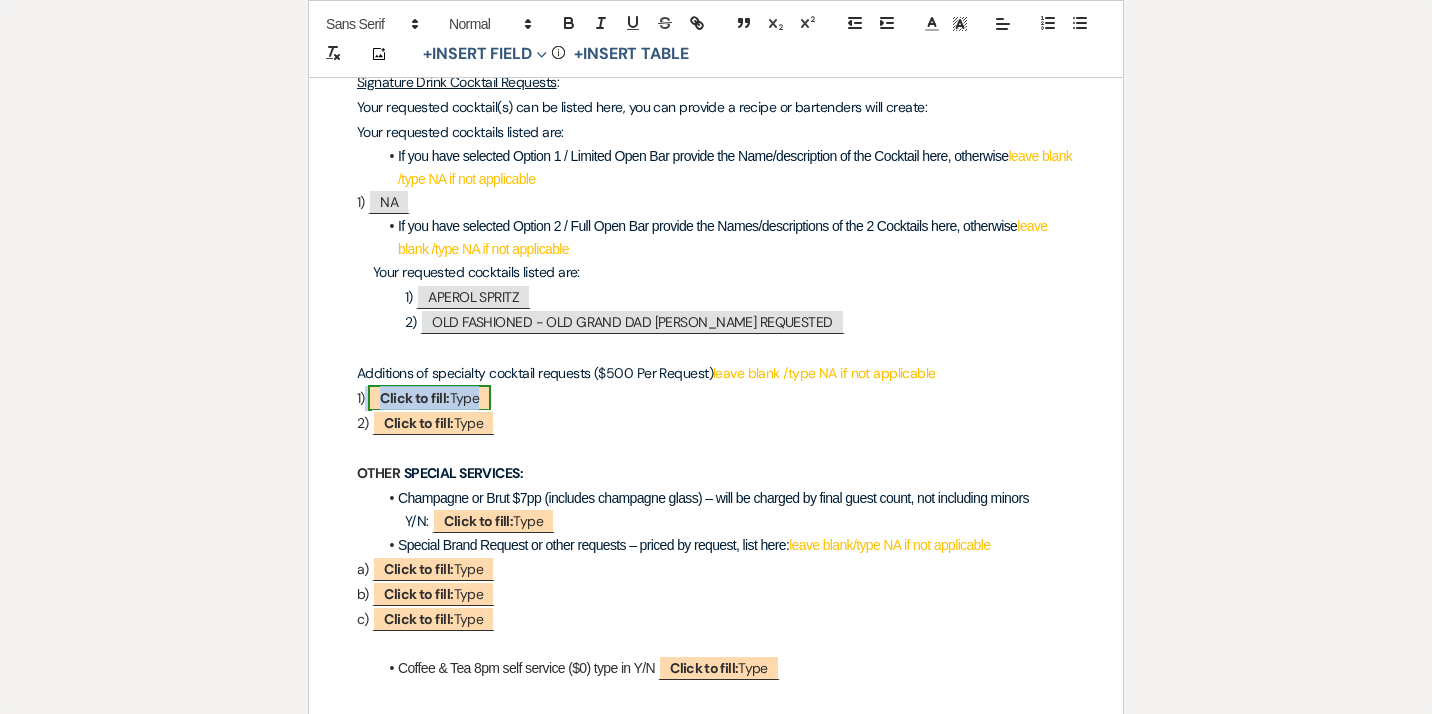 click on "Click to fill:
Type" at bounding box center (429, 398) 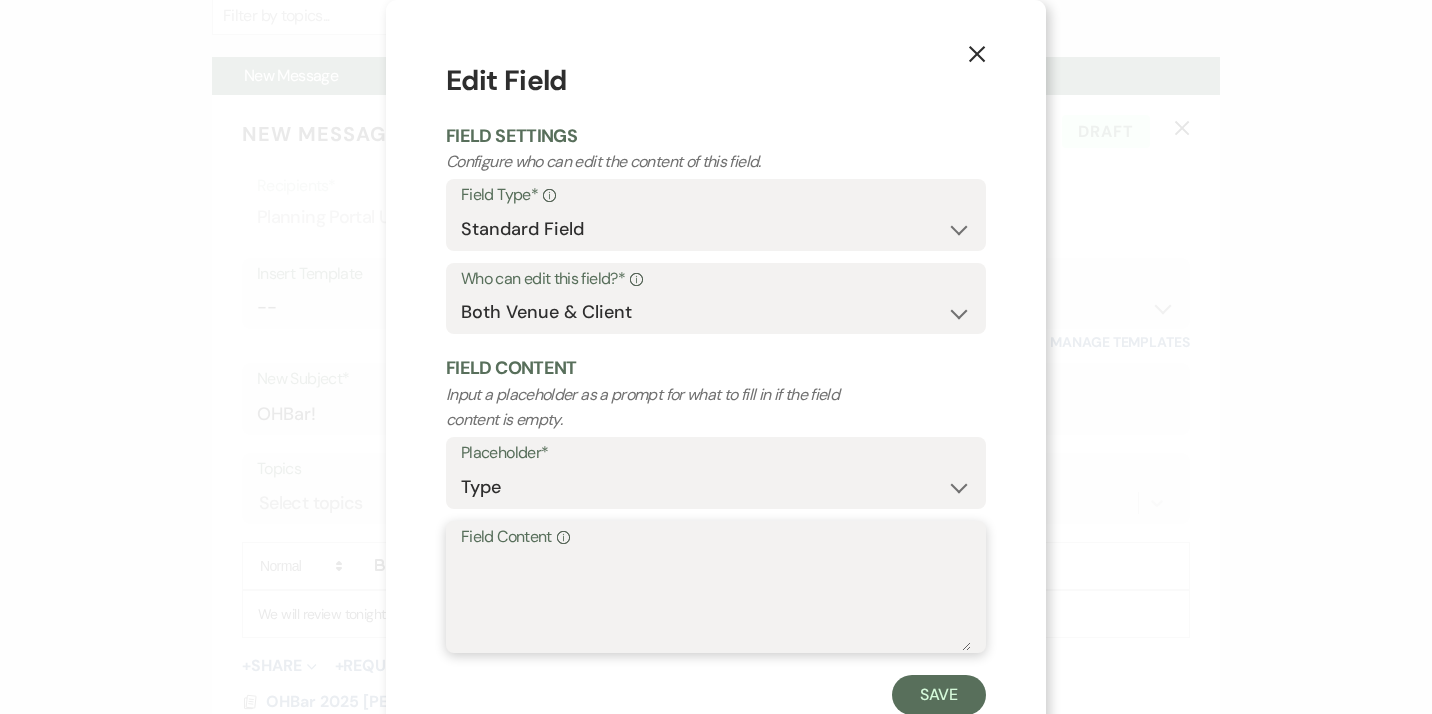 click on "Field Content Info" at bounding box center (716, 601) 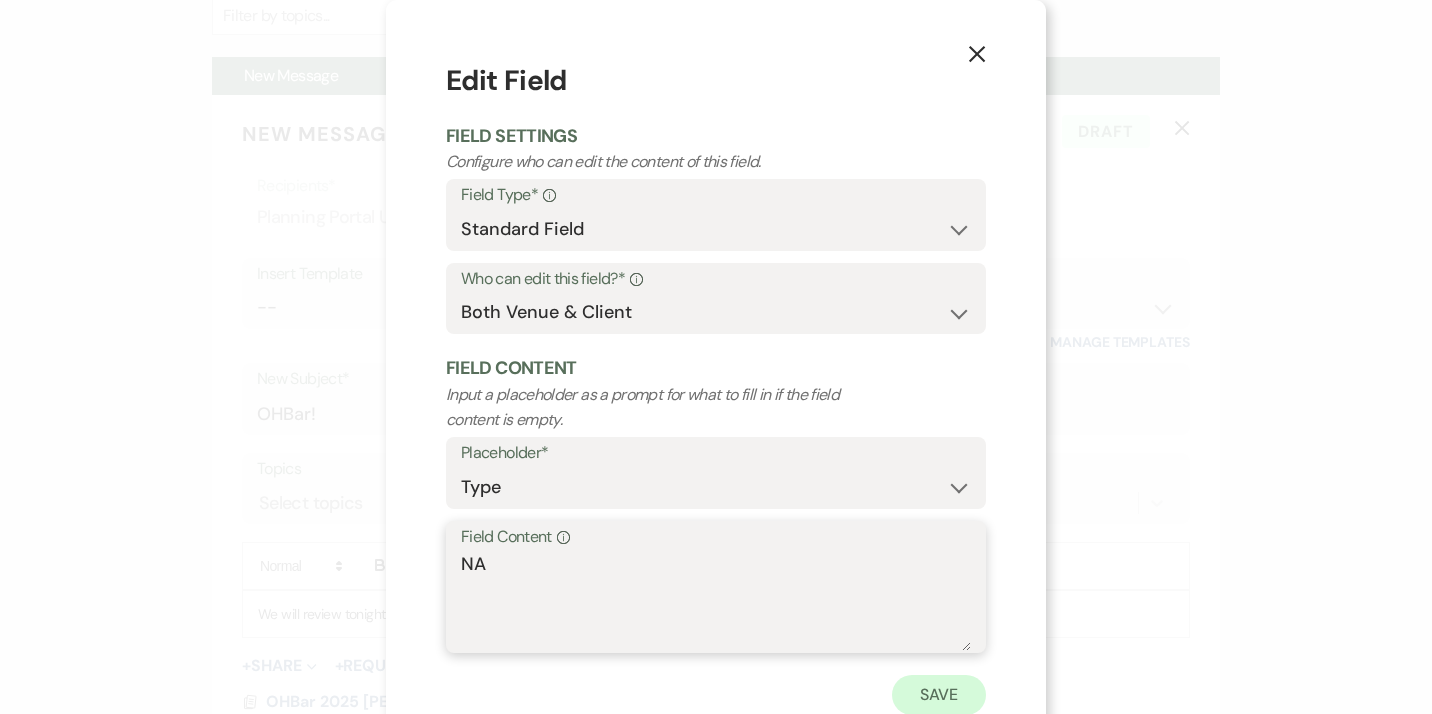 type on "NA" 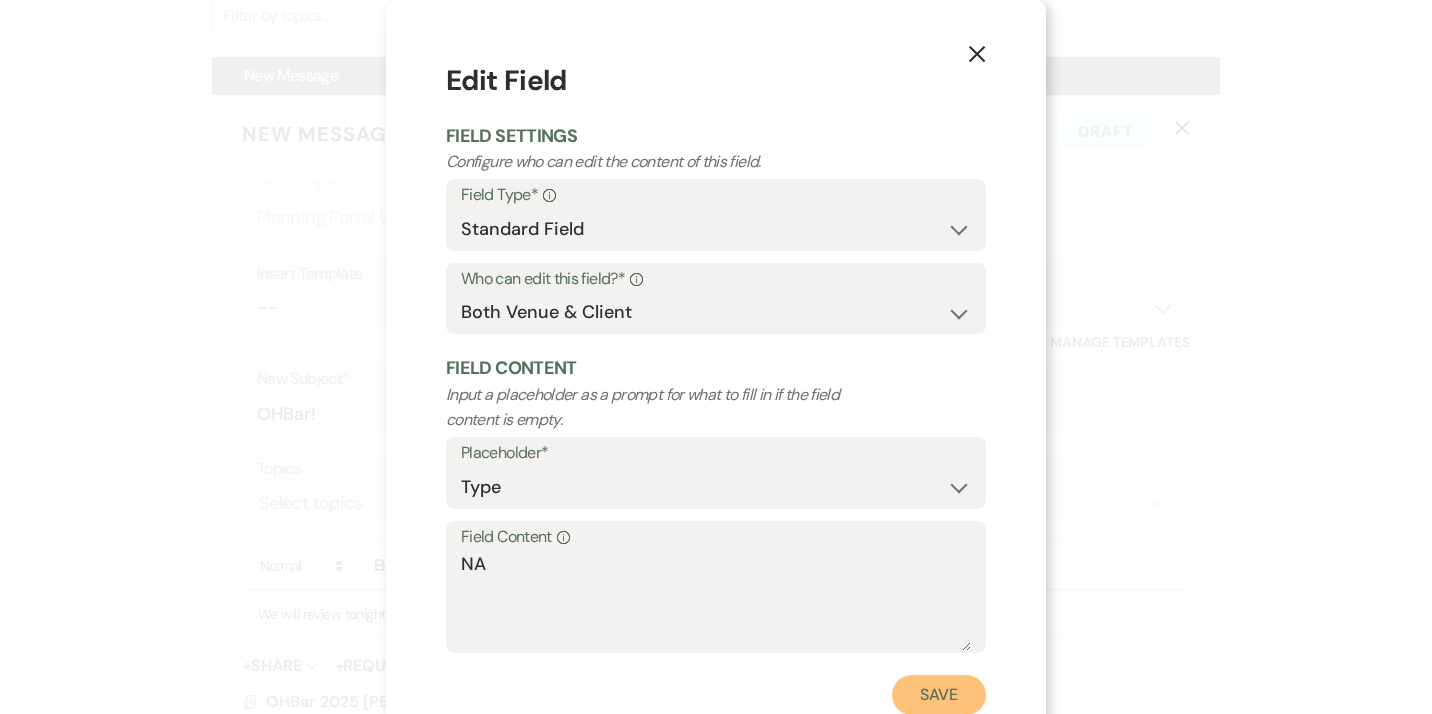 click on "Save" at bounding box center [939, 695] 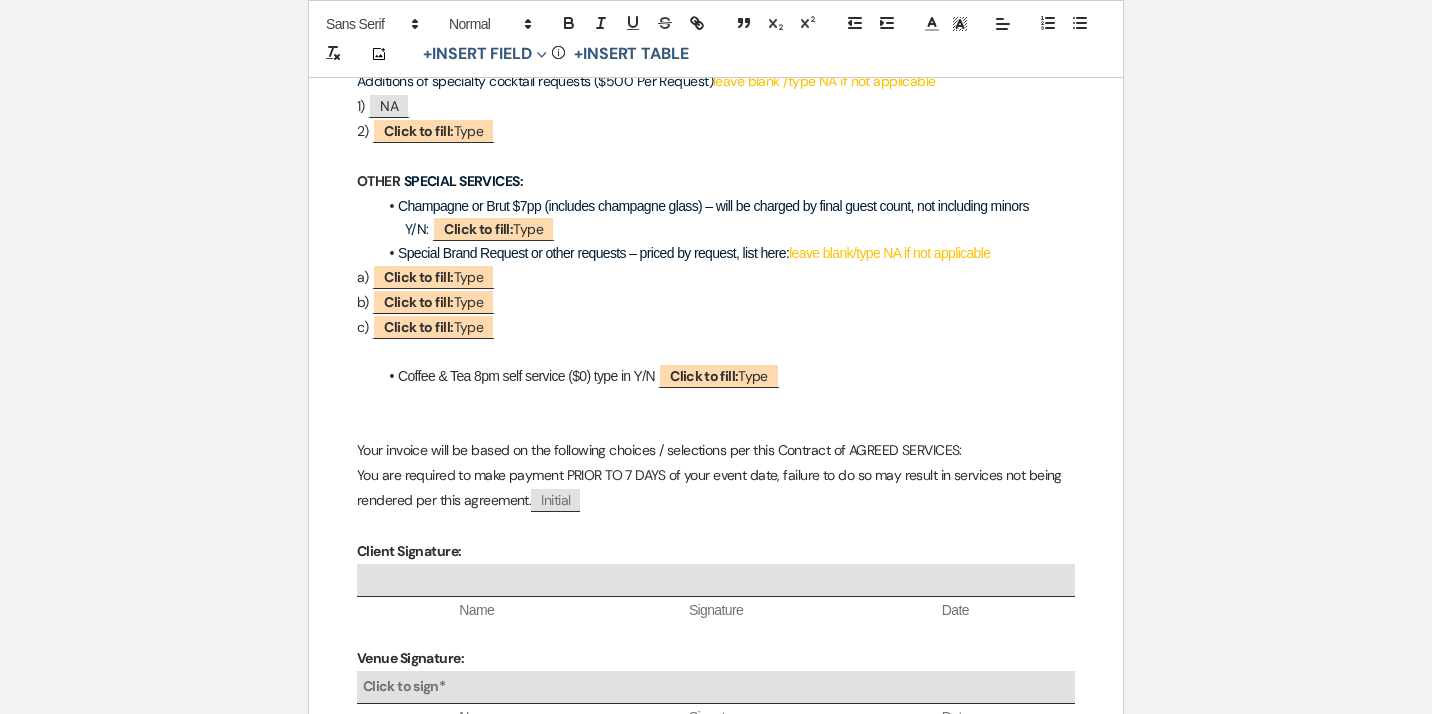 scroll, scrollTop: 3111, scrollLeft: 0, axis: vertical 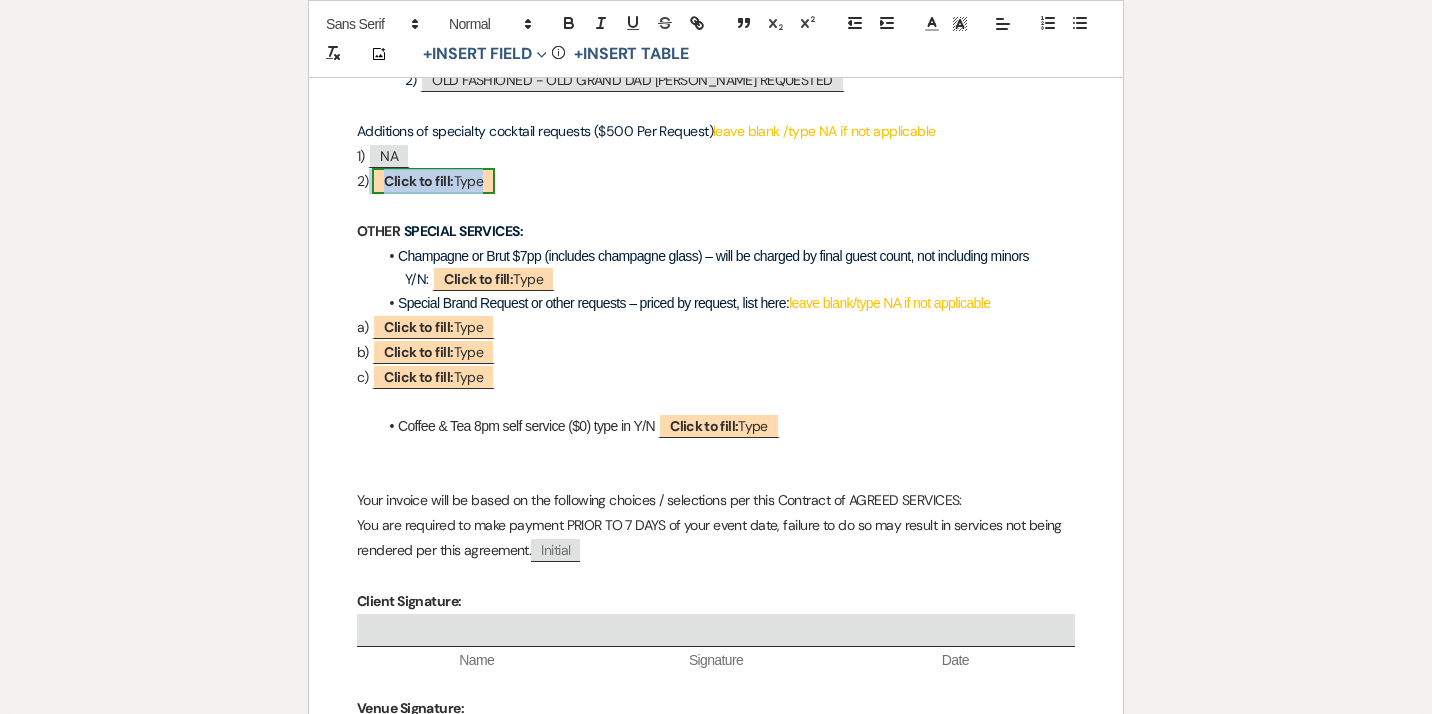 click on "Click to fill:" at bounding box center (418, 181) 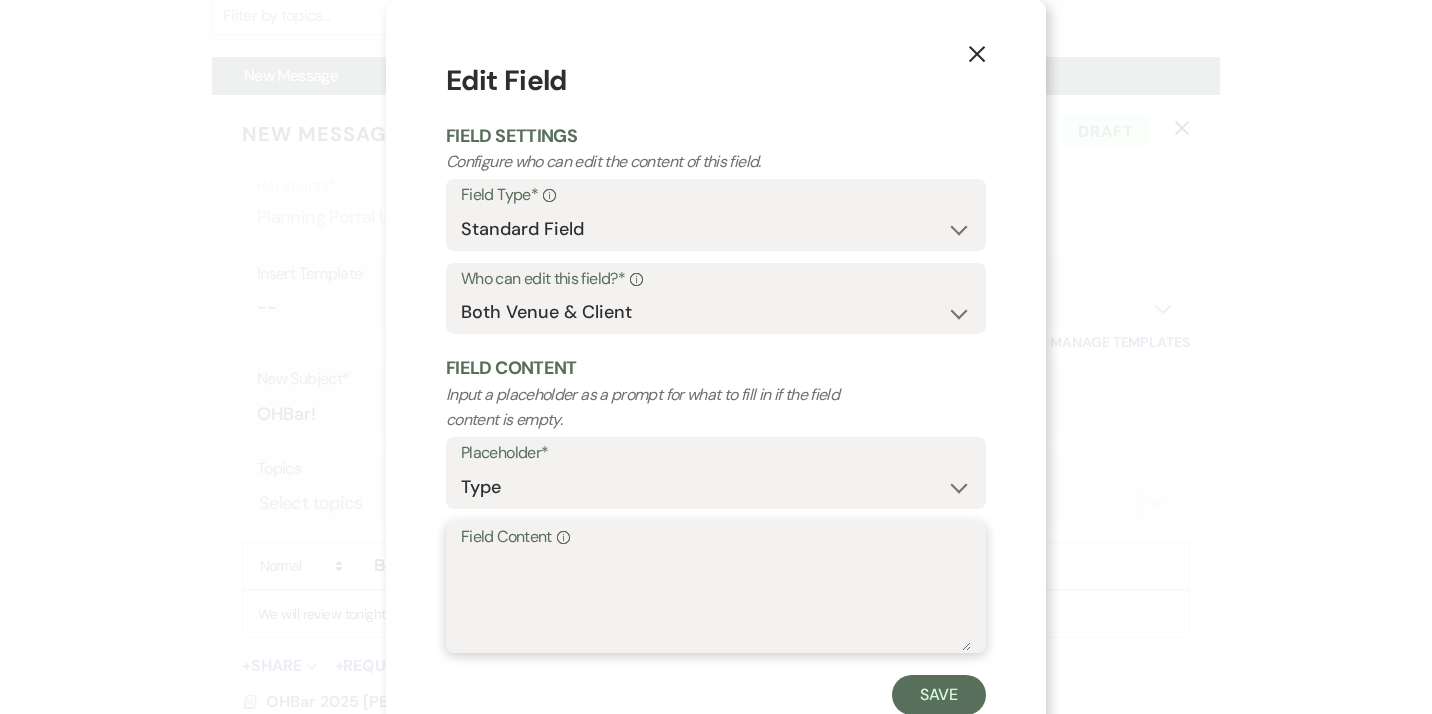 click on "Field Content Info" at bounding box center (716, 601) 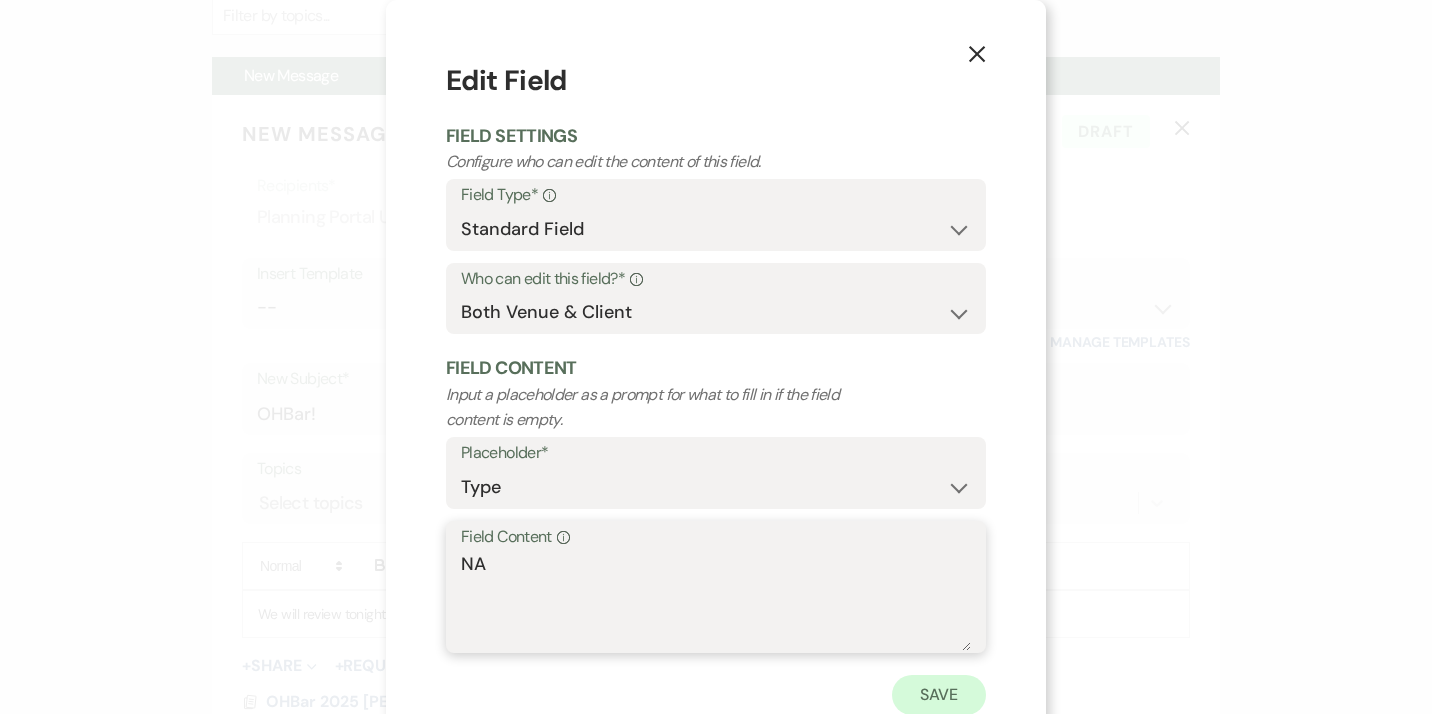 type on "NA" 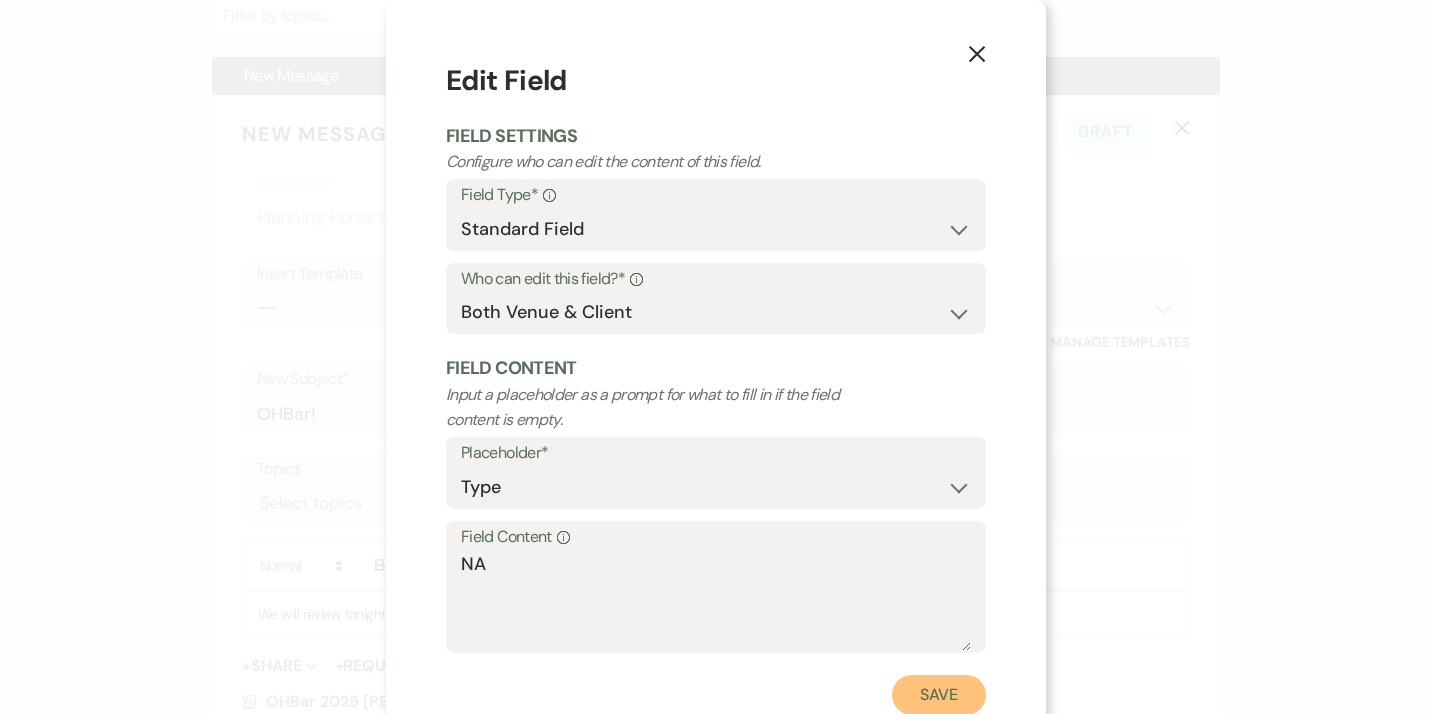 click on "Save" at bounding box center [939, 695] 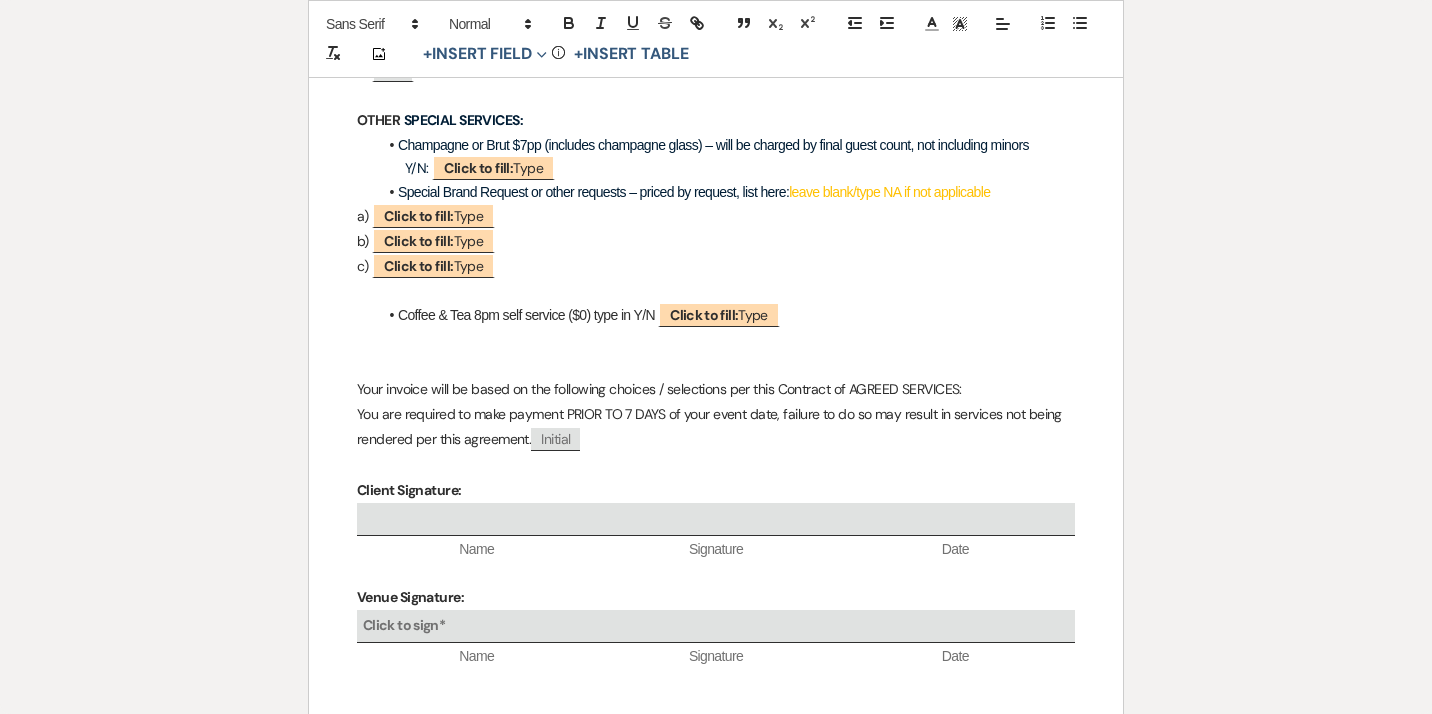 scroll, scrollTop: 3173, scrollLeft: 0, axis: vertical 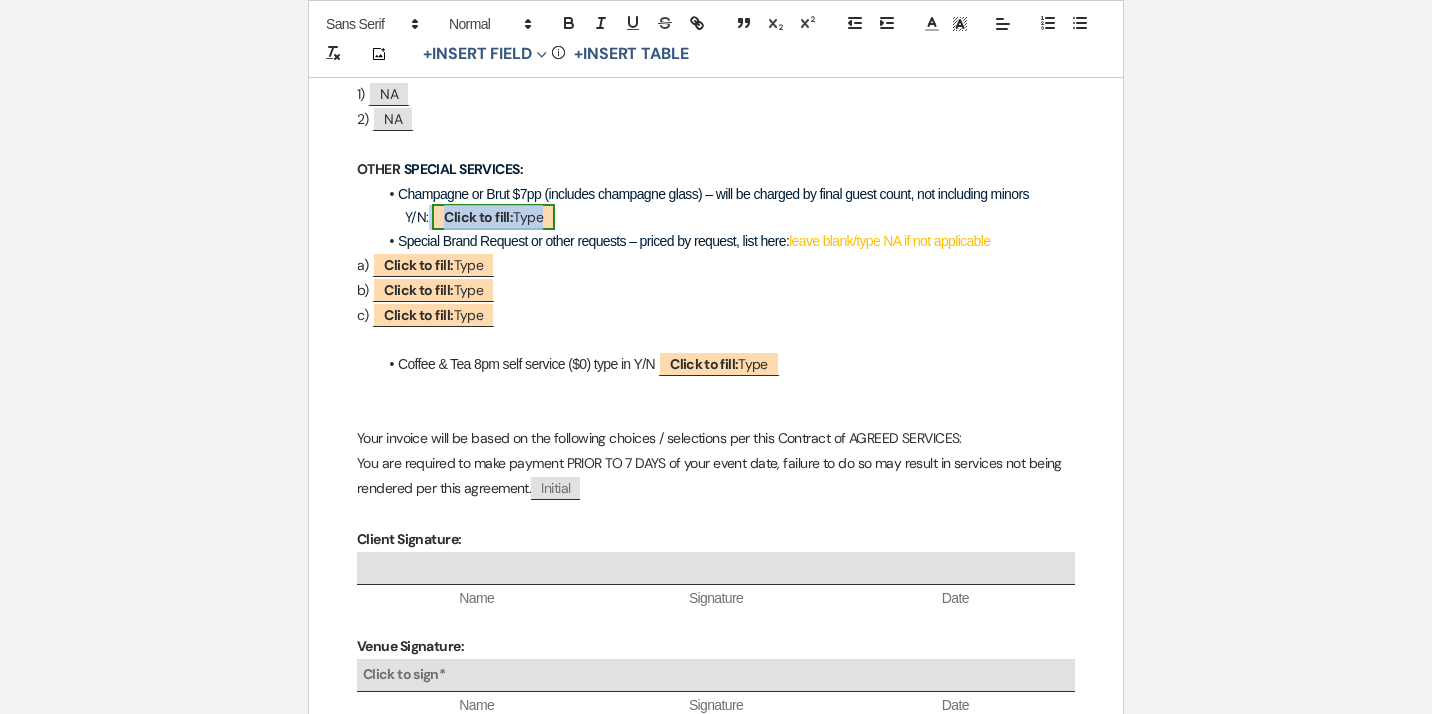 click on "Click to fill:" at bounding box center [478, 217] 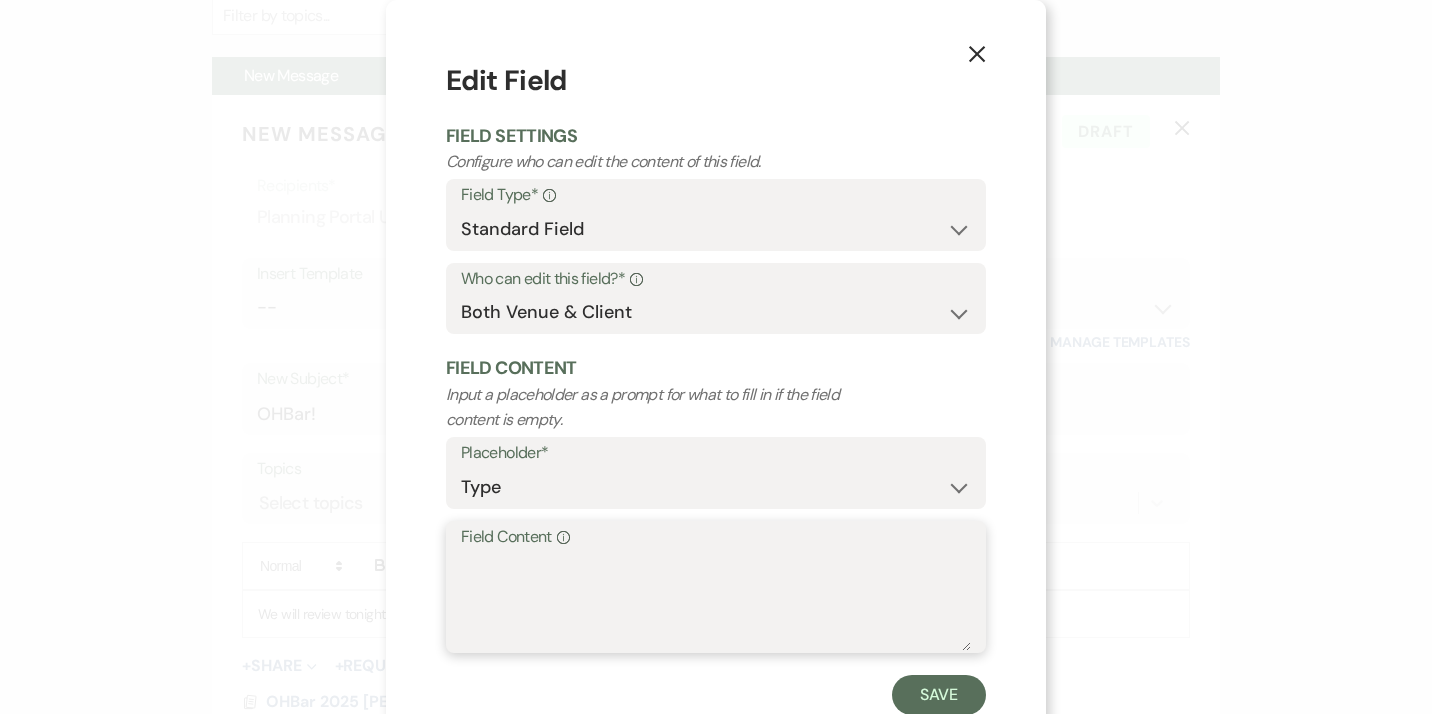 click on "Field Content Info" at bounding box center (716, 601) 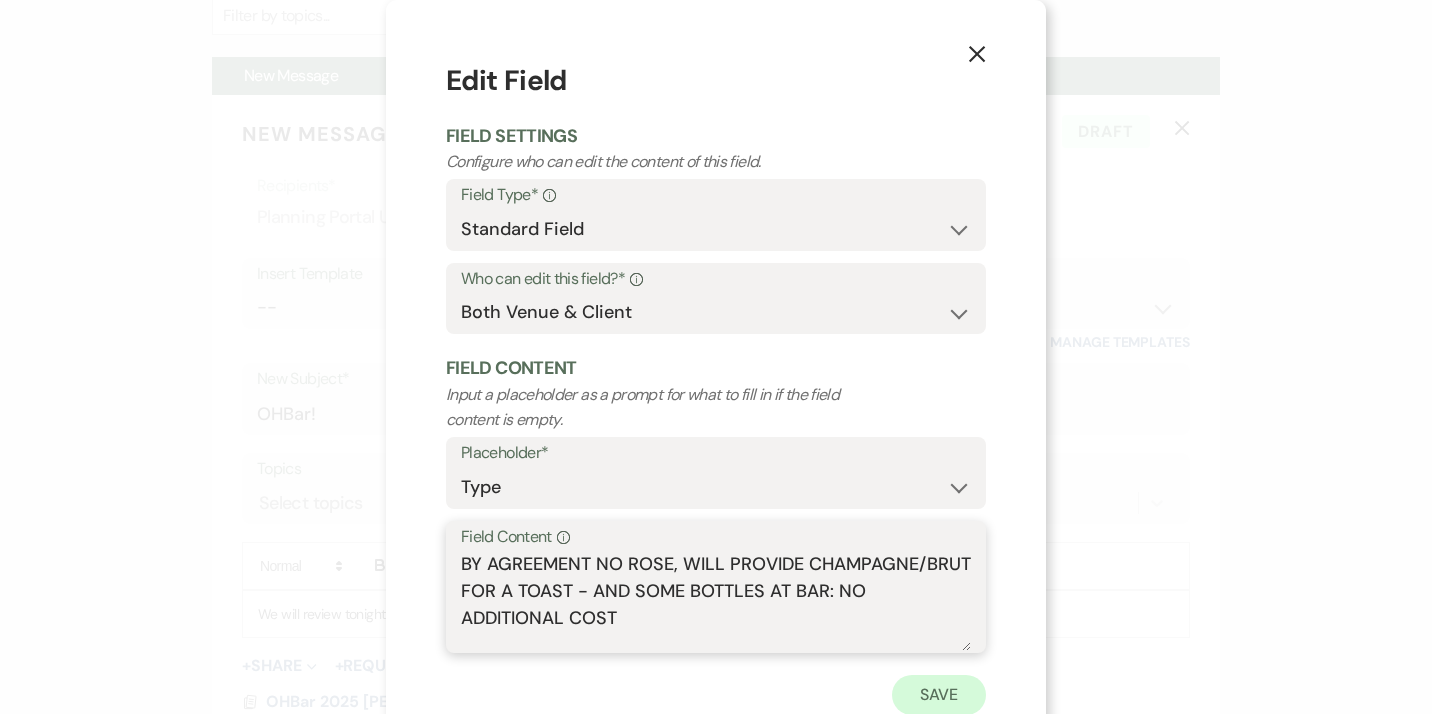 type on "BY AGREEMENT NO ROSE, WILL PROVIDE CHAMPAGNE/BRUT FOR A TOAST - AND SOME BOTTLES AT BAR: NO ADDITIONAL COST" 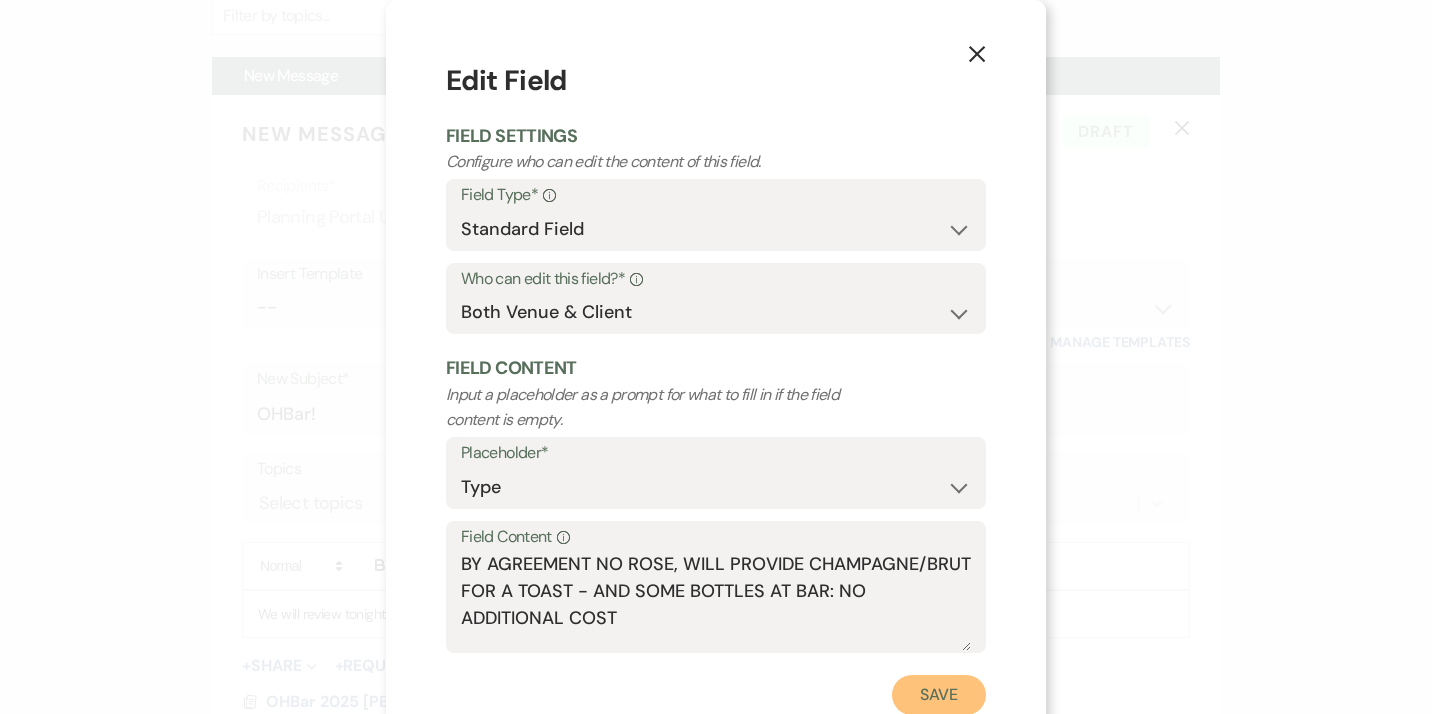 click on "Save" at bounding box center (939, 695) 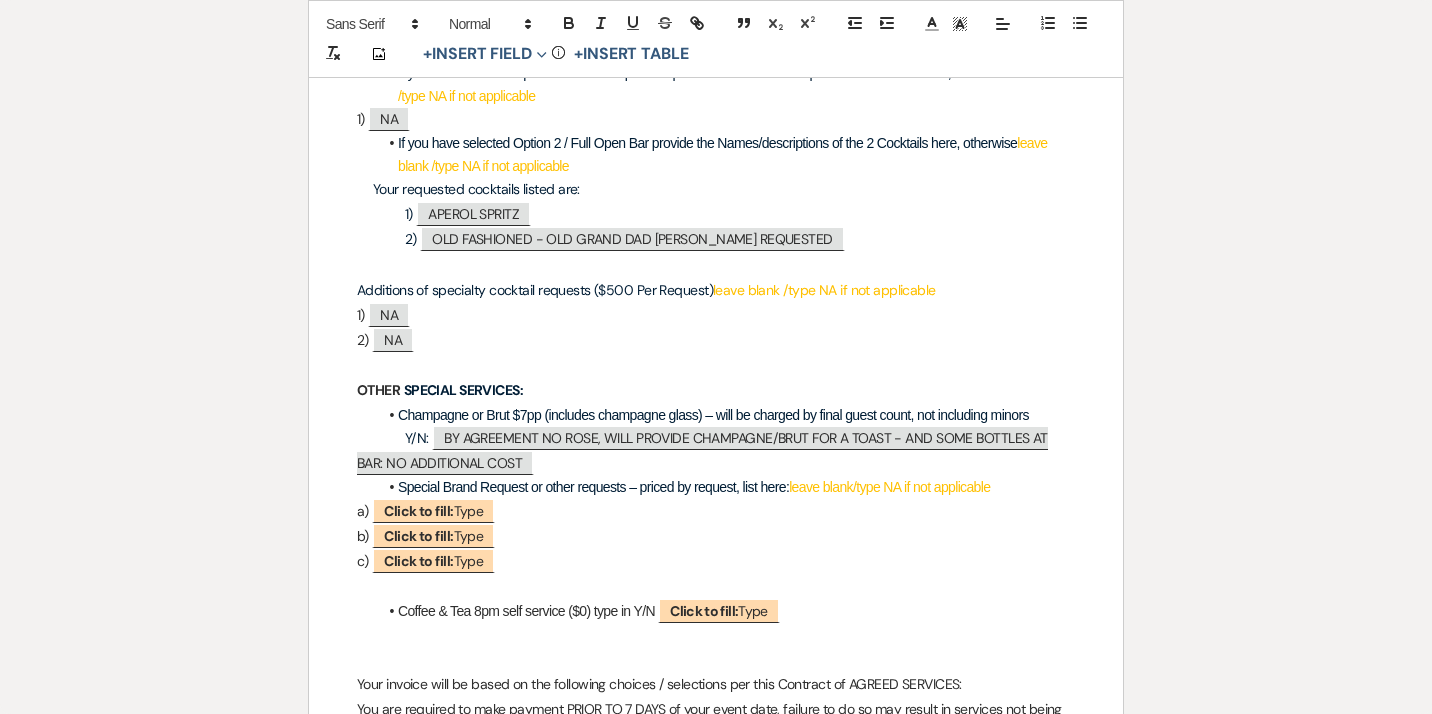 scroll, scrollTop: 2950, scrollLeft: 0, axis: vertical 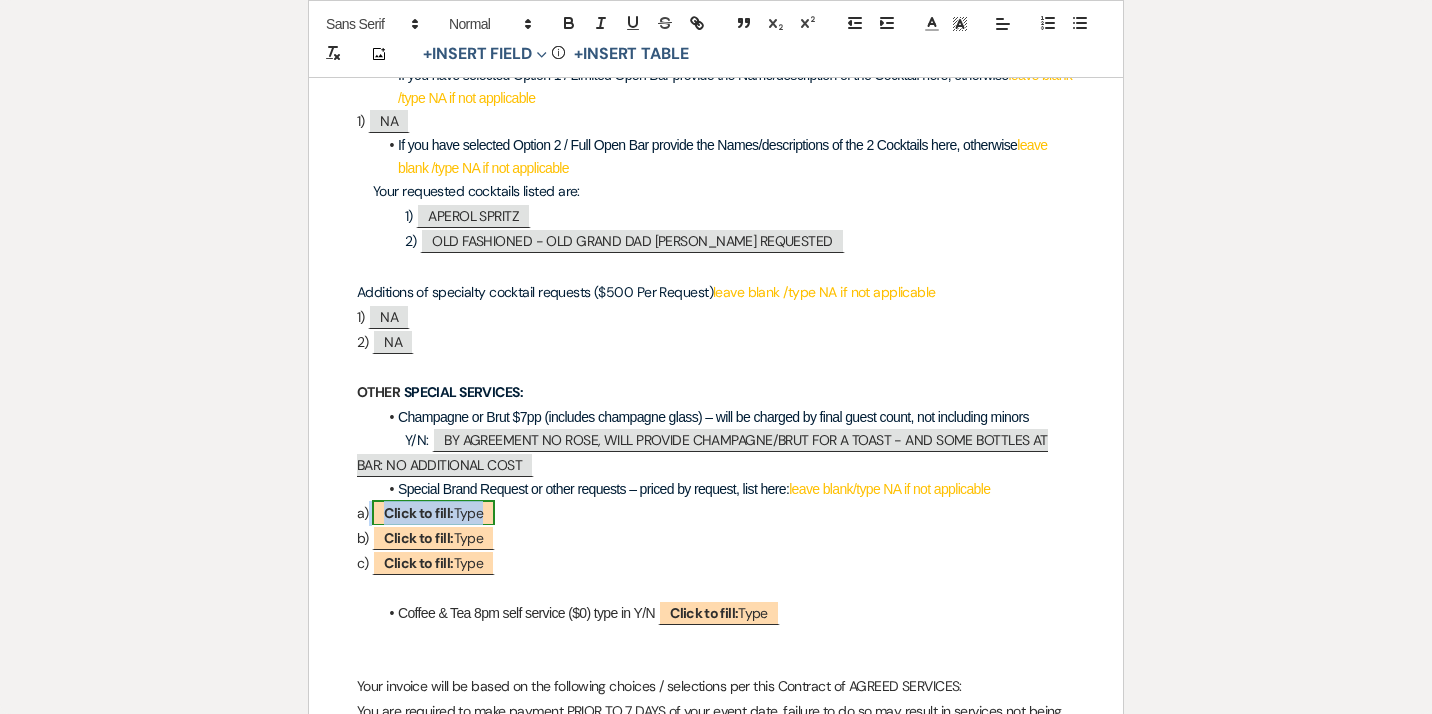 click on "Click to fill:" at bounding box center (418, 513) 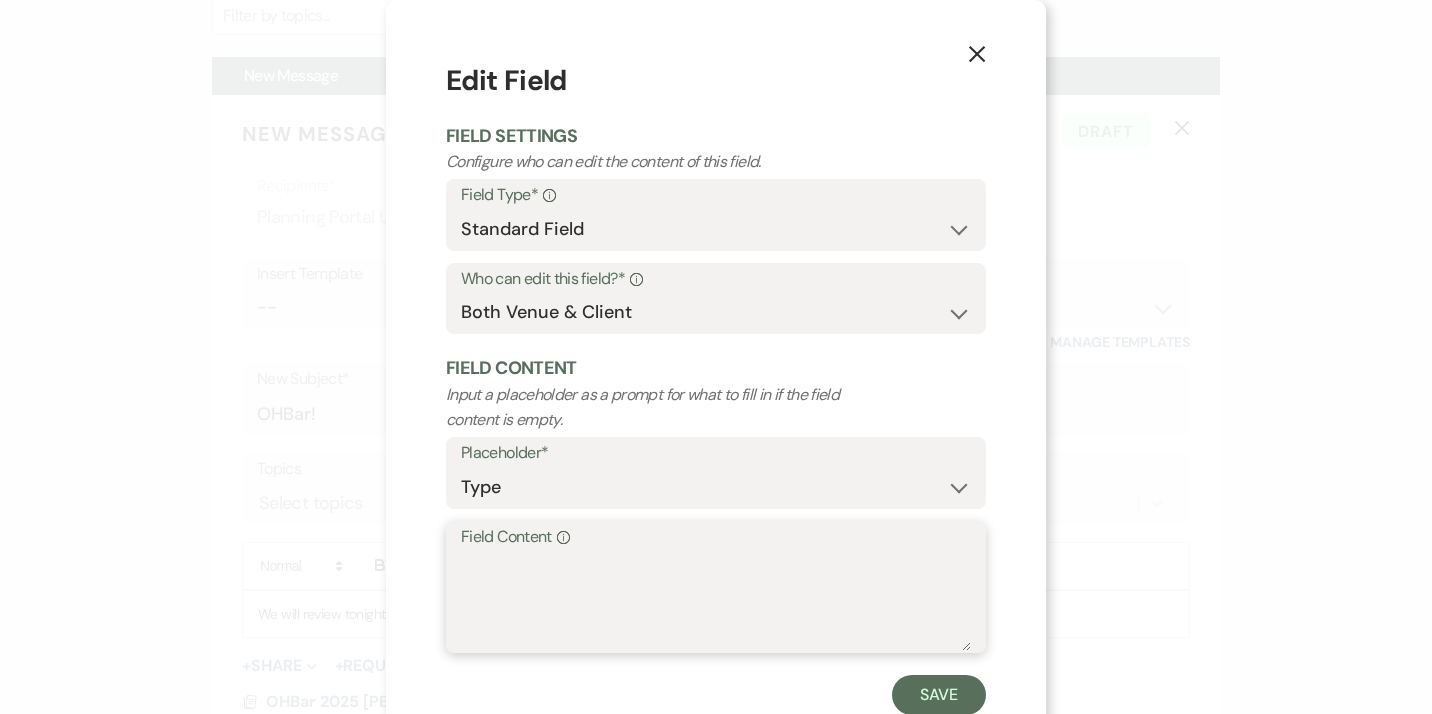 click on "Field Content Info" at bounding box center (716, 601) 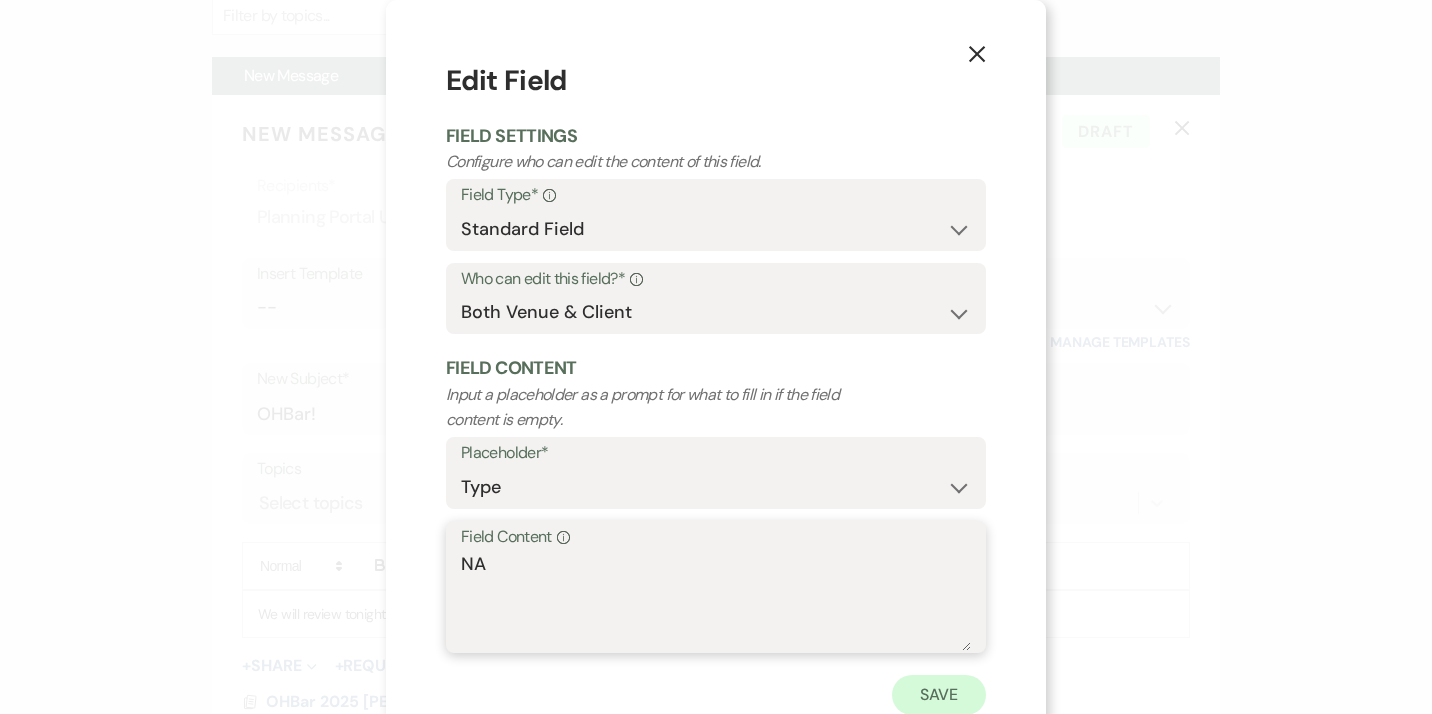 type on "NA" 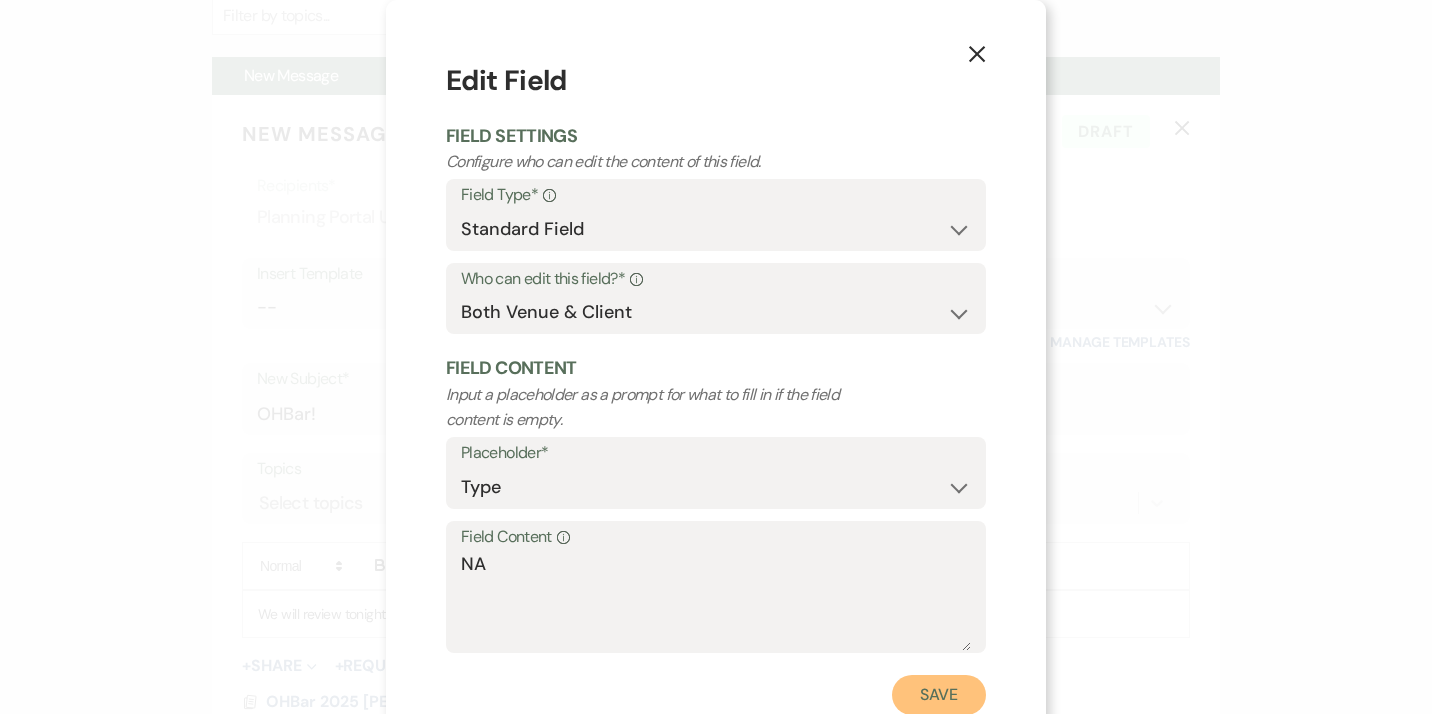 click on "Save" at bounding box center (939, 695) 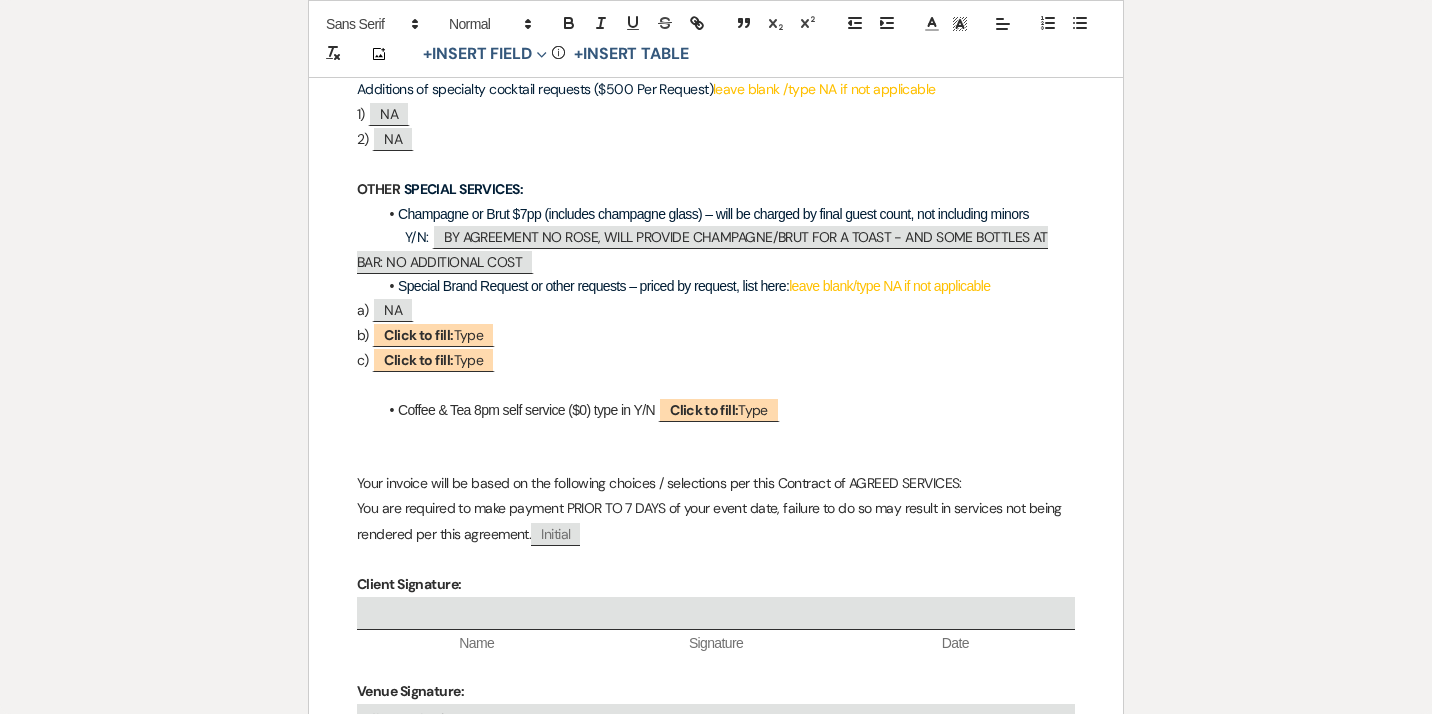 scroll, scrollTop: 3137, scrollLeft: 0, axis: vertical 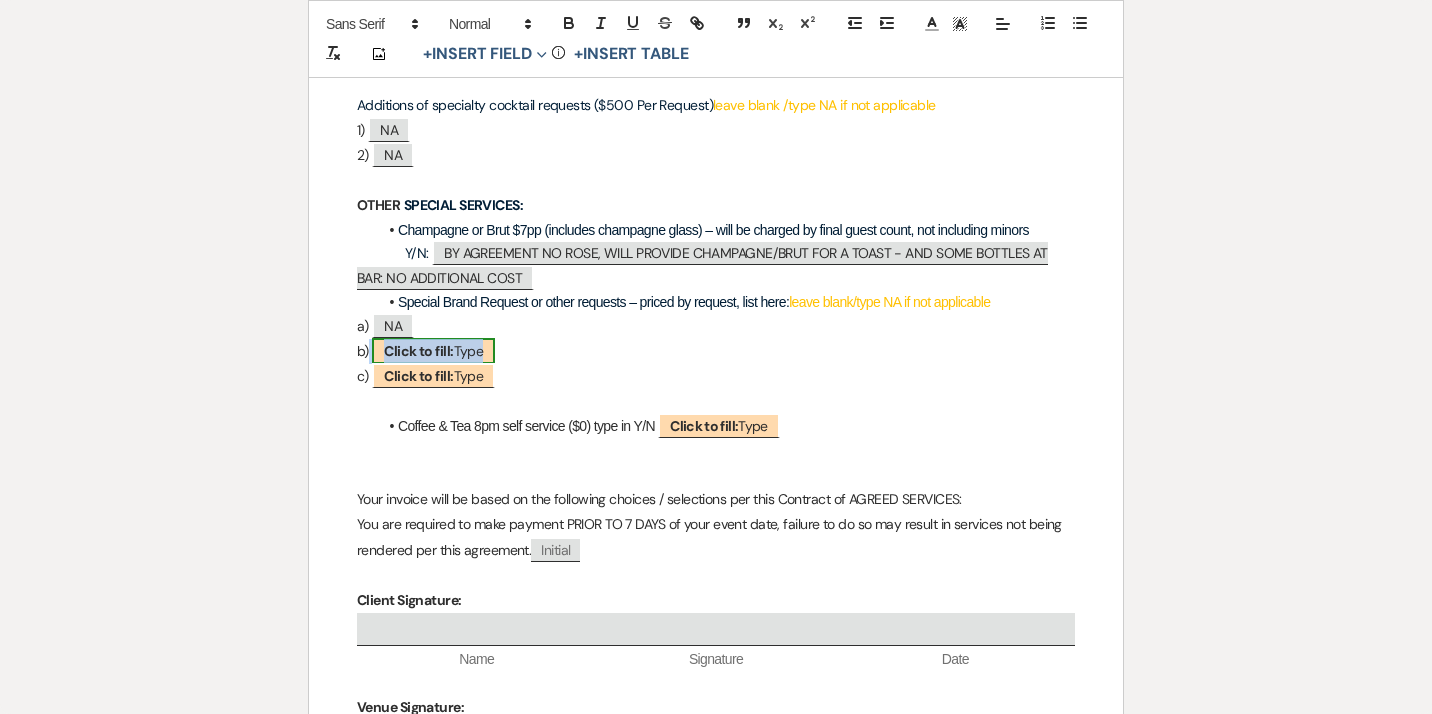 click on "Click to fill:" at bounding box center (418, 351) 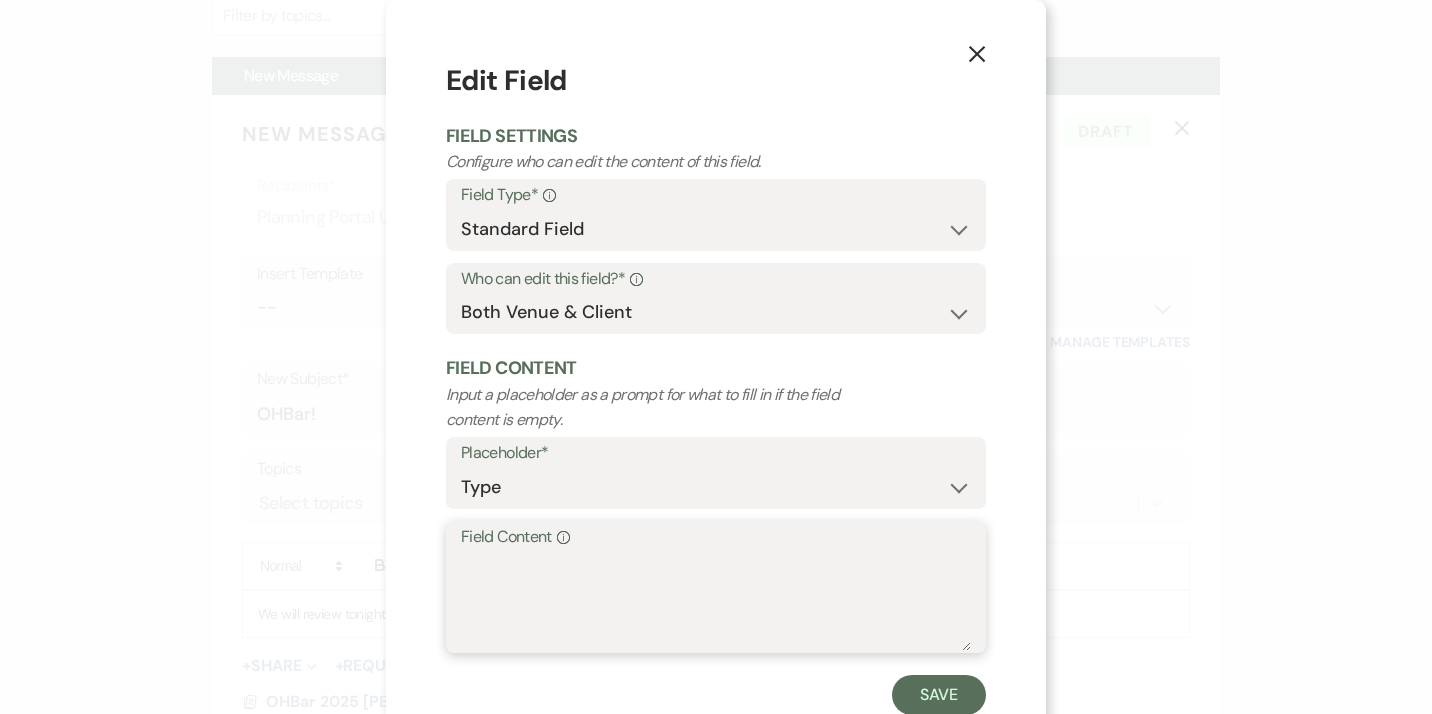 click on "Field Content Info" at bounding box center (716, 601) 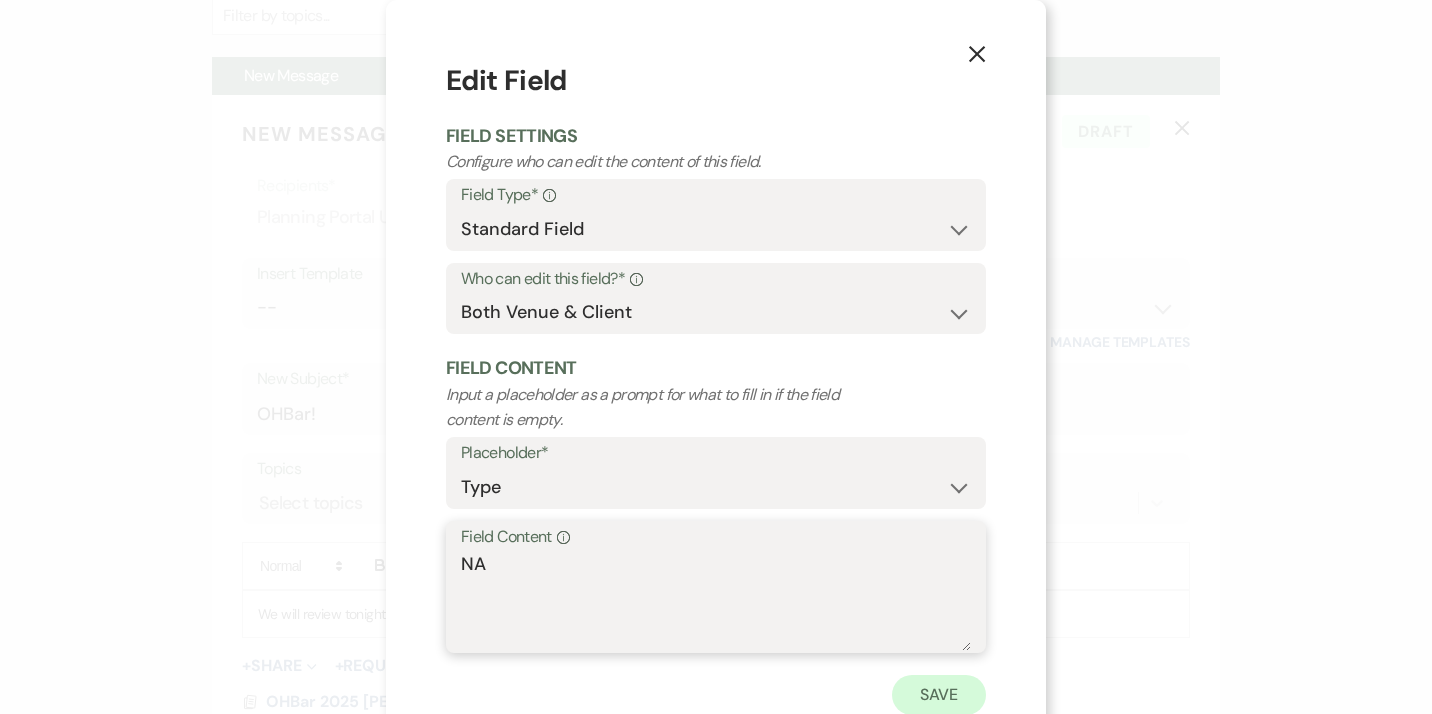 type on "NA" 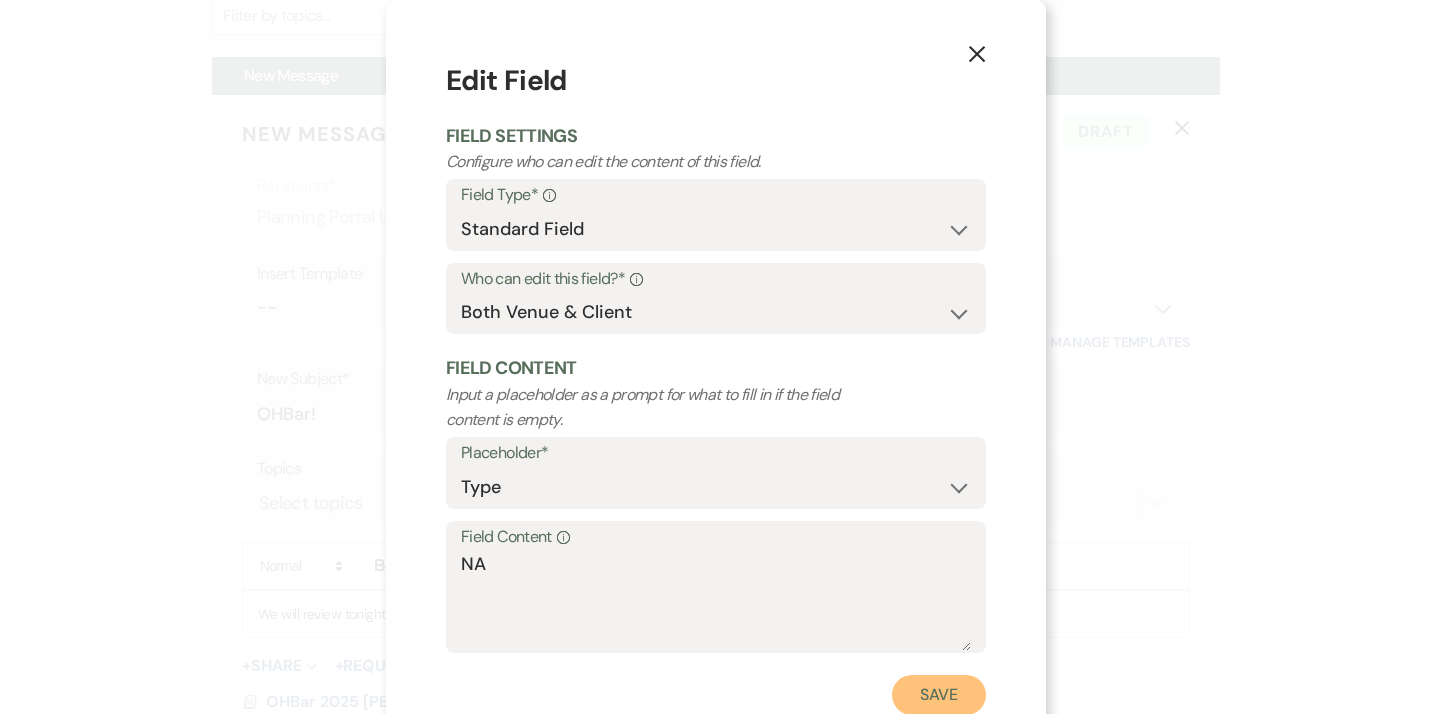 click on "Save" at bounding box center [939, 695] 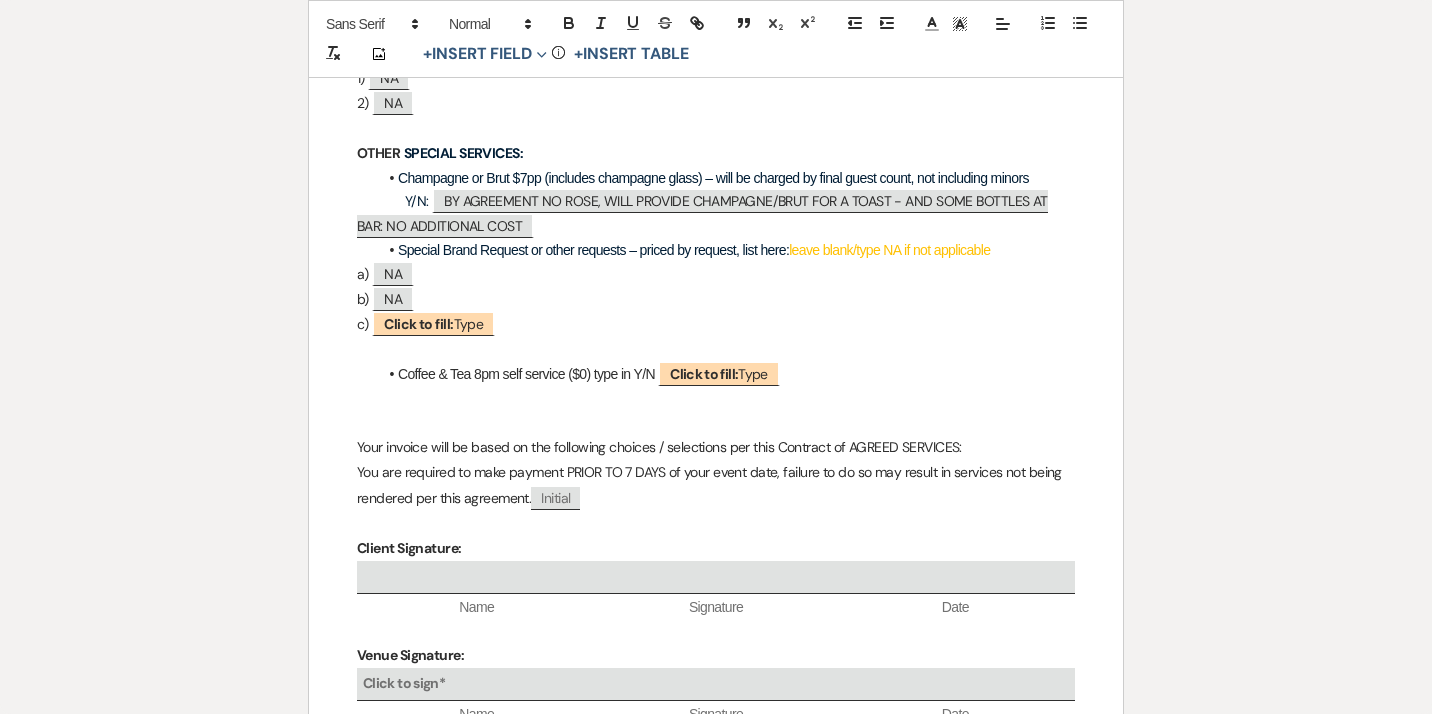 scroll, scrollTop: 3361, scrollLeft: 0, axis: vertical 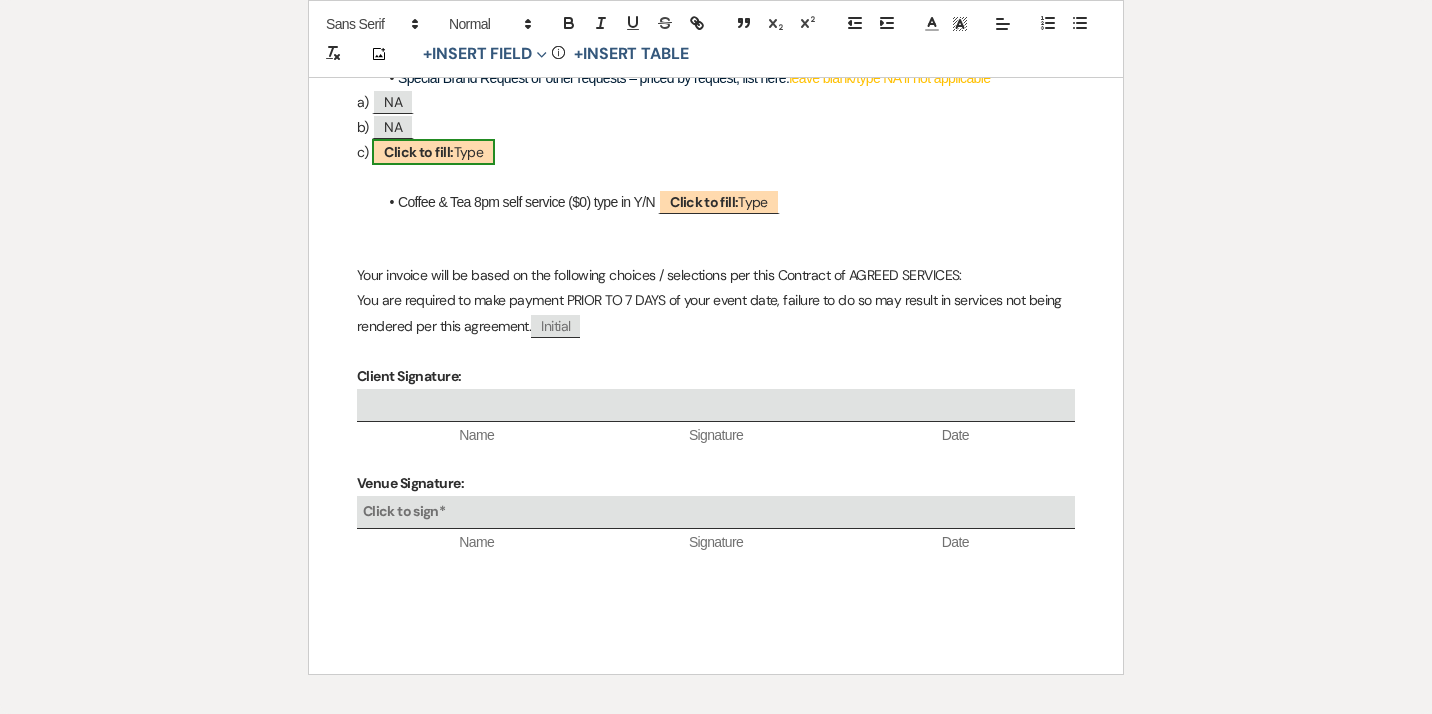 click on "Click to fill:" at bounding box center [418, 152] 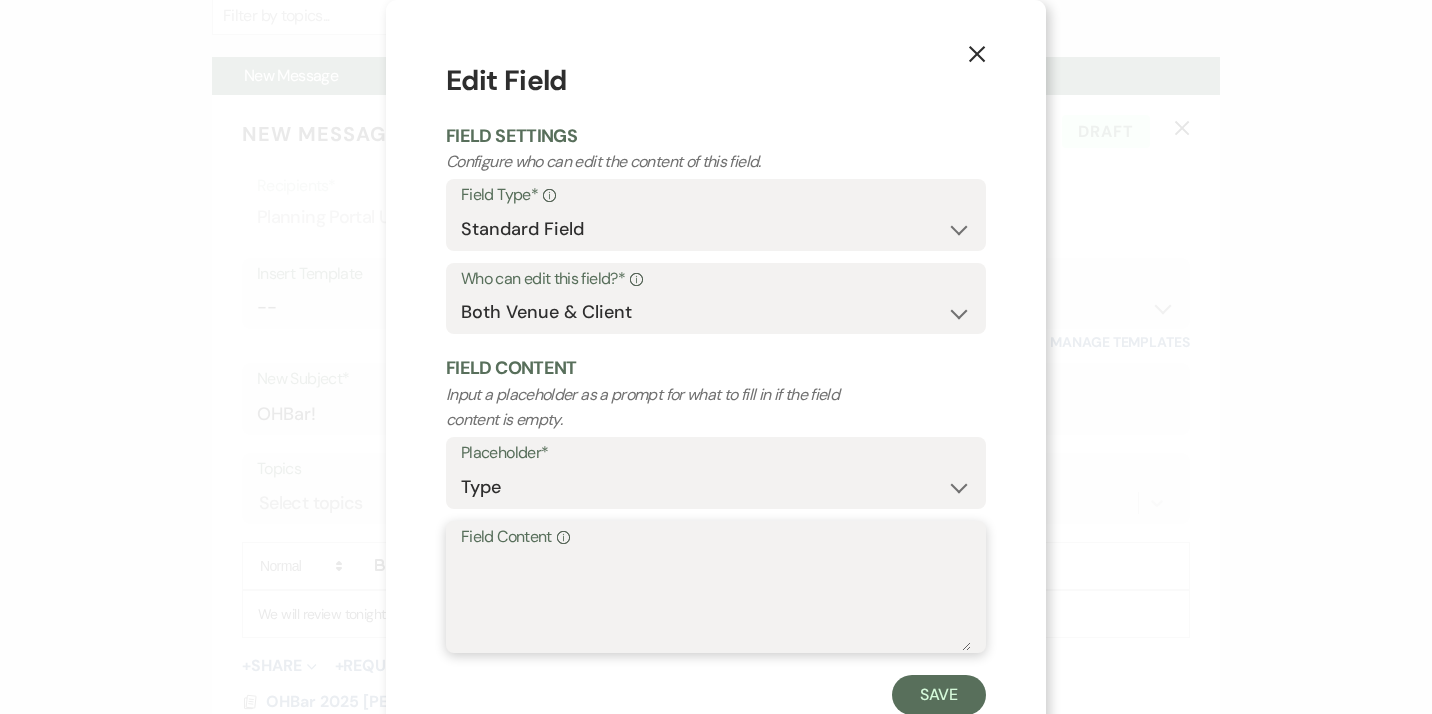 click on "Field Content Info" at bounding box center (716, 601) 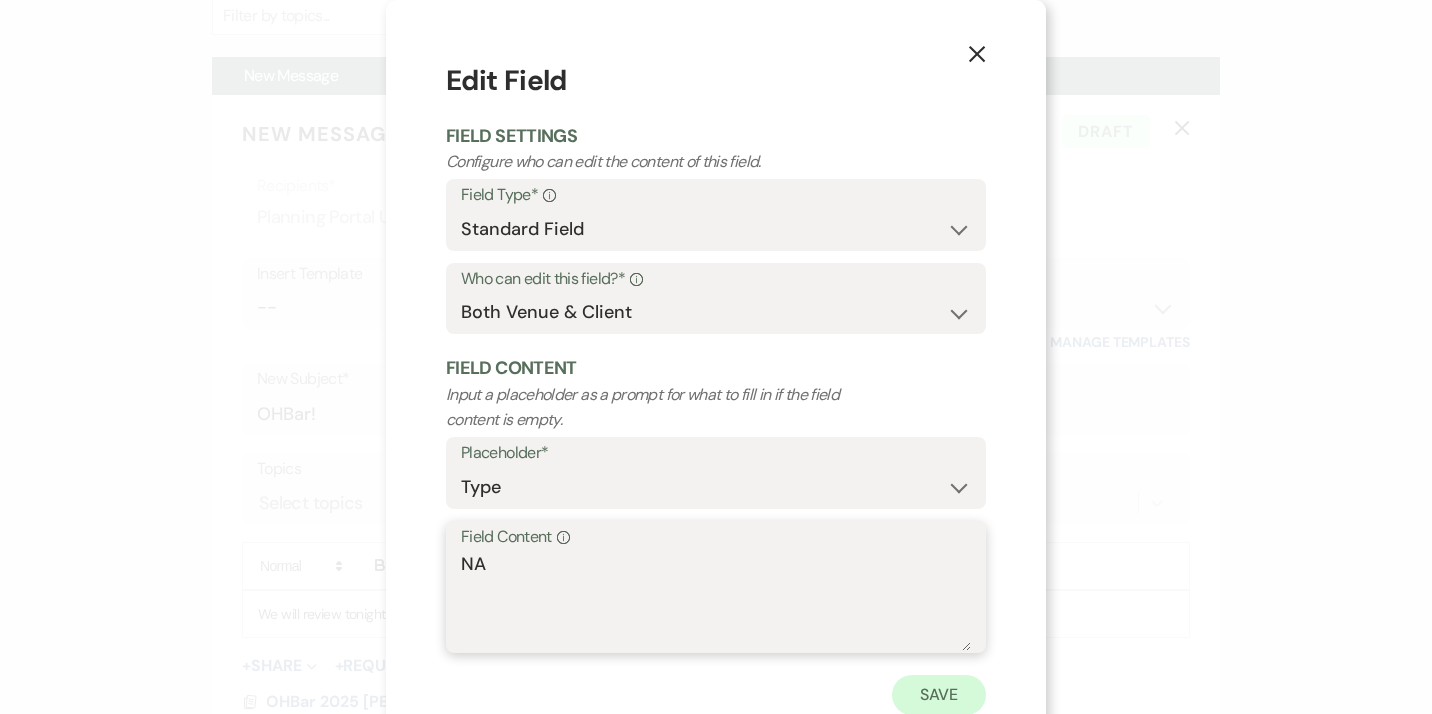 type on "NA" 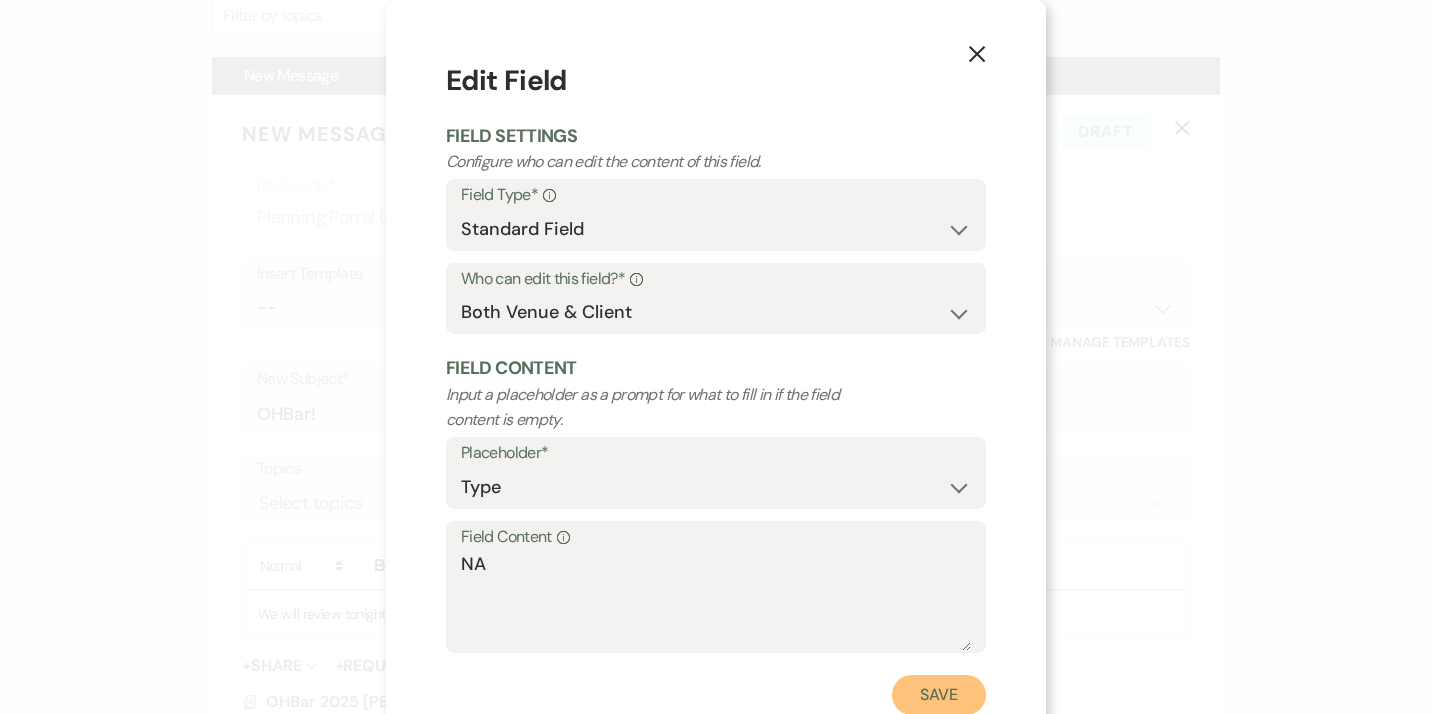 click on "Save" at bounding box center [939, 695] 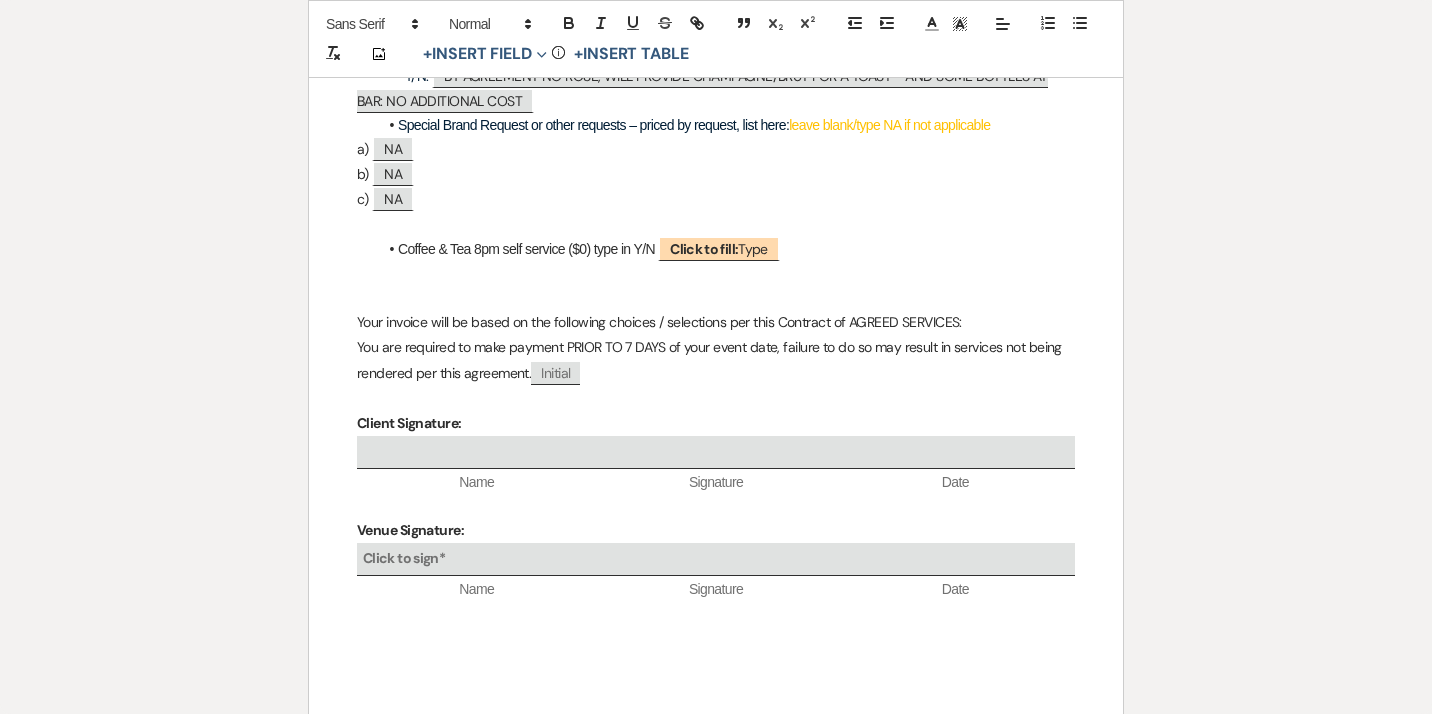 scroll, scrollTop: 3312, scrollLeft: 0, axis: vertical 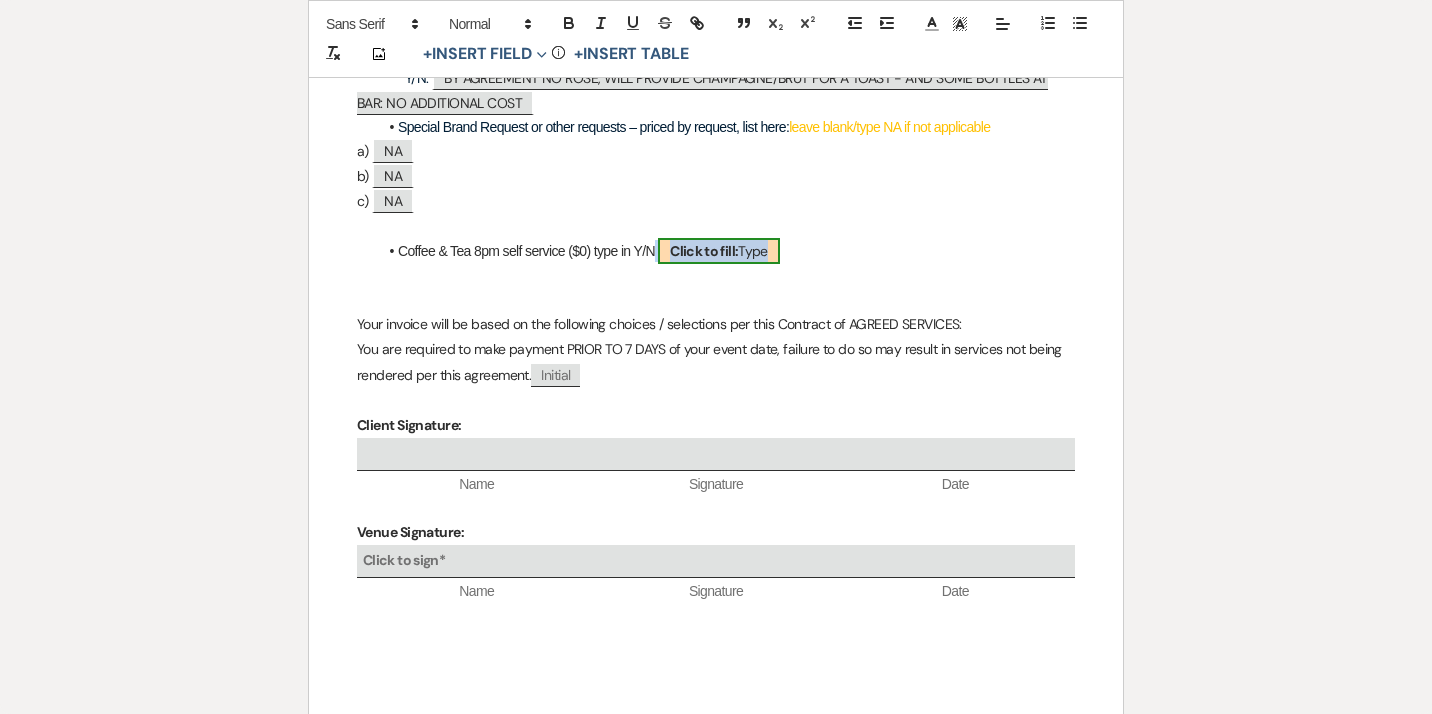 click on "Click to fill:" at bounding box center [704, 251] 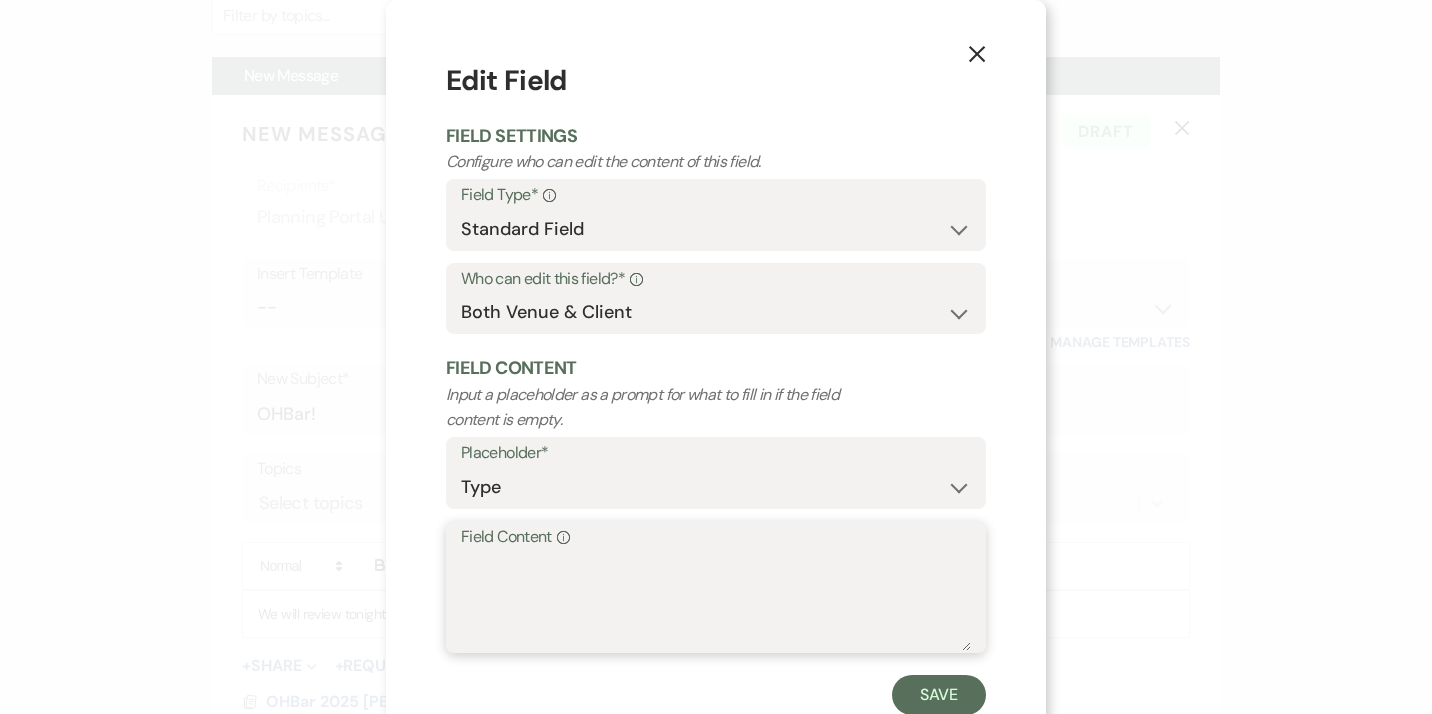 click on "Field Content Info" at bounding box center (716, 601) 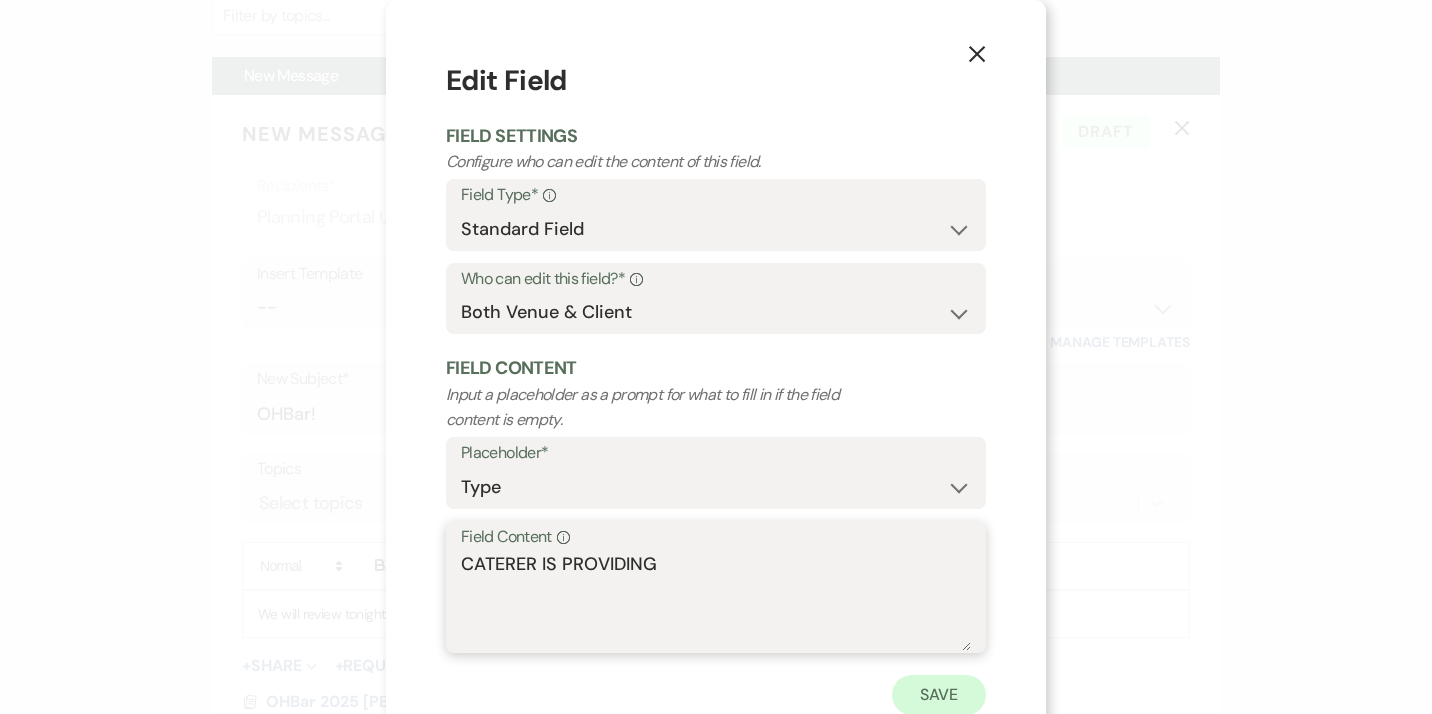 type on "CATERER IS PROVIDING" 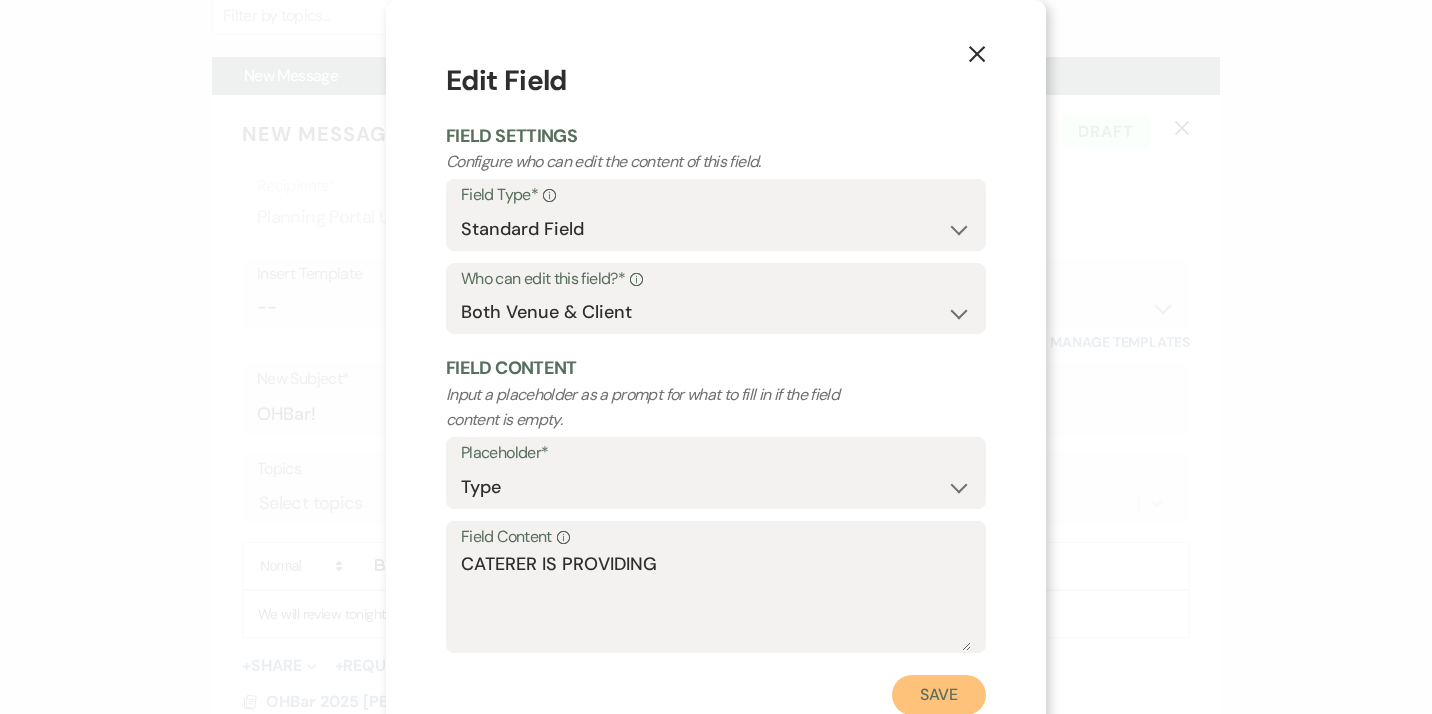 click on "Save" at bounding box center (939, 695) 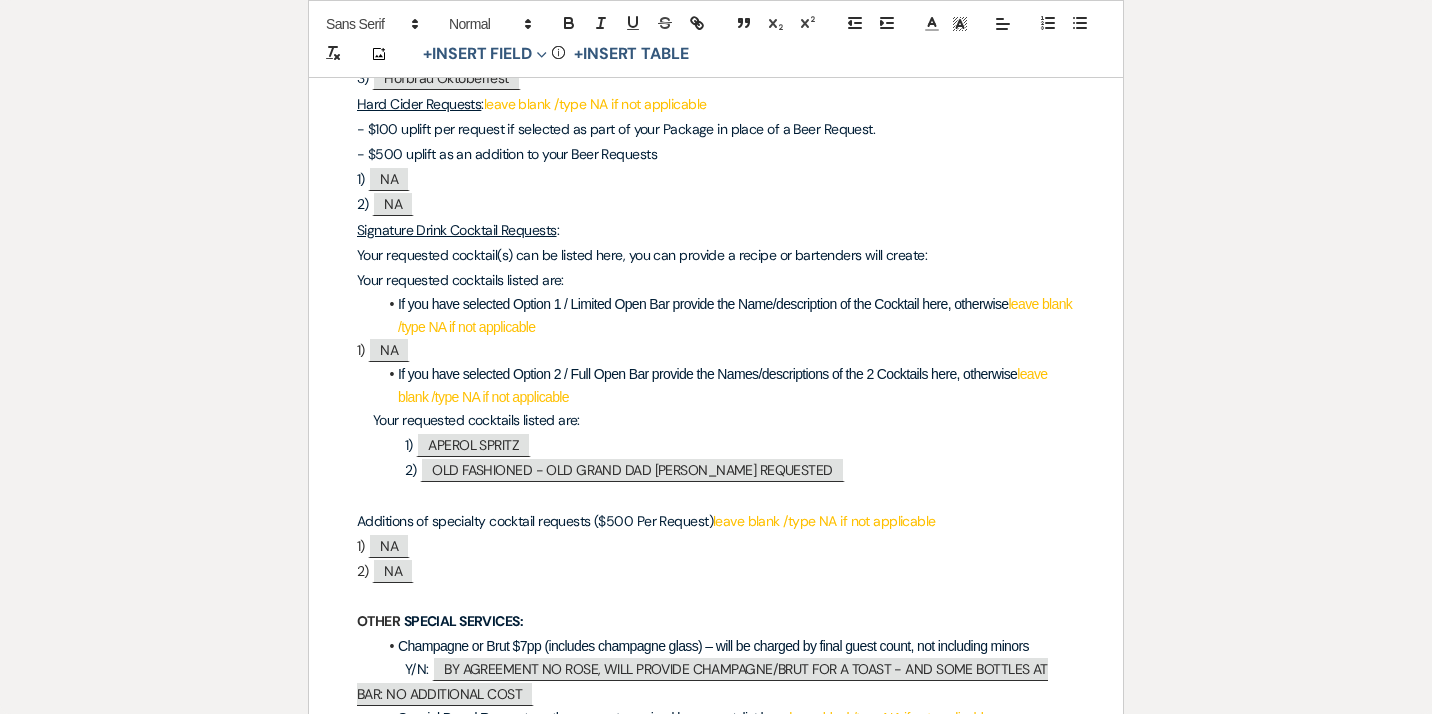 scroll, scrollTop: 3361, scrollLeft: 0, axis: vertical 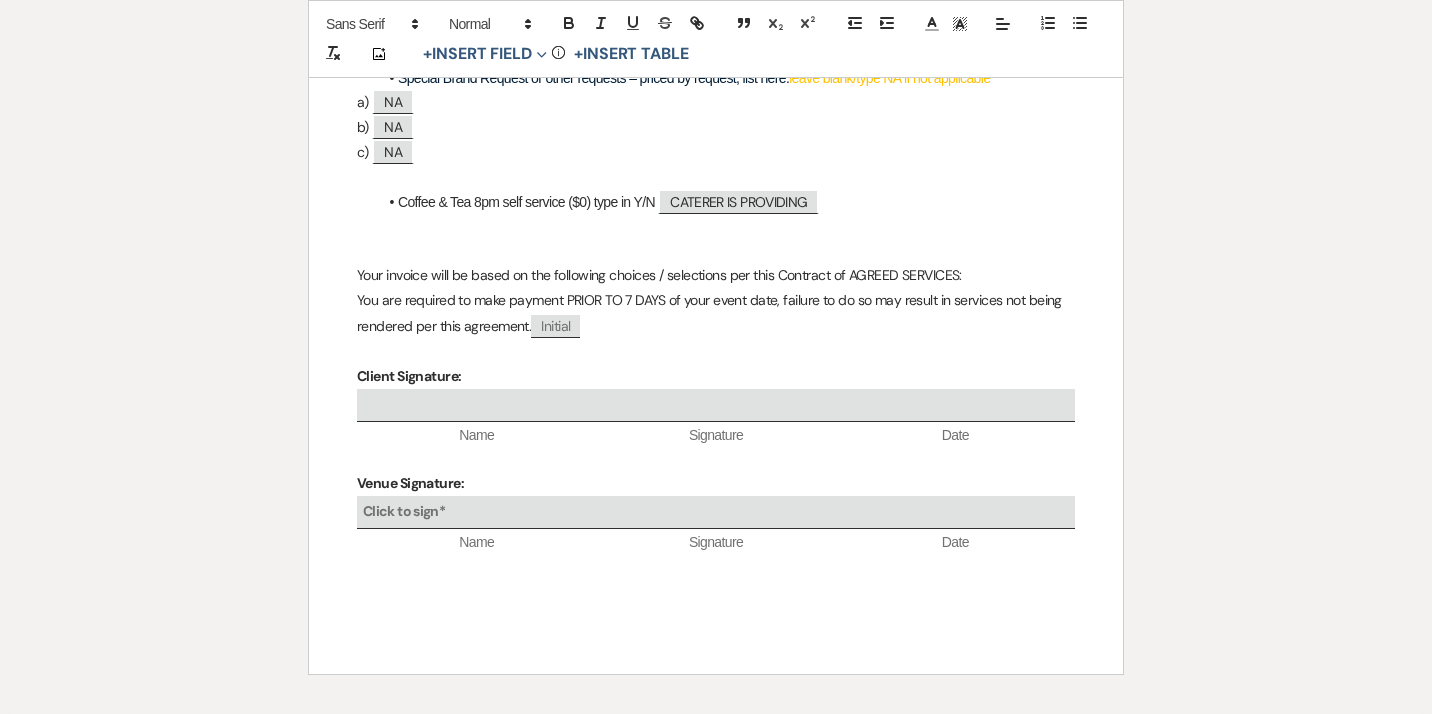 click on "You are required to make payment PRIOR TO 7 DAYS of your event date, failure to do so may result in services not being rendered per this agreement.  ﻿ Initial ﻿" at bounding box center [716, 313] 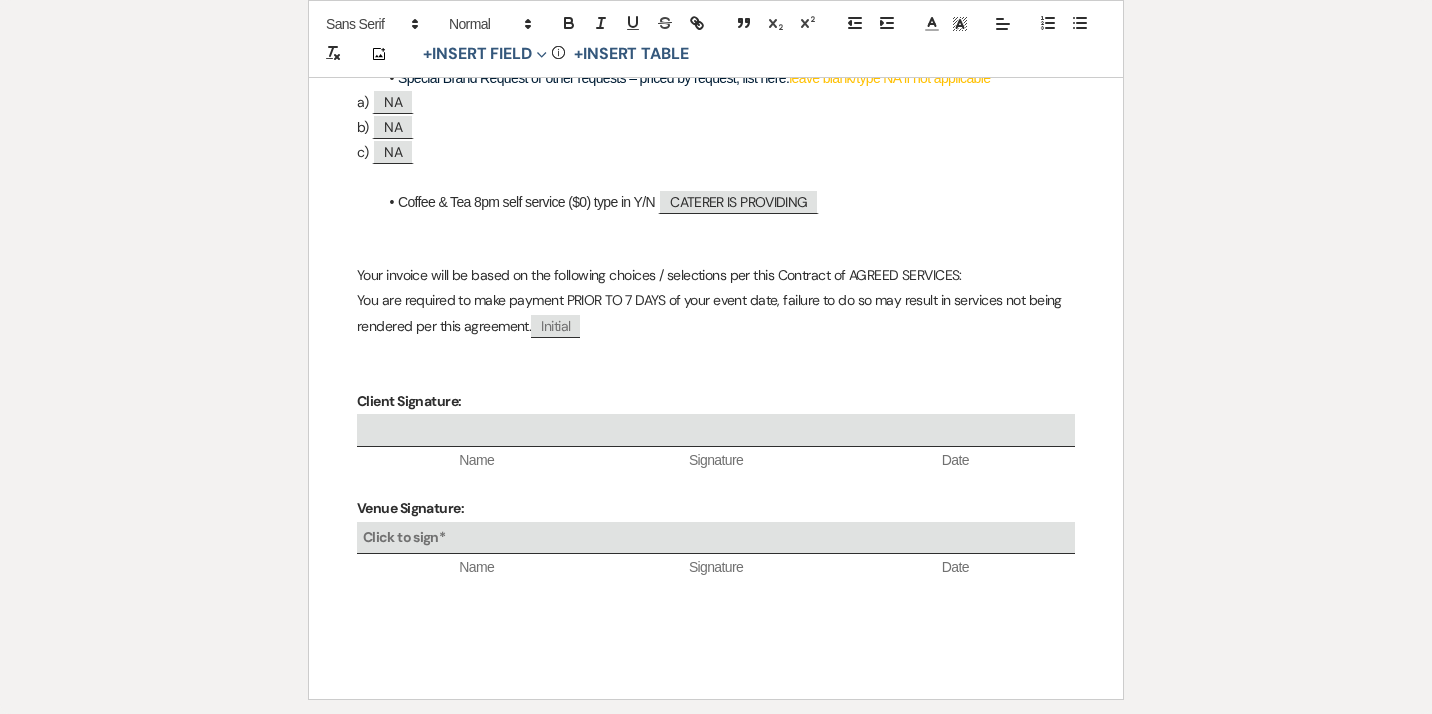 type 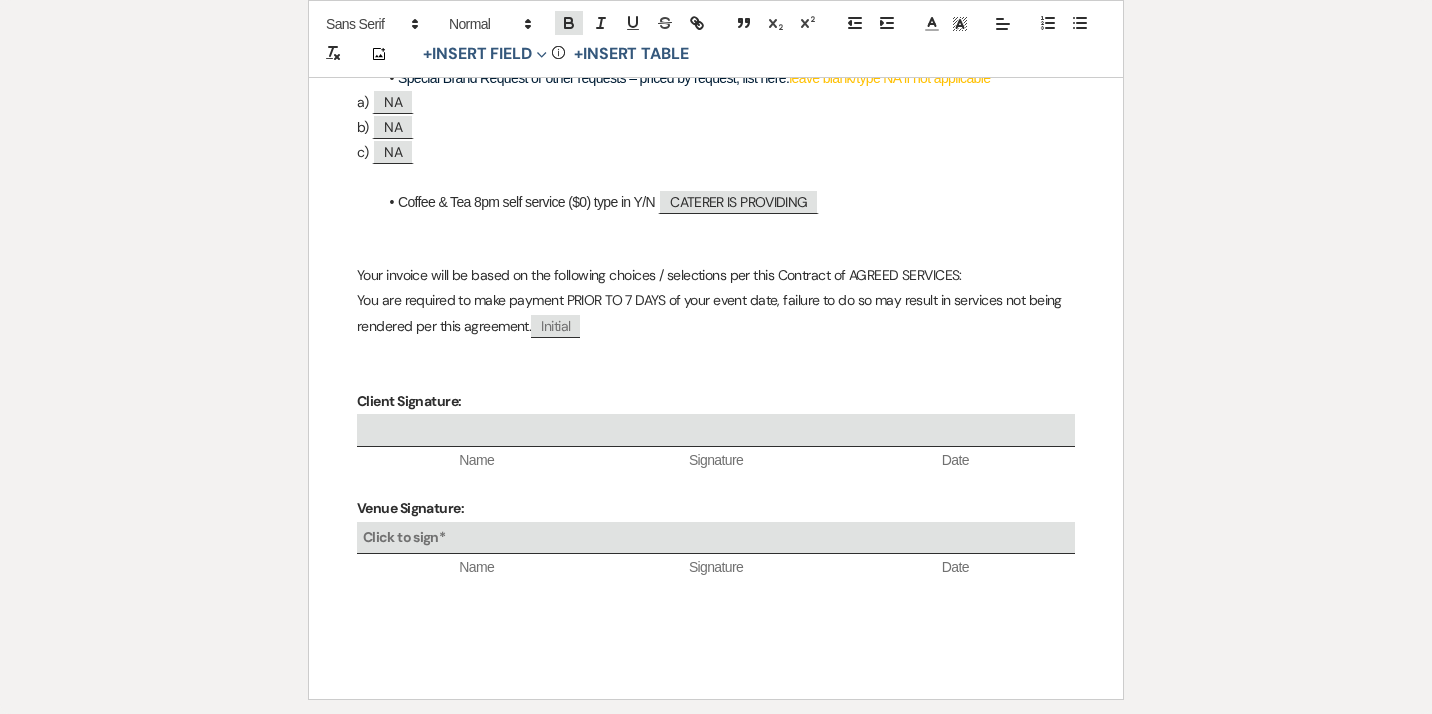 click 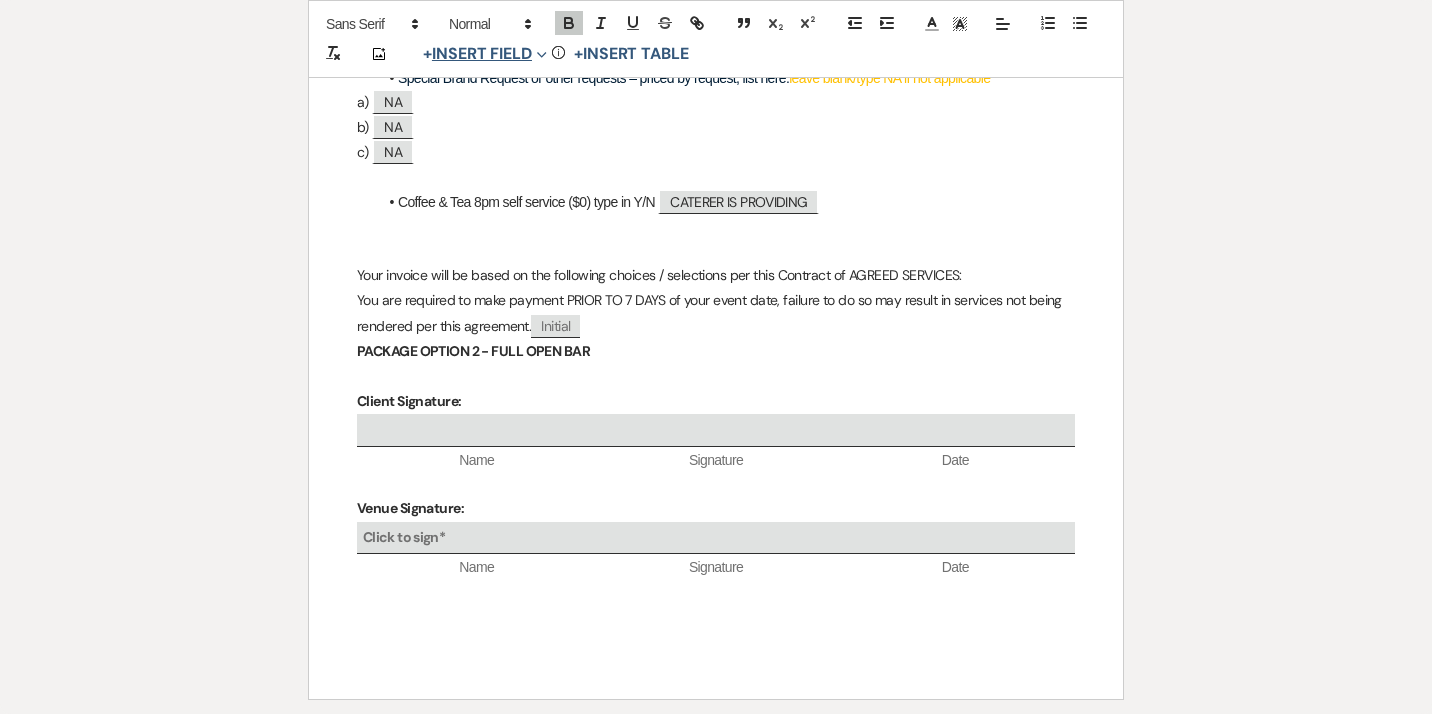 click on "+  Insert Field Expand" at bounding box center [485, 54] 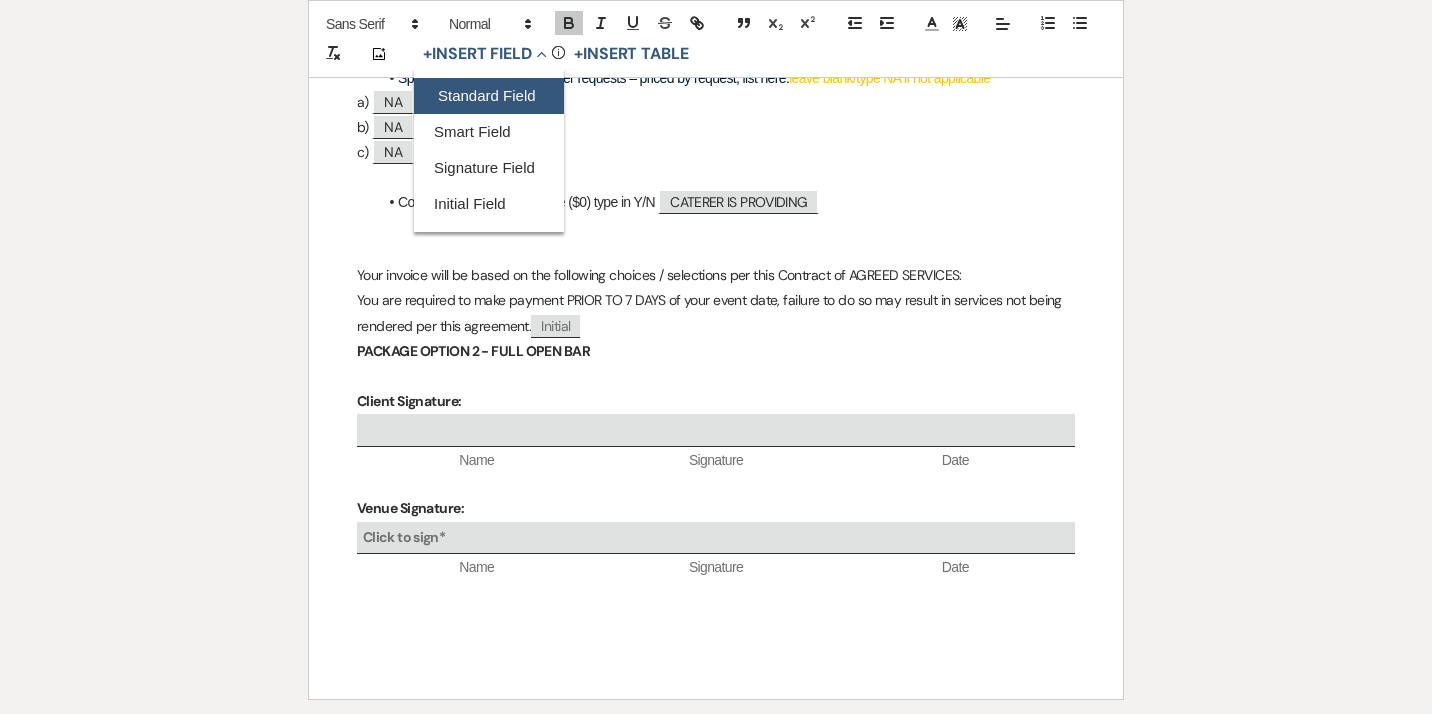 click on "Standard Field" at bounding box center (489, 96) 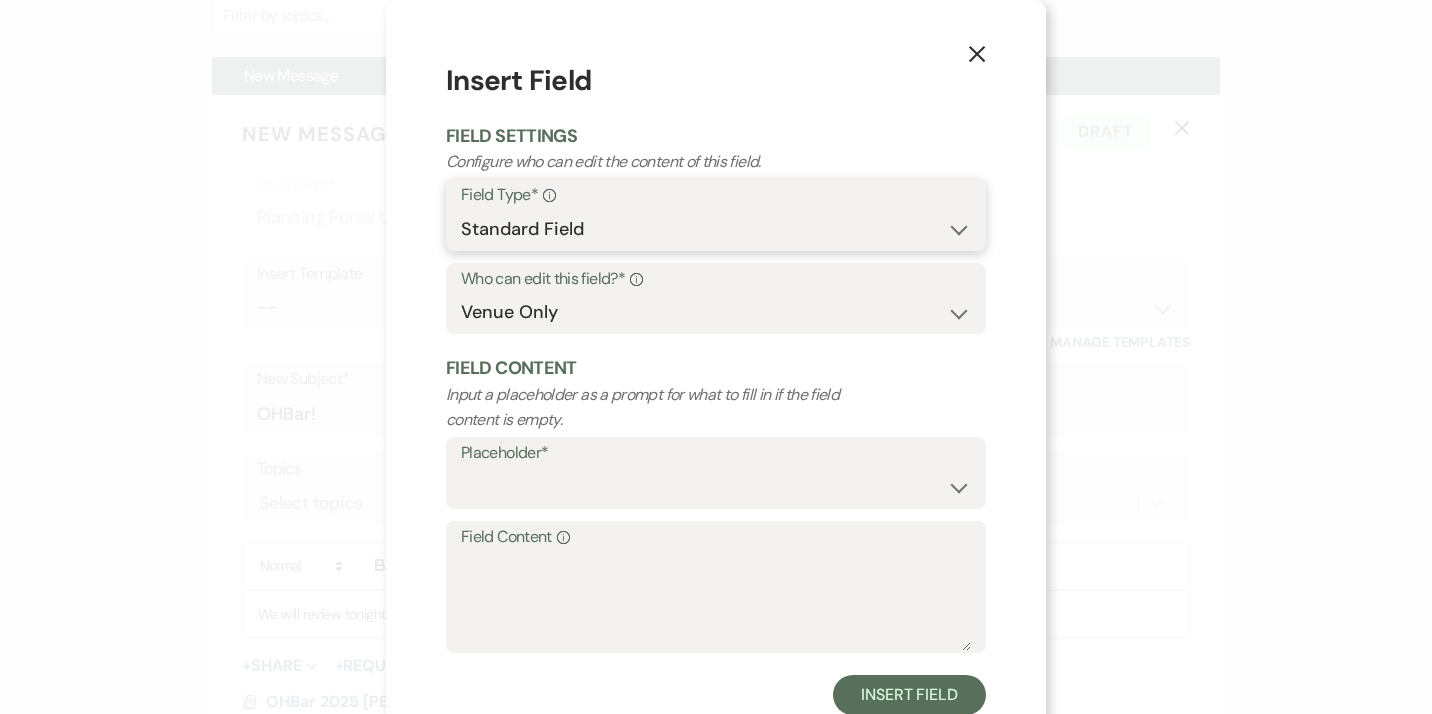click on "Standard Field" at bounding box center (0, 0) 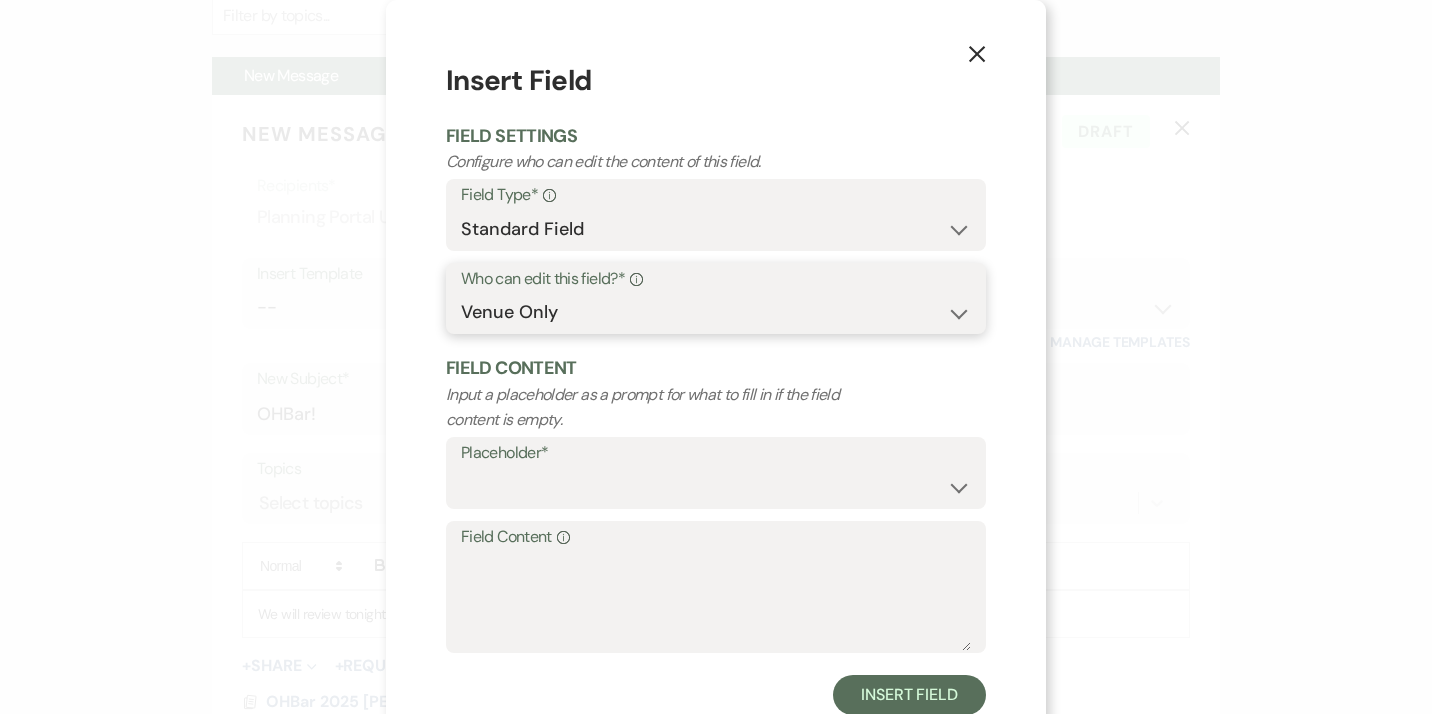 select on "clientAndOwner" 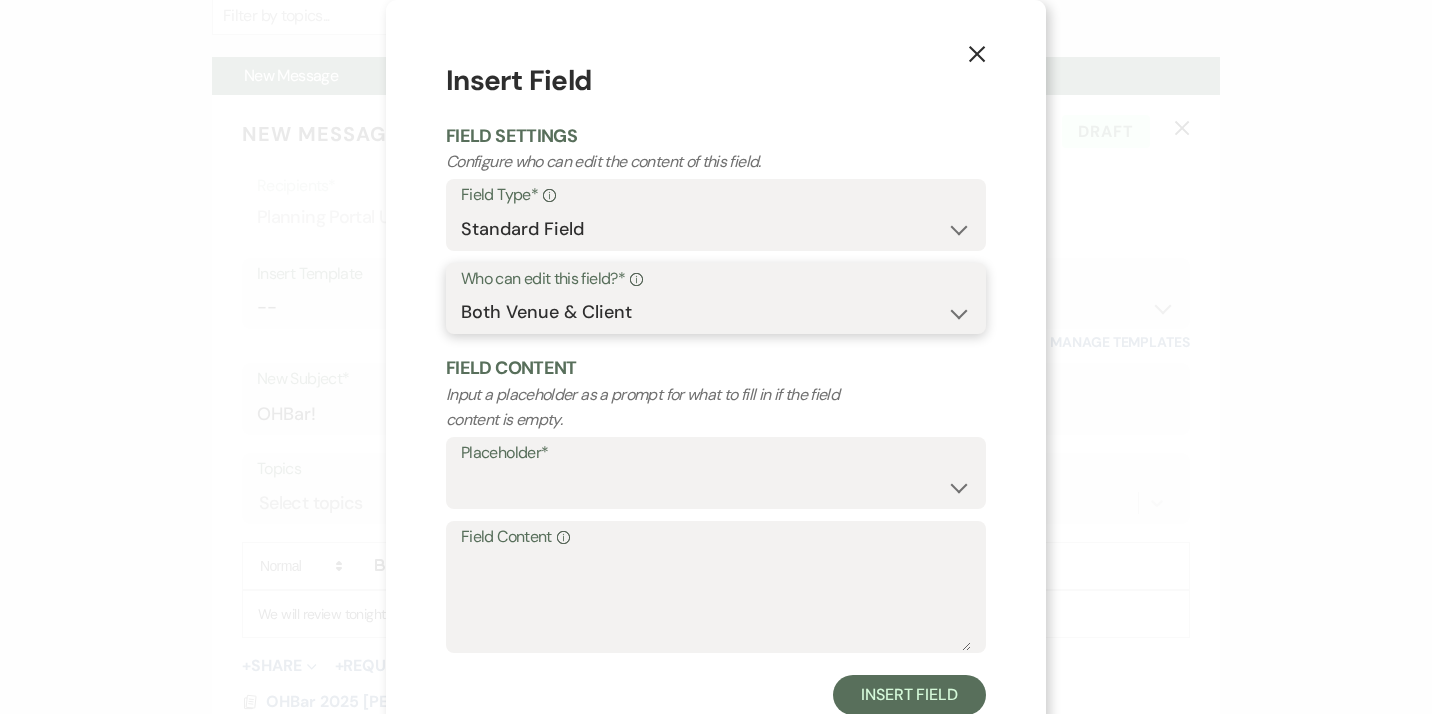 click on "Both Venue & Client" at bounding box center (0, 0) 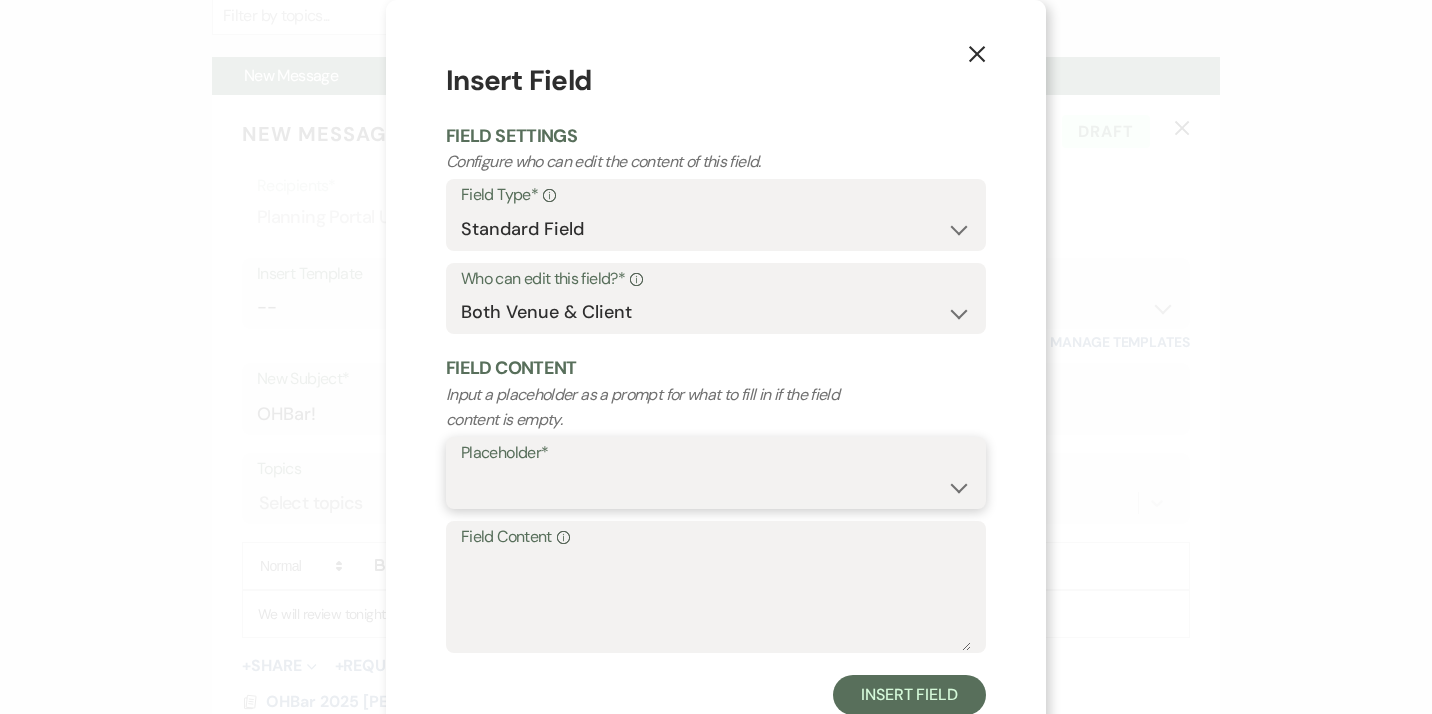 click on "Custom Placeholder Date Time Name Location Venue Name Type Number Budget Address Phone Number Email Amount Total" at bounding box center (716, 487) 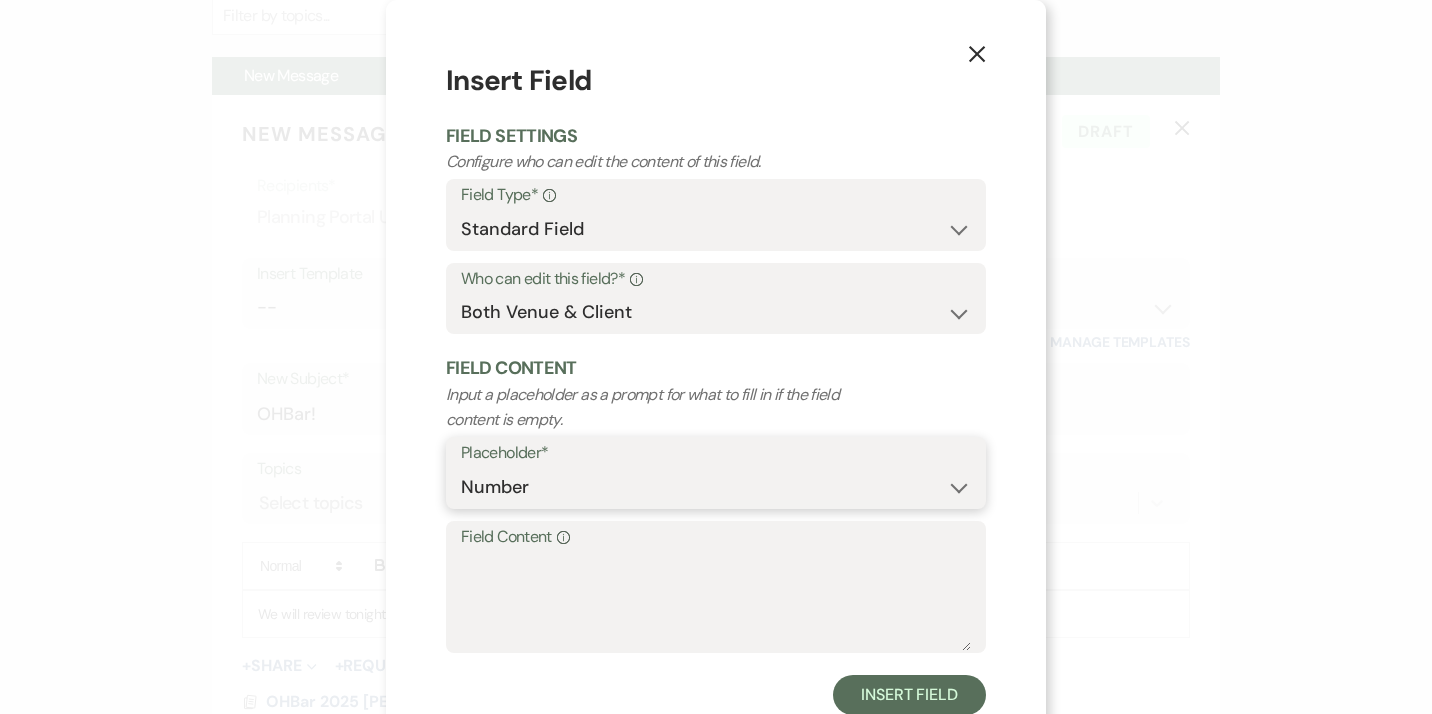 click on "Number" at bounding box center [0, 0] 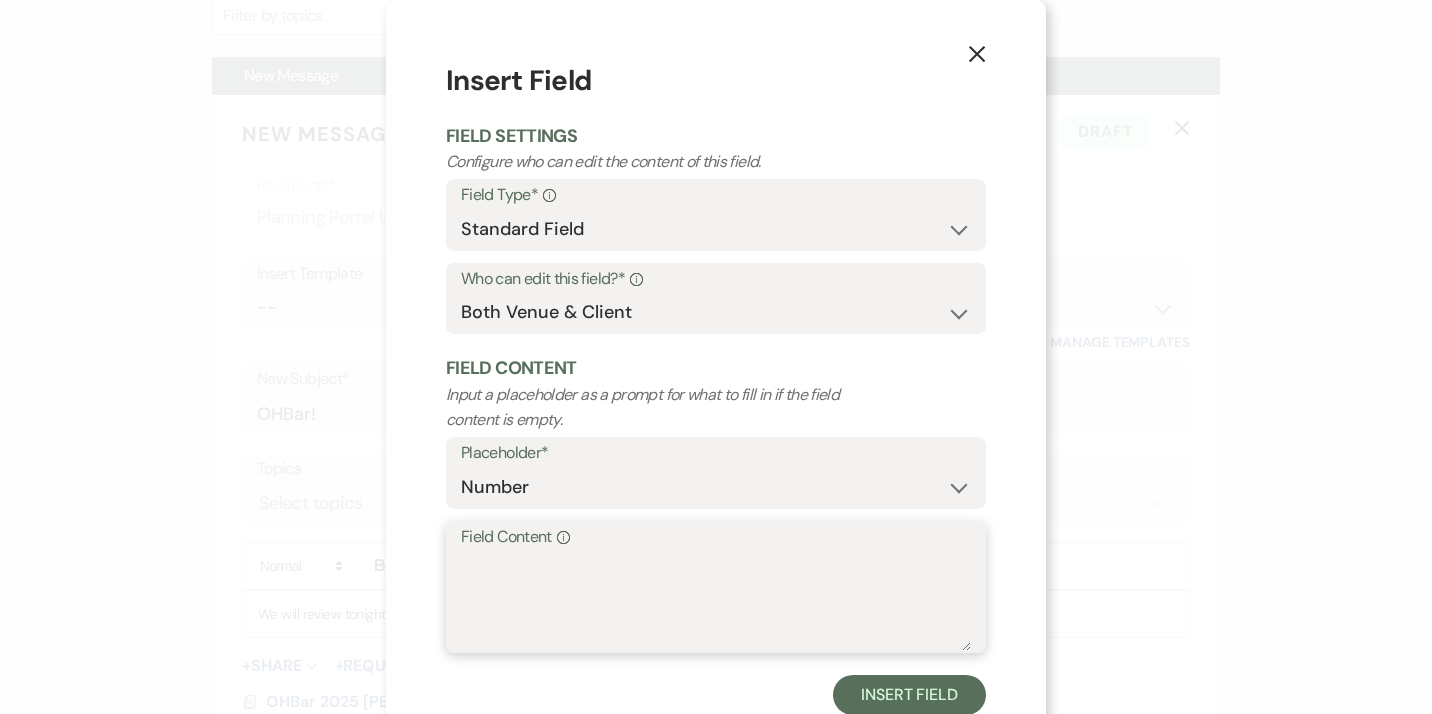 click on "Field Content Info" at bounding box center (716, 601) 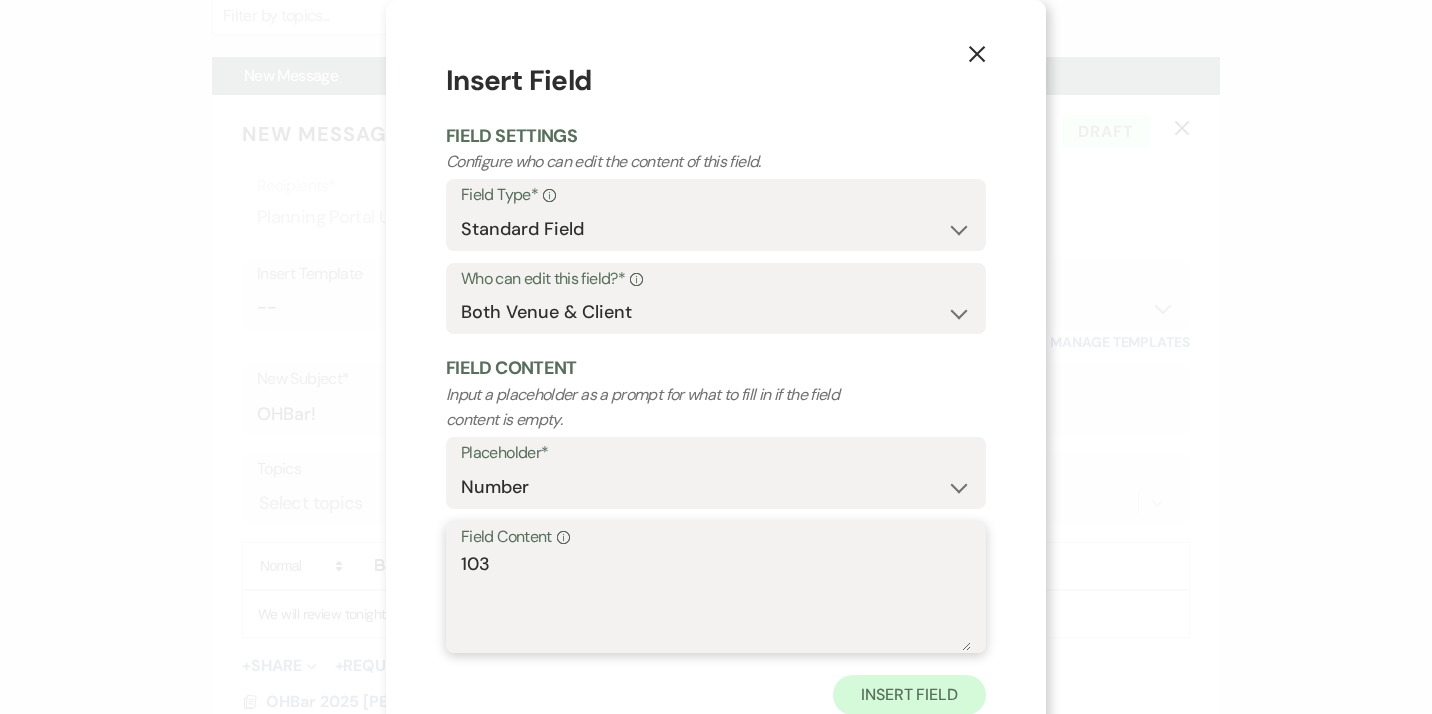 type on "103" 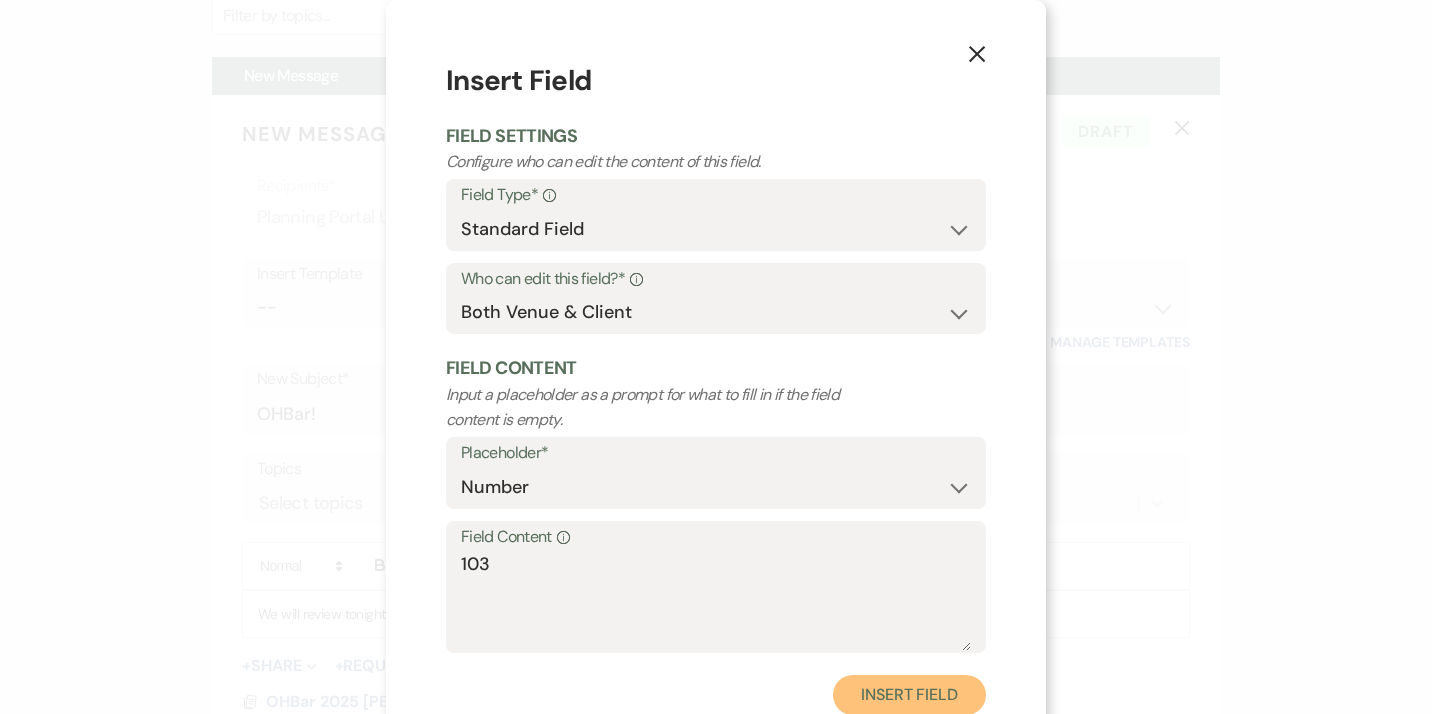 click on "Insert Field" at bounding box center (909, 695) 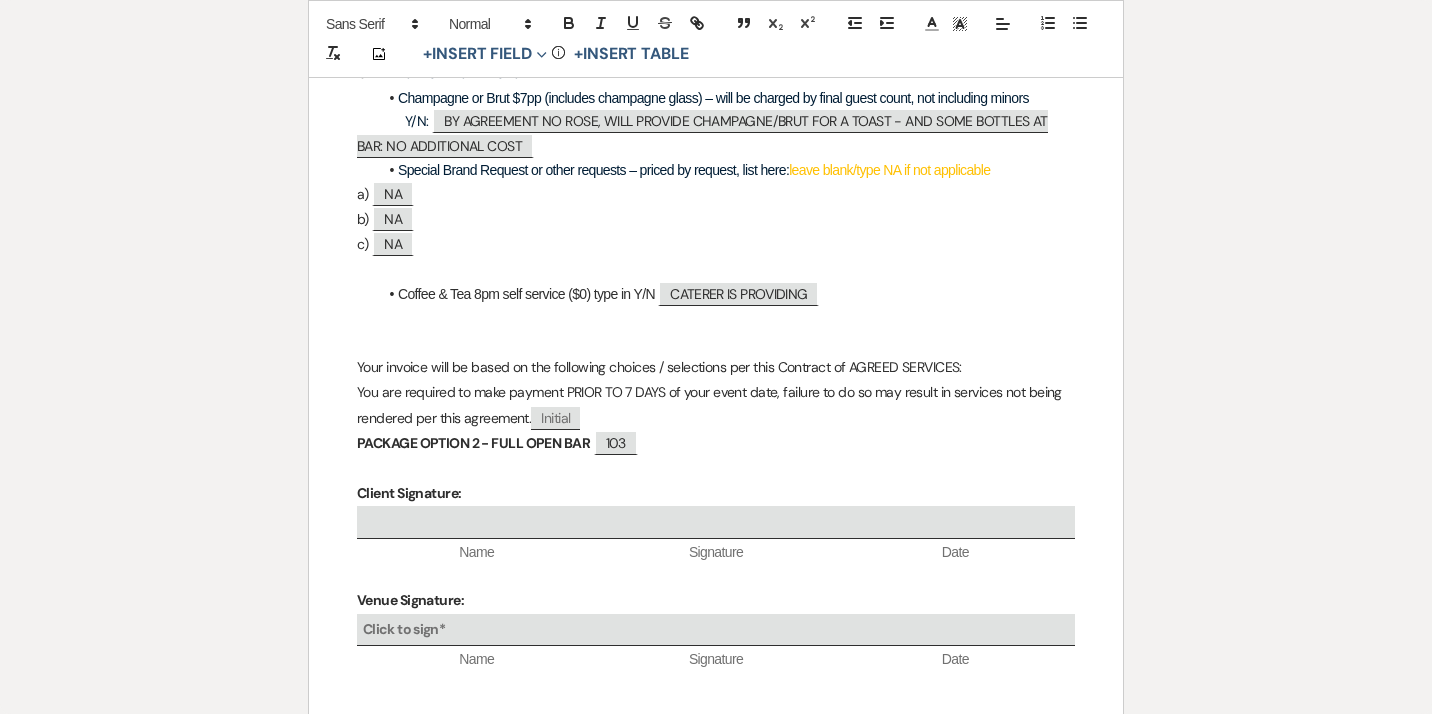 scroll, scrollTop: 3386, scrollLeft: 0, axis: vertical 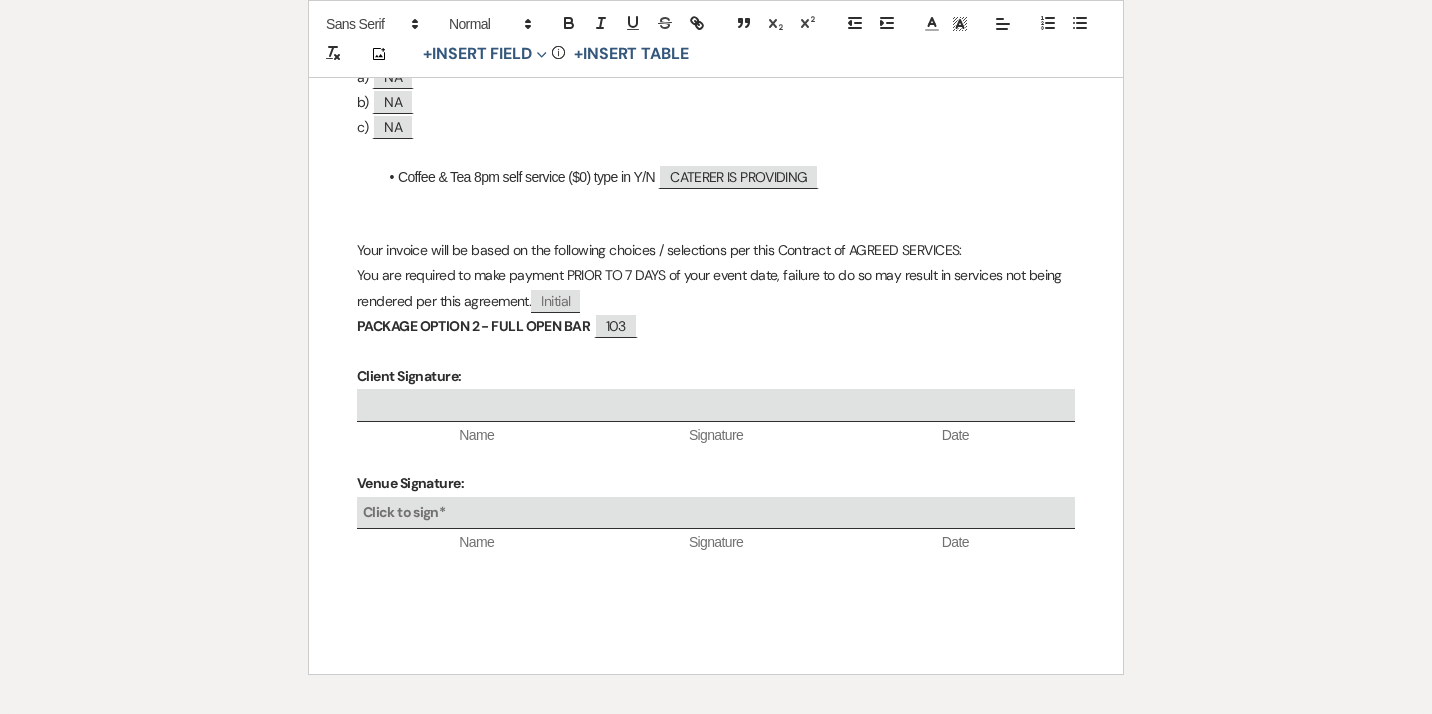 click on "PACKAGE [MEDICAL_DATA] - FULL OPEN BAR  ﻿
103
﻿" at bounding box center [716, 326] 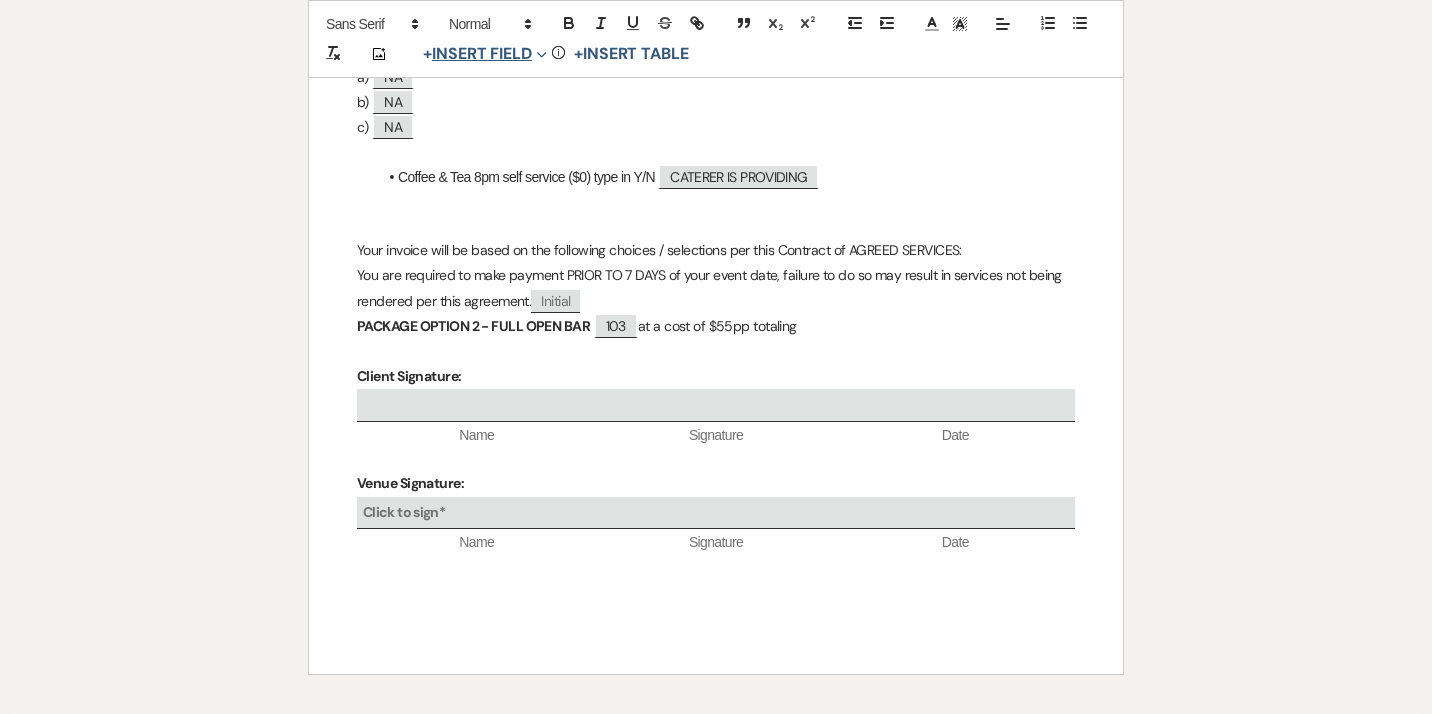 click on "+  Insert Field Expand" at bounding box center [485, 54] 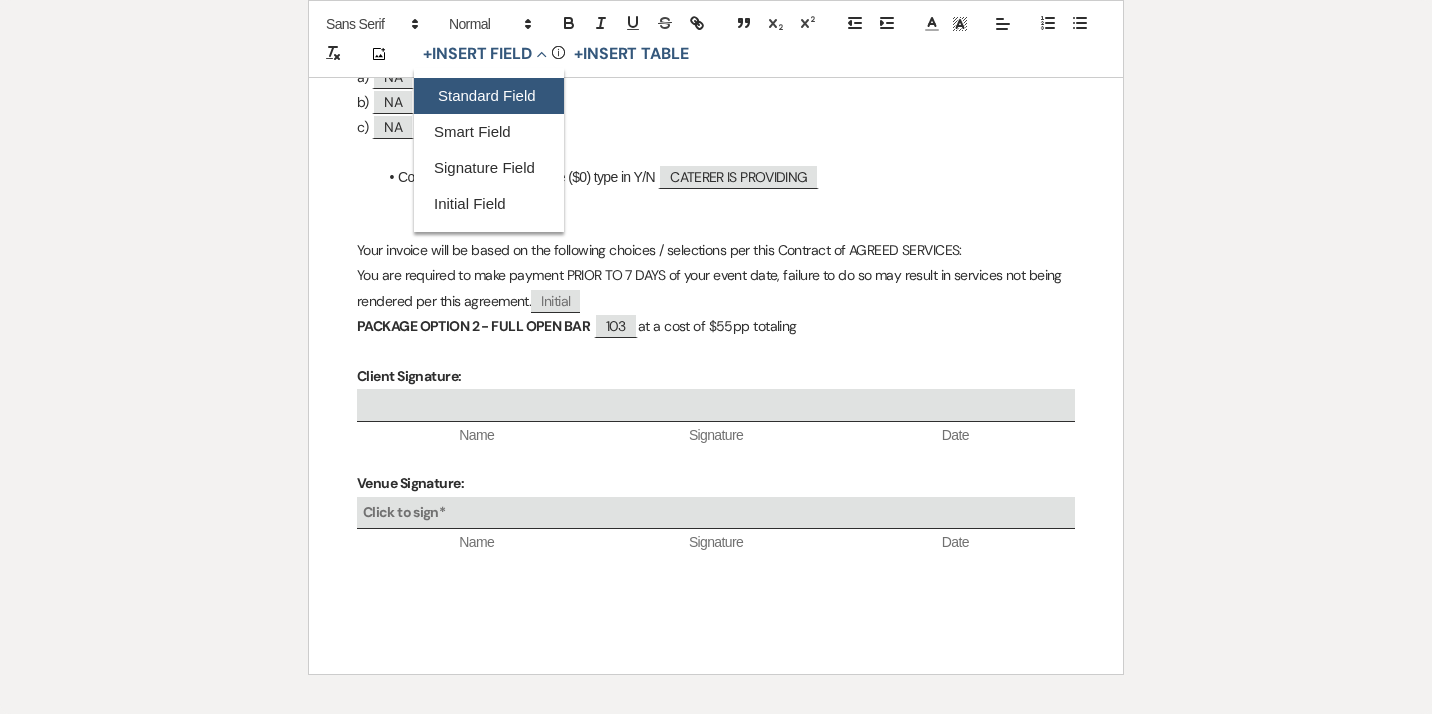 click on "Standard Field" at bounding box center (489, 96) 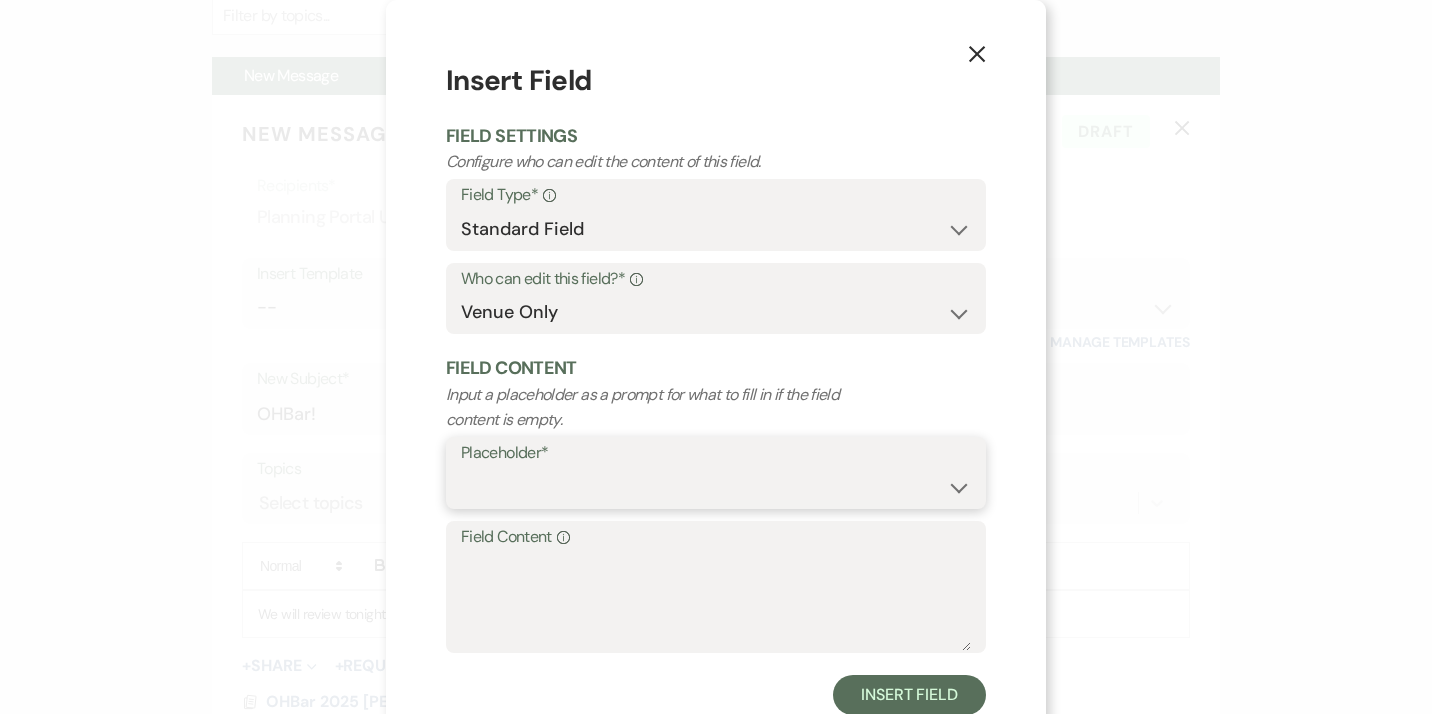 click on "Custom Placeholder Date Time Name Location Venue Name Type Number Budget Address Phone Number Email Amount Total" at bounding box center [716, 487] 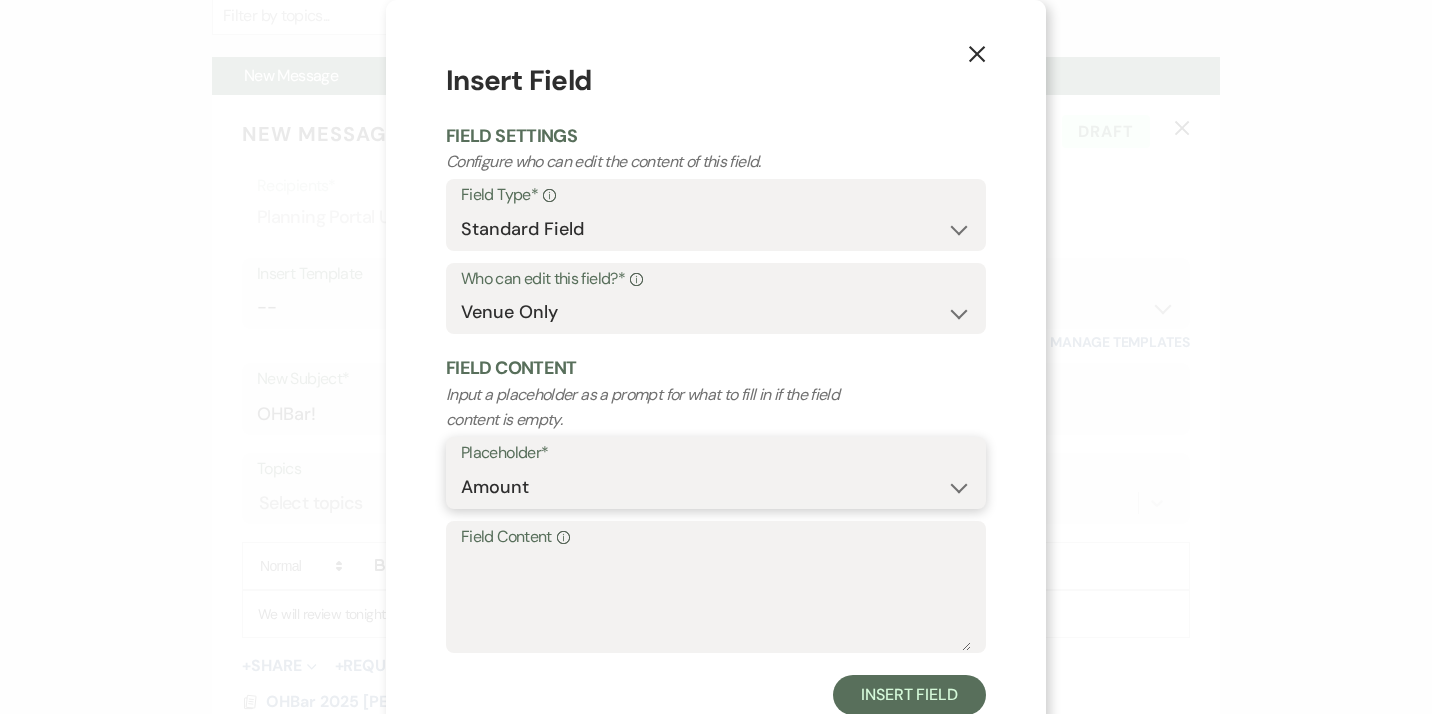 click on "Amount" at bounding box center (0, 0) 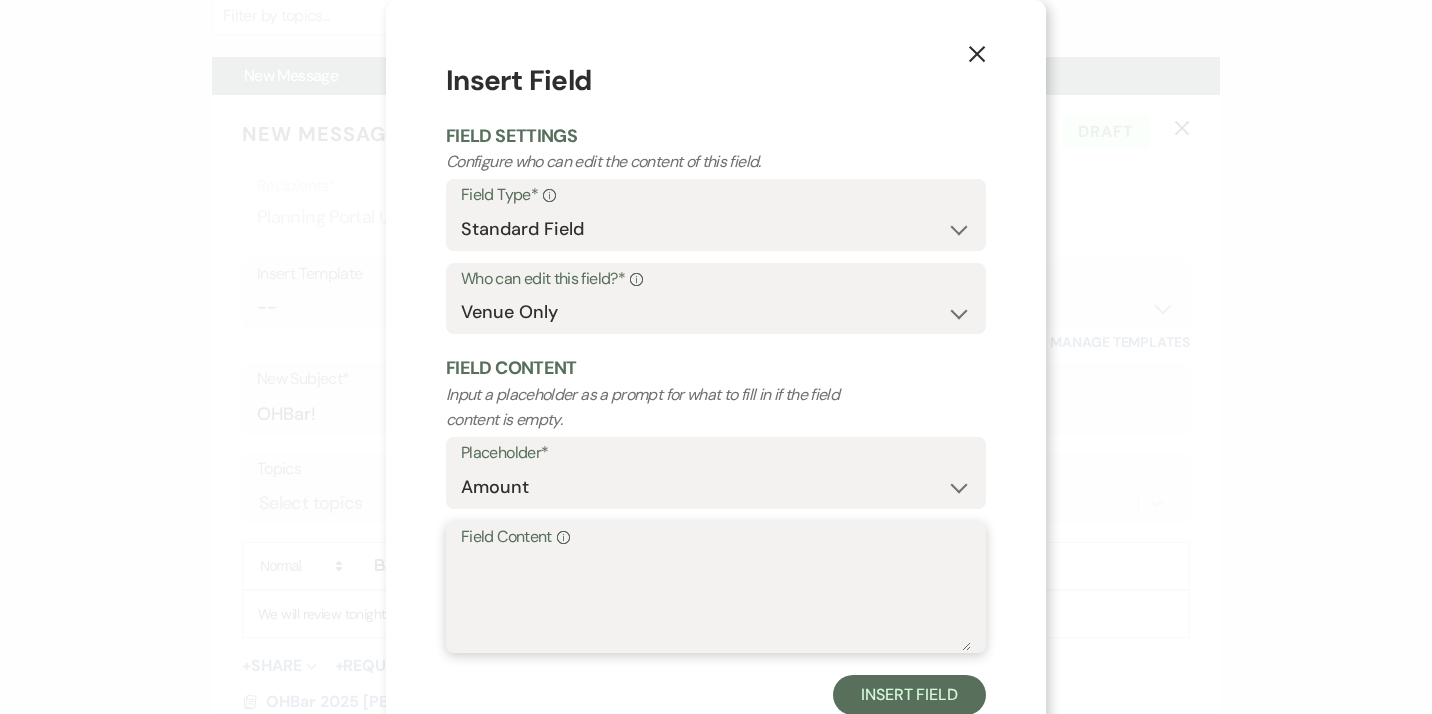 click on "Field Content Info" at bounding box center [716, 601] 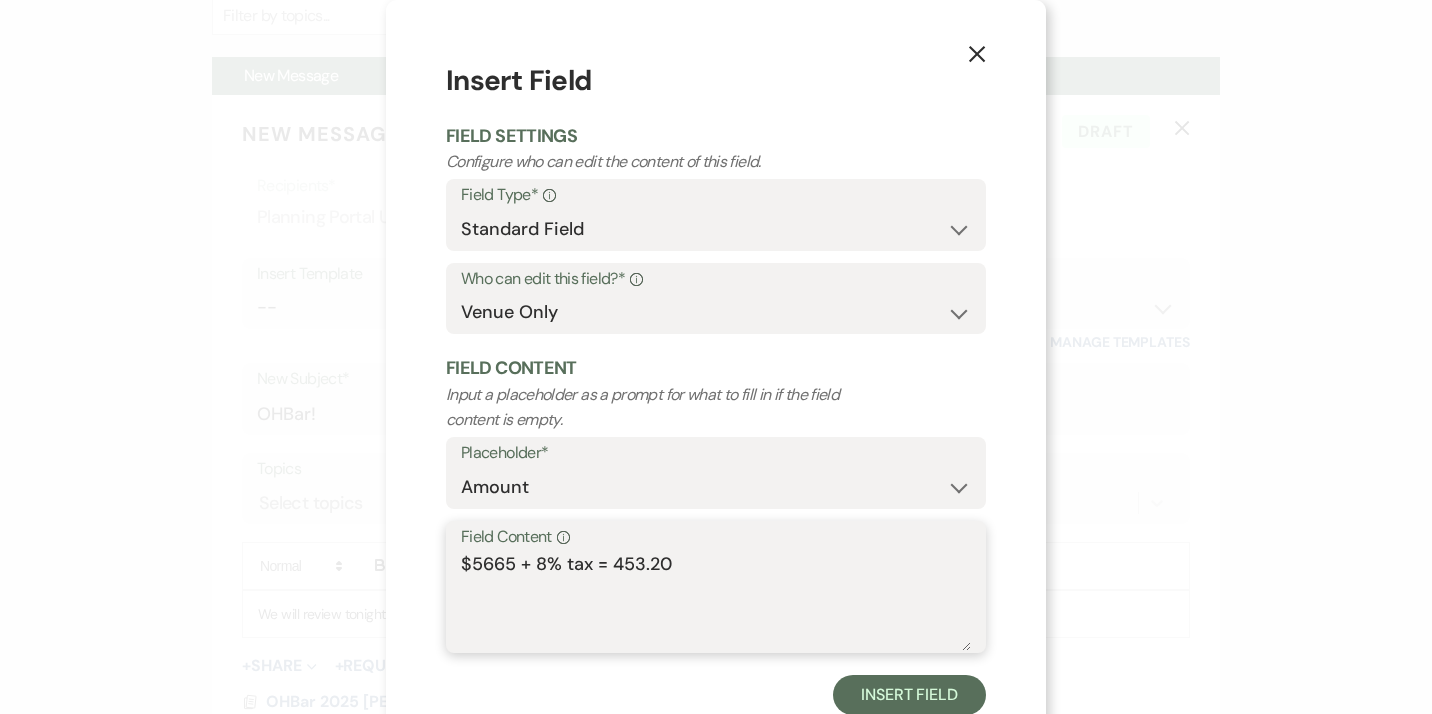 click on "$5665 + 8% tax = 453.20" at bounding box center (716, 601) 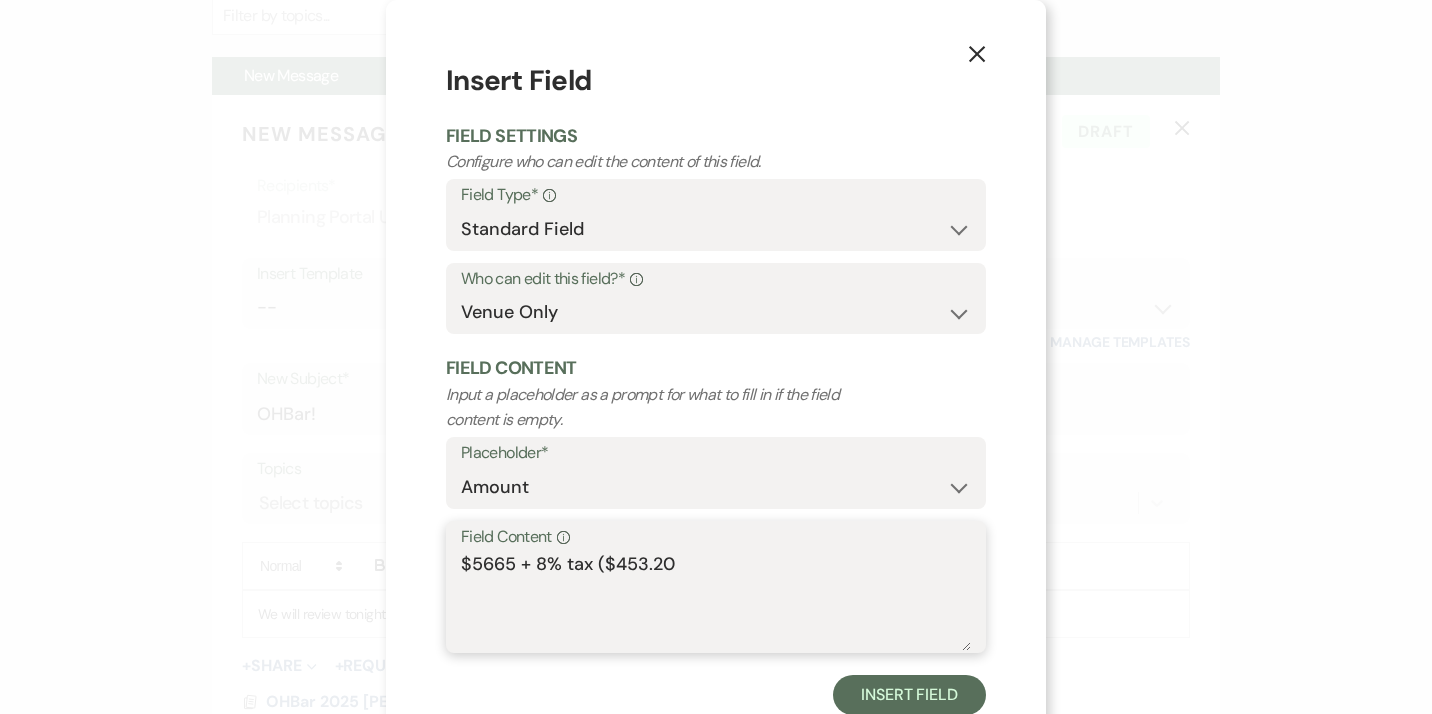 click on "$5665 + 8% tax ($453.20" at bounding box center [716, 601] 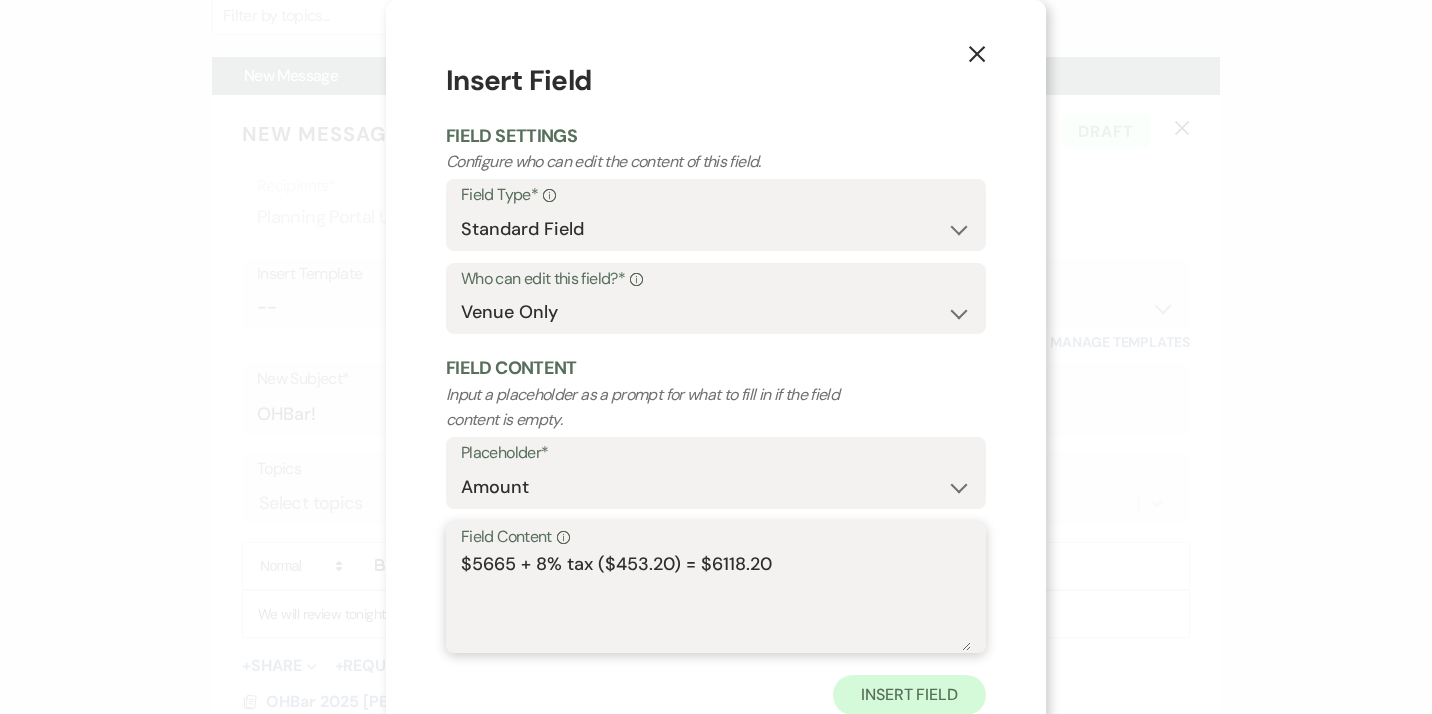 type on "$5665 + 8% tax ($453.20) = $6118.20" 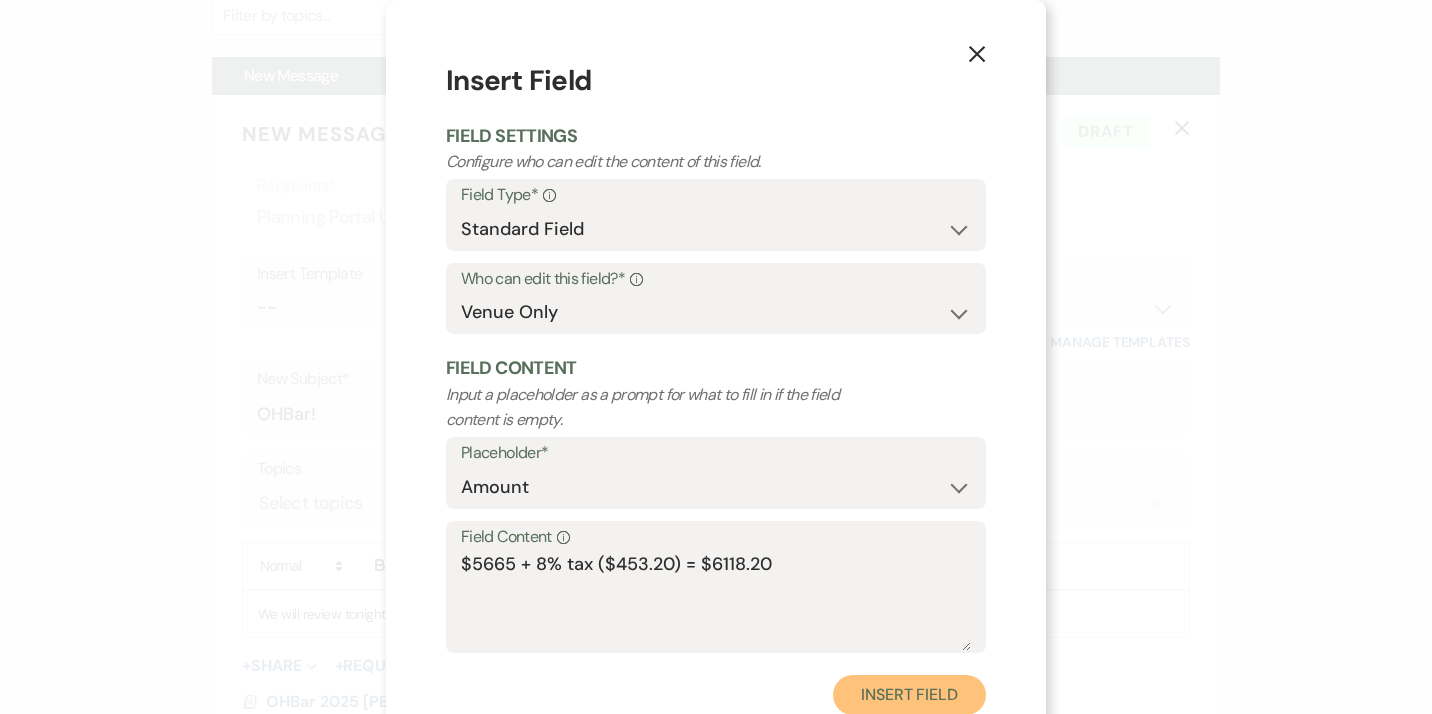 click on "Insert Field" at bounding box center [909, 695] 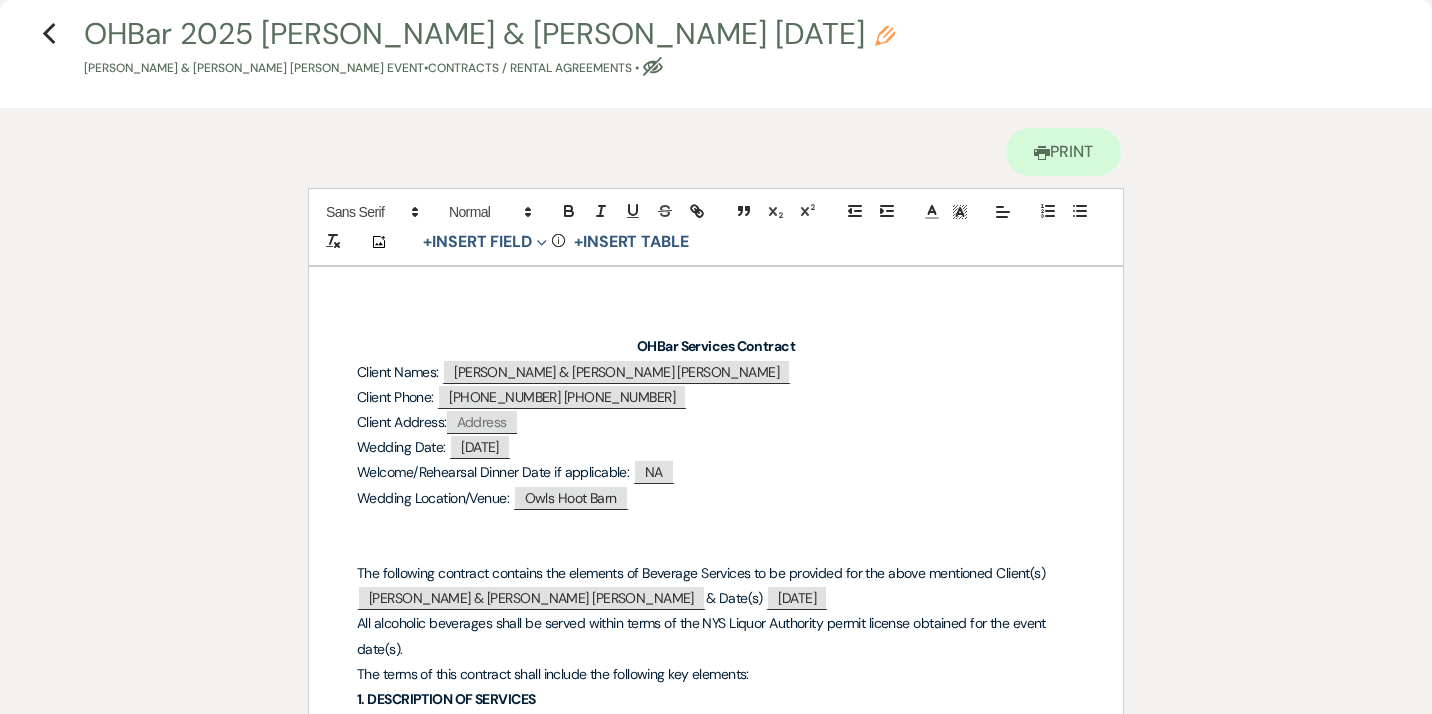 scroll, scrollTop: 0, scrollLeft: 0, axis: both 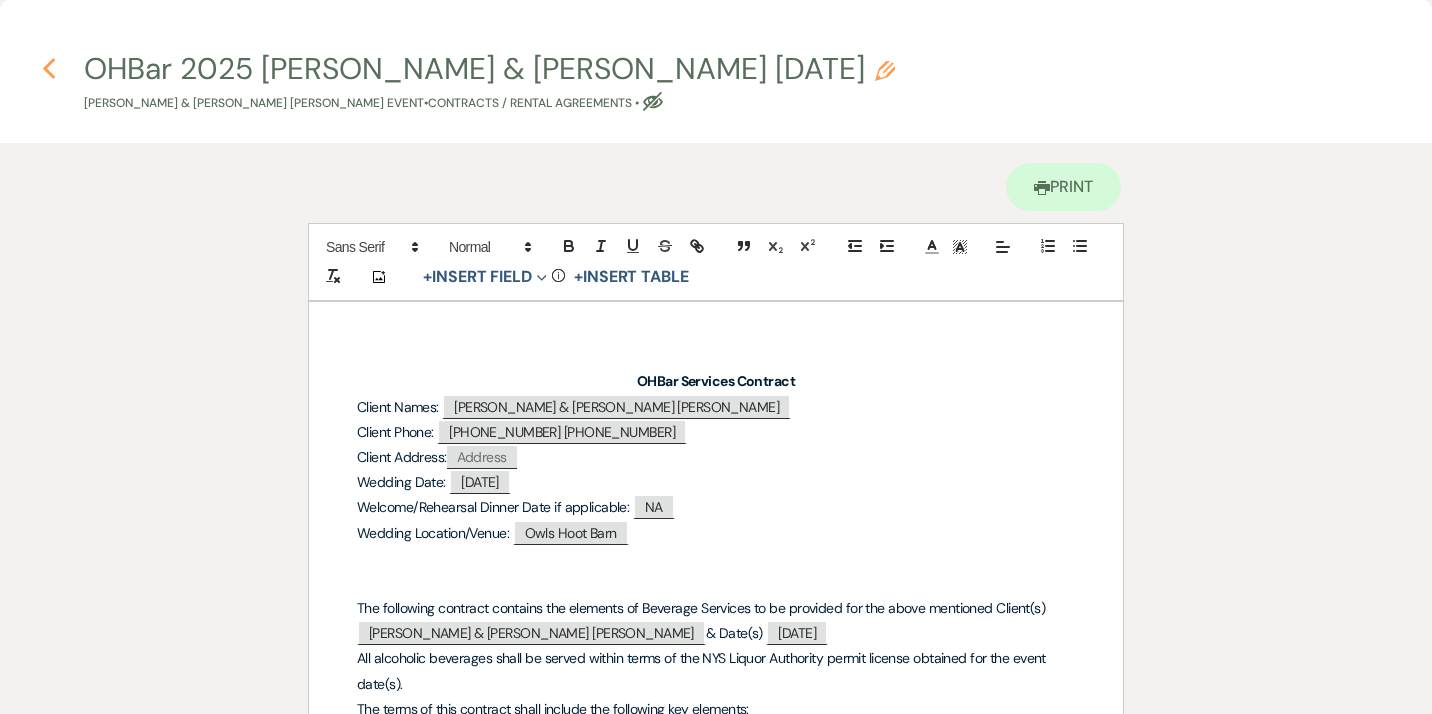 click on "Previous" 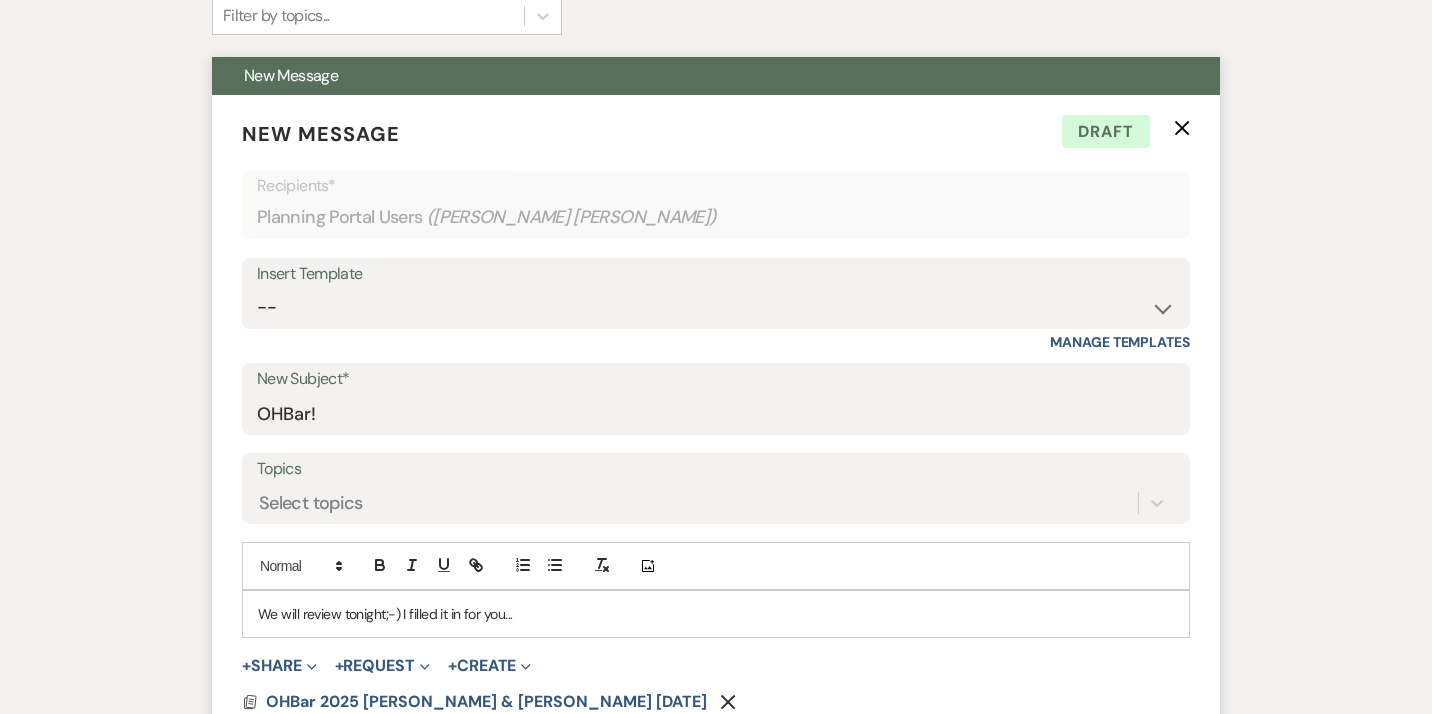 click on "We will review tonight;-) I filled it in for you..." at bounding box center [716, 614] 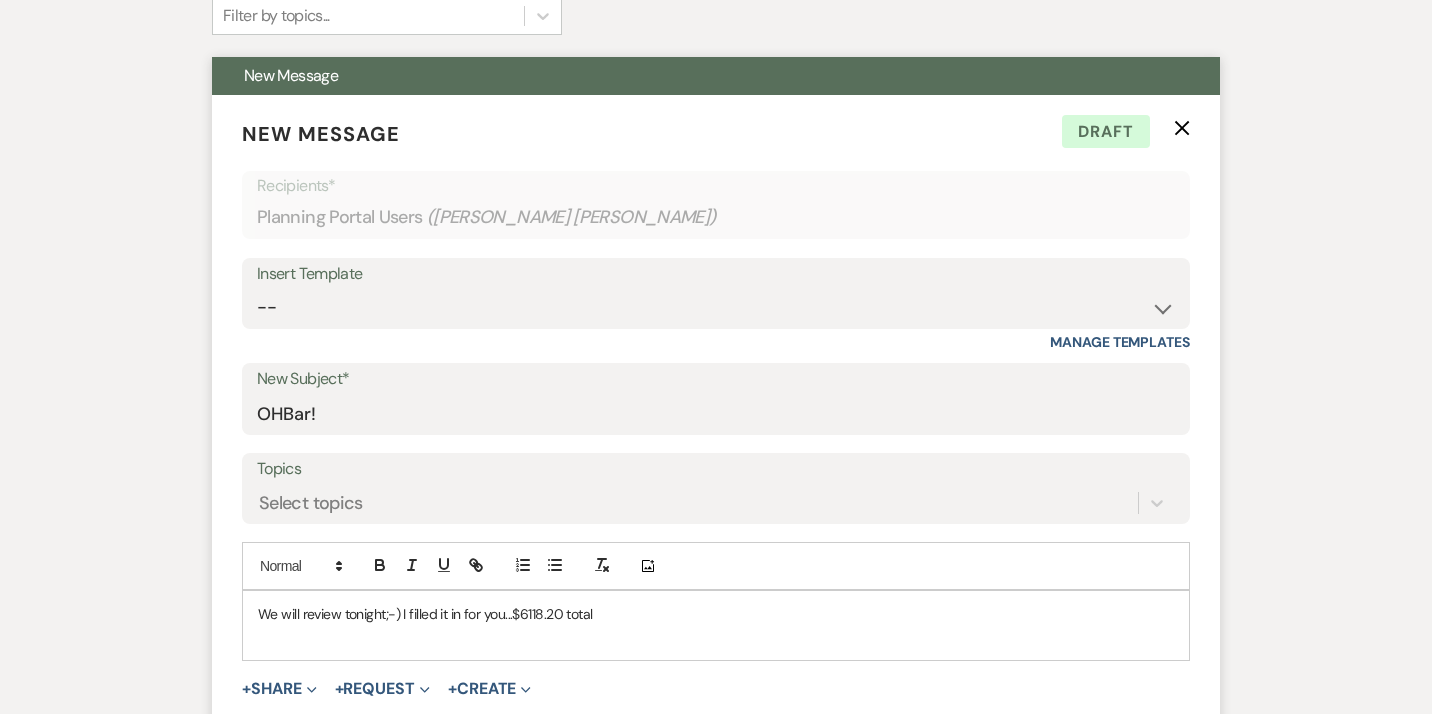click on "We will review tonight;-) I filled it in for you...$6118.20 total" at bounding box center [716, 614] 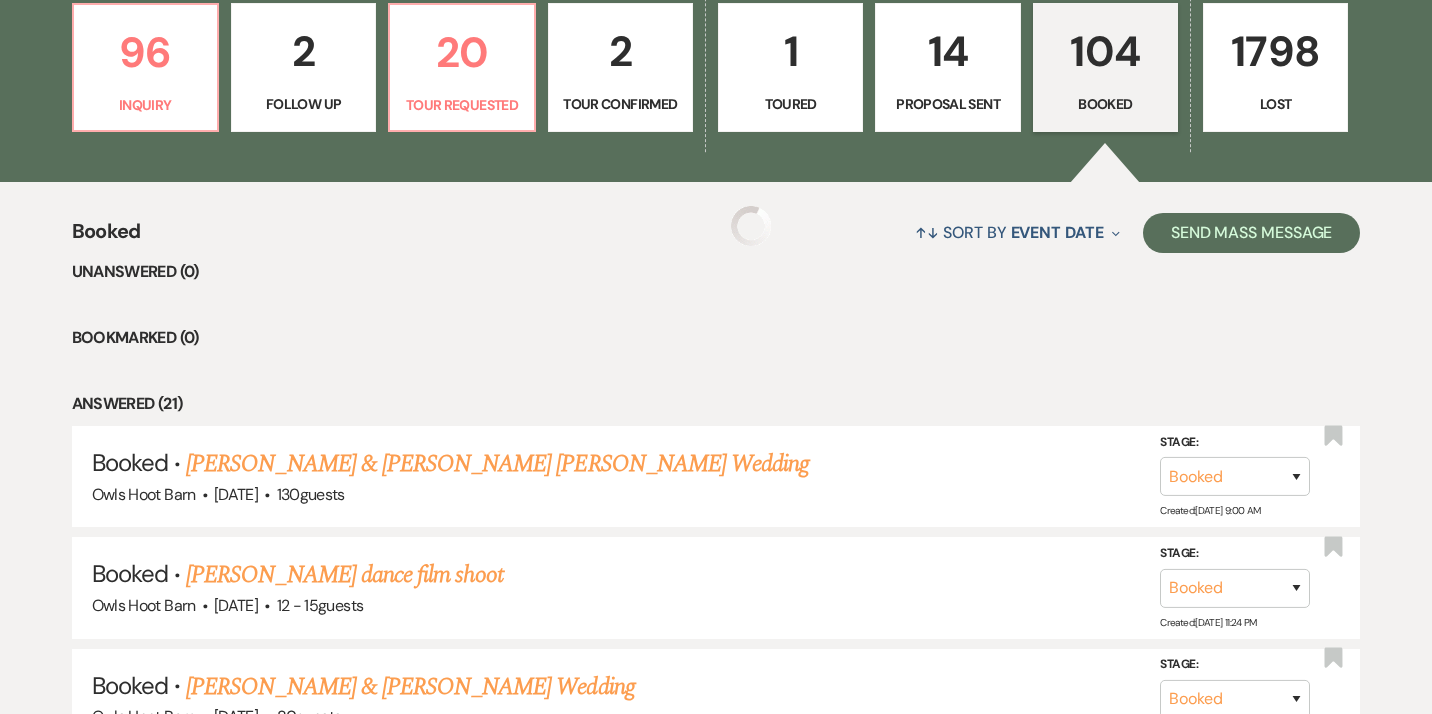 scroll, scrollTop: 555, scrollLeft: 0, axis: vertical 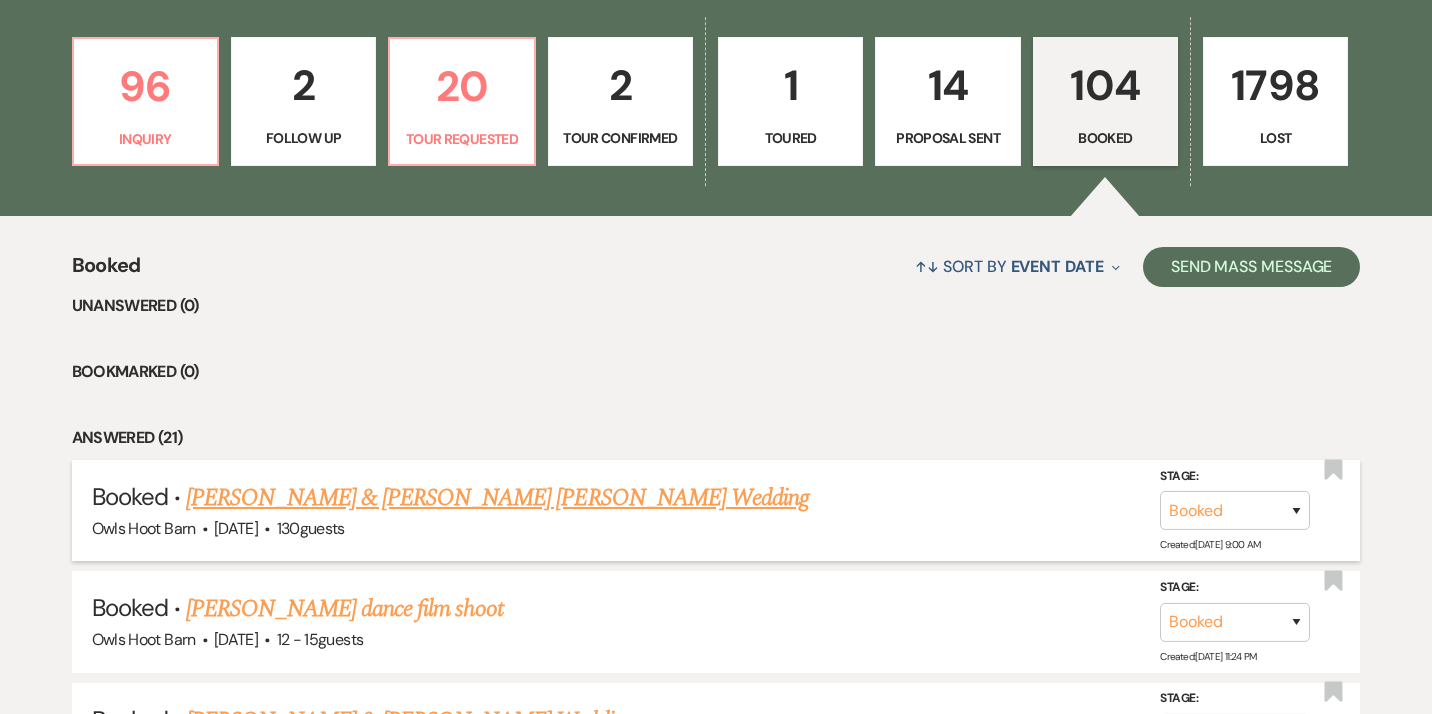 click on "[PERSON_NAME] & [PERSON_NAME] [PERSON_NAME] Wedding" at bounding box center [497, 498] 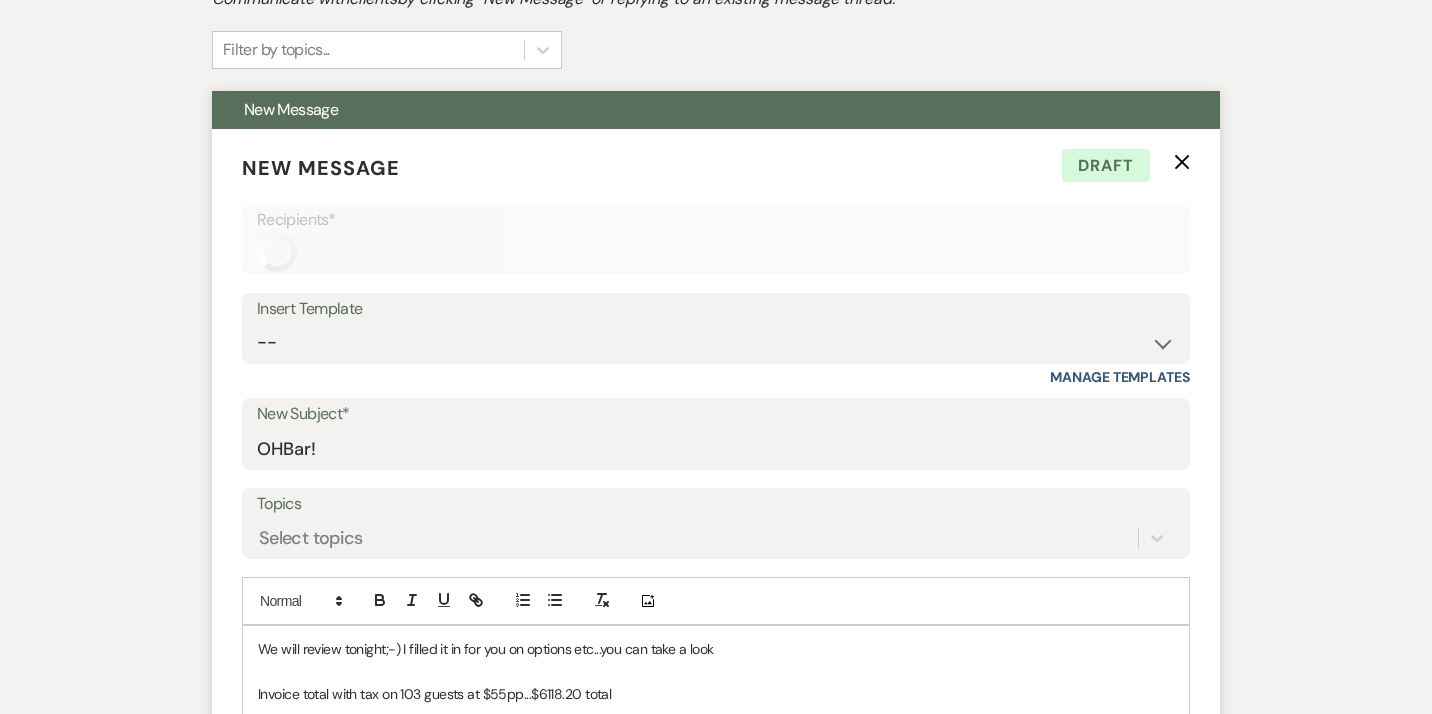 scroll, scrollTop: 555, scrollLeft: 0, axis: vertical 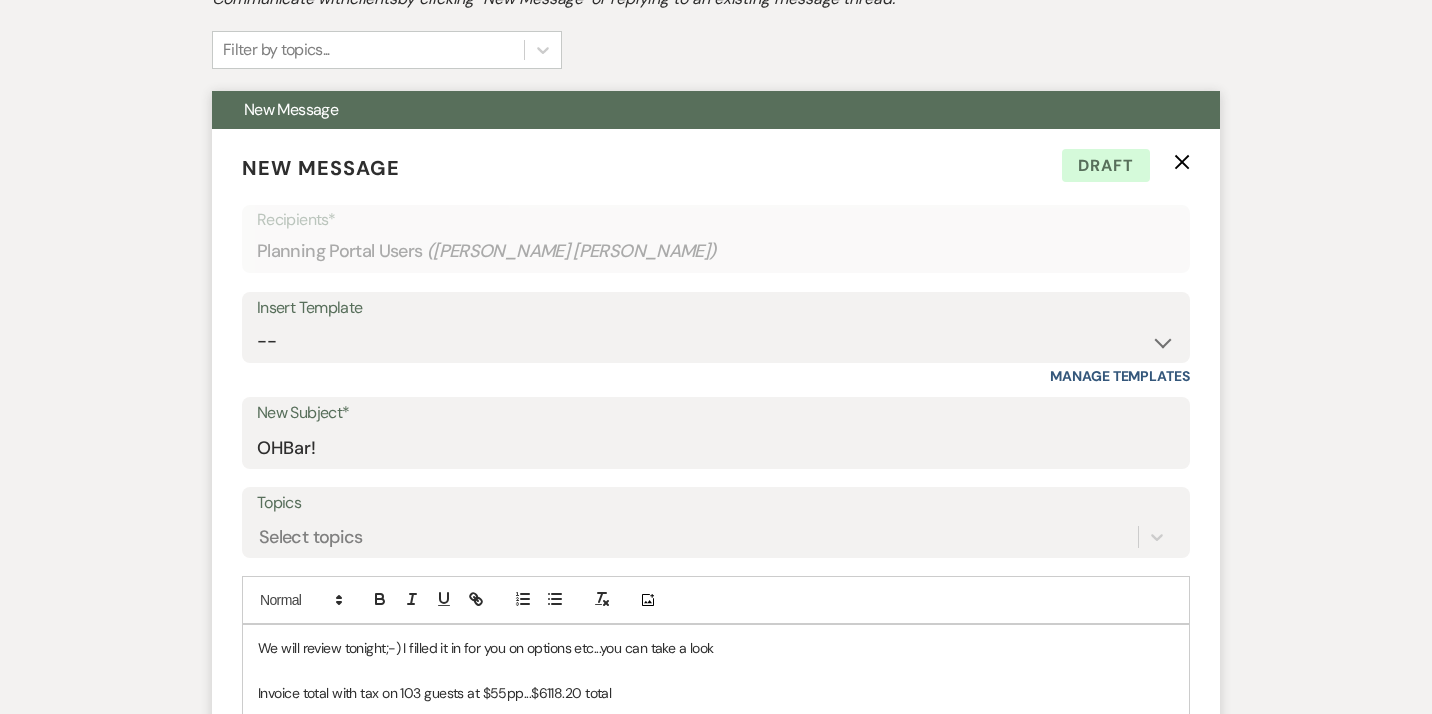 click on "Invoice total with tax on 103 guests at $55pp...$6118.20 total" at bounding box center (716, 693) 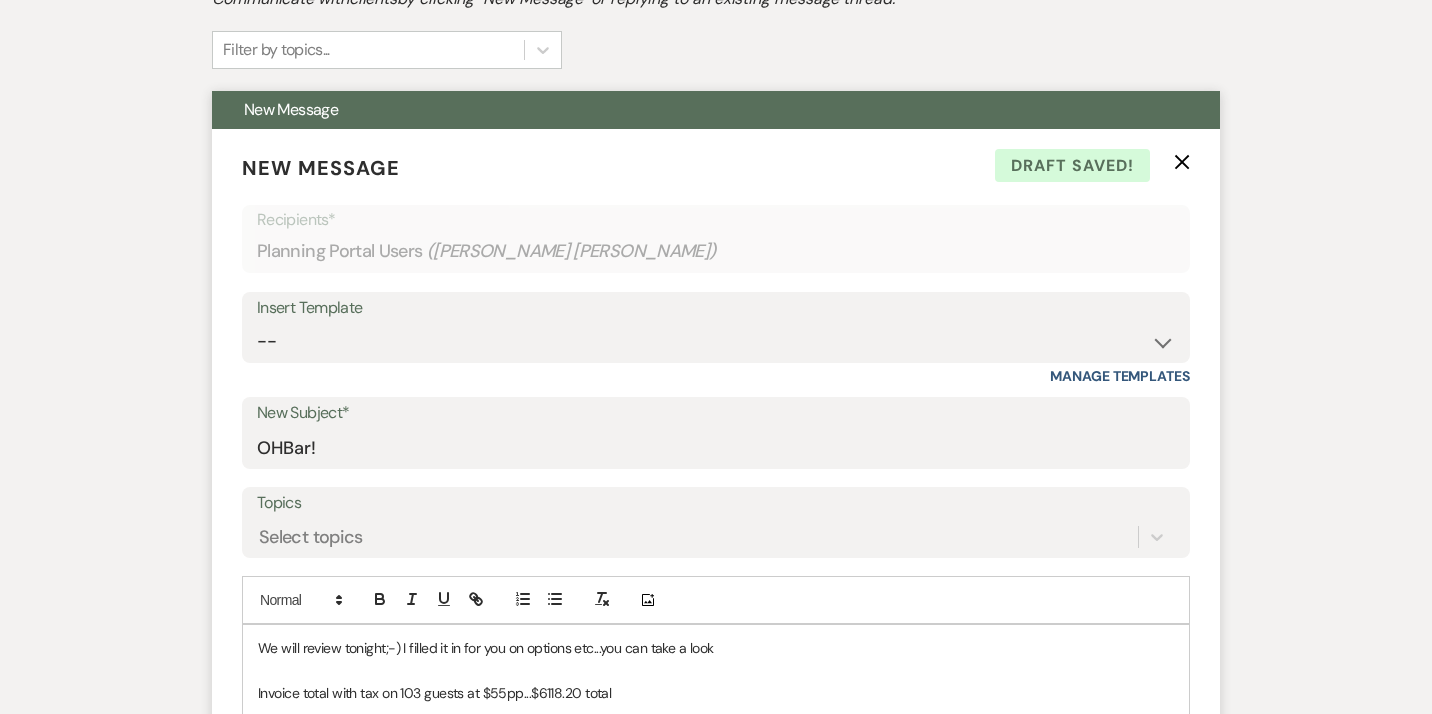 type 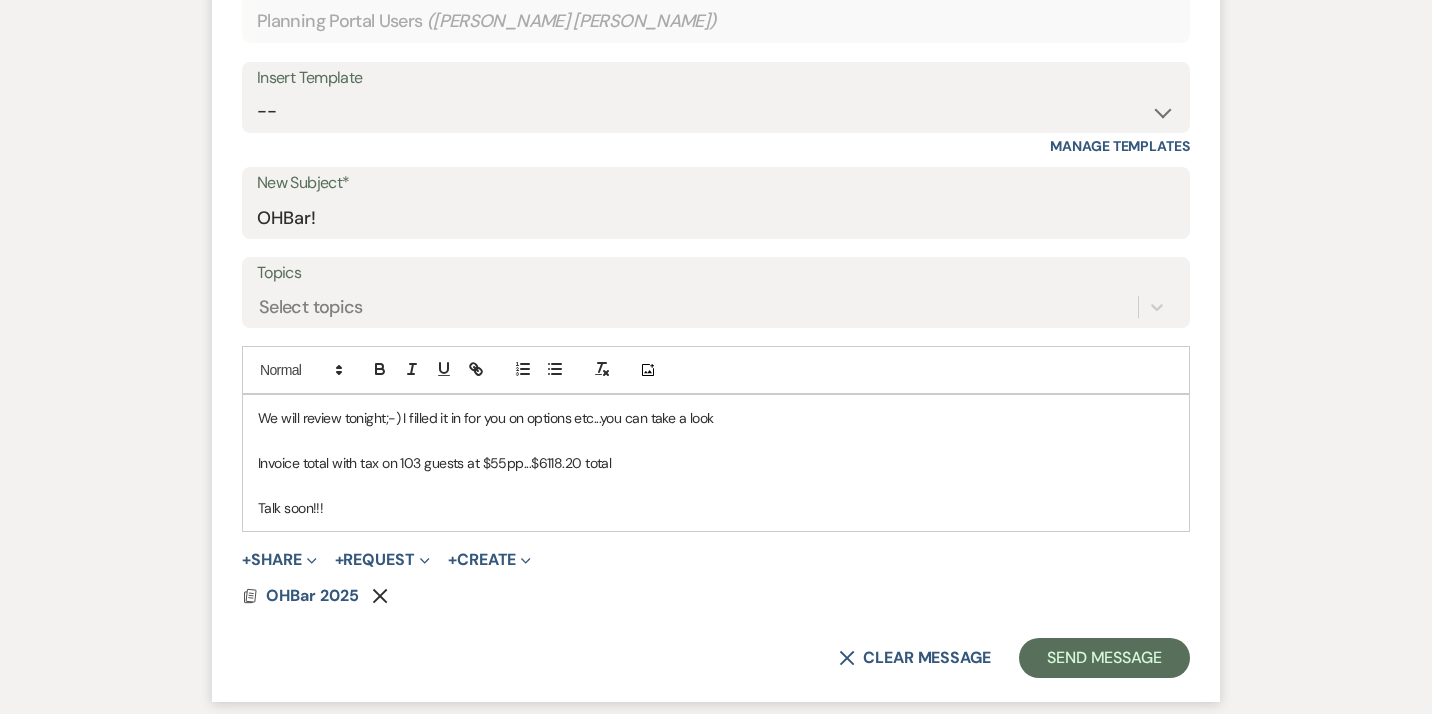 scroll, scrollTop: 824, scrollLeft: 0, axis: vertical 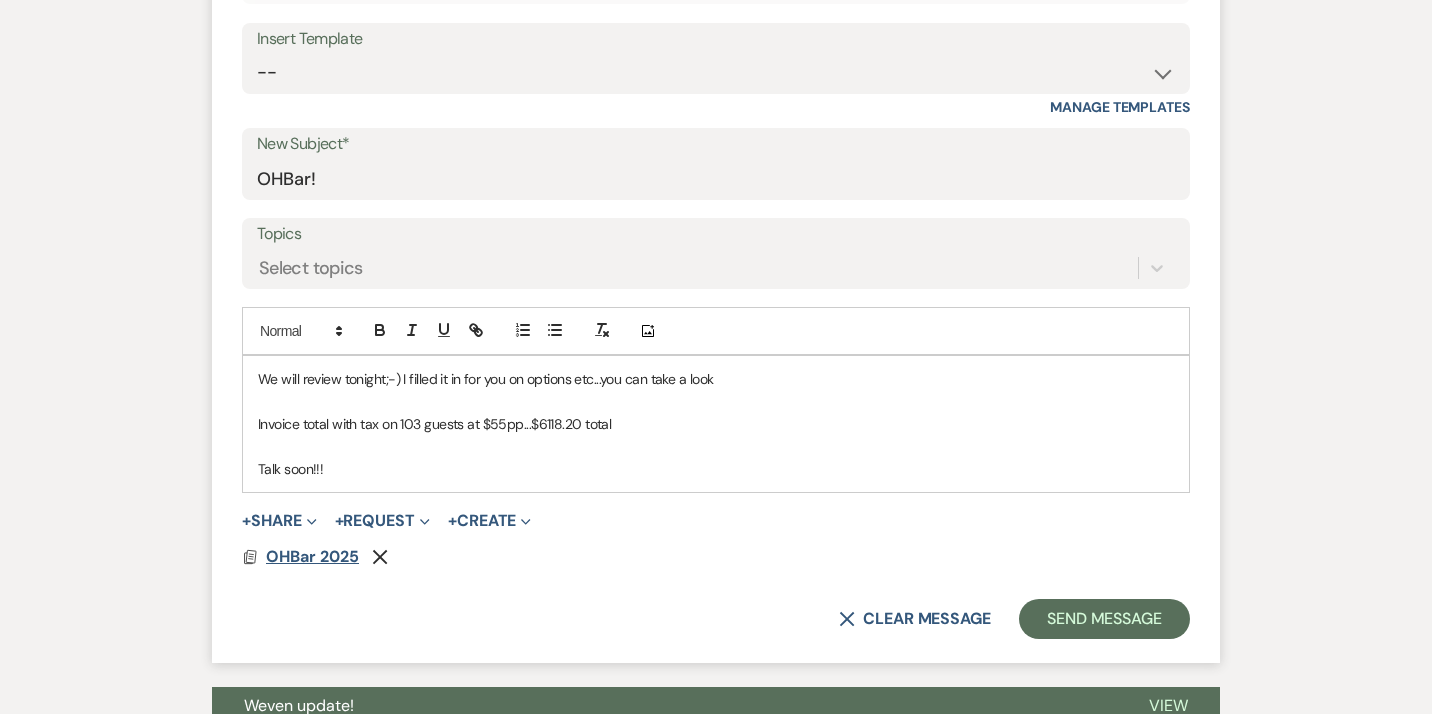 click on "OHBar 2025" at bounding box center [312, 556] 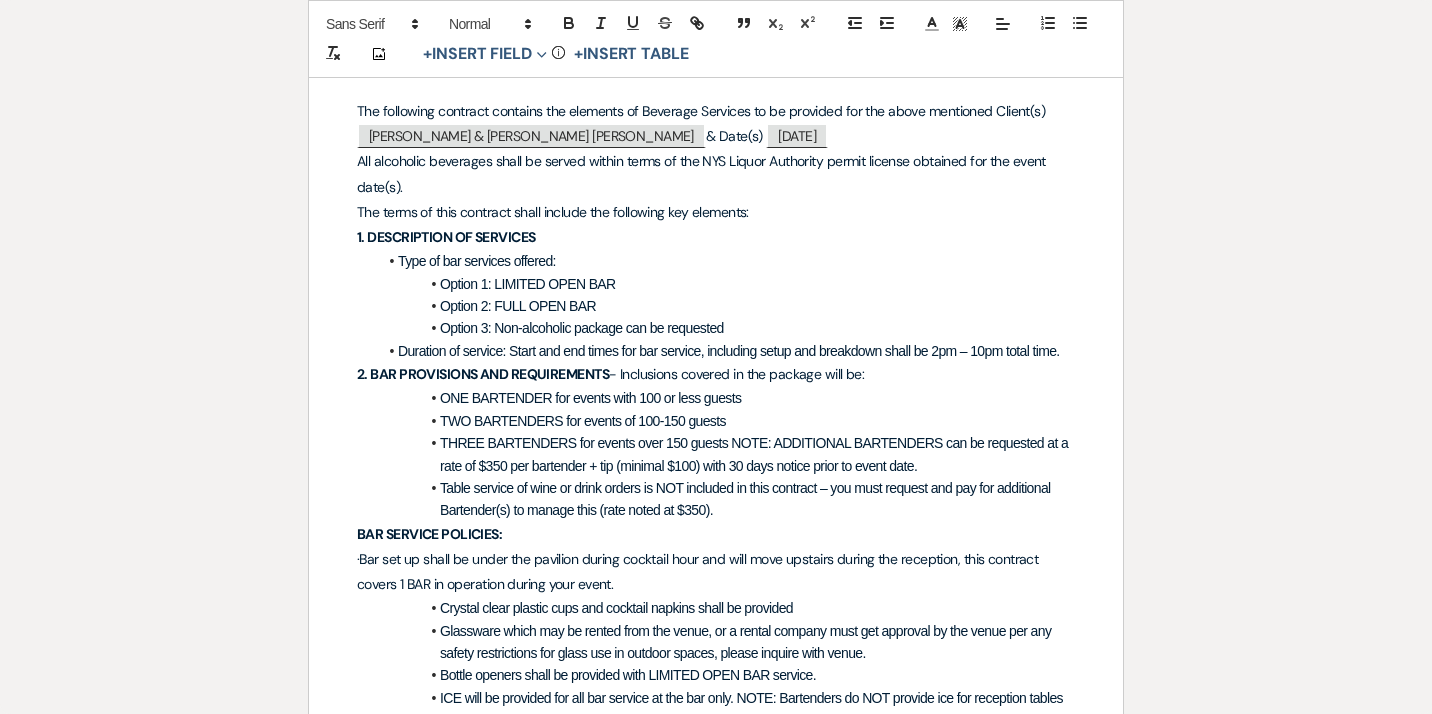 scroll, scrollTop: 0, scrollLeft: 0, axis: both 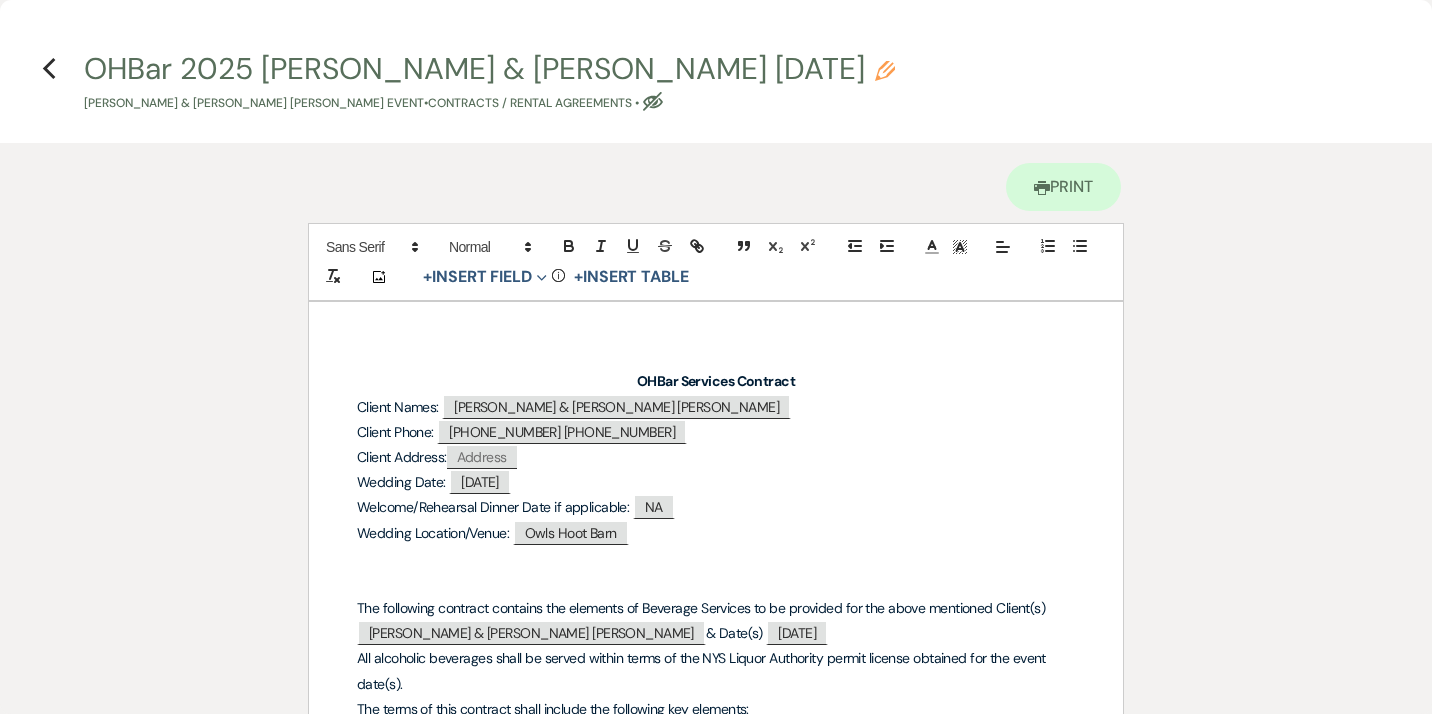 click on "OHBar 2025 [PERSON_NAME] & [PERSON_NAME] [DATE] Pencil [PERSON_NAME] & [PERSON_NAME] [PERSON_NAME] Event  •  Contracts / Rental Agreements   •  Eye Blocked" at bounding box center (489, 83) 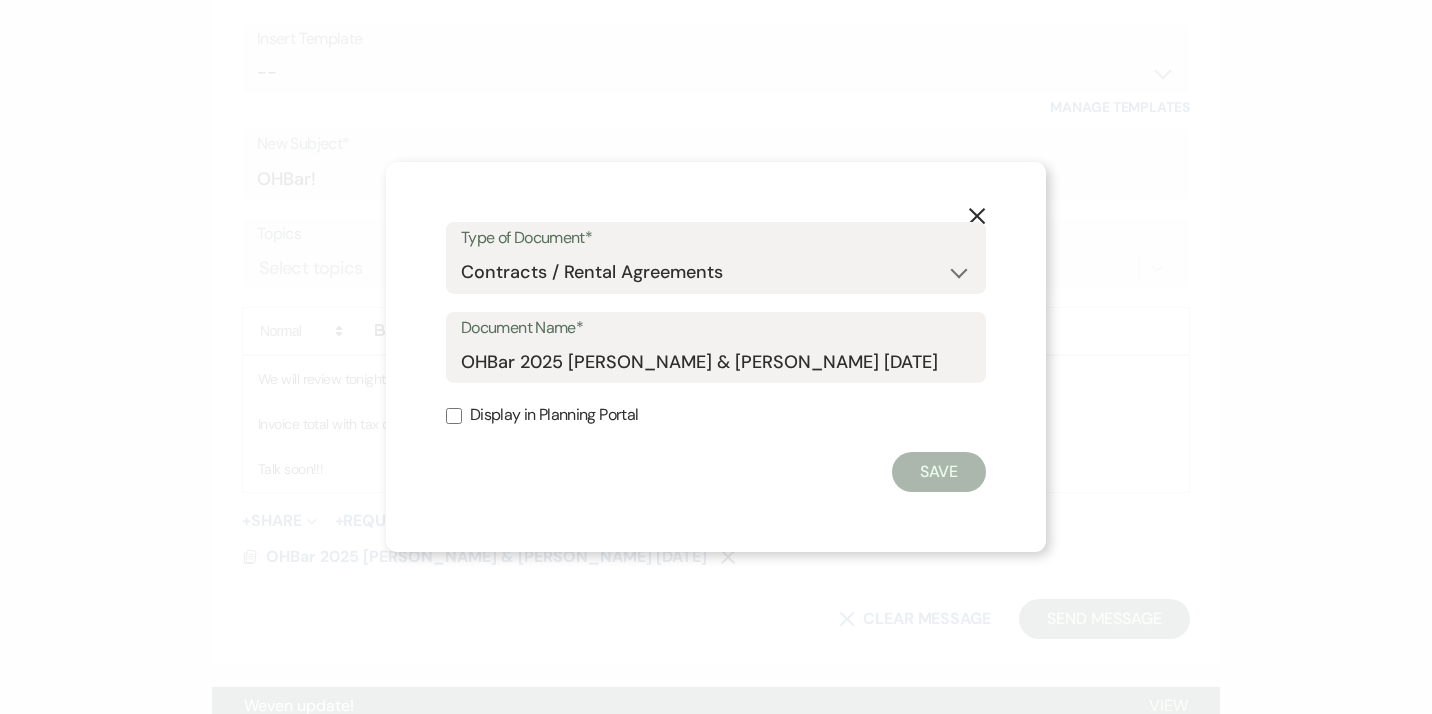 click on "Save" at bounding box center [939, 472] 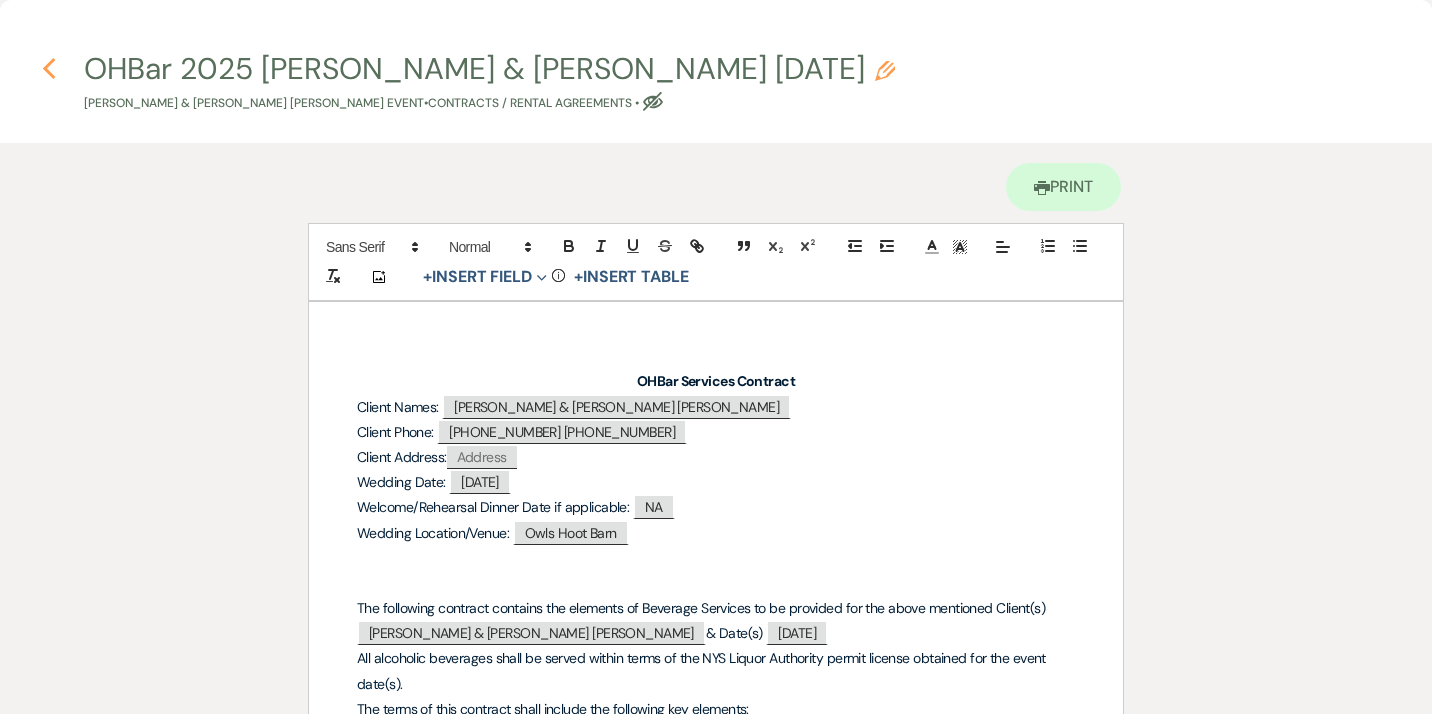 click on "Previous" 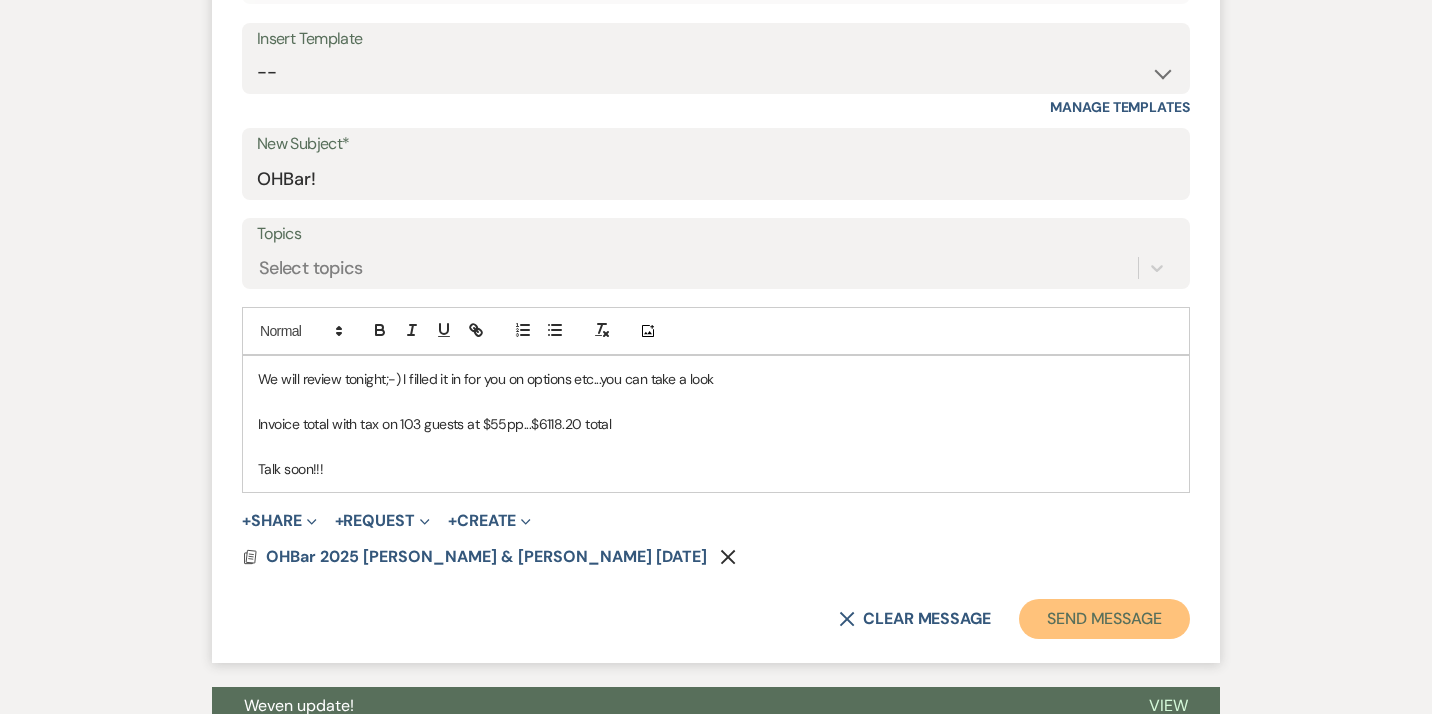 click on "Send Message" at bounding box center [1104, 619] 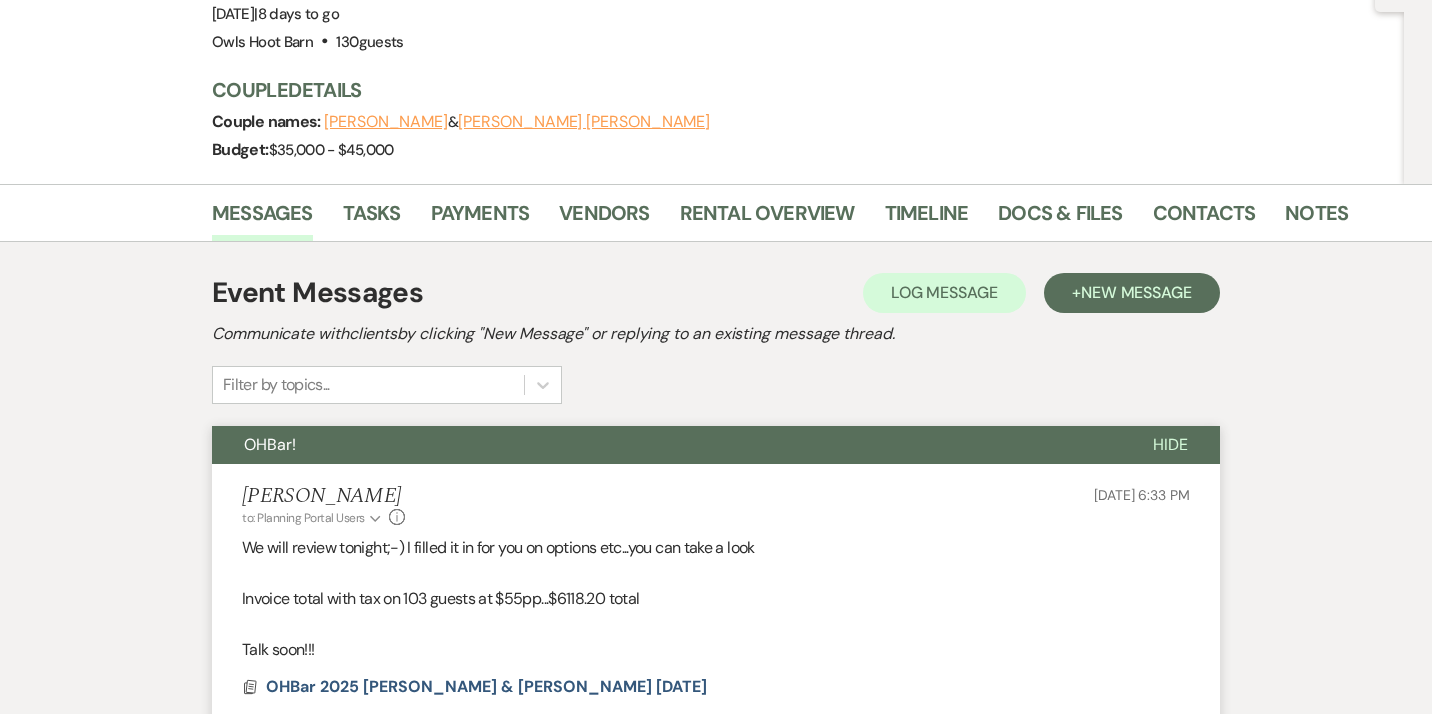 scroll, scrollTop: 259, scrollLeft: 0, axis: vertical 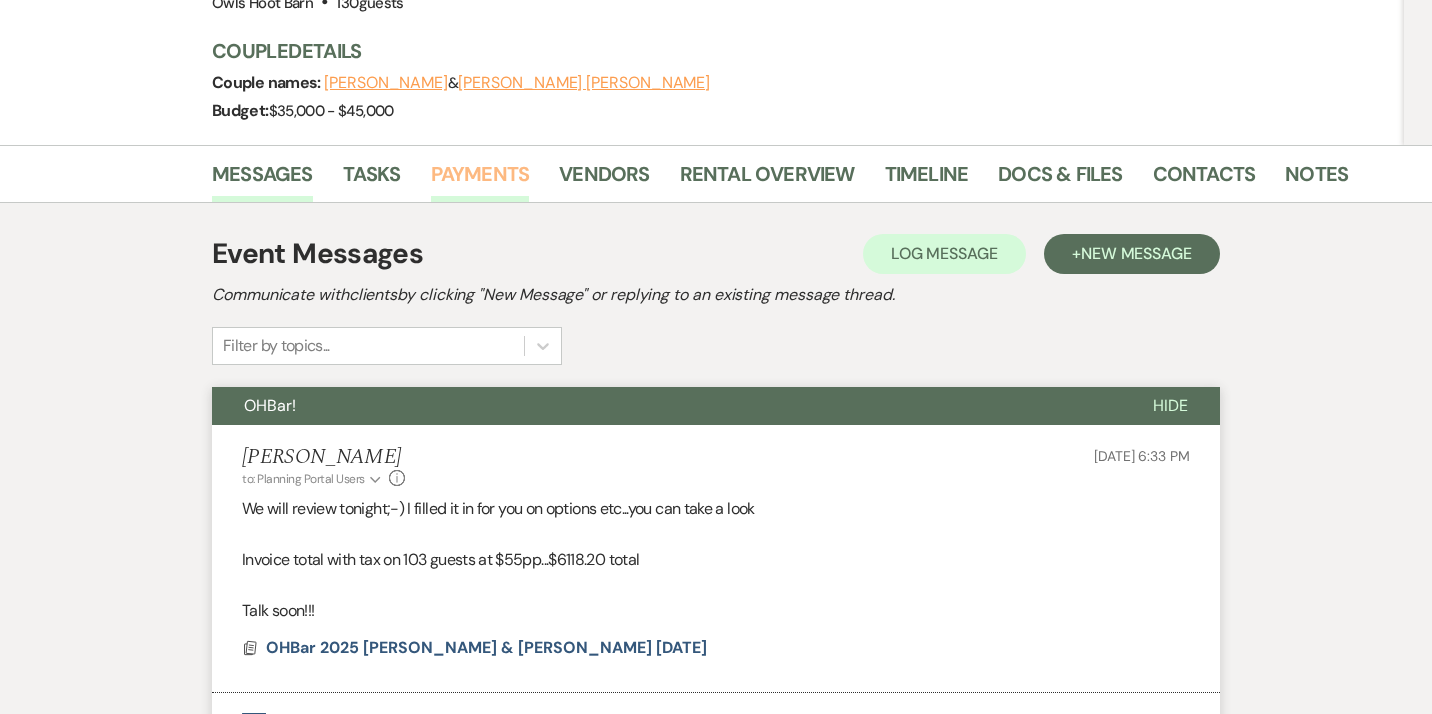 click on "Payments" at bounding box center [480, 180] 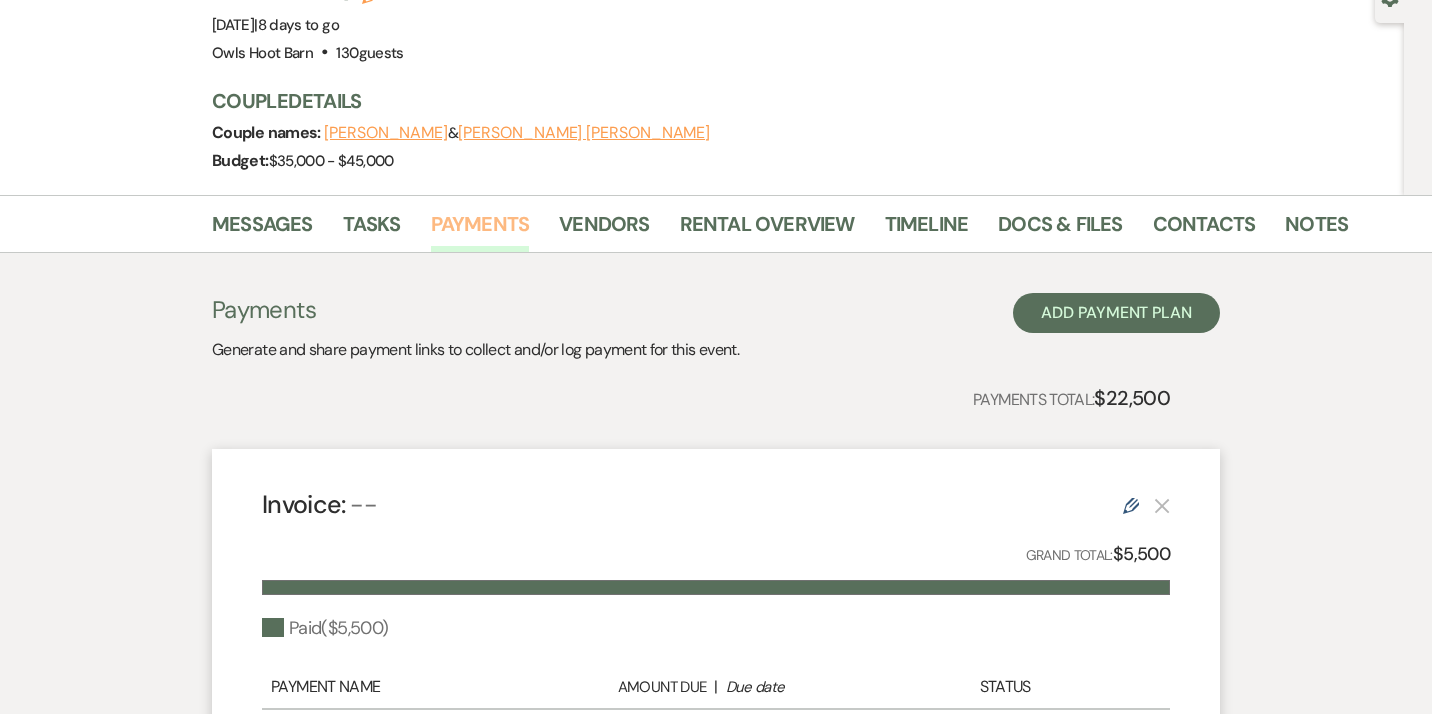 scroll, scrollTop: 207, scrollLeft: 0, axis: vertical 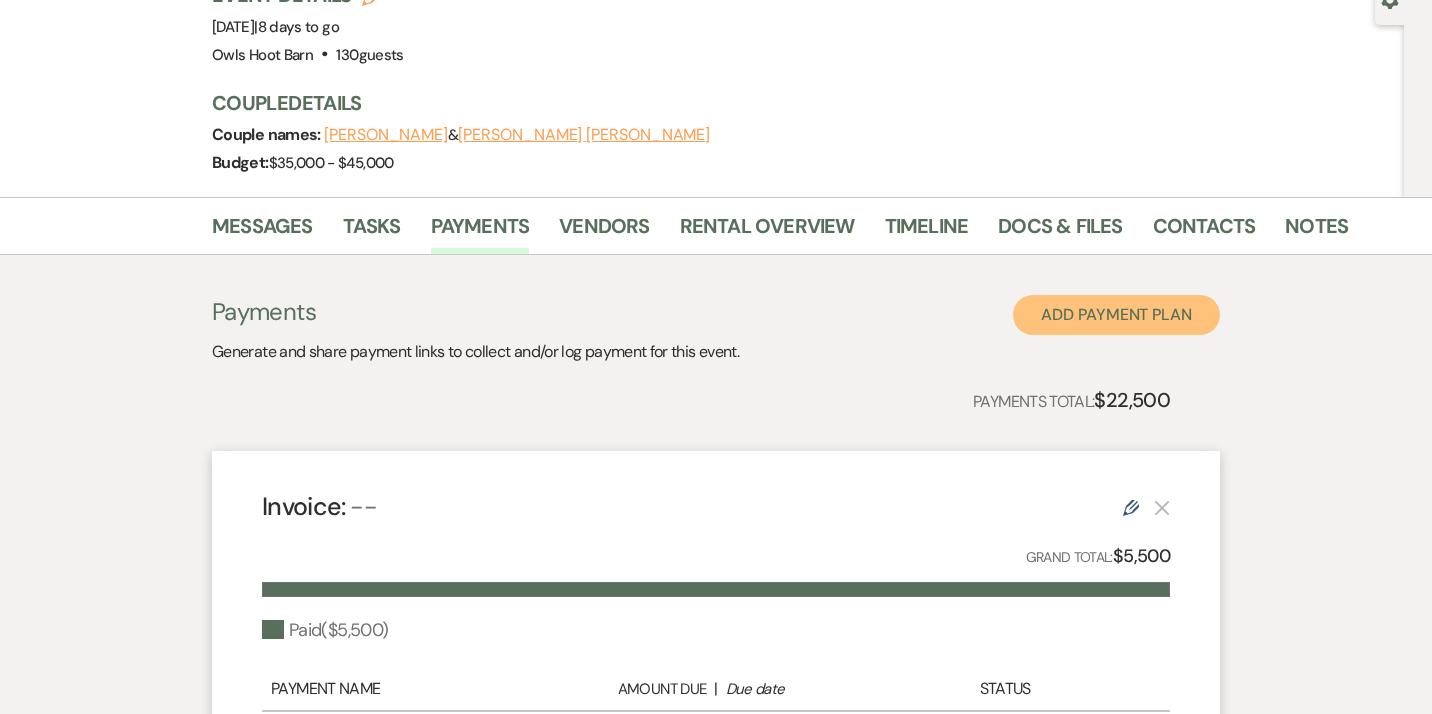 click on "Add Payment Plan" at bounding box center (1116, 315) 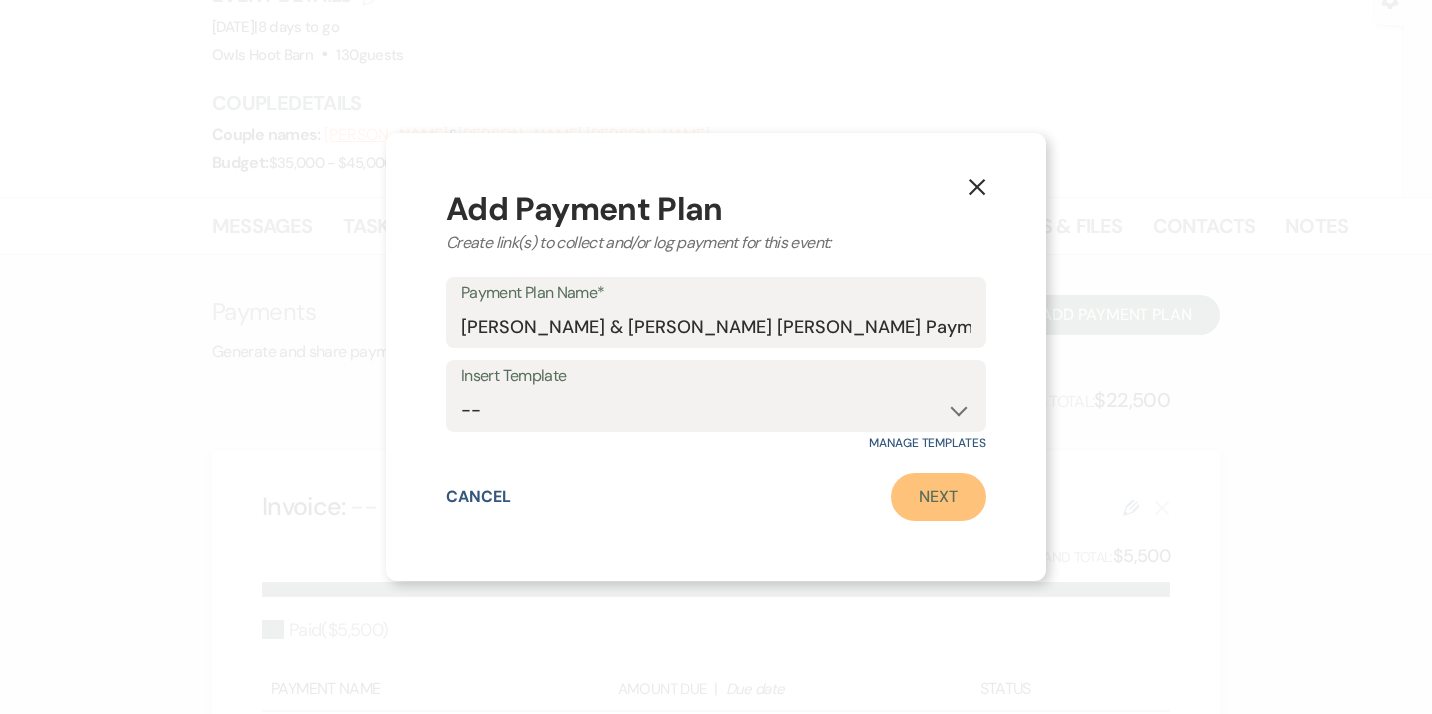 click on "Next" at bounding box center [938, 497] 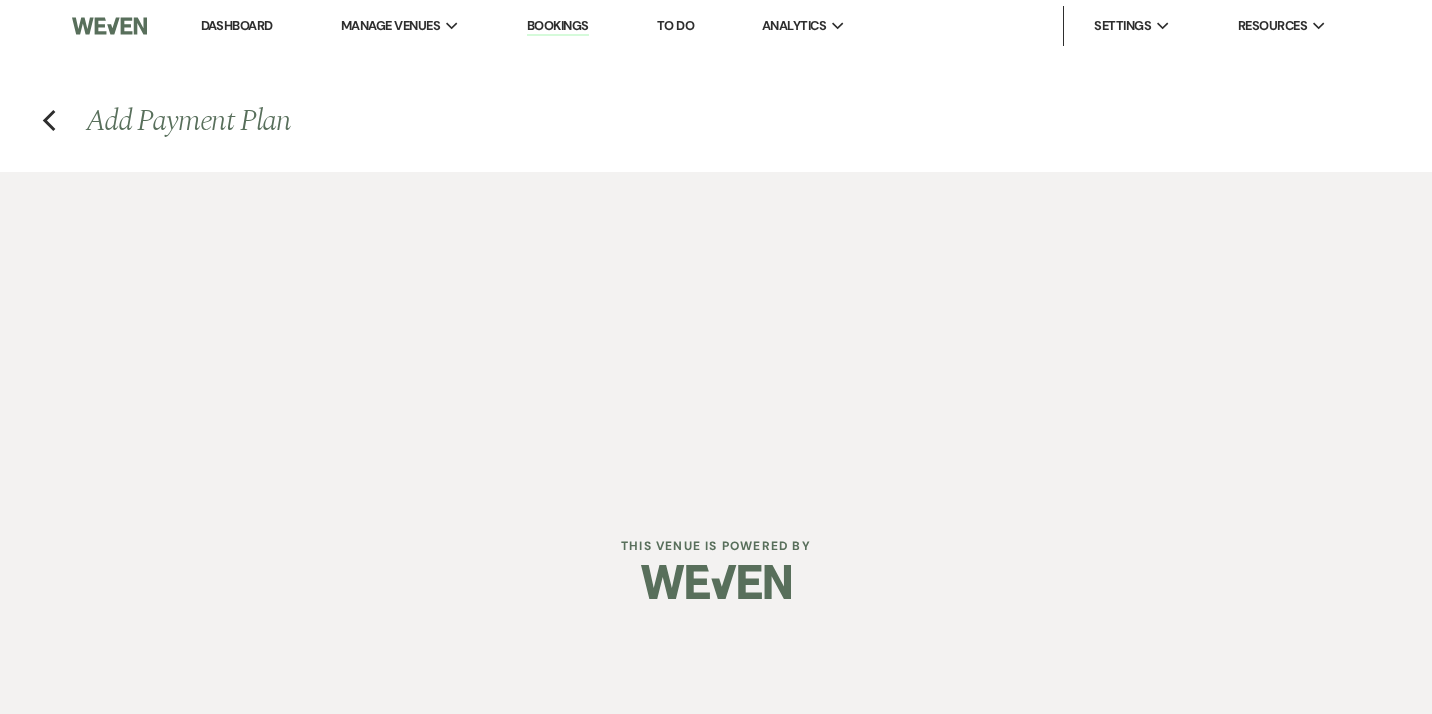 scroll, scrollTop: 0, scrollLeft: 0, axis: both 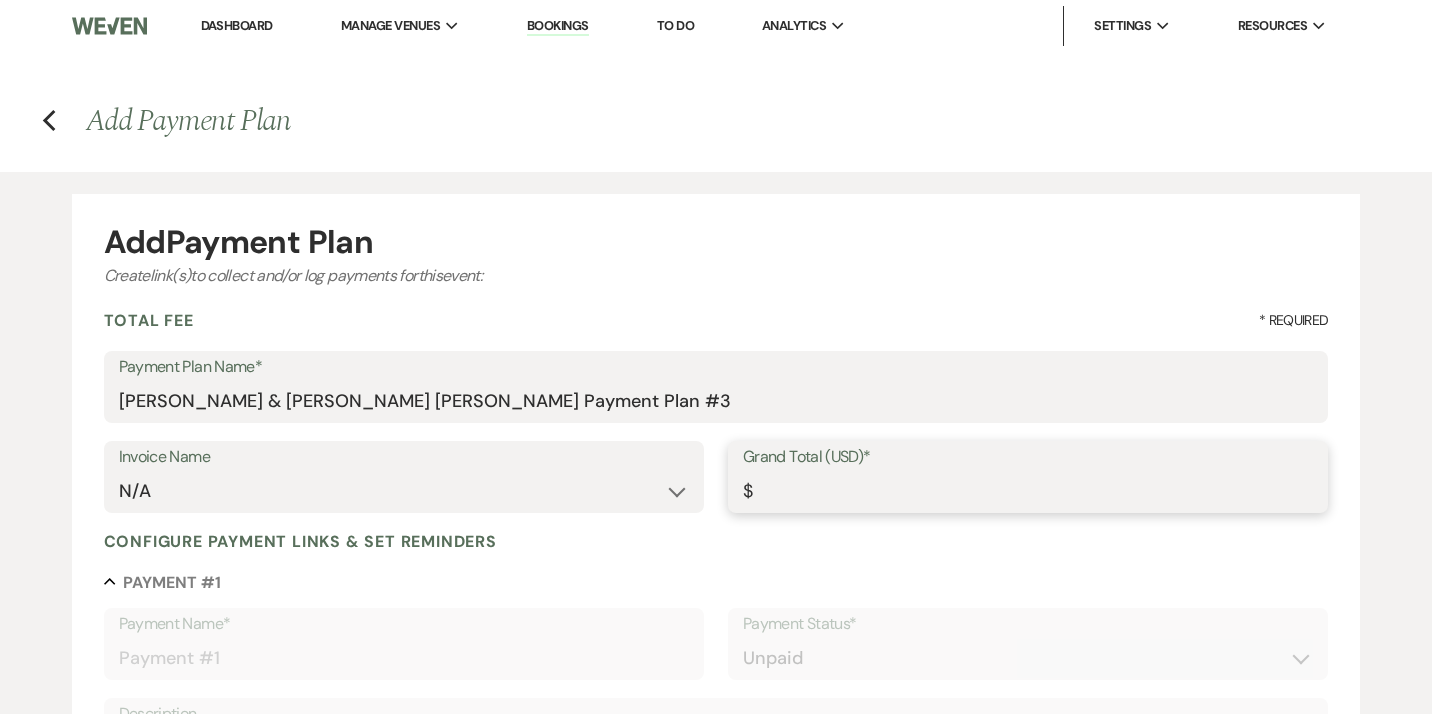 click on "Grand Total (USD)*" at bounding box center [1028, 491] 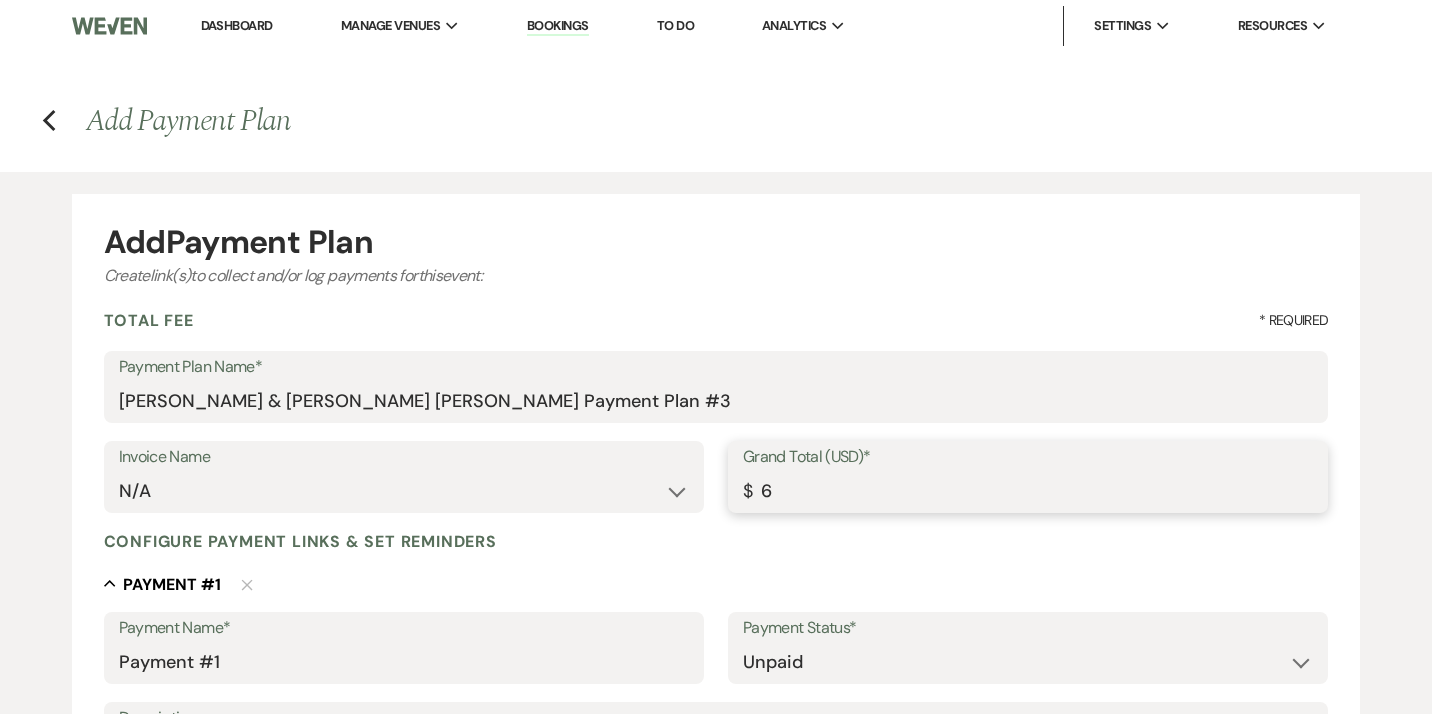 type on "61" 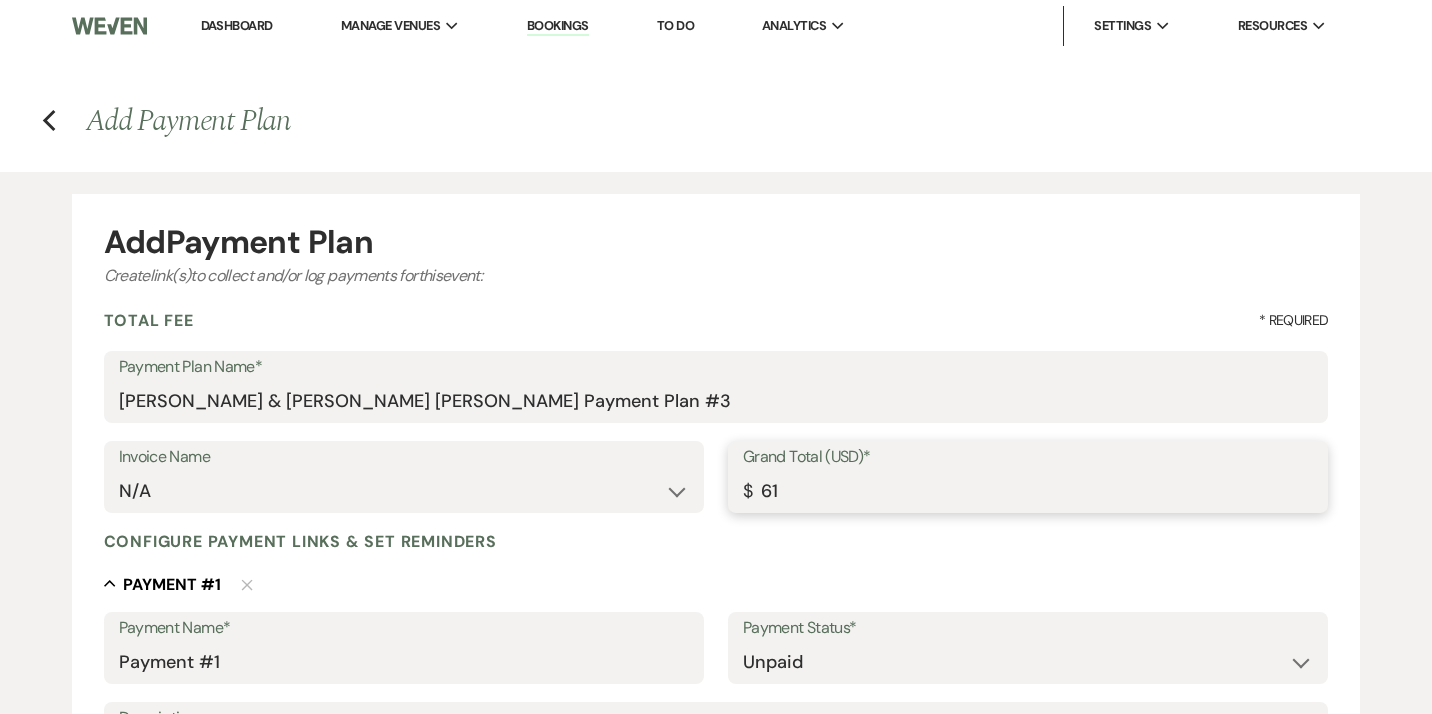 type on "611" 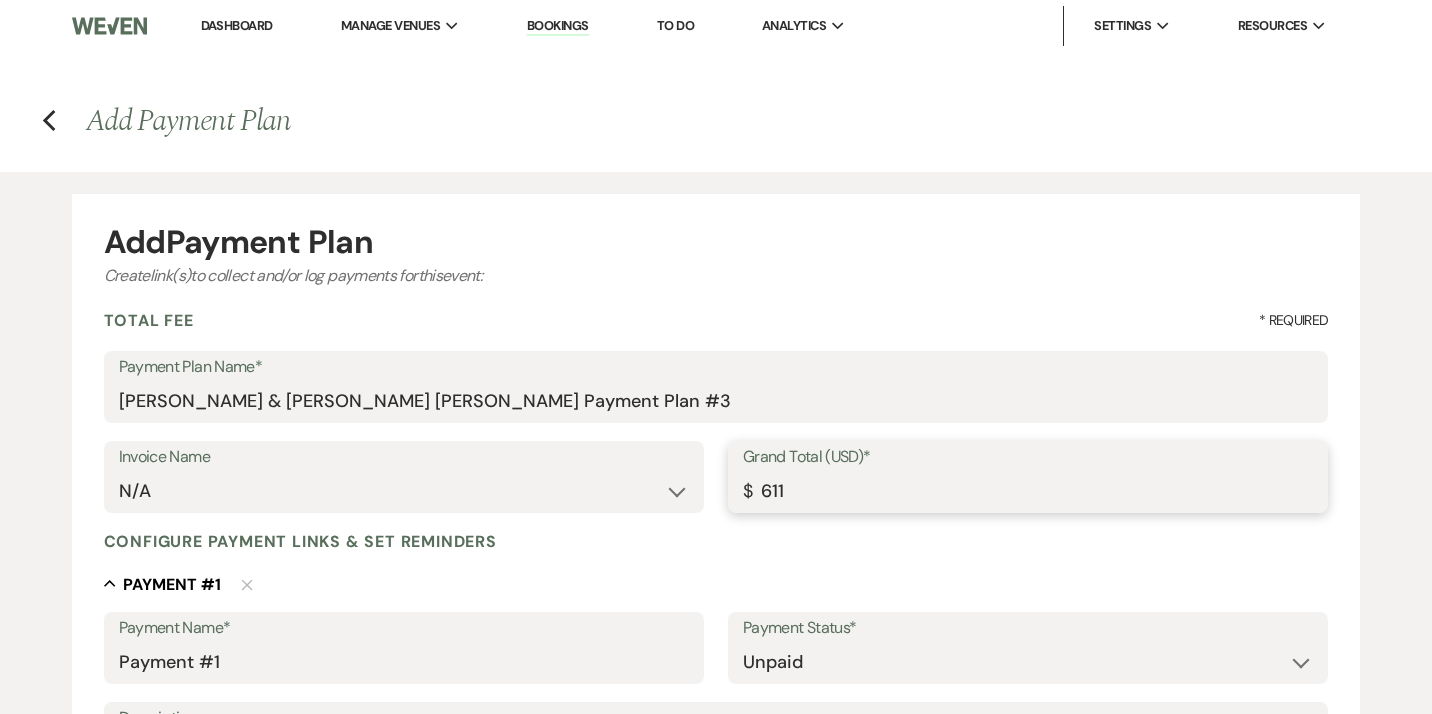 type on "6118" 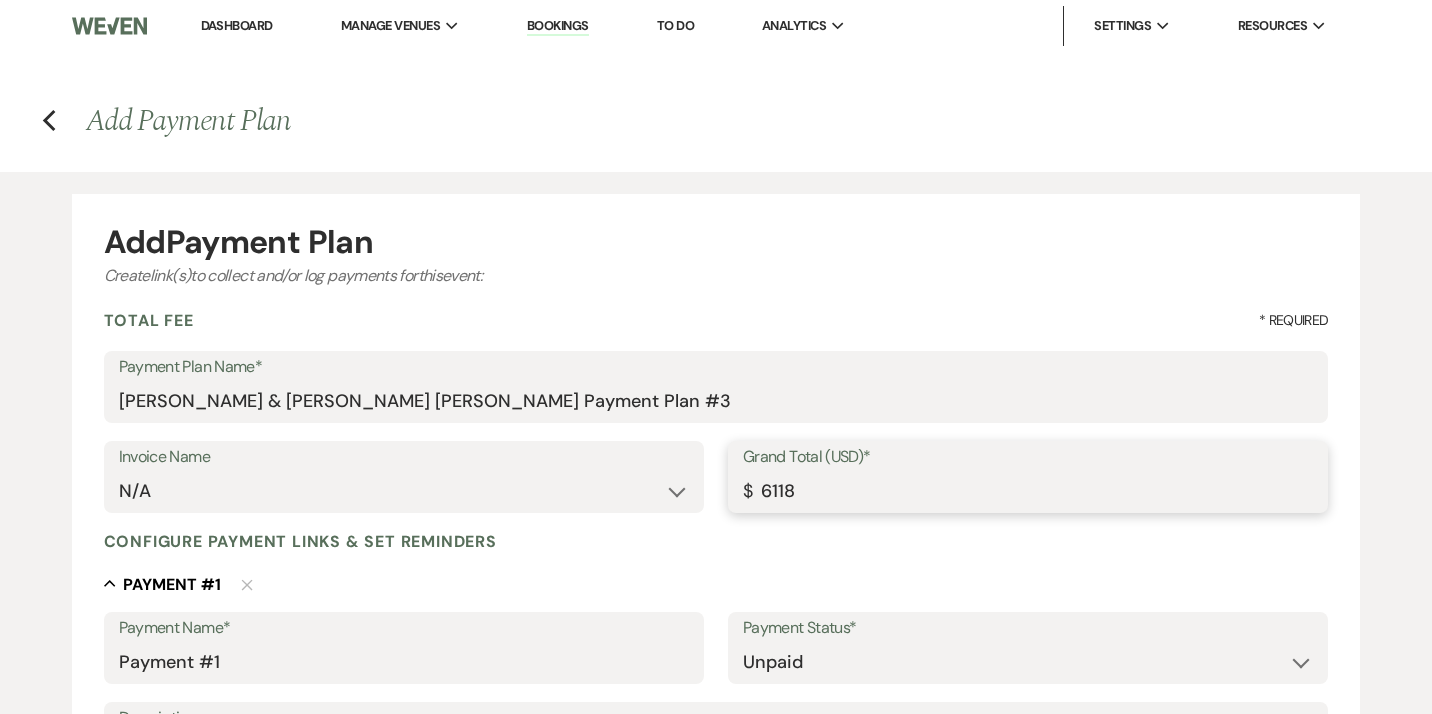 type on "6118.2" 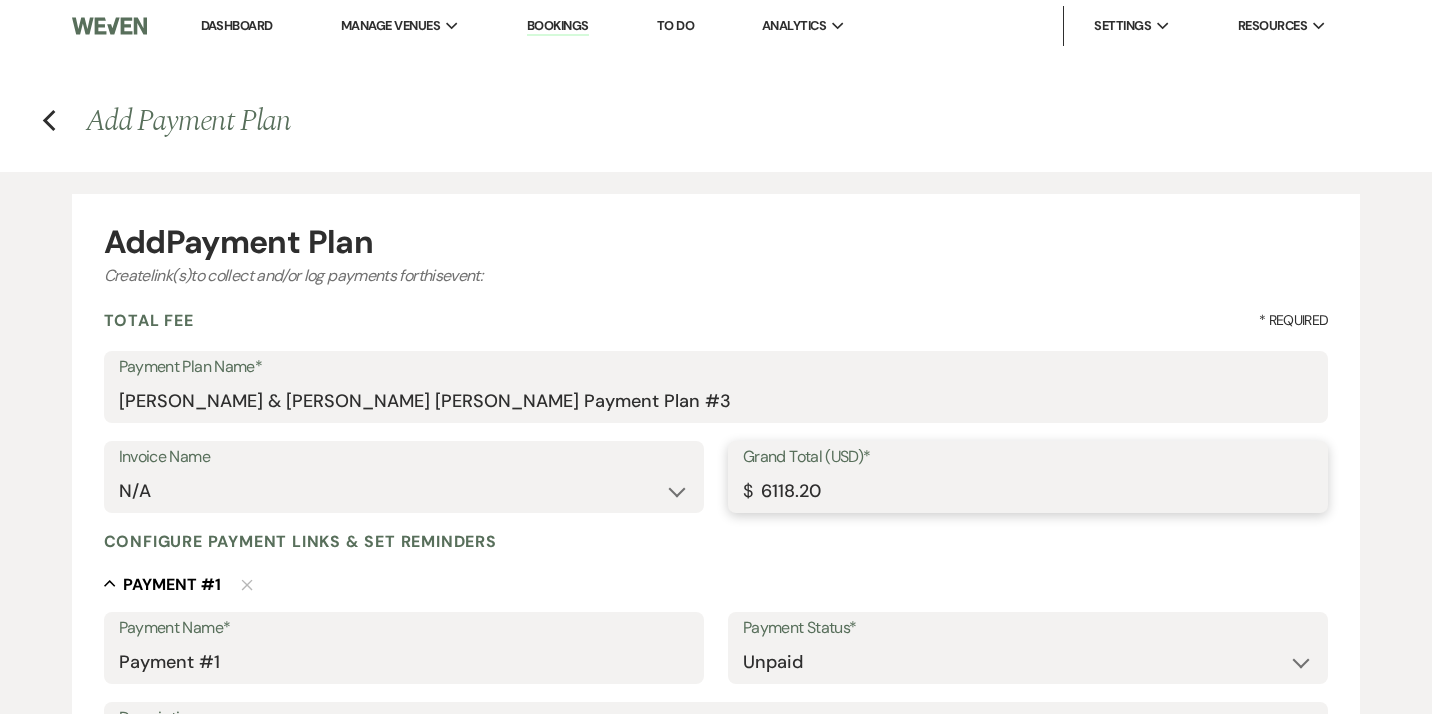 type on "6118.20" 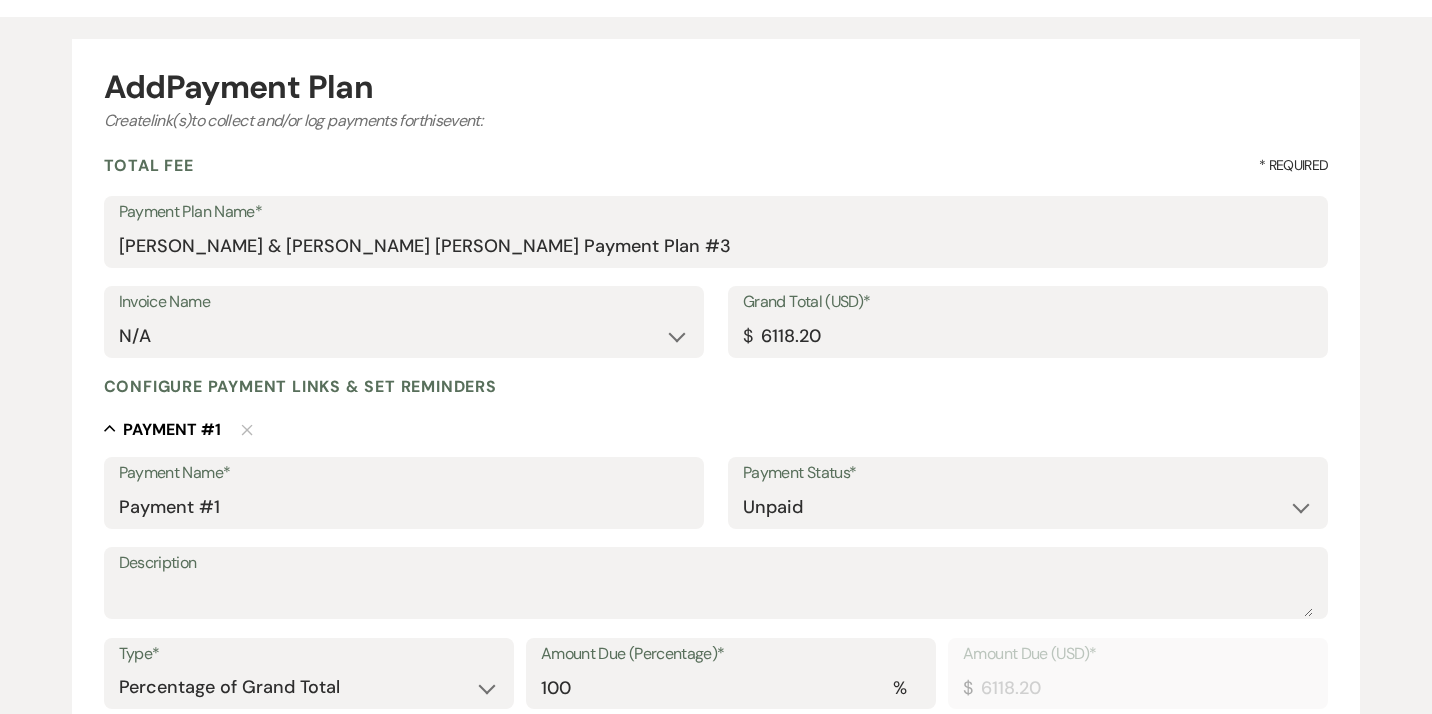 scroll, scrollTop: 161, scrollLeft: 0, axis: vertical 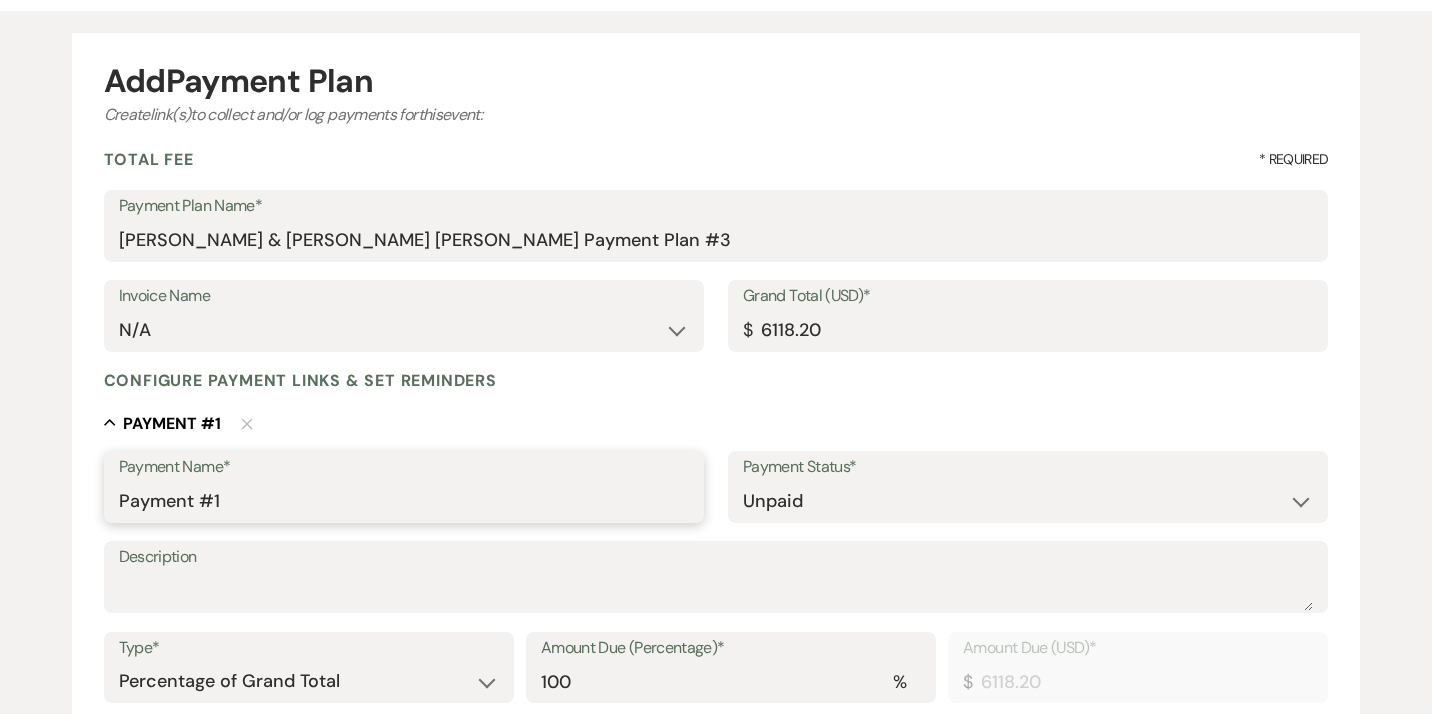 drag, startPoint x: 261, startPoint y: 497, endPoint x: 6, endPoint y: 505, distance: 255.12546 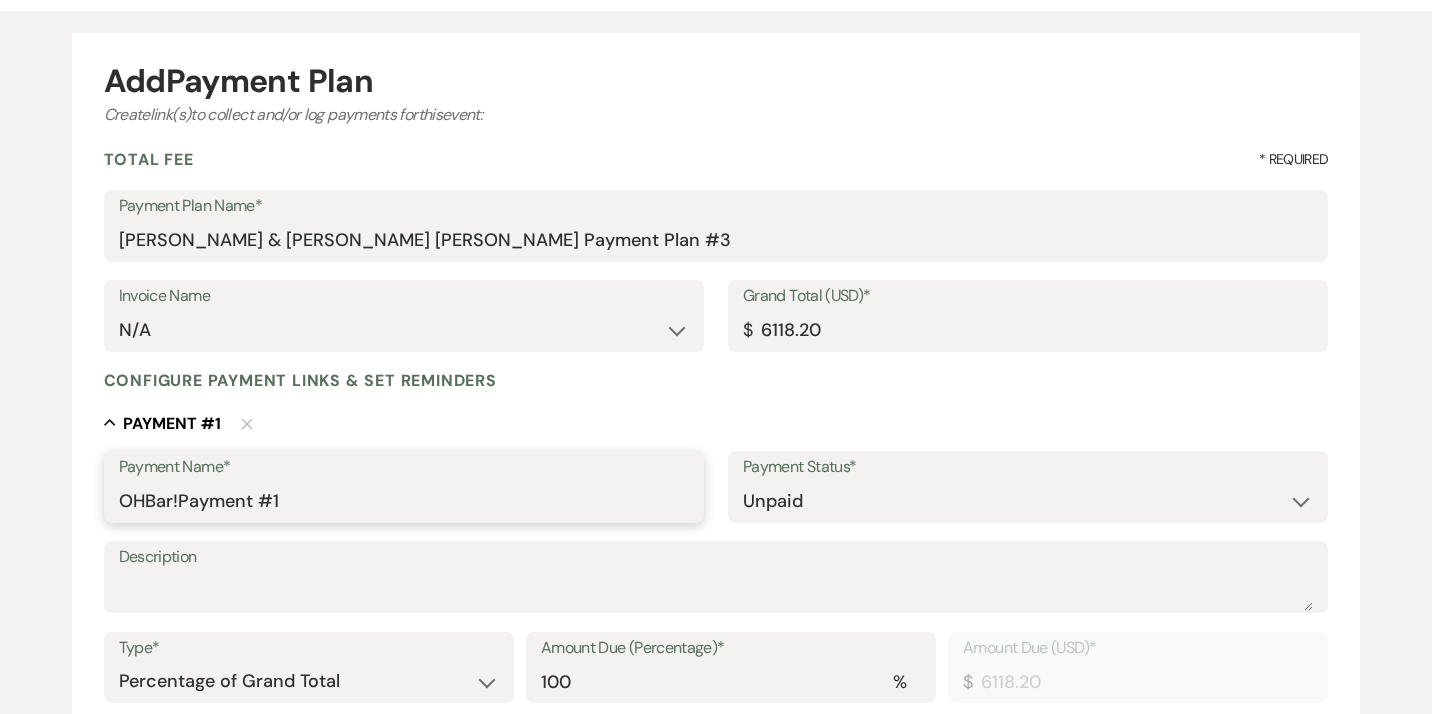 drag, startPoint x: 297, startPoint y: 498, endPoint x: 181, endPoint y: 494, distance: 116.06895 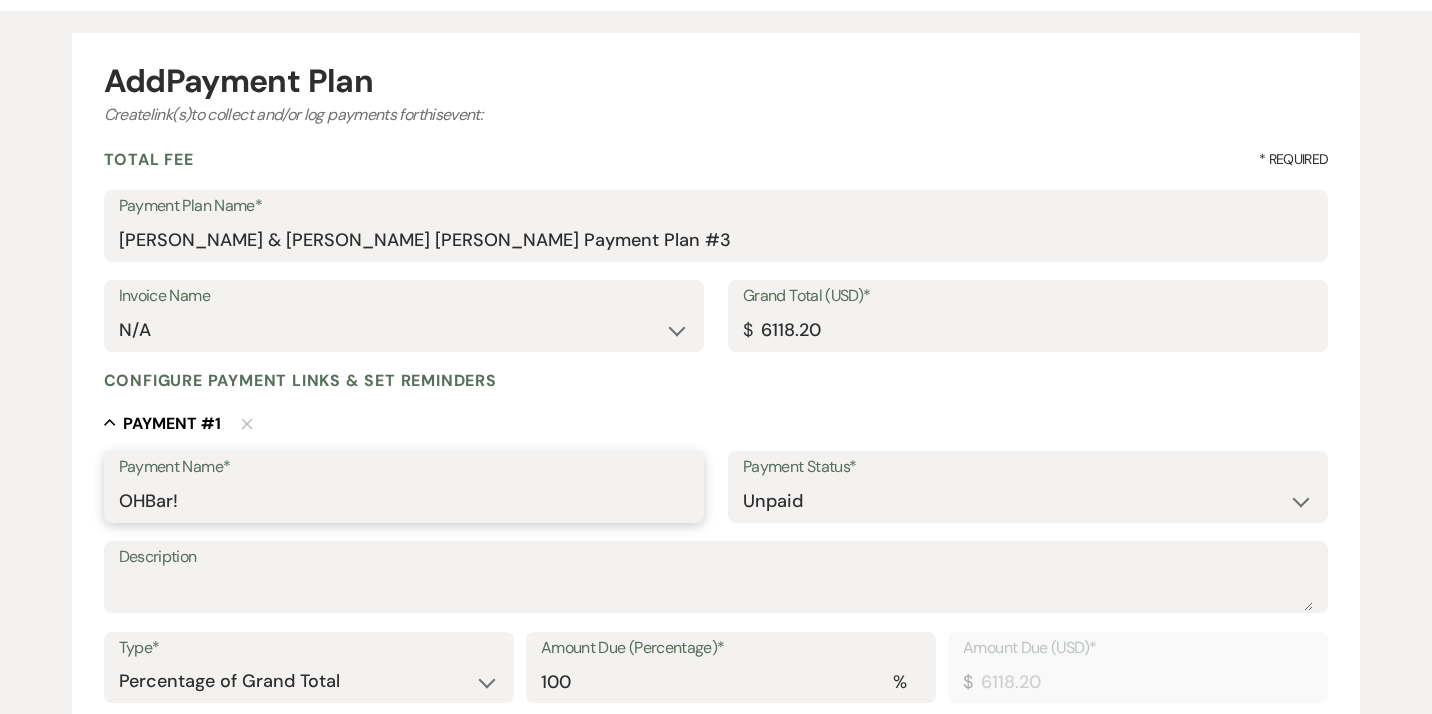 type on "OHBar!" 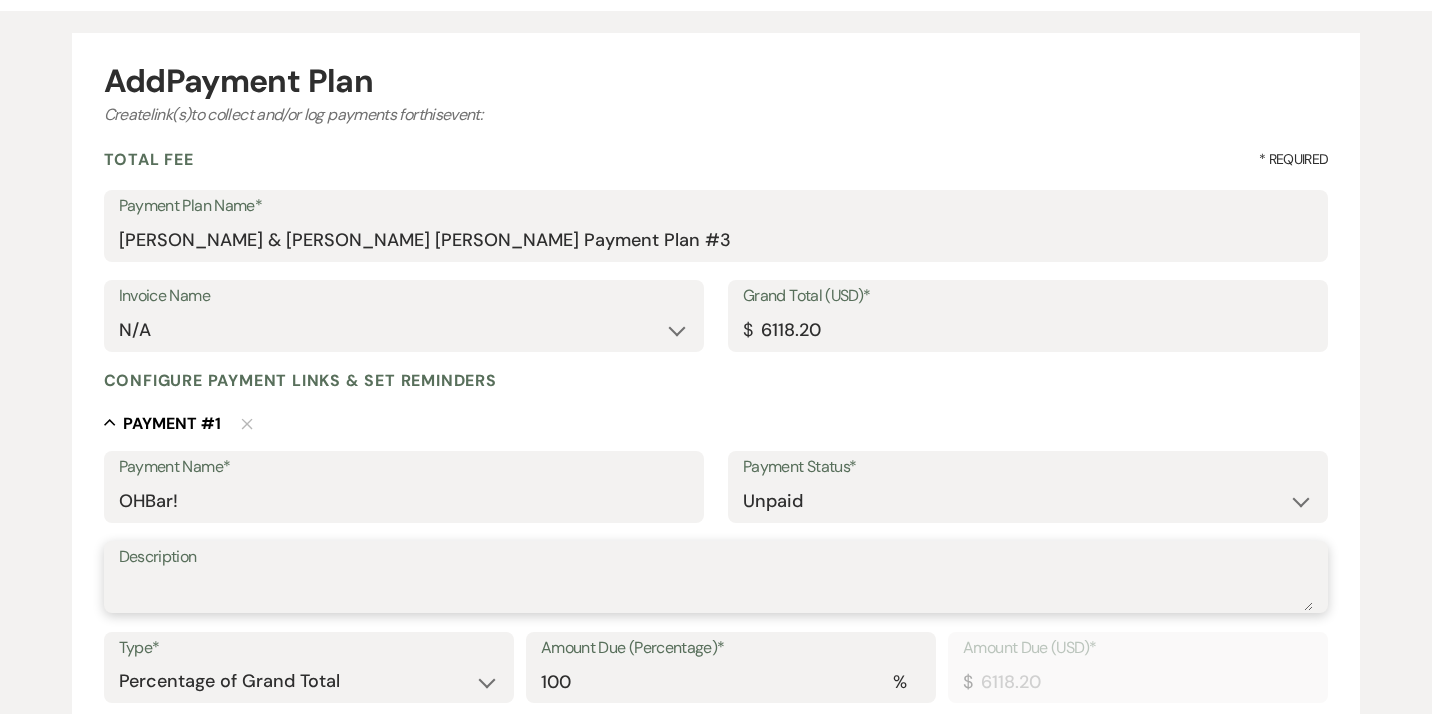 click on "Description" at bounding box center (716, 591) 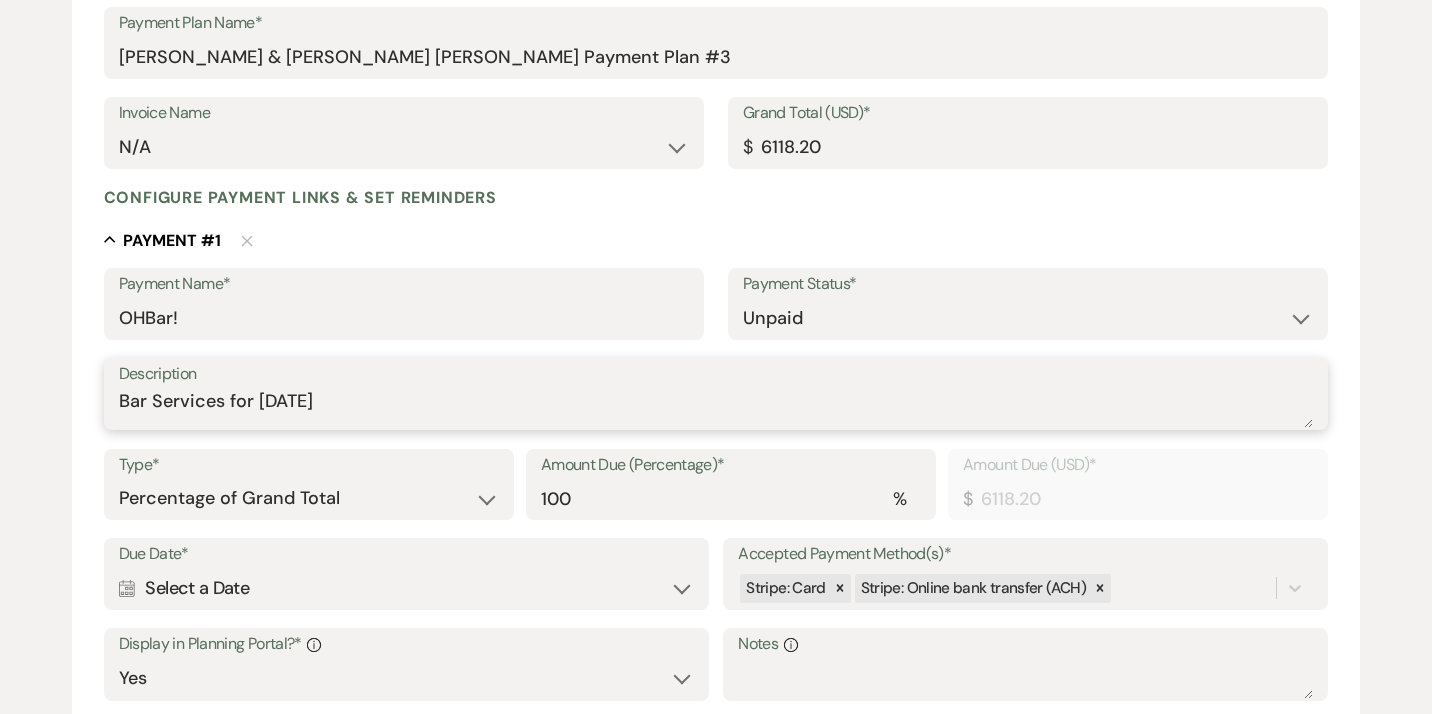 scroll, scrollTop: 347, scrollLeft: 0, axis: vertical 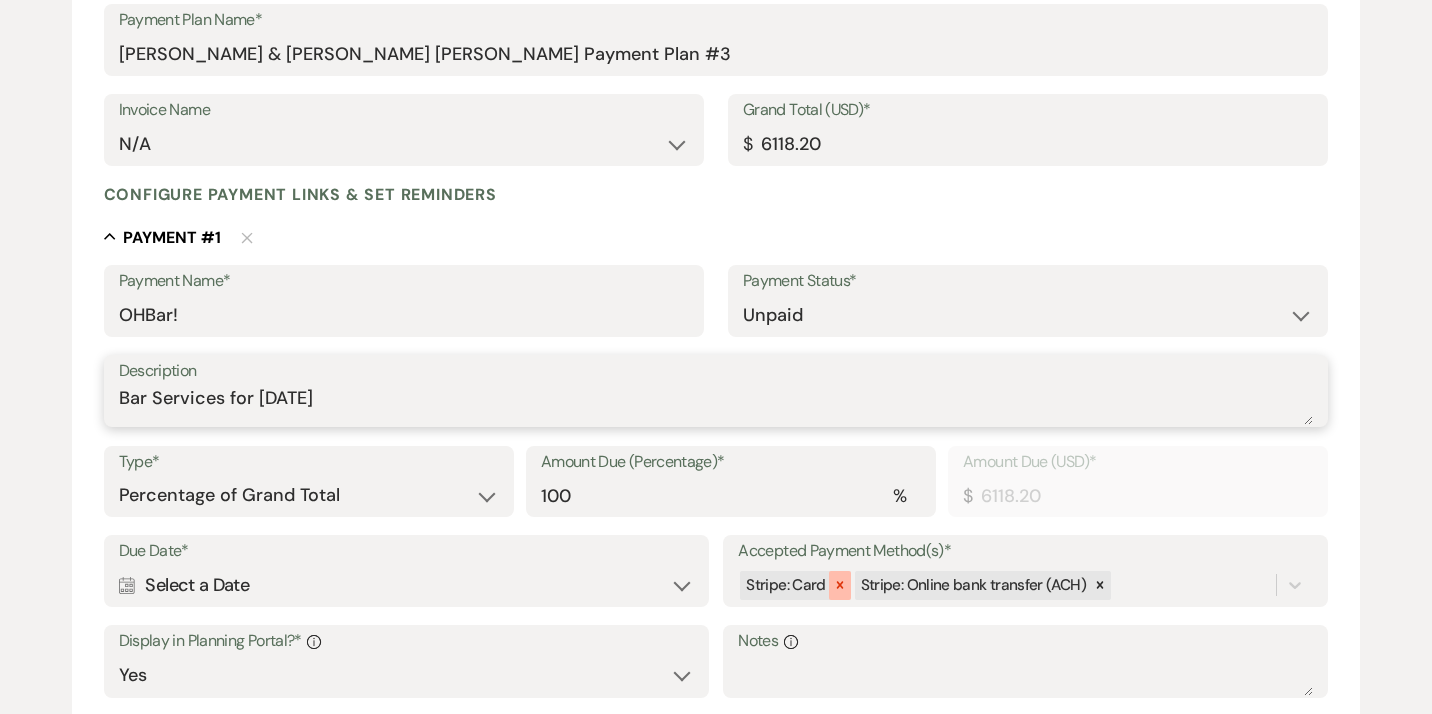 click 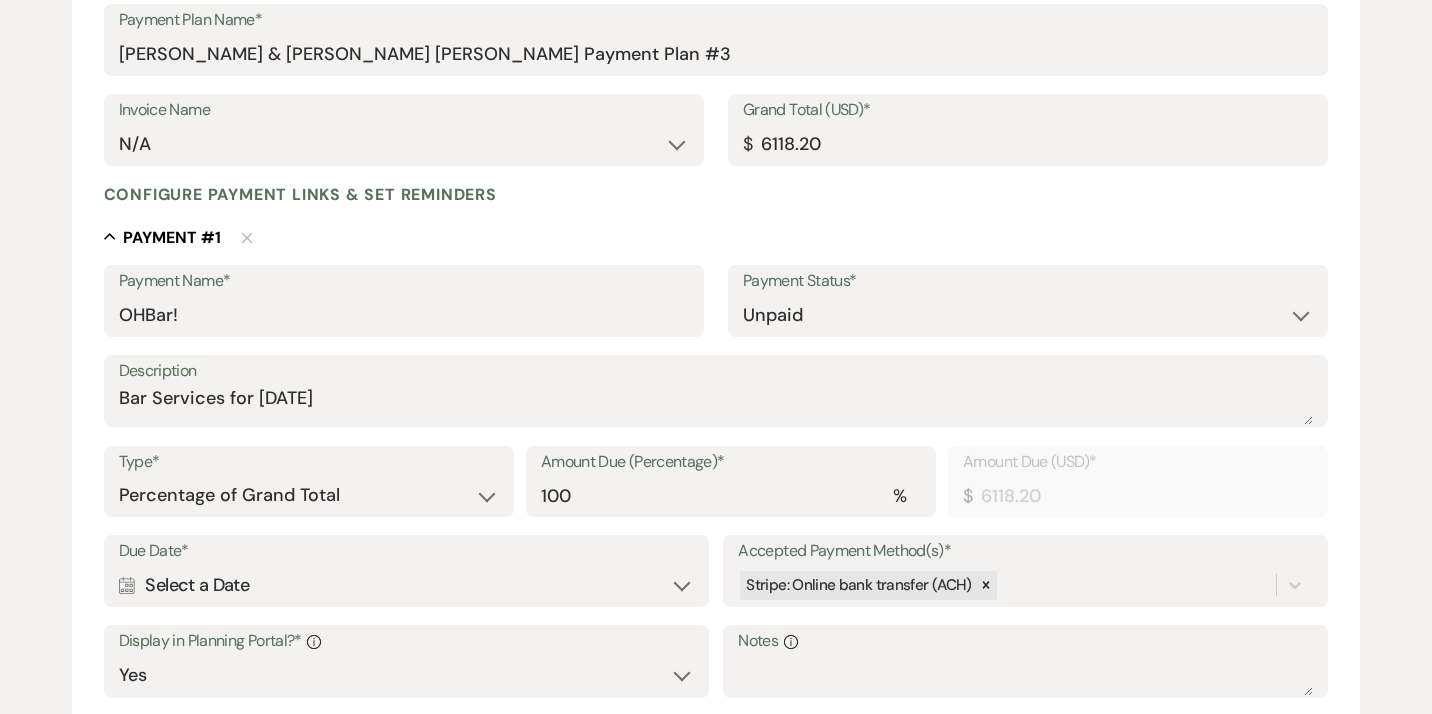 click on "Calendar Select a Date Expand" at bounding box center (406, 585) 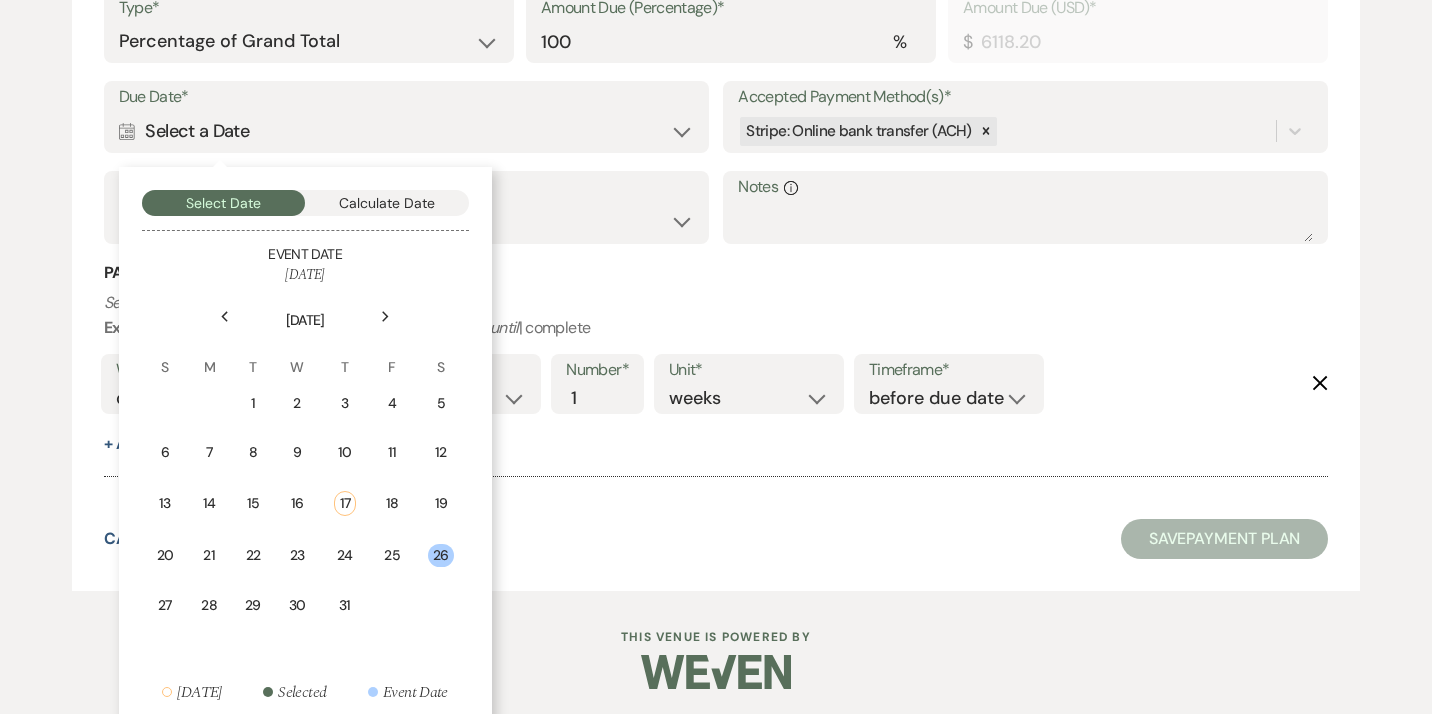 scroll, scrollTop: 803, scrollLeft: 0, axis: vertical 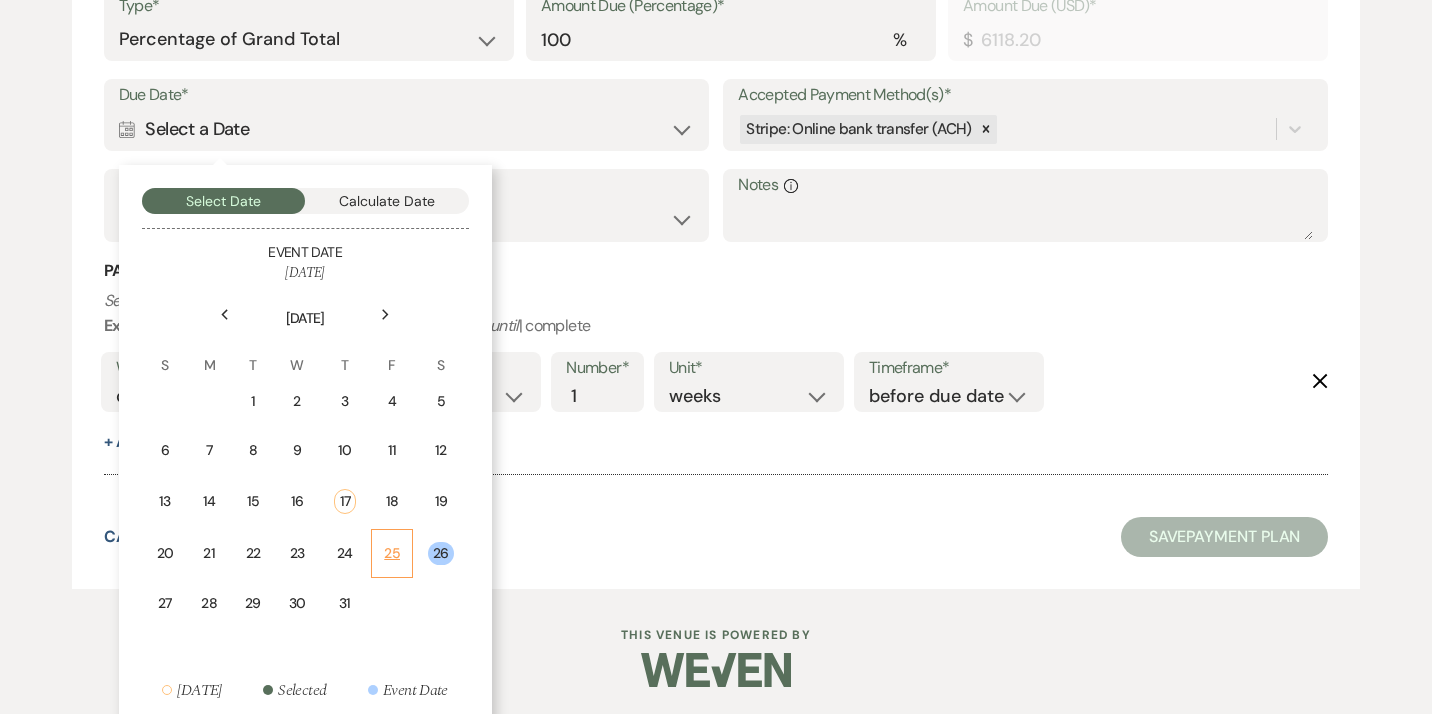 click on "25" at bounding box center (392, 553) 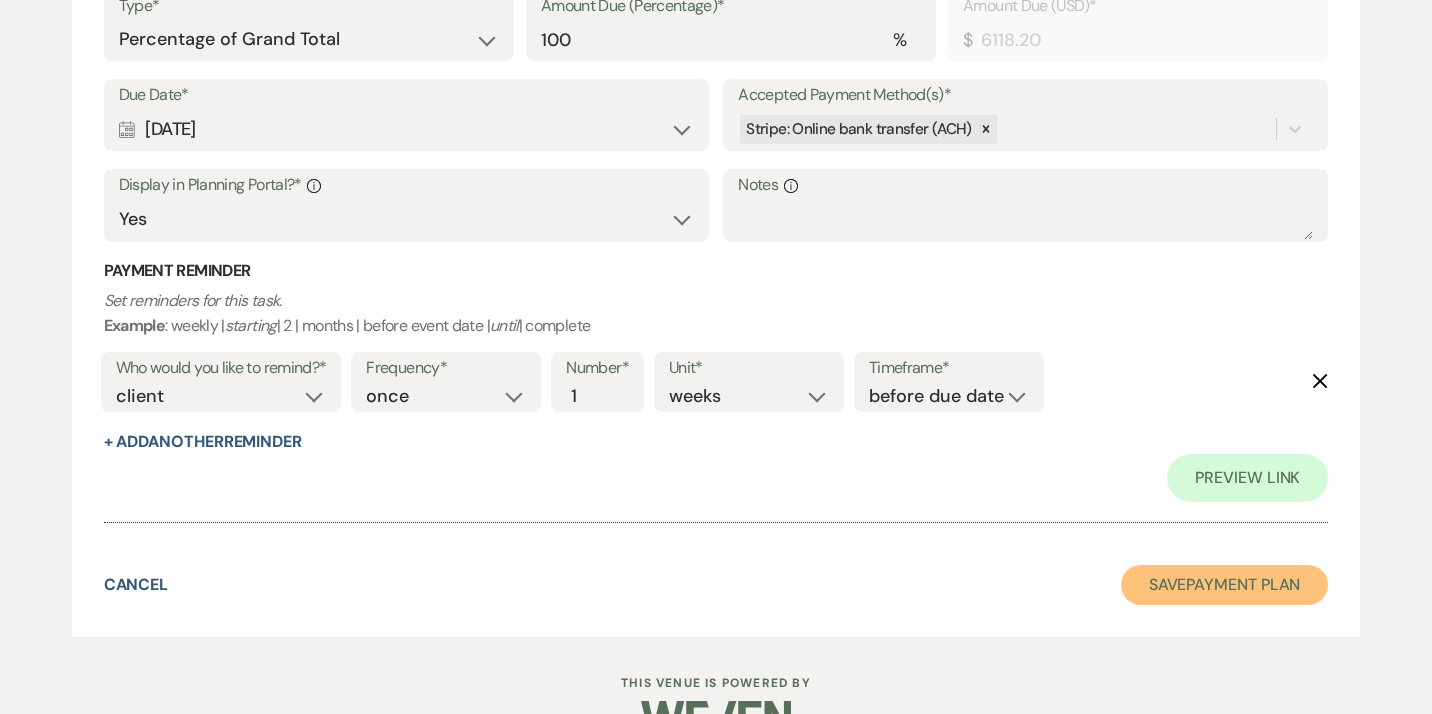 click on "Save  Payment Plan" at bounding box center [1225, 585] 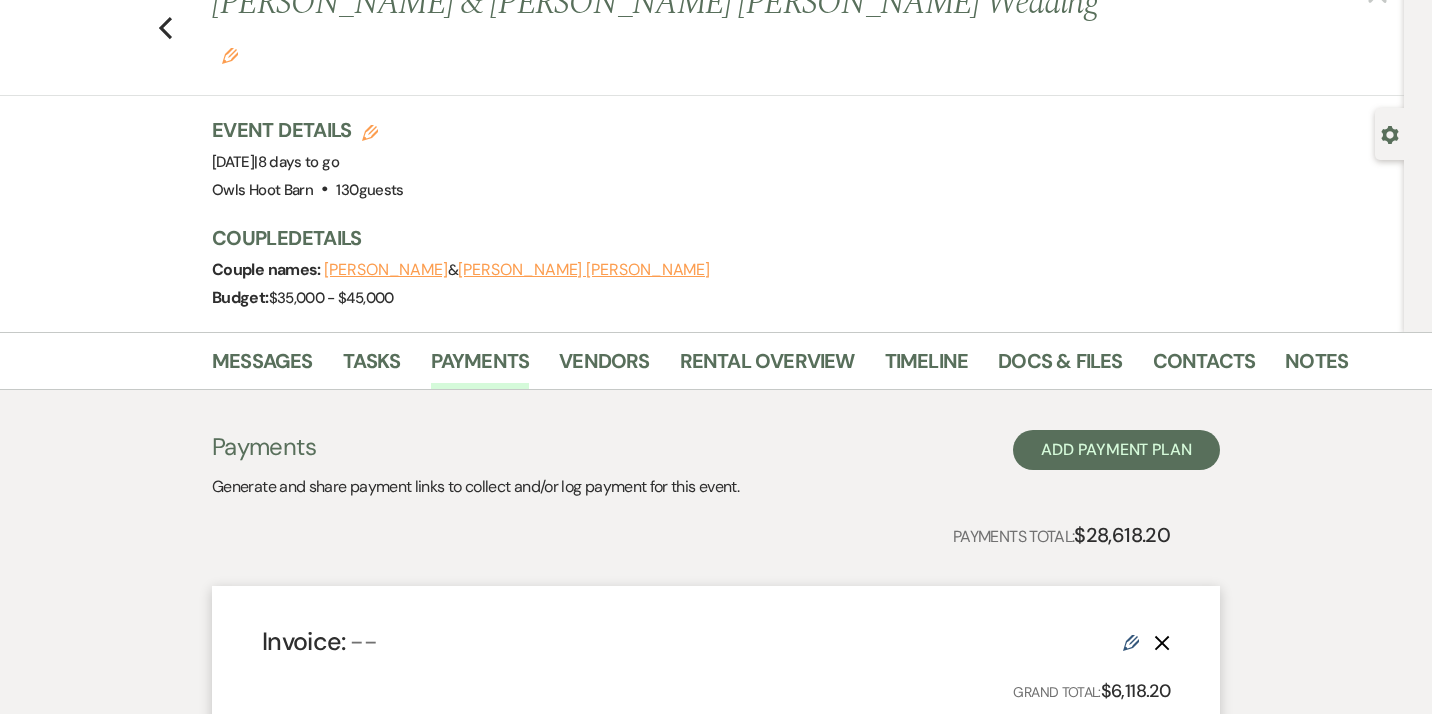 scroll, scrollTop: 0, scrollLeft: 0, axis: both 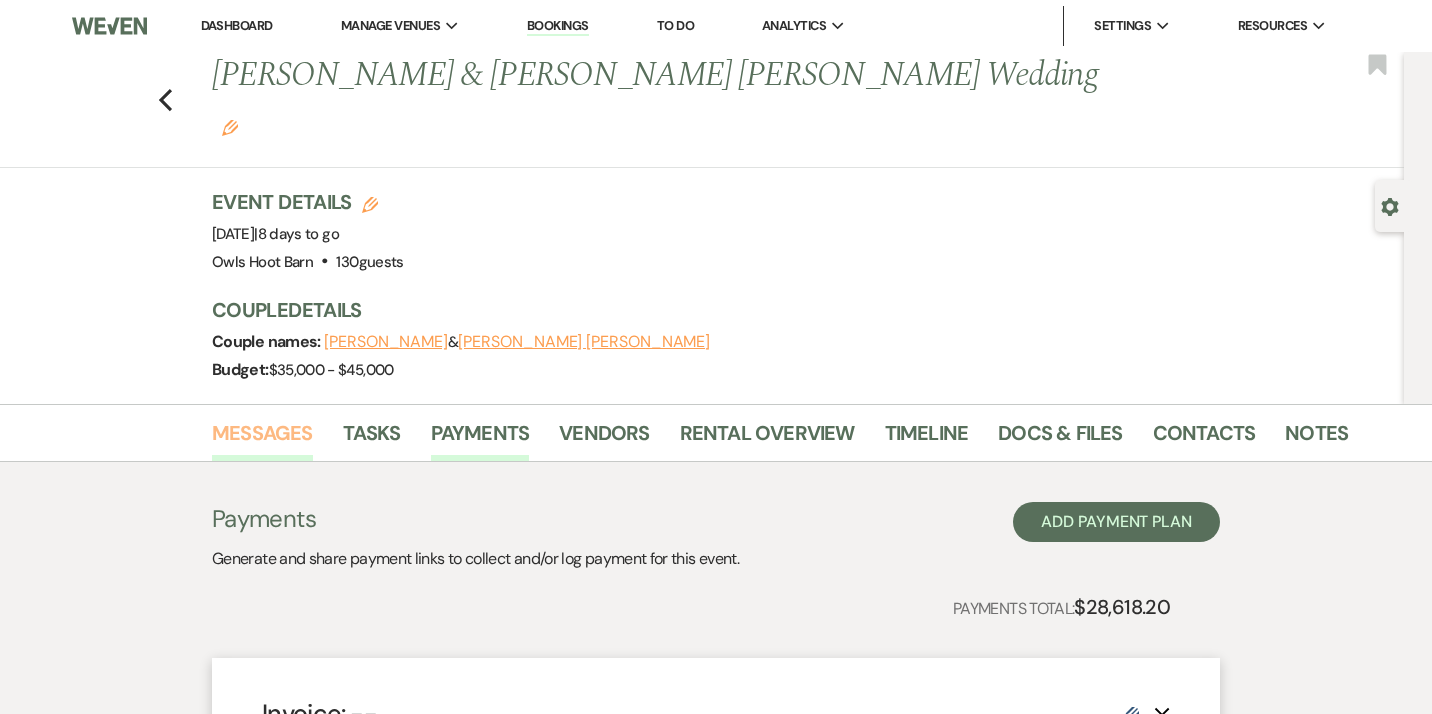 click on "Messages" at bounding box center [262, 439] 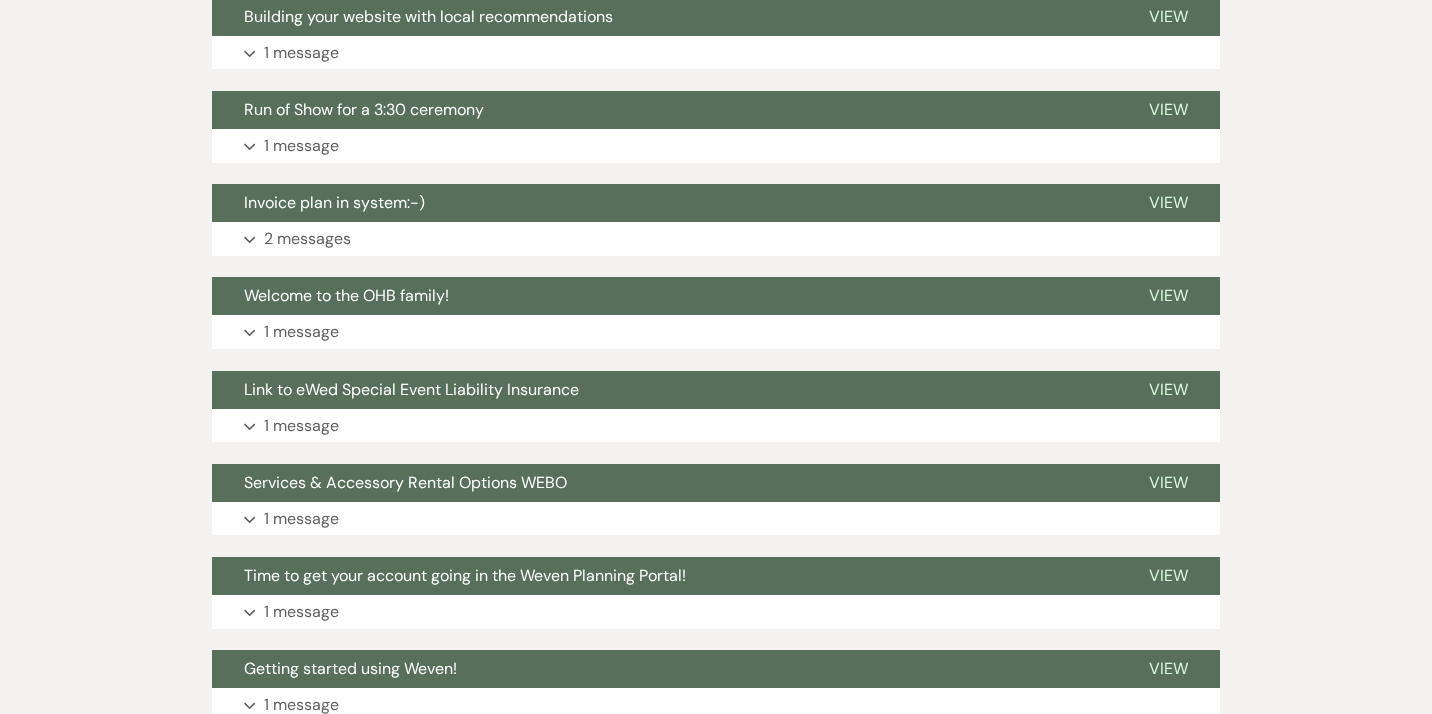 scroll, scrollTop: 1675, scrollLeft: 0, axis: vertical 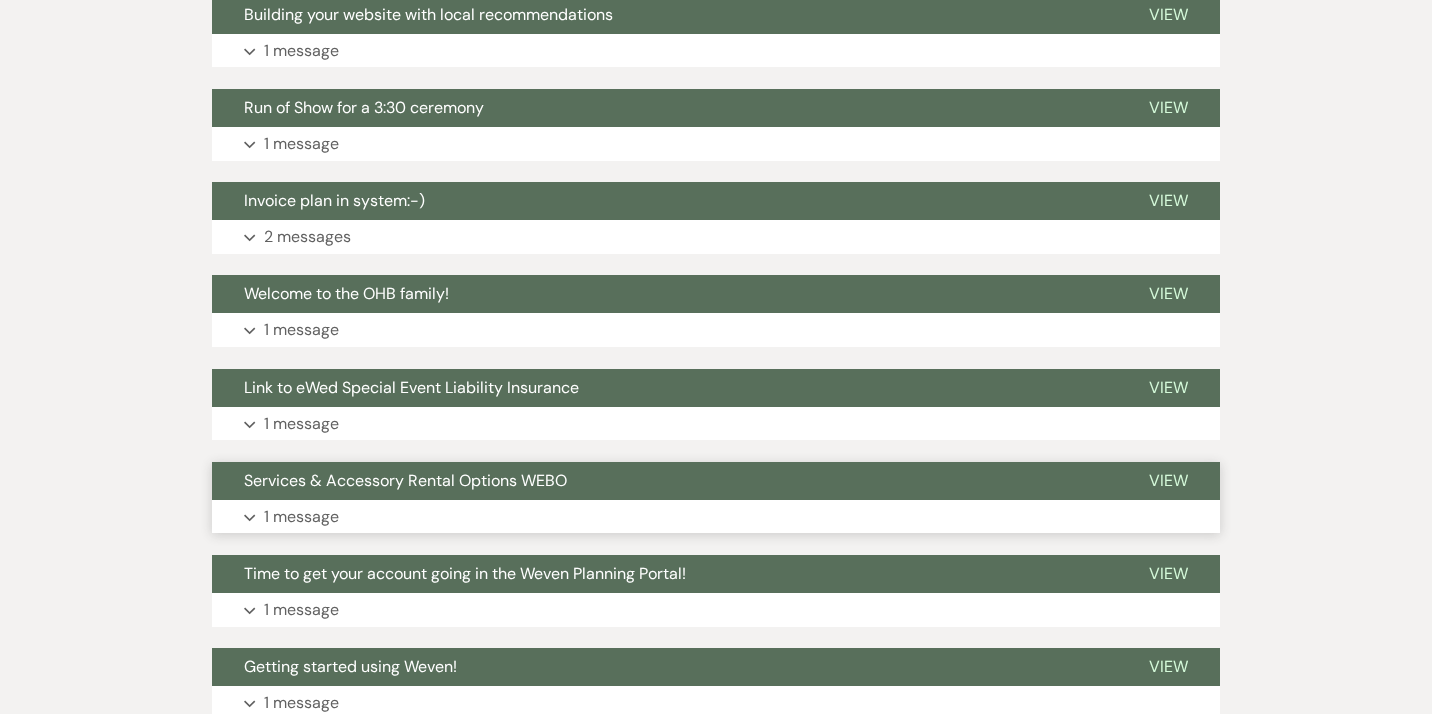 click on "1 message" at bounding box center (301, 517) 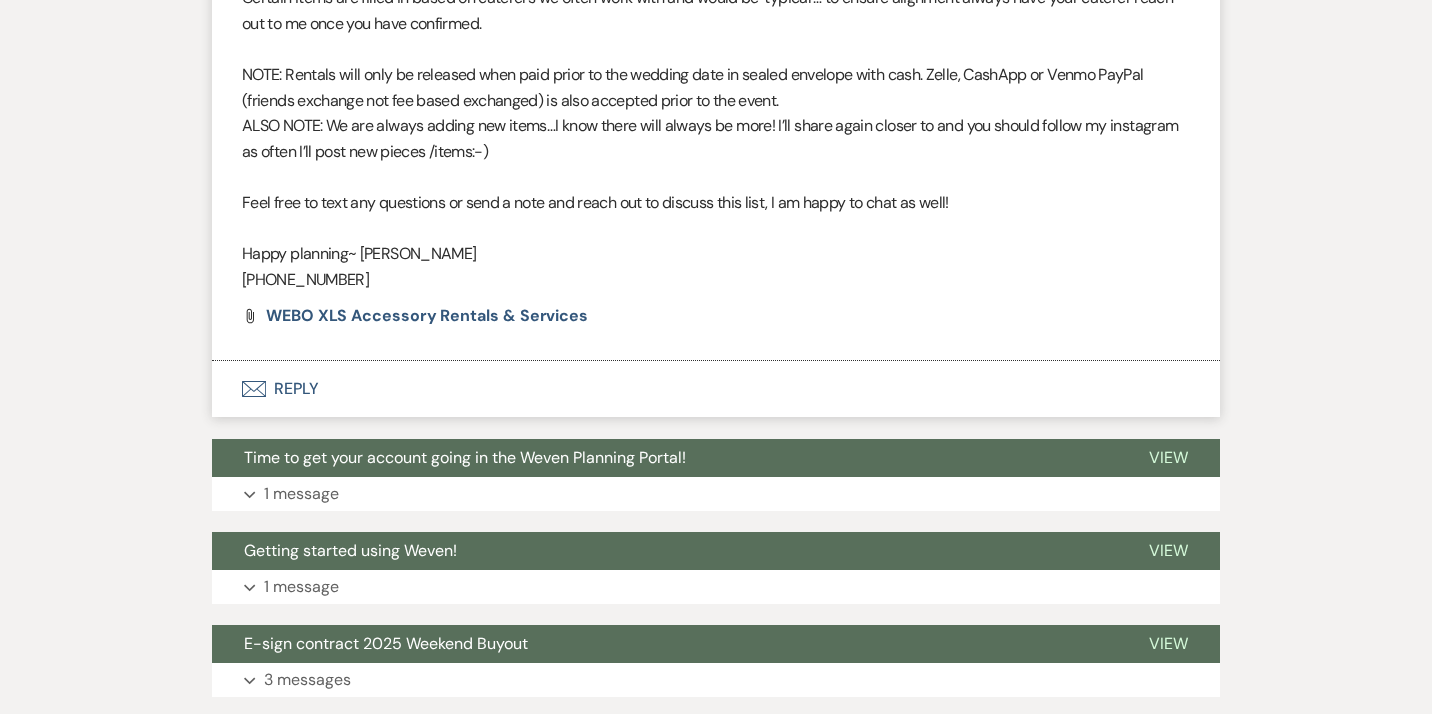 scroll, scrollTop: 2662, scrollLeft: 0, axis: vertical 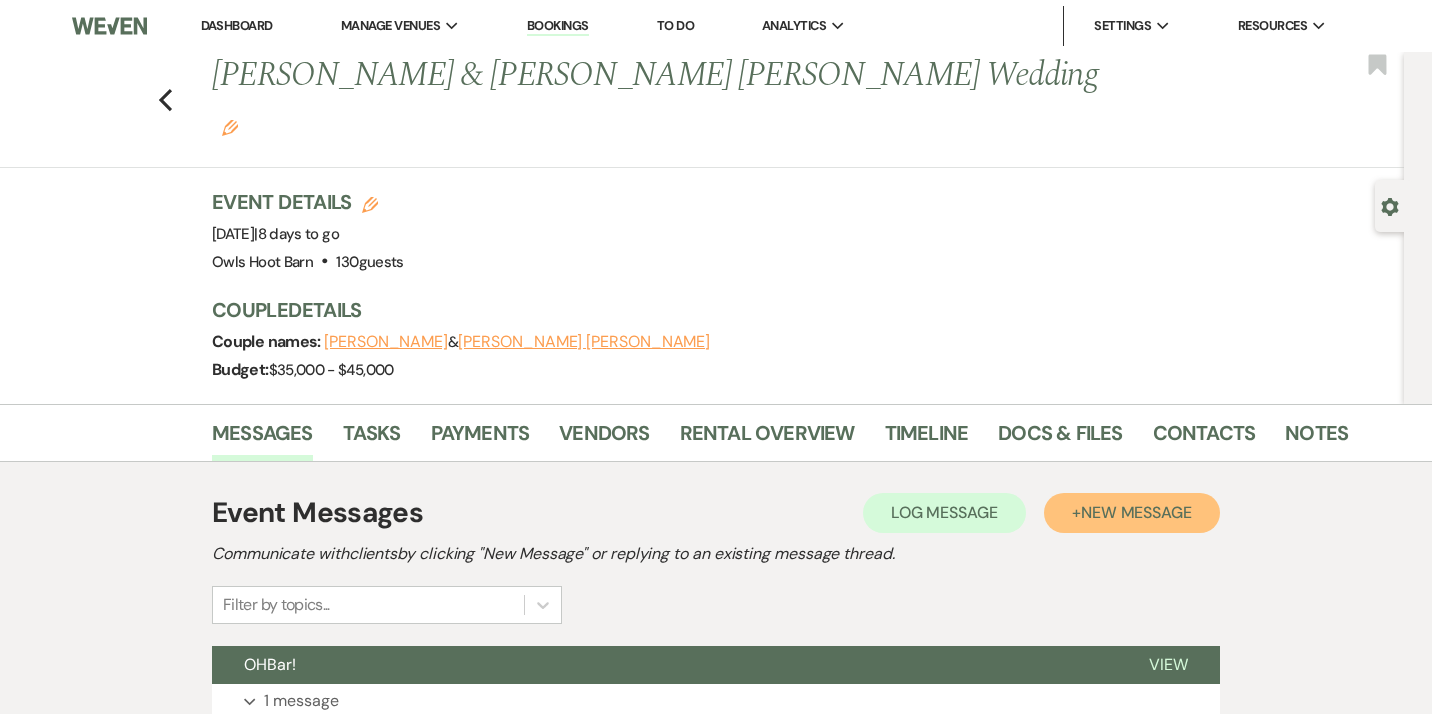 click on "New Message" at bounding box center (1136, 512) 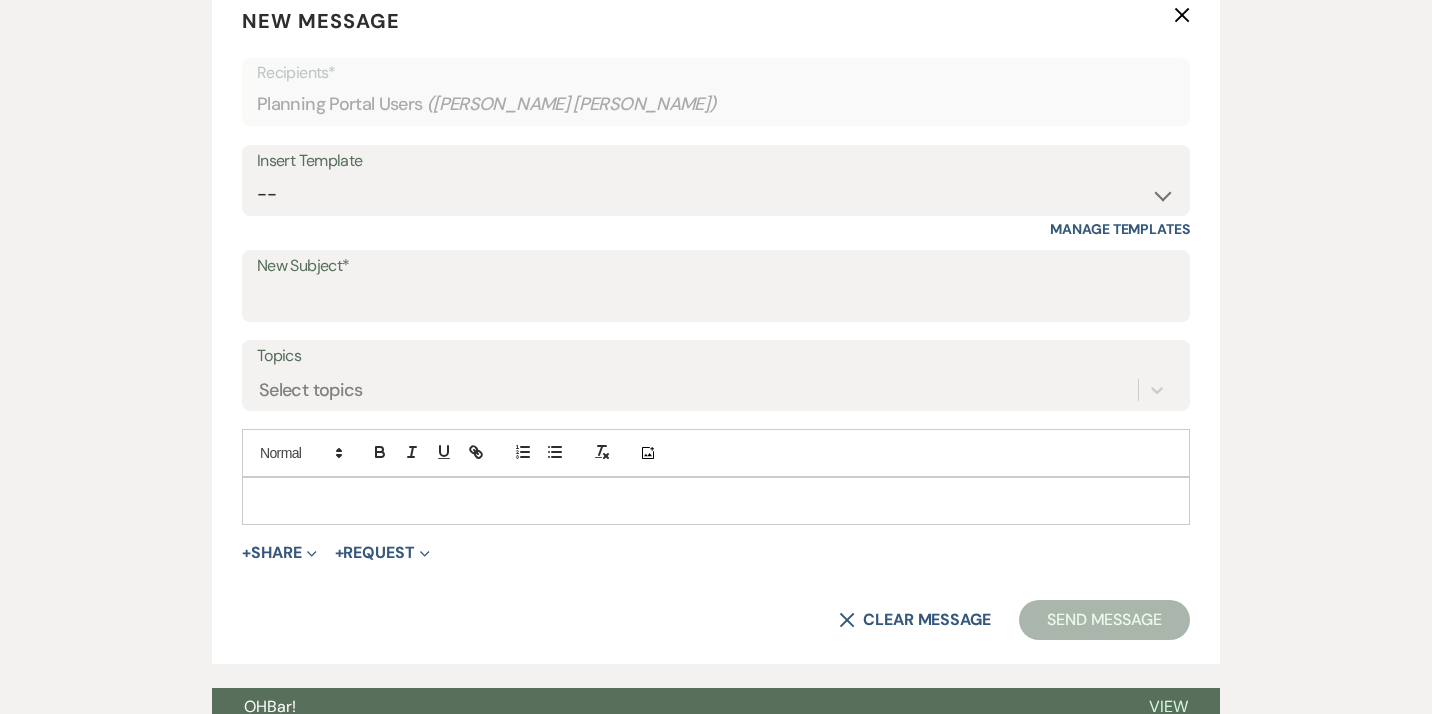 scroll, scrollTop: 704, scrollLeft: 0, axis: vertical 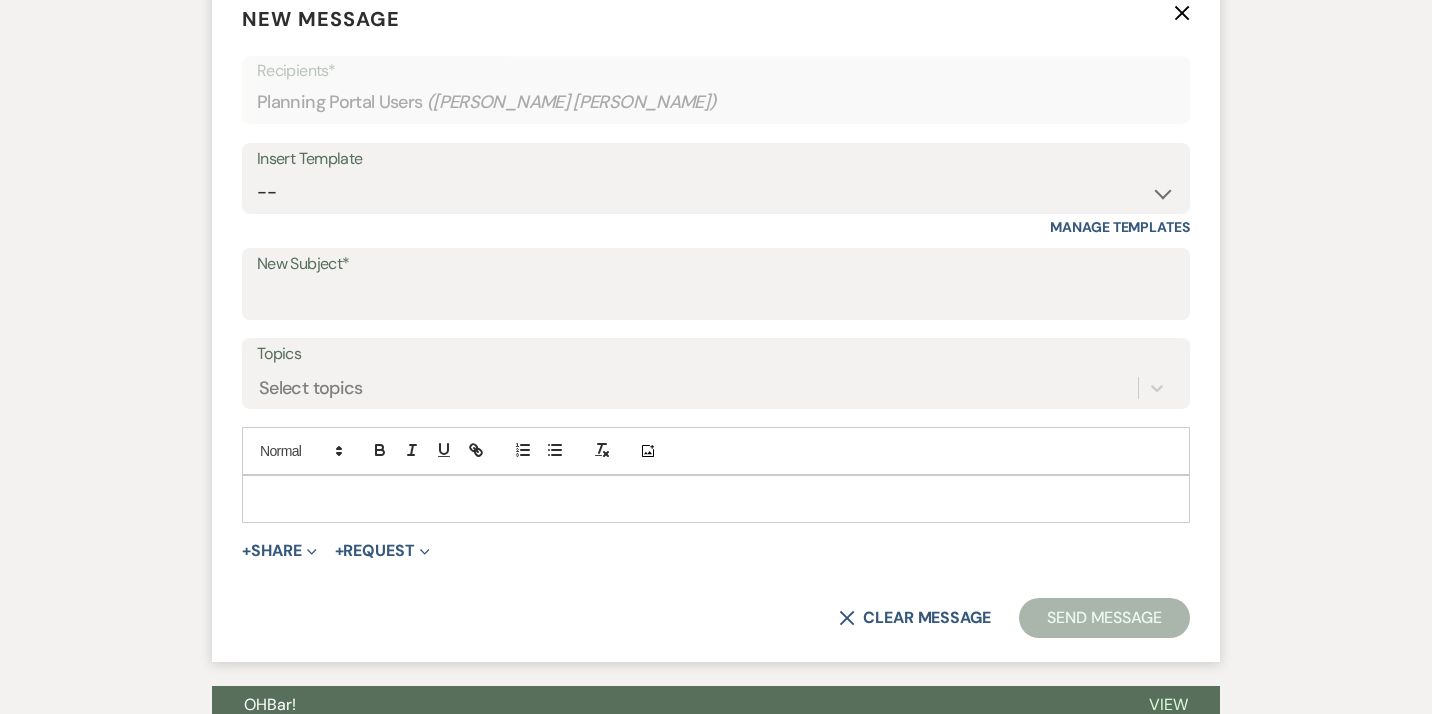 click at bounding box center (716, 499) 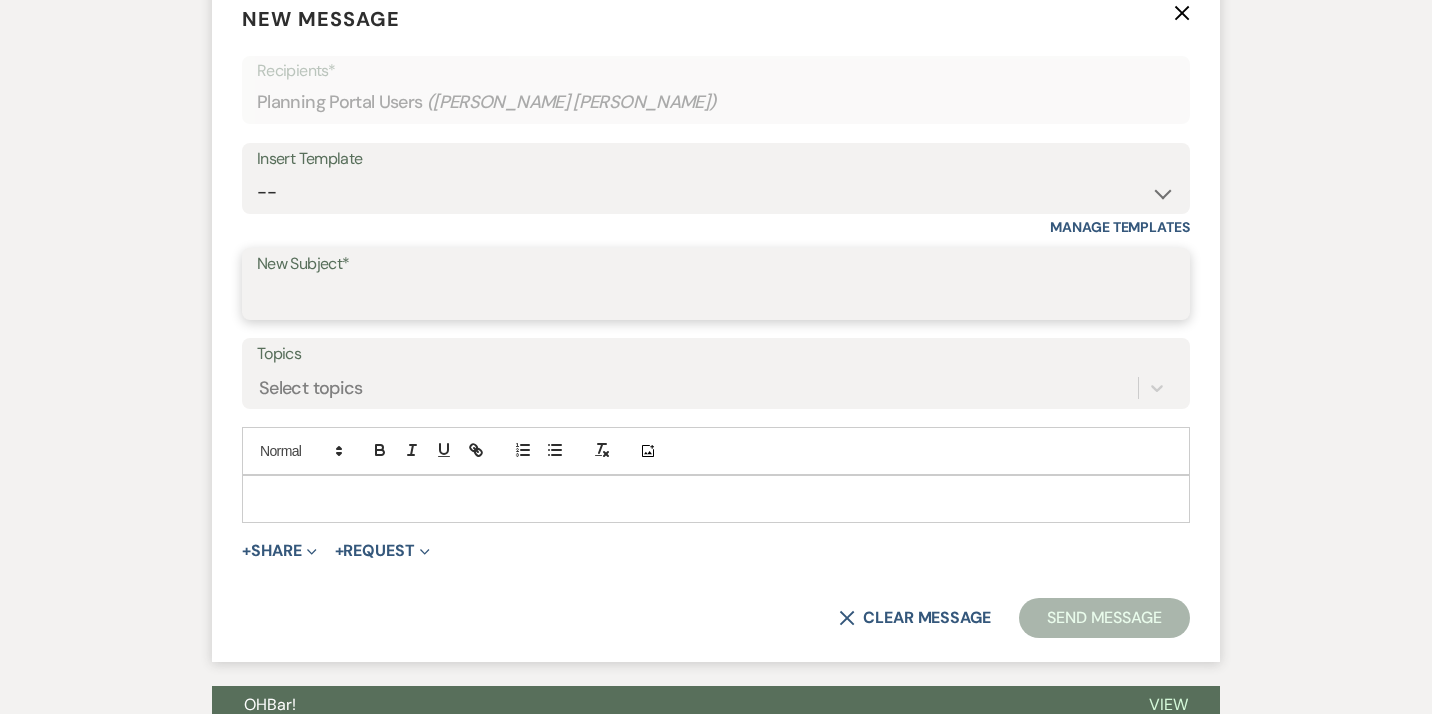 click on "New Subject*" at bounding box center [716, 298] 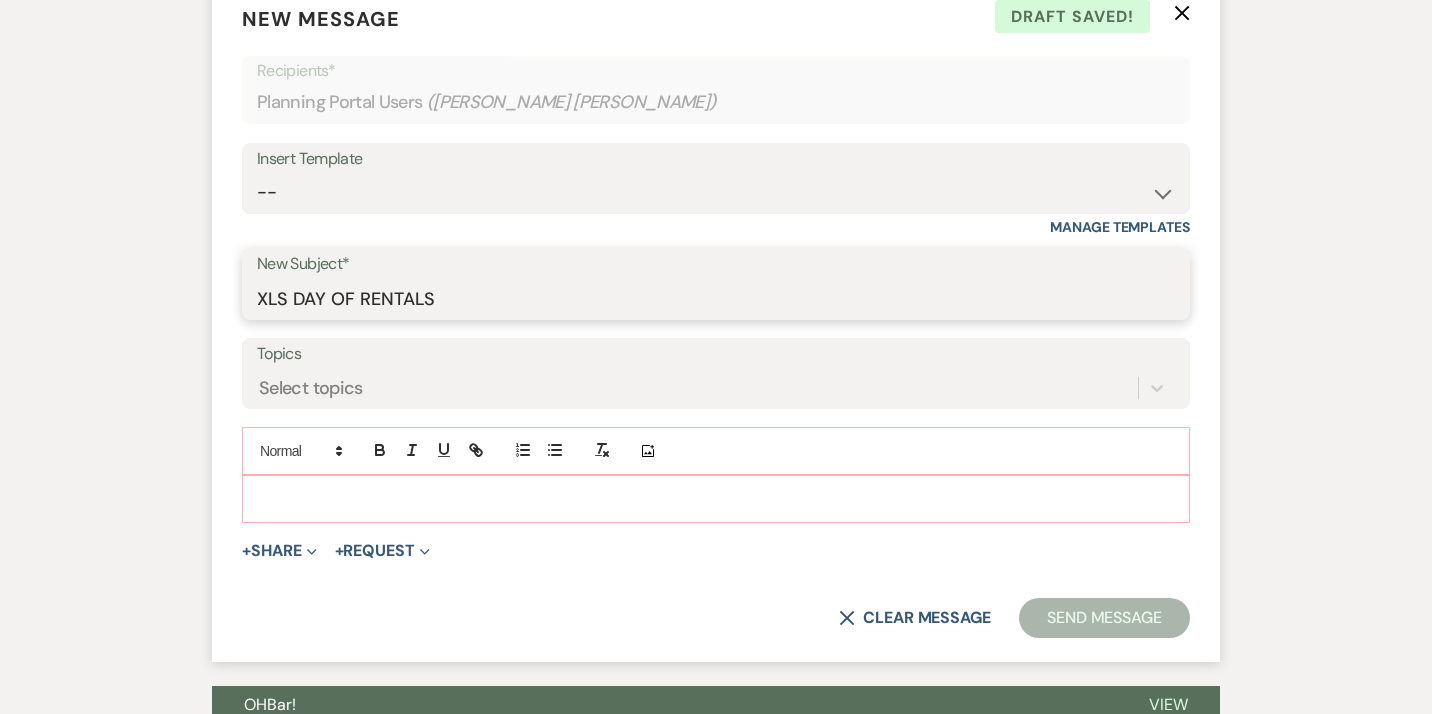 type on "XLS DAY OF RENTALS" 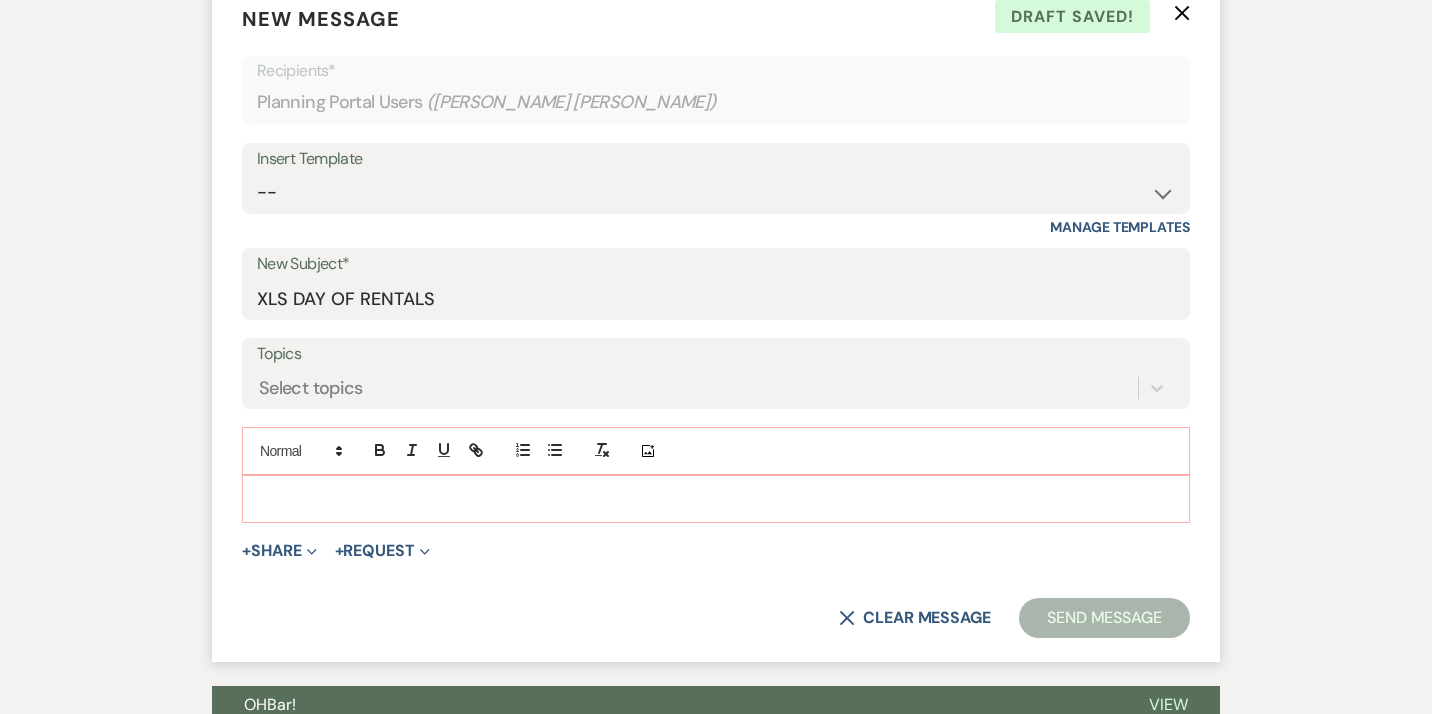 click at bounding box center [716, 499] 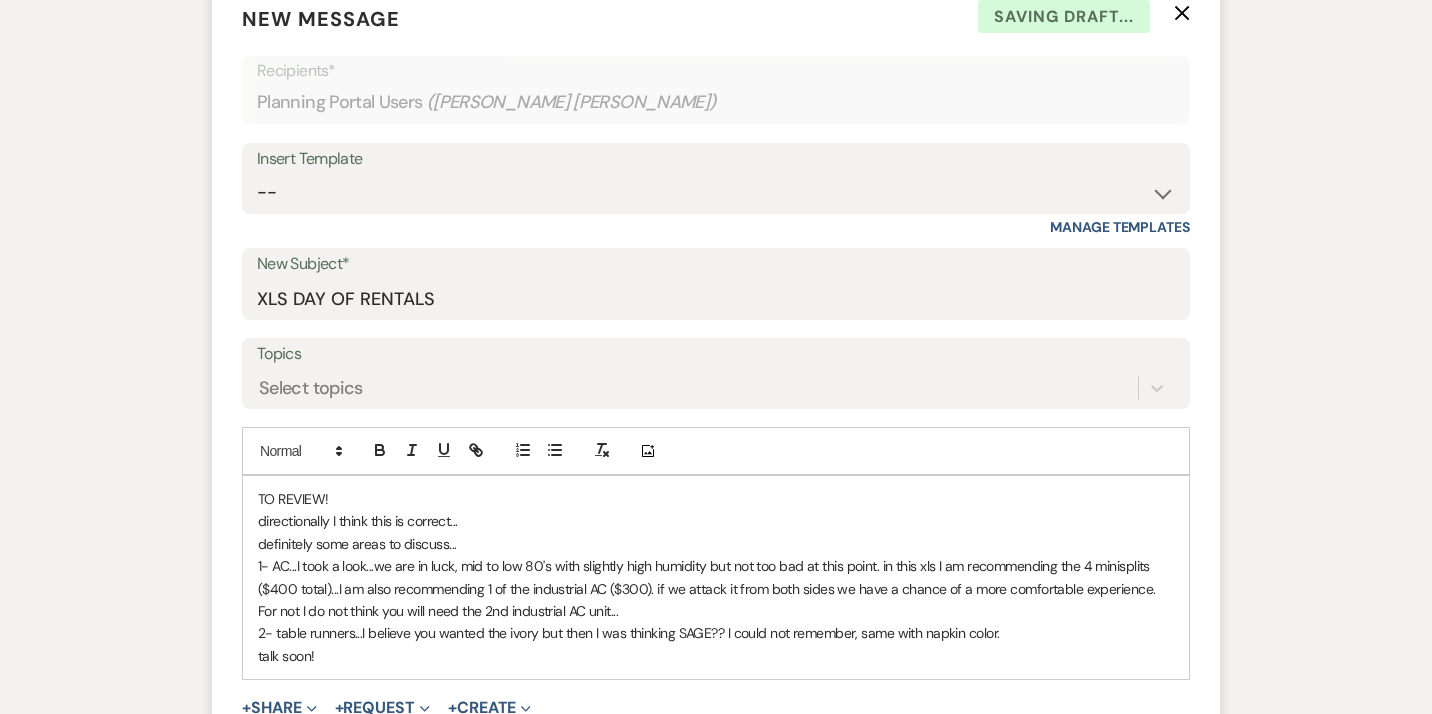 click on "+  Share Expand" at bounding box center [279, 708] 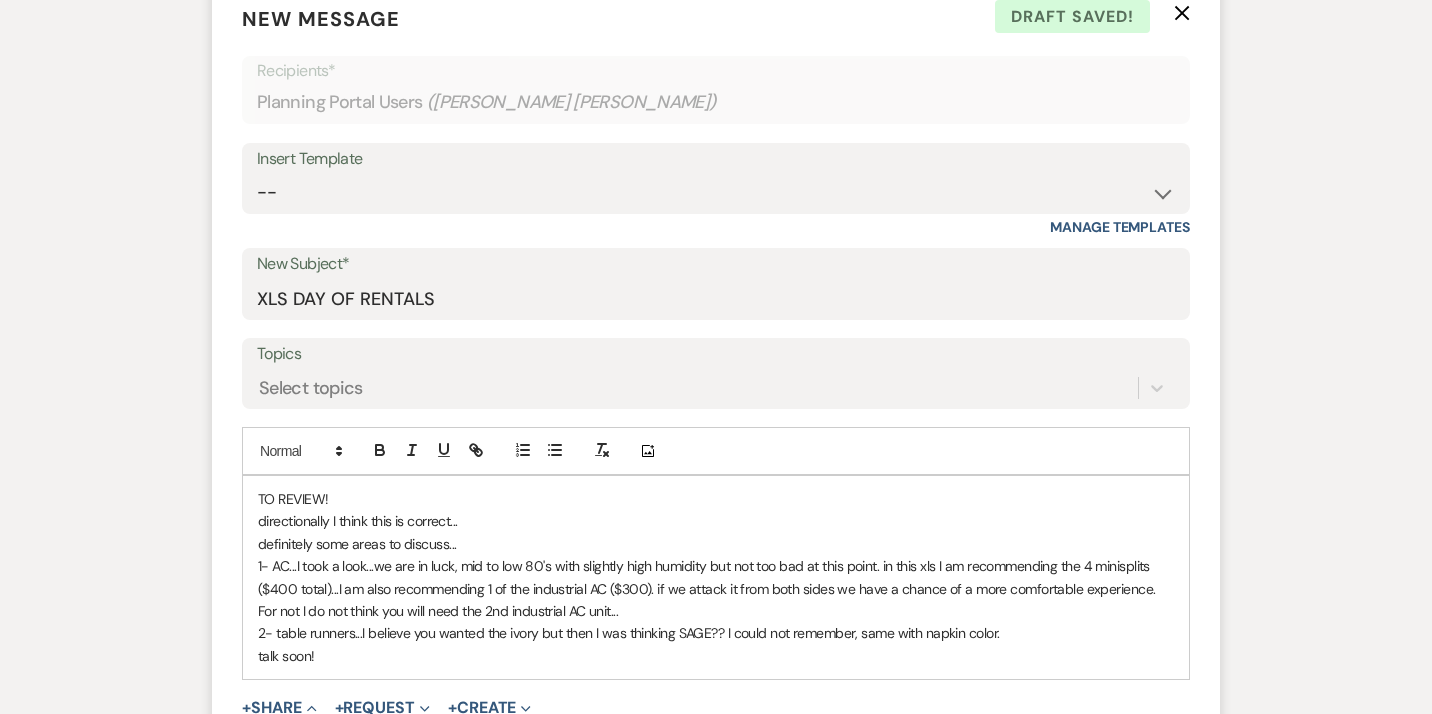 click on "Doc Upload Documents" at bounding box center (323, 747) 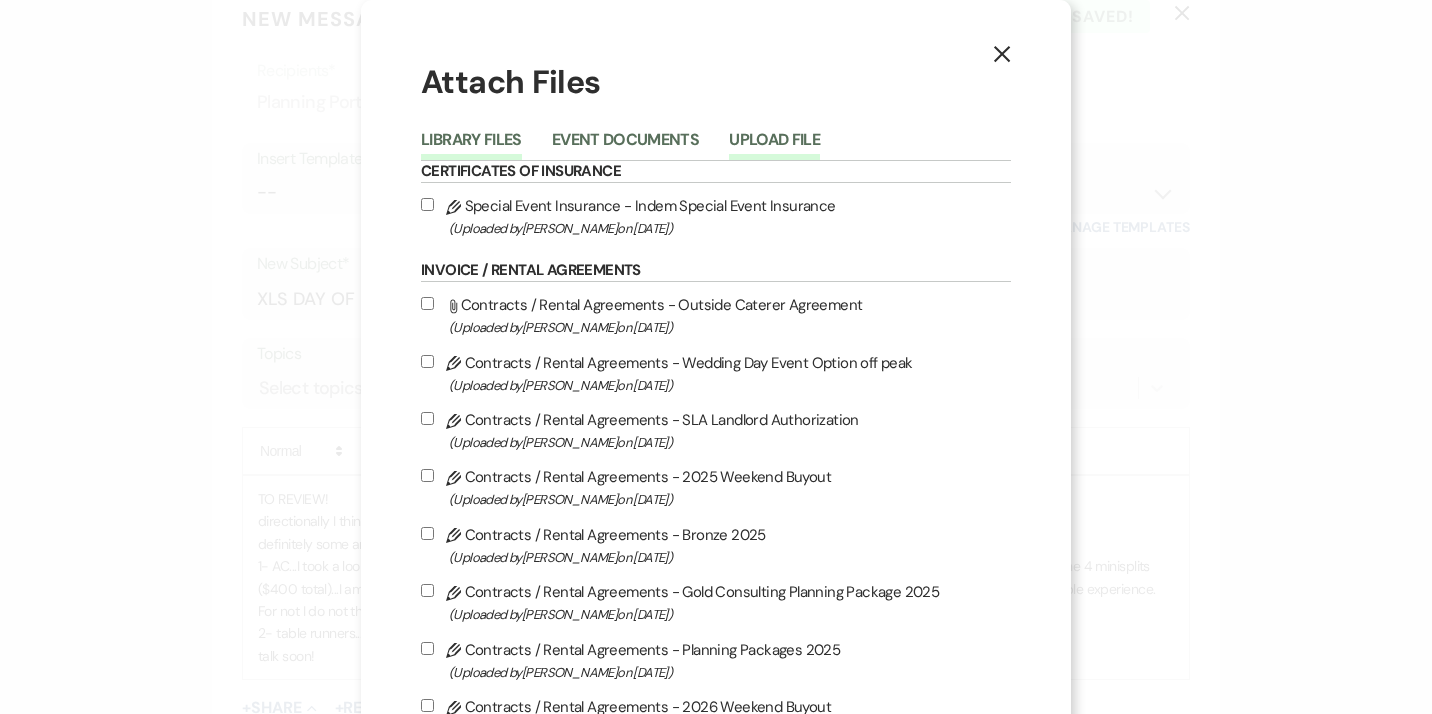 click on "Upload File" at bounding box center [774, 146] 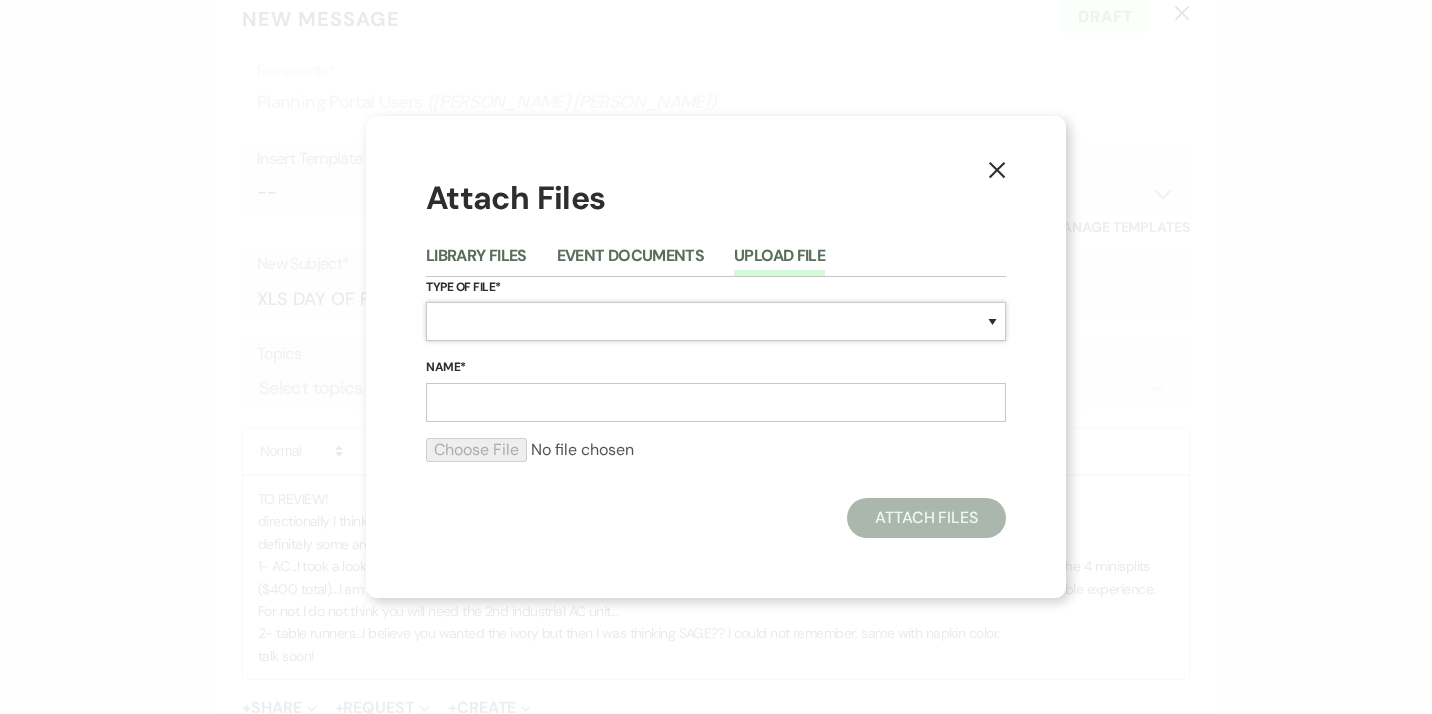 click on "Special Event Insurance Vendor Certificate of Insurance Contracts / Rental Agreements Invoices Receipts Event Maps Floor Plans Rain Plan Seating Charts Venue Layout Catering / Alcohol Permit Event Permit Fire Permit Fuel Permit Generator Permit Tent Permit Venue Permit Other Permit Inventory  Promotional Sample Venue Beverage Ceremony Event Finalize + Share Guests Lodging Menu Vendors Venue Beverage Brochure Menu Packages Product Specifications Quotes Beverage Event and Ceremony Details Finalize & Share Guests Lodging Menu Vendors Venue Event Timeline Family / Wedding Party Timeline Food and Beverage Timeline MC / DJ / Band Timeline Master Timeline Photography Timeline Set-Up / Clean-Up Vendor Timeline Bartender Safe Serve / TiPS Certification Vendor Certification Vendor License Other" at bounding box center (716, 321) 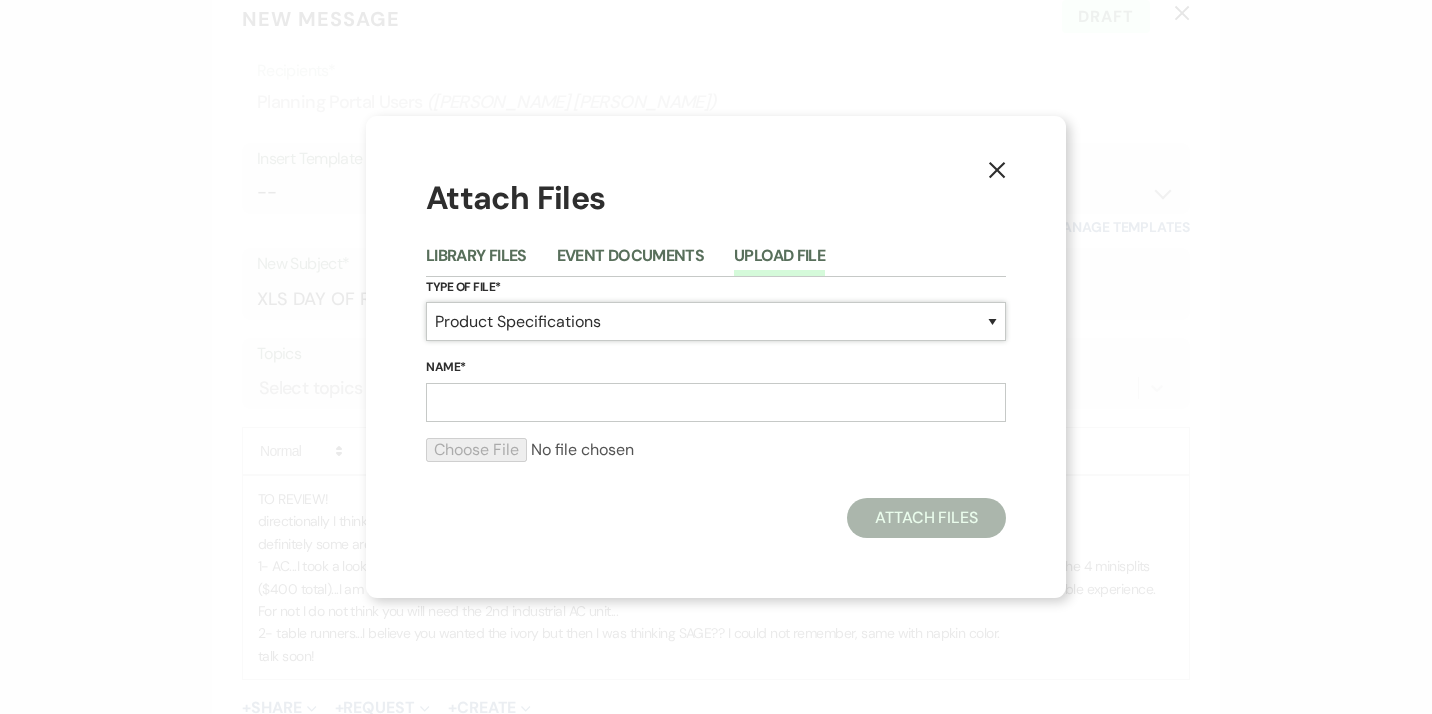 click on "Product Specifications" at bounding box center (0, 0) 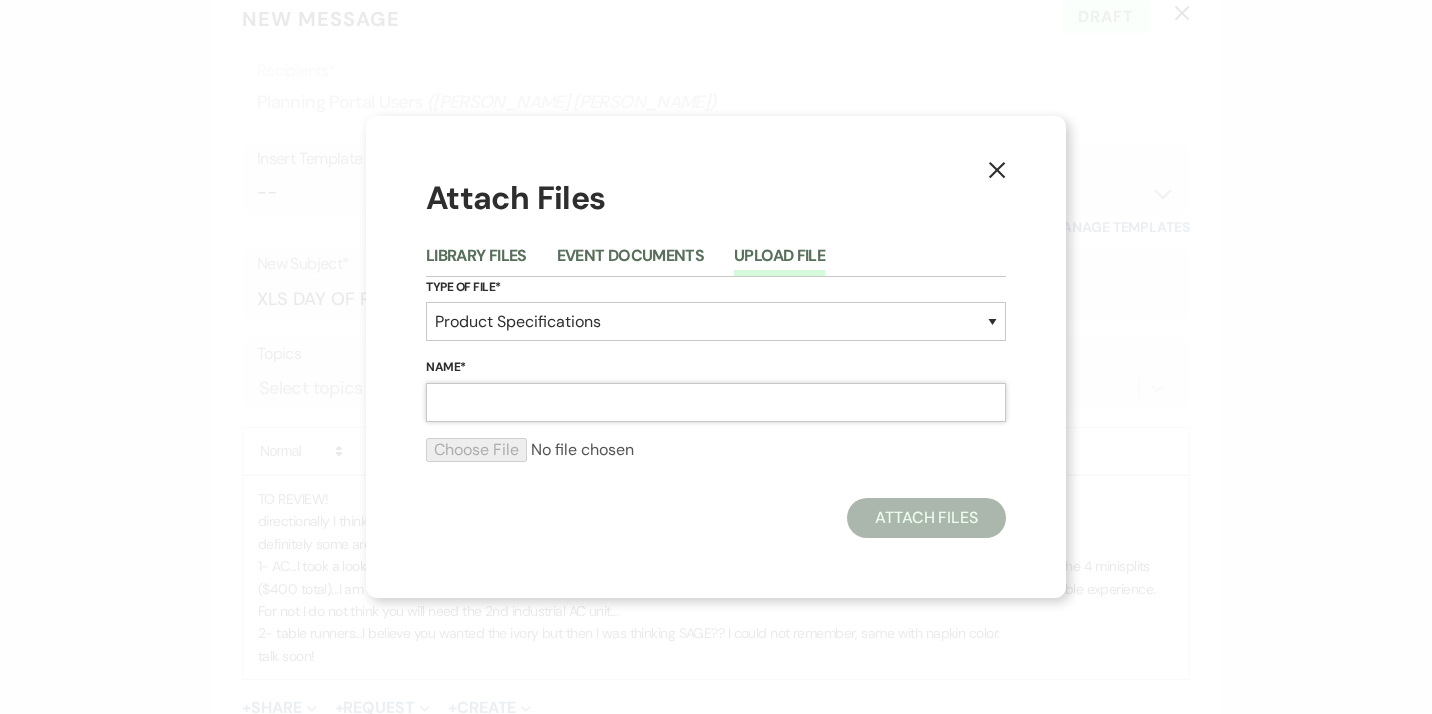 click on "Name*" at bounding box center (716, 402) 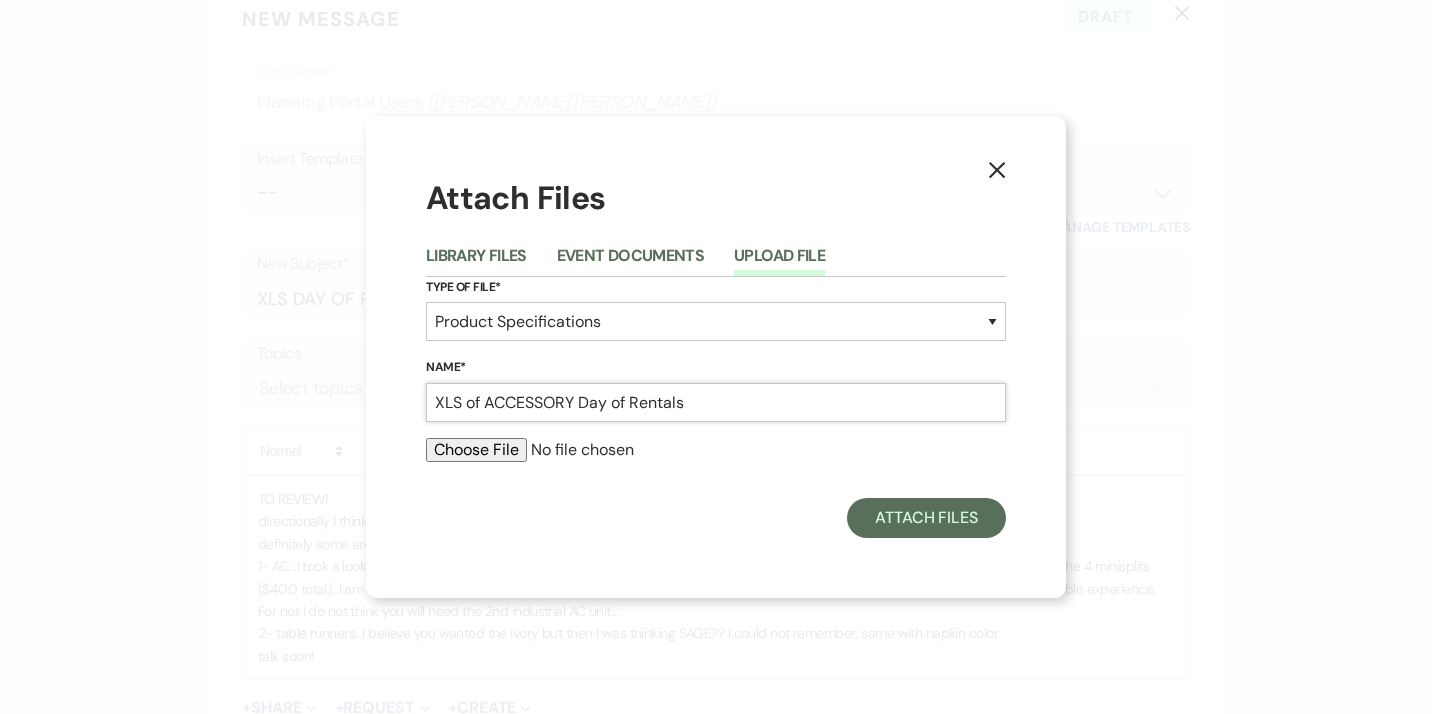 type on "XLS of ACCESSORY Day of Rentals" 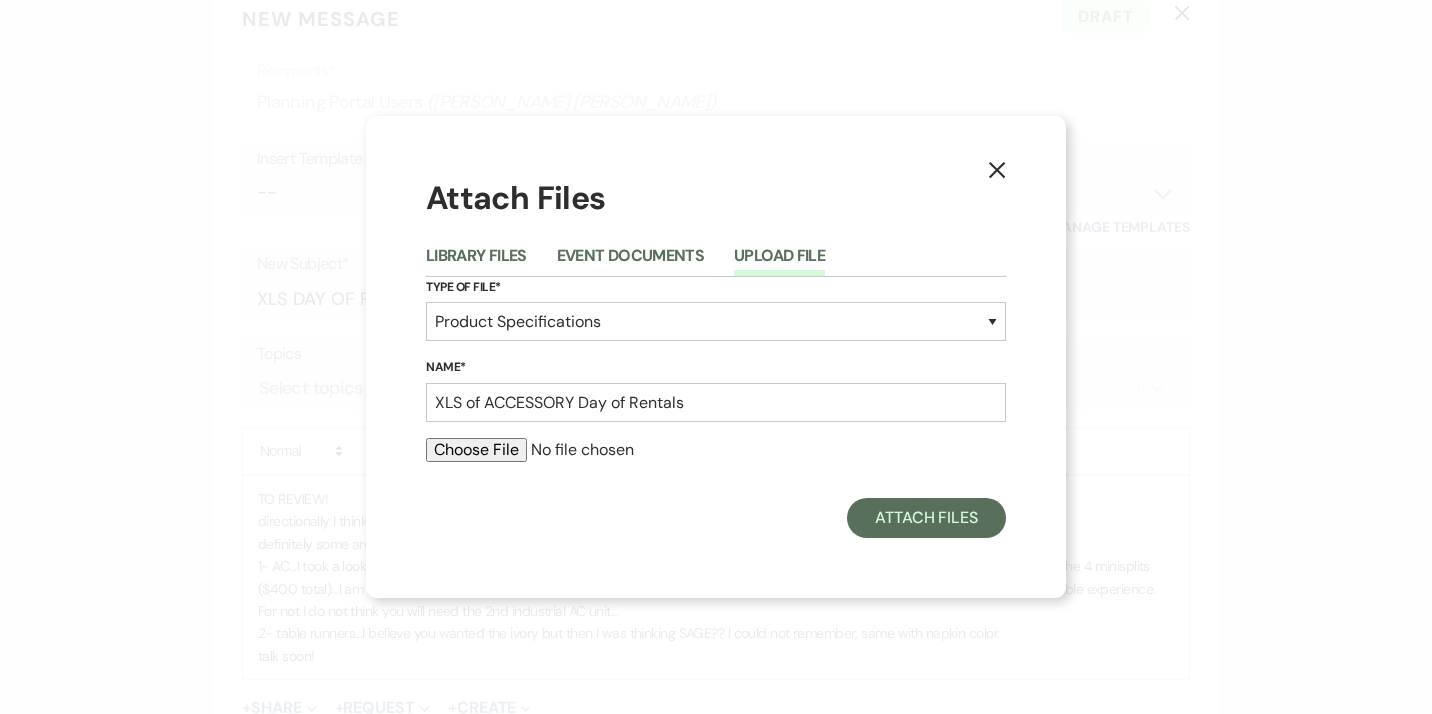 click at bounding box center [716, 450] 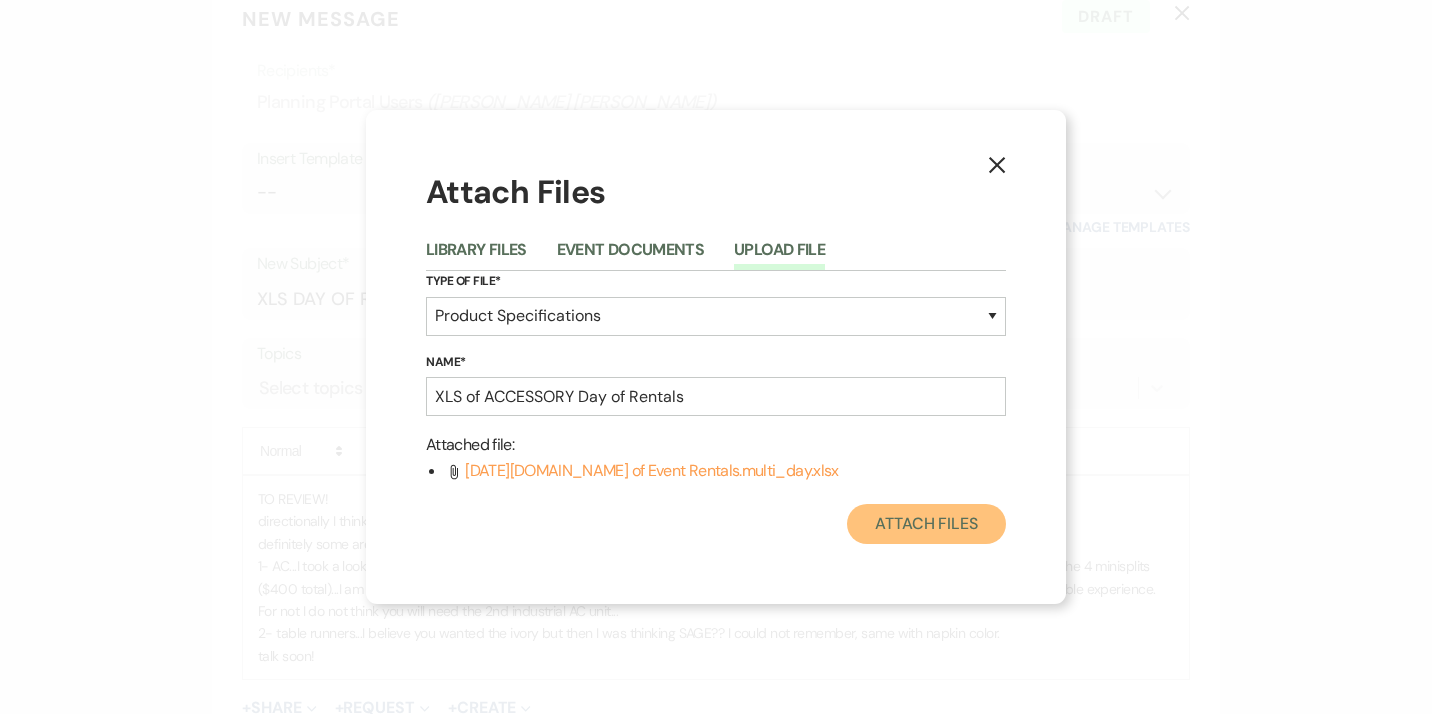 click on "Attach Files" at bounding box center (926, 524) 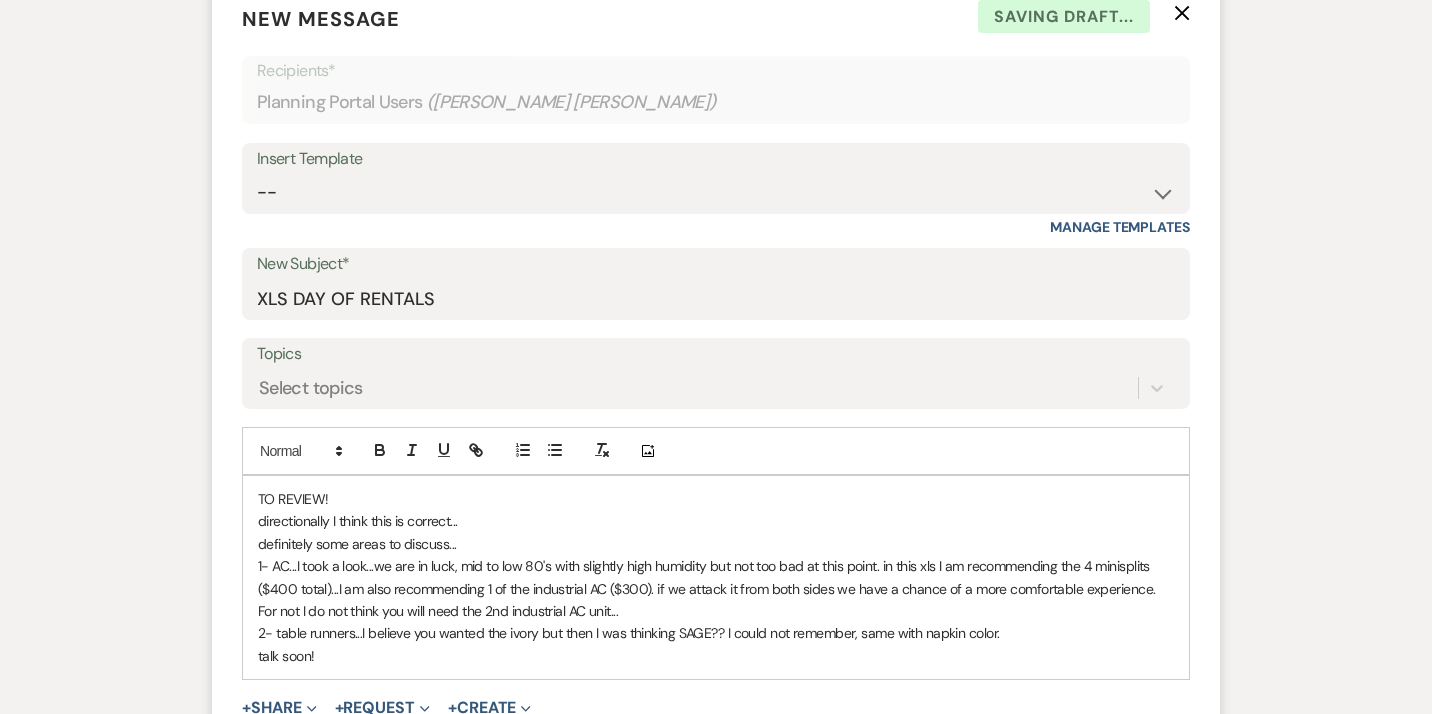 click on "talk soon!" at bounding box center (716, 656) 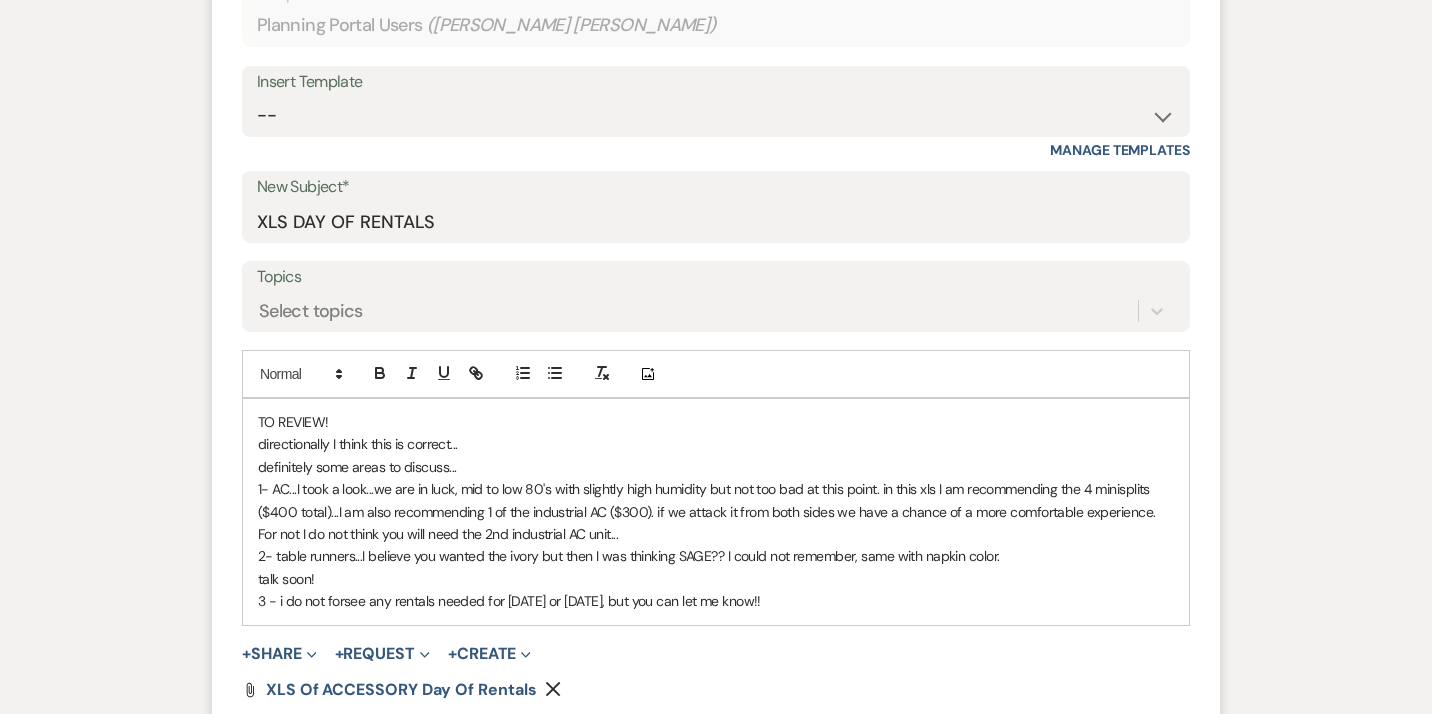 scroll, scrollTop: 804, scrollLeft: 0, axis: vertical 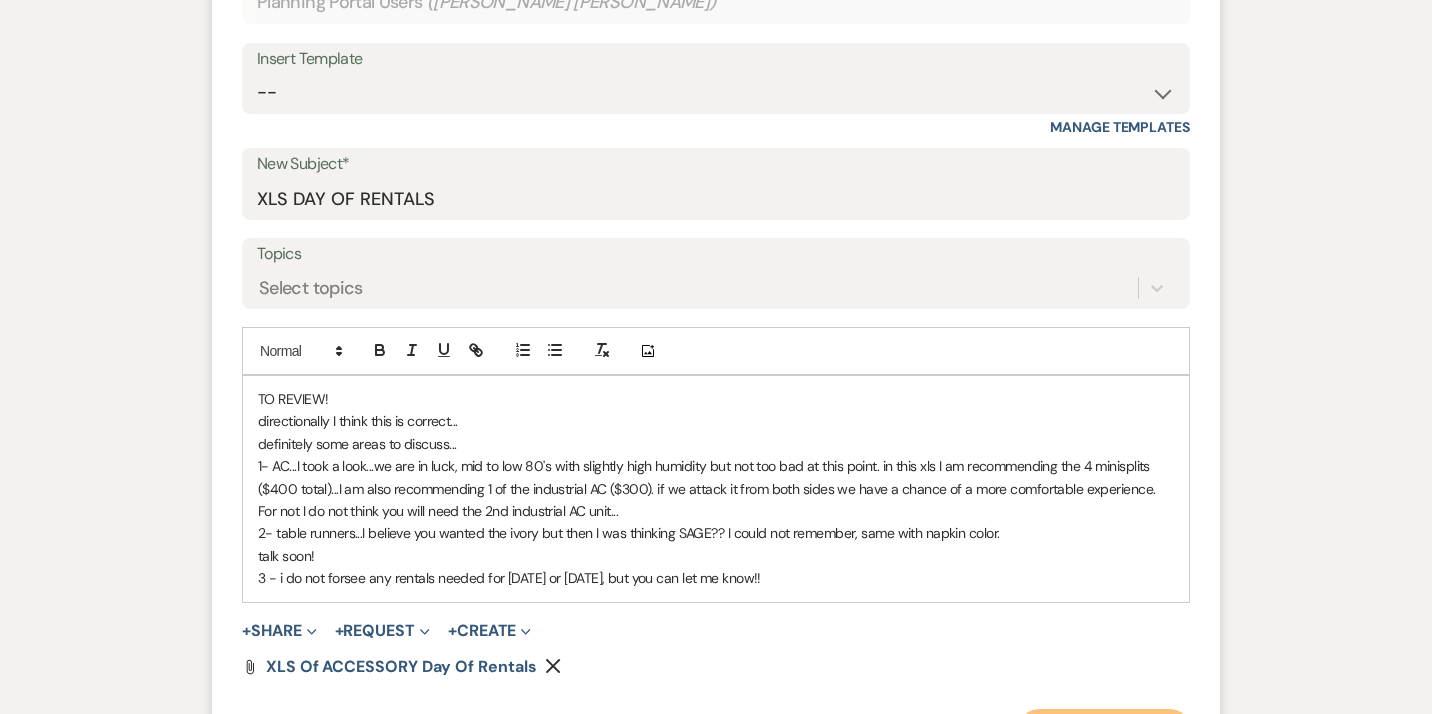click on "Send Message" at bounding box center (1104, 729) 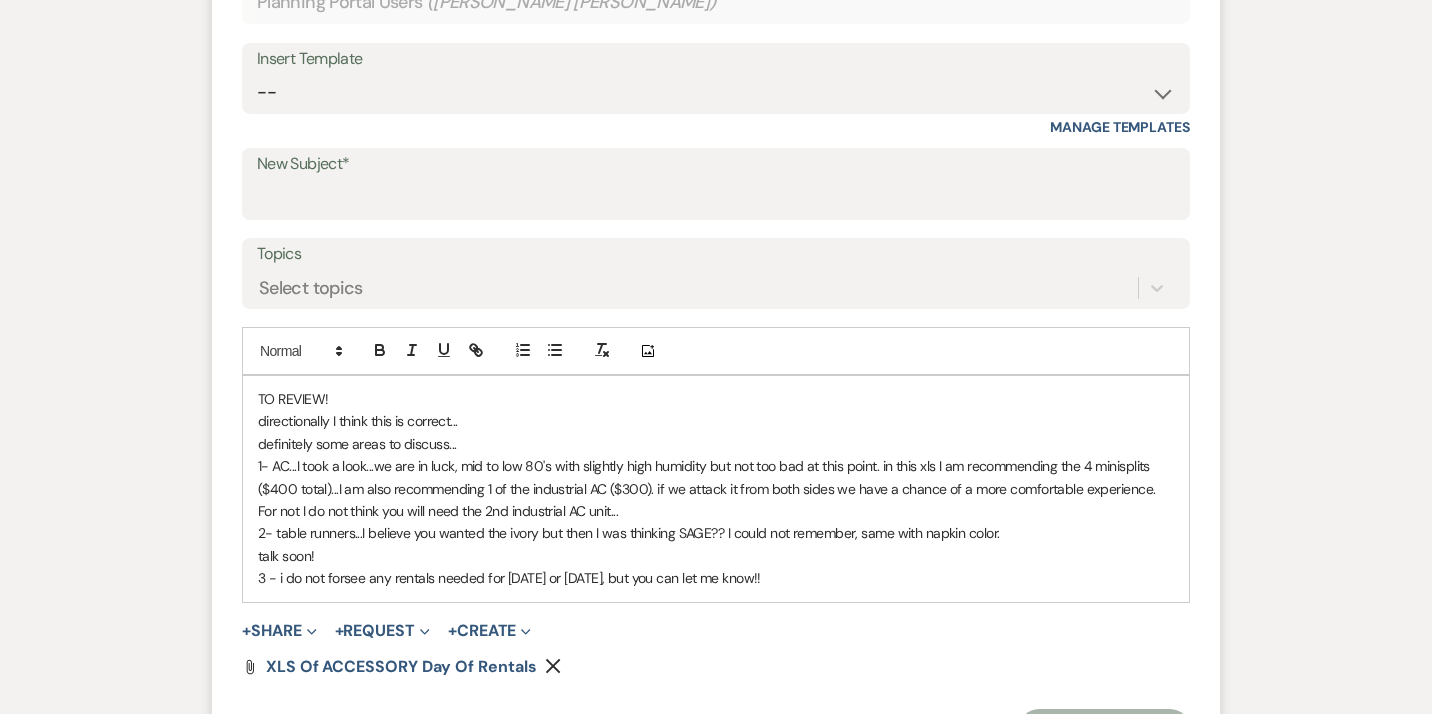 scroll, scrollTop: 60, scrollLeft: 0, axis: vertical 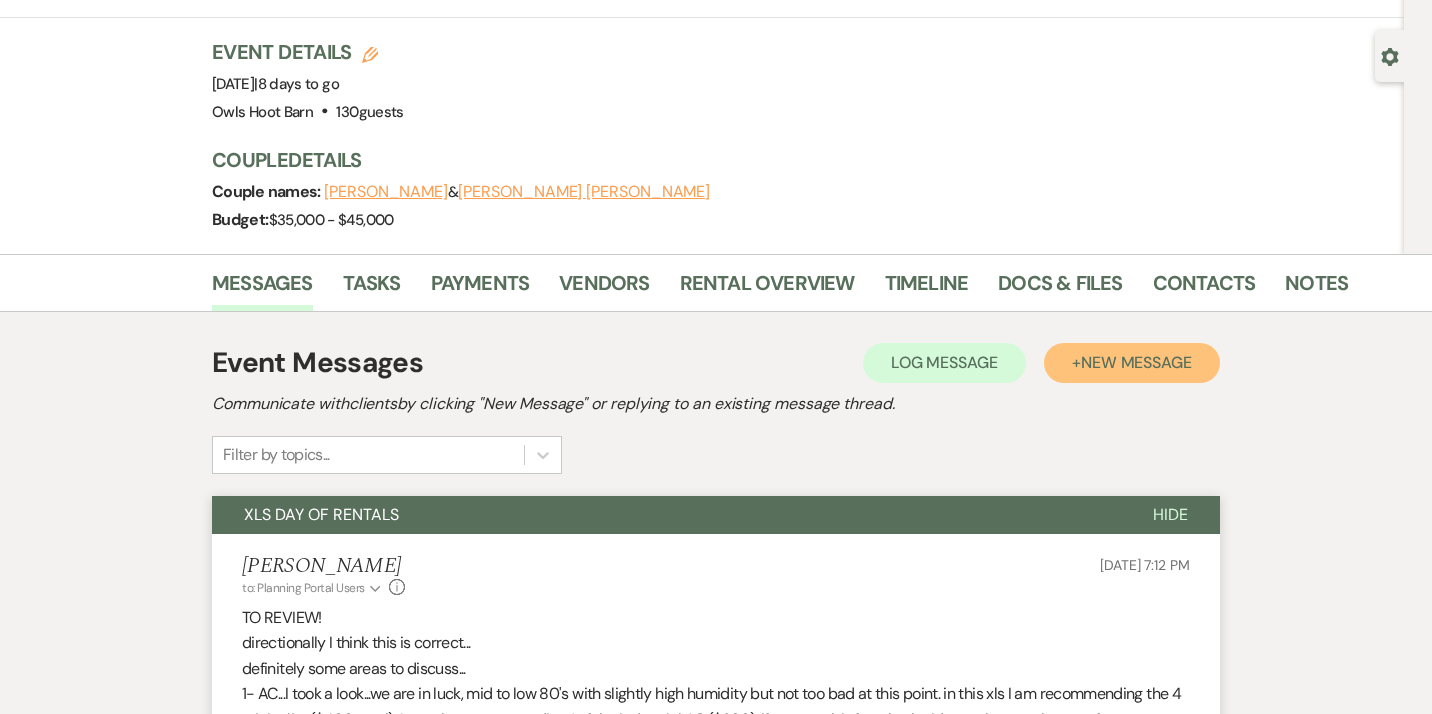 click on "New Message" at bounding box center [1136, 362] 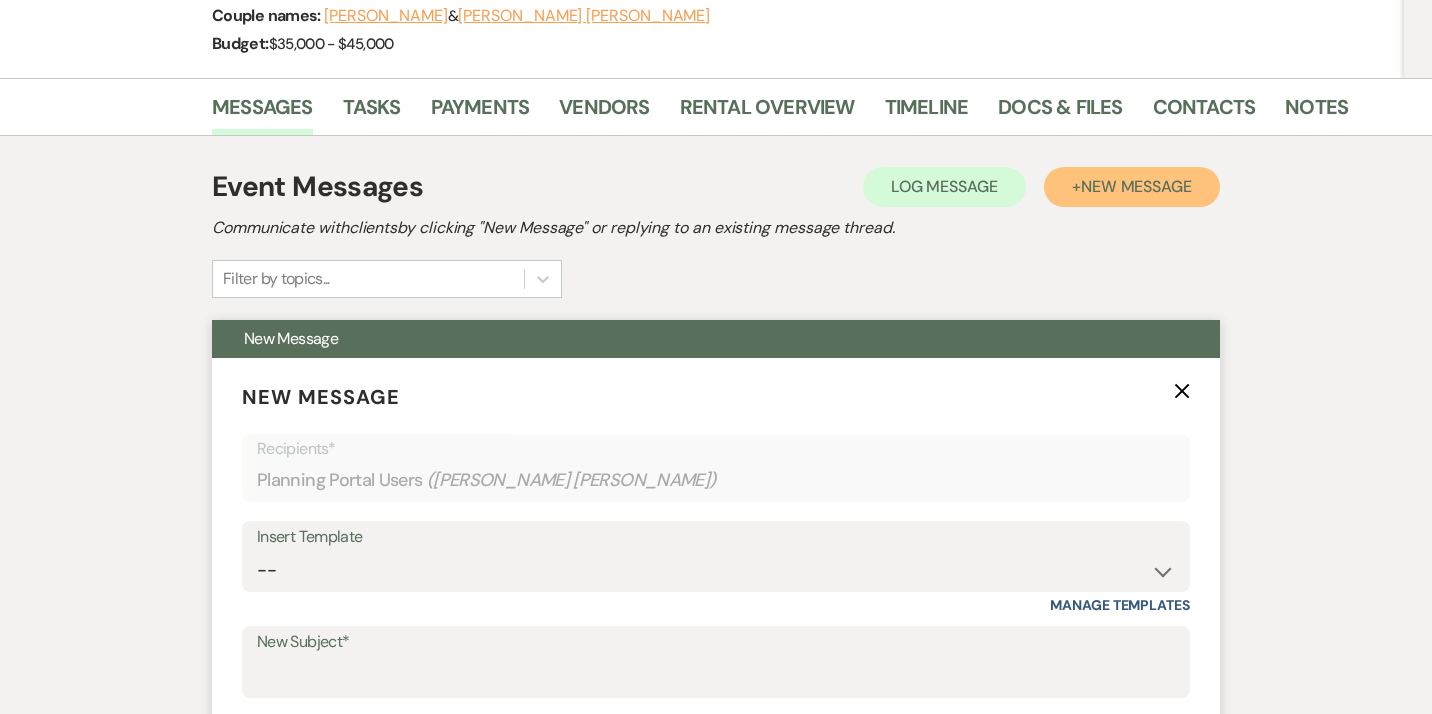 scroll, scrollTop: 330, scrollLeft: 0, axis: vertical 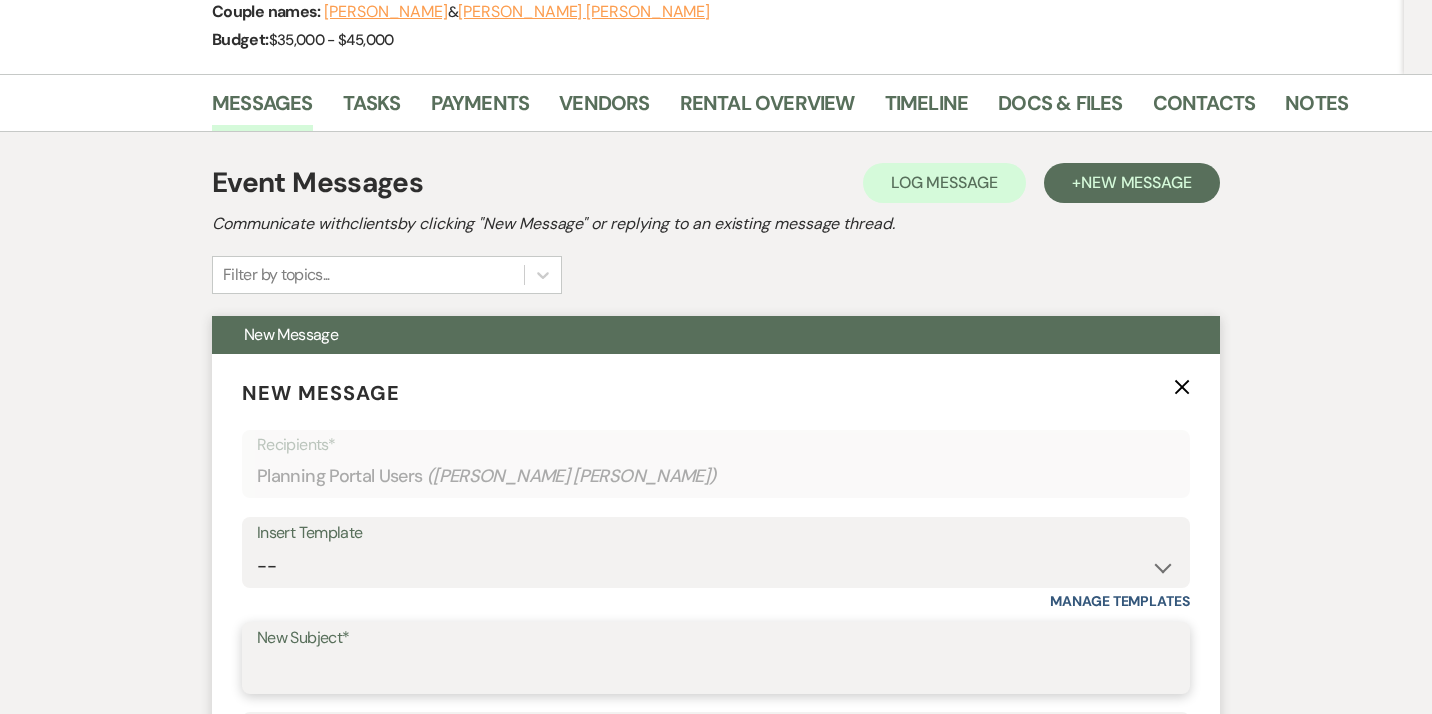 click on "New Subject*" at bounding box center [716, 672] 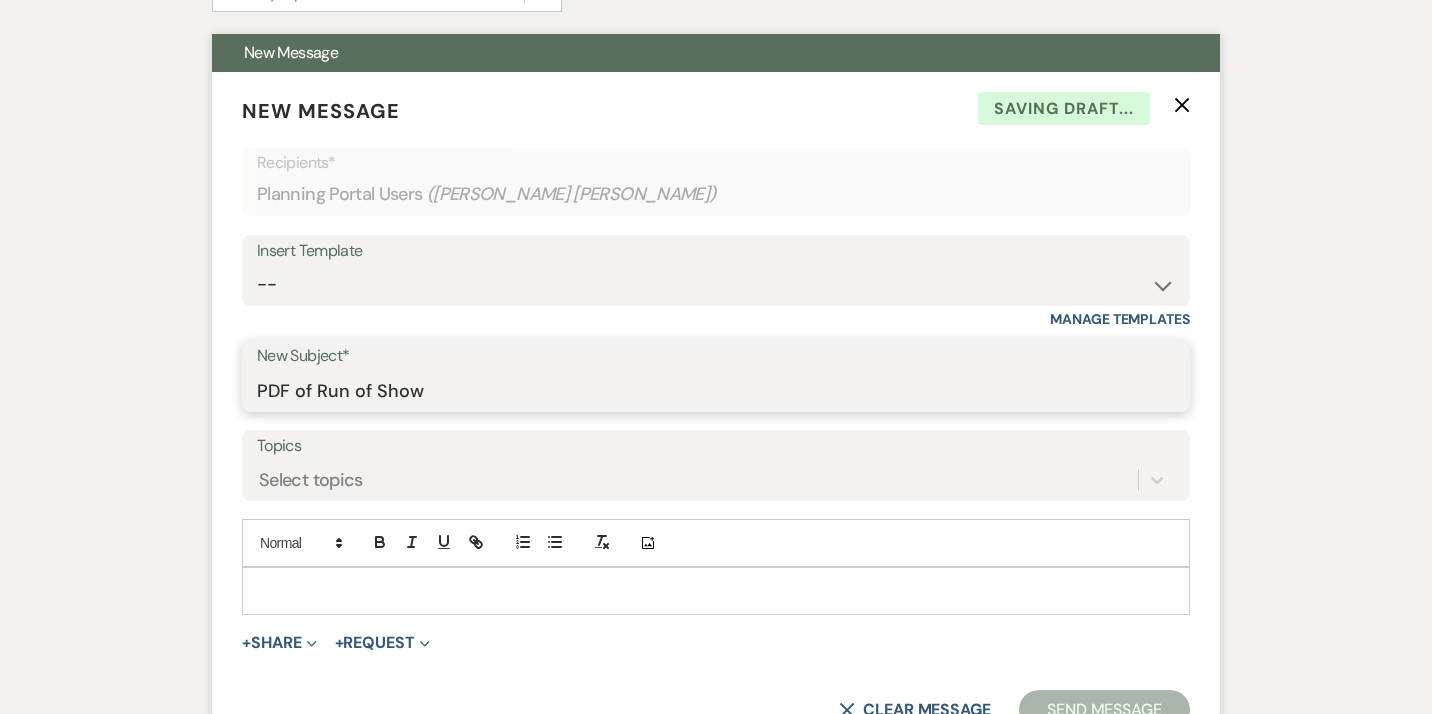 scroll, scrollTop: 622, scrollLeft: 0, axis: vertical 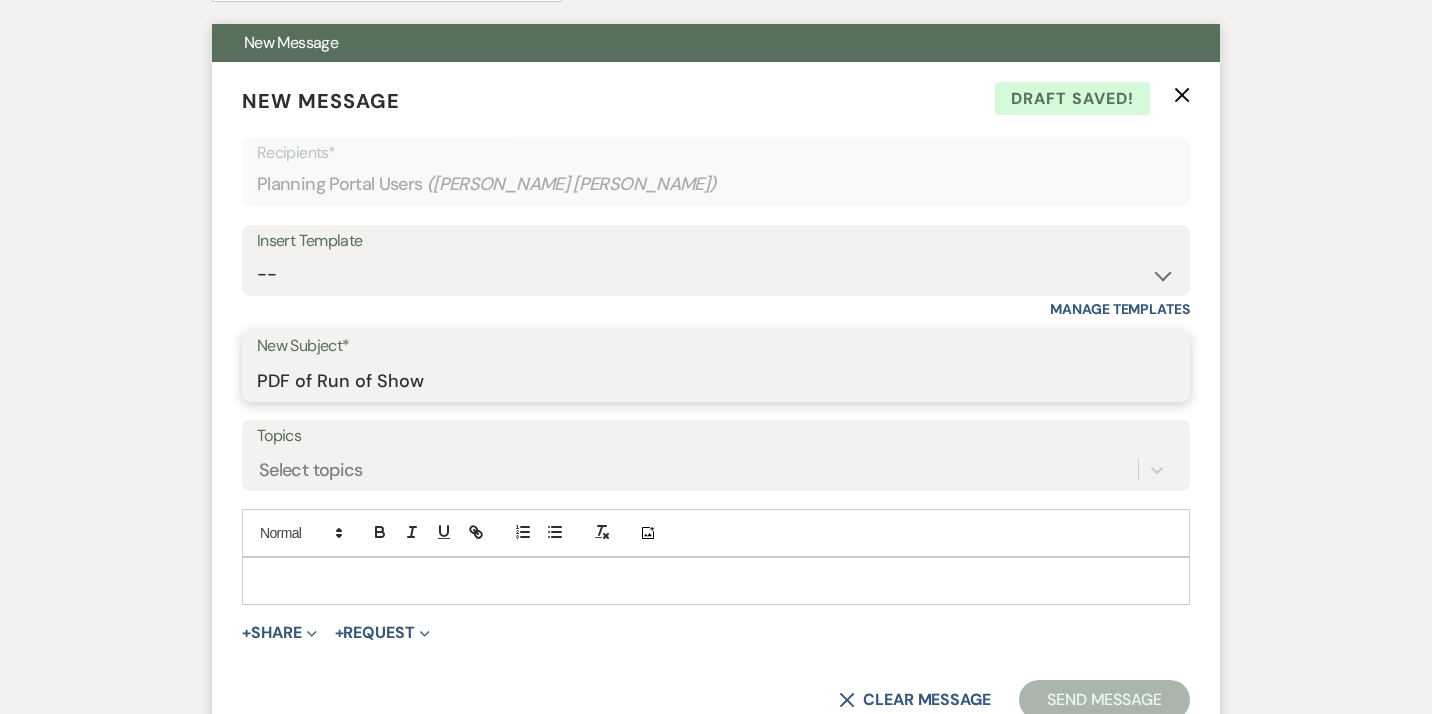type on "PDF of Run of Show" 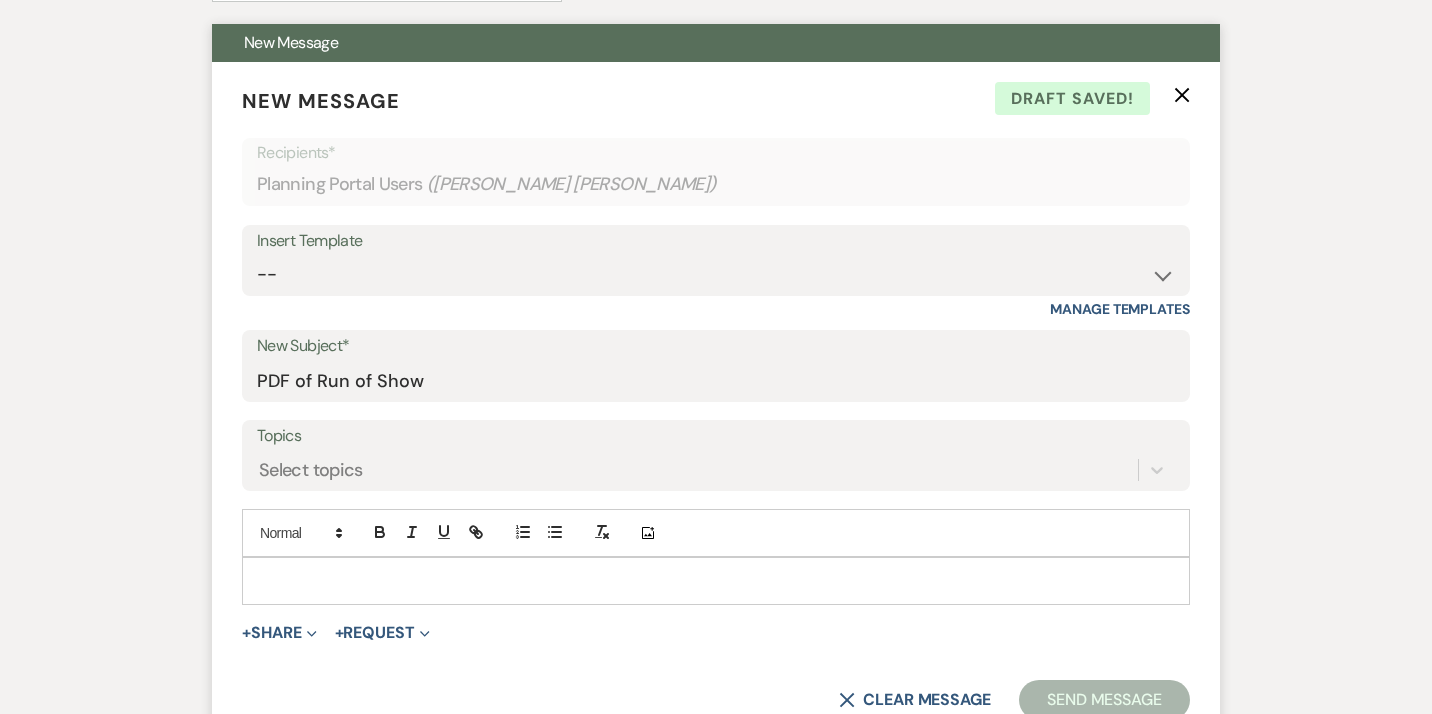 click at bounding box center (716, 581) 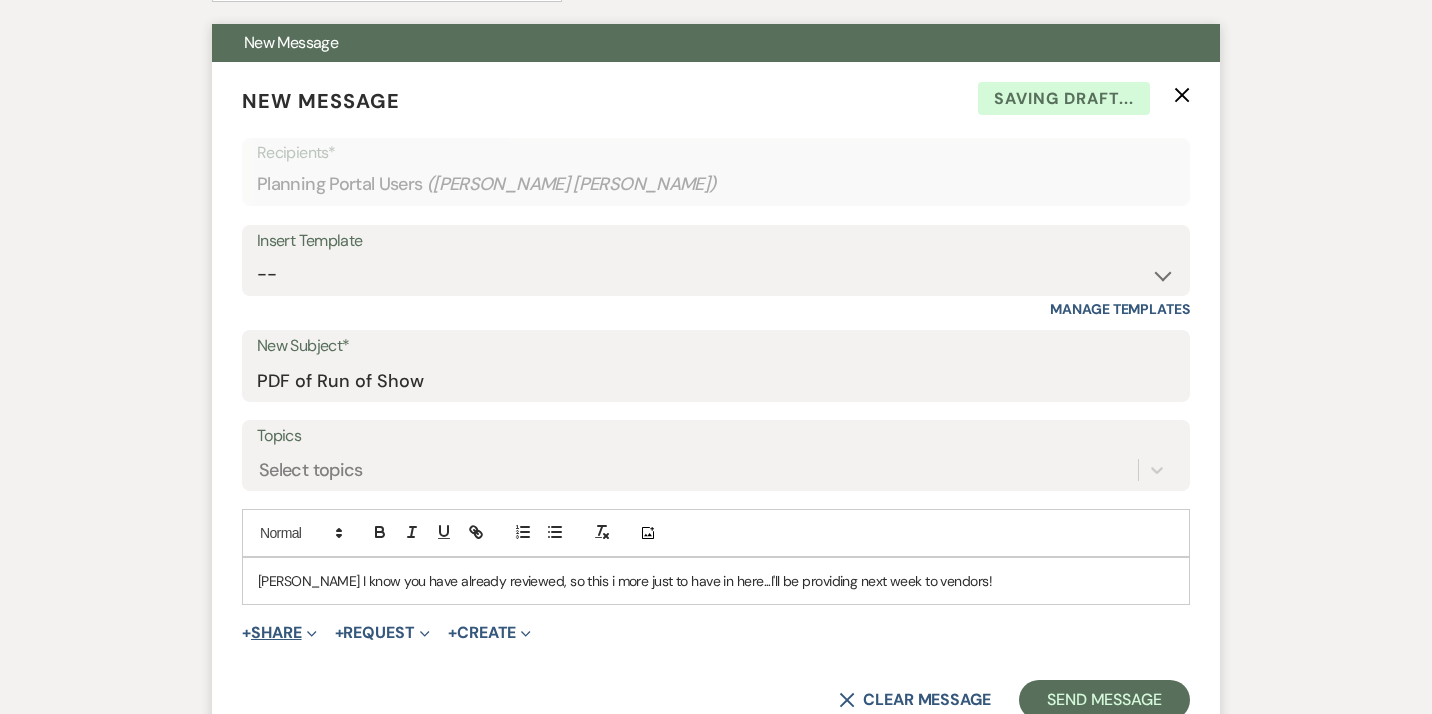 click on "+  Share Expand" at bounding box center [279, 633] 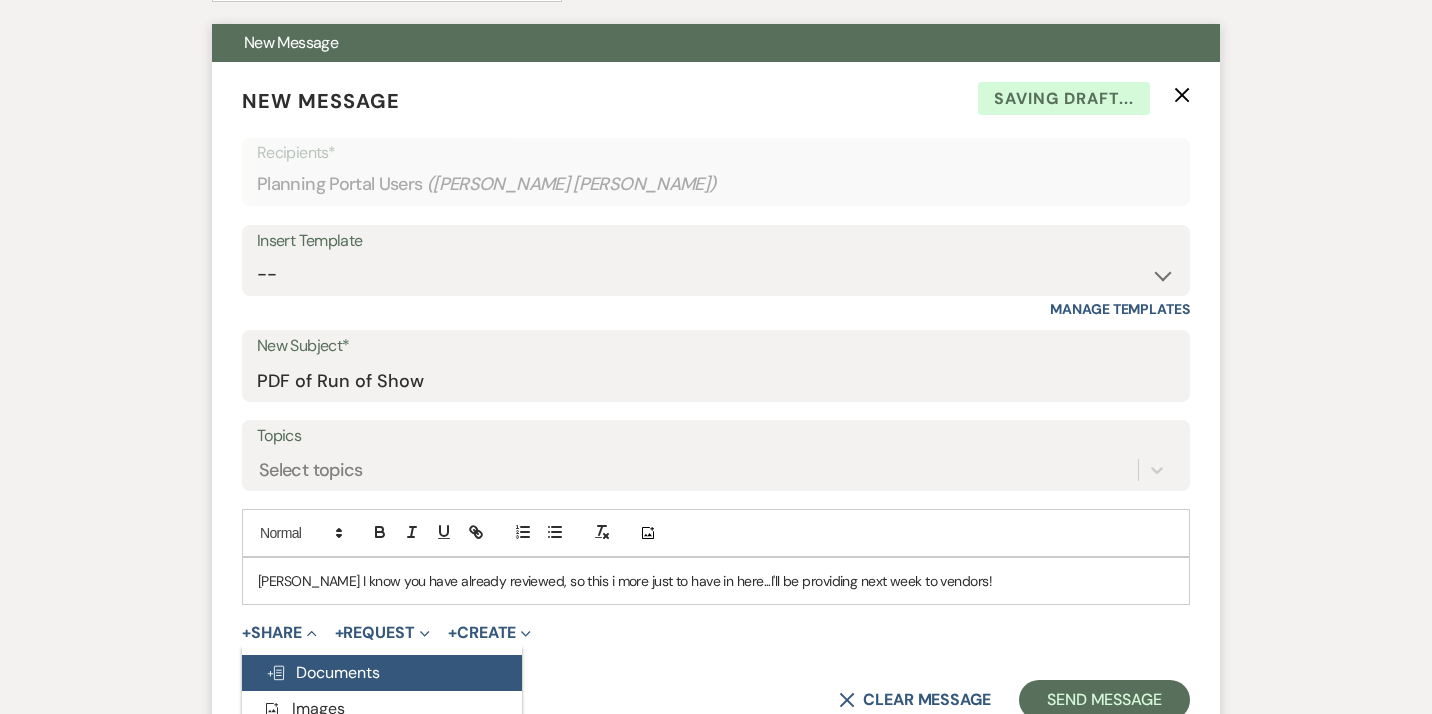 click on "Doc Upload Documents" at bounding box center (323, 672) 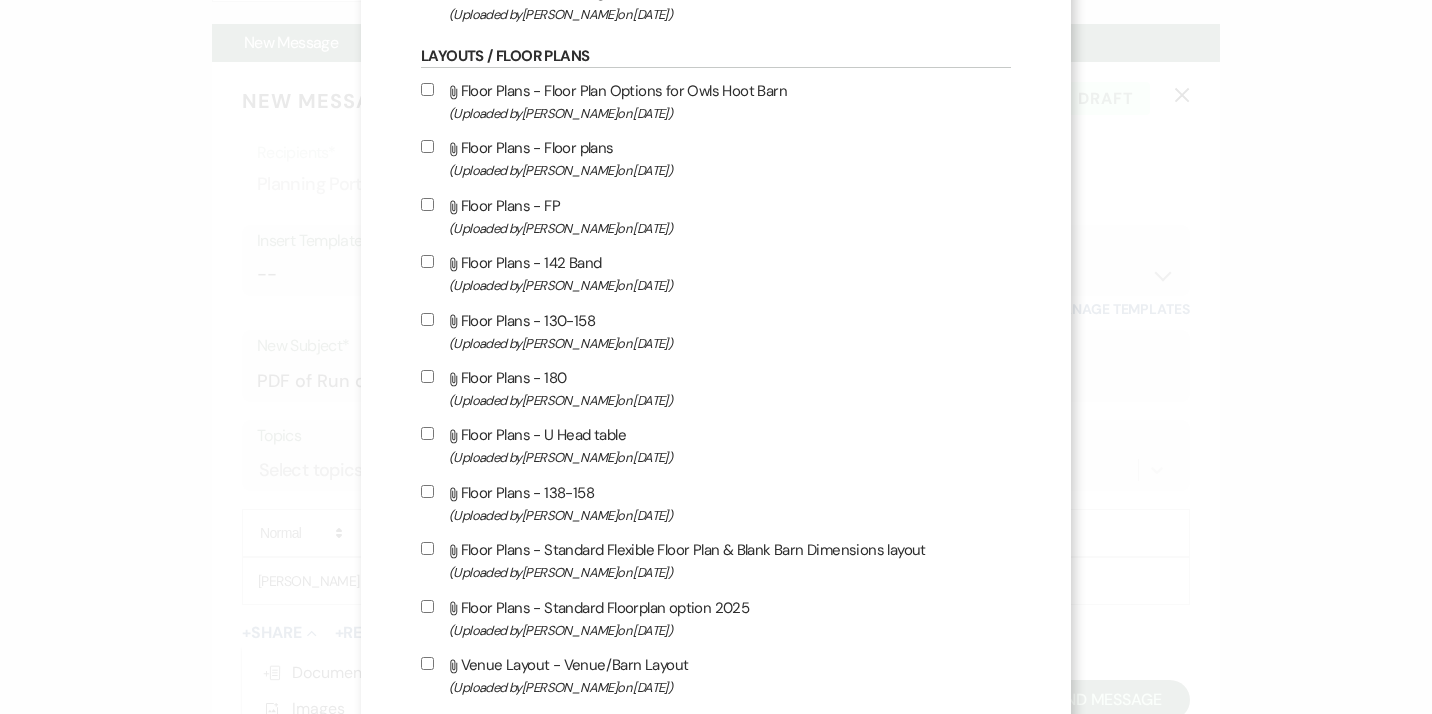 scroll, scrollTop: 0, scrollLeft: 0, axis: both 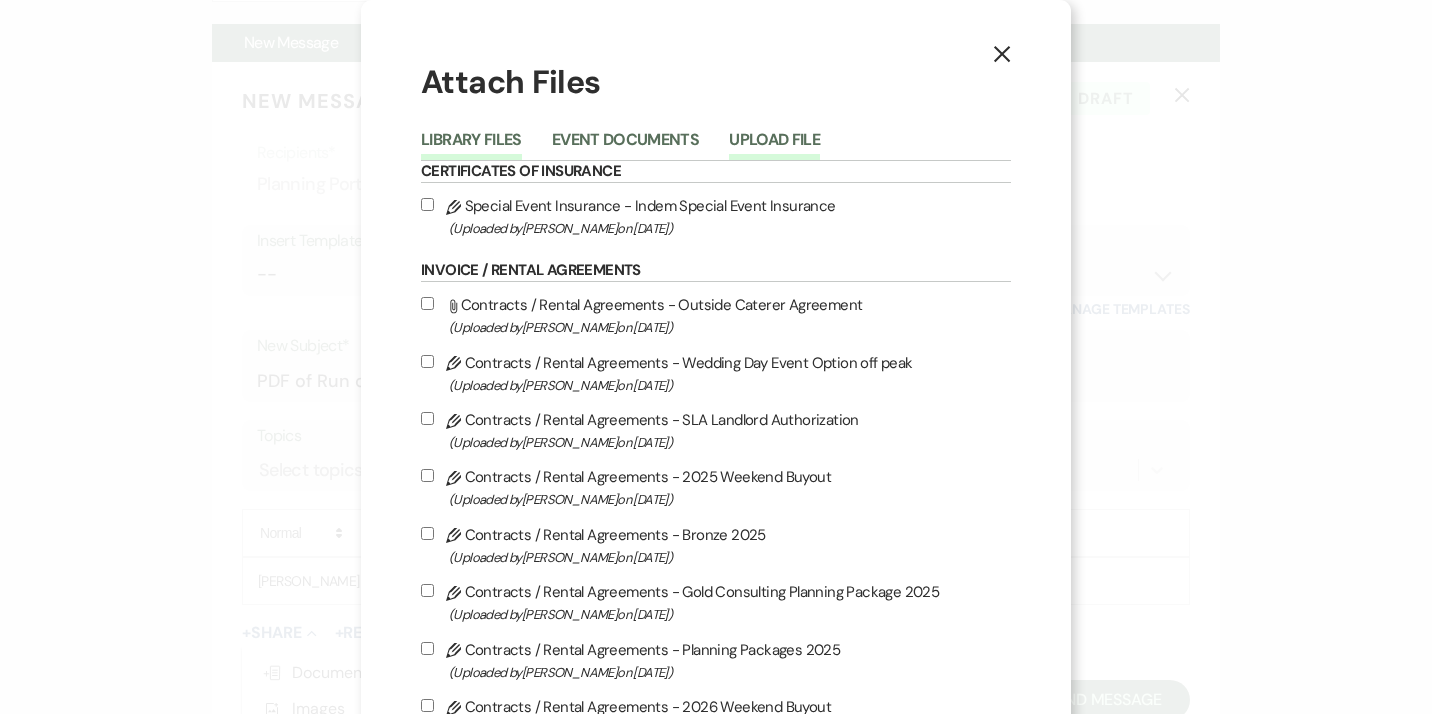 click on "Upload File" at bounding box center [774, 146] 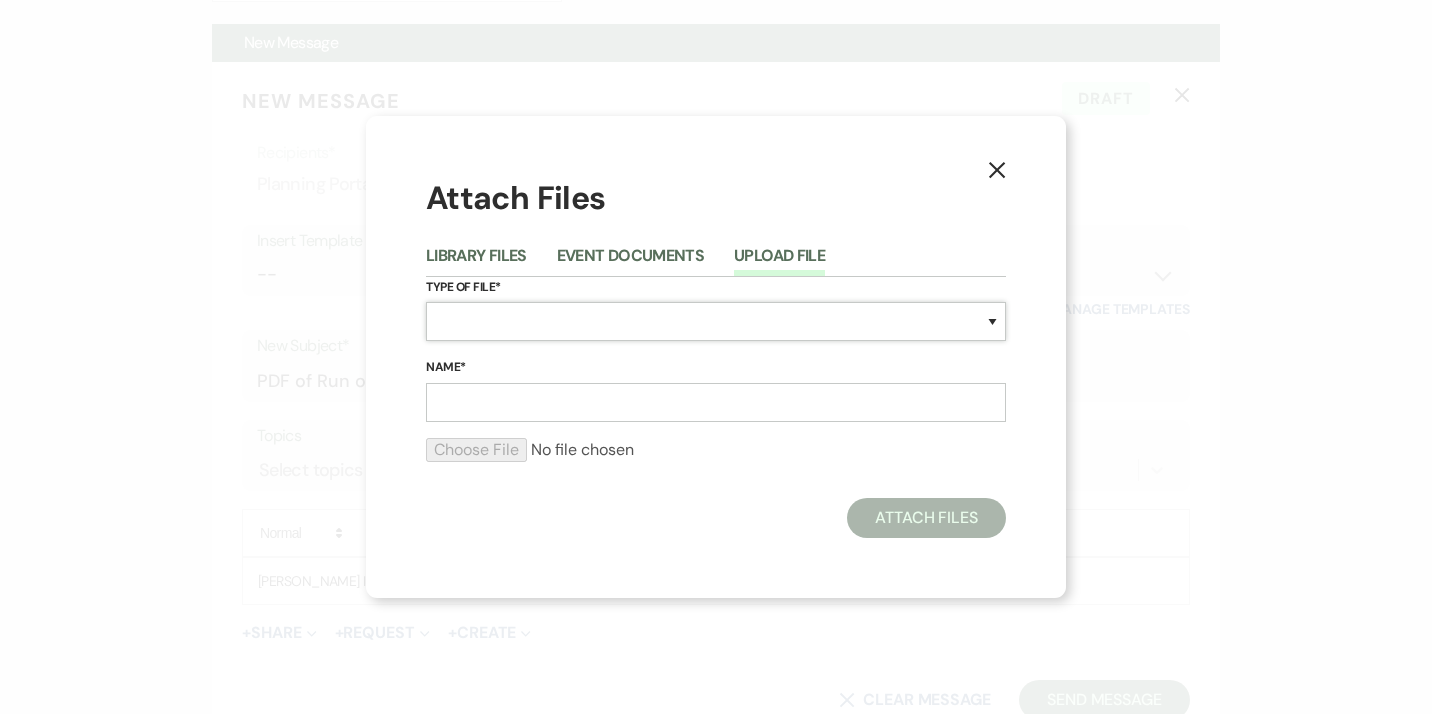 click on "Special Event Insurance Vendor Certificate of Insurance Contracts / Rental Agreements Invoices Receipts Event Maps Floor Plans Rain Plan Seating Charts Venue Layout Catering / Alcohol Permit Event Permit Fire Permit Fuel Permit Generator Permit Tent Permit Venue Permit Other Permit Inventory  Promotional Sample Venue Beverage Ceremony Event Finalize + Share Guests Lodging Menu Vendors Venue Beverage Brochure Menu Packages Product Specifications Quotes Beverage Event and Ceremony Details Finalize & Share Guests Lodging Menu Vendors Venue Event Timeline Family / Wedding Party Timeline Food and Beverage Timeline MC / DJ / Band Timeline Master Timeline Photography Timeline Set-Up / Clean-Up Vendor Timeline Bartender Safe Serve / TiPS Certification Vendor Certification Vendor License Other" at bounding box center (716, 321) 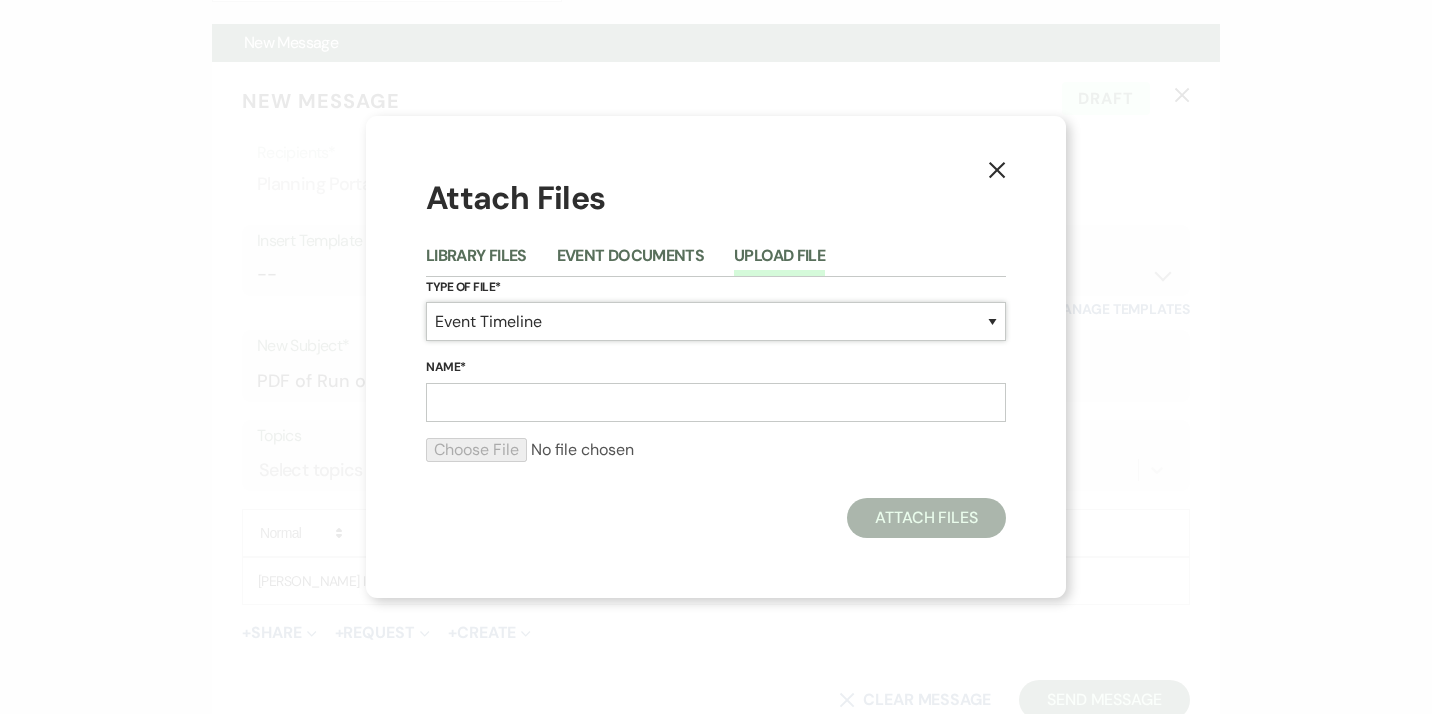 click on "Event Timeline" at bounding box center (0, 0) 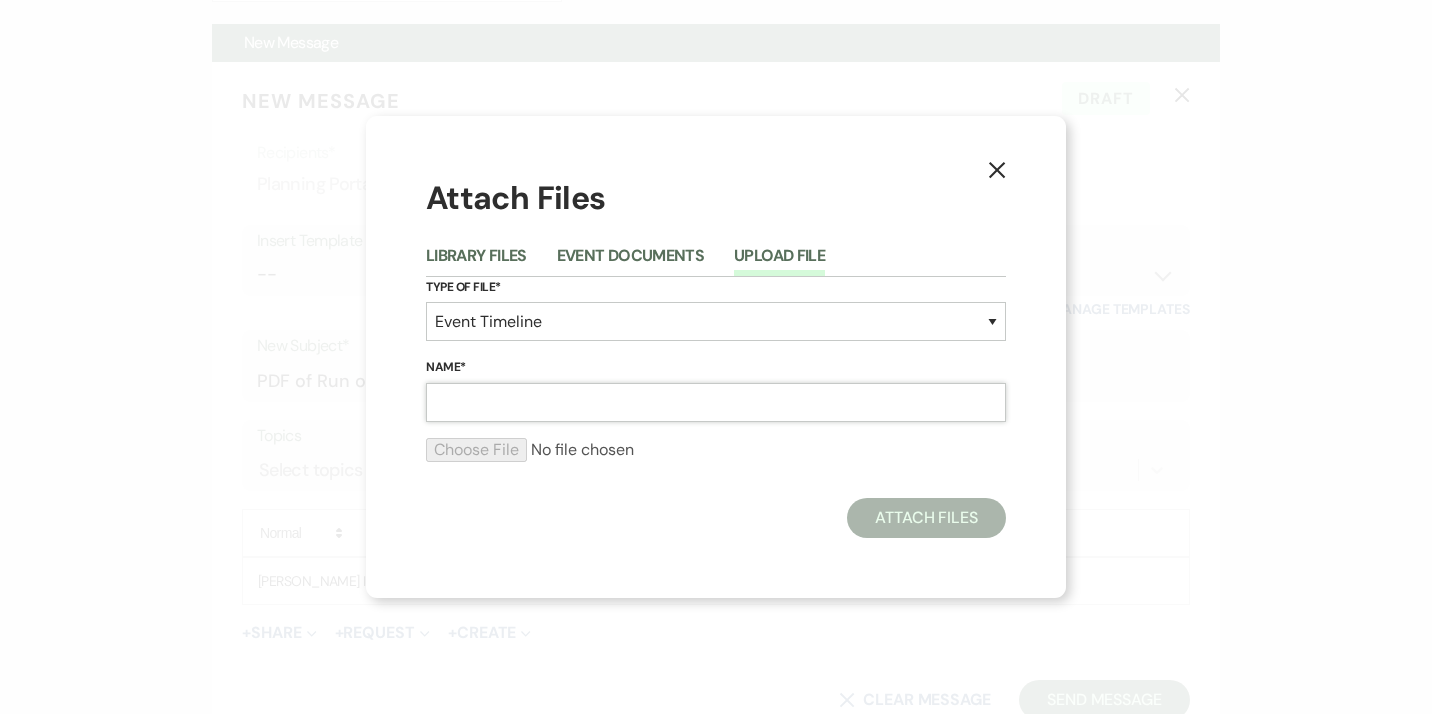 click on "Name*" at bounding box center (716, 402) 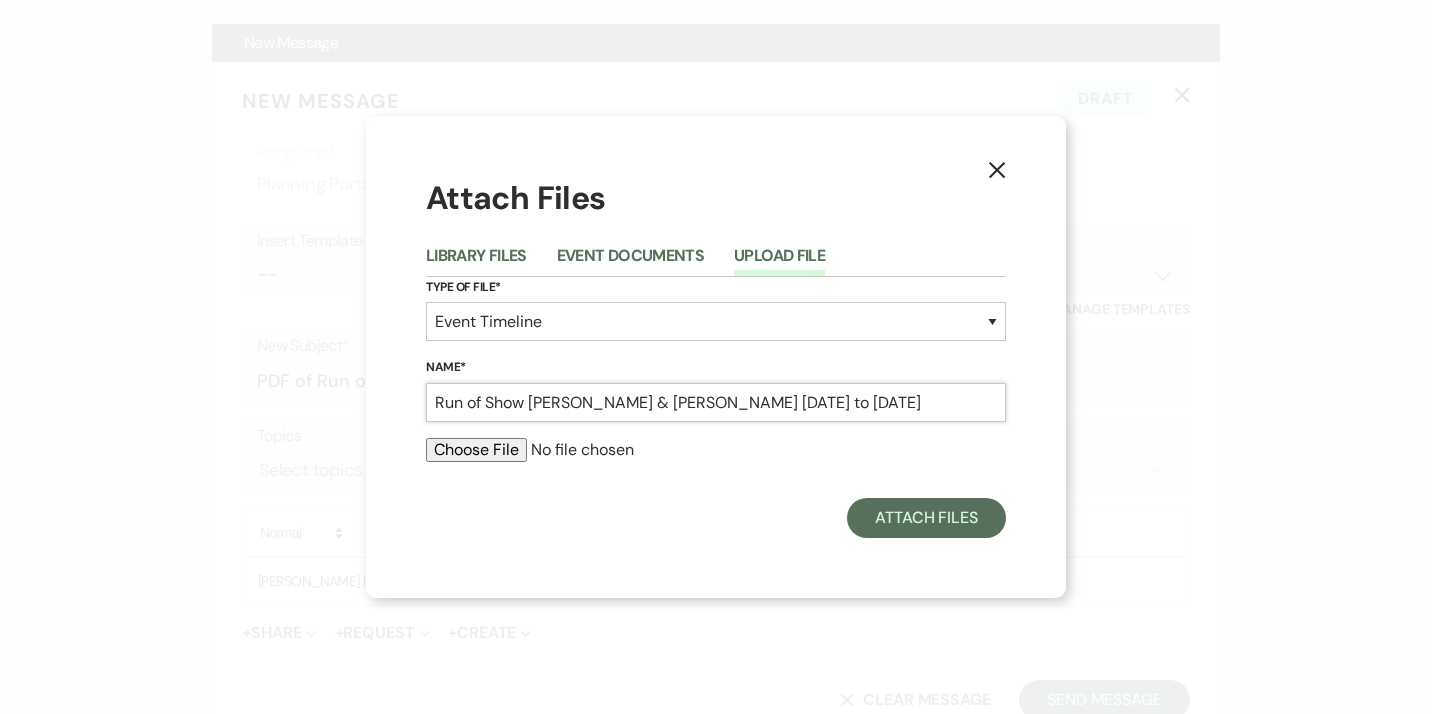 click on "Run of Show [PERSON_NAME] & [PERSON_NAME] [DATE] to [DATE]" at bounding box center [716, 402] 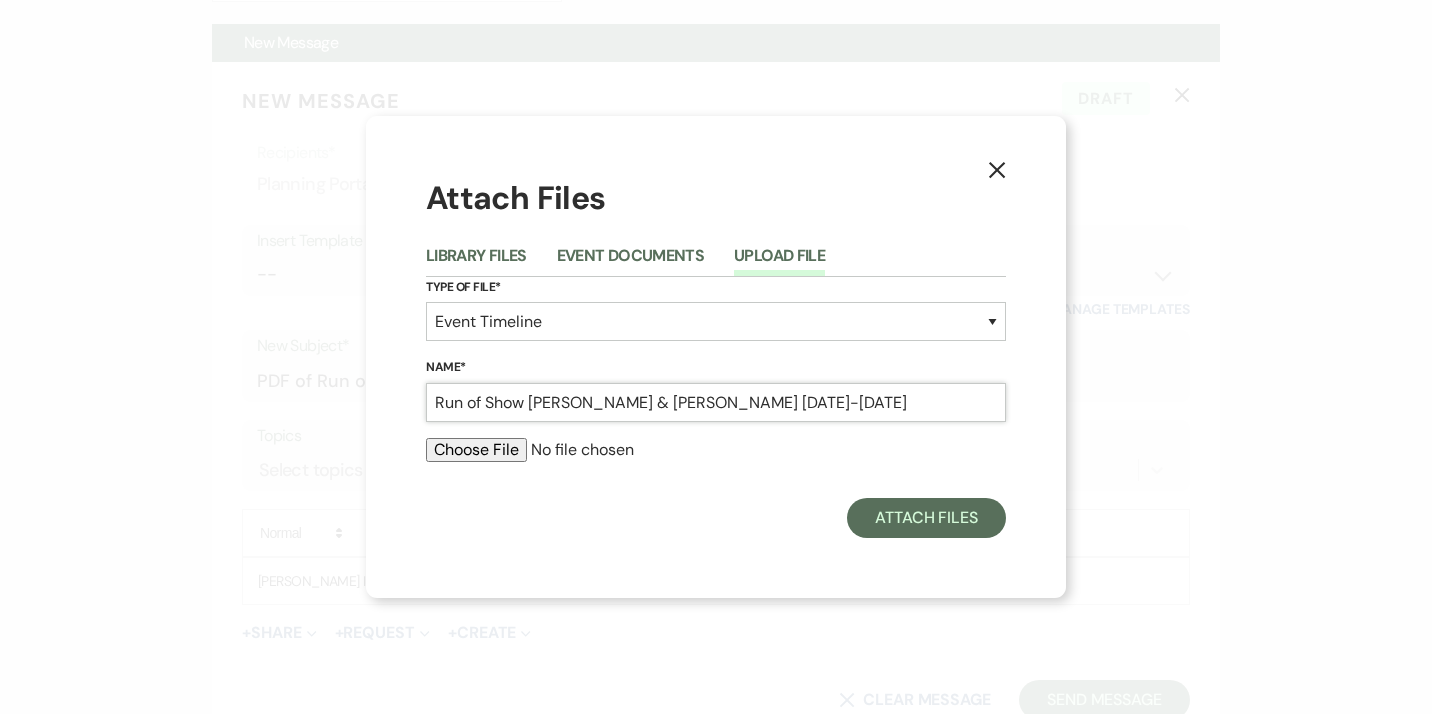 click on "Run of Show [PERSON_NAME] & [PERSON_NAME] [DATE]-[DATE]" at bounding box center [716, 402] 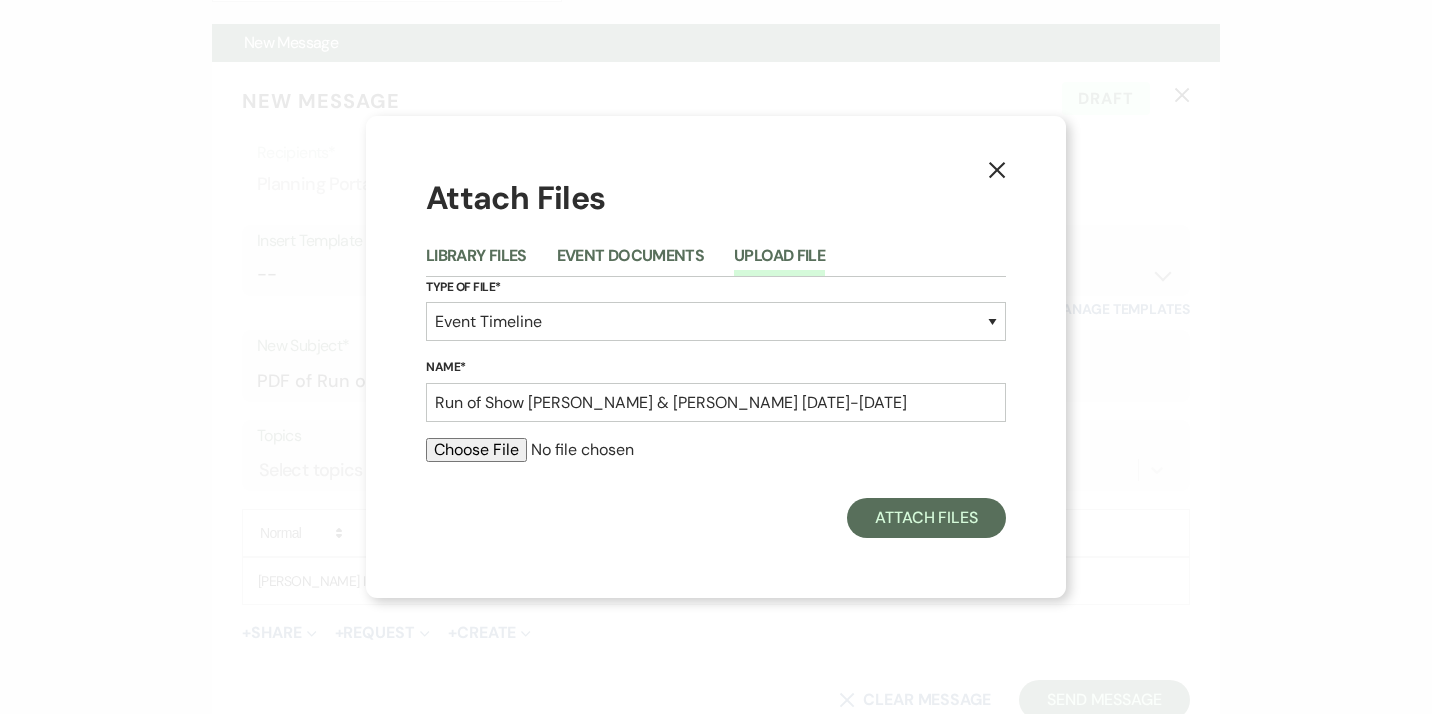 click at bounding box center (716, 450) 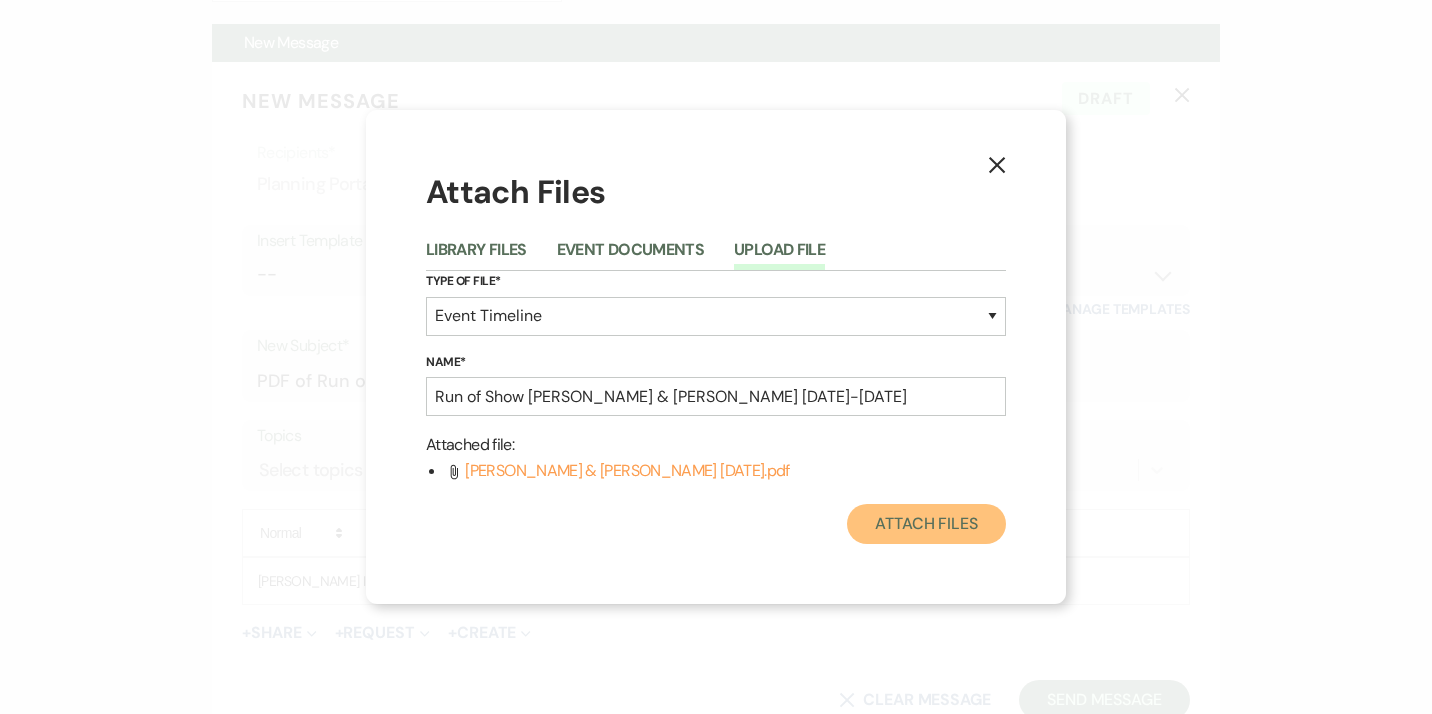 click on "Attach Files" at bounding box center (926, 524) 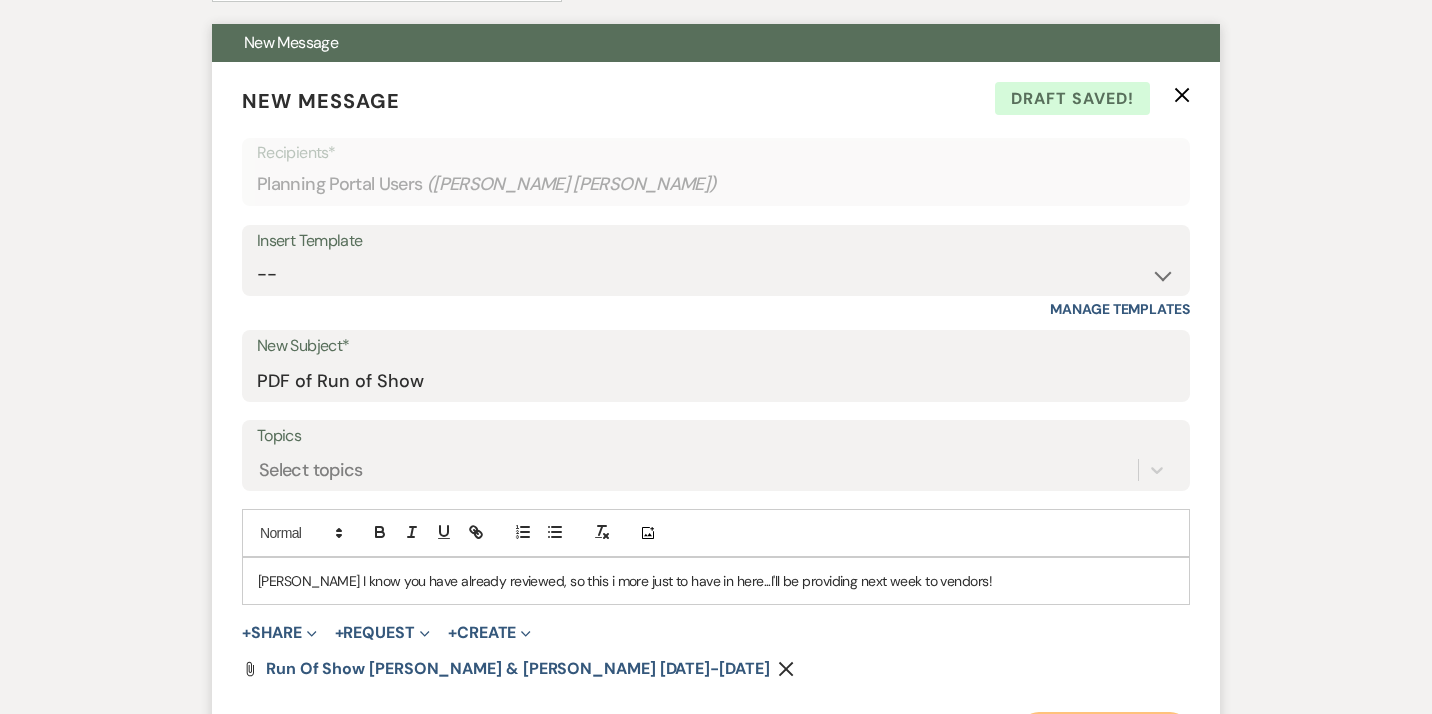 click on "Send Message" at bounding box center [1104, 732] 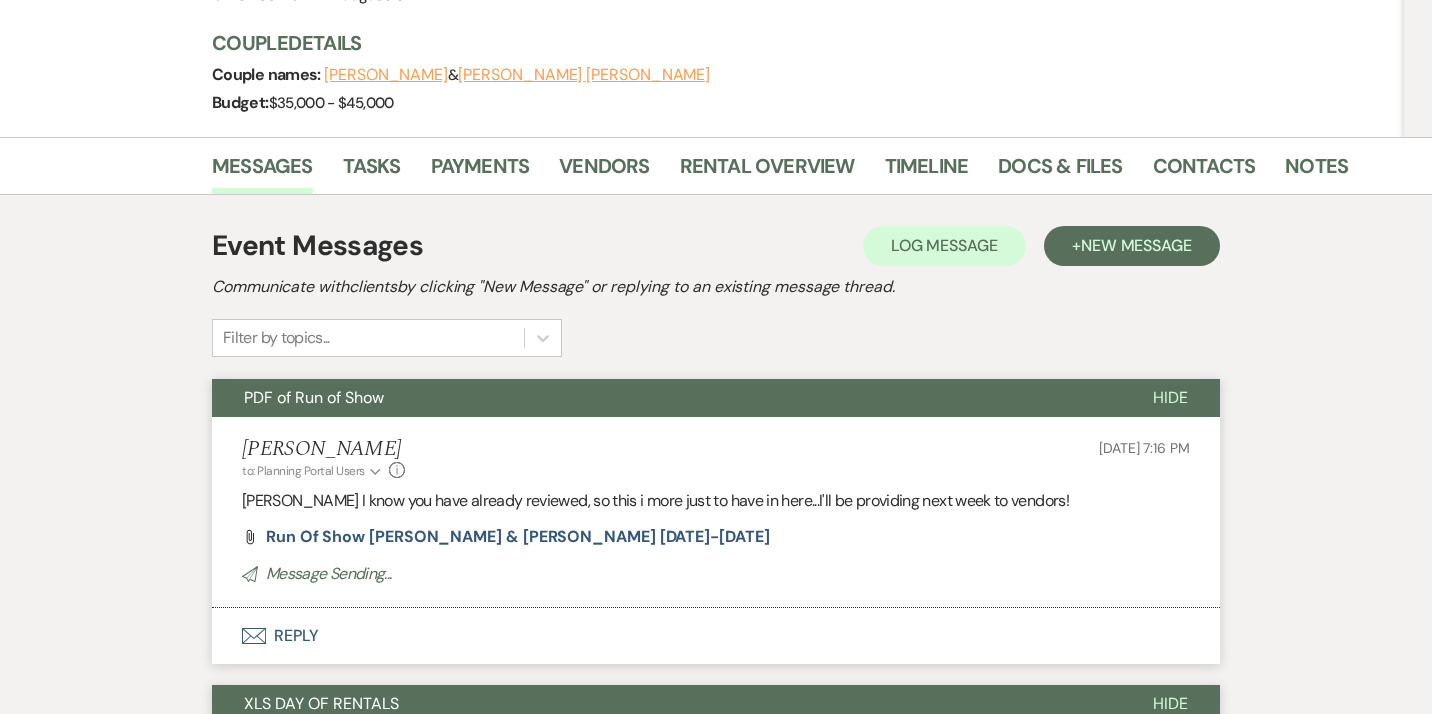 scroll, scrollTop: 0, scrollLeft: 0, axis: both 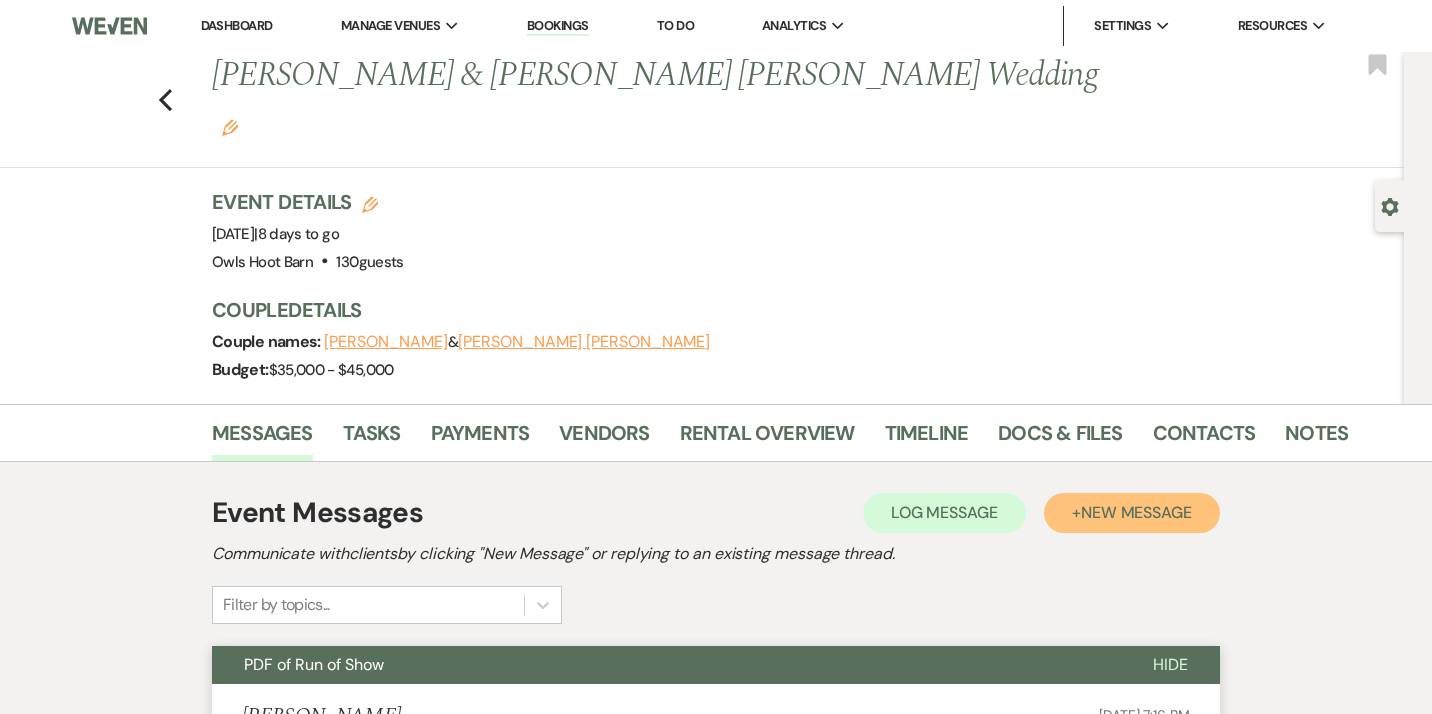 click on "New Message" at bounding box center [1136, 512] 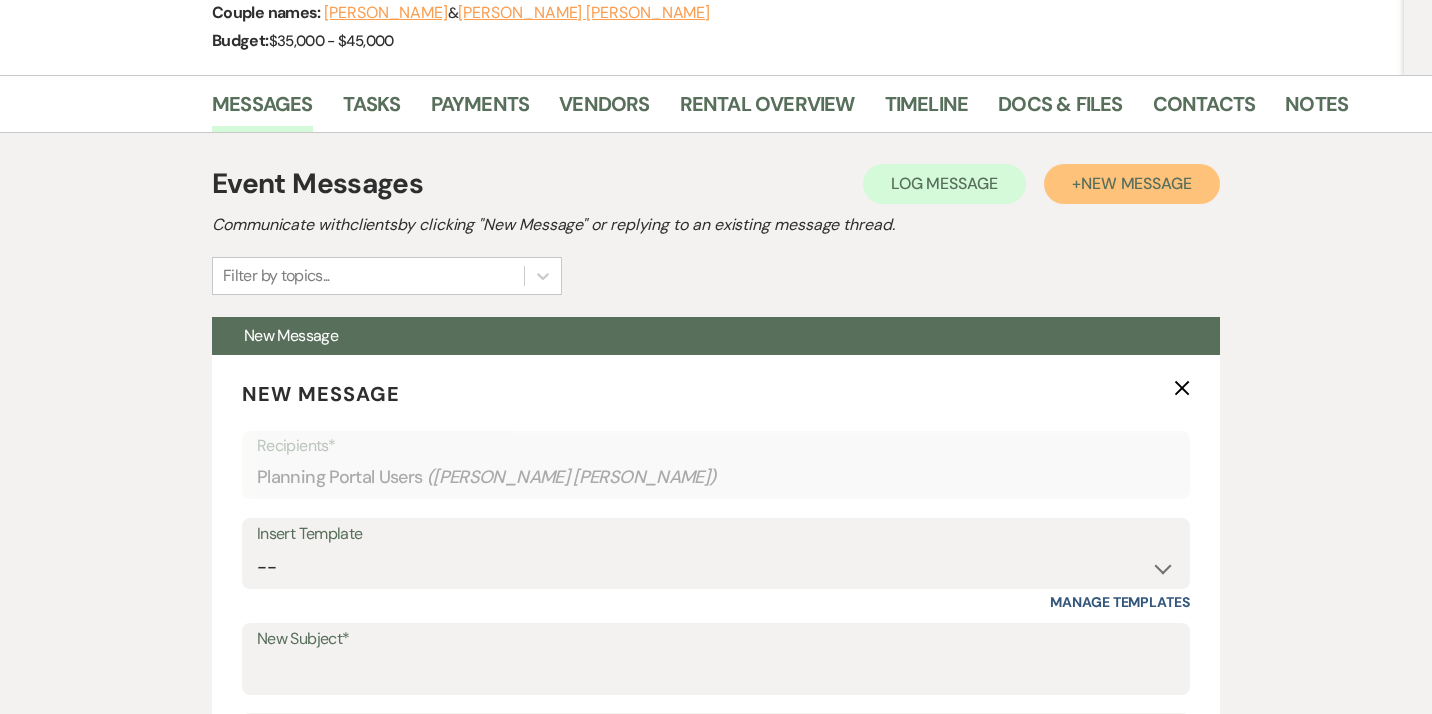 scroll, scrollTop: 337, scrollLeft: 0, axis: vertical 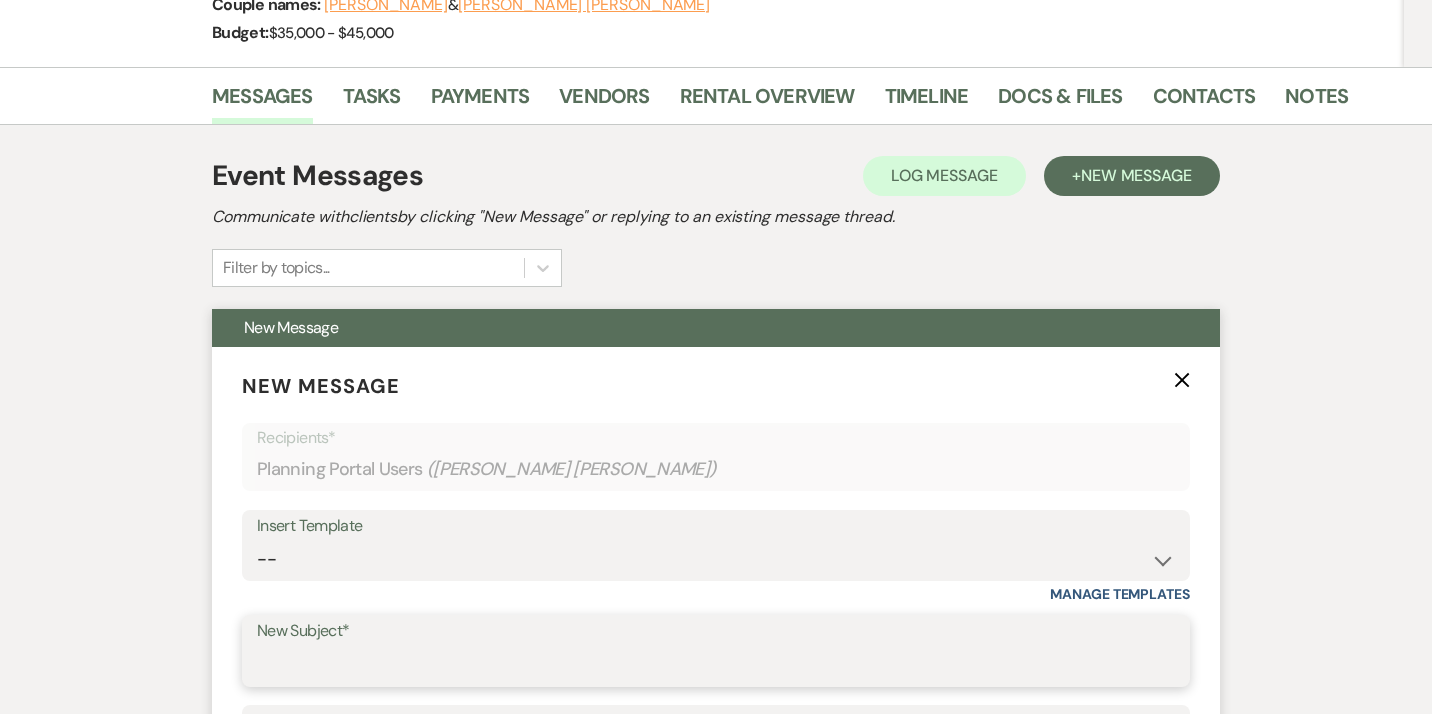 click on "New Subject*" at bounding box center (716, 665) 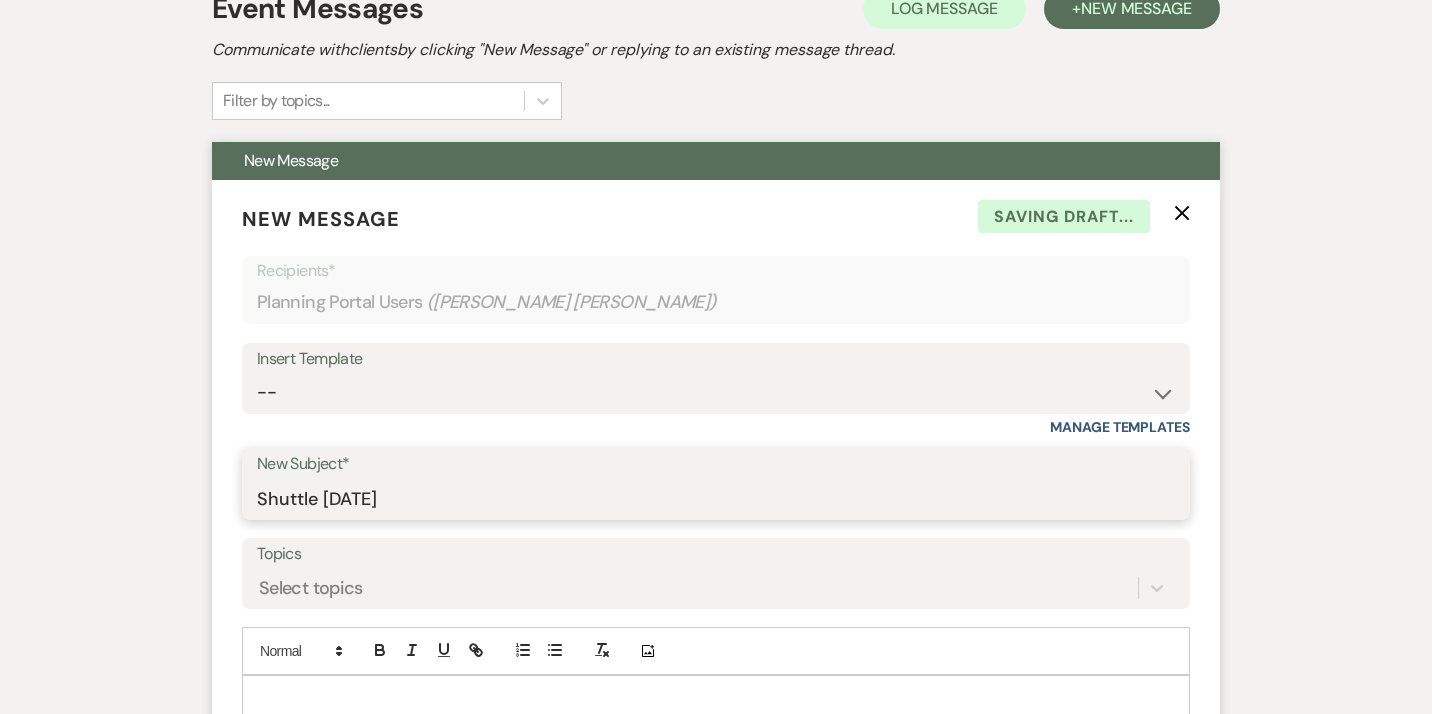 scroll, scrollTop: 545, scrollLeft: 0, axis: vertical 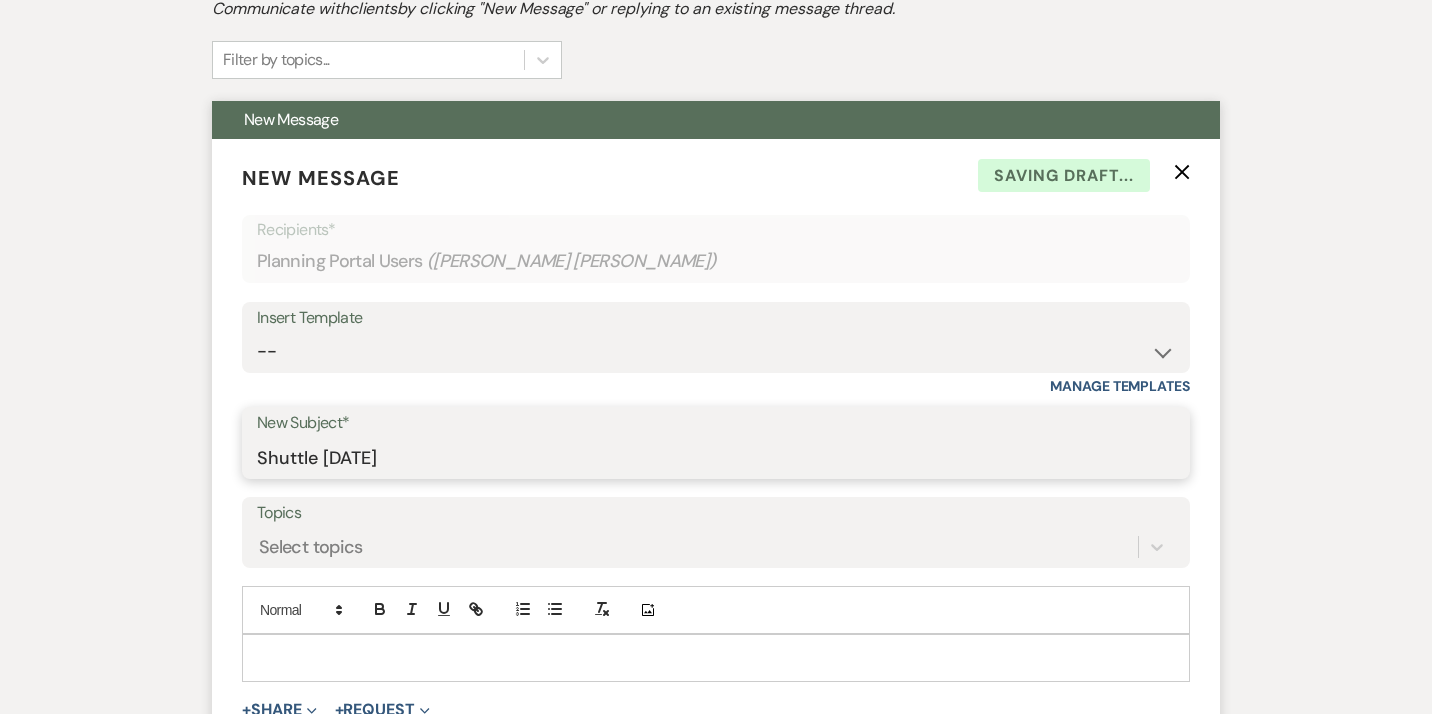 type on "Shuttle [DATE]" 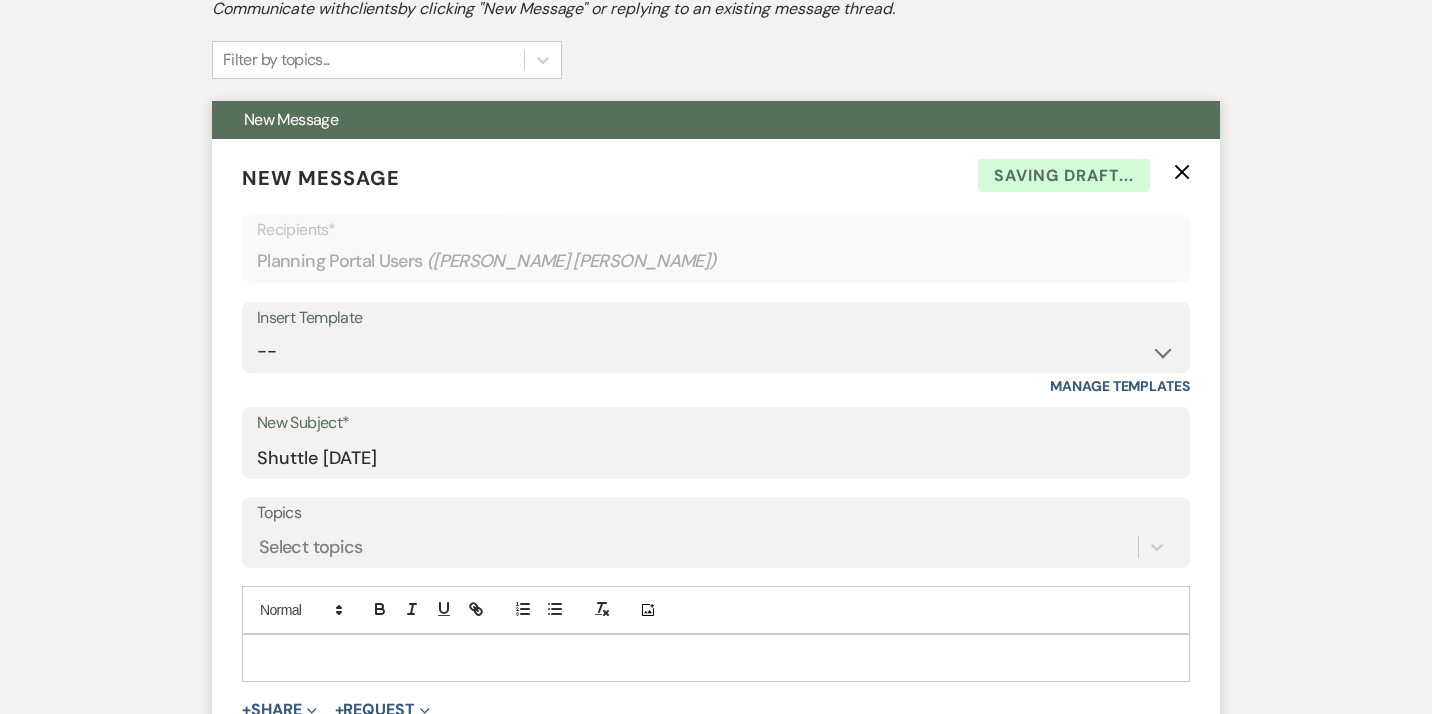 click at bounding box center [716, 658] 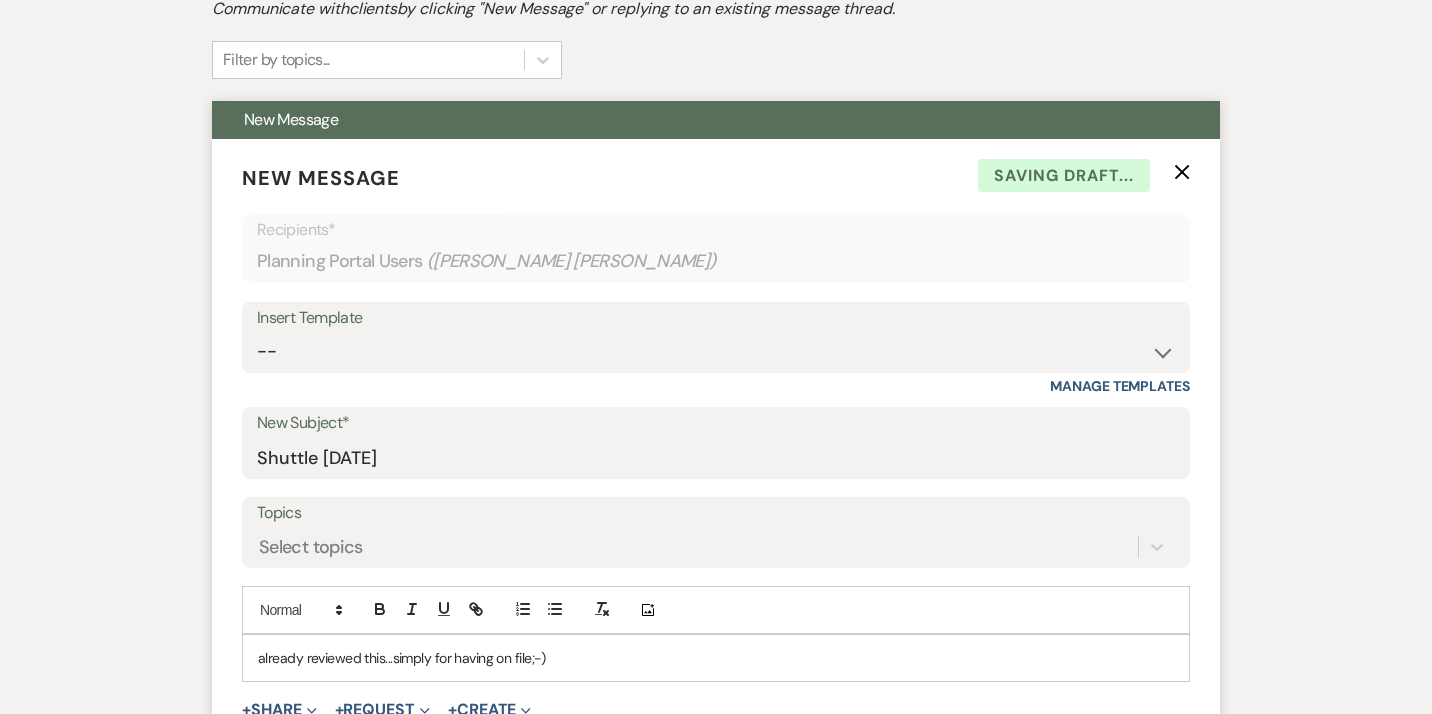 click on "+  Share Expand" at bounding box center [279, 710] 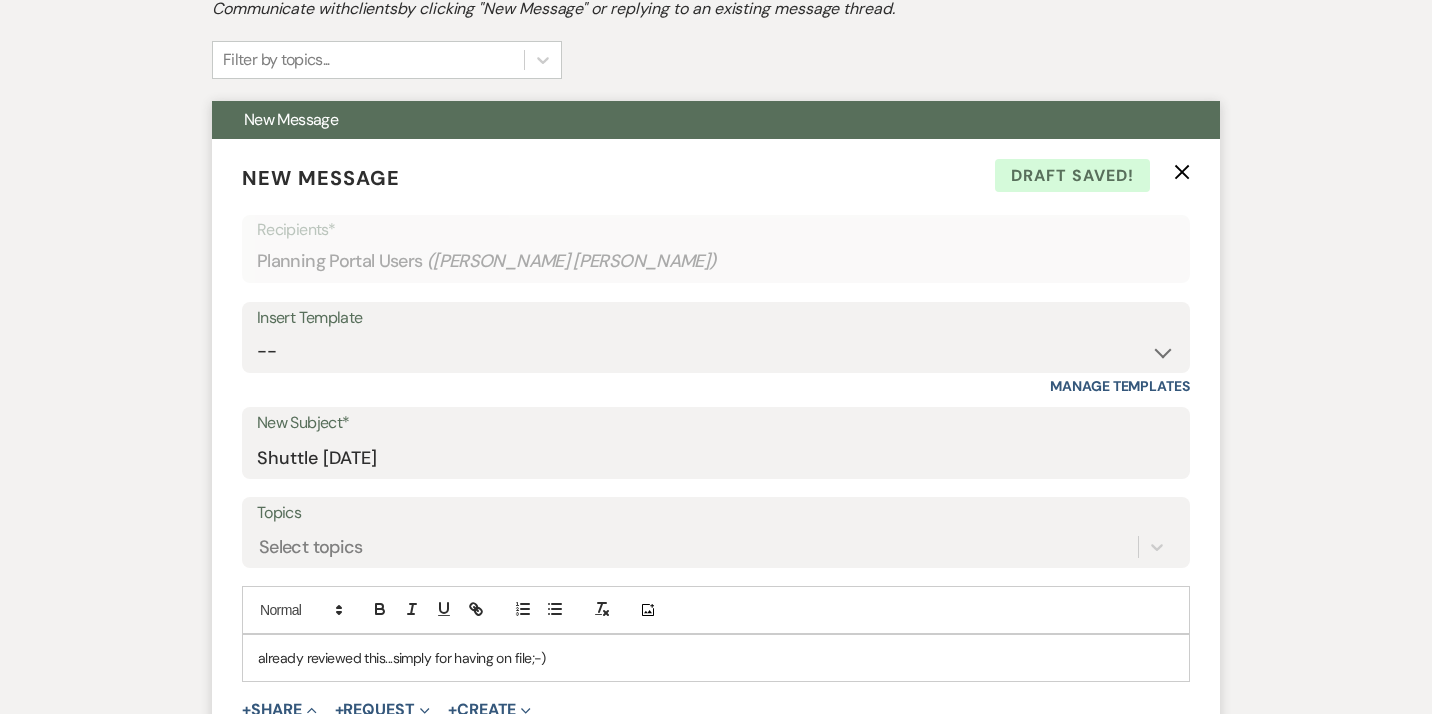 click on "Doc Upload Documents" at bounding box center [323, 749] 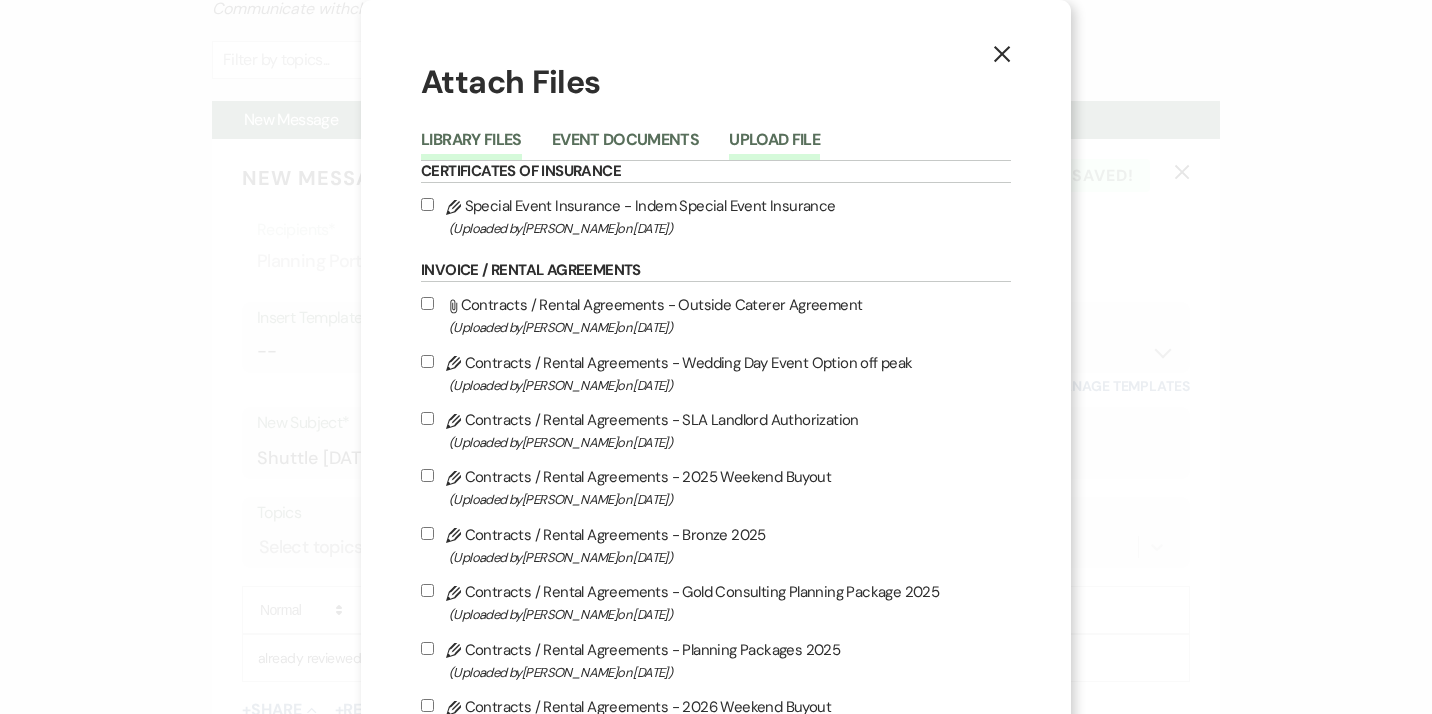 click on "Upload File" at bounding box center (774, 146) 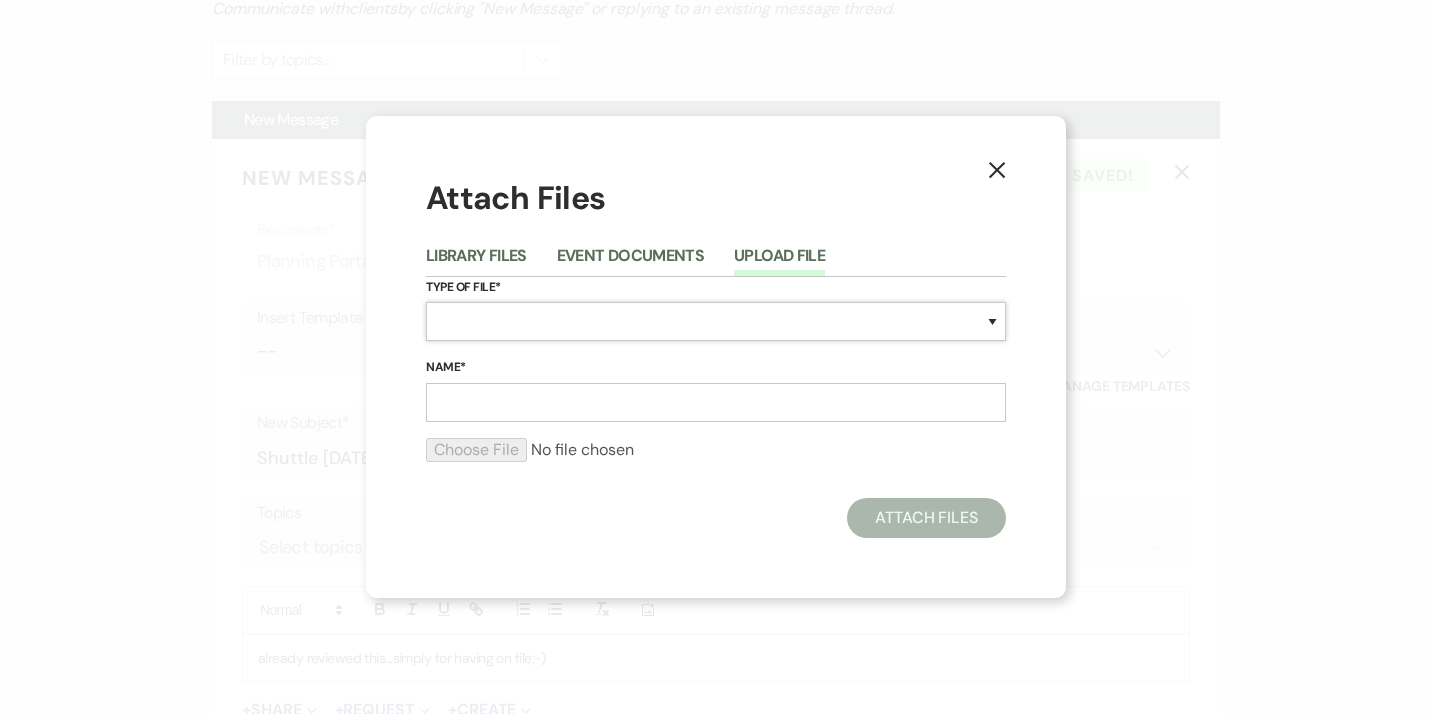 click on "Special Event Insurance Vendor Certificate of Insurance Contracts / Rental Agreements Invoices Receipts Event Maps Floor Plans Rain Plan Seating Charts Venue Layout Catering / Alcohol Permit Event Permit Fire Permit Fuel Permit Generator Permit Tent Permit Venue Permit Other Permit Inventory  Promotional Sample Venue Beverage Ceremony Event Finalize + Share Guests Lodging Menu Vendors Venue Beverage Brochure Menu Packages Product Specifications Quotes Beverage Event and Ceremony Details Finalize & Share Guests Lodging Menu Vendors Venue Event Timeline Family / Wedding Party Timeline Food and Beverage Timeline MC / DJ / Band Timeline Master Timeline Photography Timeline Set-Up / Clean-Up Vendor Timeline Bartender Safe Serve / TiPS Certification Vendor Certification Vendor License Other" at bounding box center [716, 321] 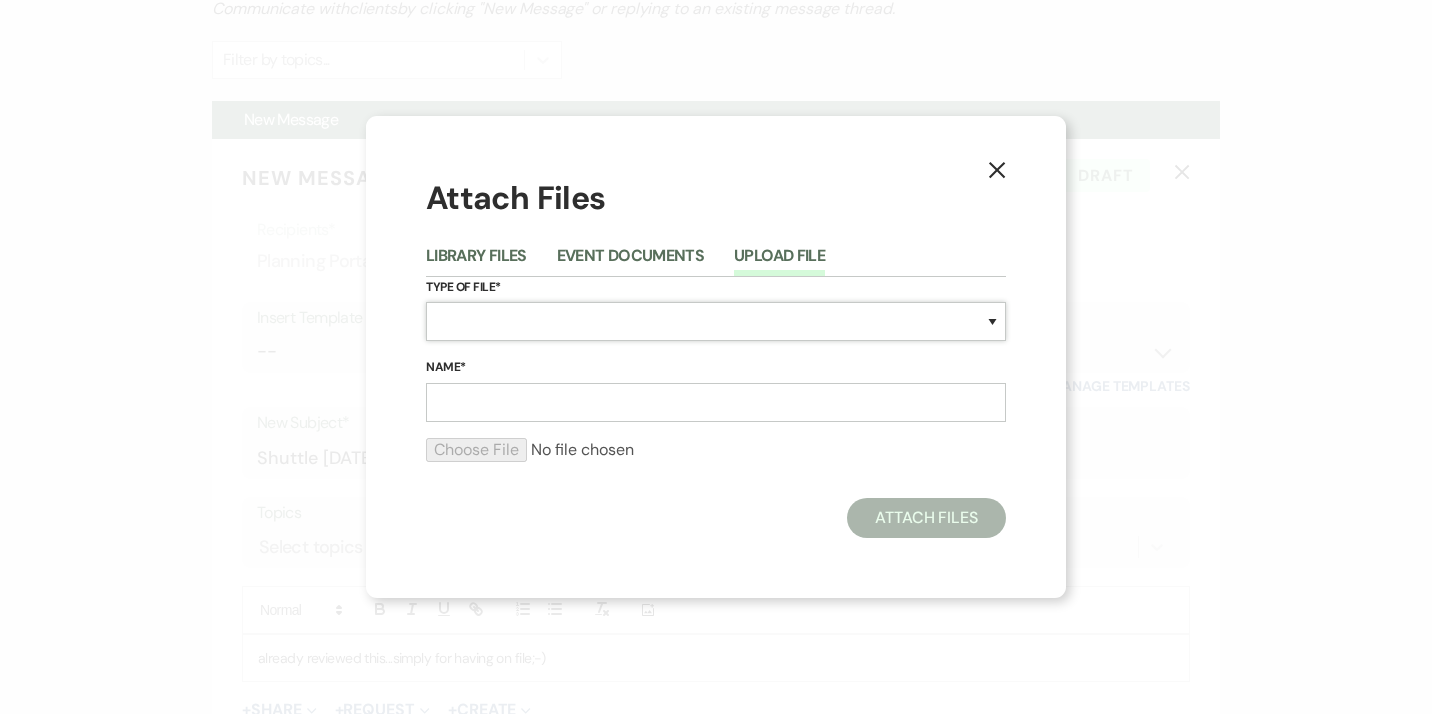 select on "0" 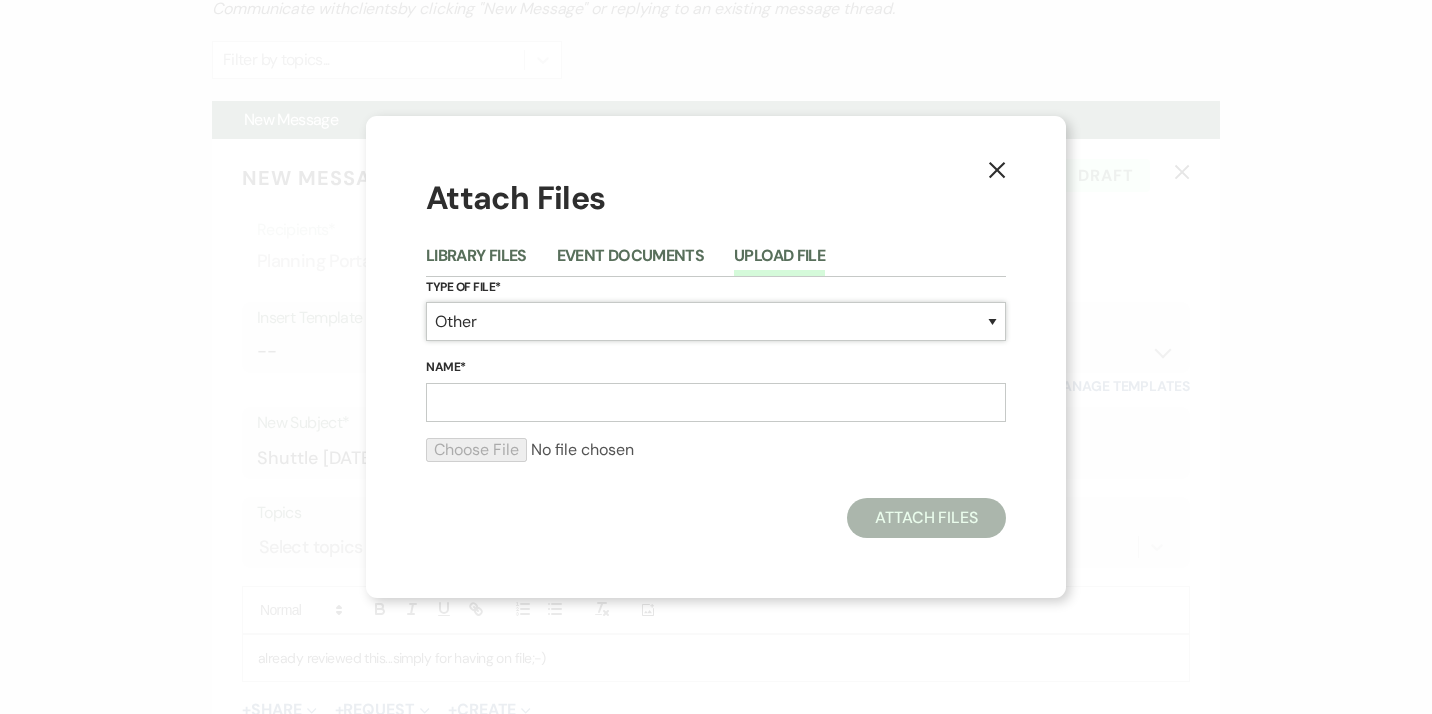click on "Other" at bounding box center (0, 0) 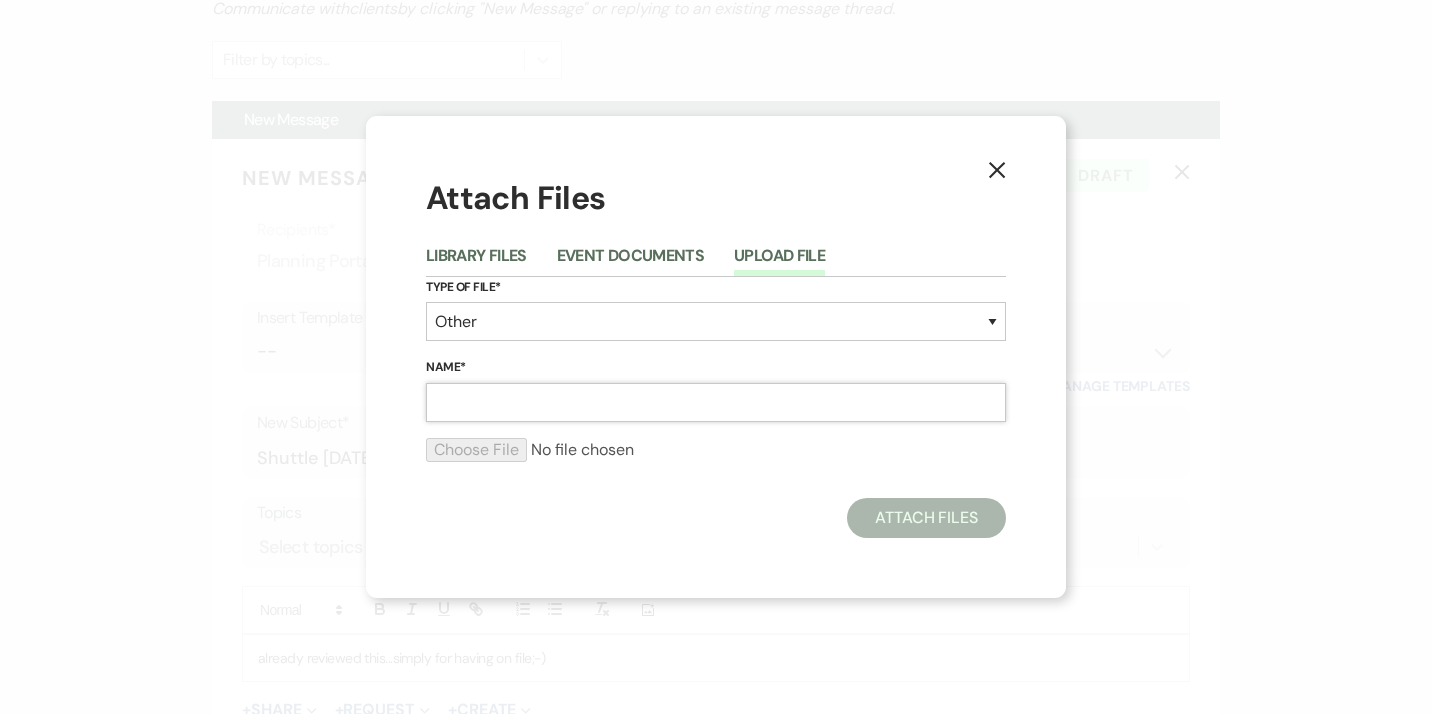 click on "Name*" at bounding box center [716, 402] 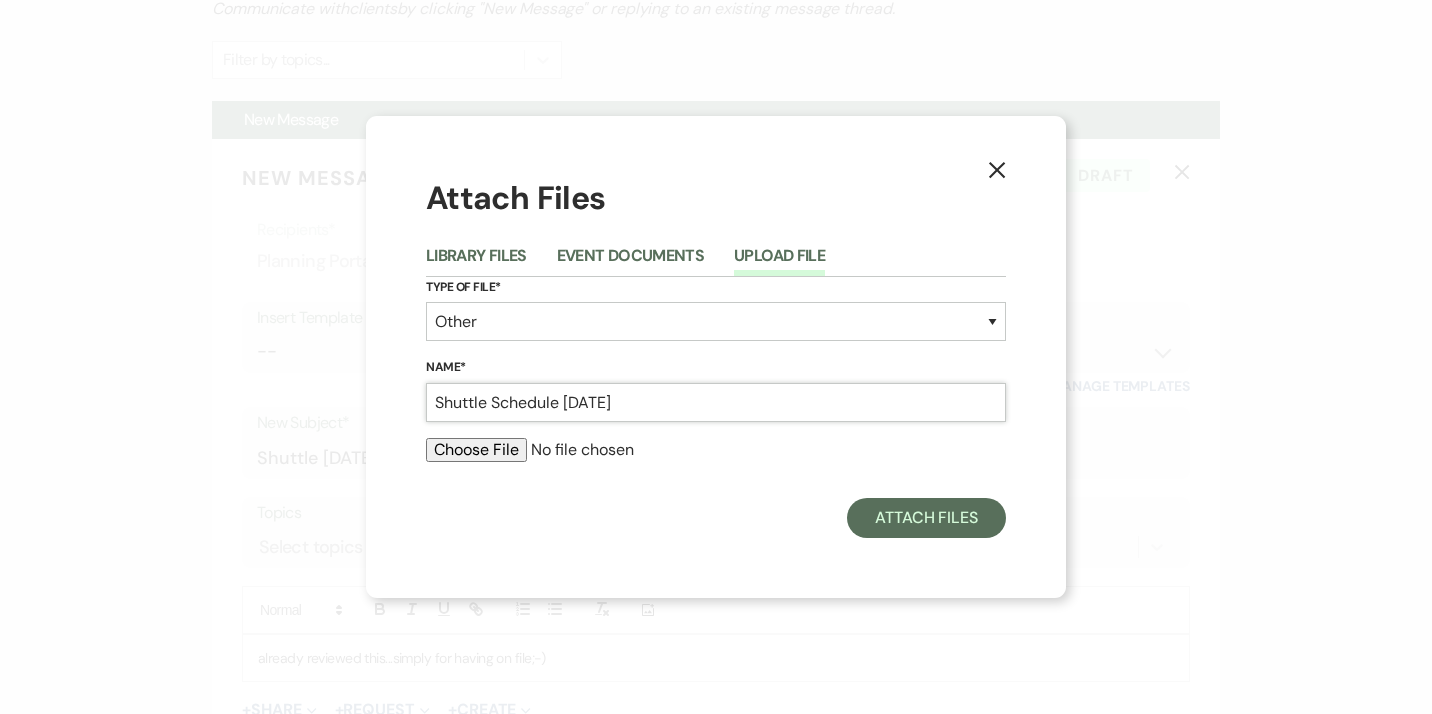 type on "Shuttle Schedule [DATE]" 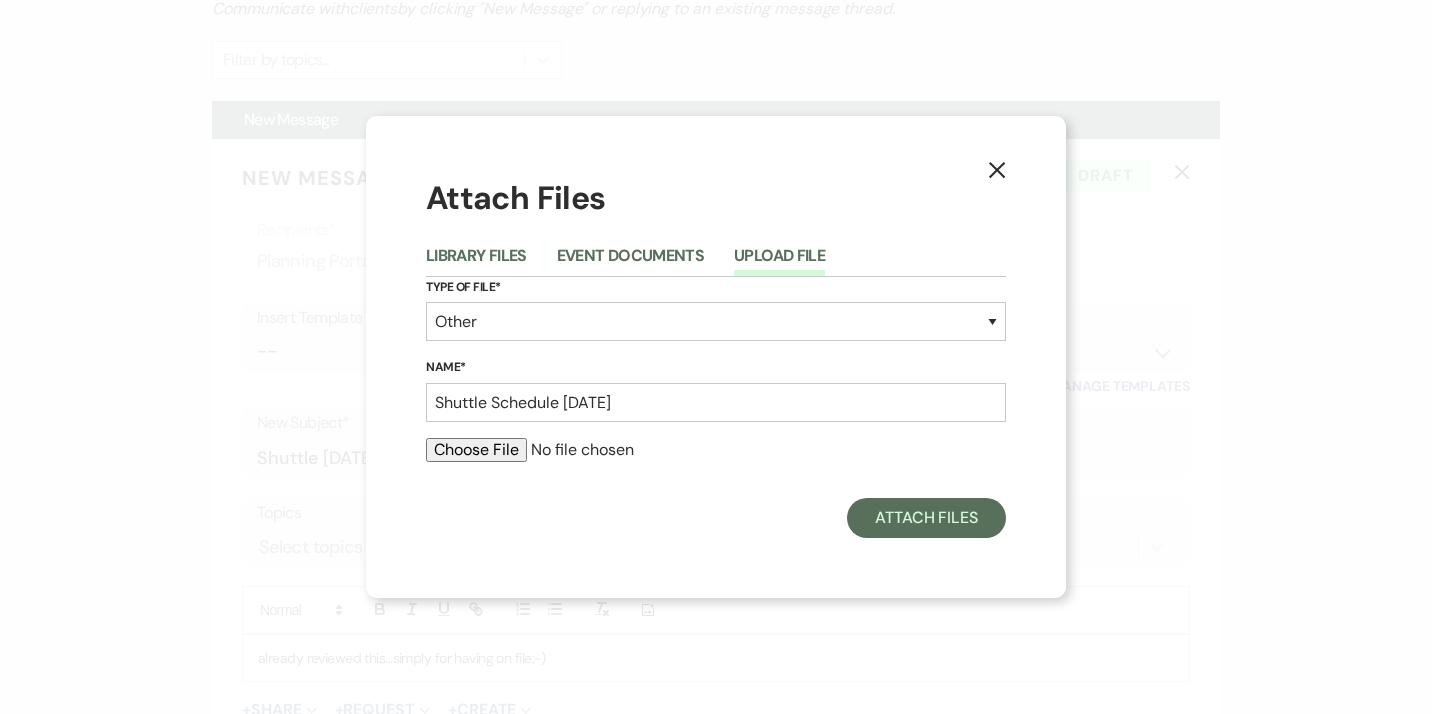 click at bounding box center (716, 450) 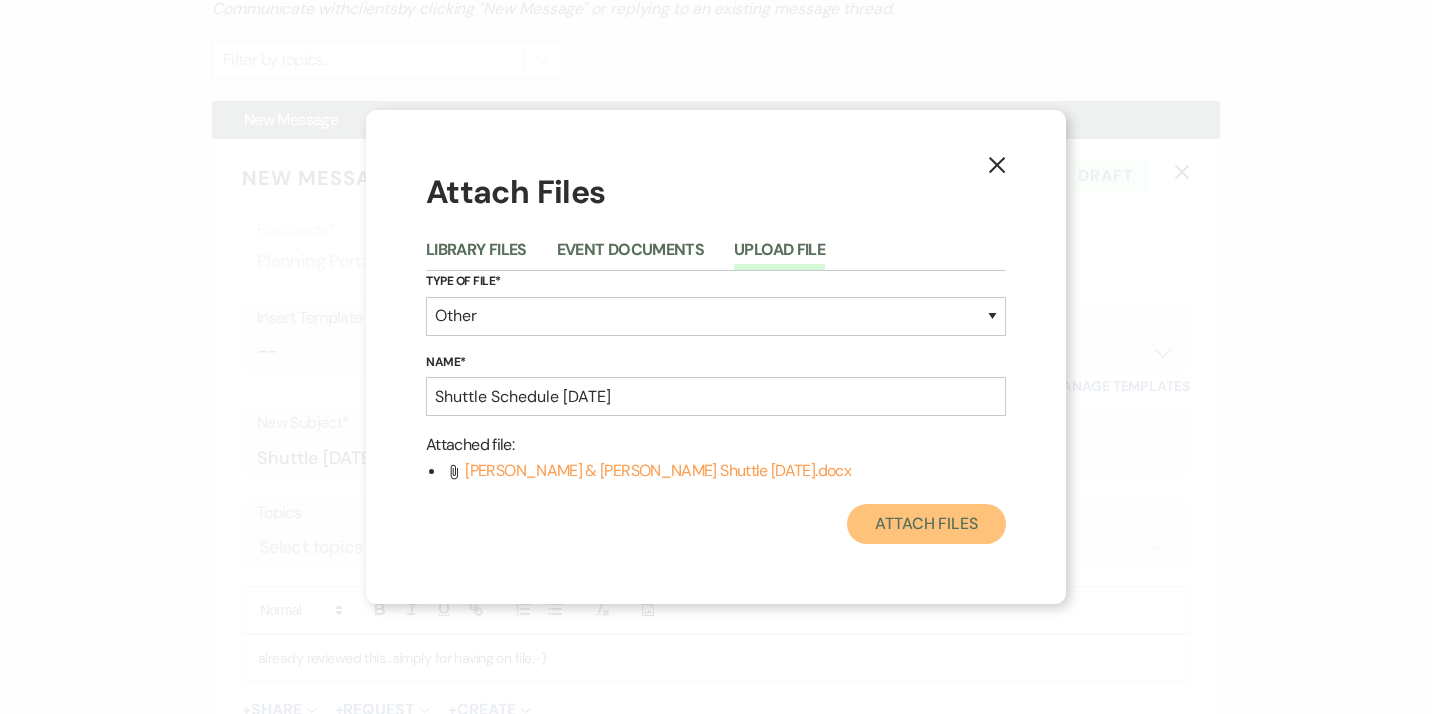 click on "Attach Files" at bounding box center [926, 524] 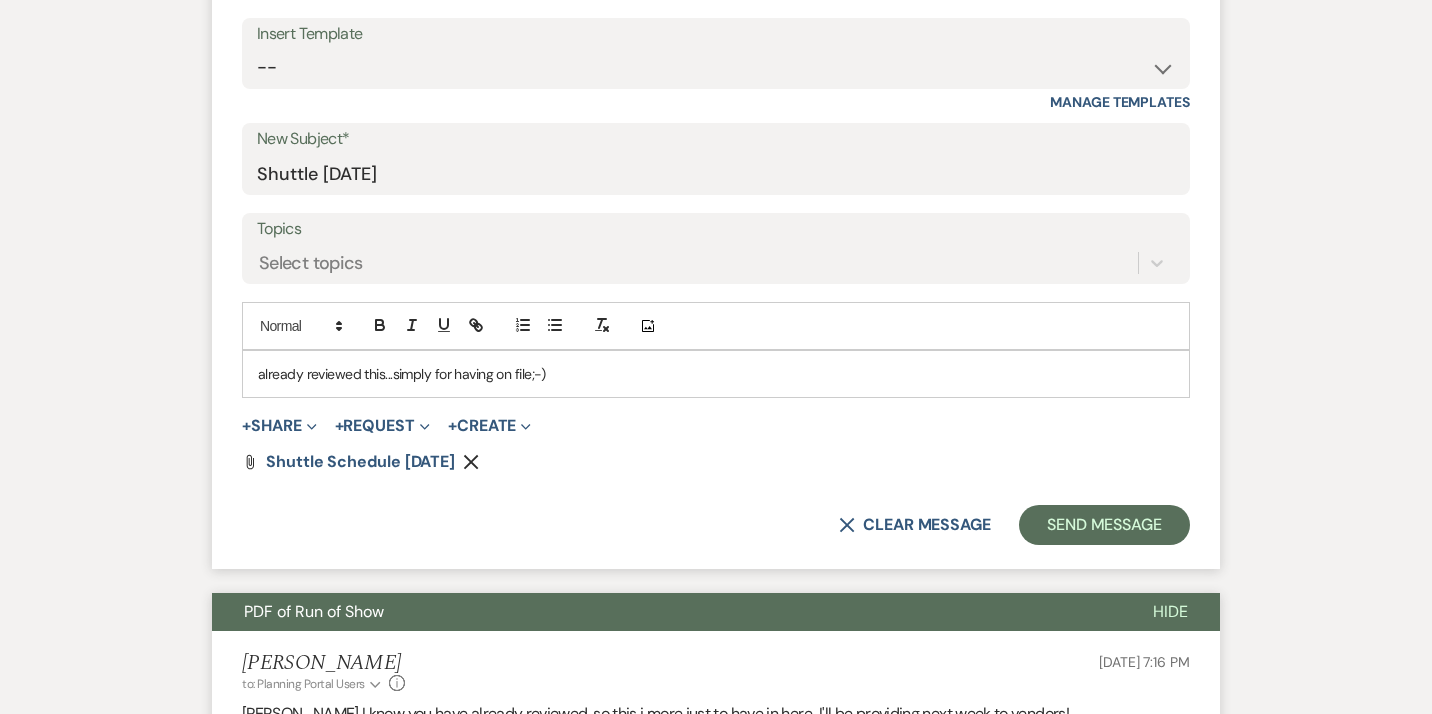 scroll, scrollTop: 838, scrollLeft: 0, axis: vertical 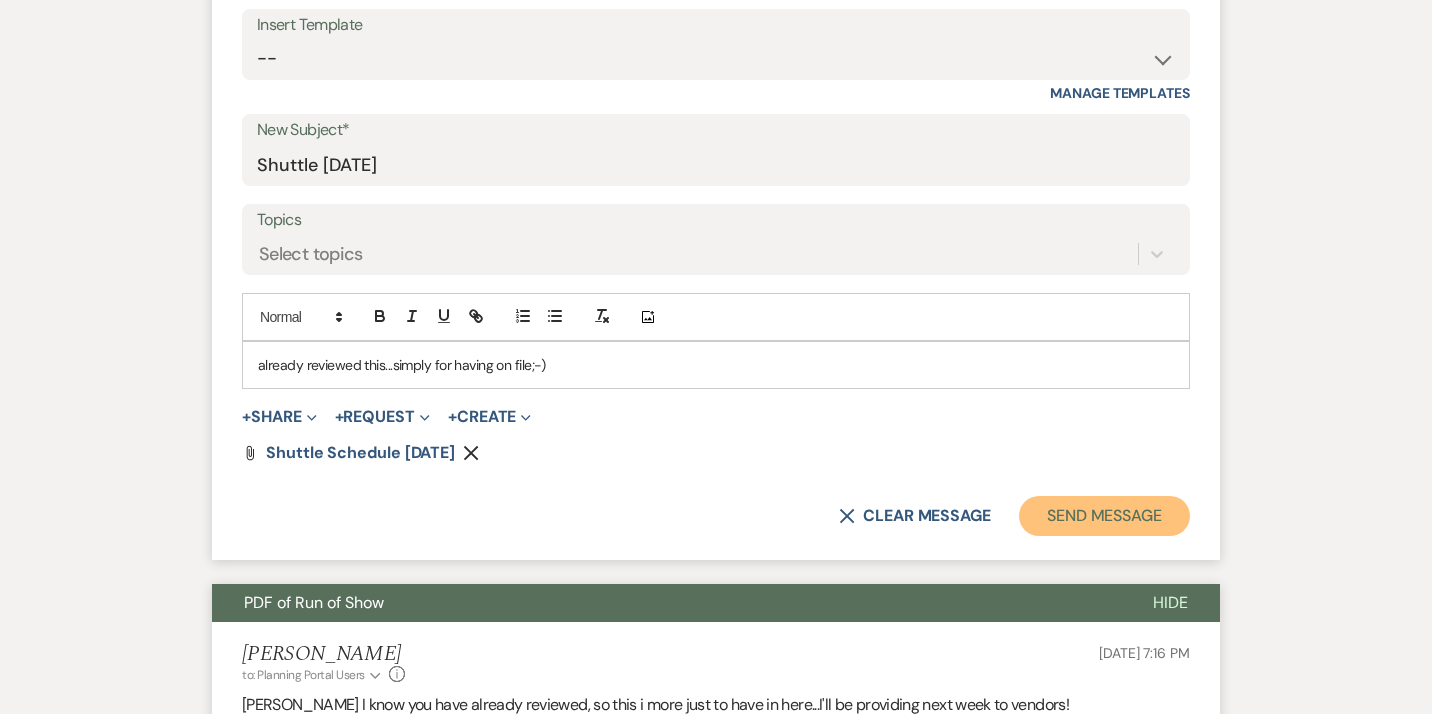 click on "Send Message" at bounding box center (1104, 516) 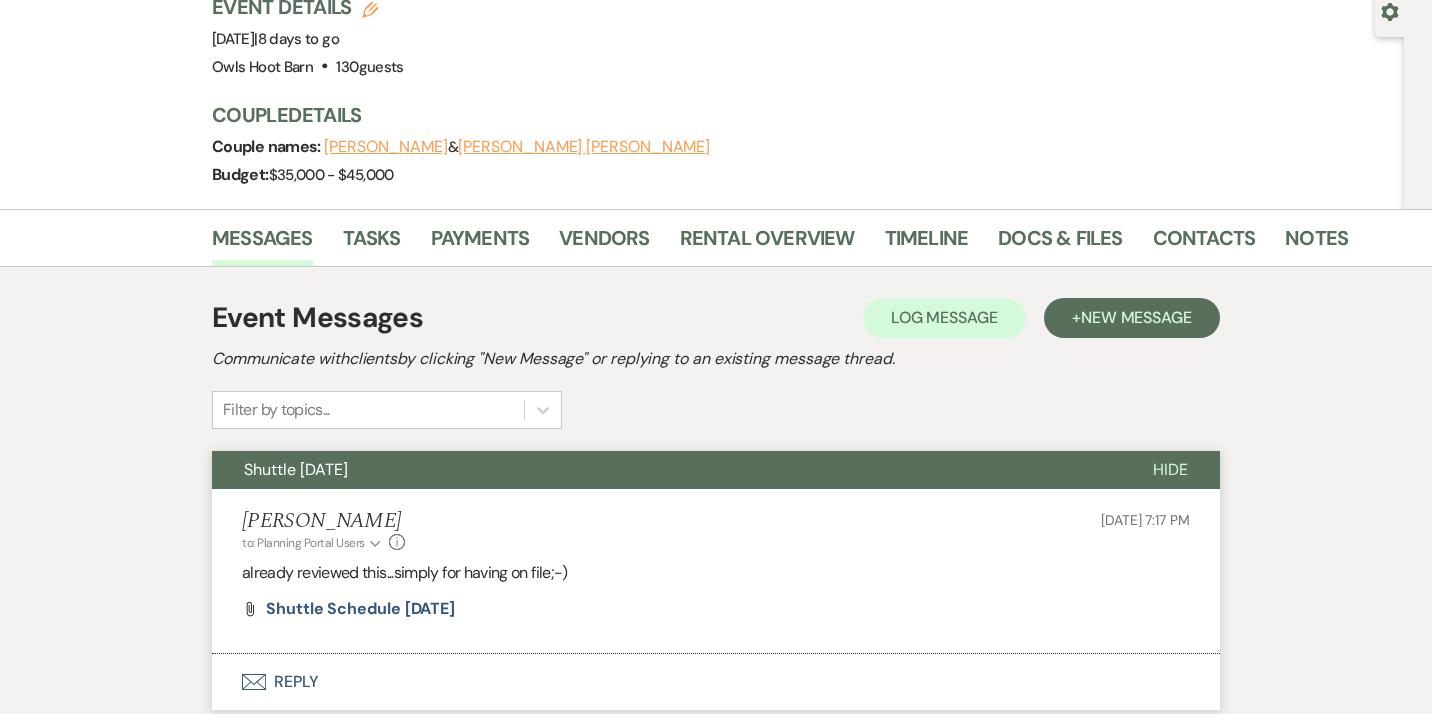 scroll, scrollTop: 0, scrollLeft: 0, axis: both 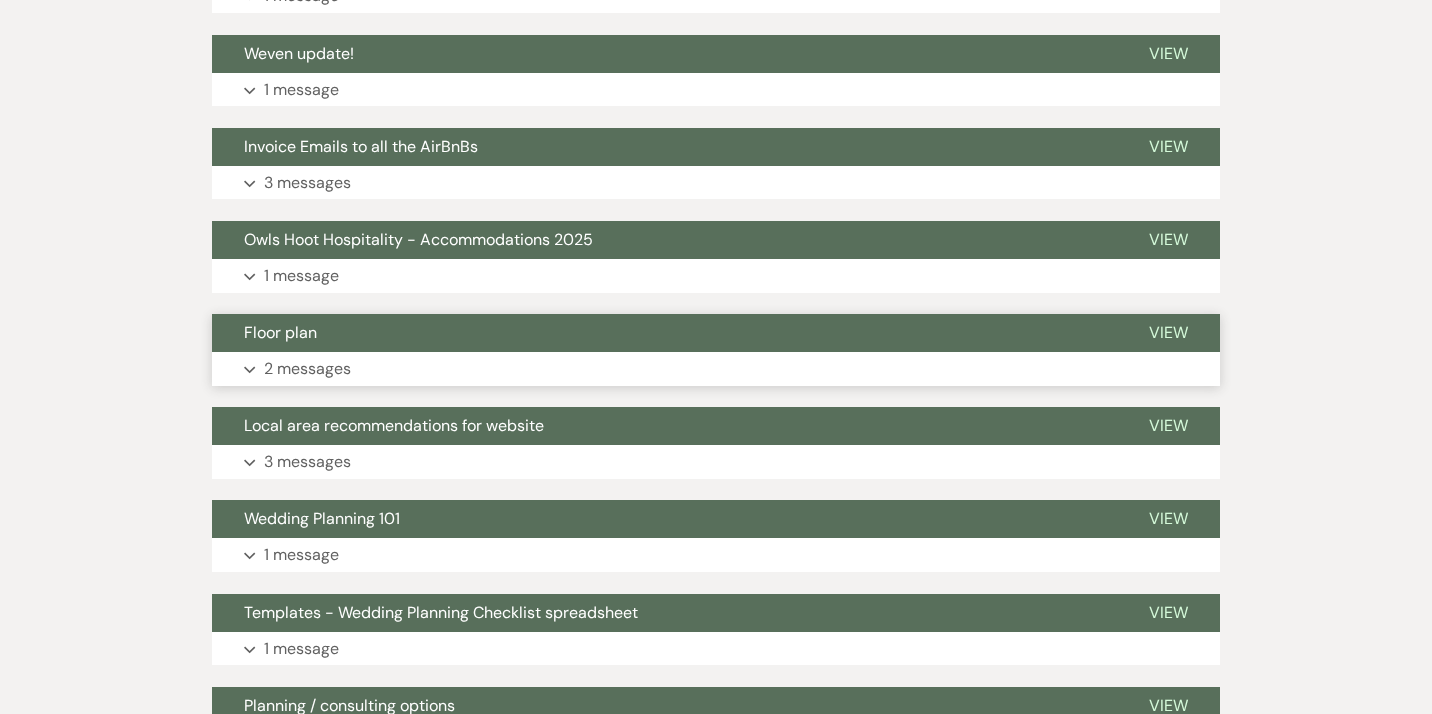 click on "Expand 2 messages" at bounding box center [716, 369] 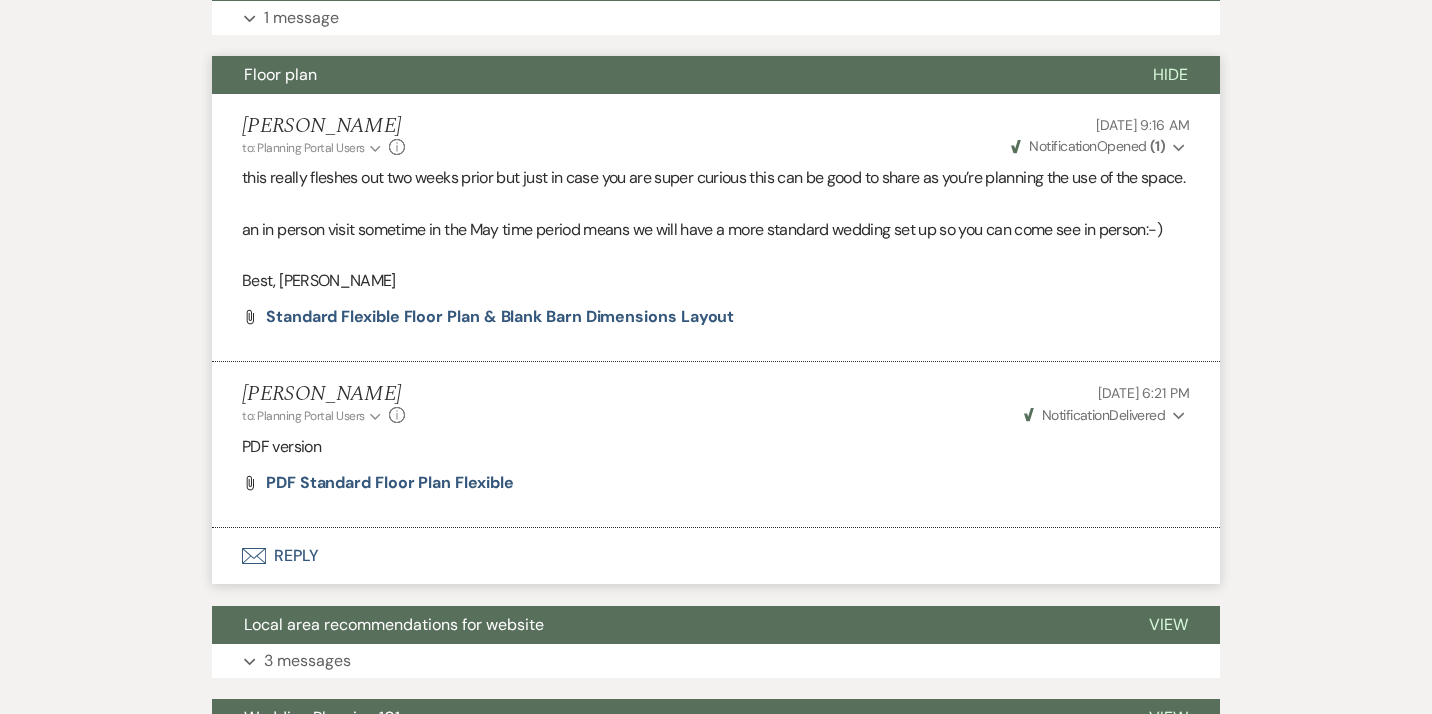 scroll, scrollTop: 2013, scrollLeft: 0, axis: vertical 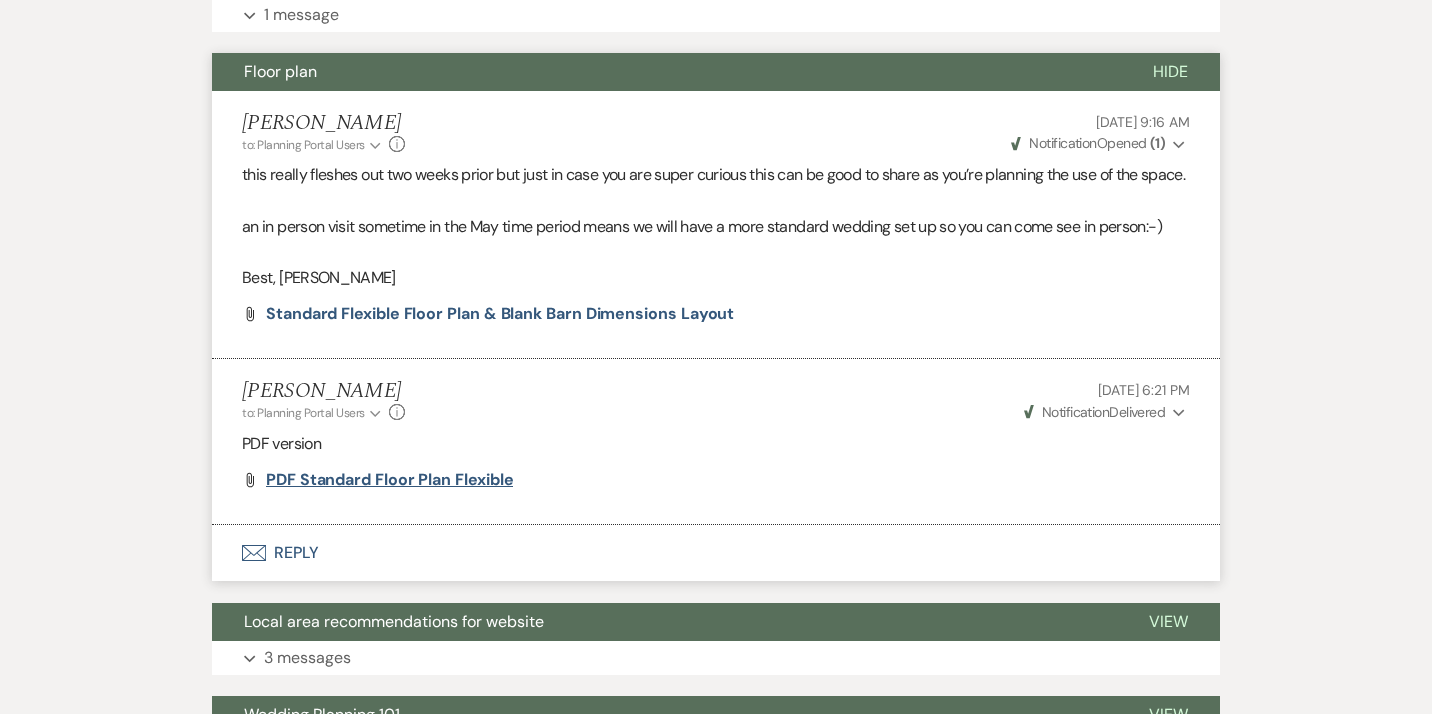 click on "PDF standard floor plan flexible" at bounding box center [389, 479] 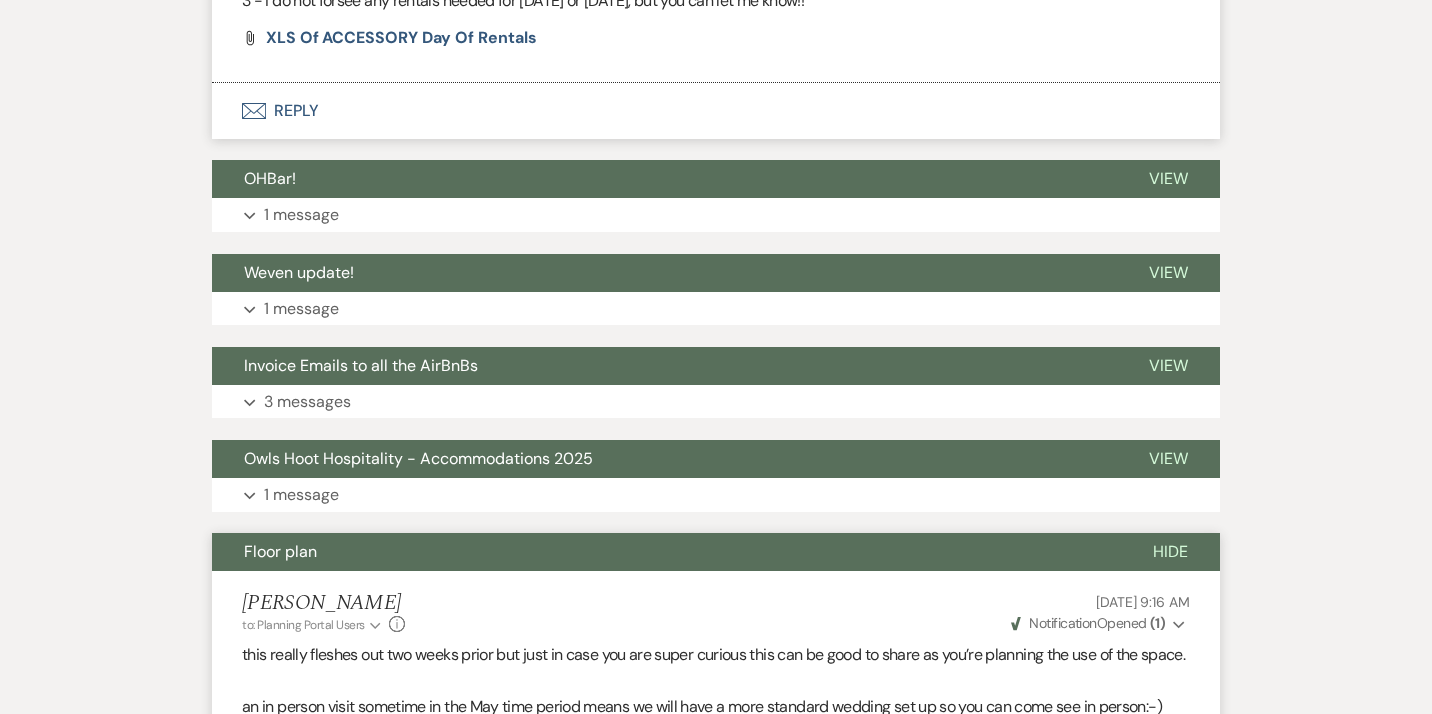 scroll, scrollTop: 1519, scrollLeft: 0, axis: vertical 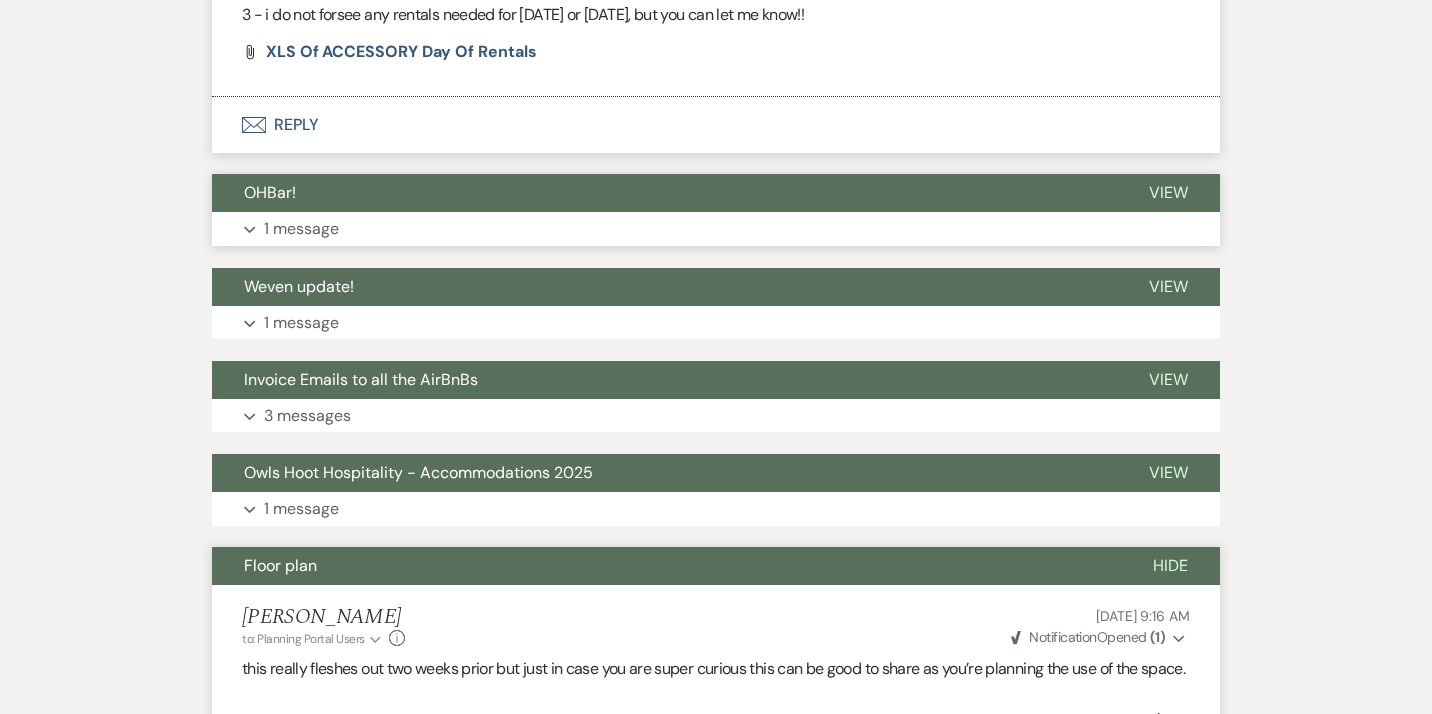 click on "Expand 1 message" at bounding box center (716, 229) 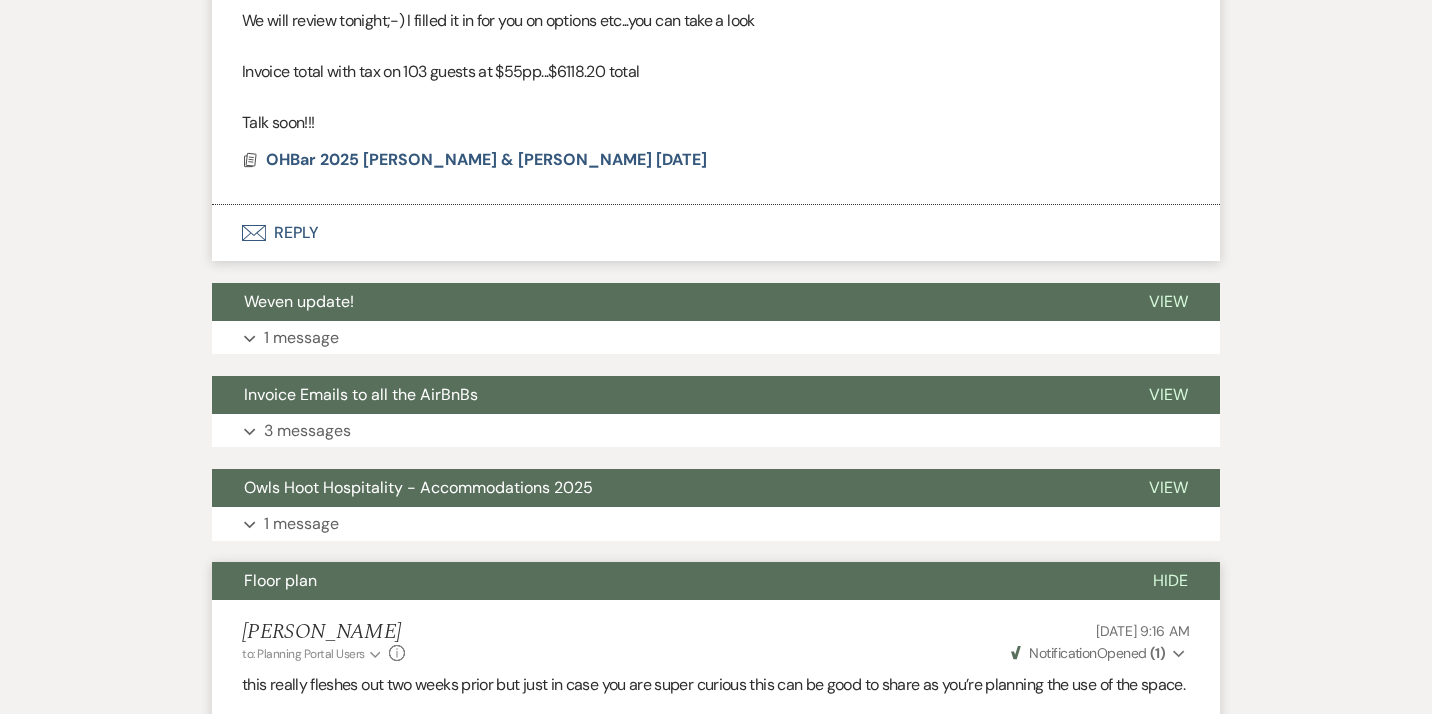 scroll, scrollTop: 1783, scrollLeft: 0, axis: vertical 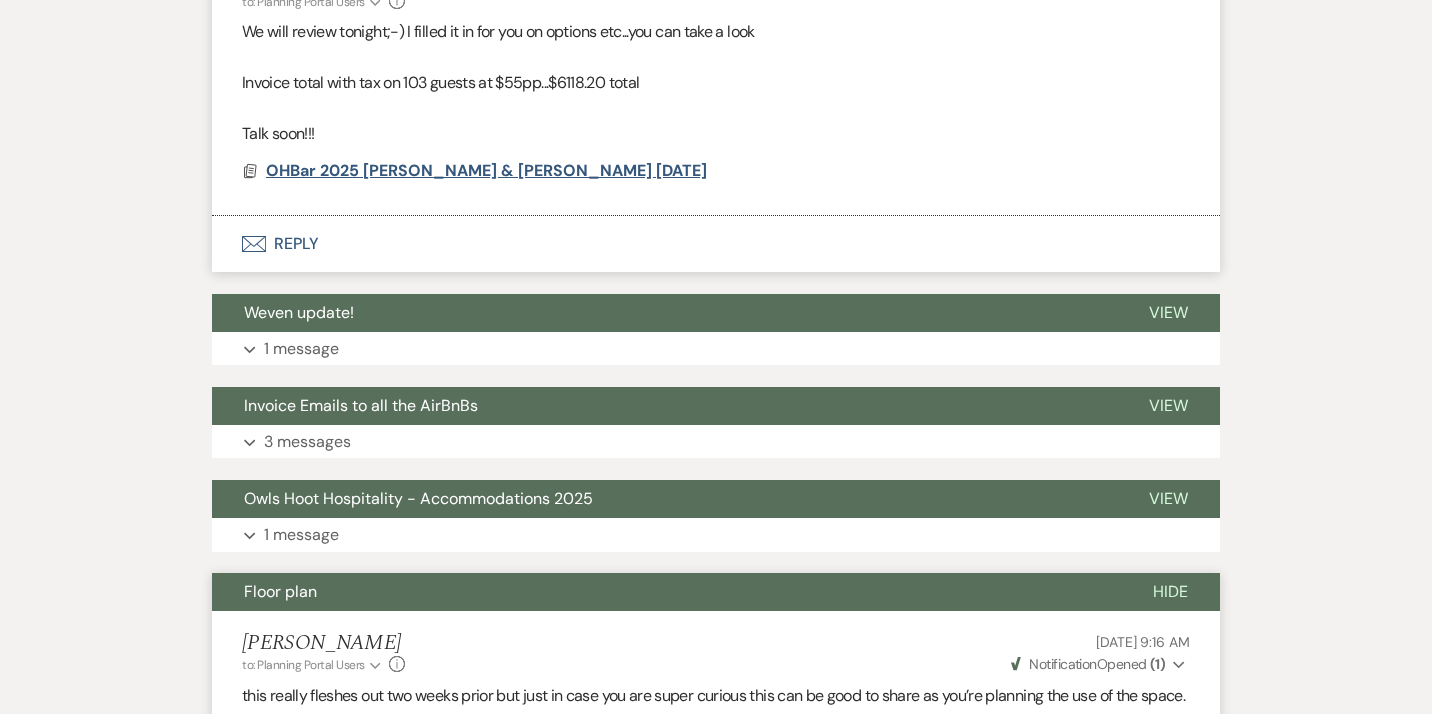 click on "OHBar 2025 [PERSON_NAME] & [PERSON_NAME] [DATE]" at bounding box center [486, 170] 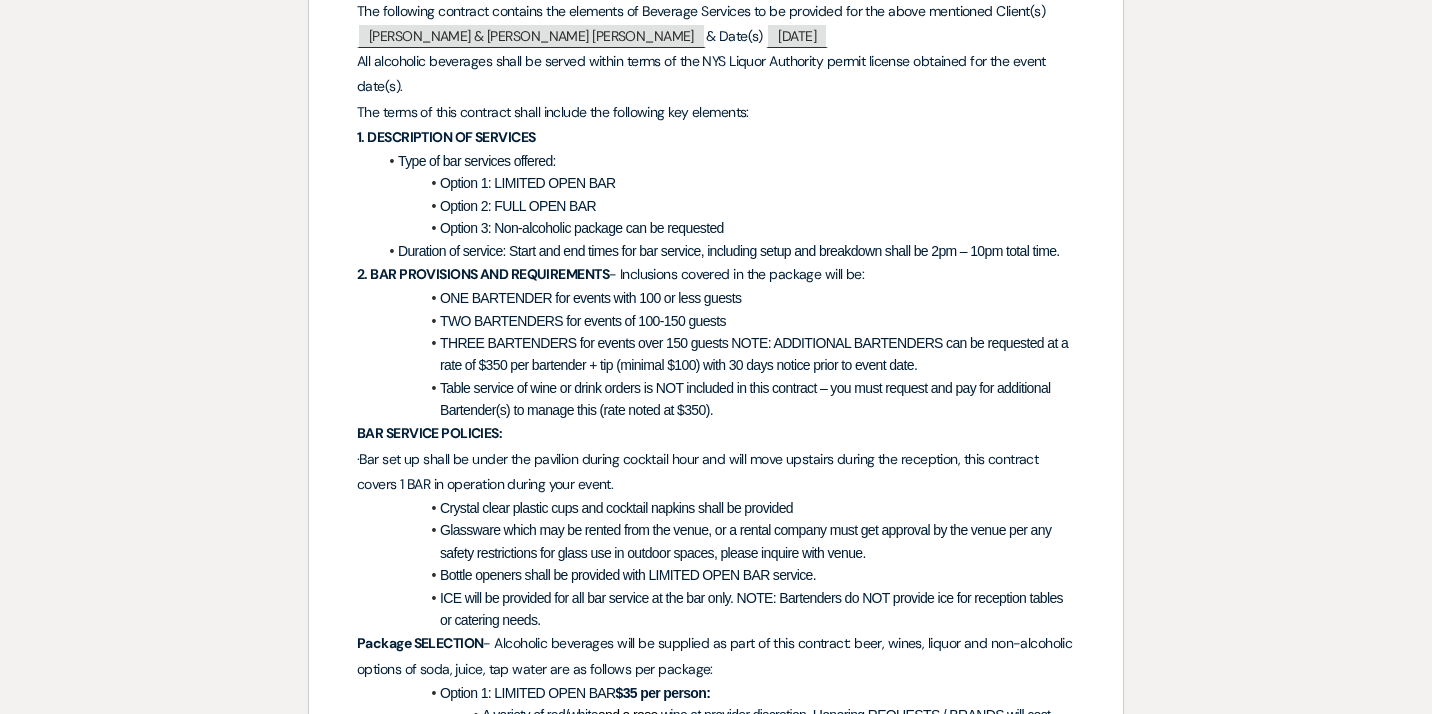 scroll, scrollTop: 0, scrollLeft: 0, axis: both 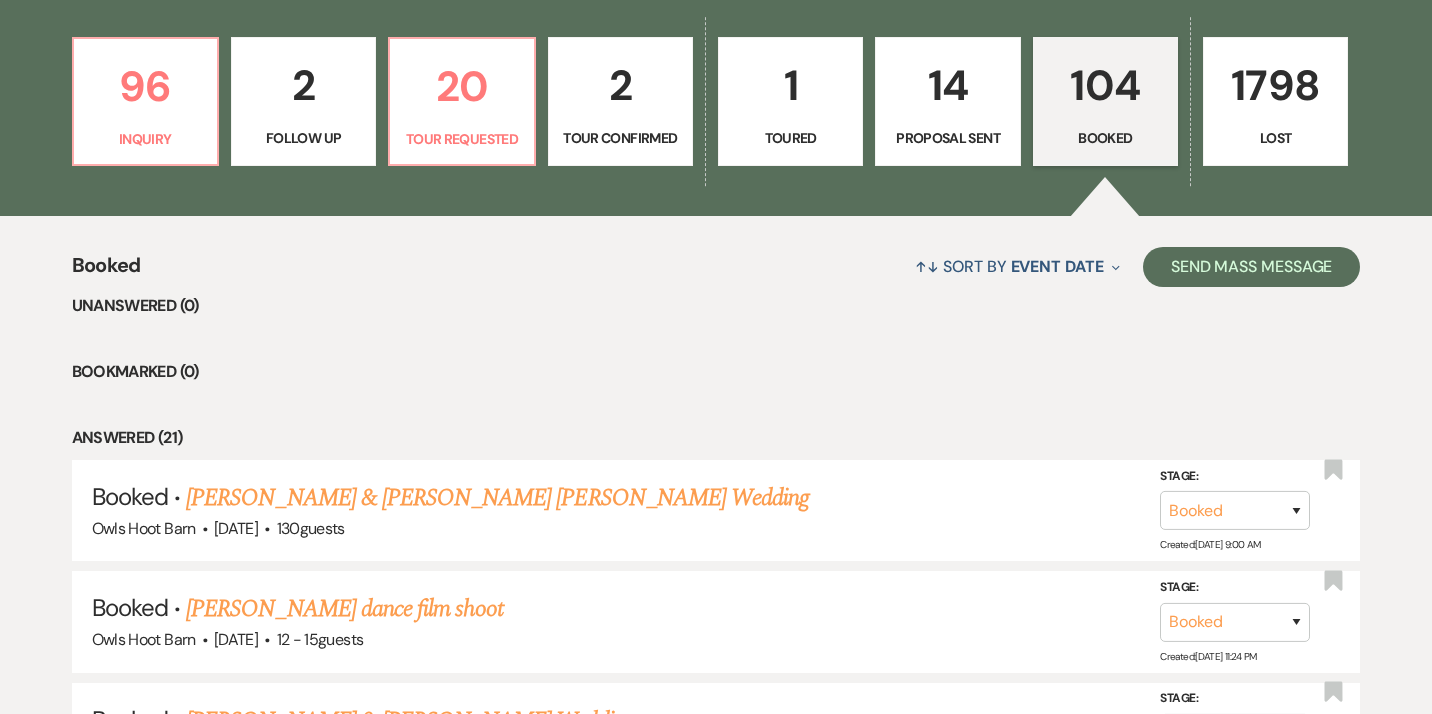 click on "104" at bounding box center [1105, 85] 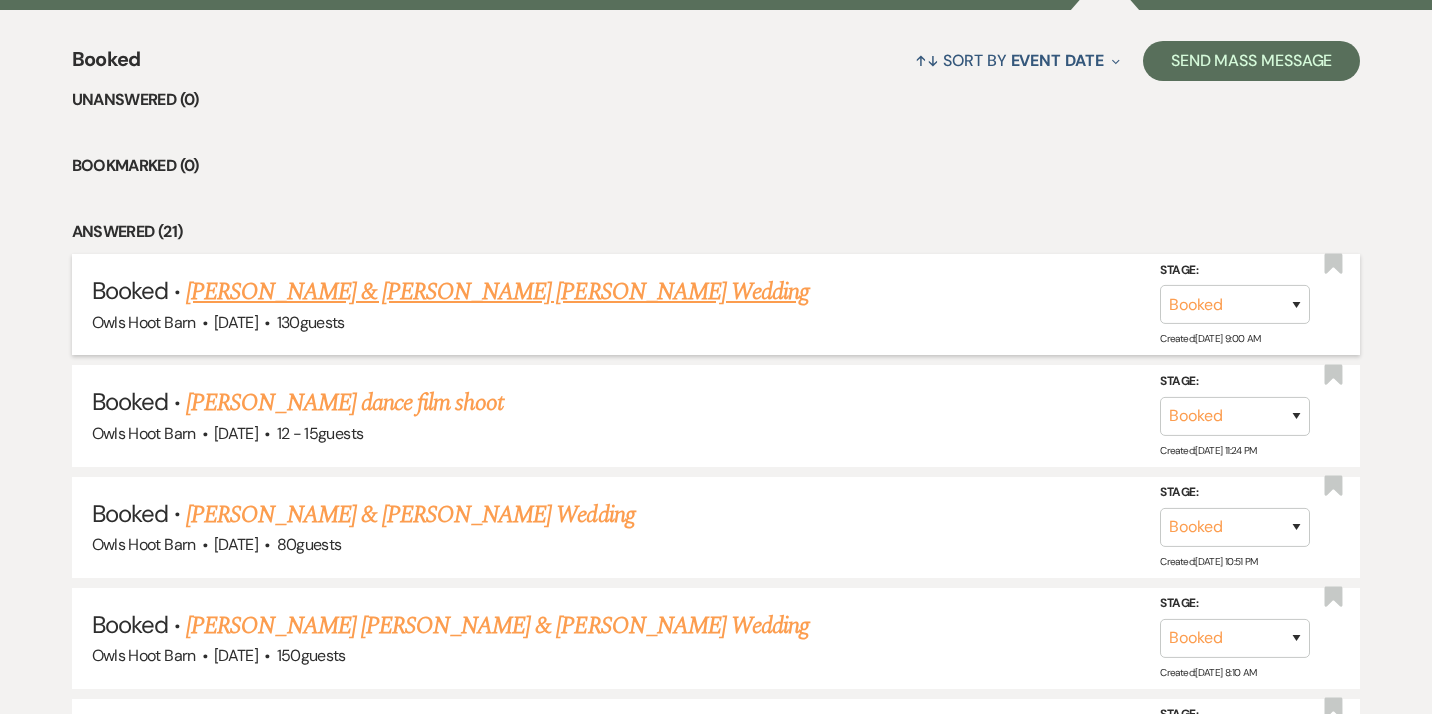 click on "[PERSON_NAME] & [PERSON_NAME] [PERSON_NAME] Wedding" at bounding box center [497, 292] 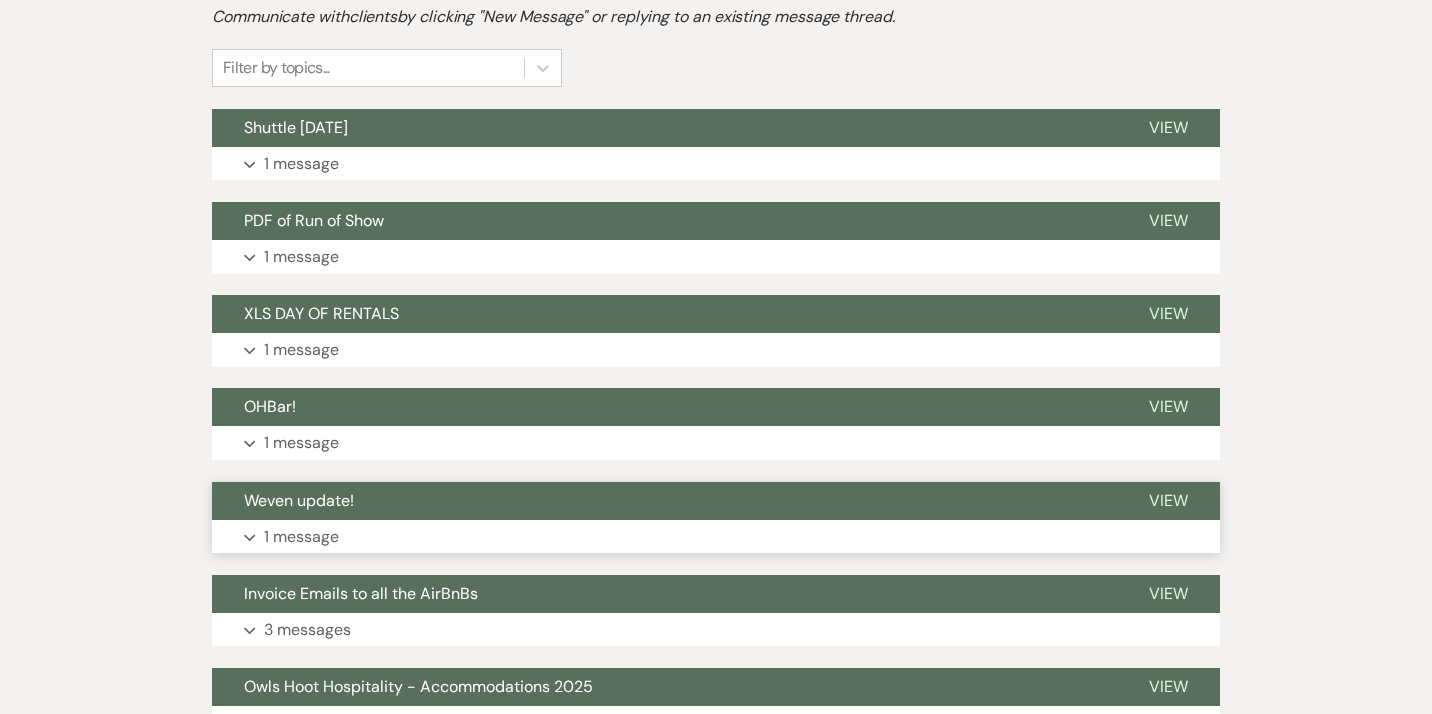 scroll, scrollTop: 529, scrollLeft: 0, axis: vertical 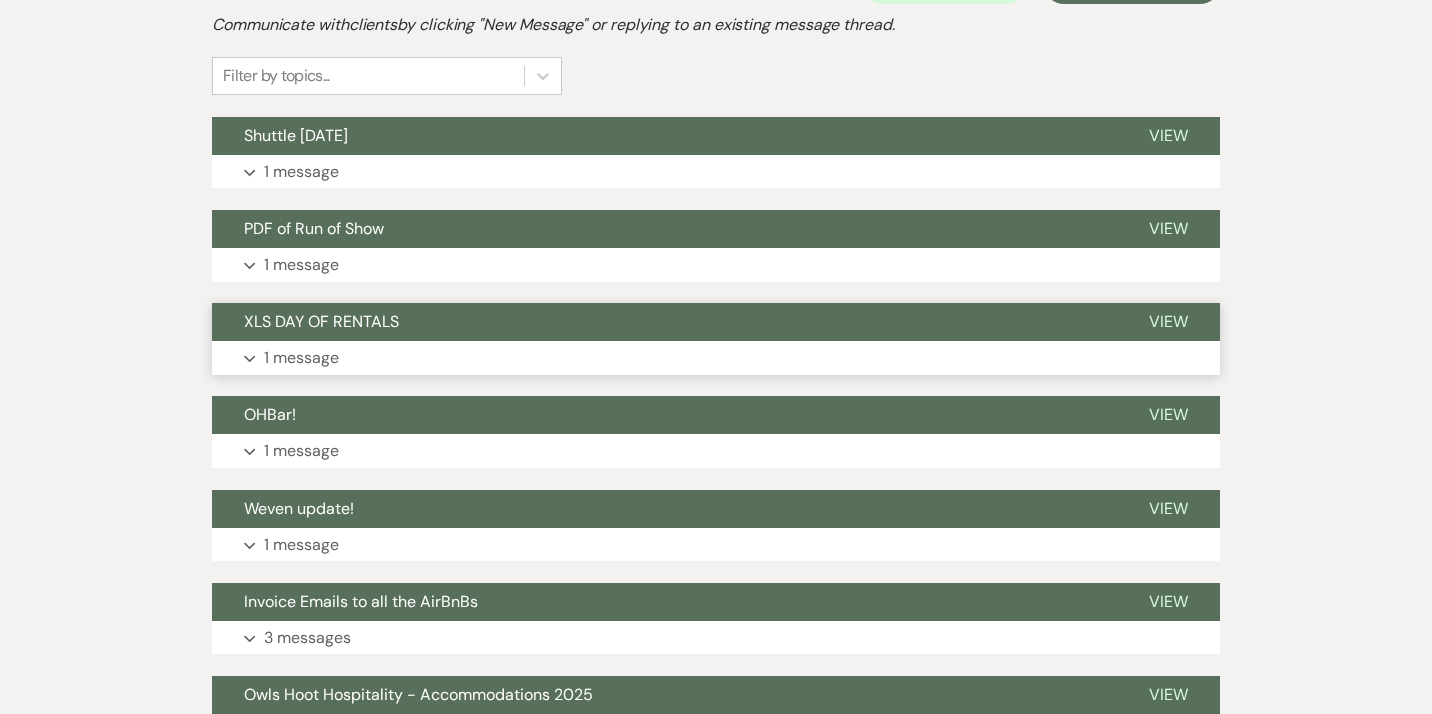 click on "XLS DAY OF RENTALS" at bounding box center [664, 322] 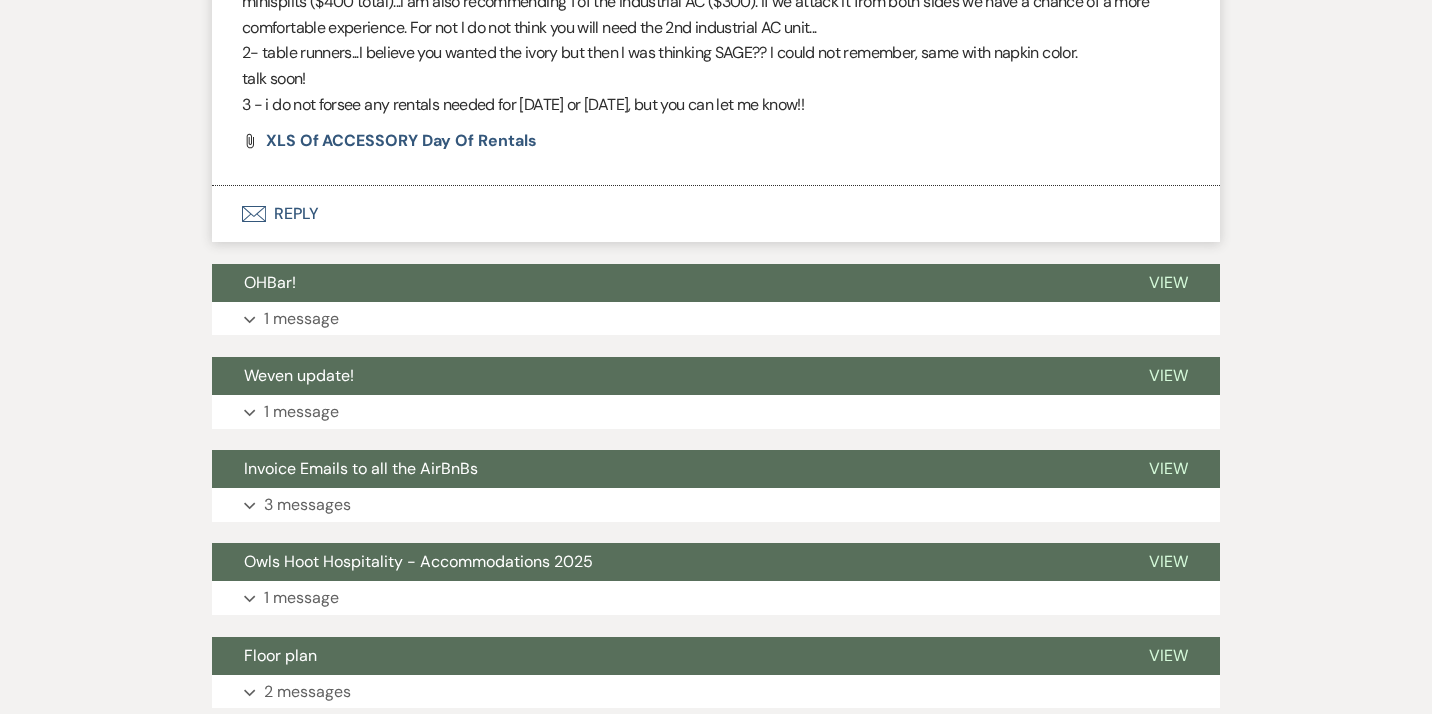 scroll, scrollTop: 1035, scrollLeft: 0, axis: vertical 